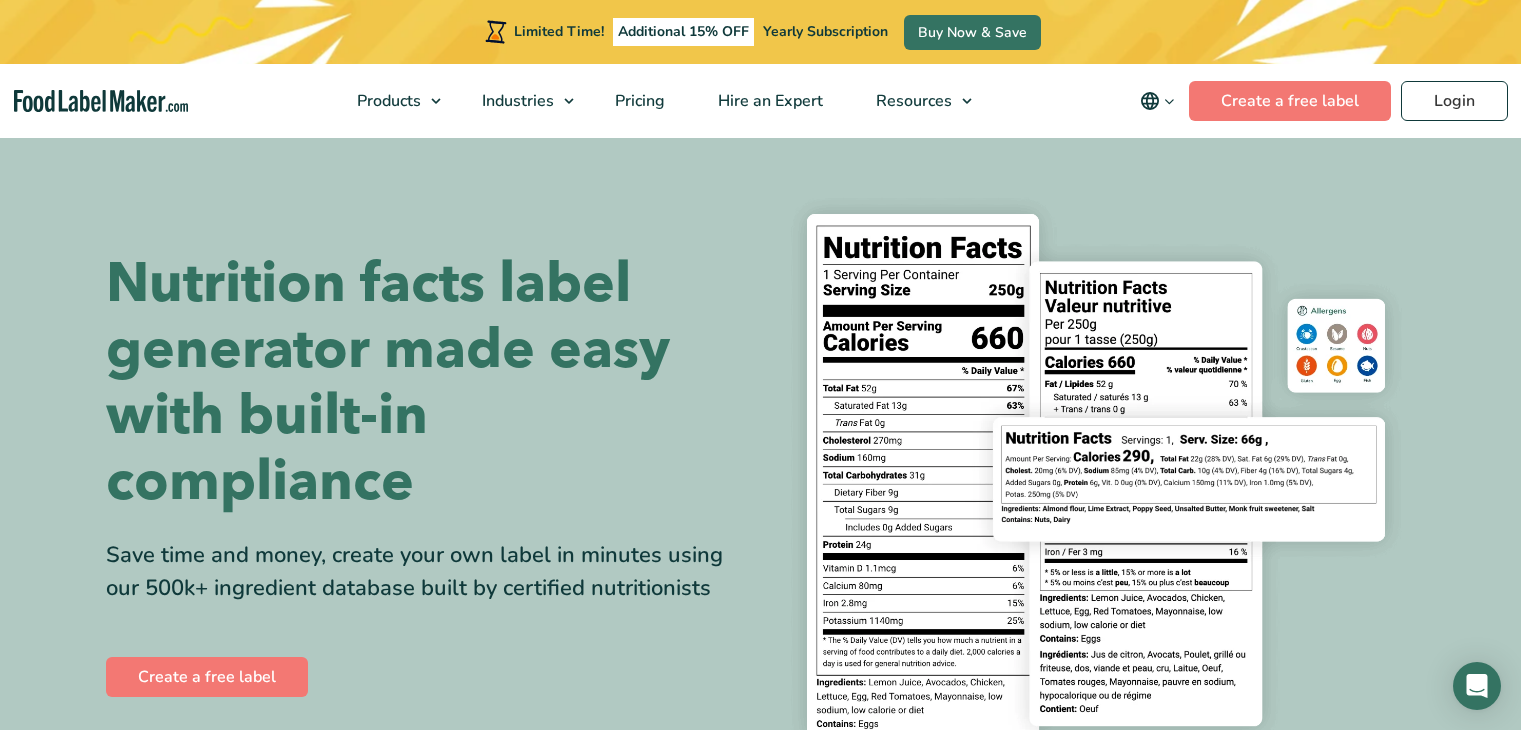scroll, scrollTop: 0, scrollLeft: 0, axis: both 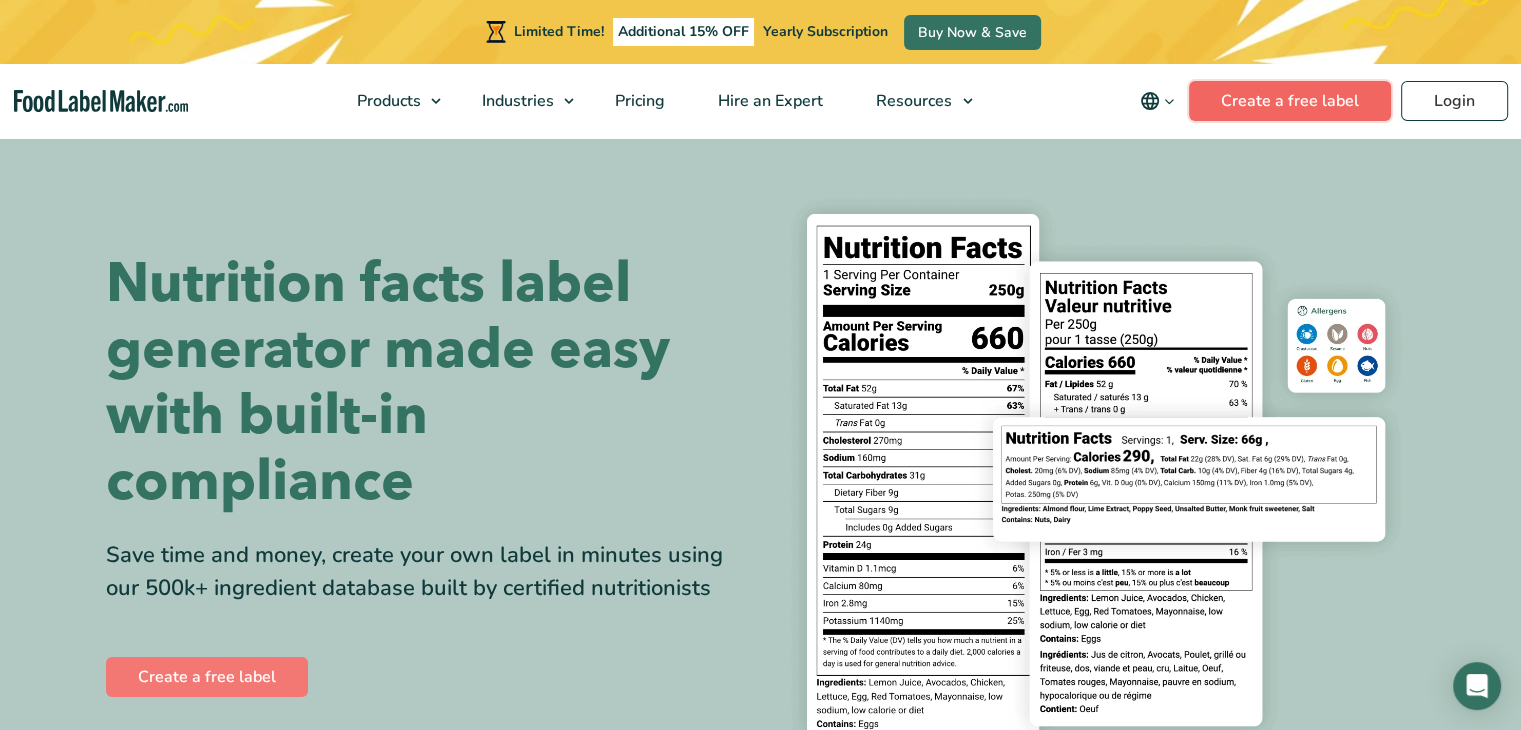click on "Create a free label" at bounding box center (1290, 101) 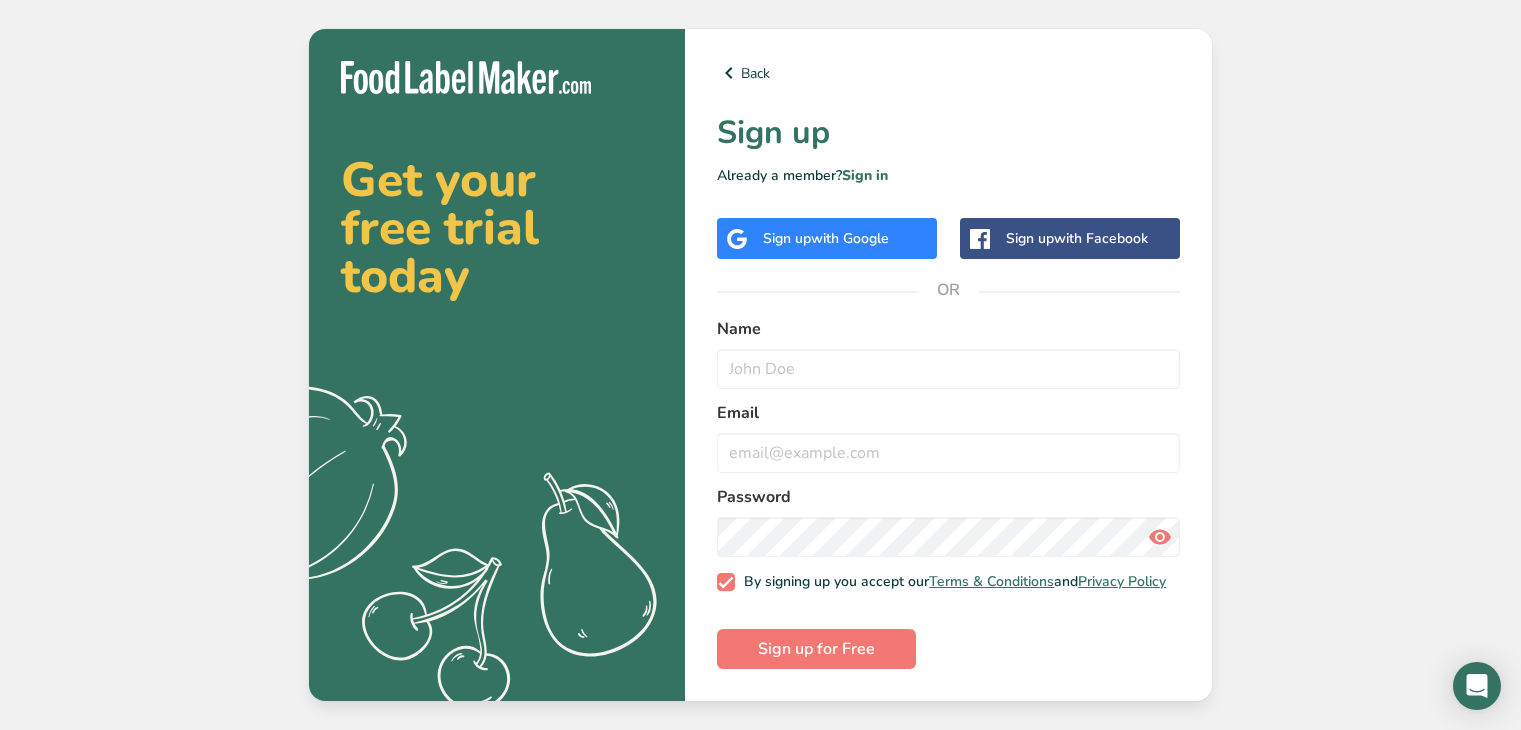 scroll, scrollTop: 0, scrollLeft: 0, axis: both 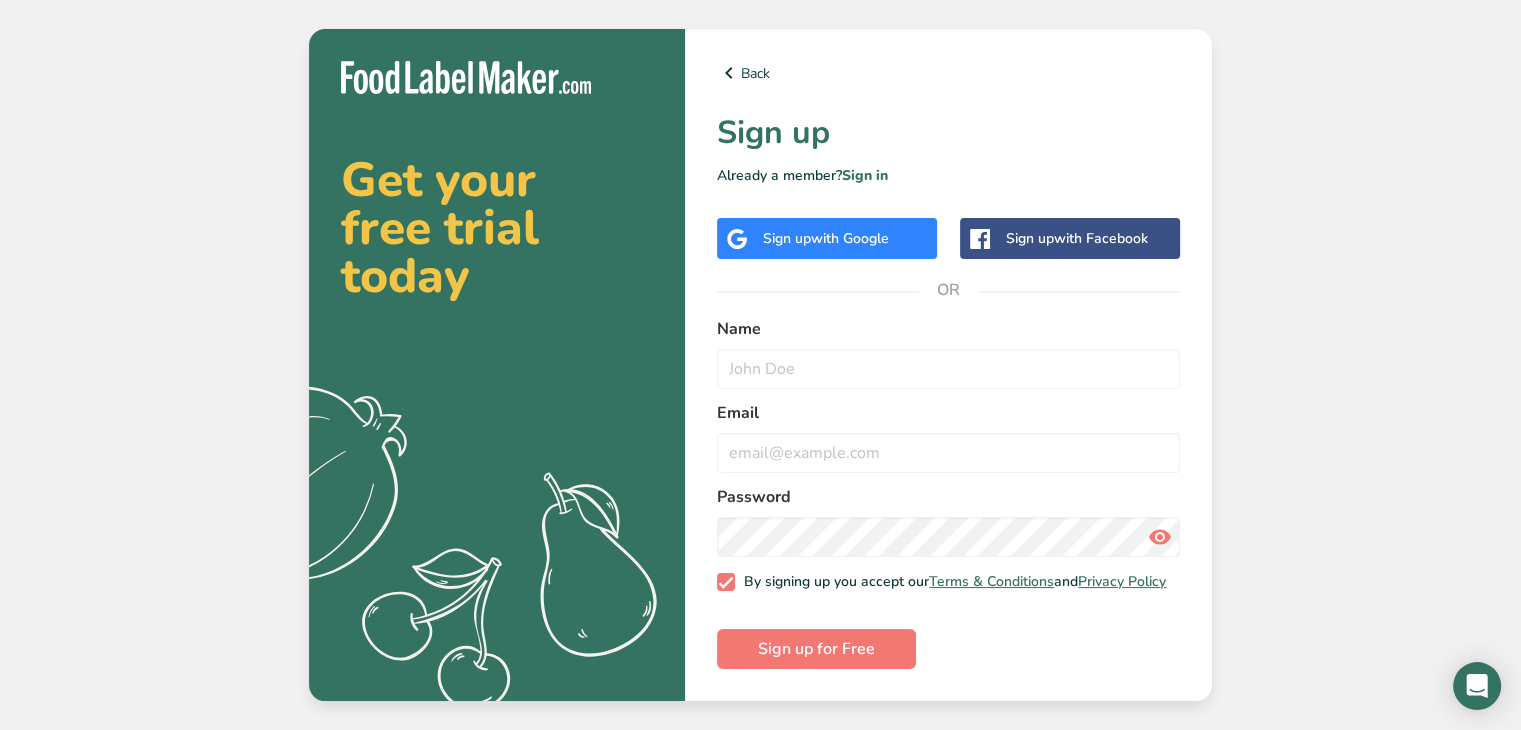 click on "with Google" at bounding box center (850, 238) 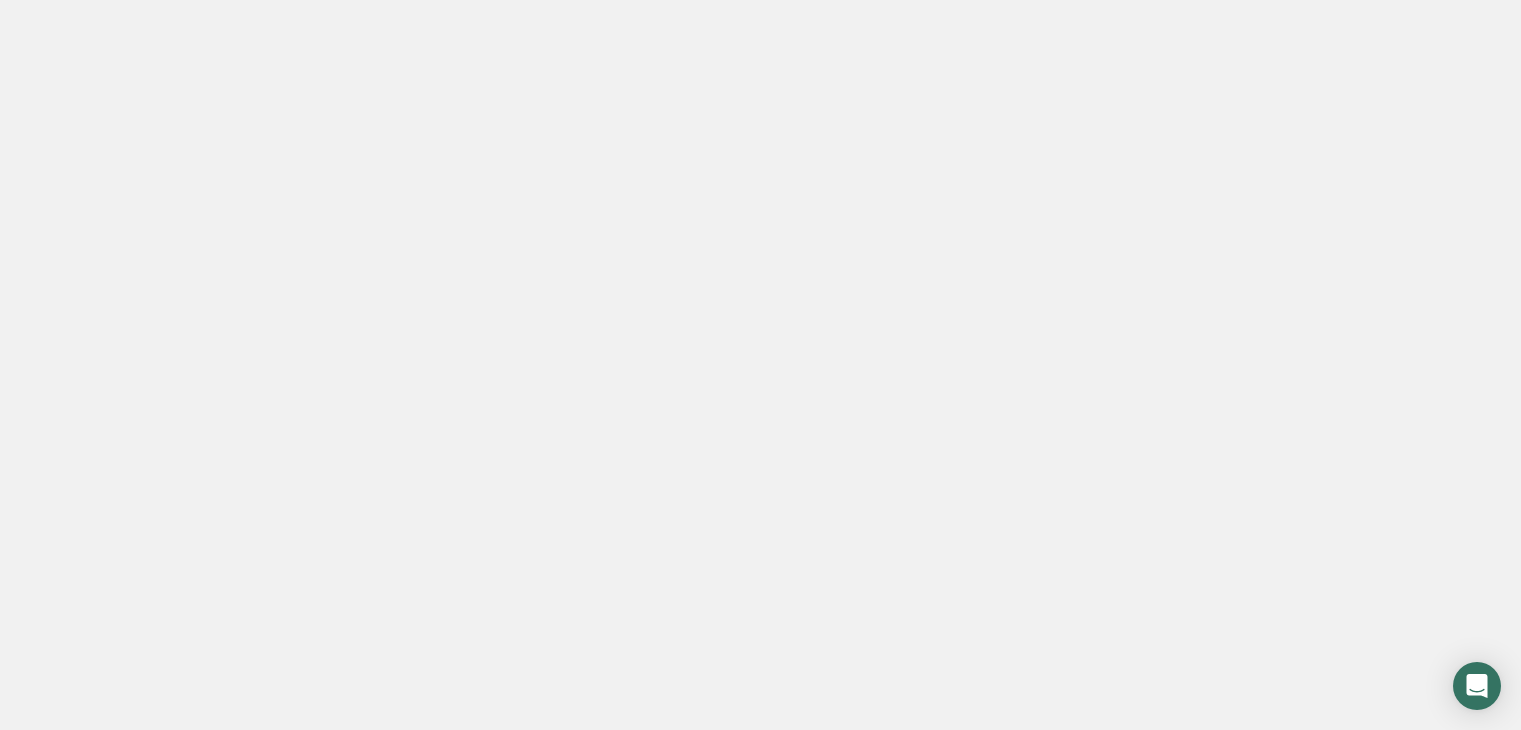 scroll, scrollTop: 0, scrollLeft: 0, axis: both 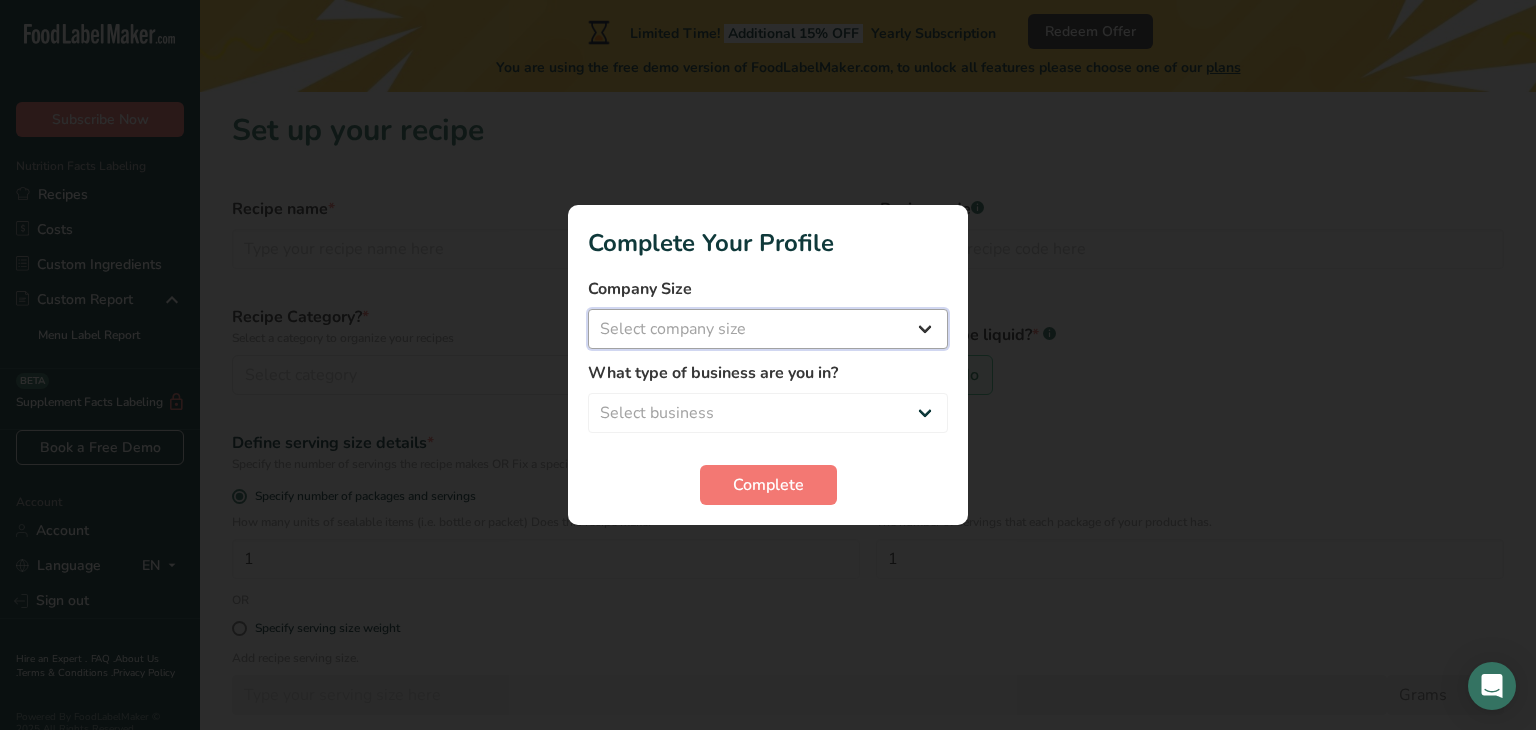 click on "Select company size
Fewer than 10 Employees
10 to 50 Employees
51 to 500 Employees
Over 500 Employees" at bounding box center (768, 329) 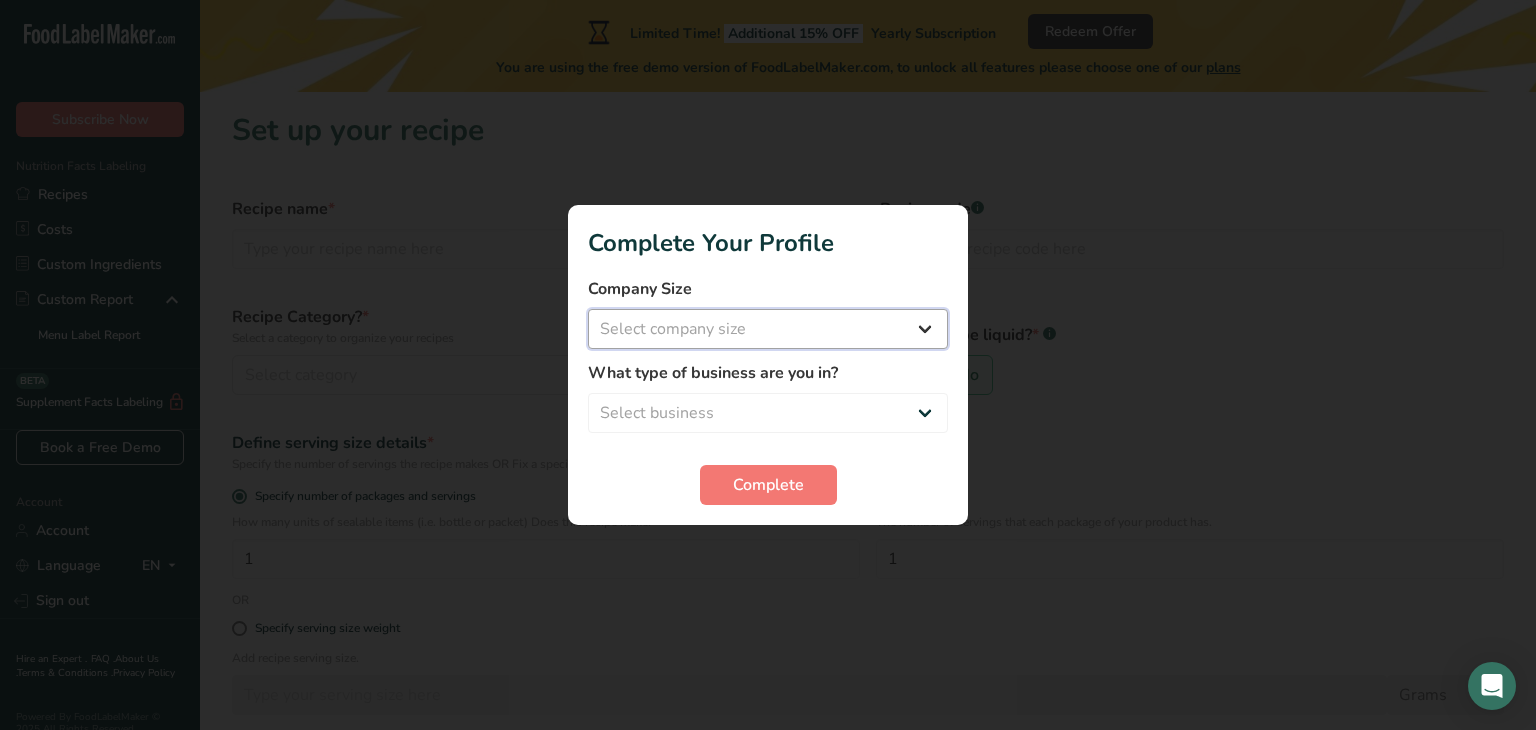 select on "2" 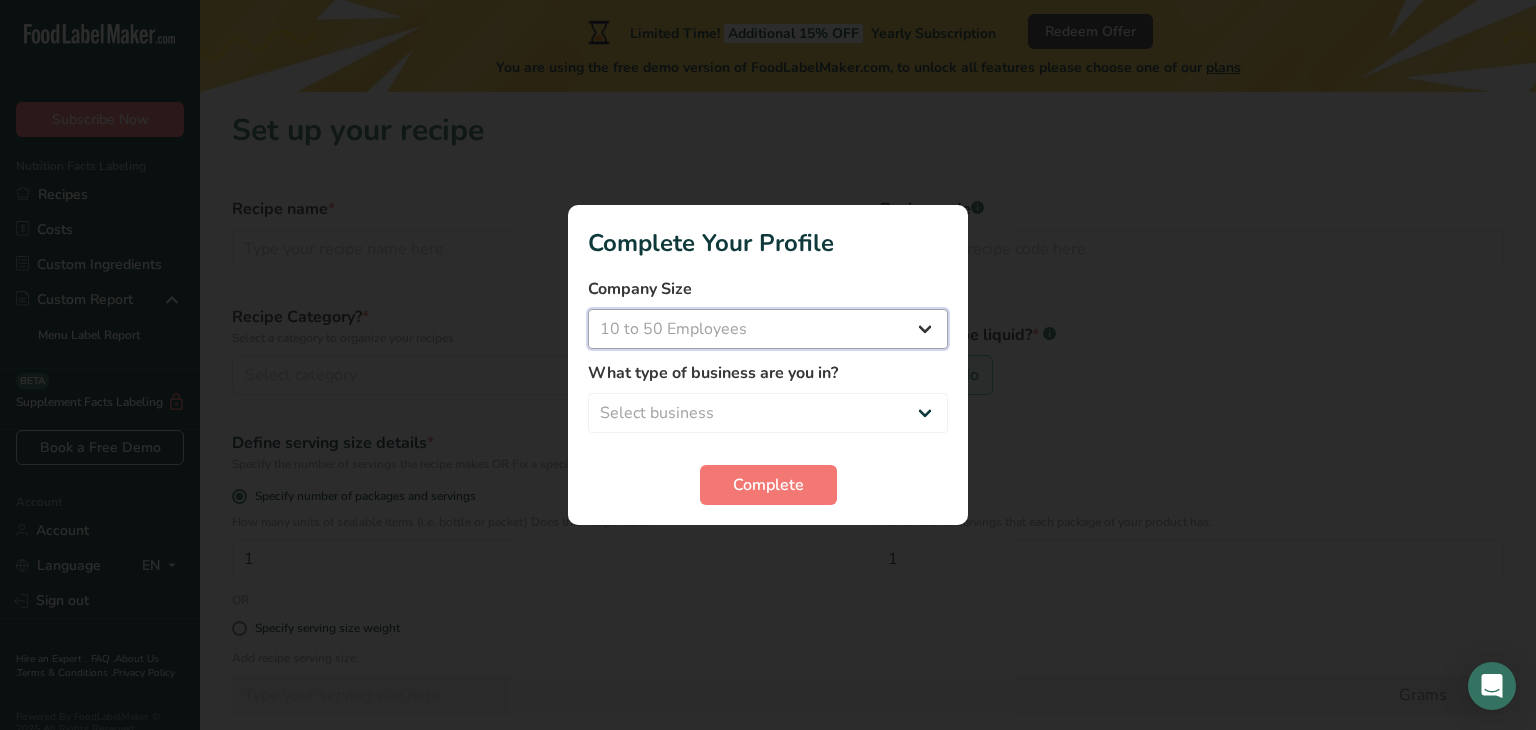 click on "Select company size
Fewer than 10 Employees
10 to 50 Employees
51 to 500 Employees
Over 500 Employees" at bounding box center (768, 329) 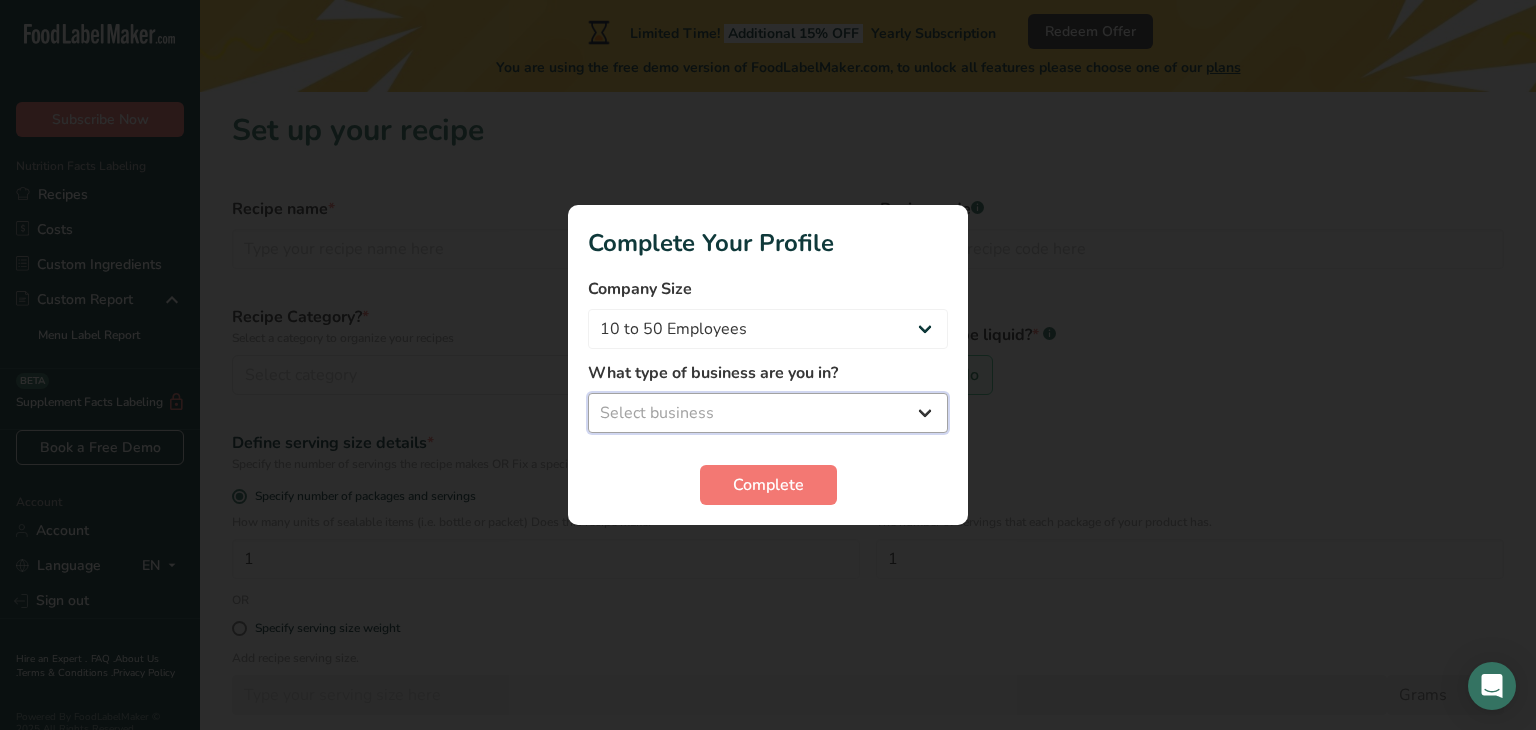 click on "Select business
Packaged Food Manufacturer
Restaurant & Cafe
Bakery
Meal Plans & Catering Company
Nutritionist
Food Blogger
Personal Trainer
Other" at bounding box center (768, 413) 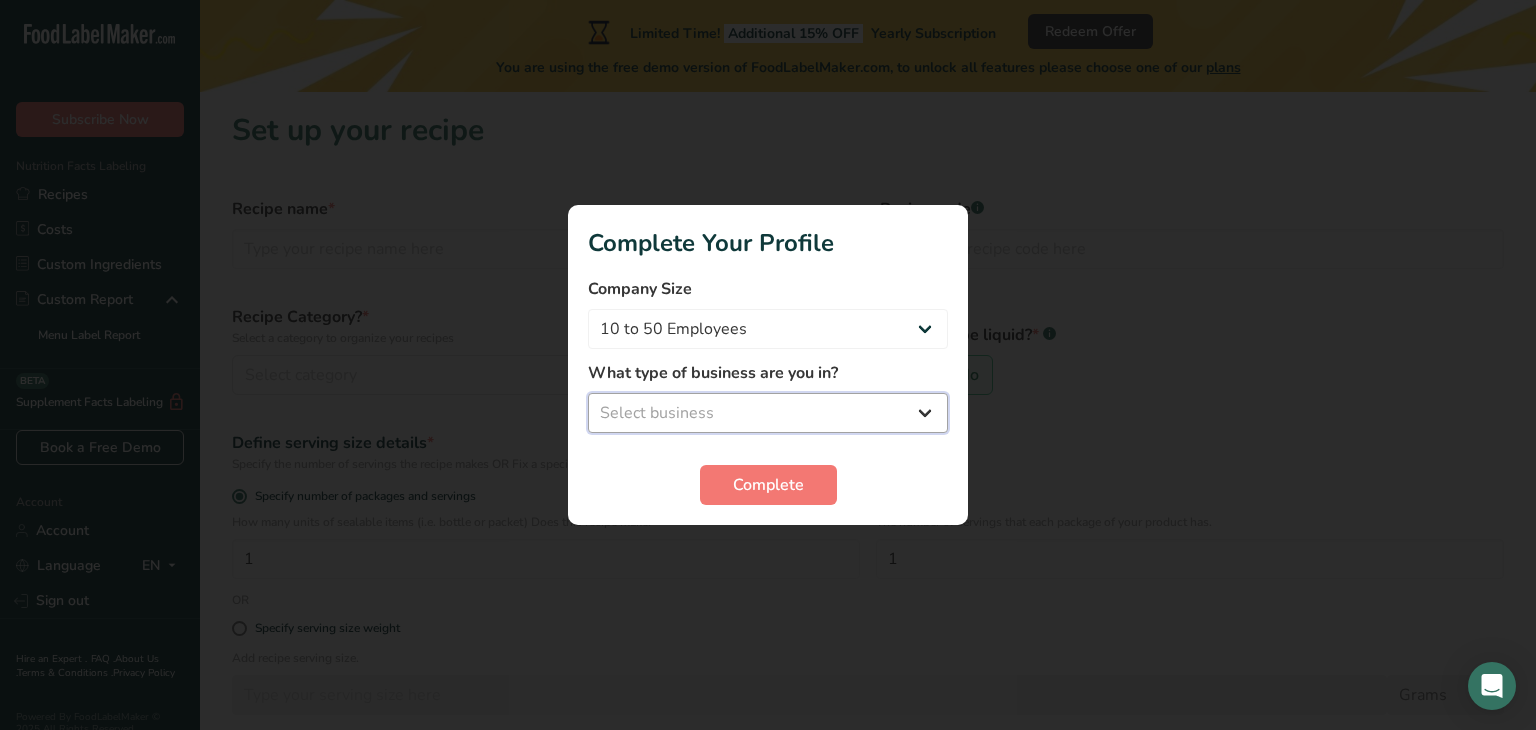 select on "1" 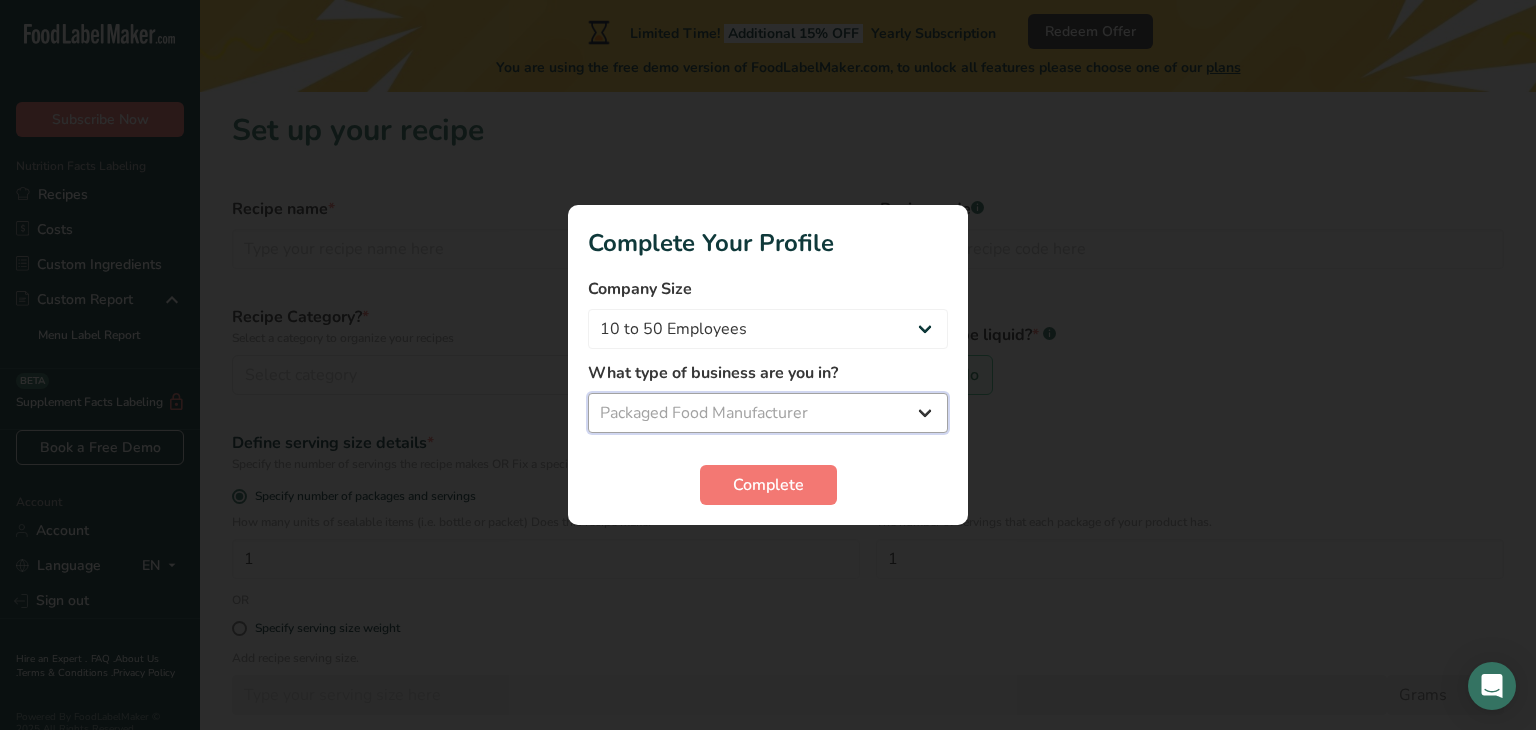 click on "Select business
Packaged Food Manufacturer
Restaurant & Cafe
Bakery
Meal Plans & Catering Company
Nutritionist
Food Blogger
Personal Trainer
Other" at bounding box center [768, 413] 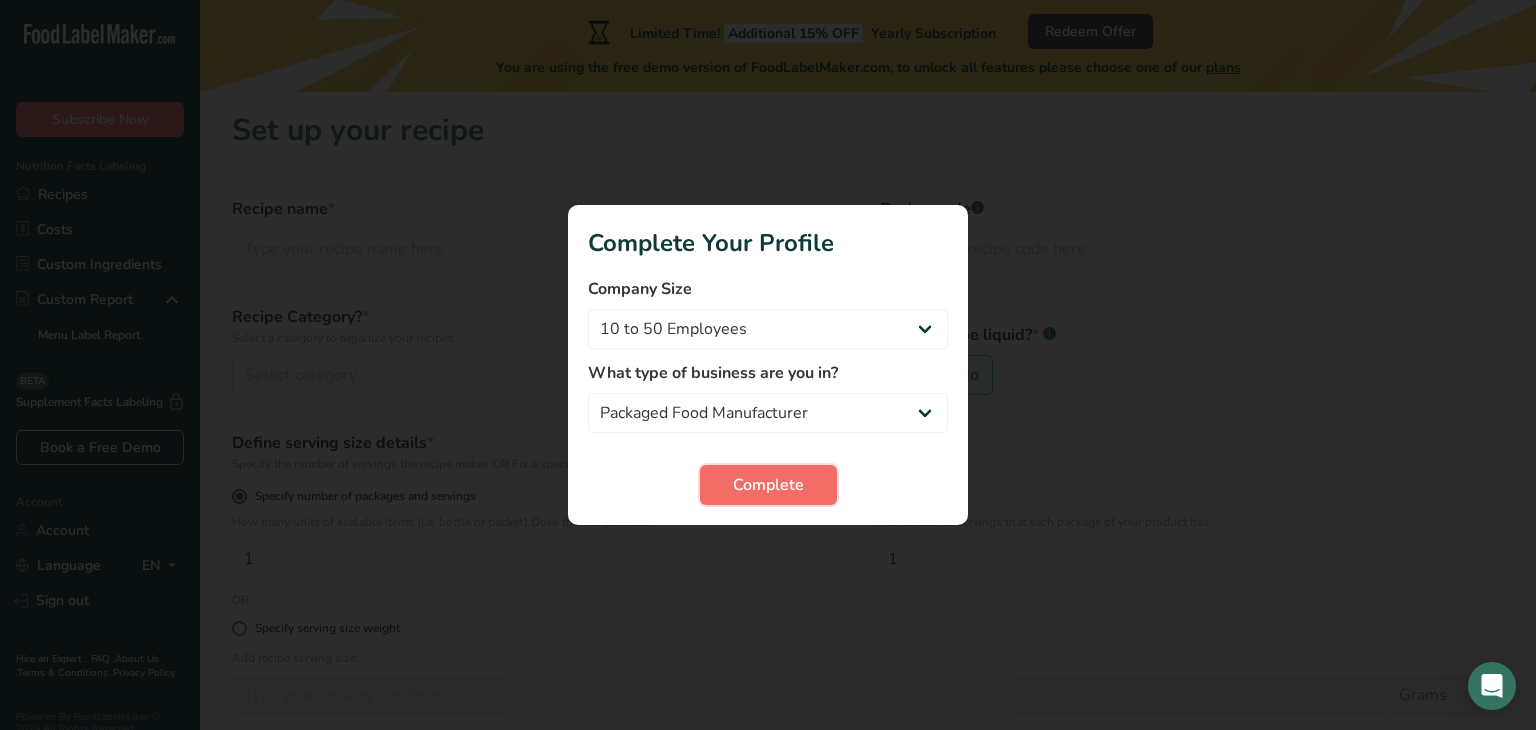 click on "Complete" at bounding box center [768, 485] 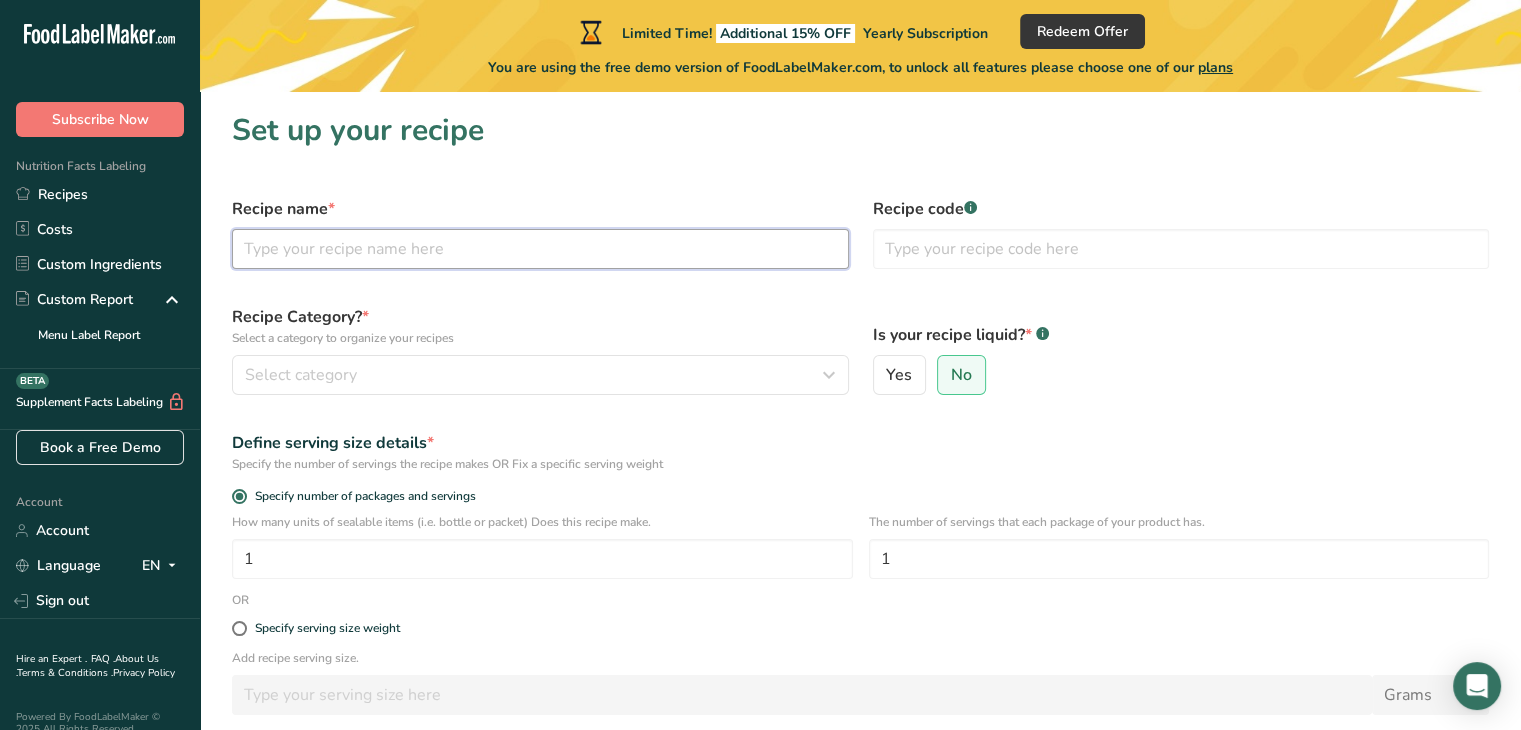 click at bounding box center (540, 249) 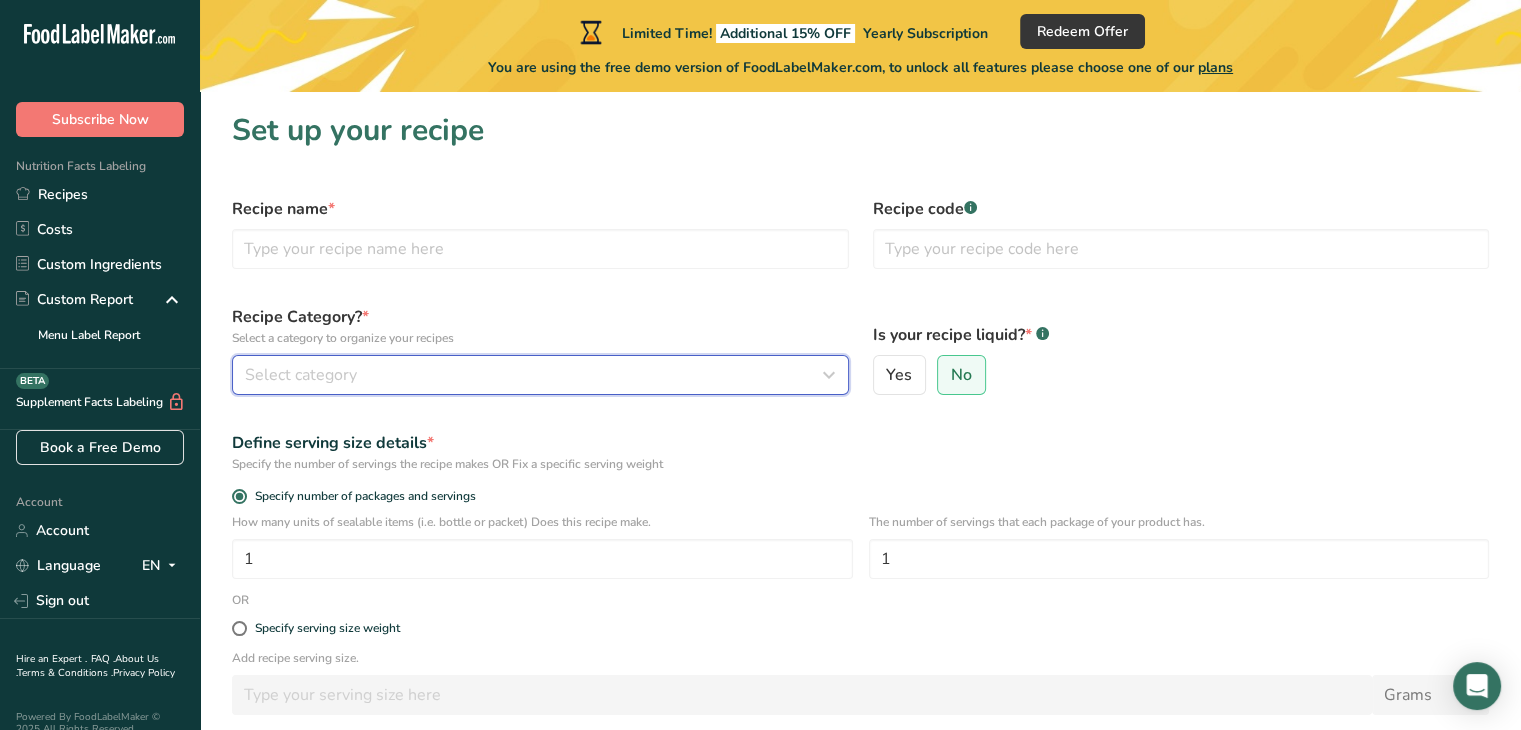 click on "Select category" at bounding box center (534, 375) 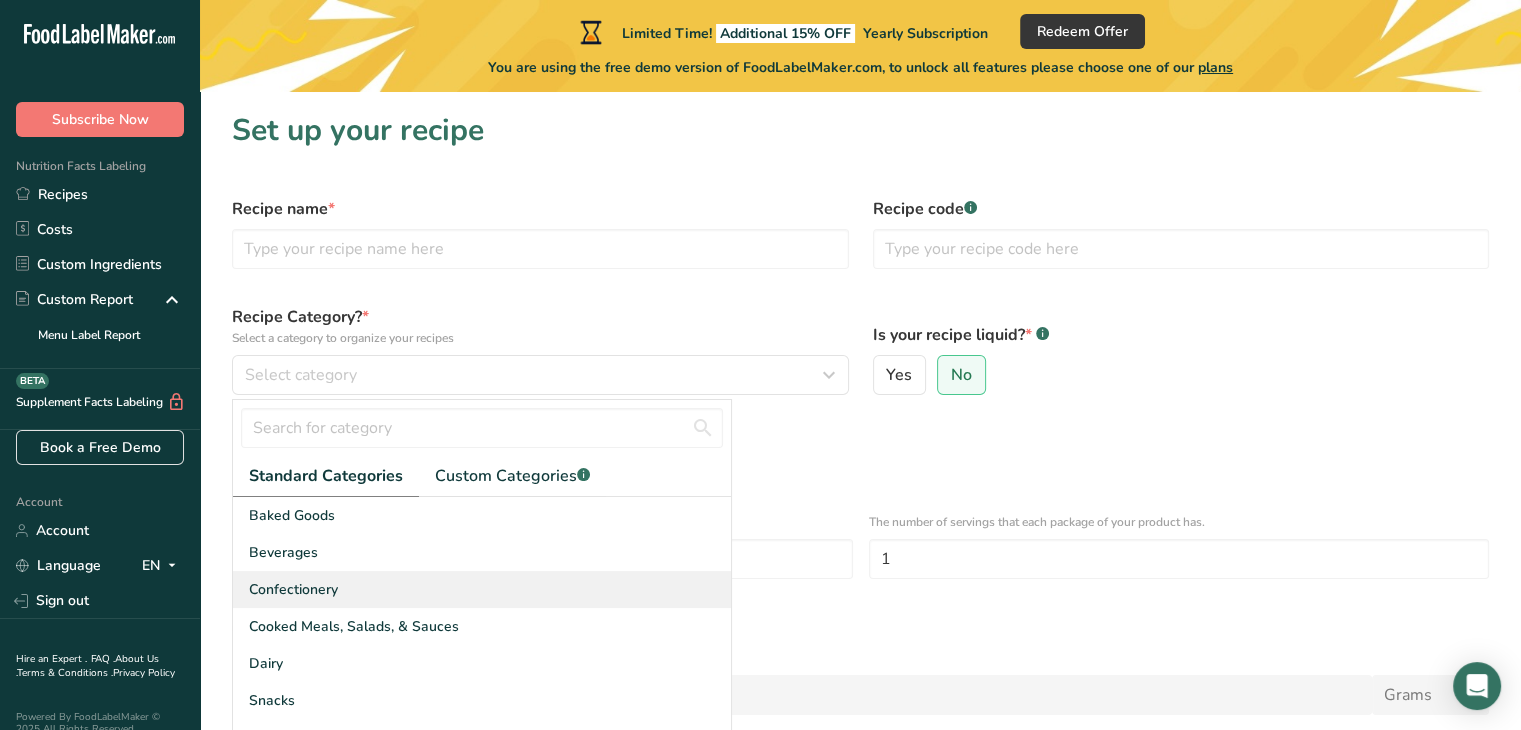 click on "Confectionery" at bounding box center (482, 589) 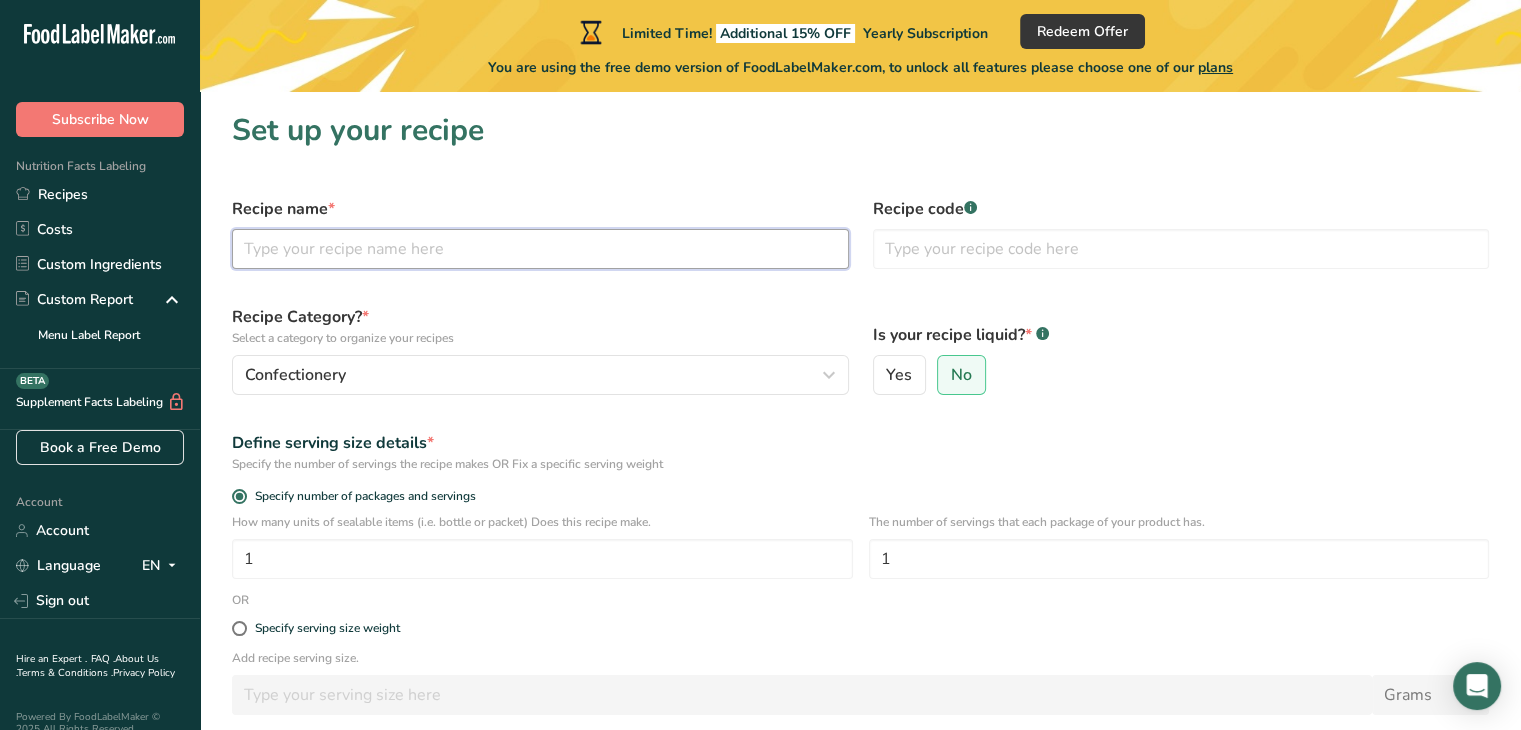 click at bounding box center [540, 249] 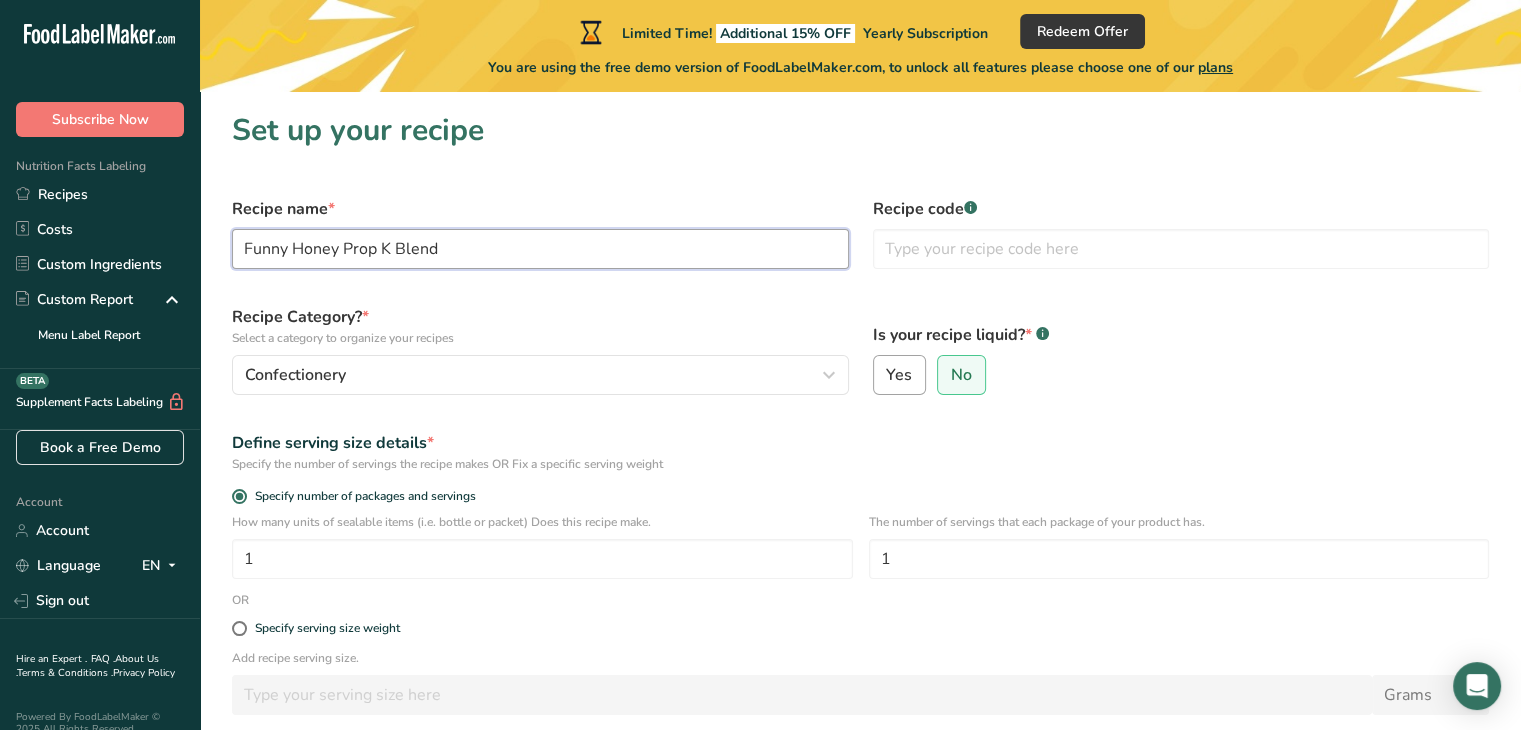 type on "Funny Honey Prop K Blend" 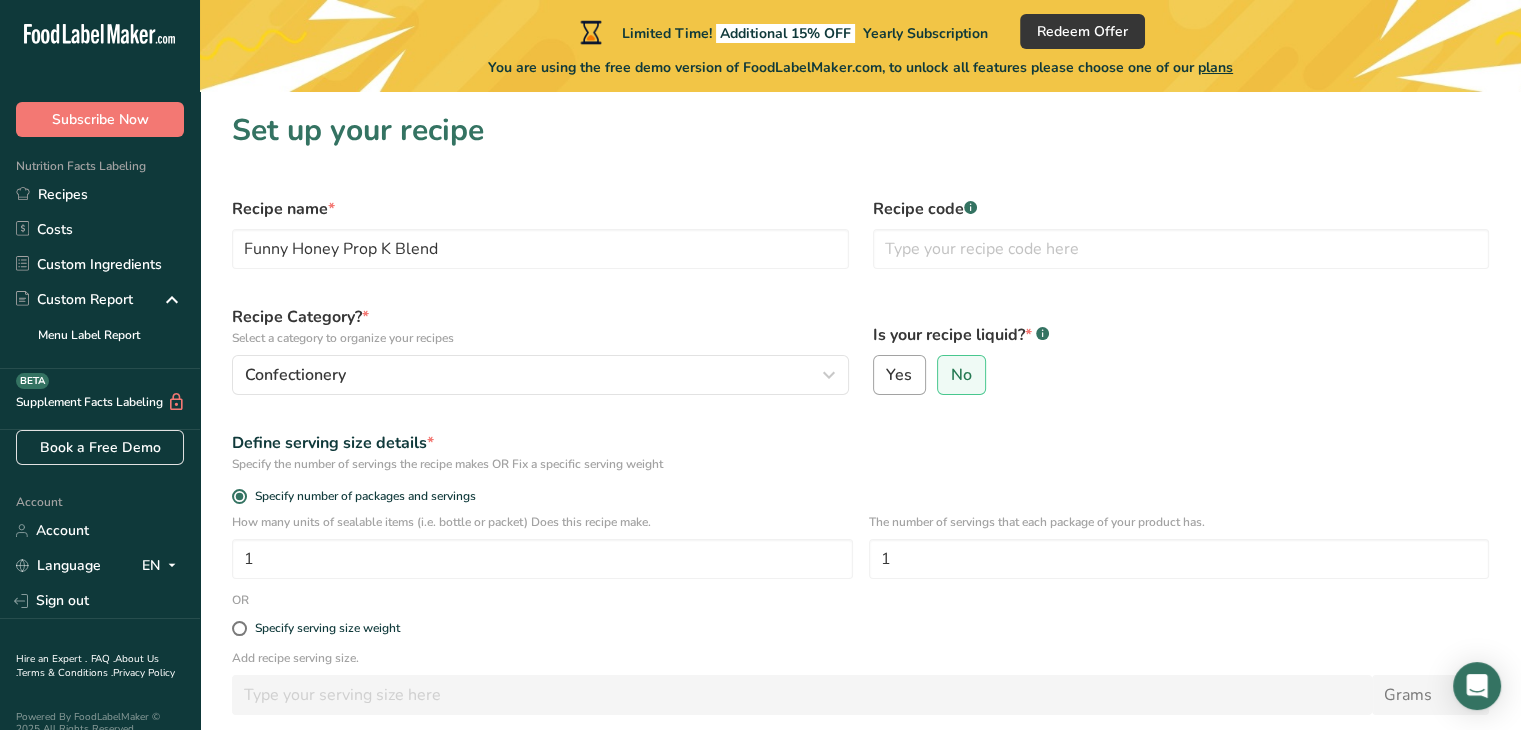 click on "Yes" at bounding box center (900, 375) 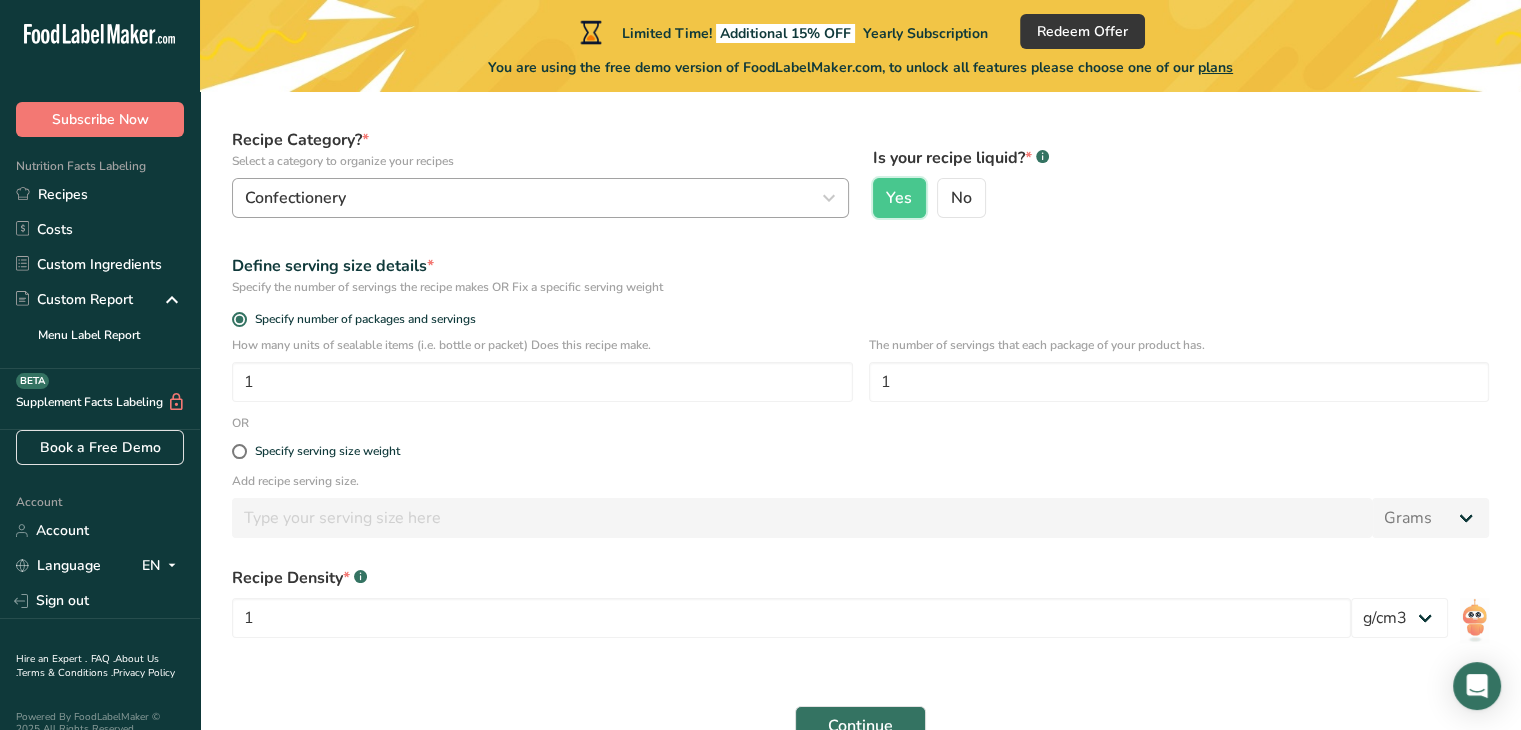 scroll, scrollTop: 200, scrollLeft: 0, axis: vertical 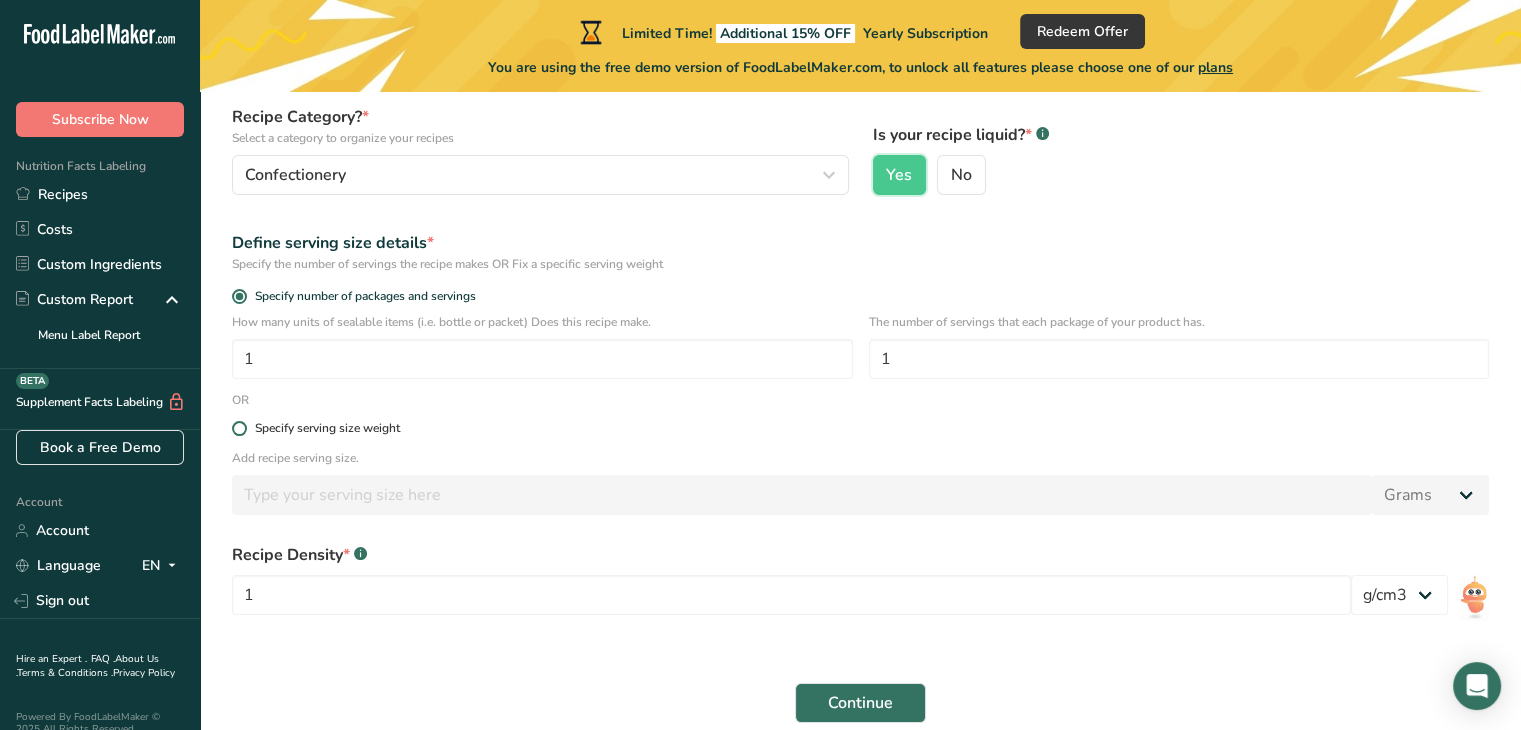 click at bounding box center (239, 428) 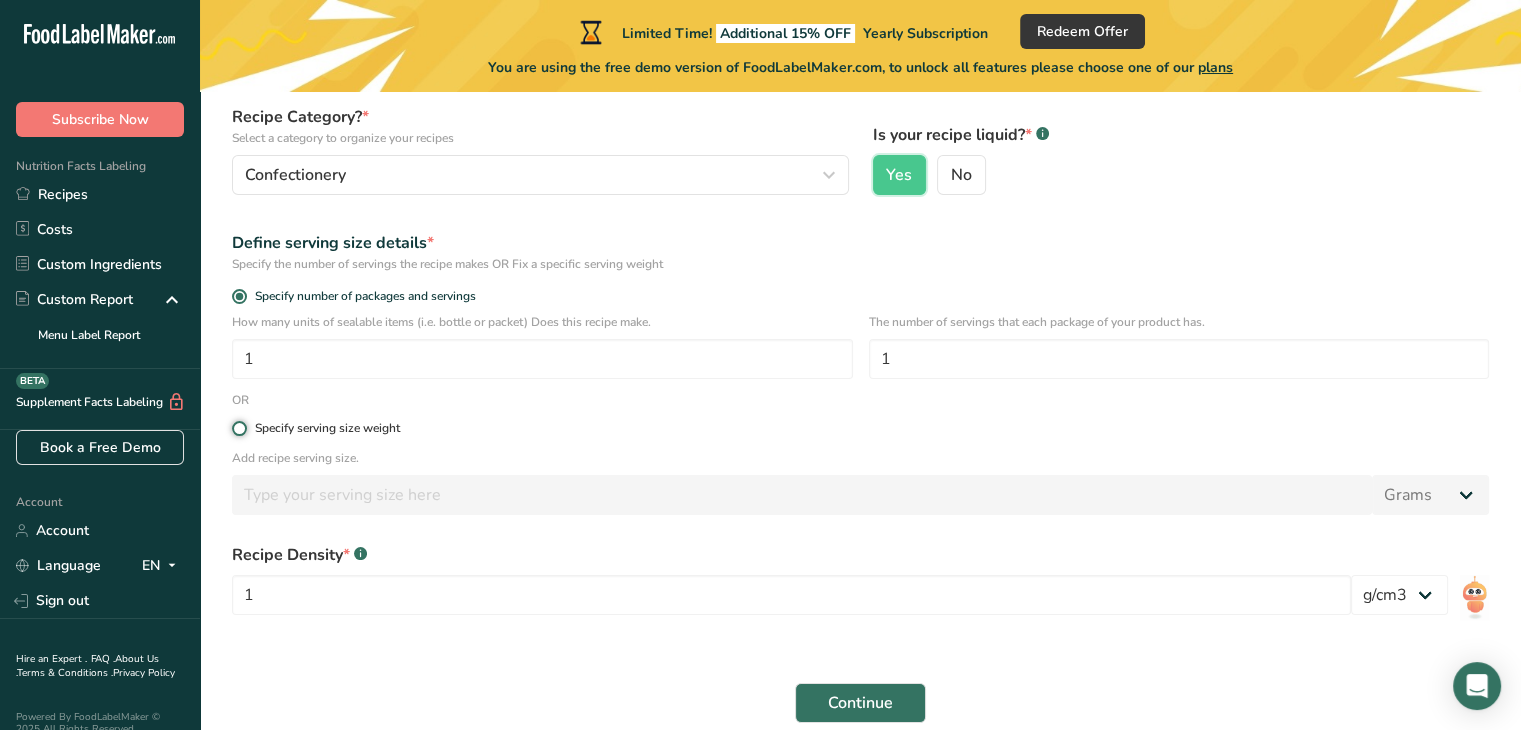 click on "Specify serving size weight" at bounding box center [238, 428] 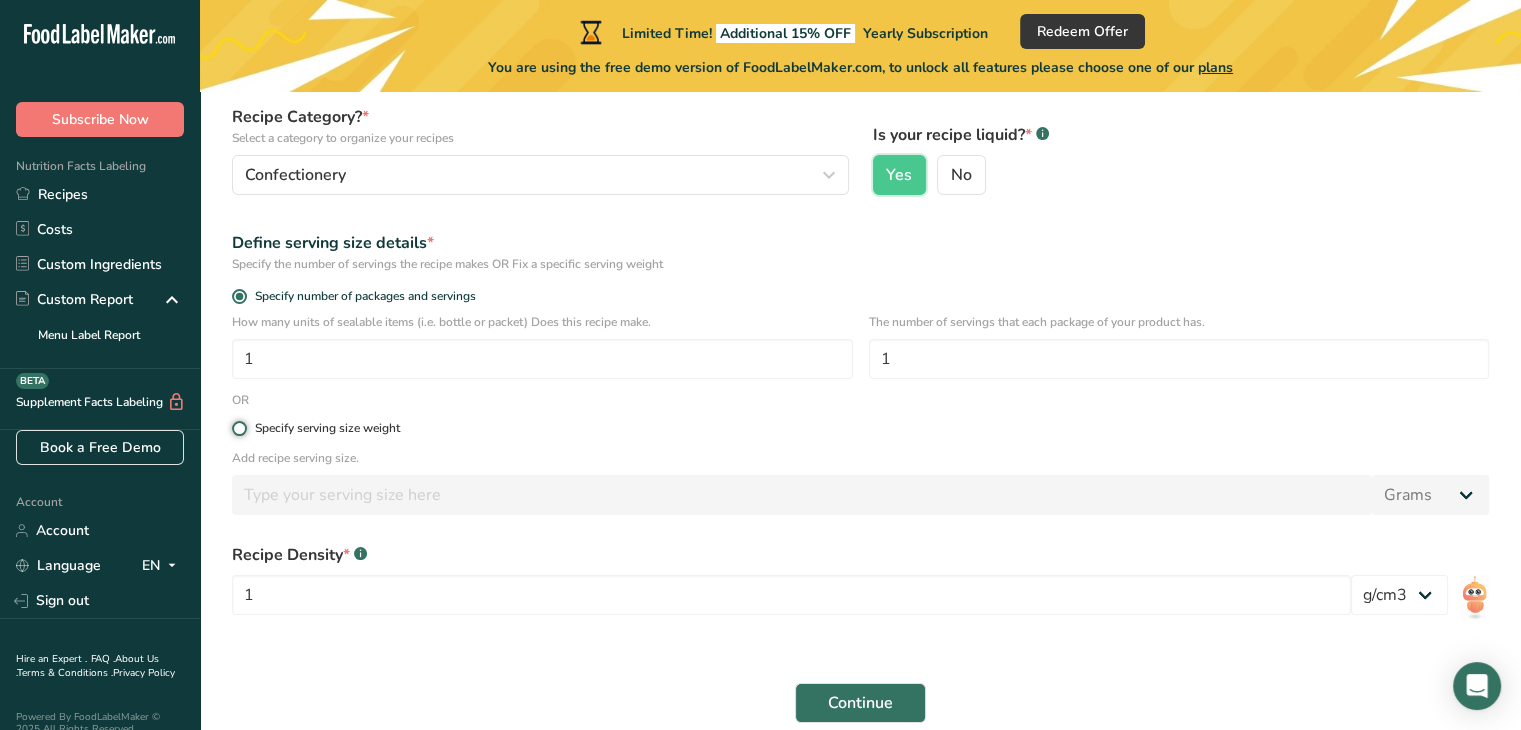 radio on "true" 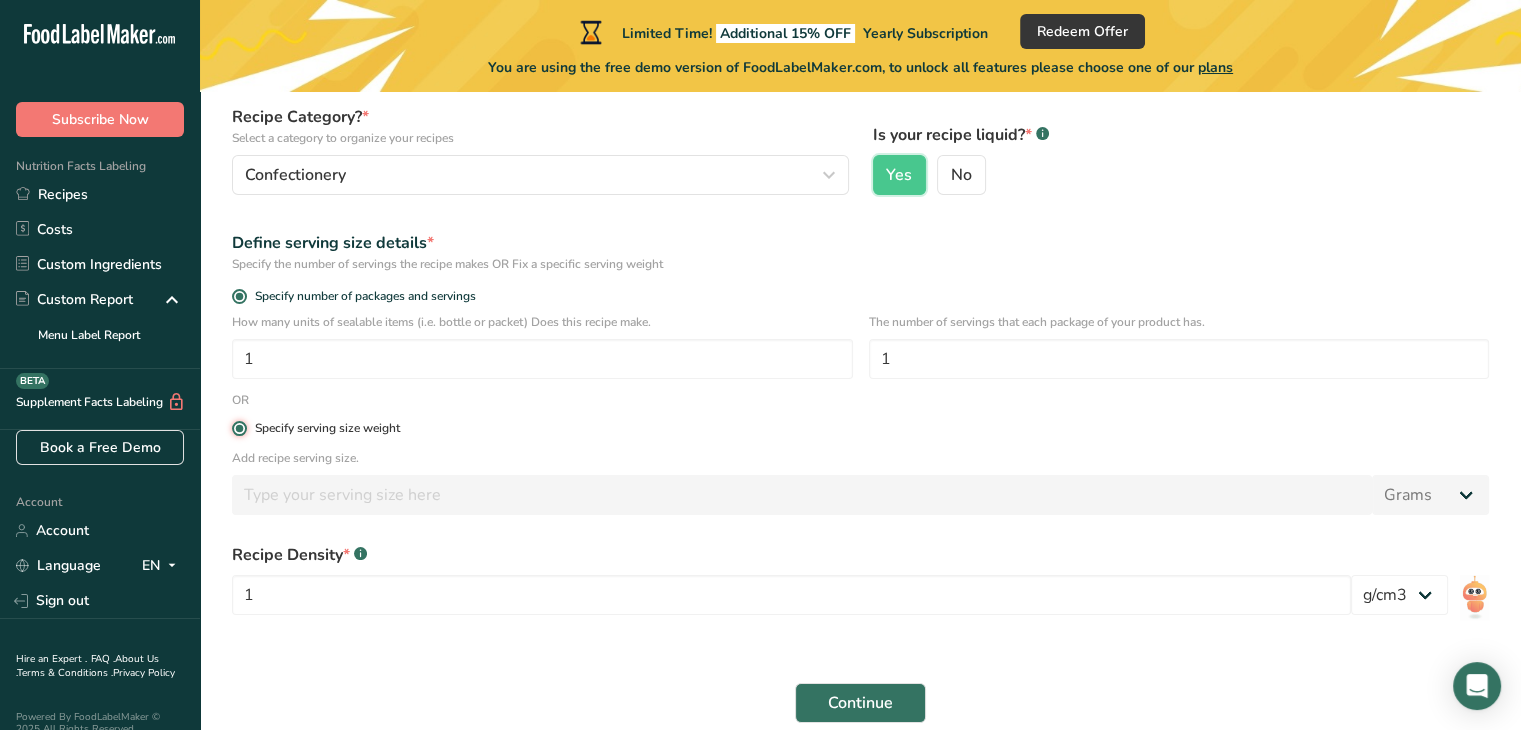 radio on "false" 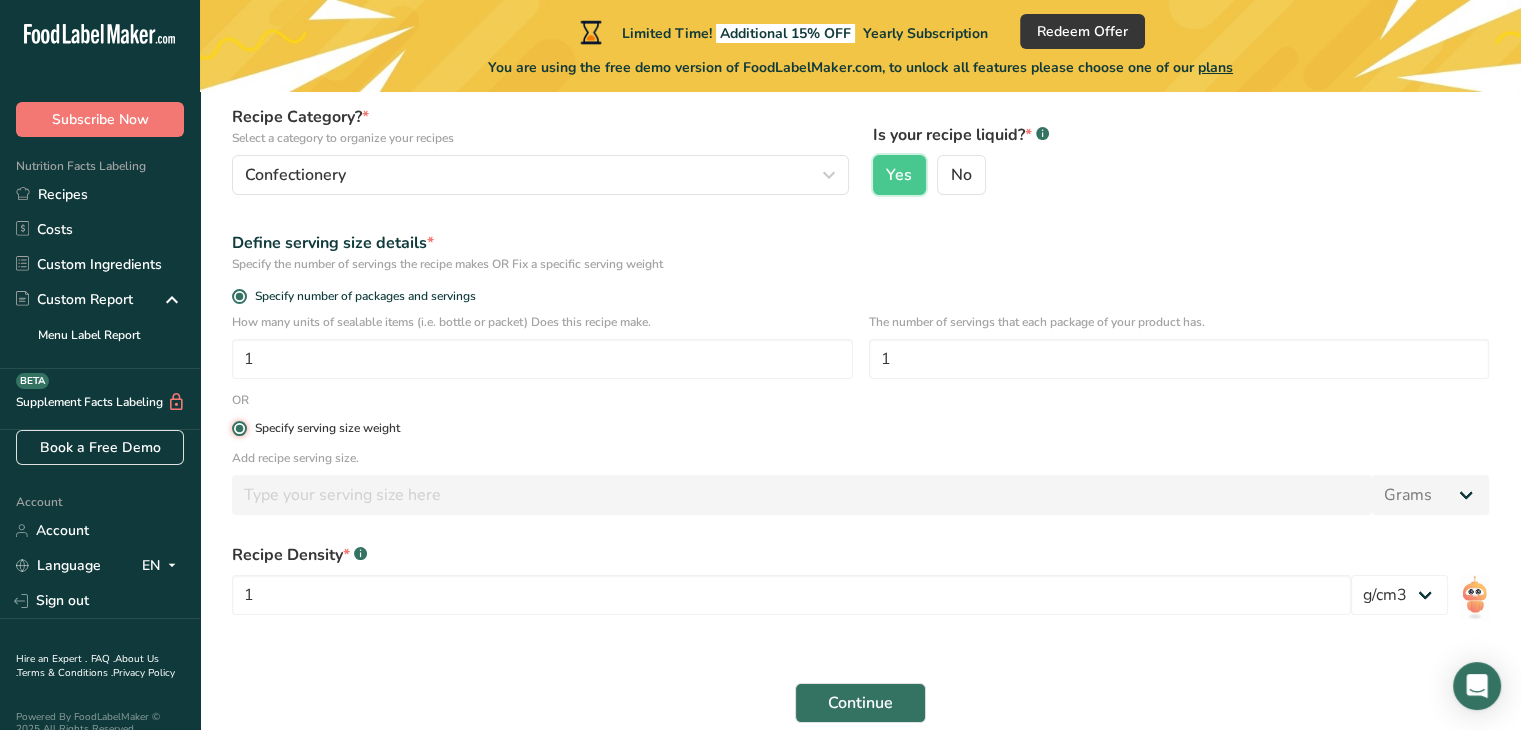 type 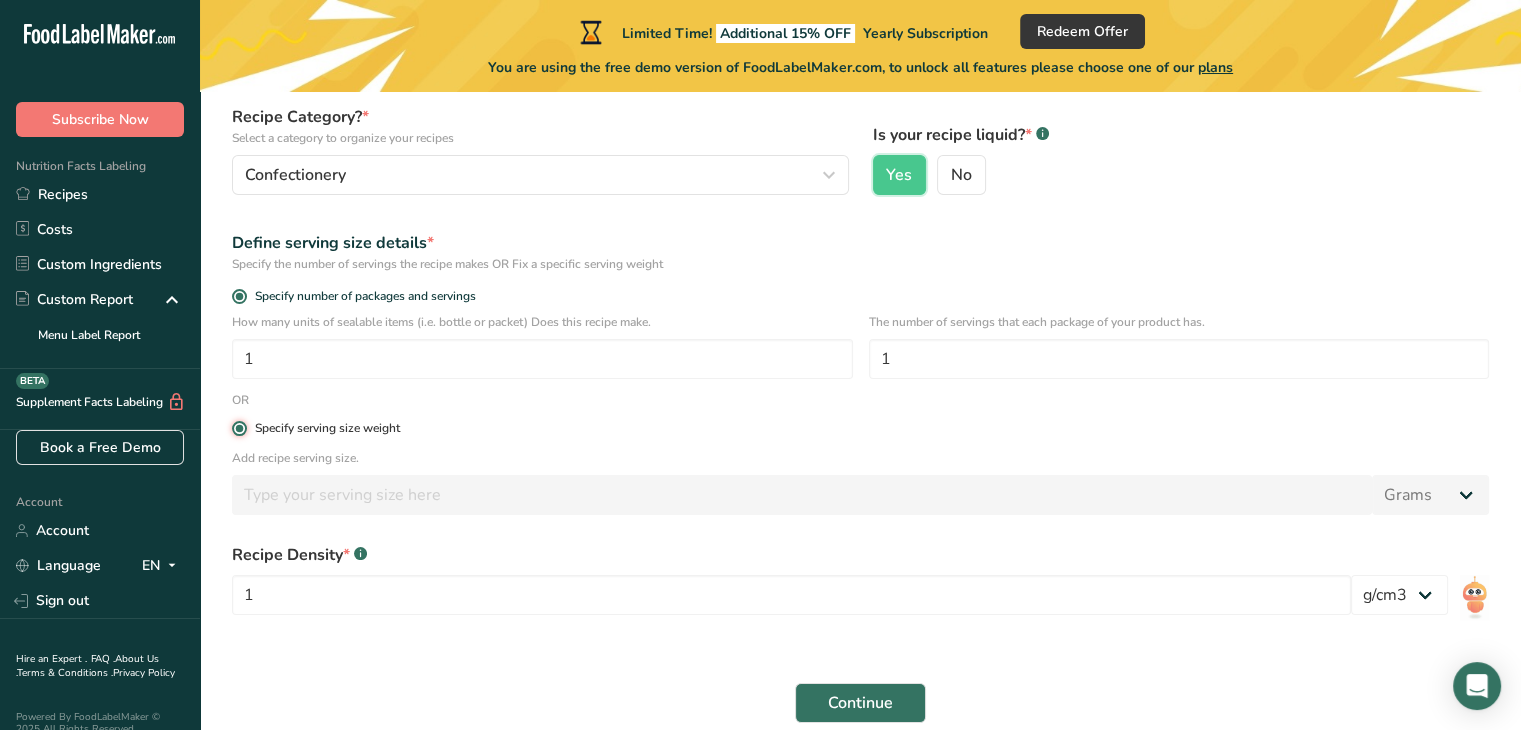type 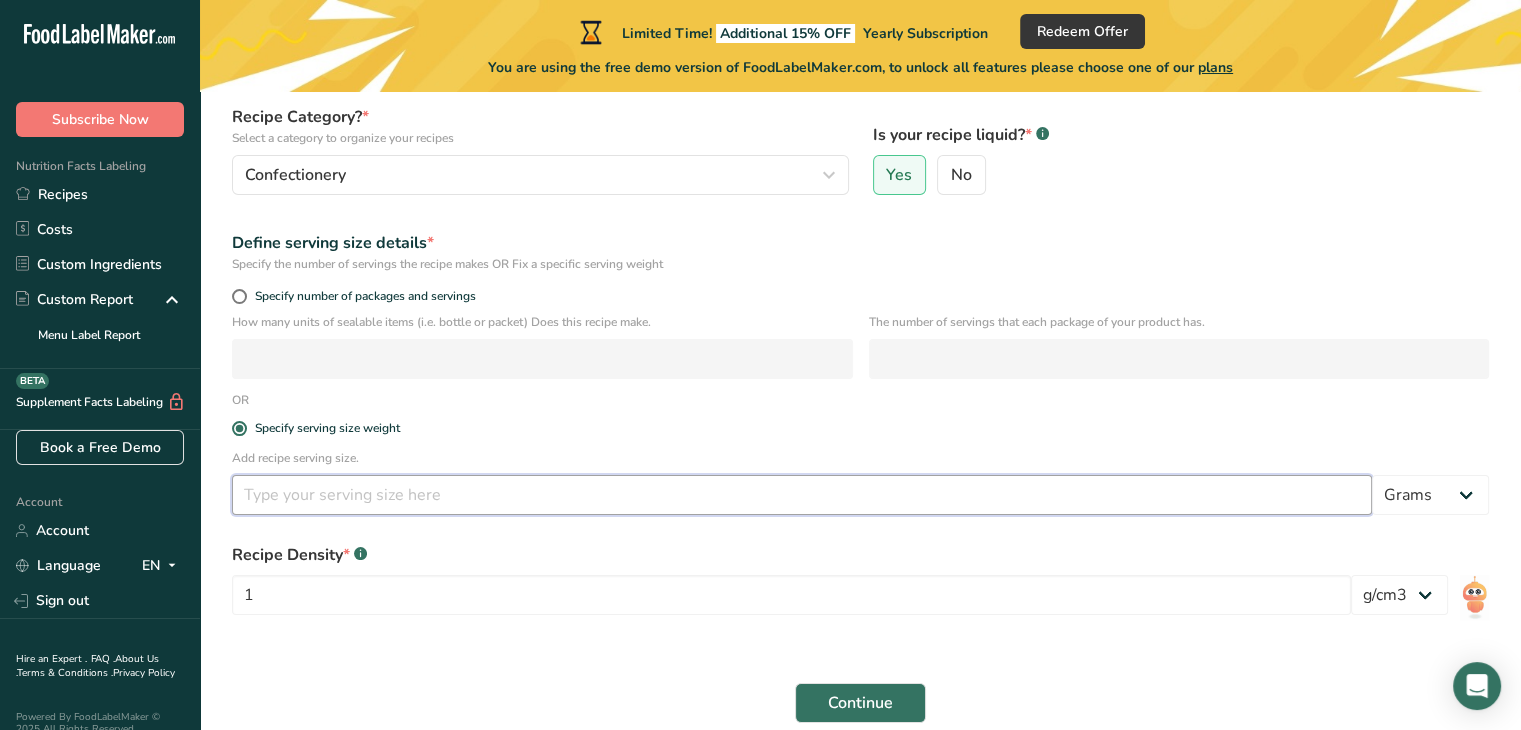 click at bounding box center [802, 495] 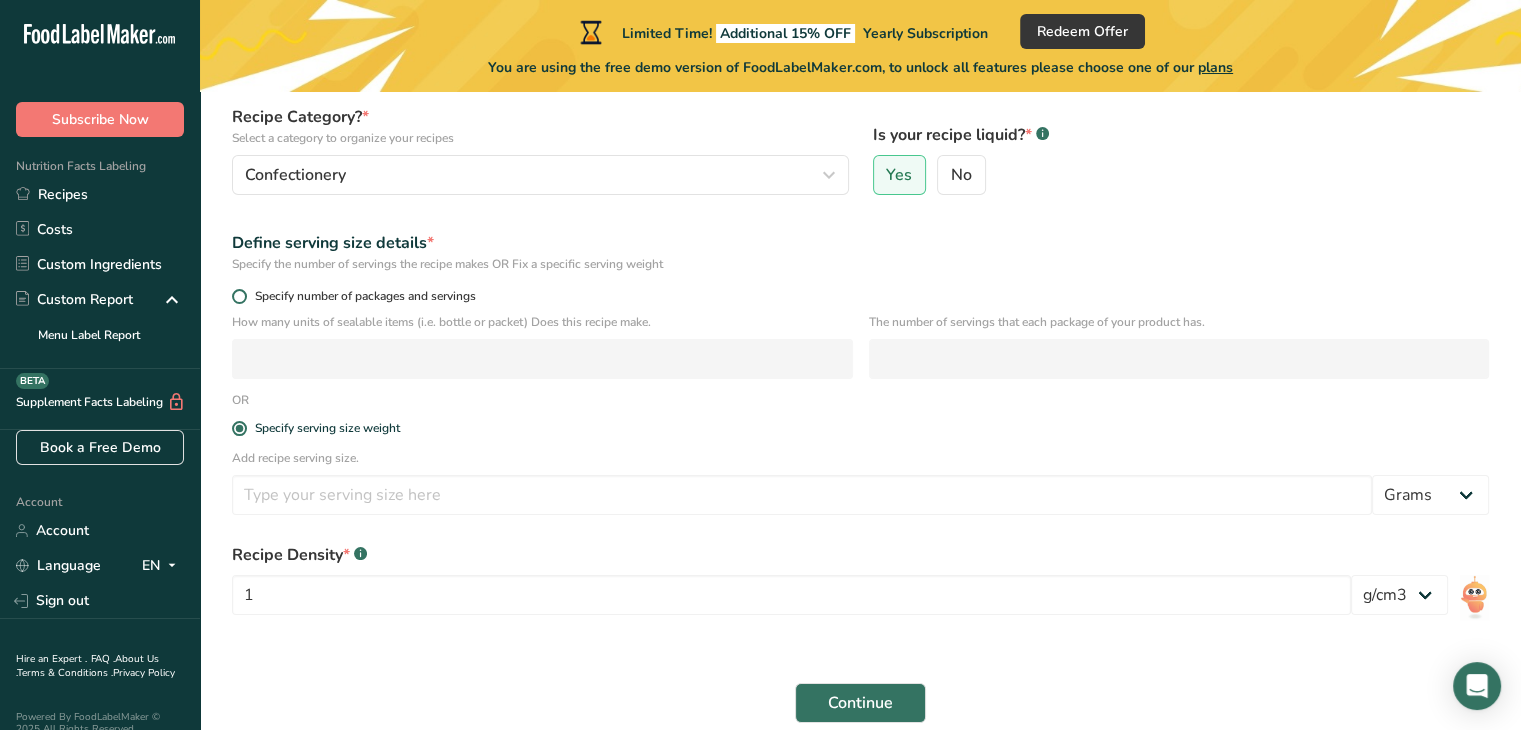 click at bounding box center (239, 296) 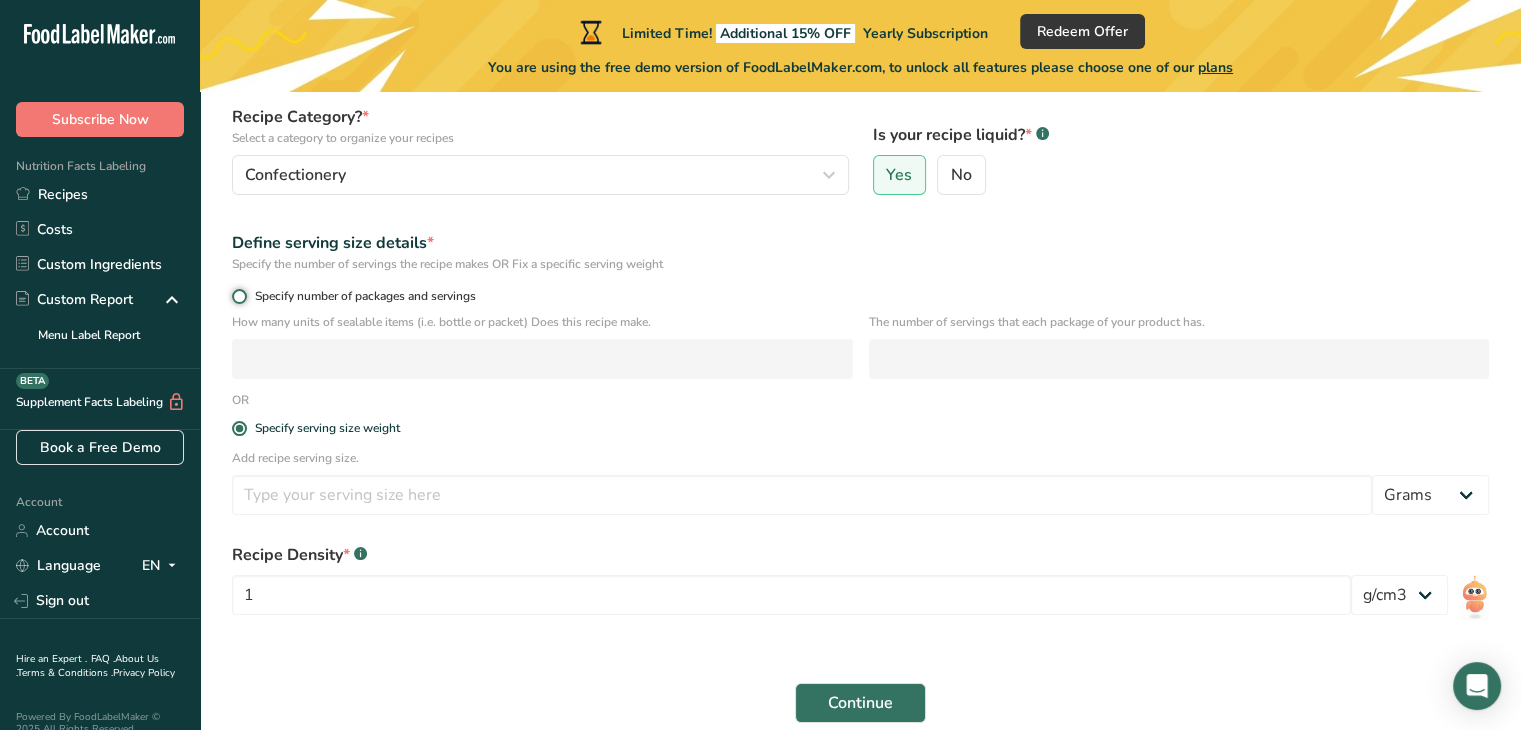 click on "Specify number of packages and servings" at bounding box center (238, 296) 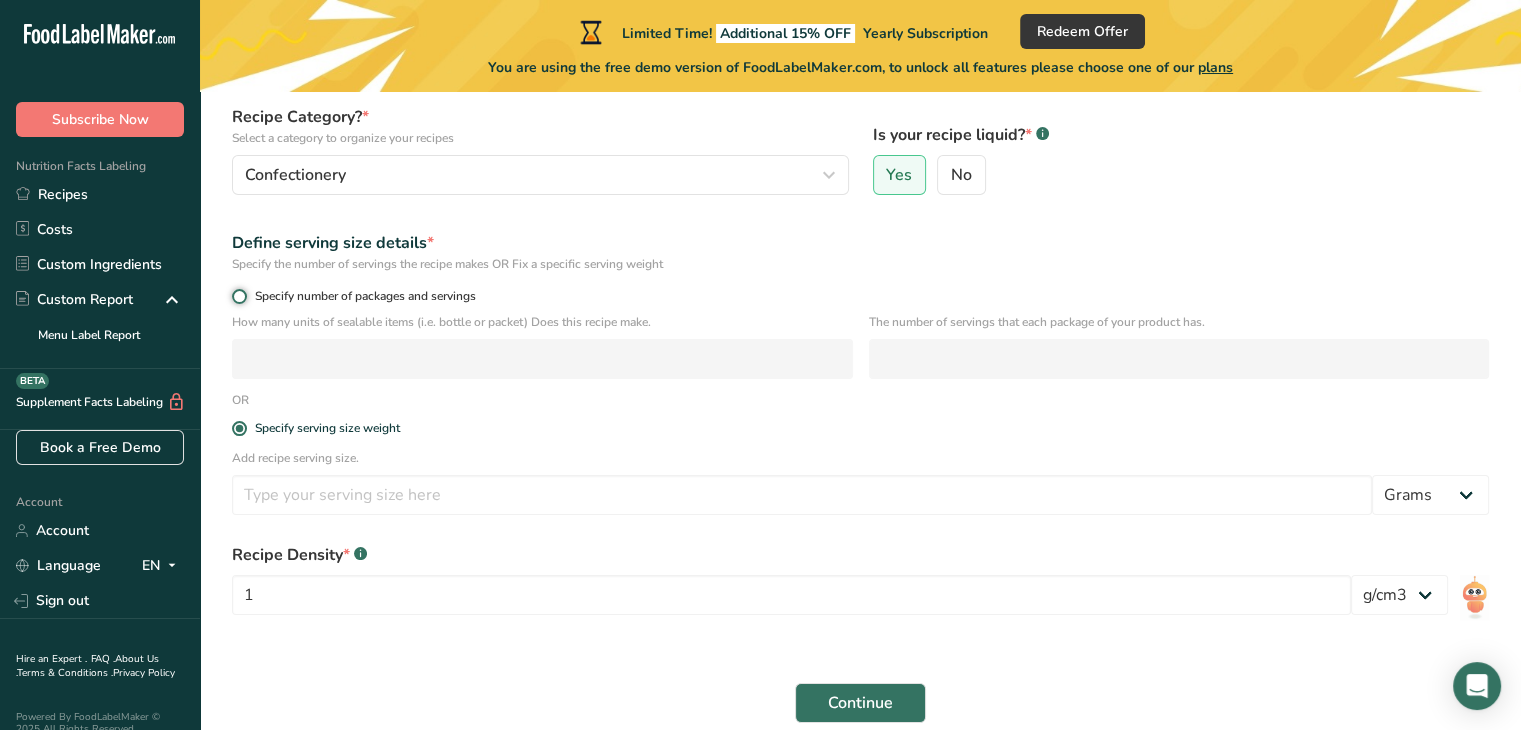 radio on "true" 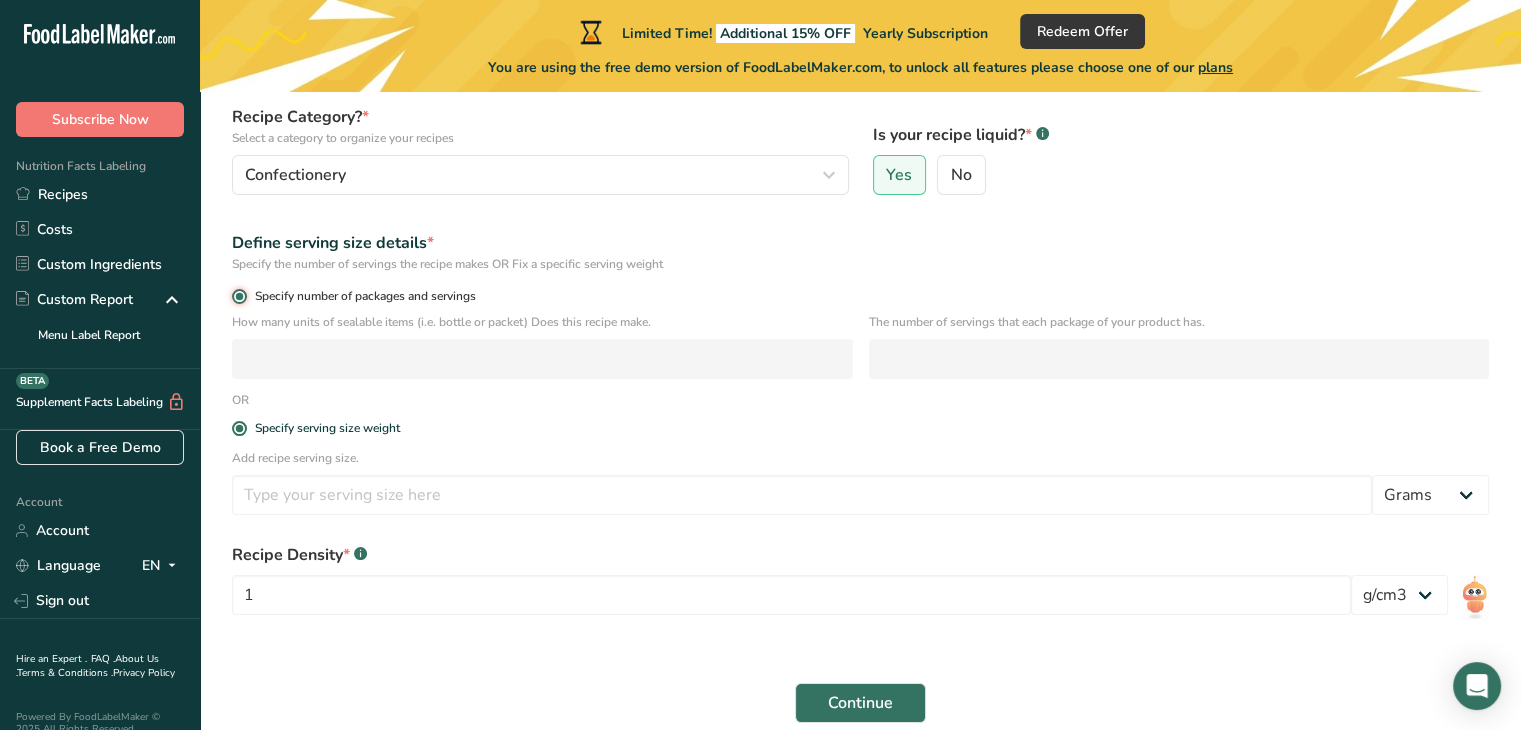 radio on "false" 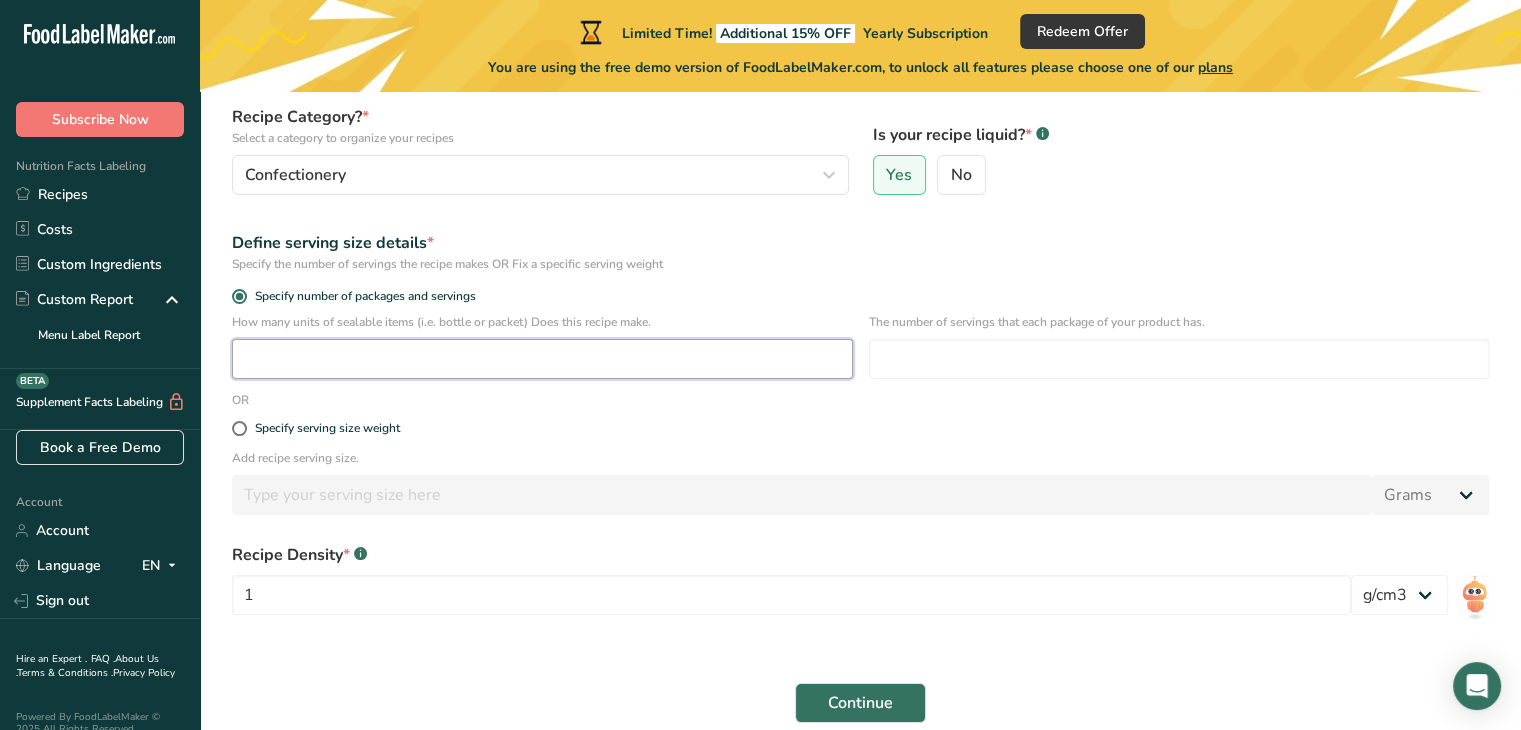 click at bounding box center [542, 359] 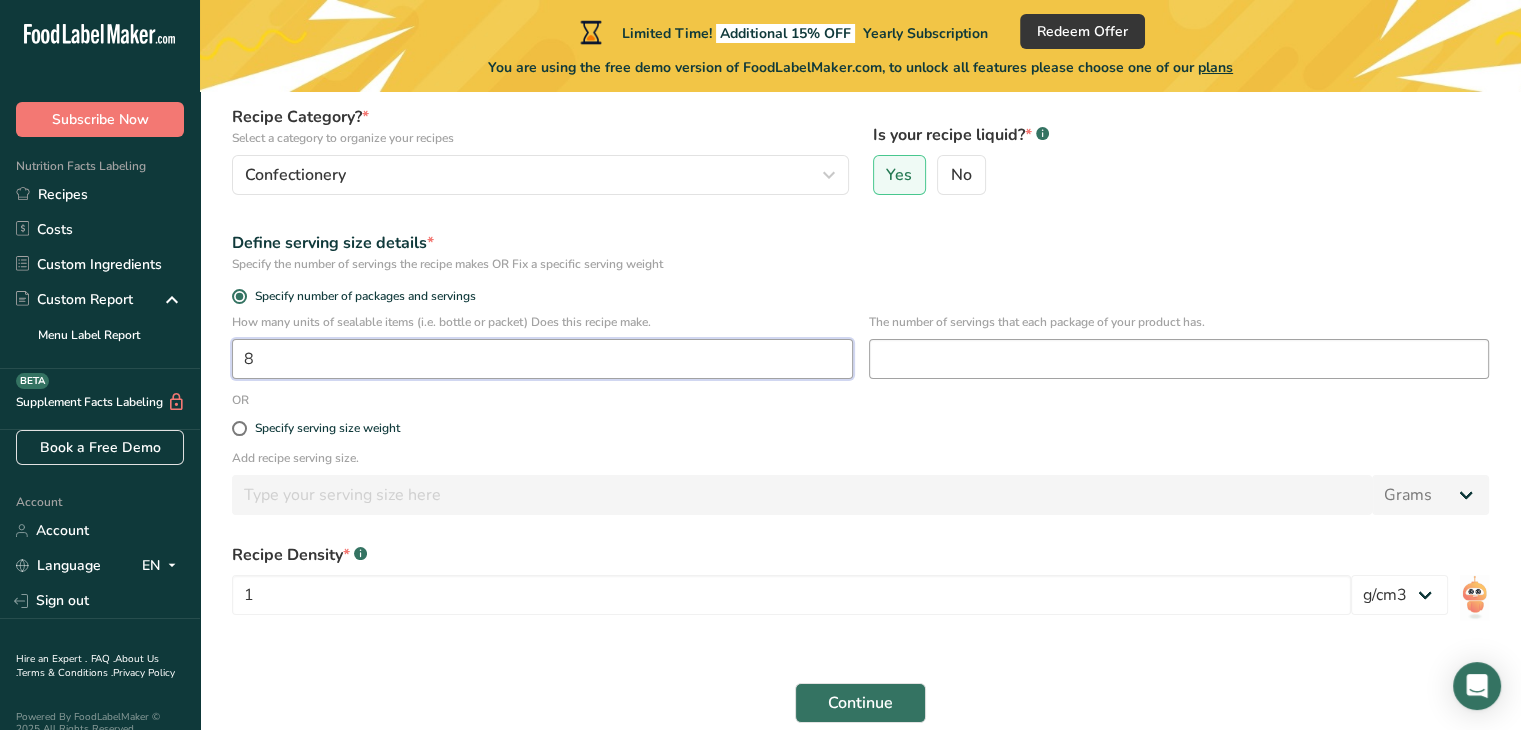 type on "8" 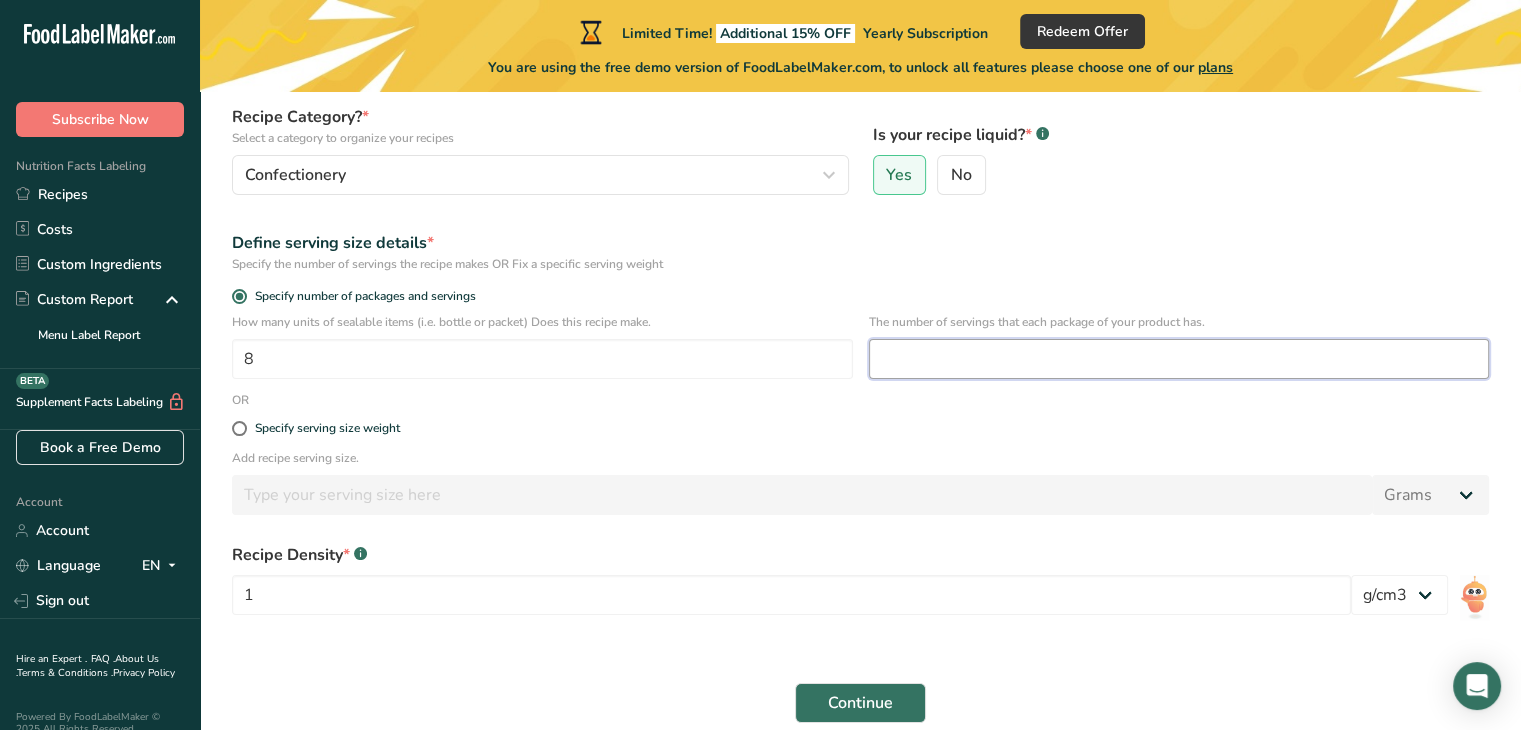 click at bounding box center [1179, 359] 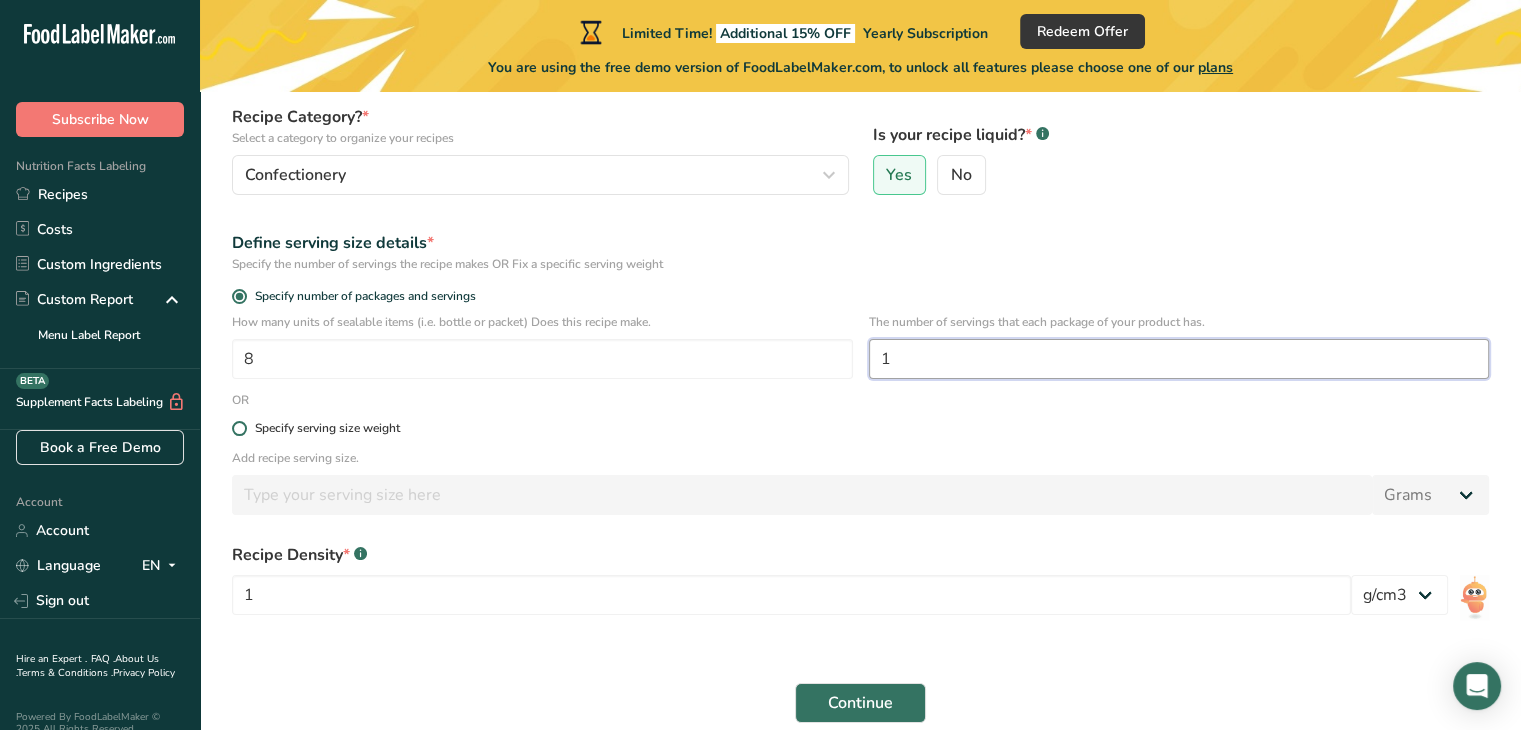 type on "1" 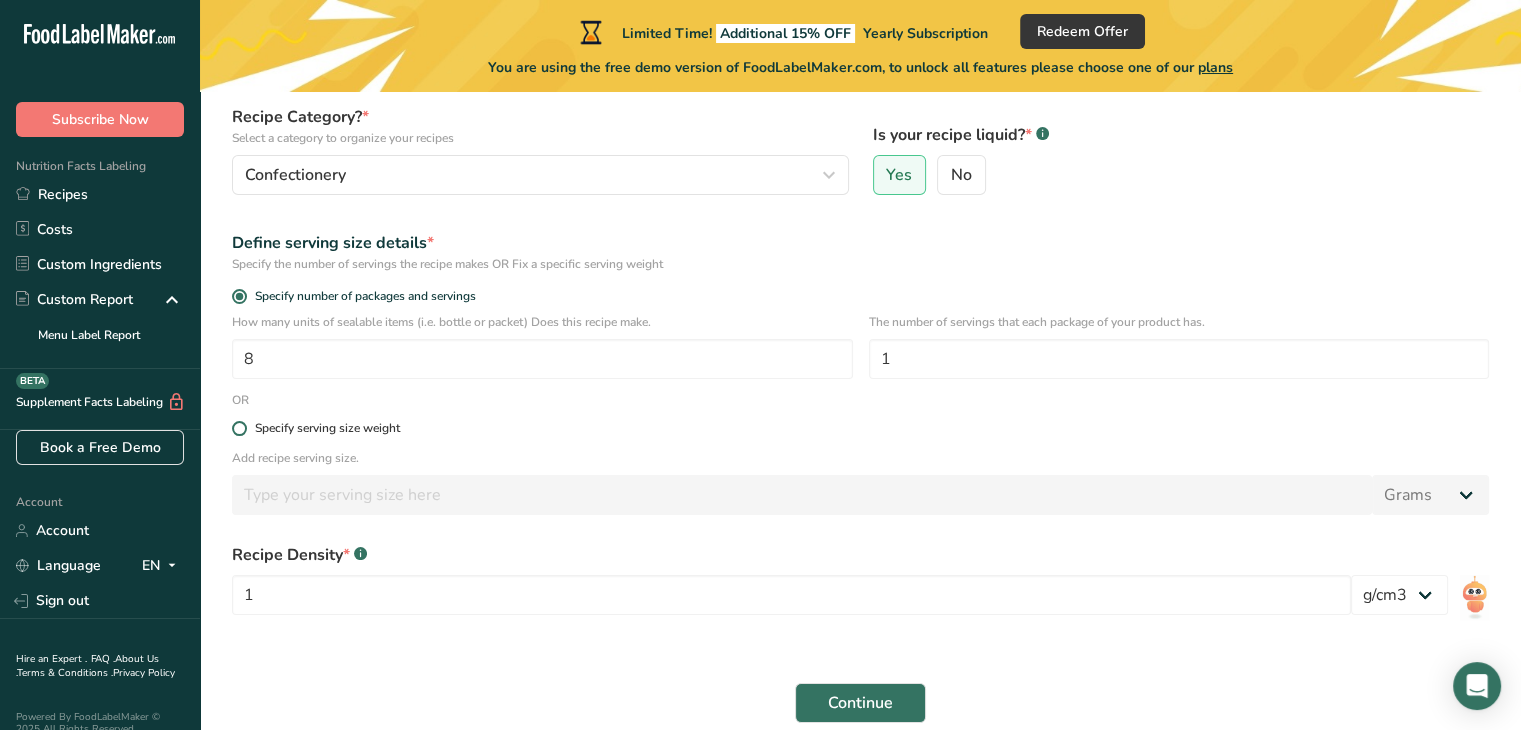 click on "Specify serving size weight" at bounding box center (860, 428) 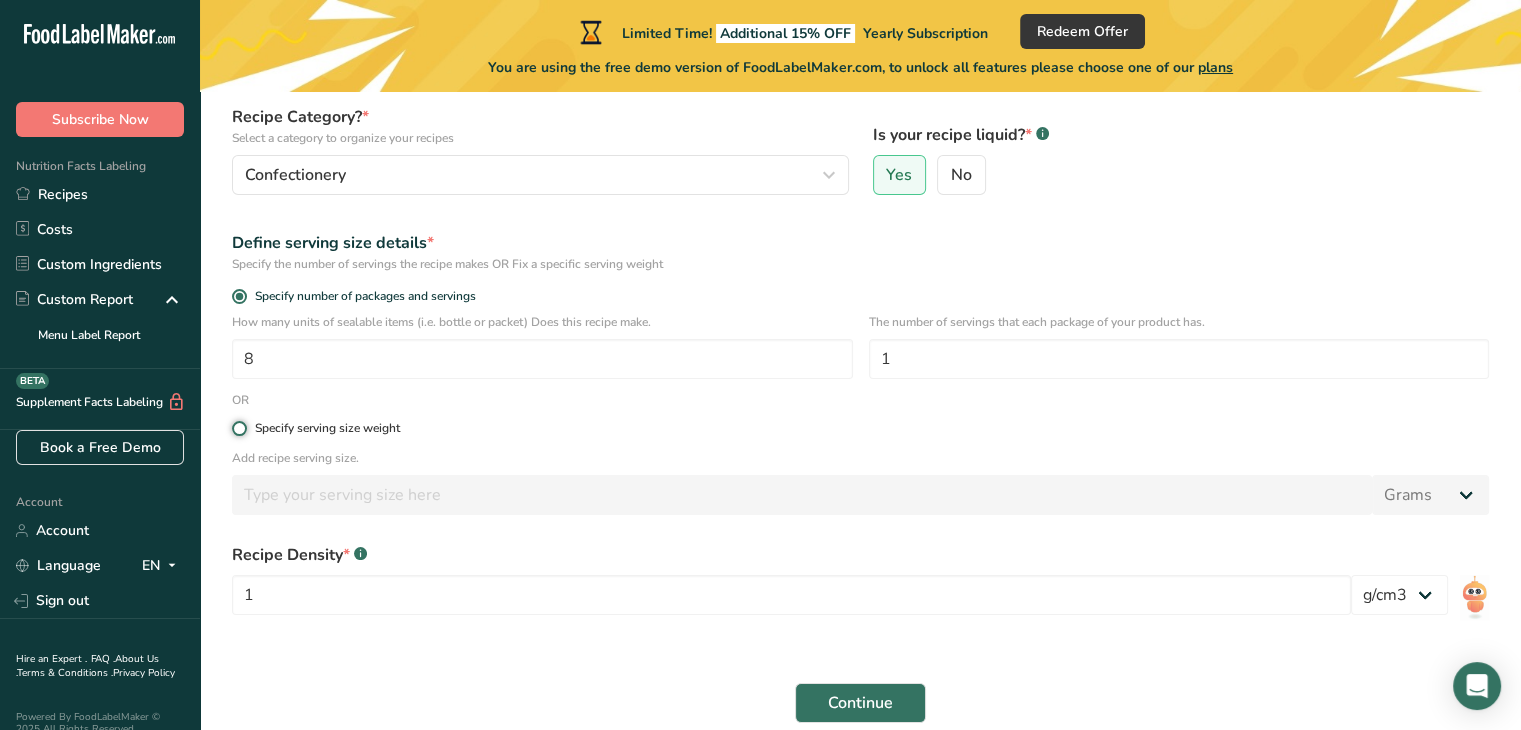 click on "Specify serving size weight" at bounding box center [238, 428] 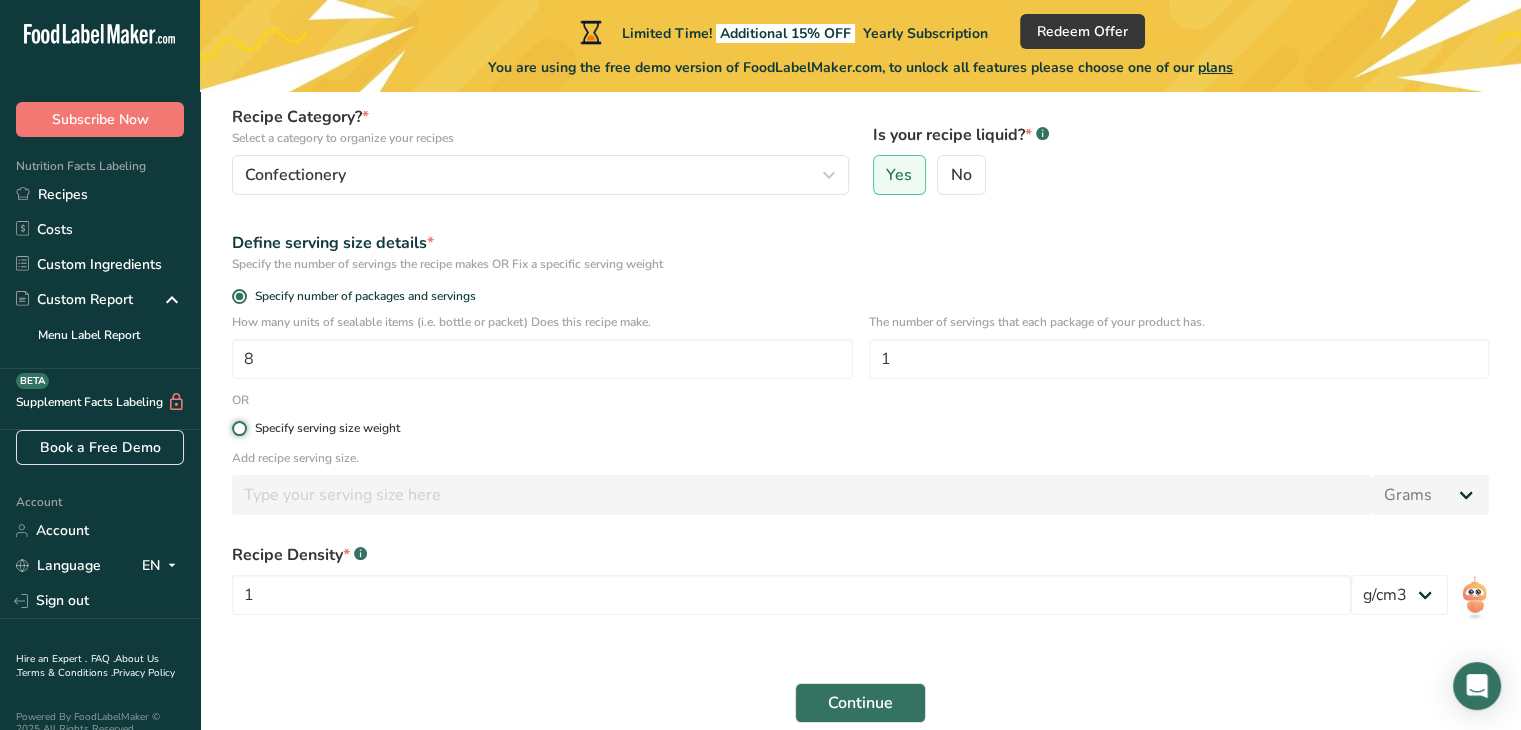 radio on "true" 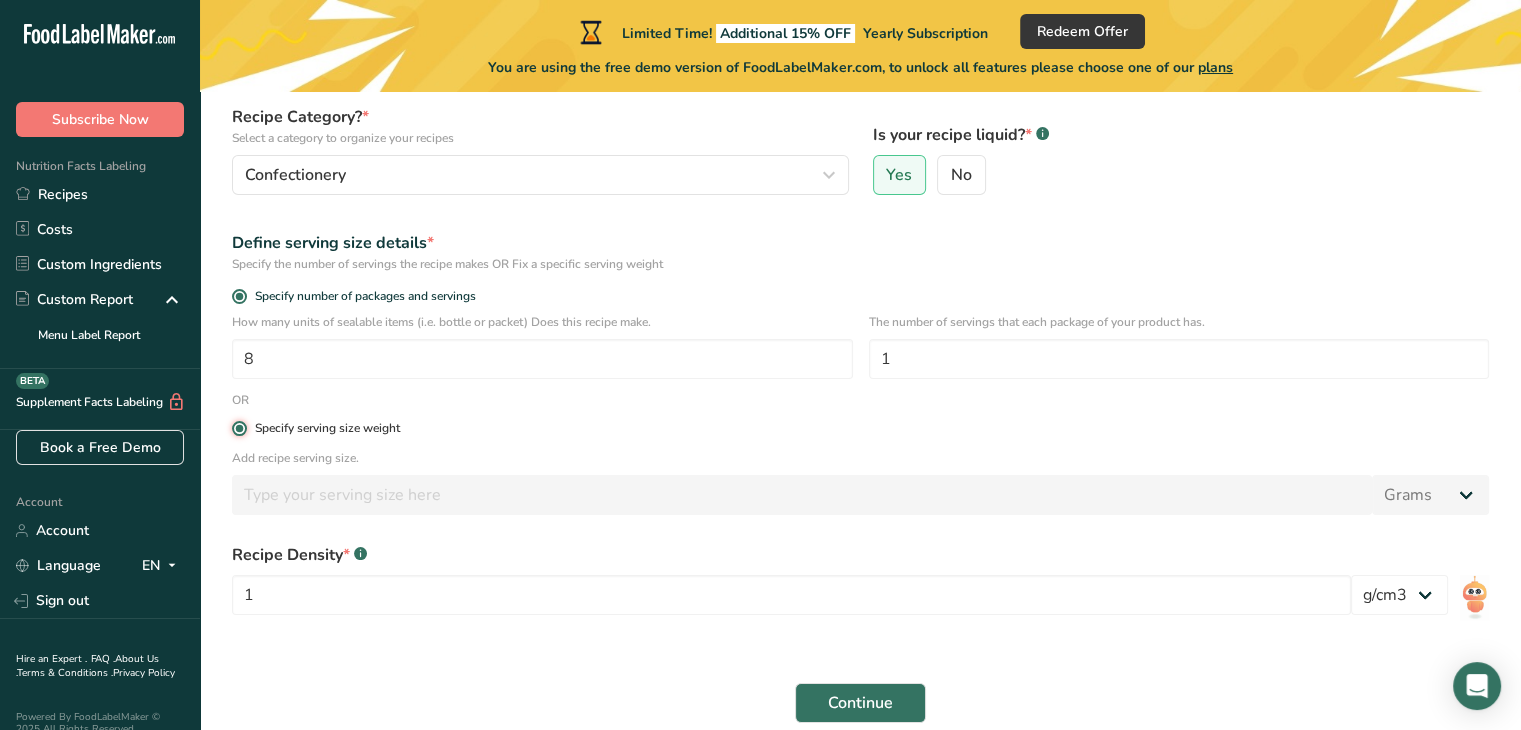radio on "false" 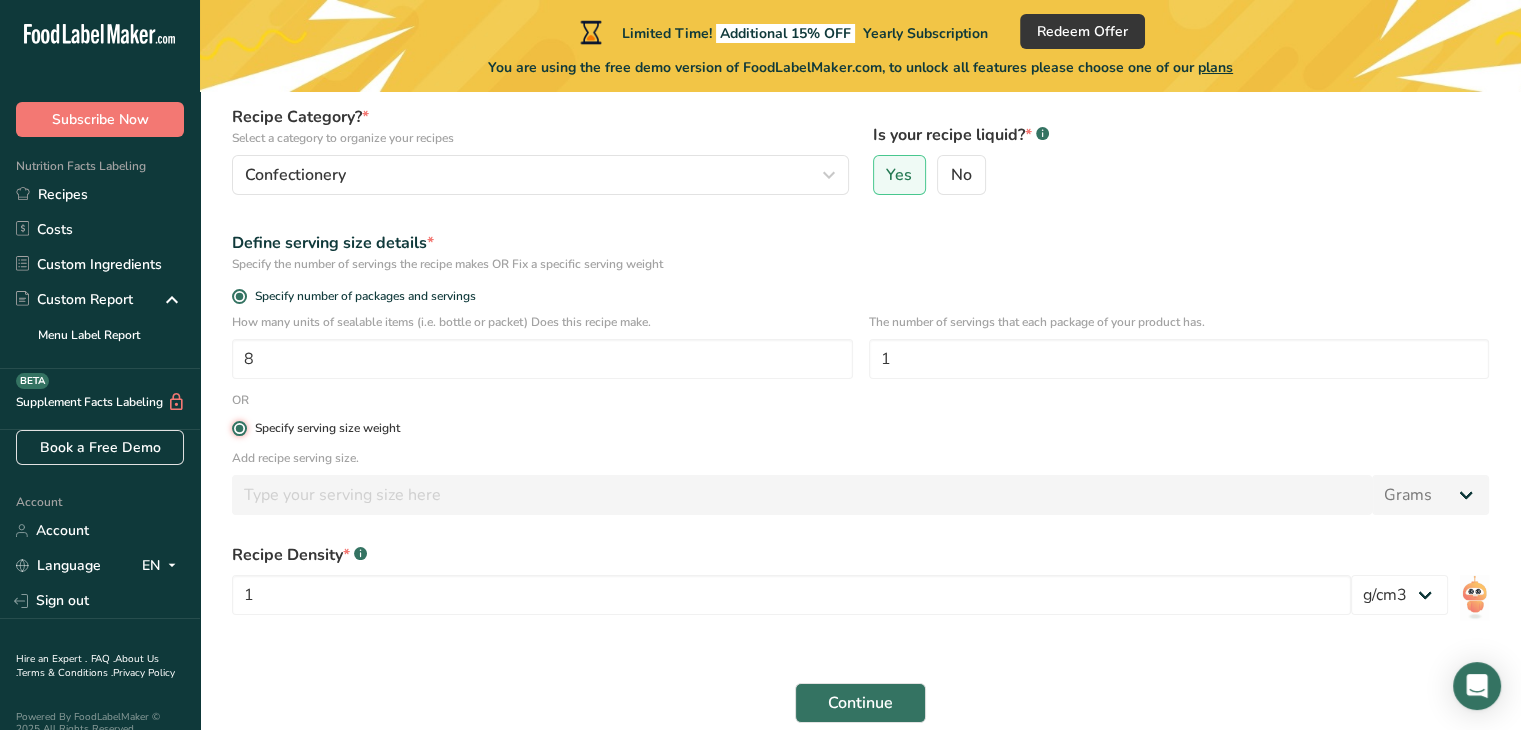 type 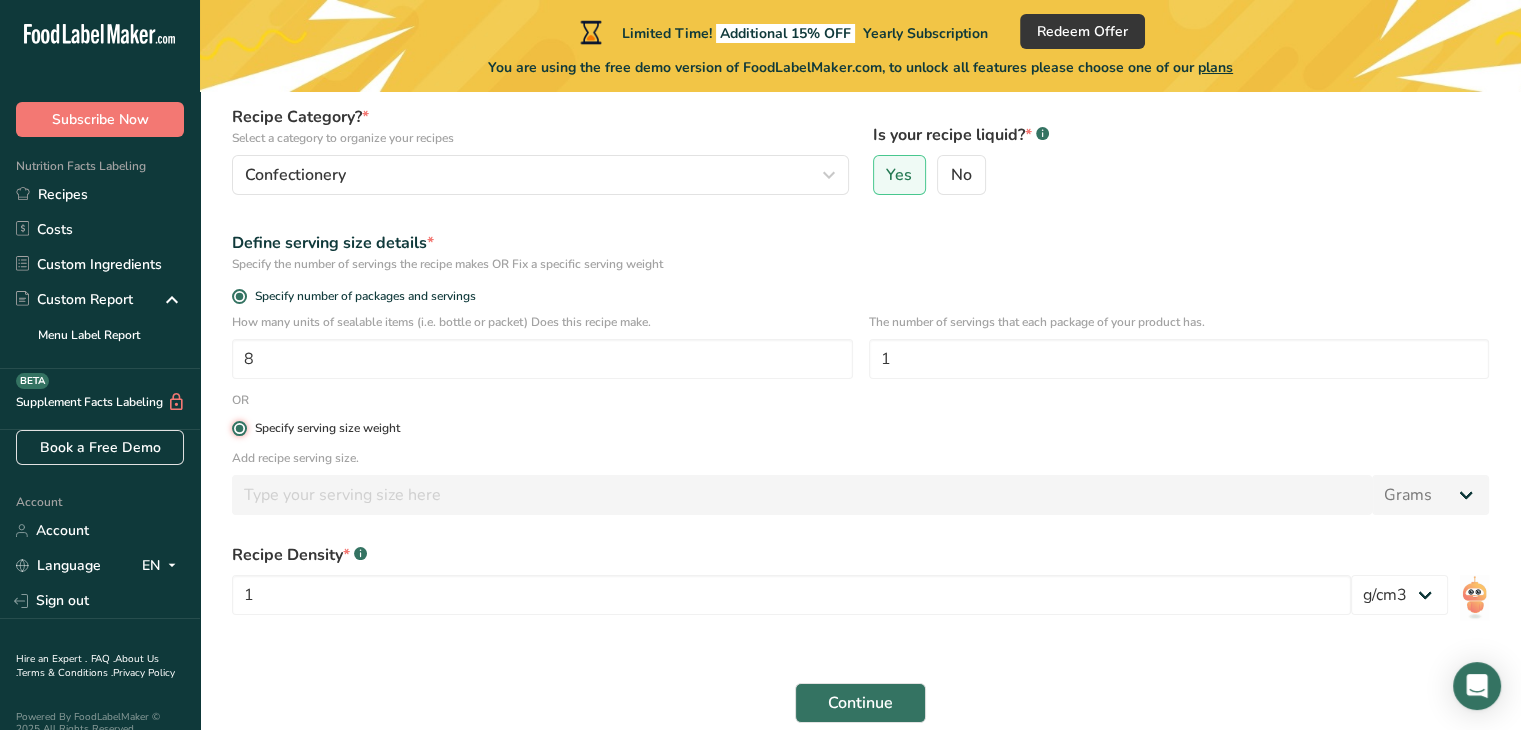 type 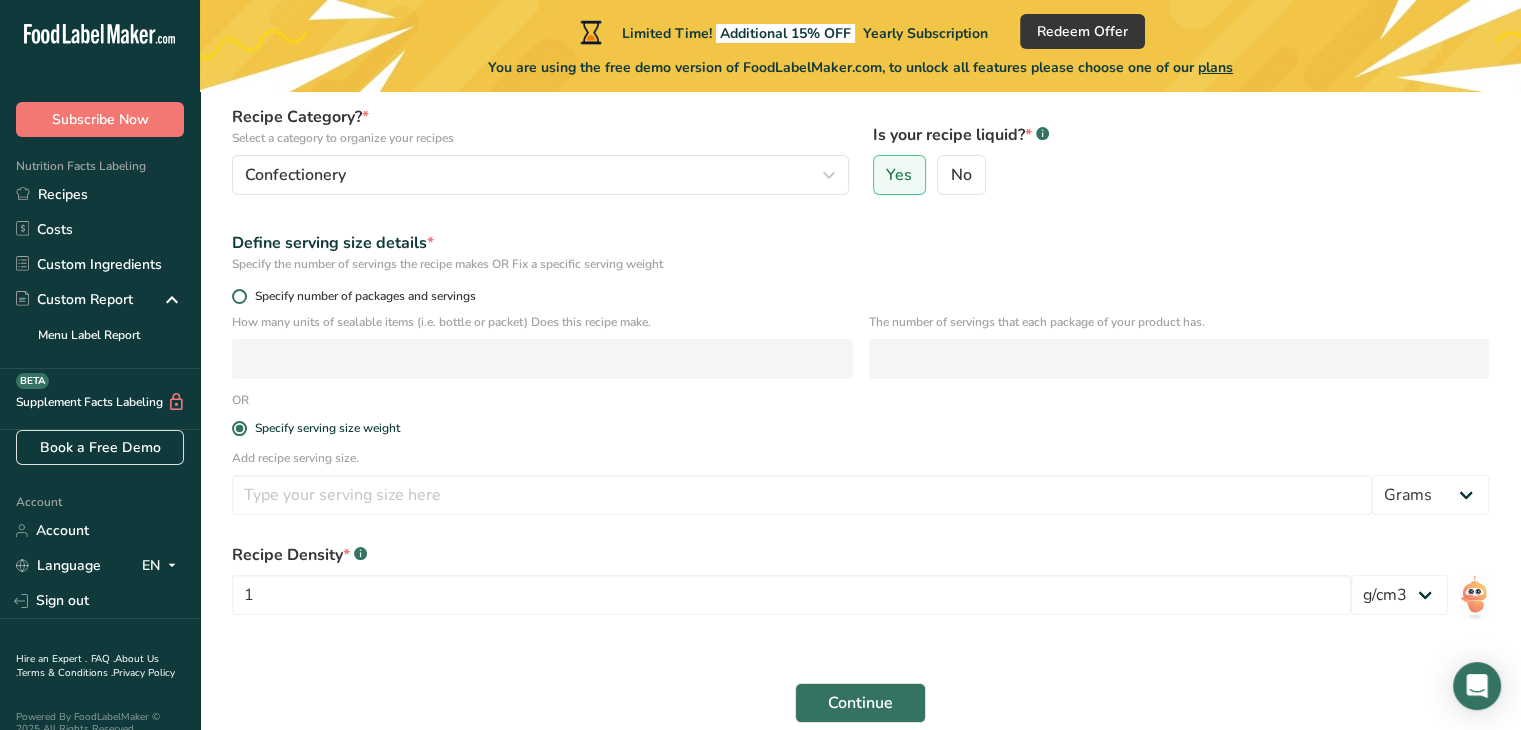 click at bounding box center [239, 296] 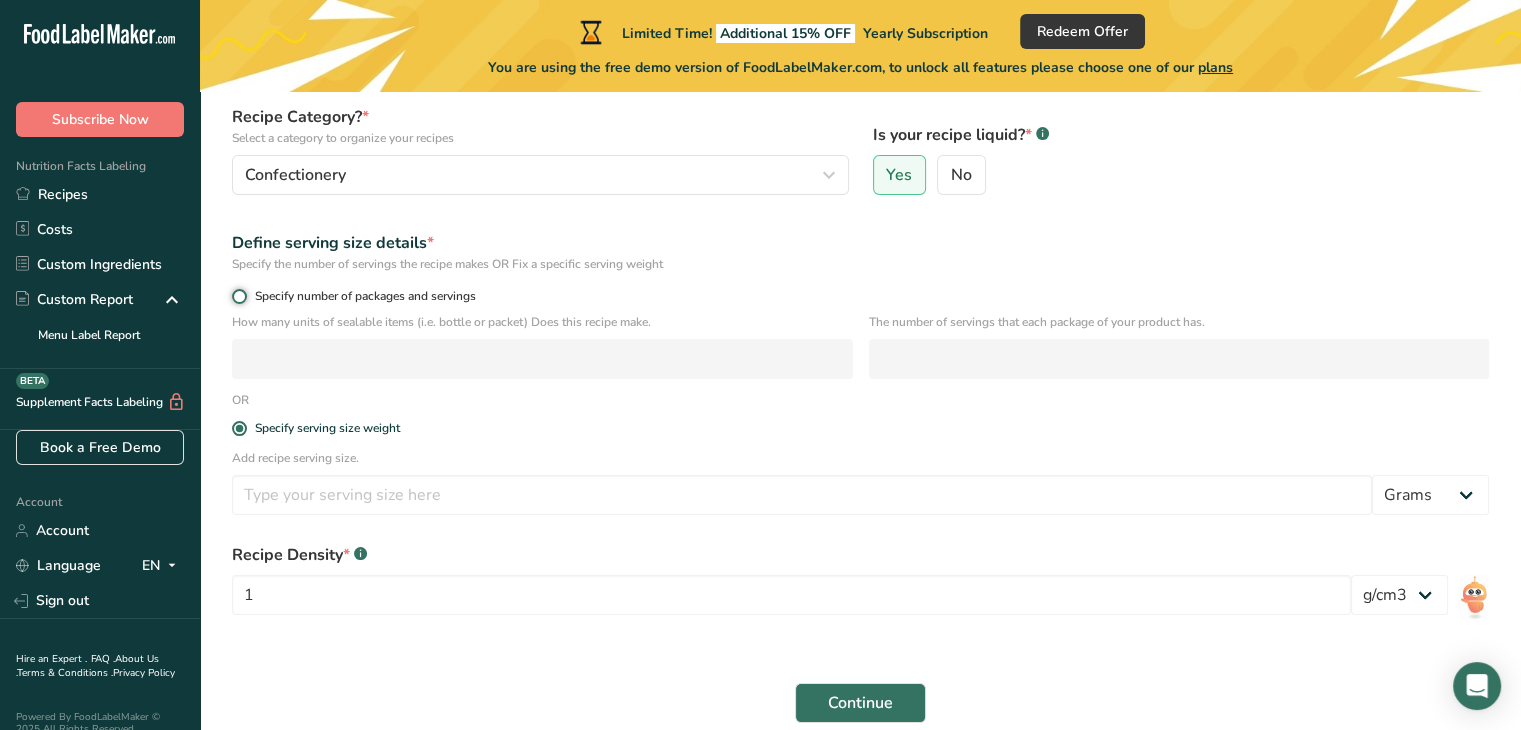 click on "Specify number of packages and servings" at bounding box center (238, 296) 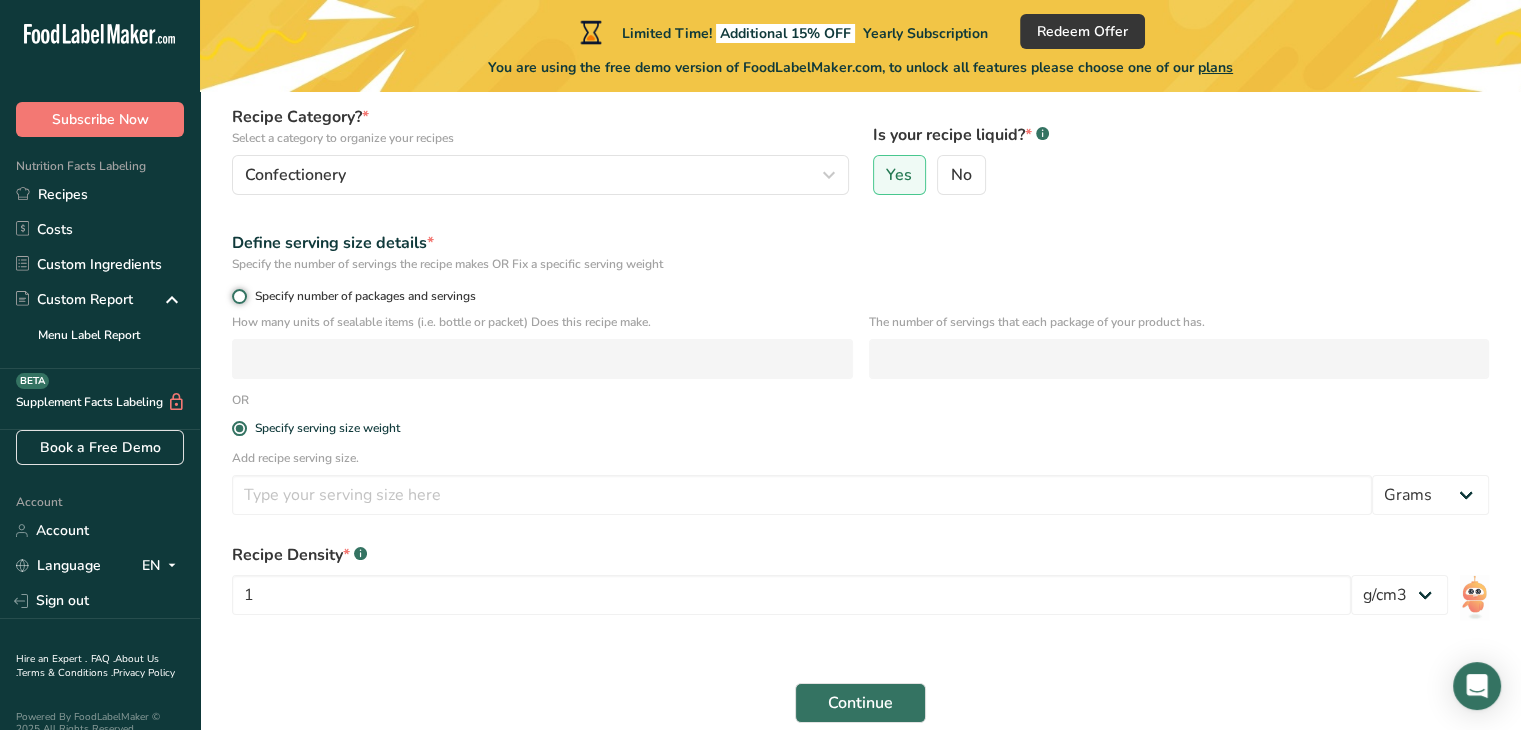 radio on "true" 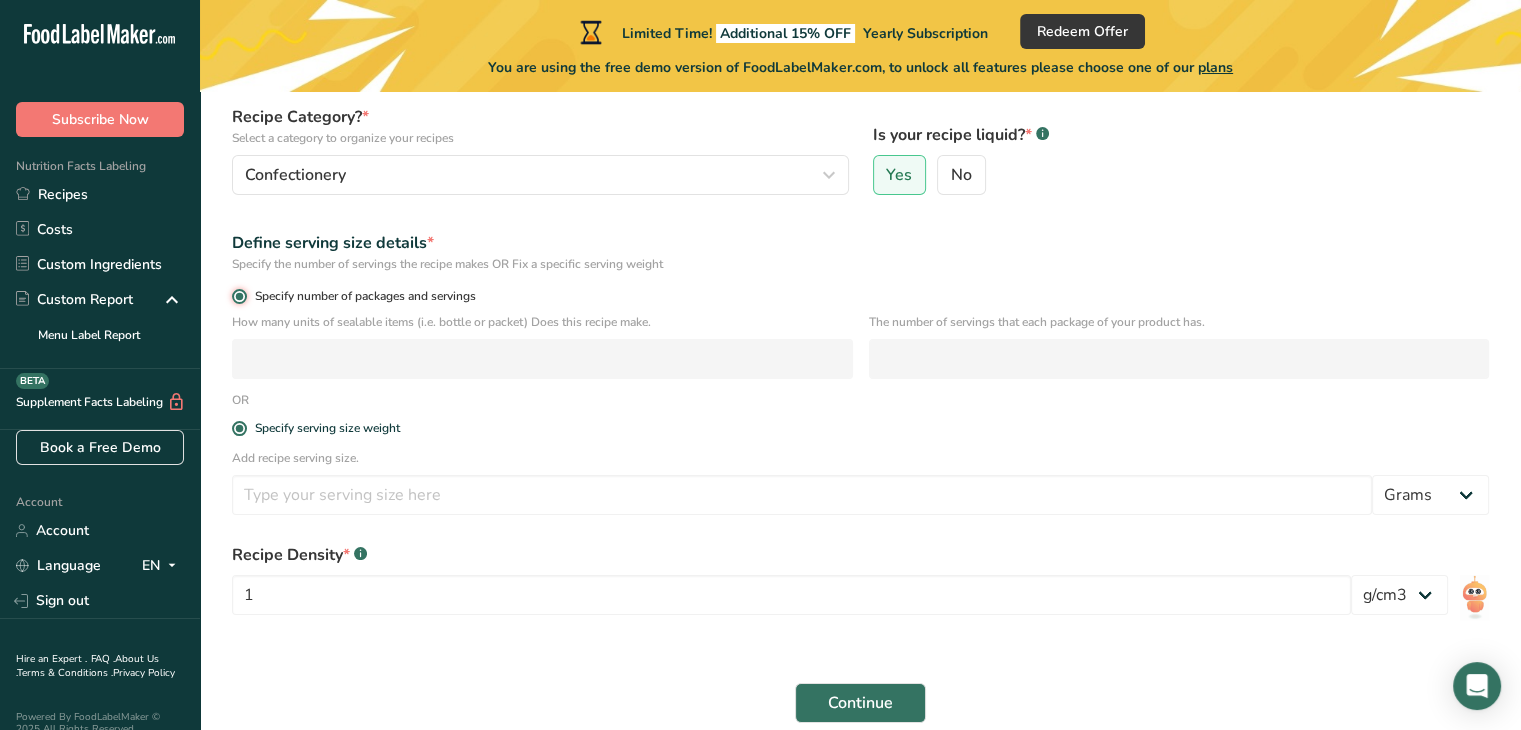 radio on "false" 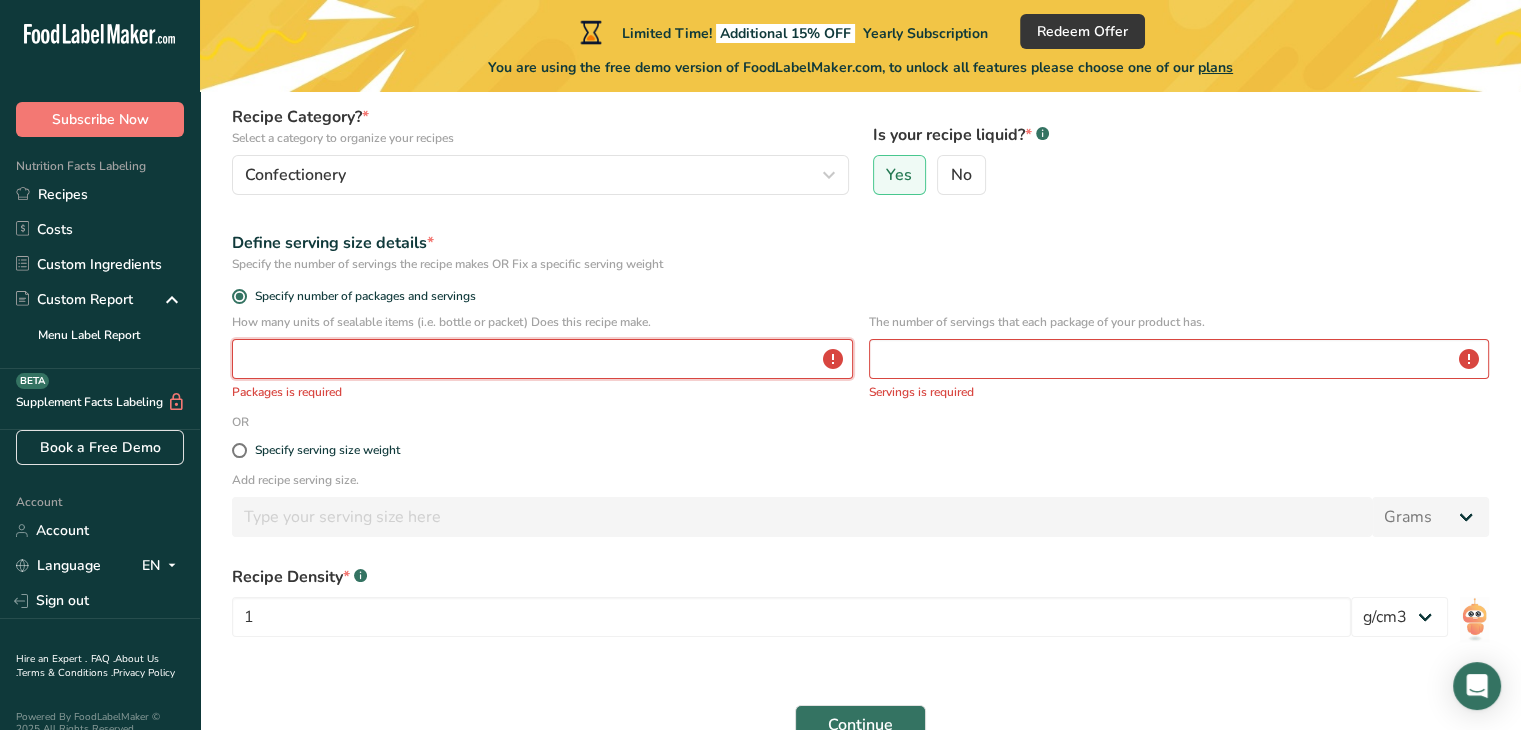 click at bounding box center (542, 359) 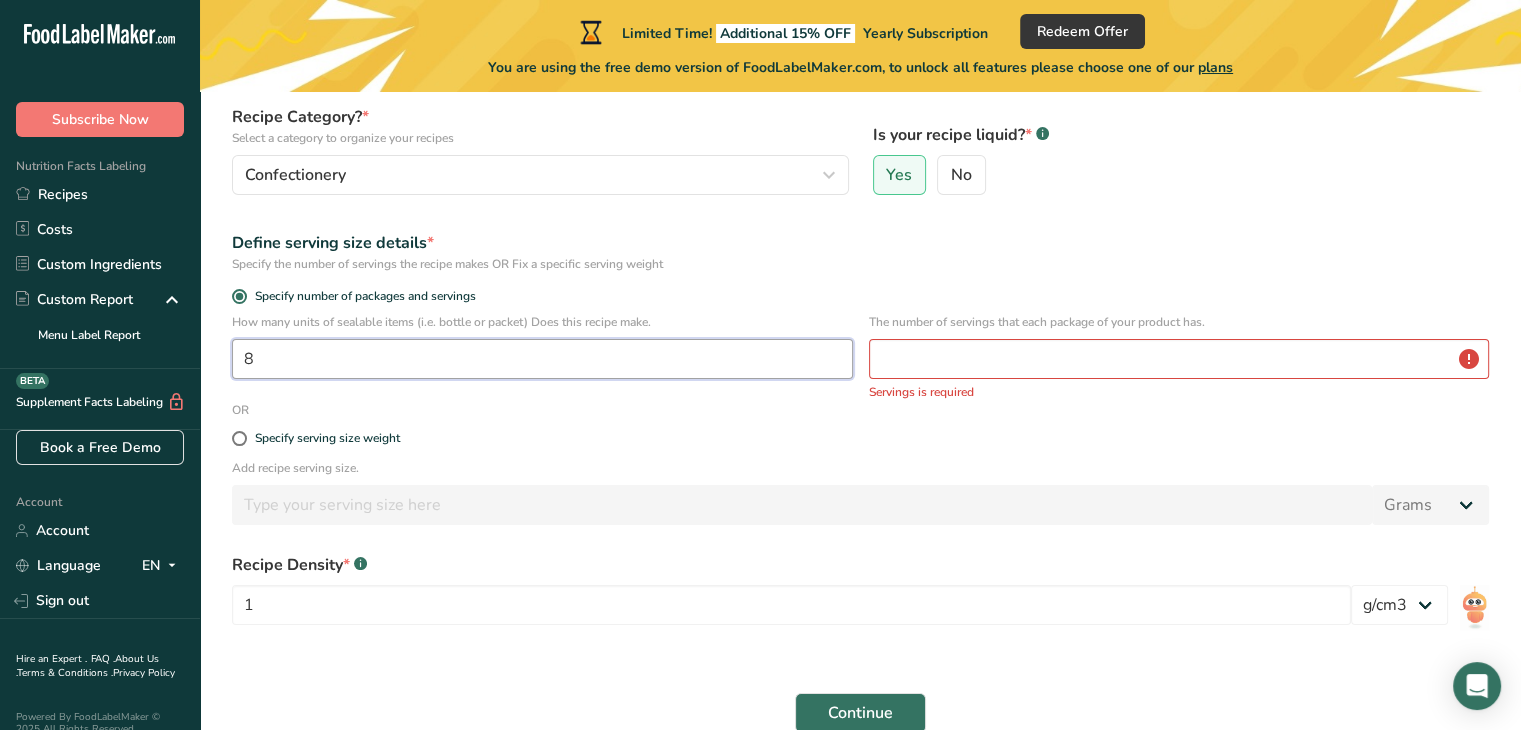 type on "8" 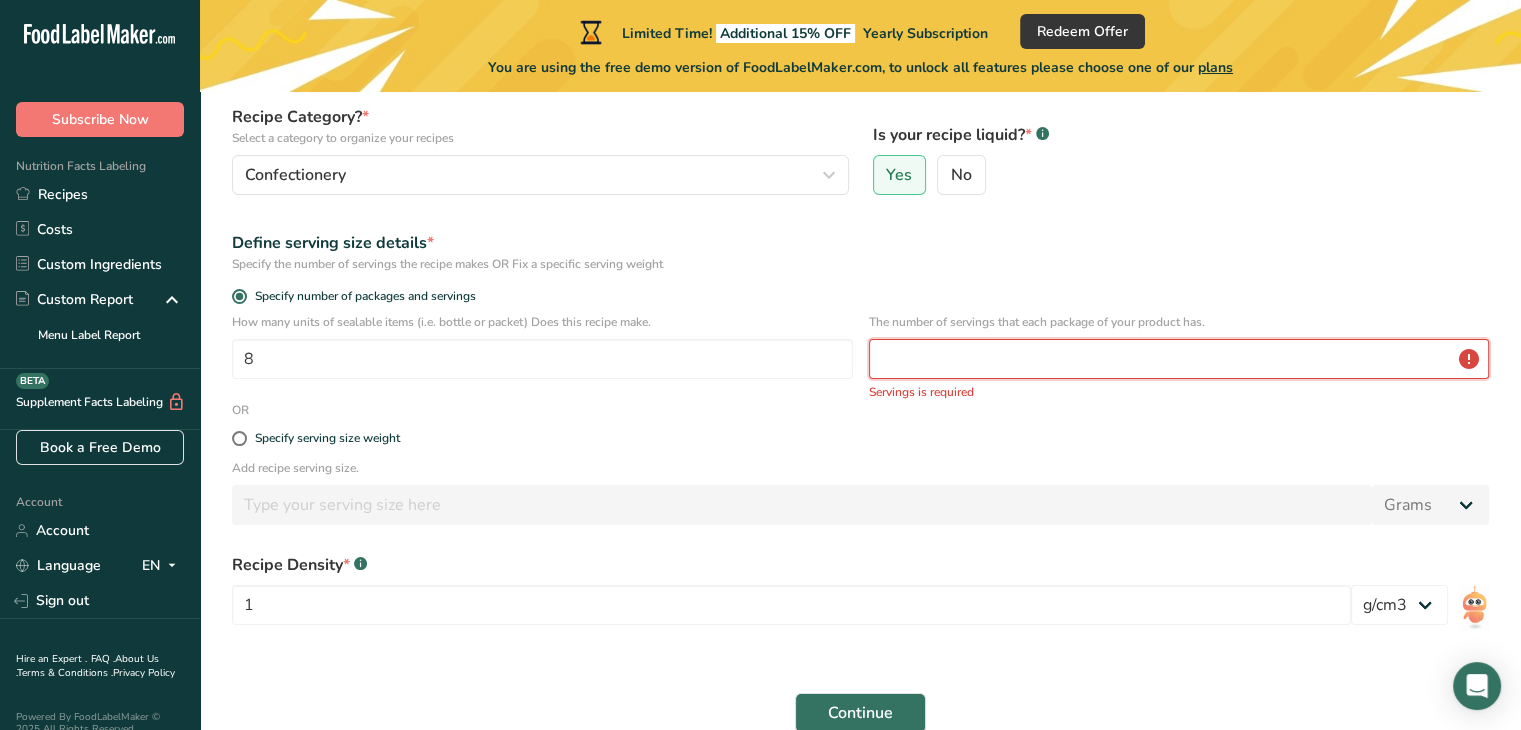 click at bounding box center [1179, 359] 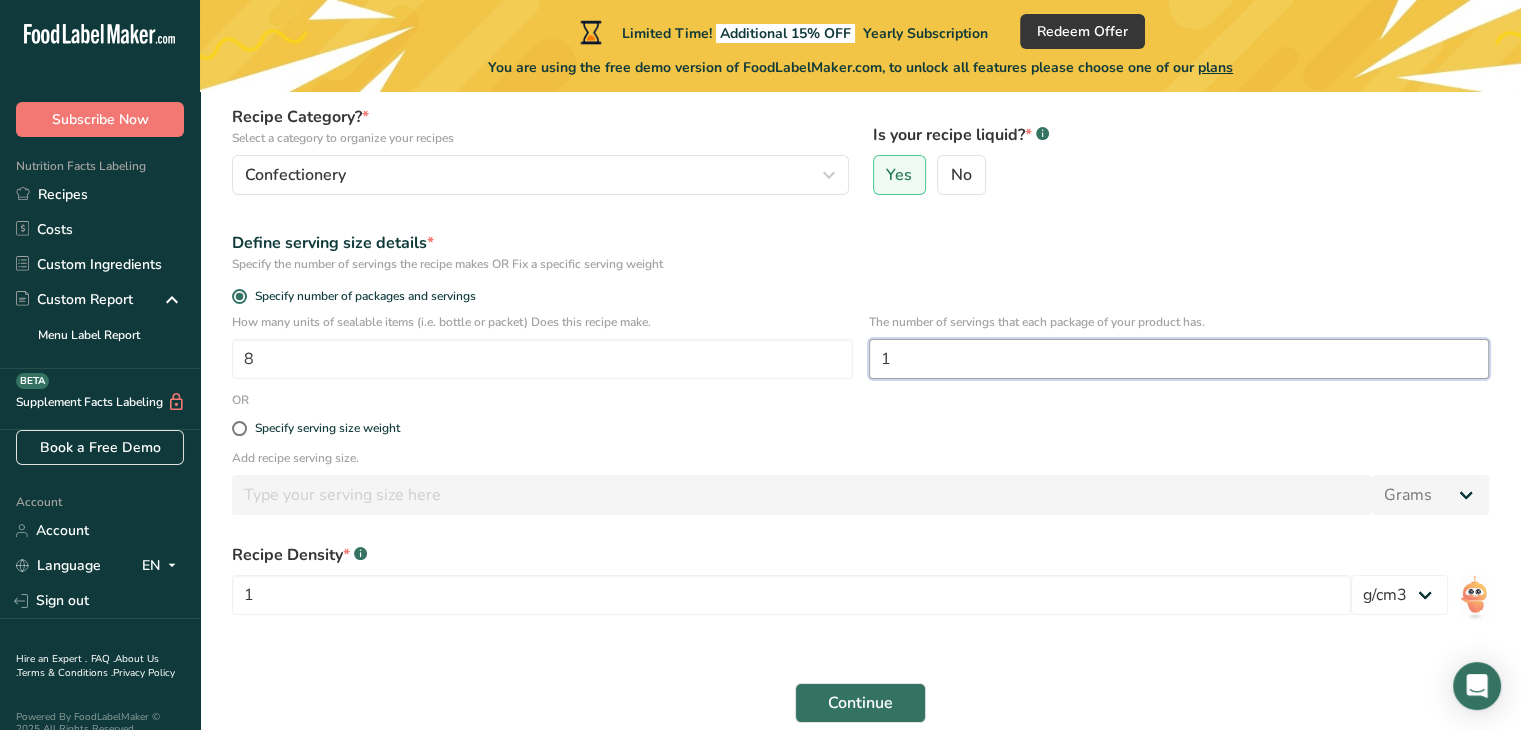type on "1" 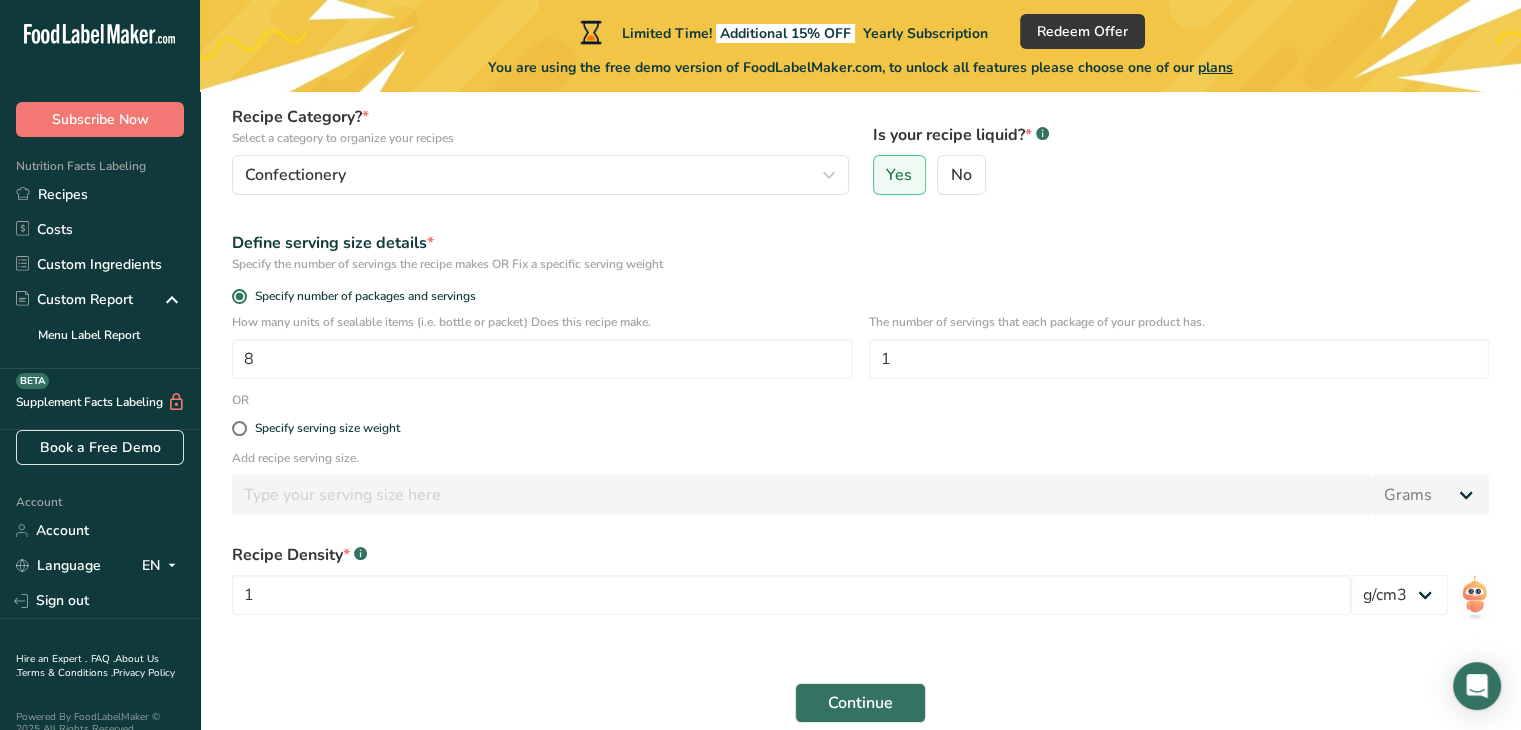 click on "Specify the number of servings the recipe makes OR Fix a specific serving weight" at bounding box center (860, 264) 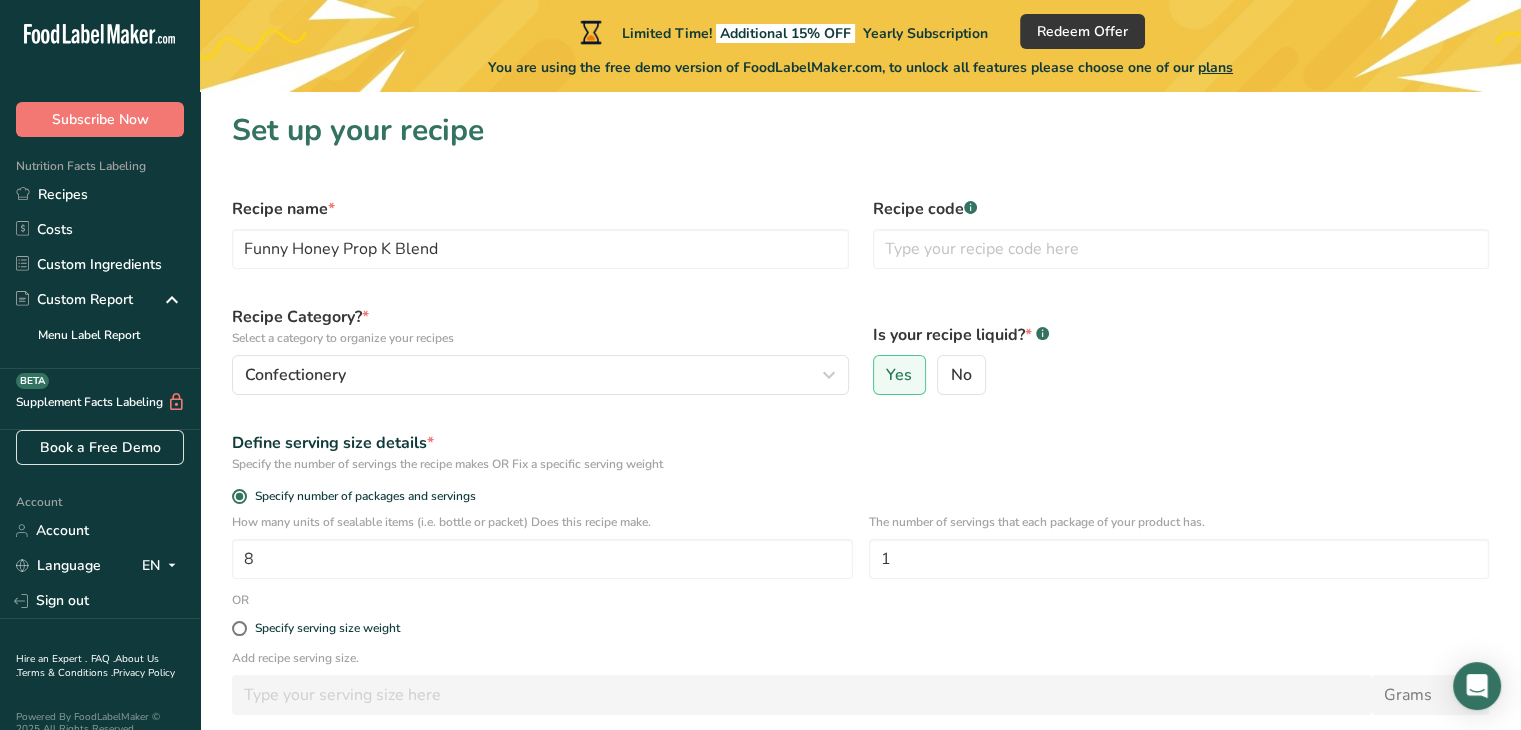 scroll, scrollTop: 0, scrollLeft: 0, axis: both 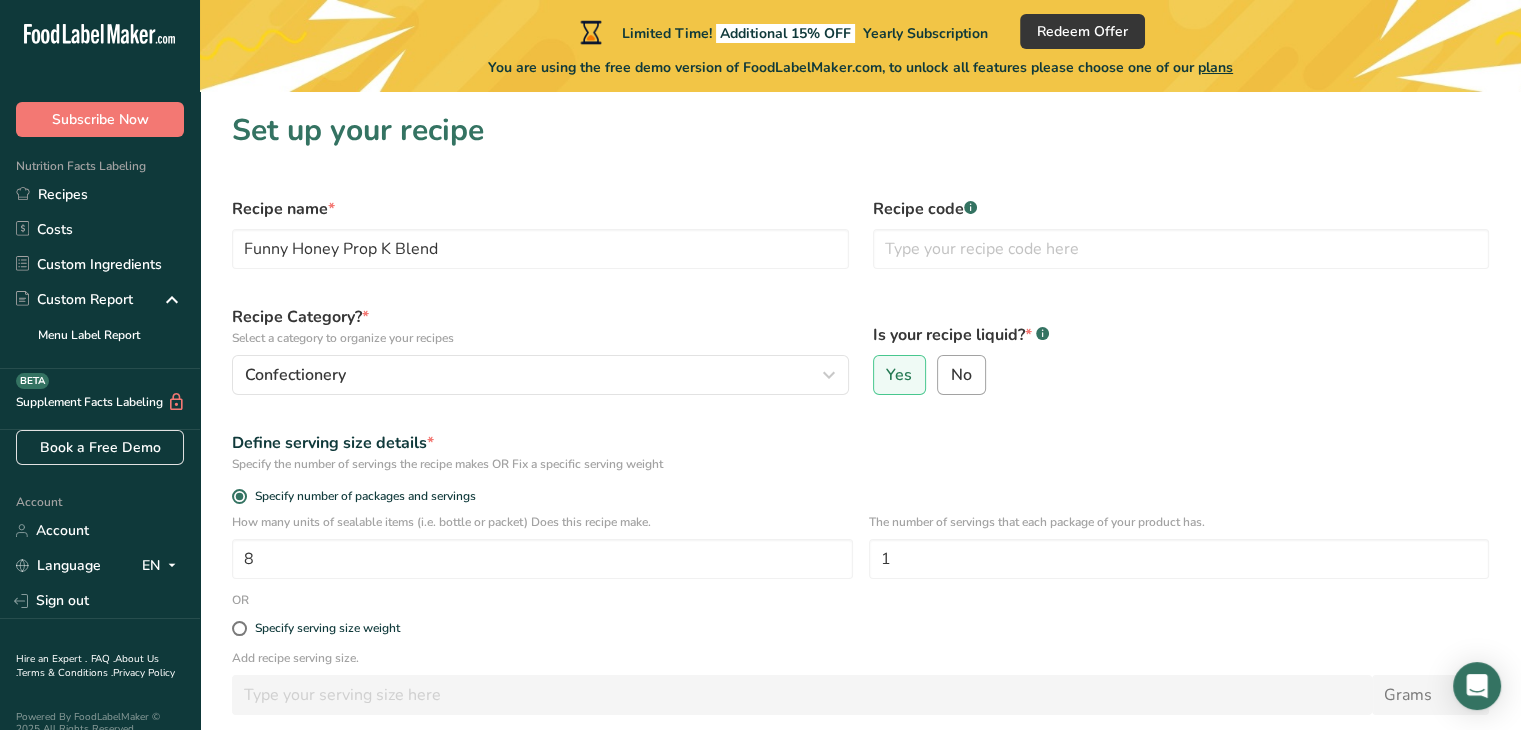 click on "No" at bounding box center (961, 375) 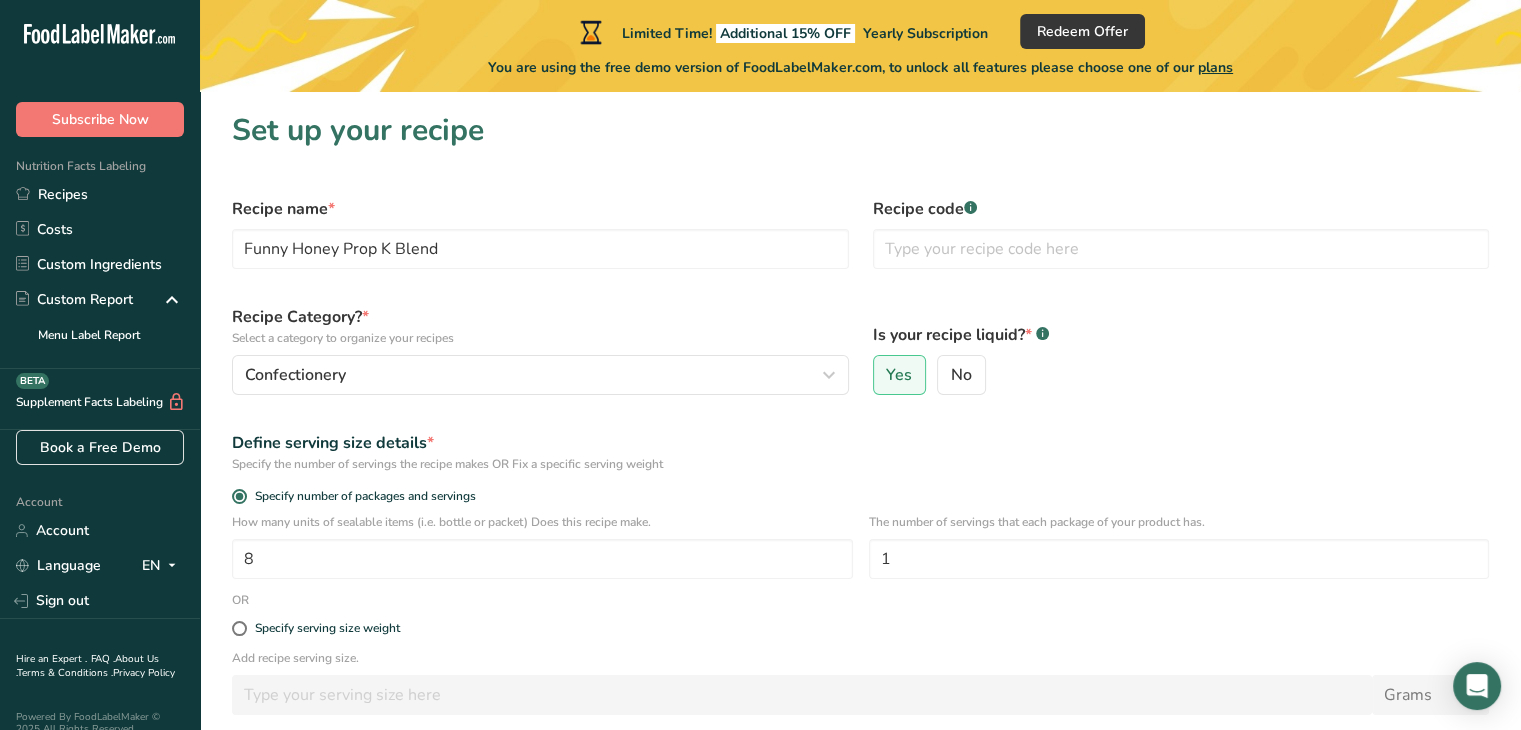 radio on "false" 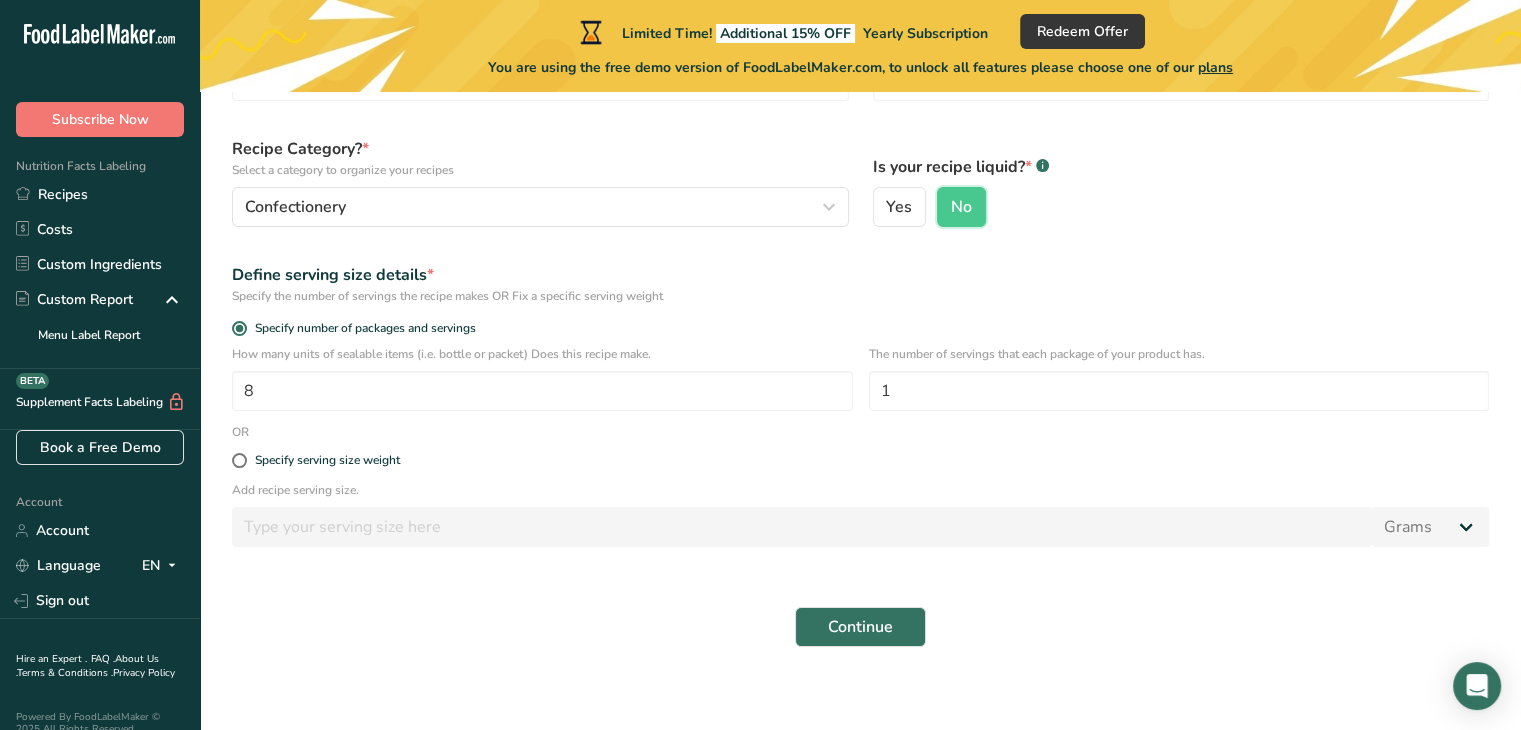 scroll, scrollTop: 181, scrollLeft: 0, axis: vertical 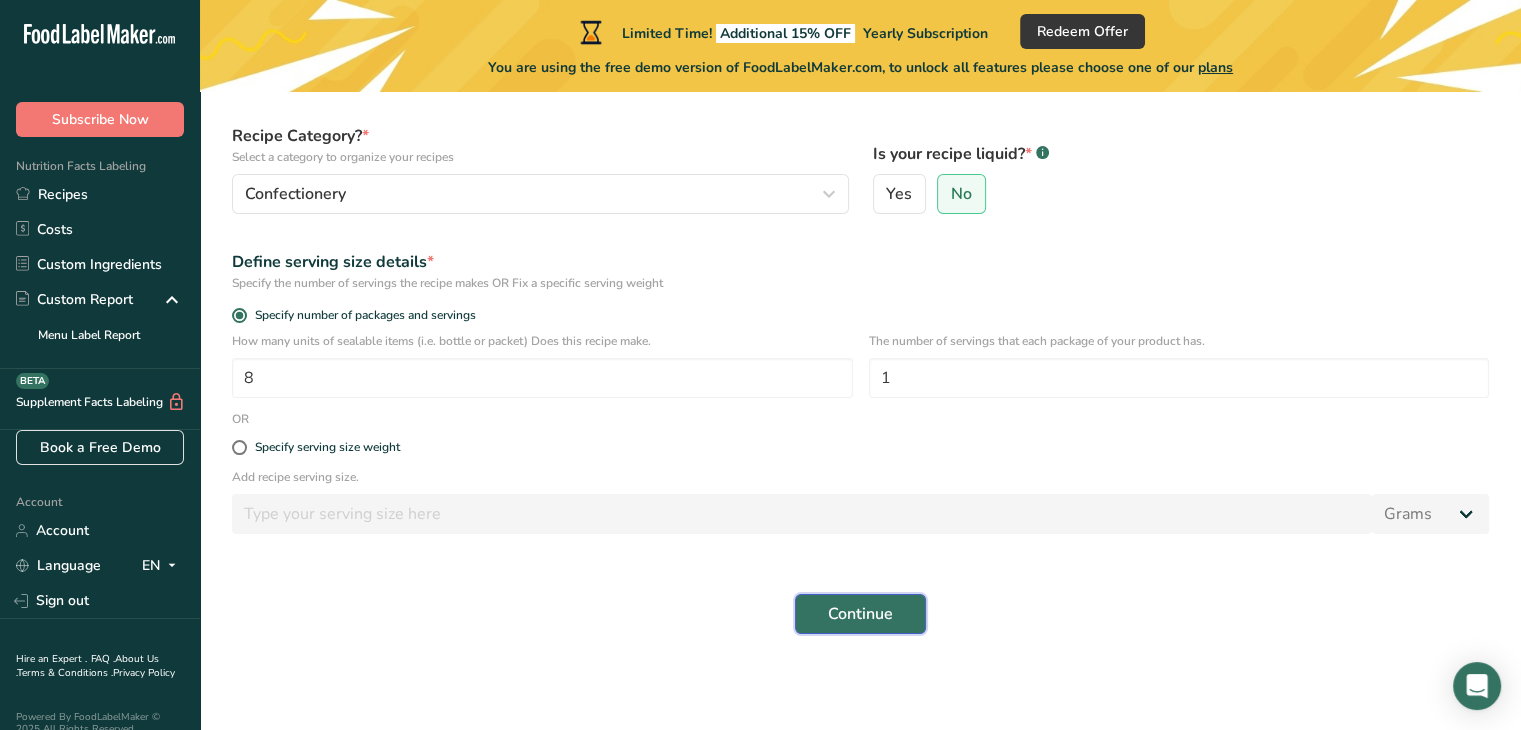 click on "Continue" at bounding box center (860, 614) 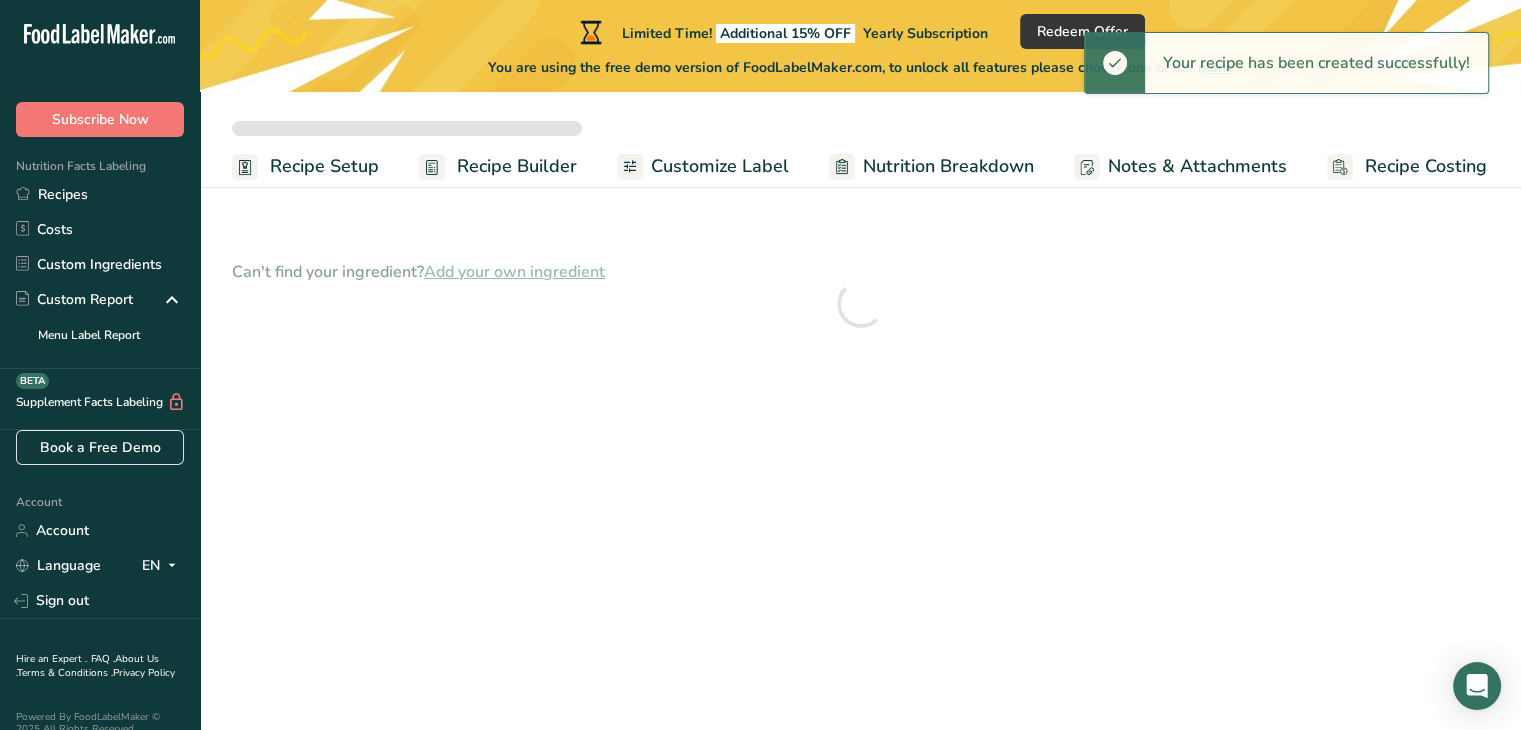 scroll, scrollTop: 0, scrollLeft: 0, axis: both 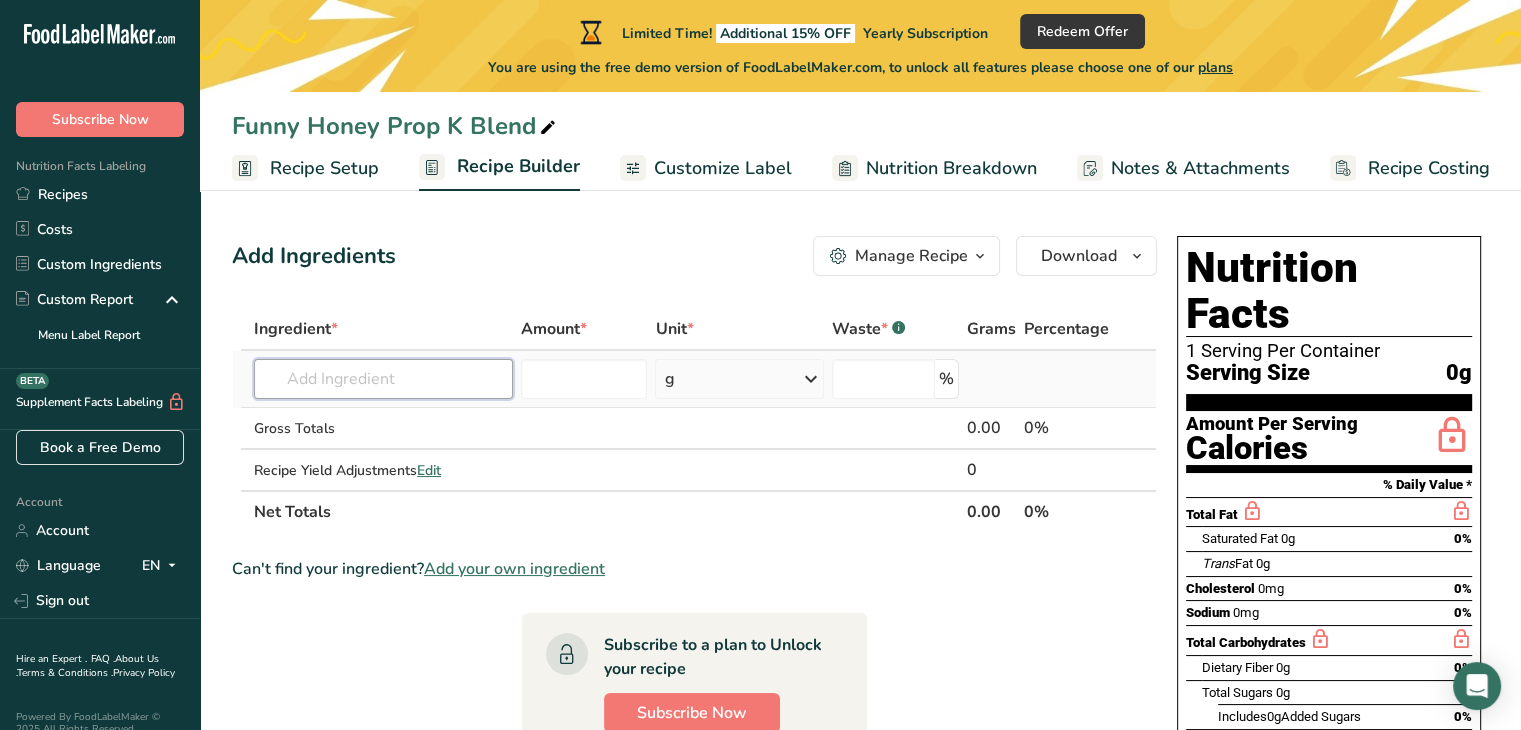 click at bounding box center (383, 379) 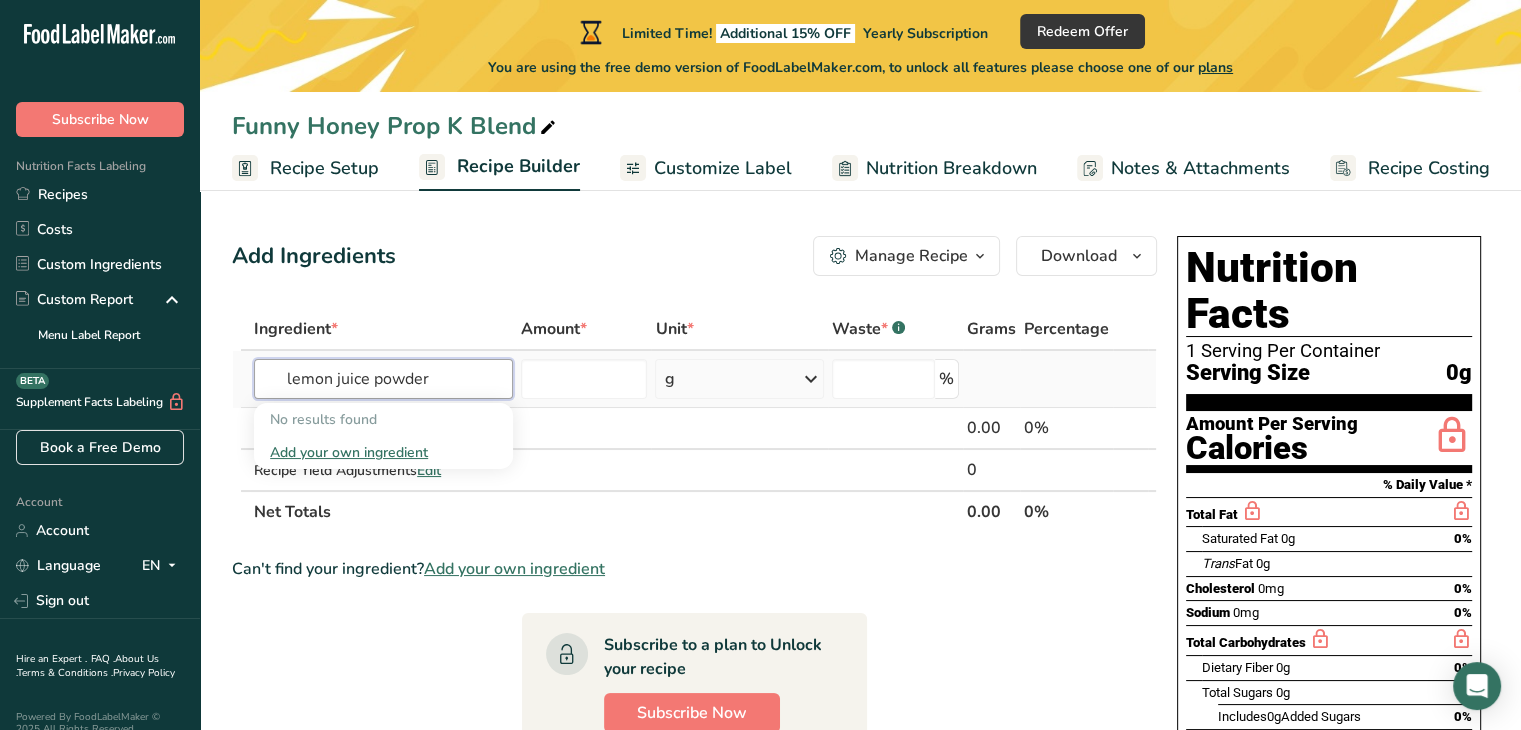 type on "lemon juice powder" 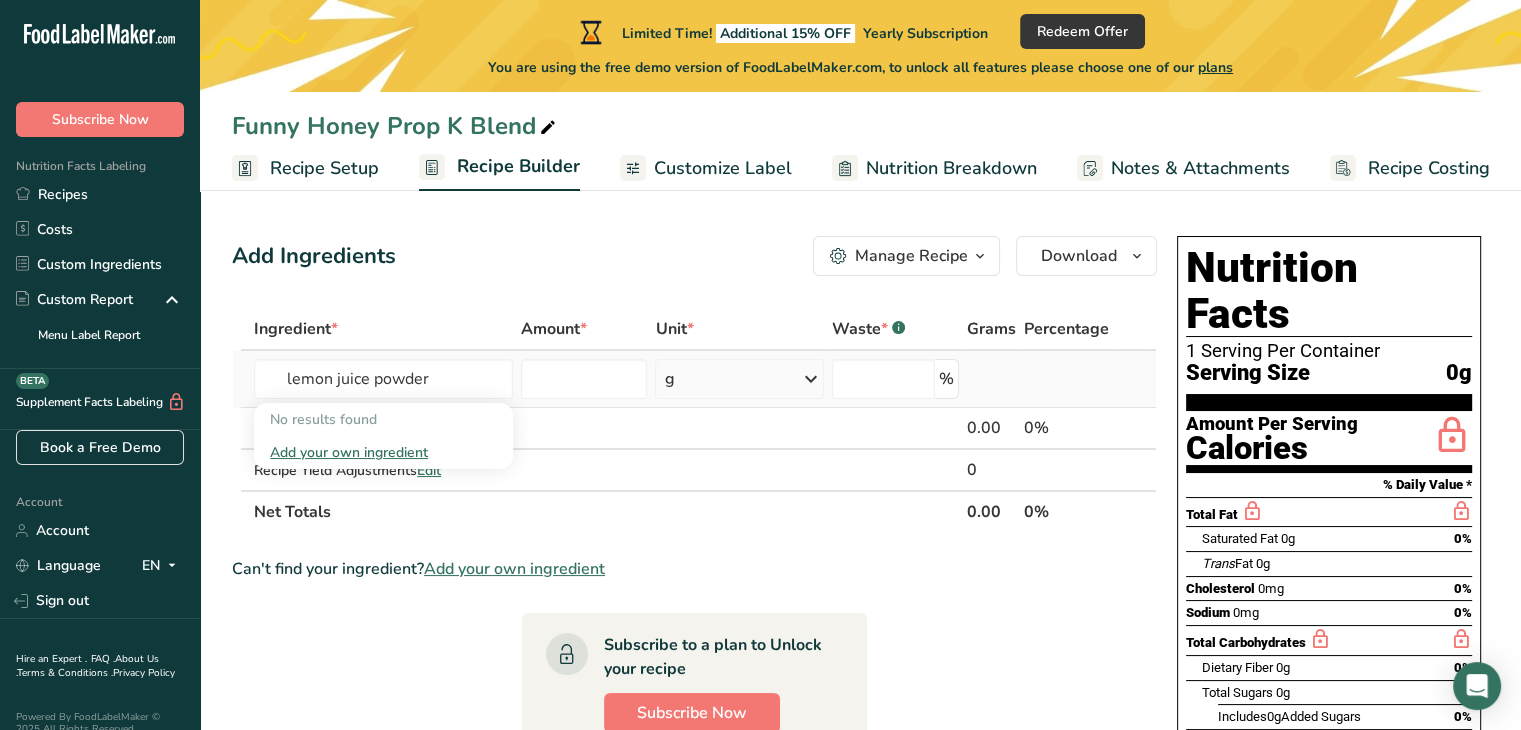 type 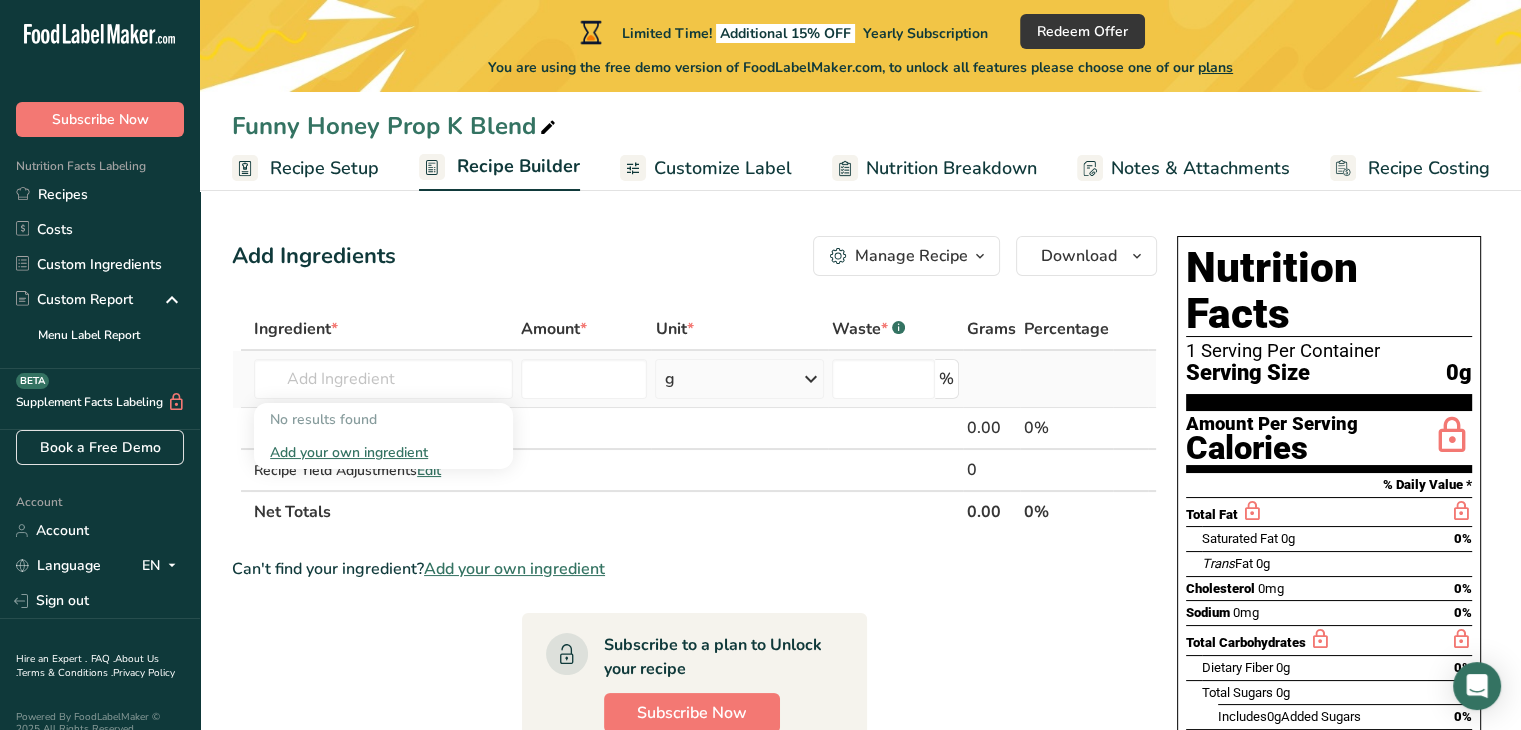 click on "Add your own ingredient" at bounding box center (383, 452) 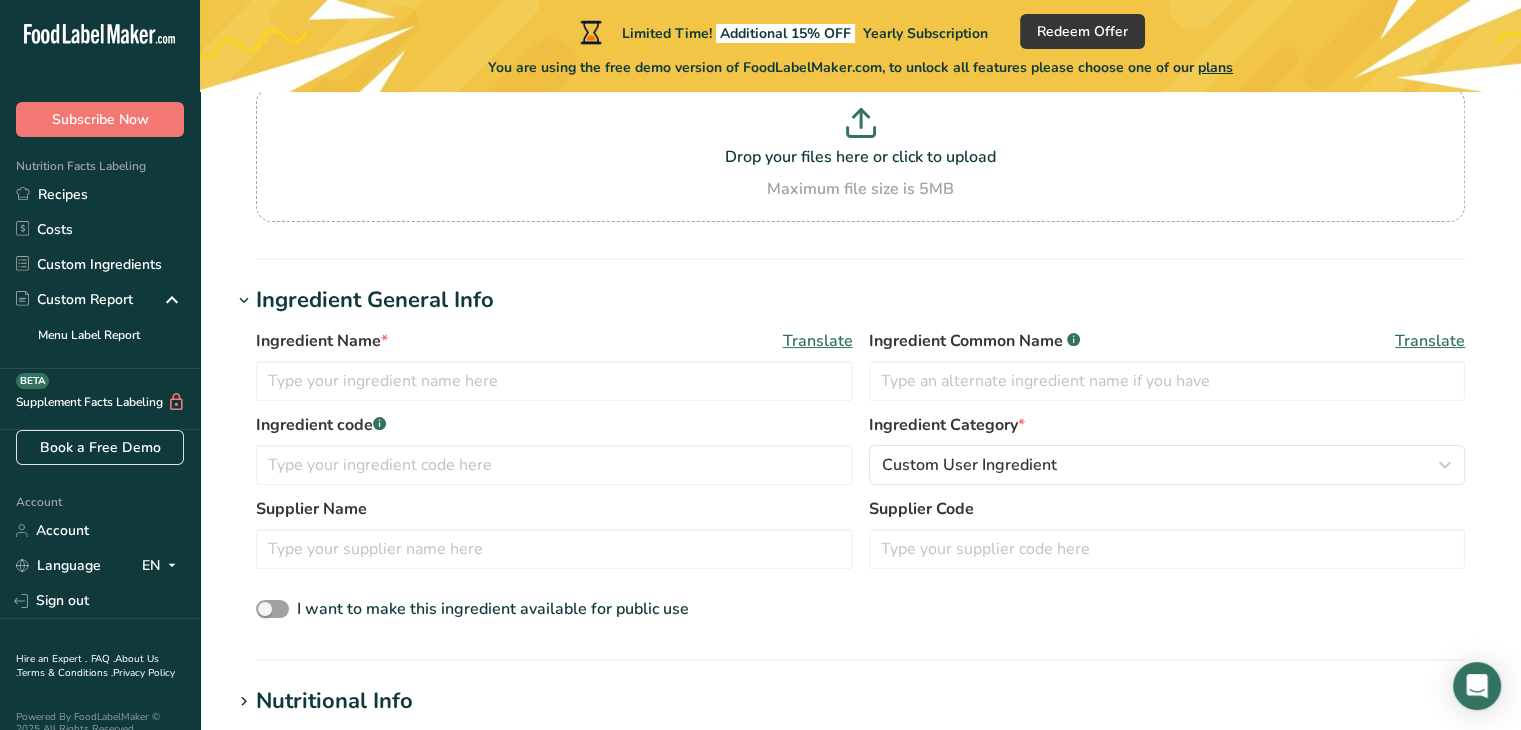 scroll, scrollTop: 200, scrollLeft: 0, axis: vertical 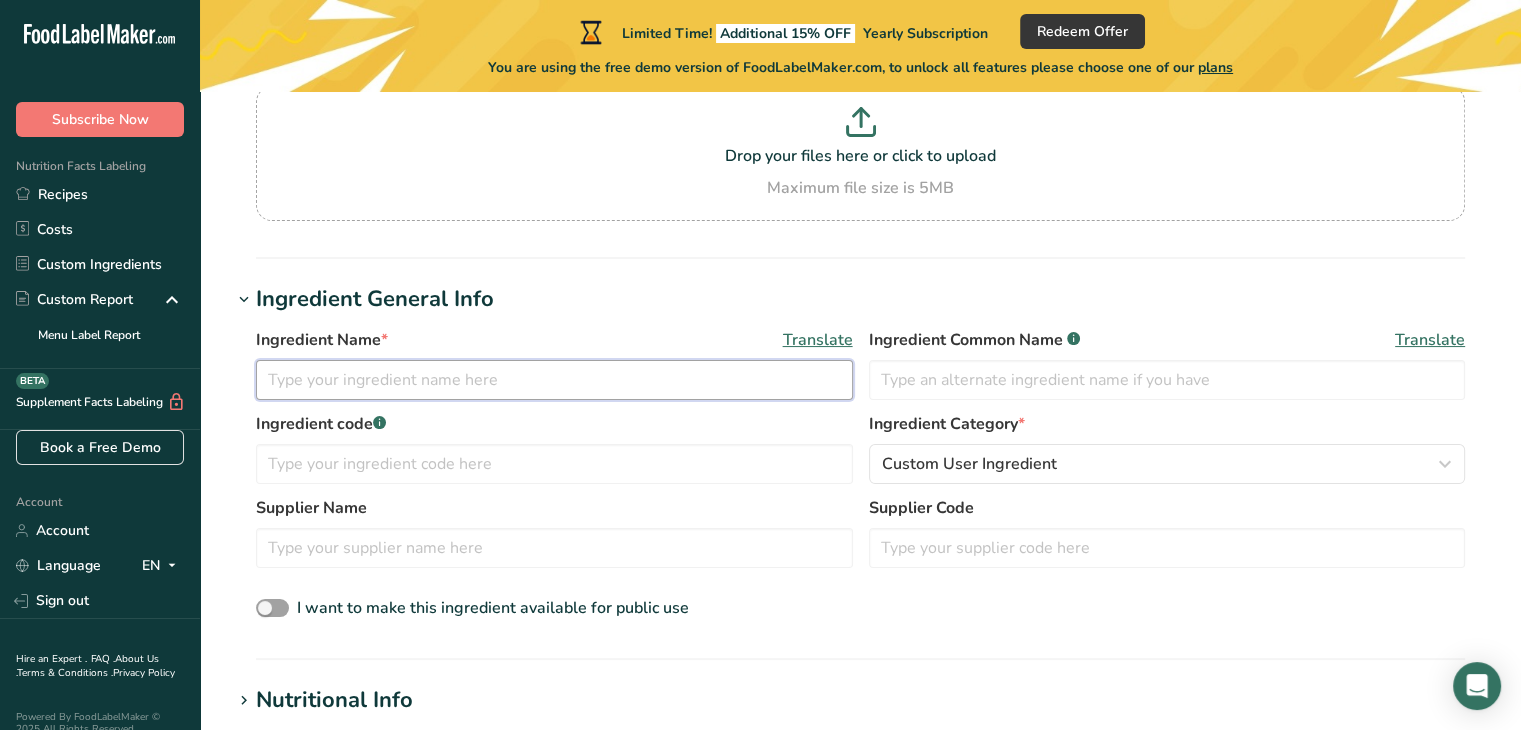 click at bounding box center (554, 380) 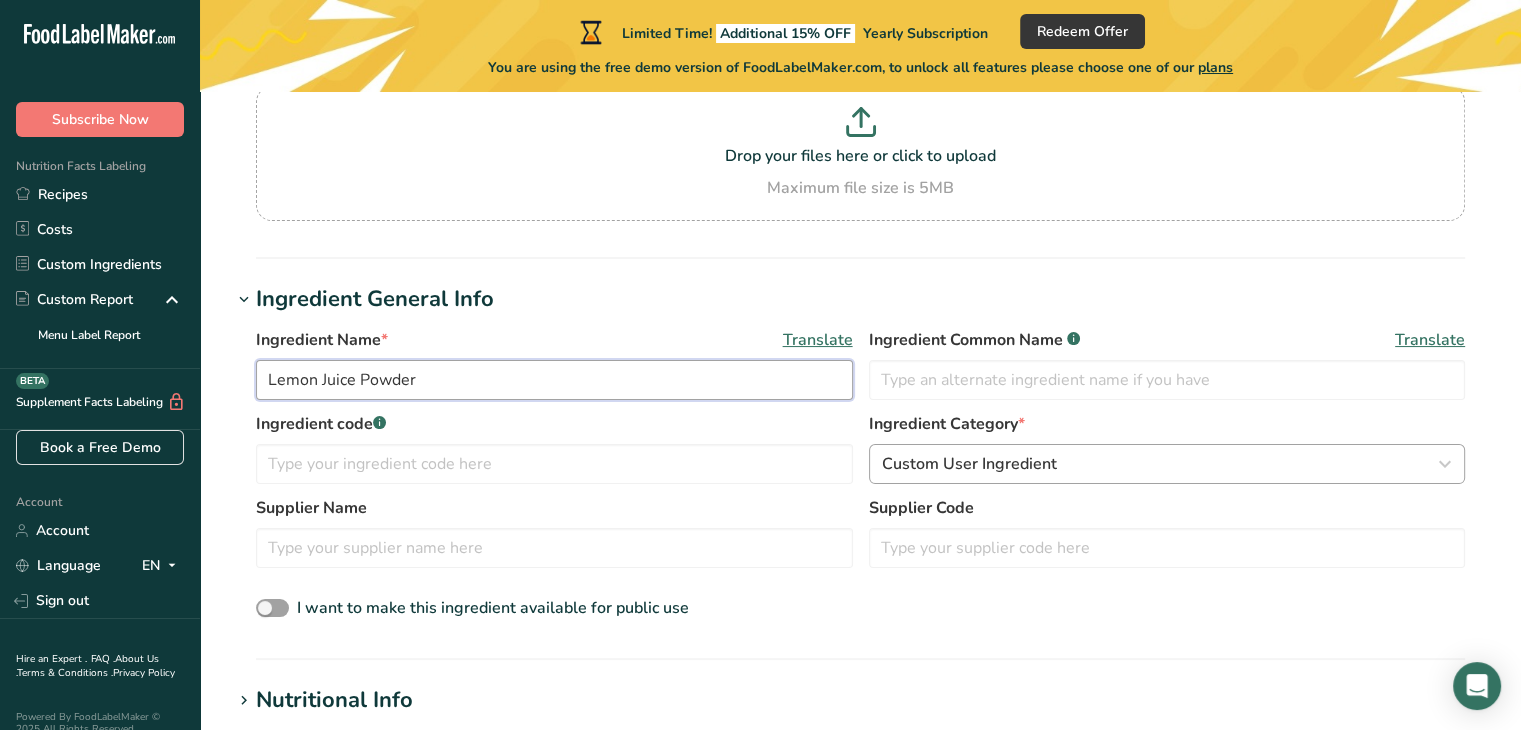 type on "Lemon Juice Powder" 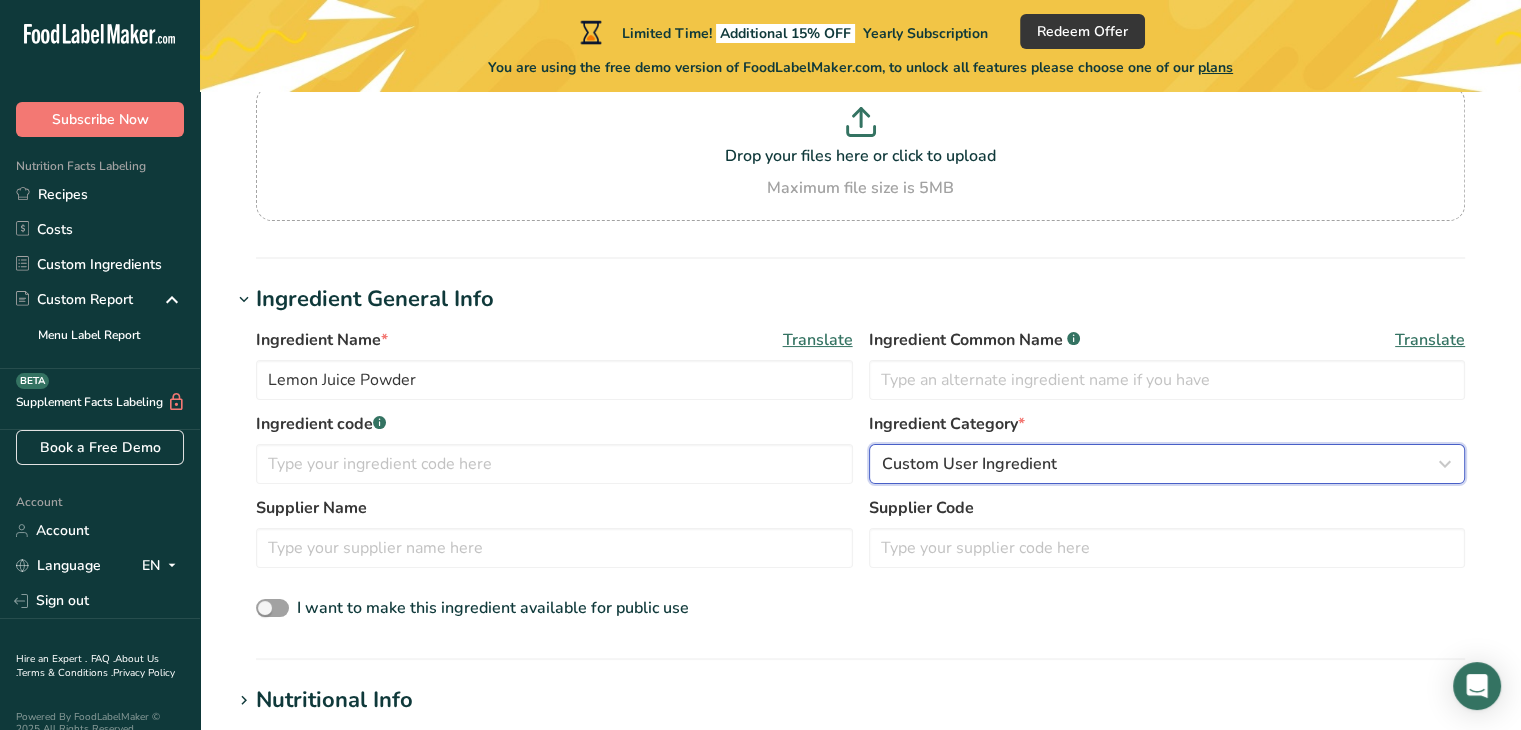 click on "Custom User Ingredient" at bounding box center [969, 464] 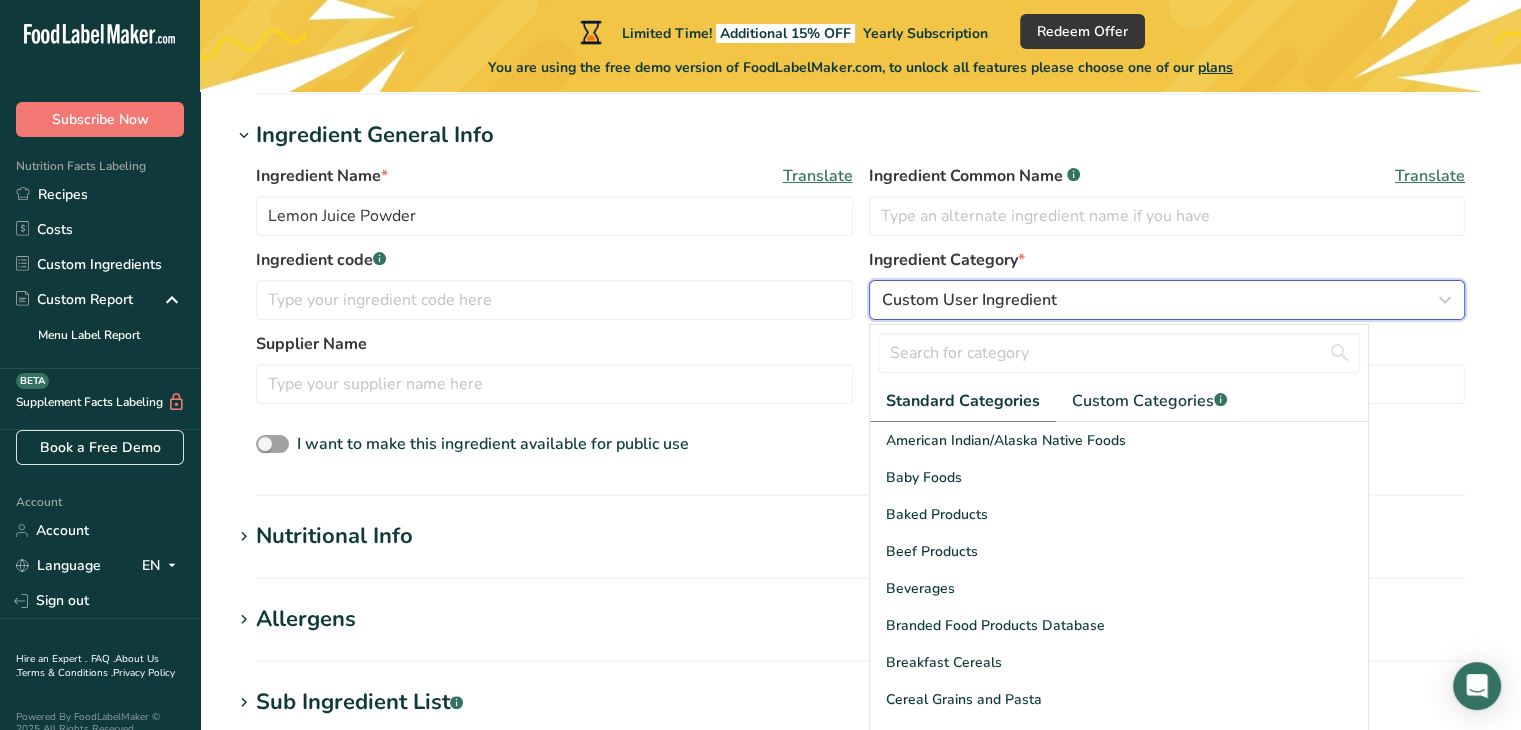 scroll, scrollTop: 400, scrollLeft: 0, axis: vertical 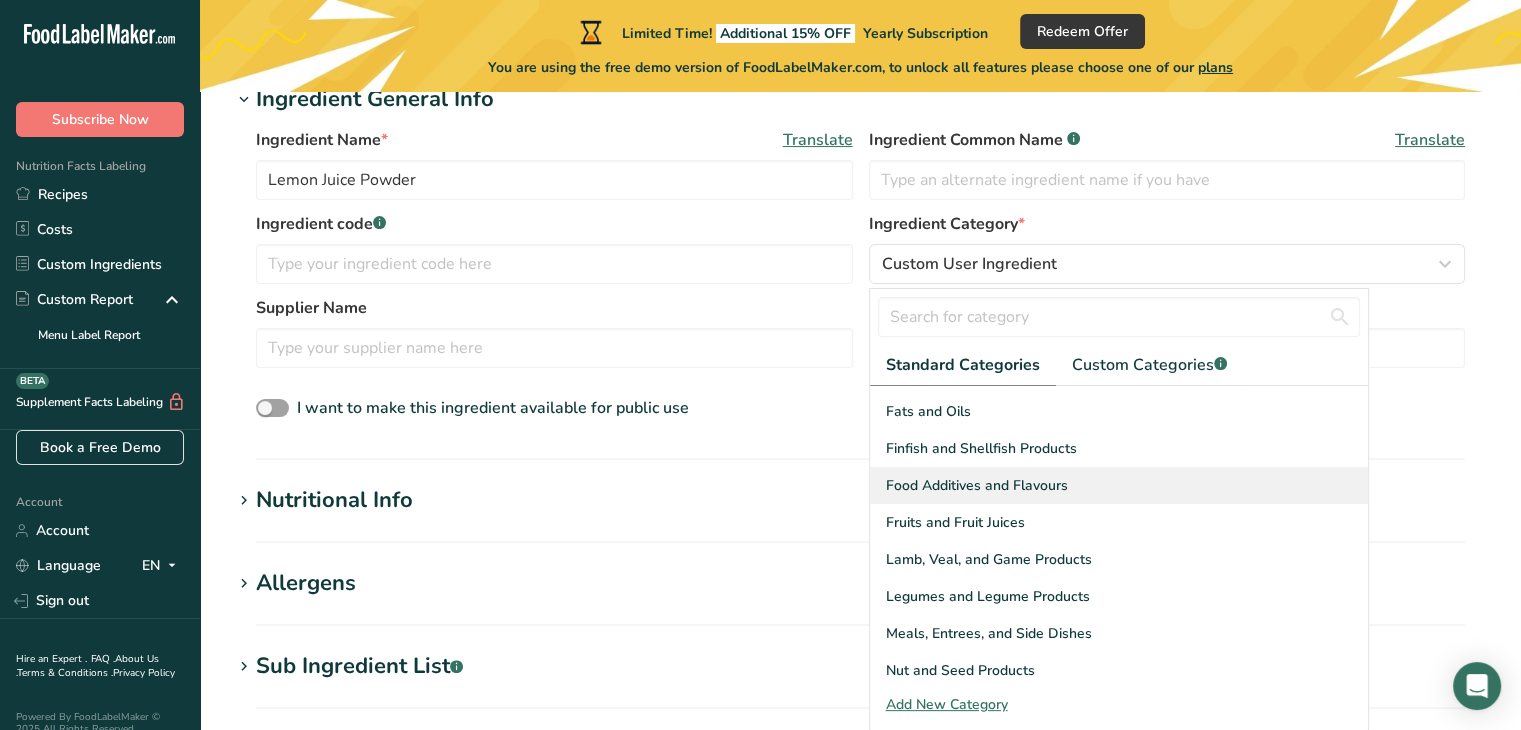 click on "Food Additives and Flavours" at bounding box center (977, 485) 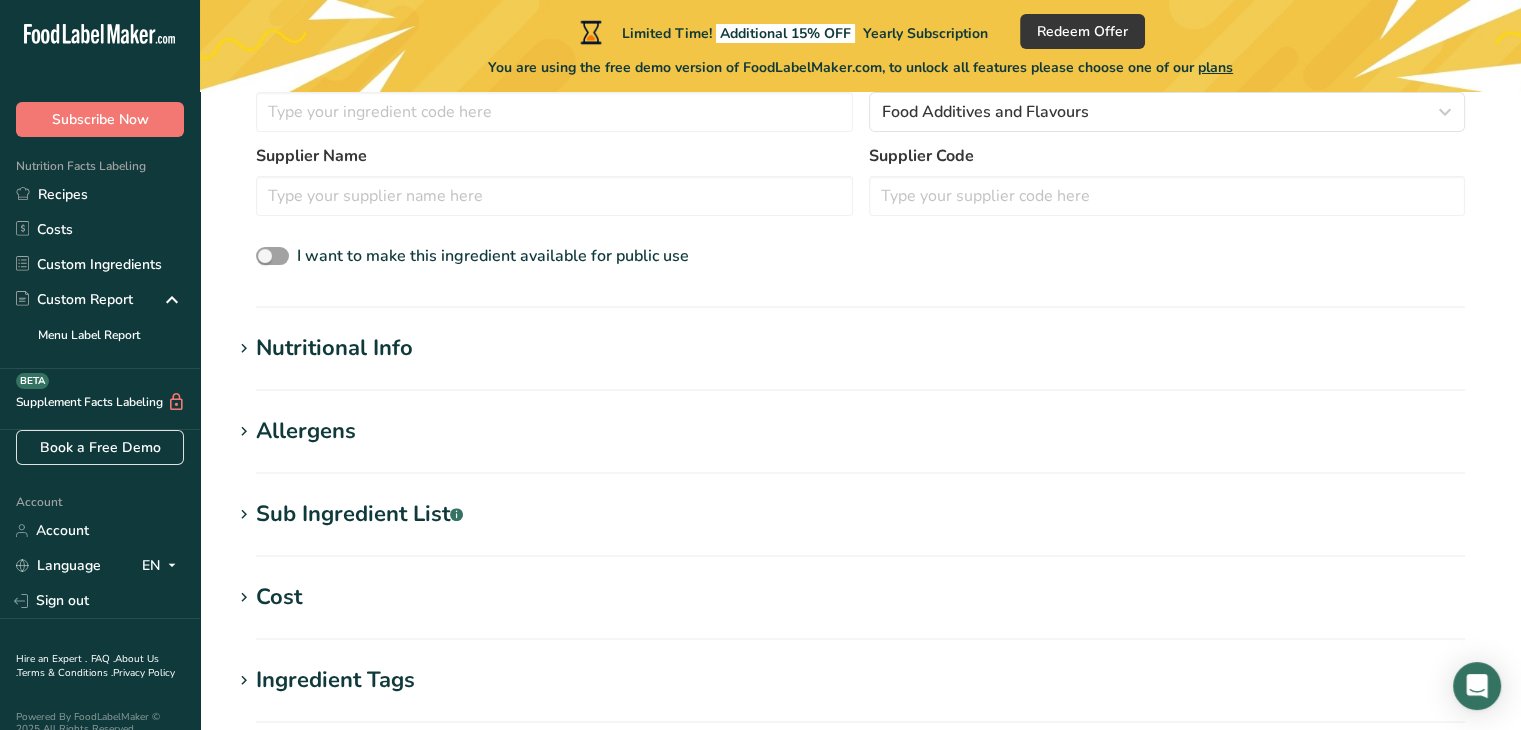 scroll, scrollTop: 600, scrollLeft: 0, axis: vertical 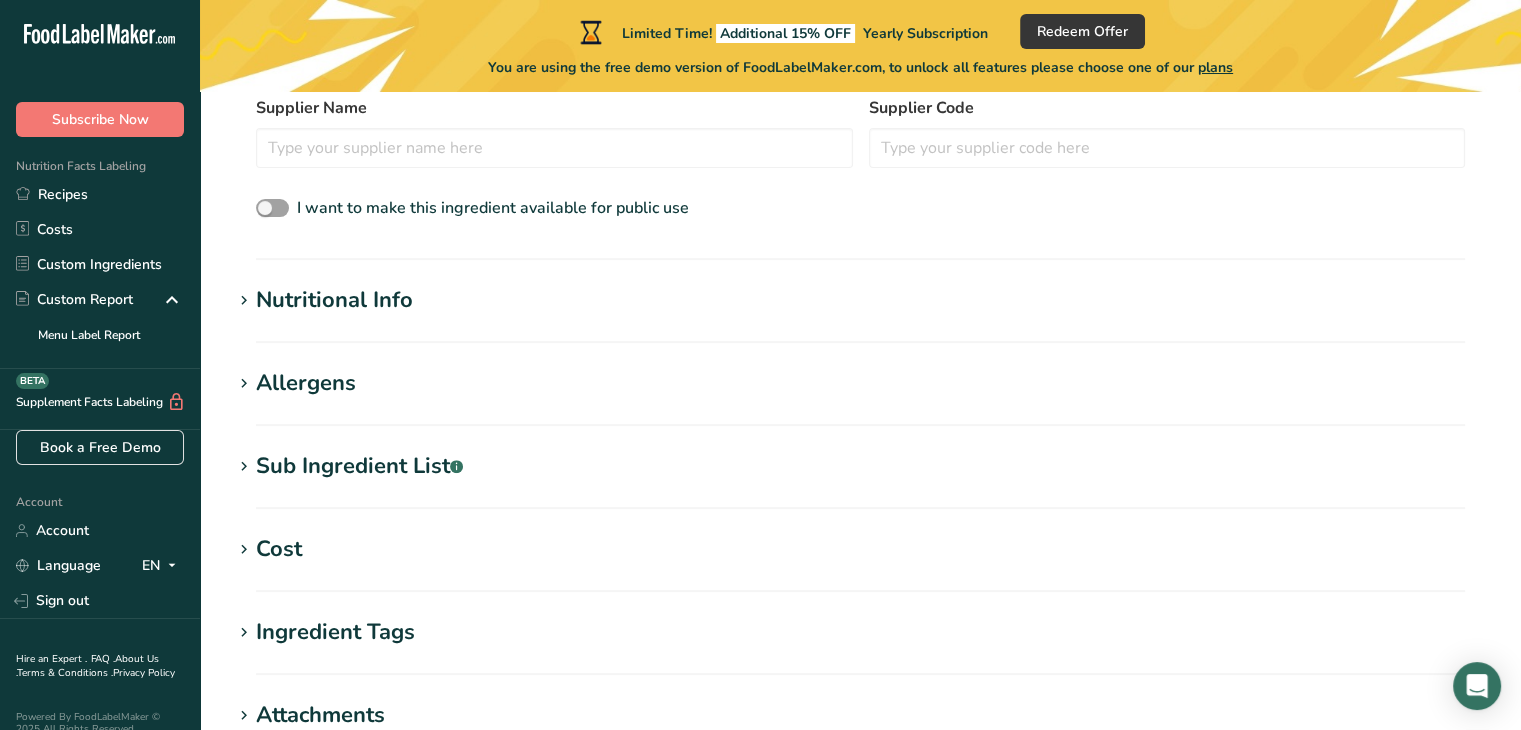 click on "Nutritional Info" at bounding box center (860, 300) 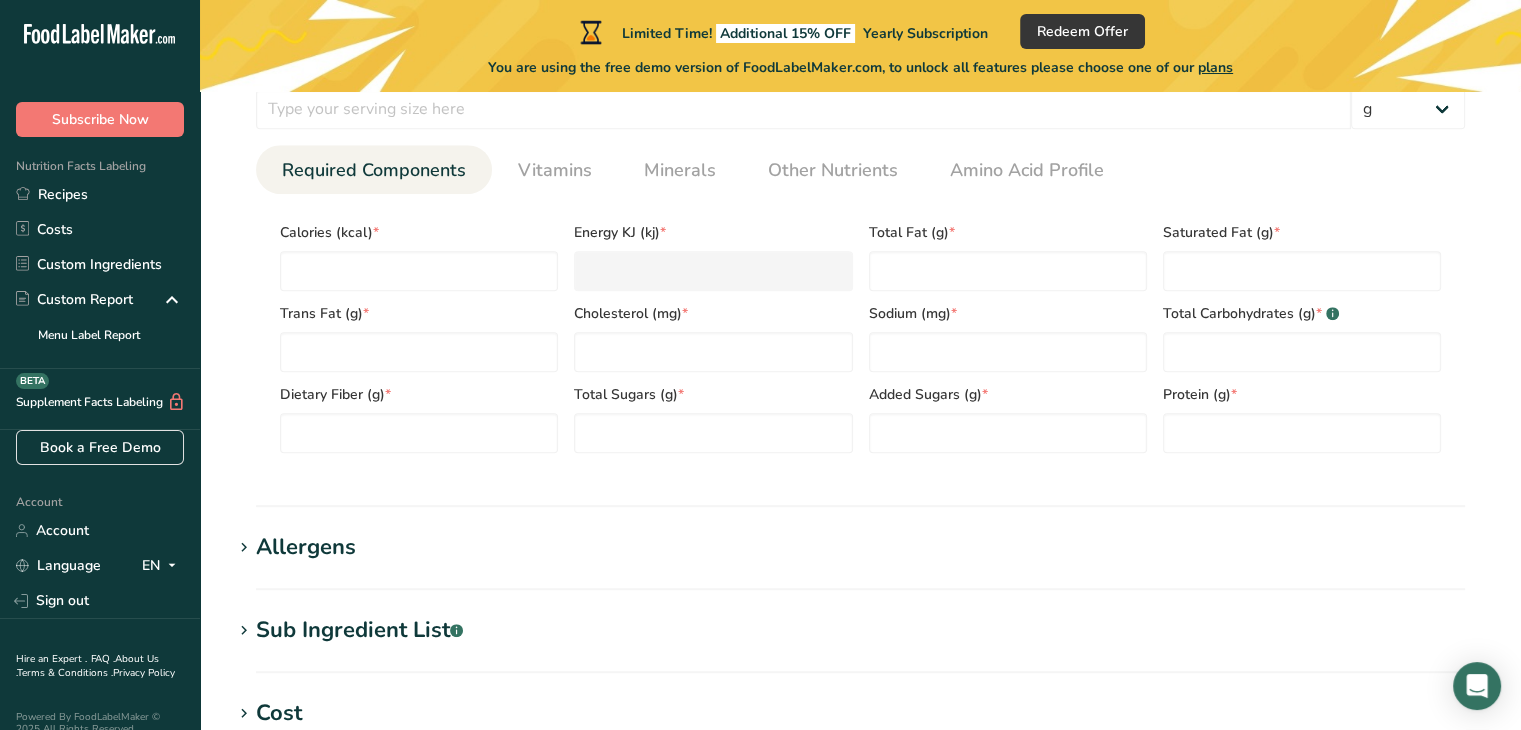 scroll, scrollTop: 900, scrollLeft: 0, axis: vertical 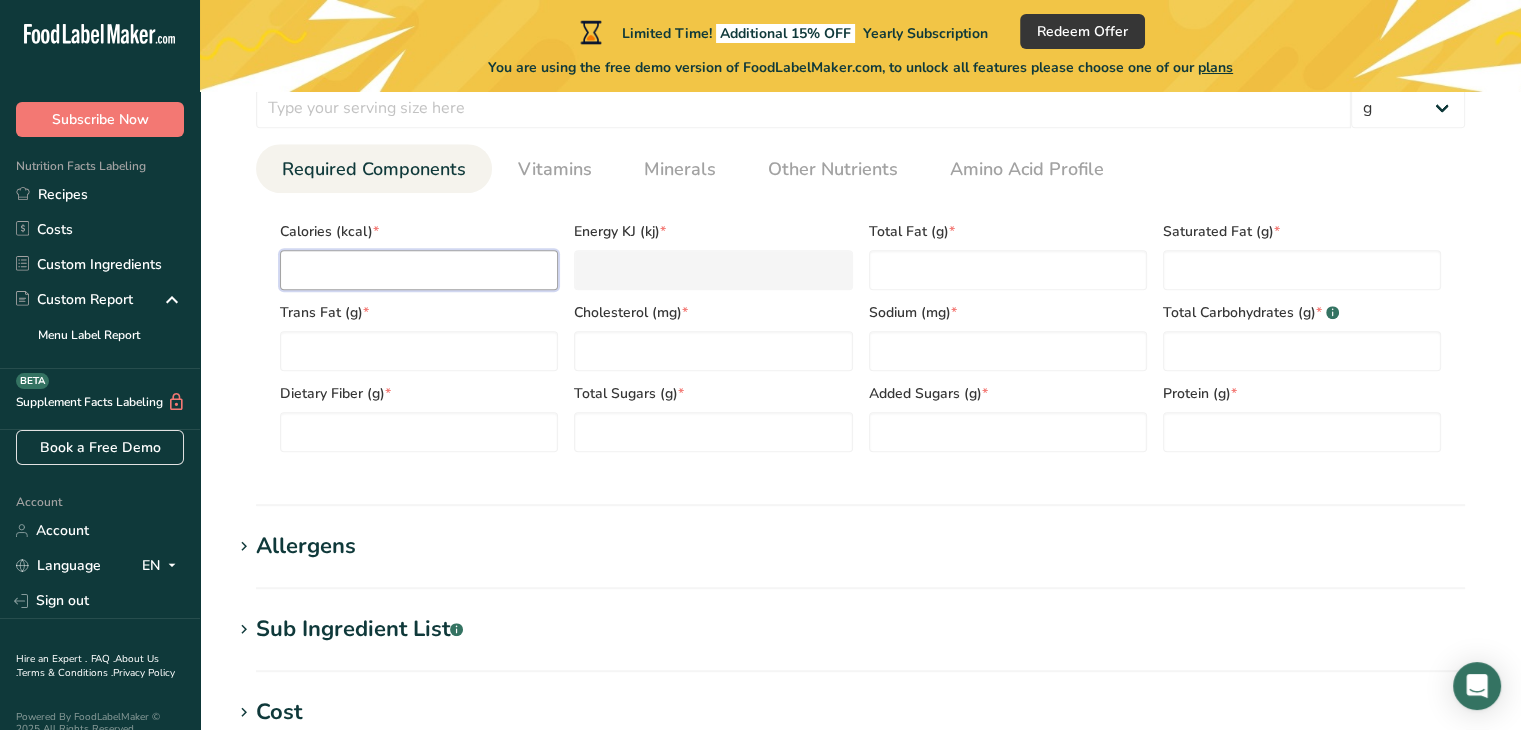 click at bounding box center [419, 270] 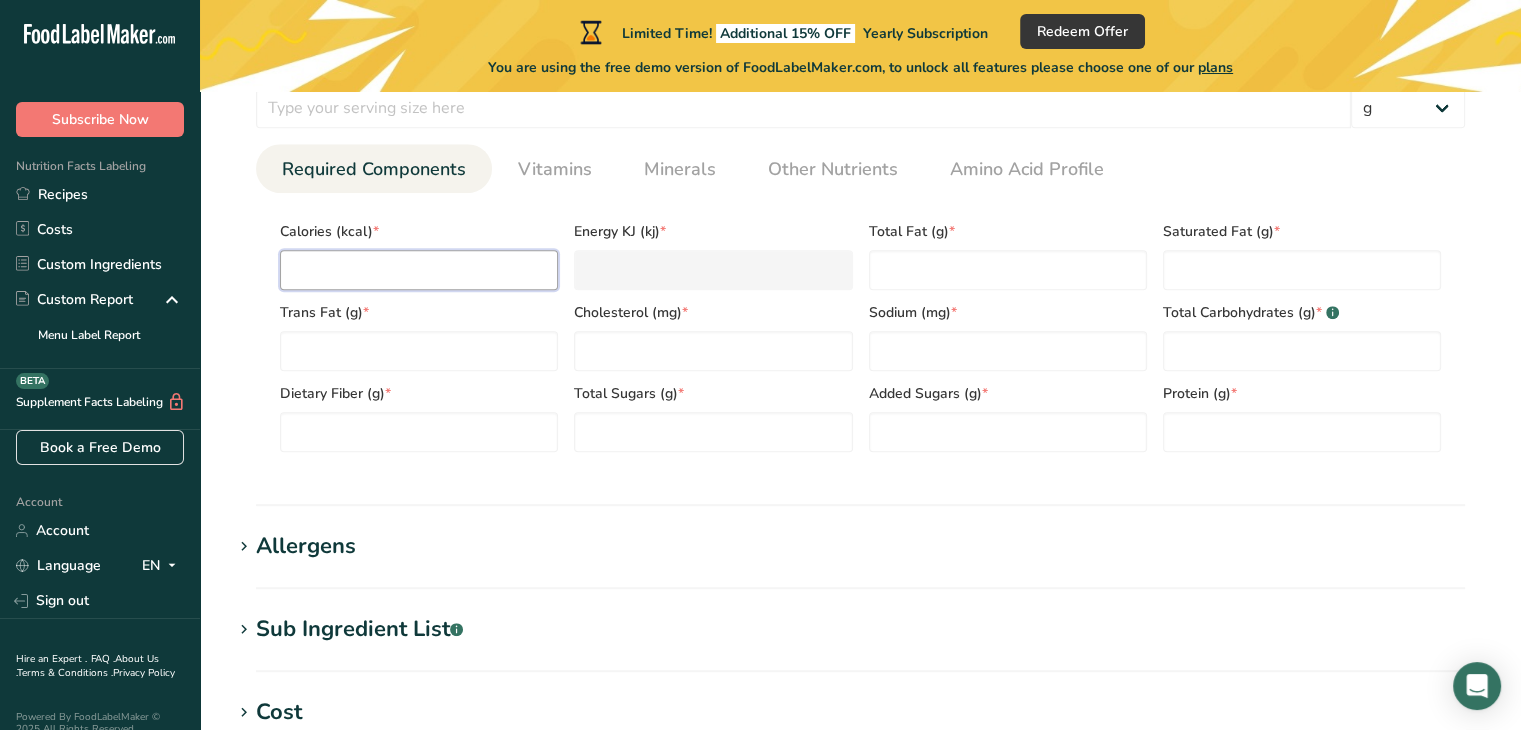 click at bounding box center (419, 270) 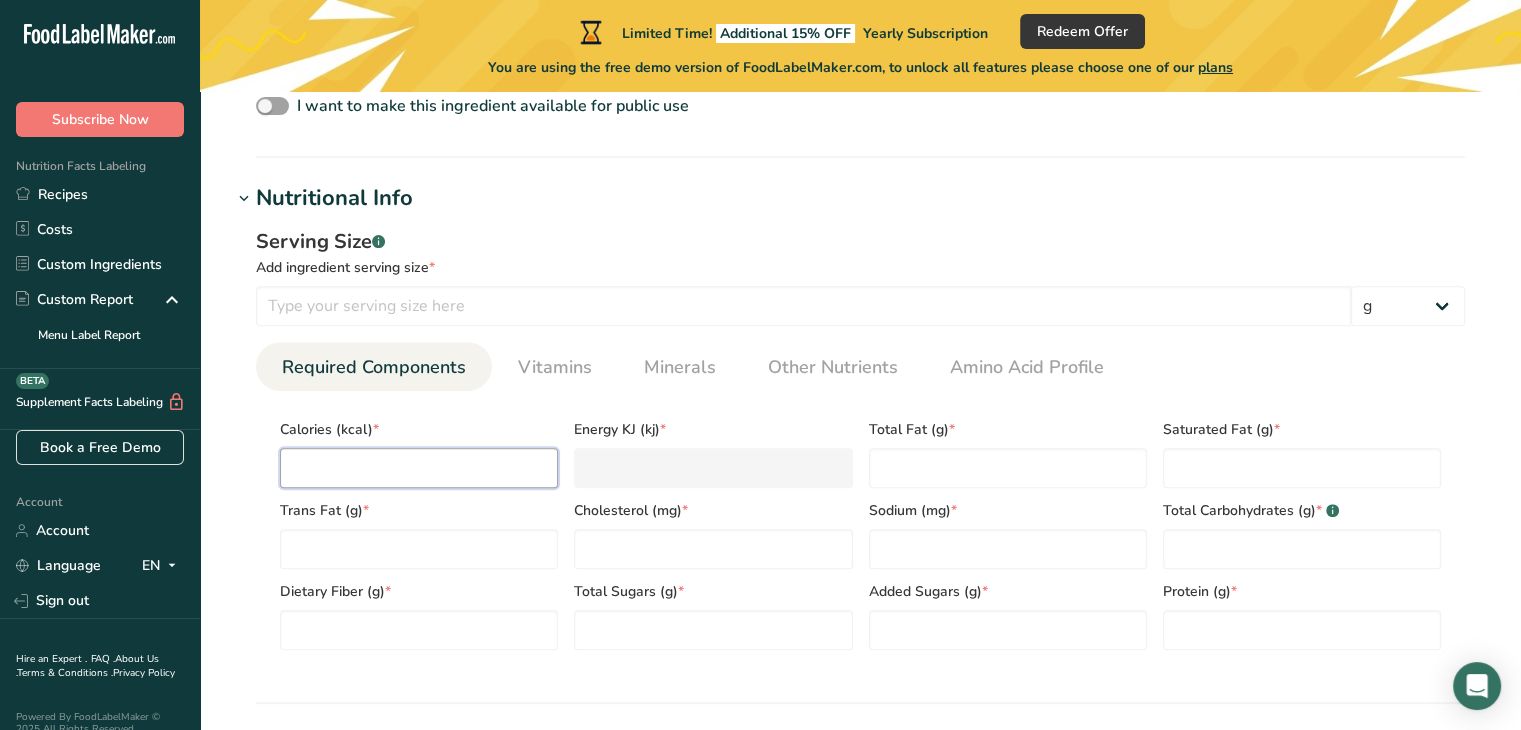 scroll, scrollTop: 700, scrollLeft: 0, axis: vertical 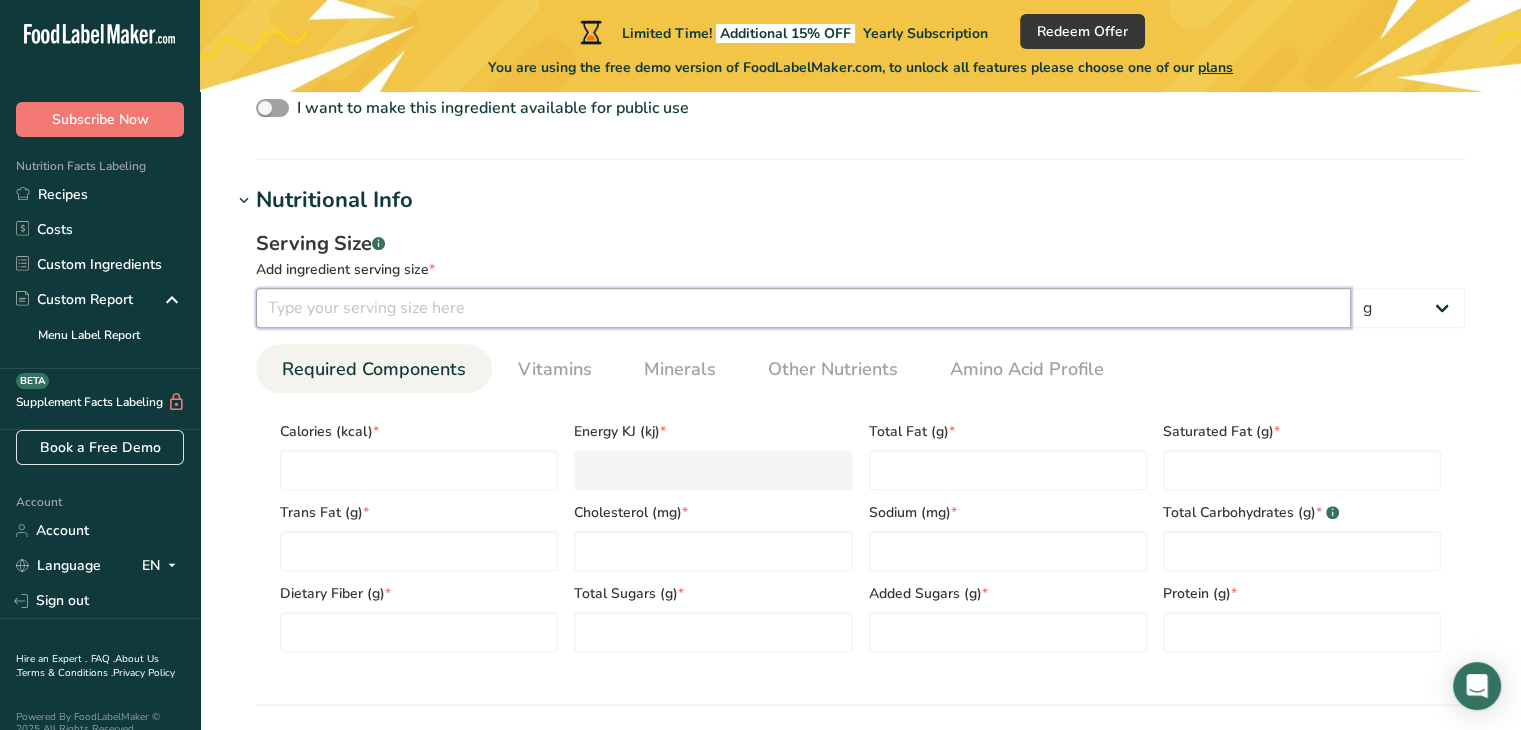 click at bounding box center [803, 308] 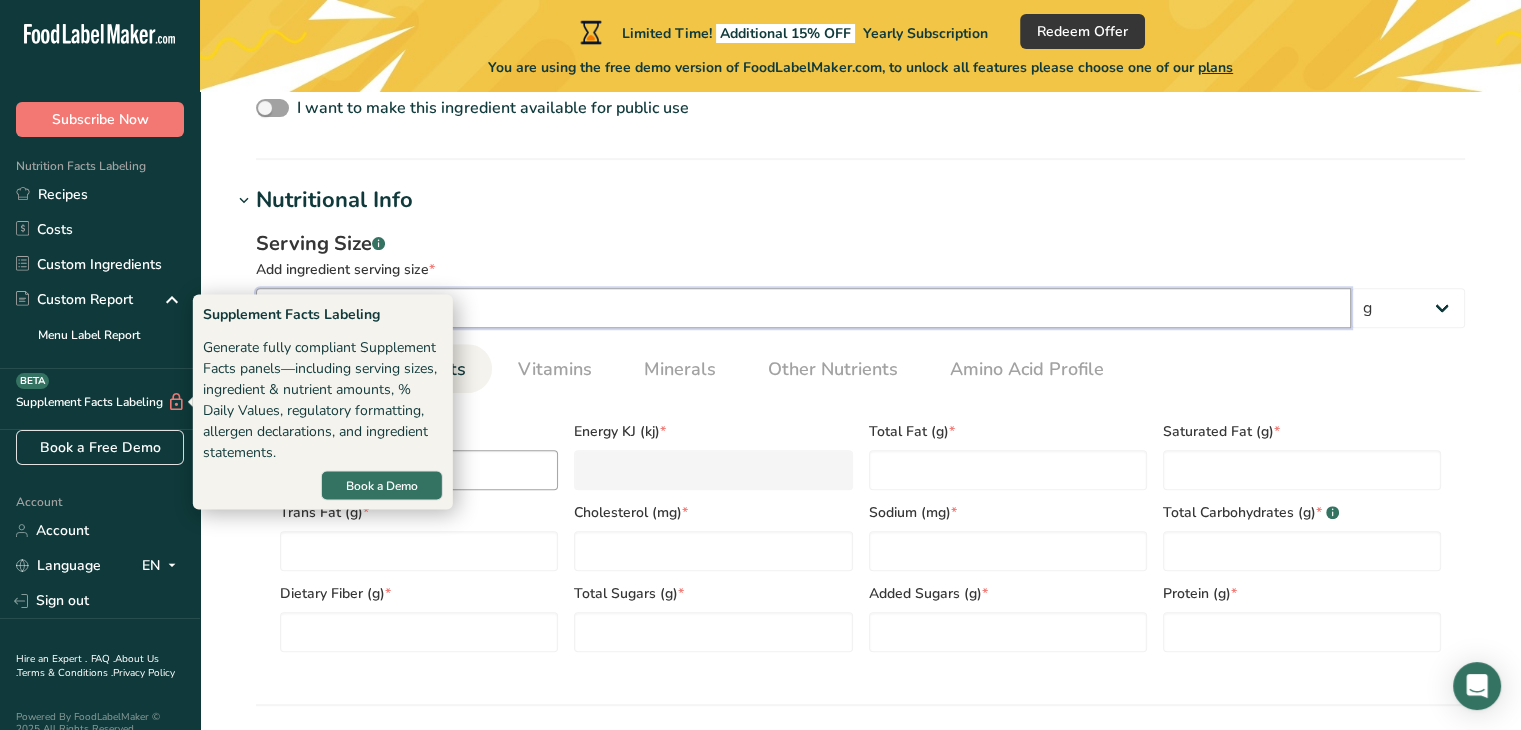 type on "100" 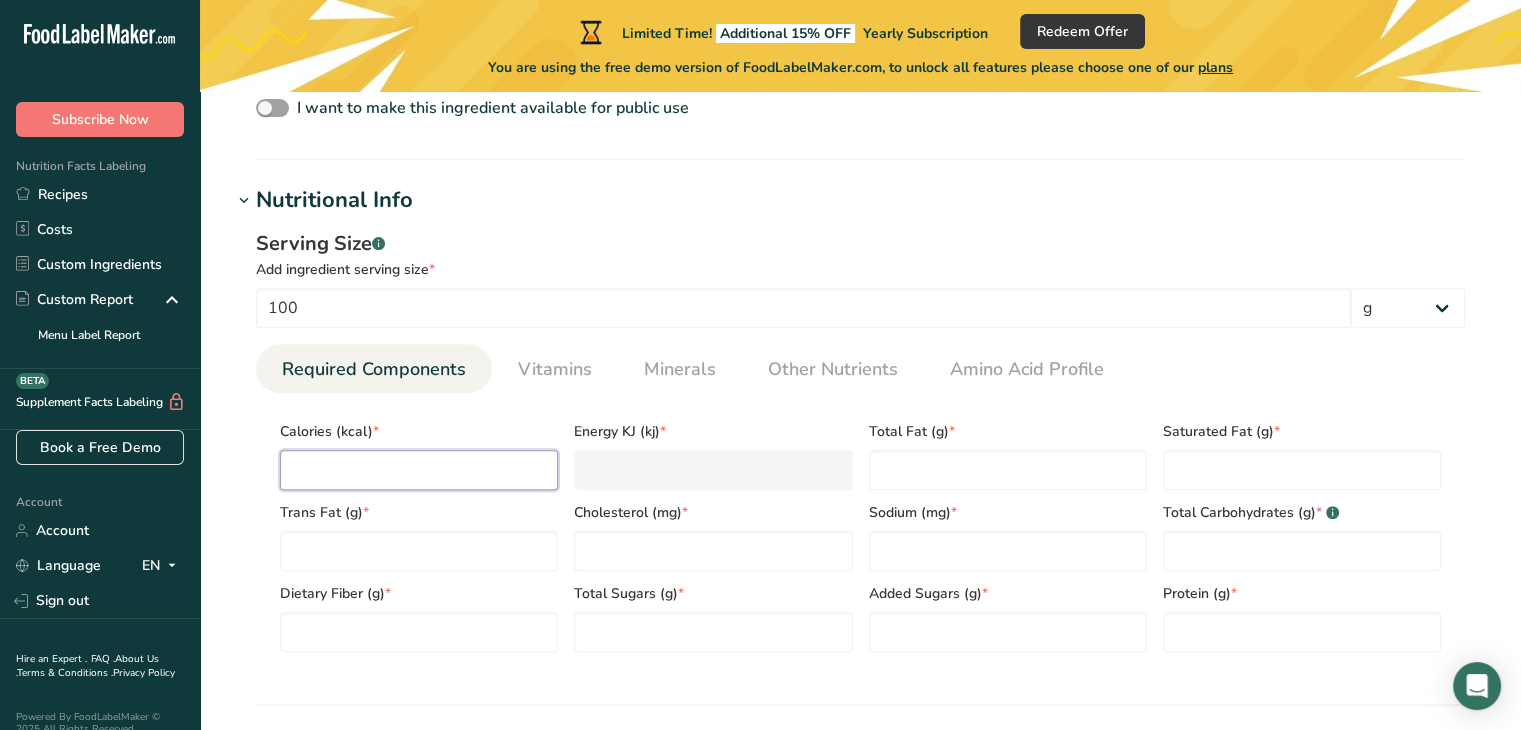 click at bounding box center [419, 470] 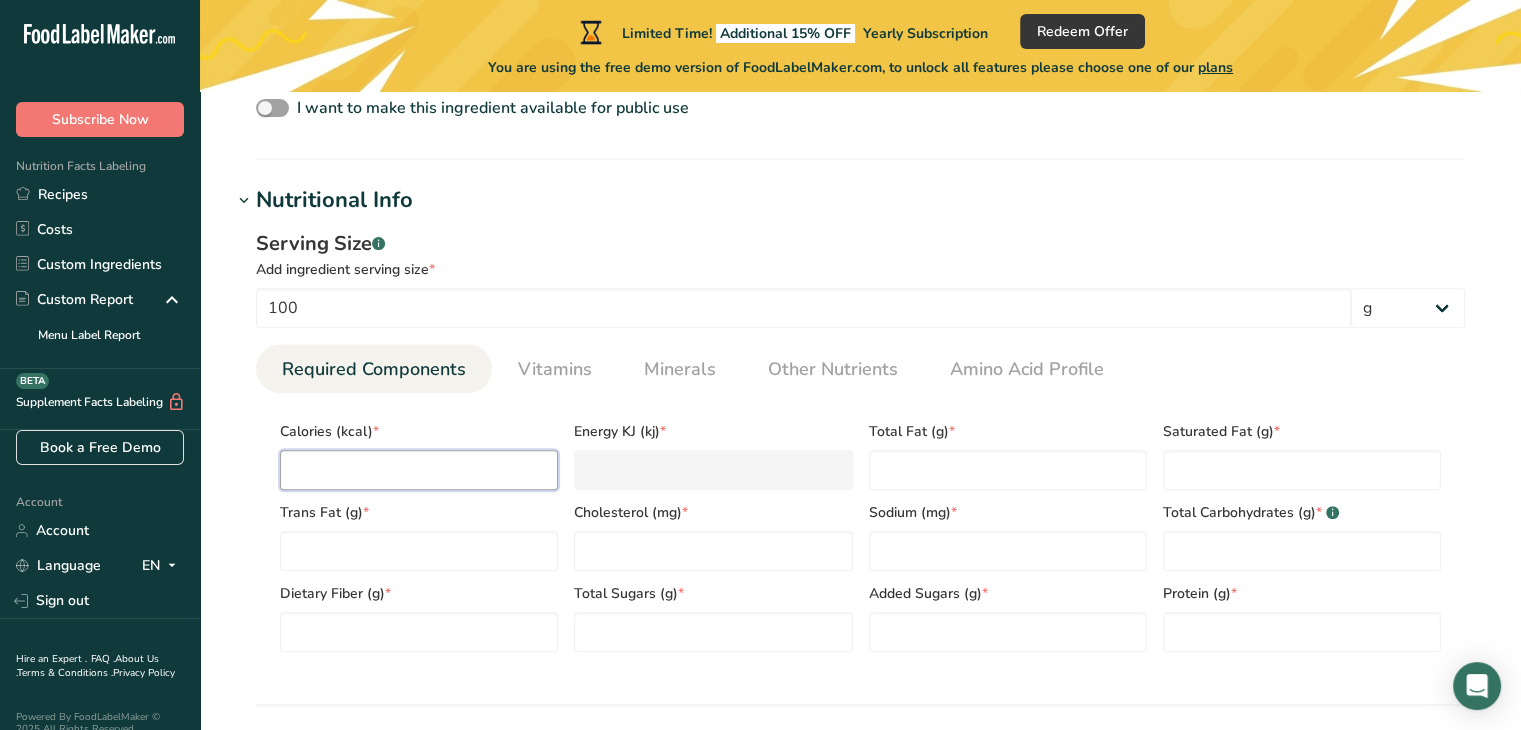 type on "3" 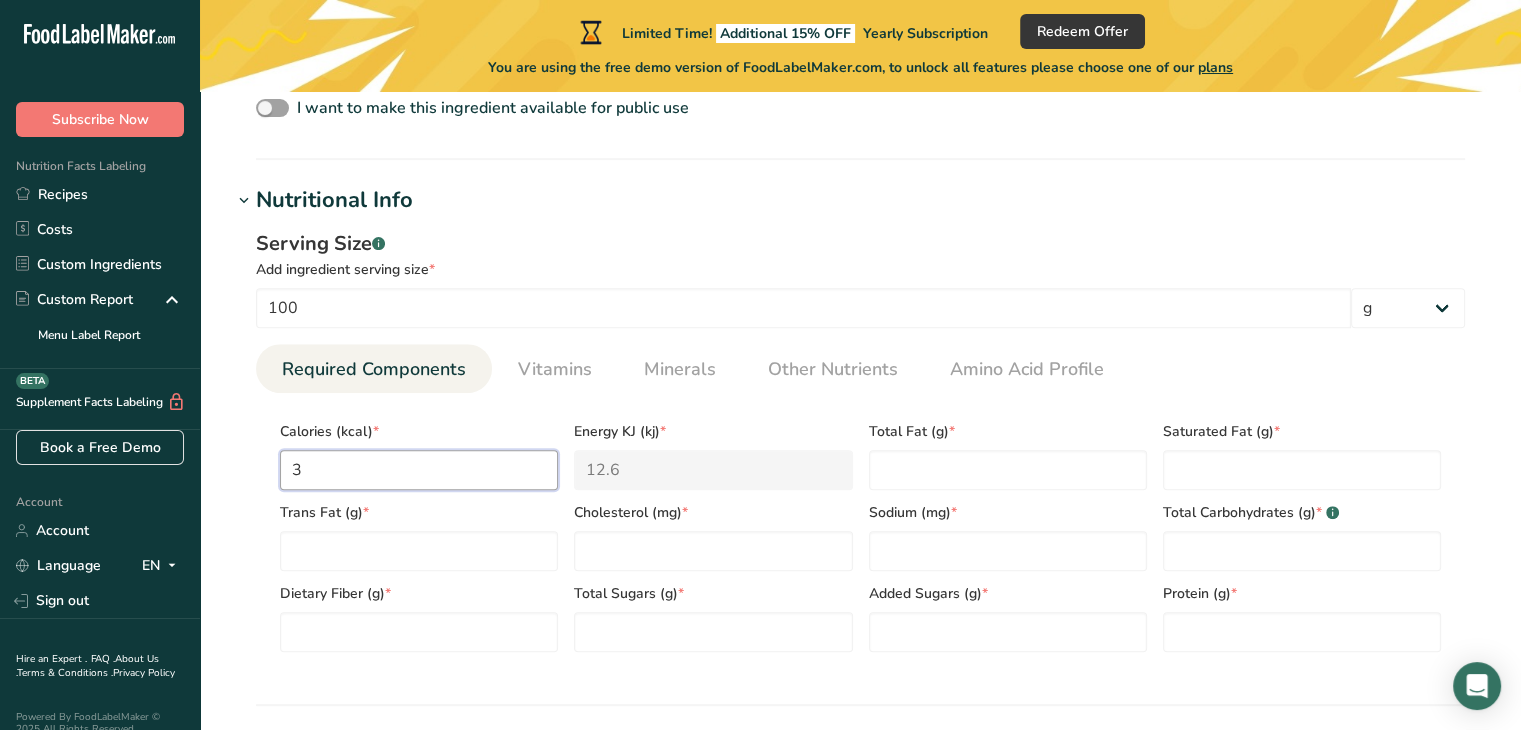 type on "30" 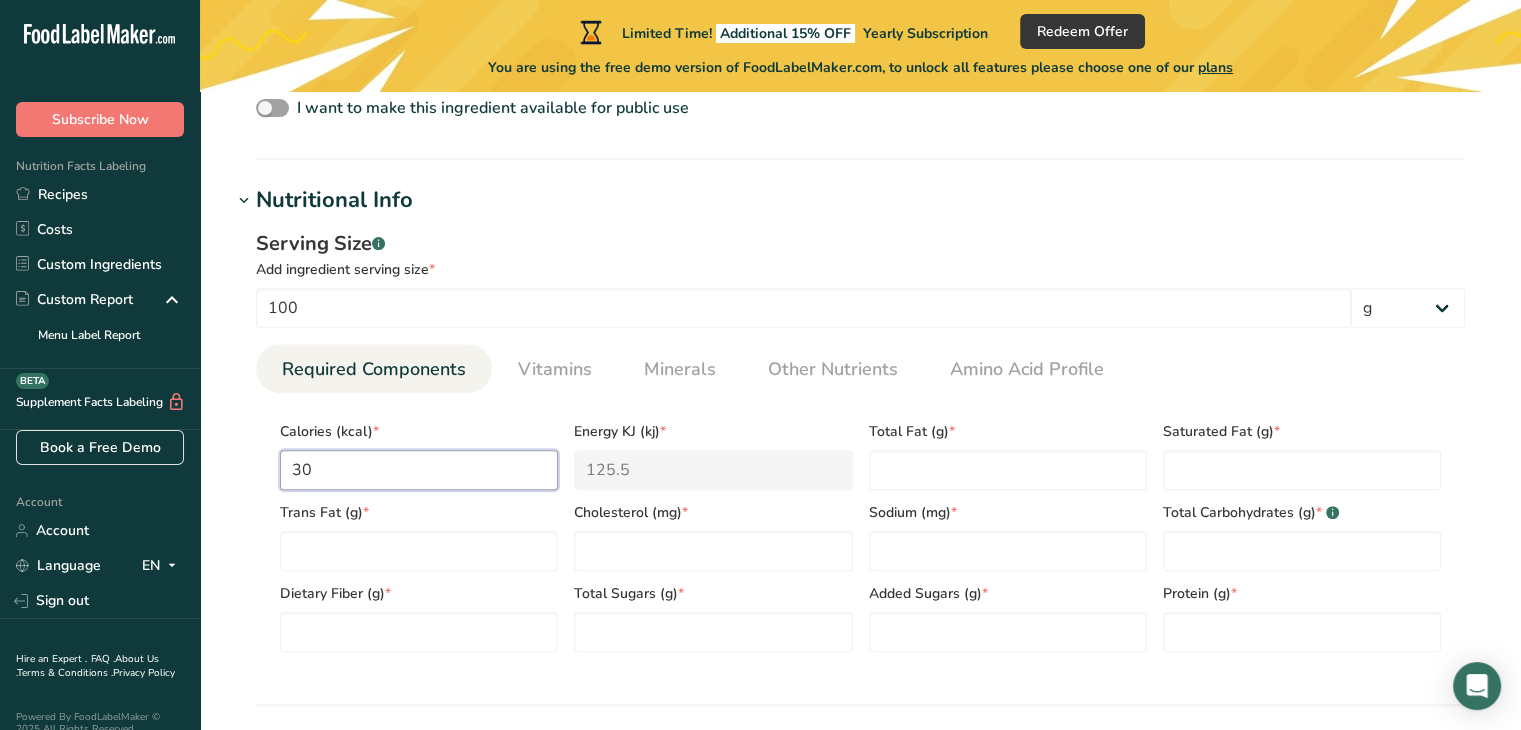 type on "300" 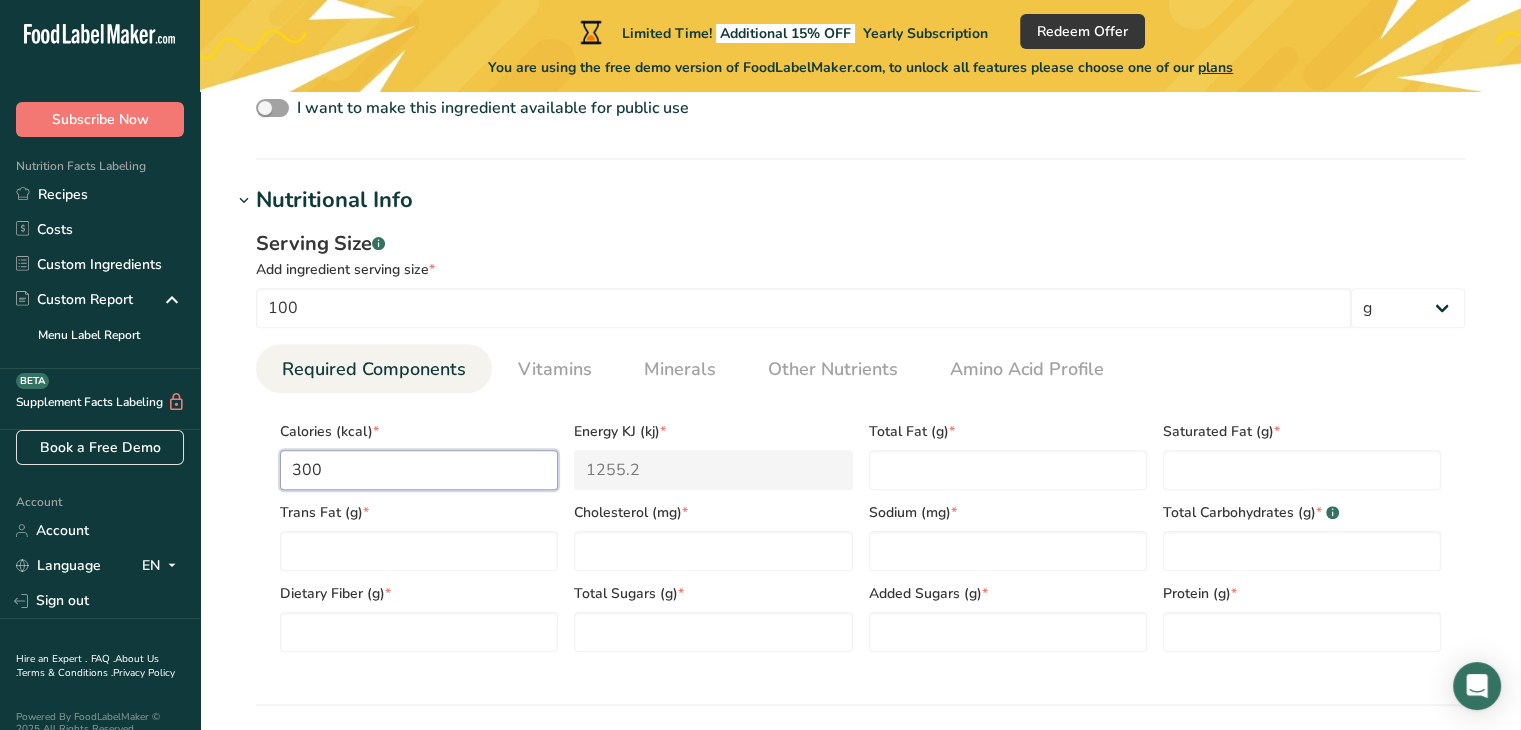 type on "300" 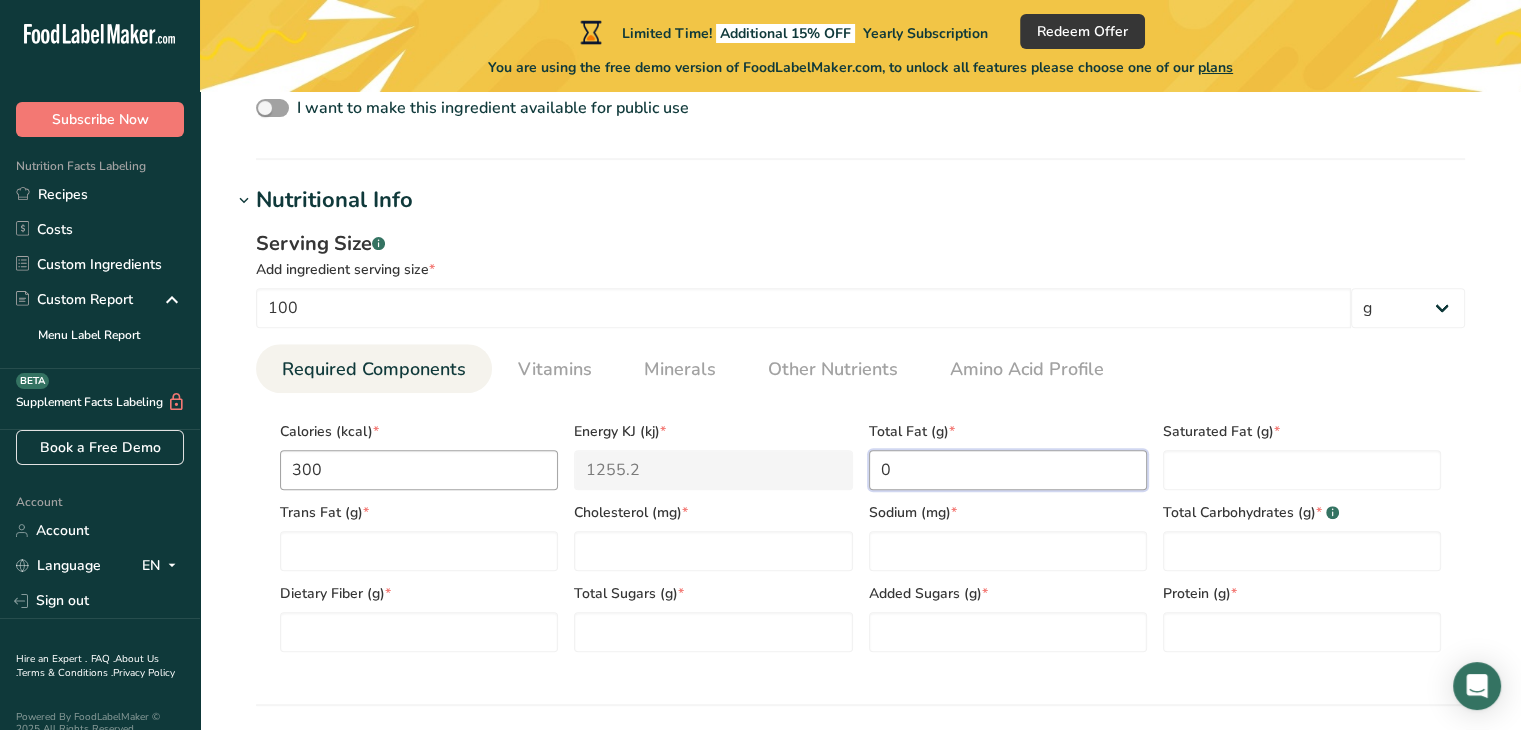 type on "0" 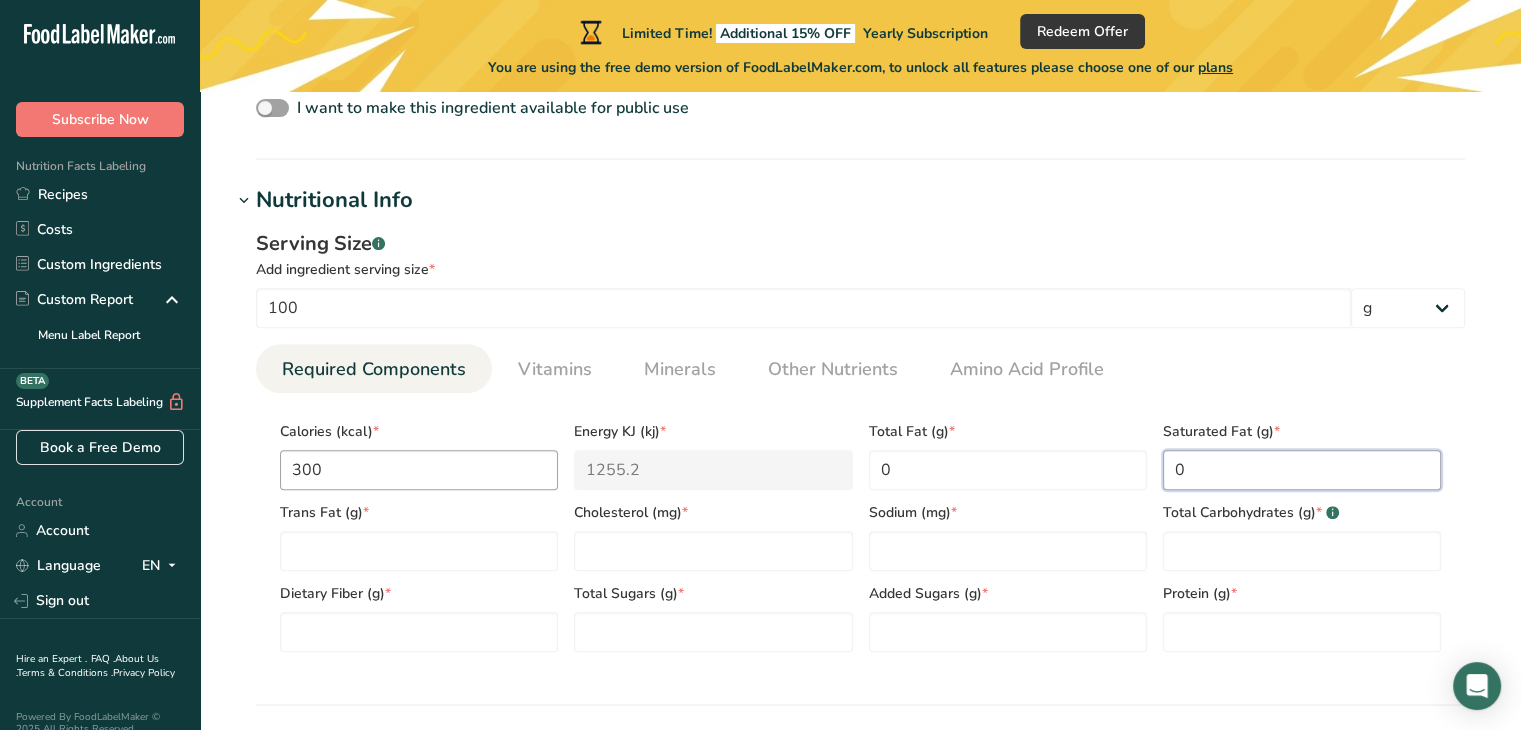 type on "0" 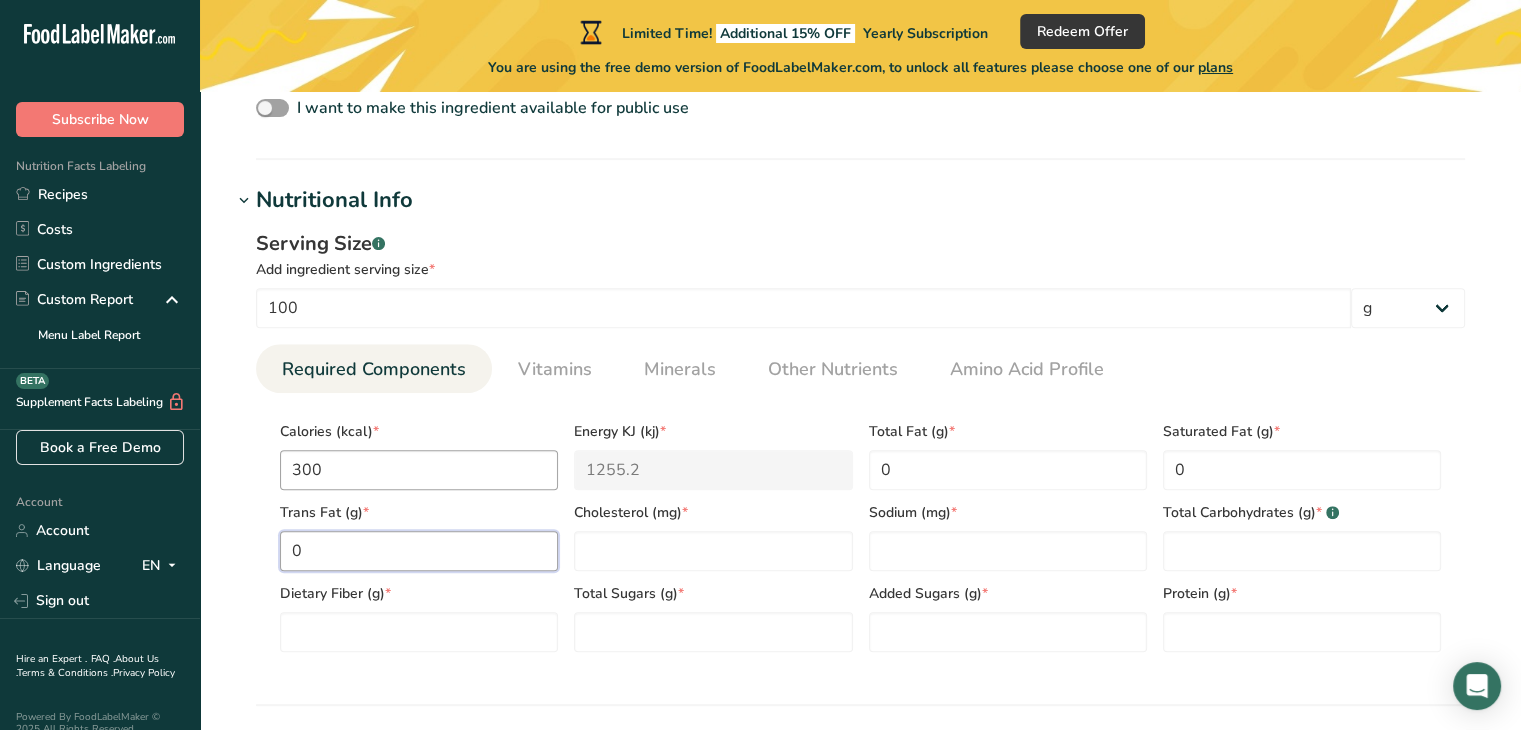 type on "0" 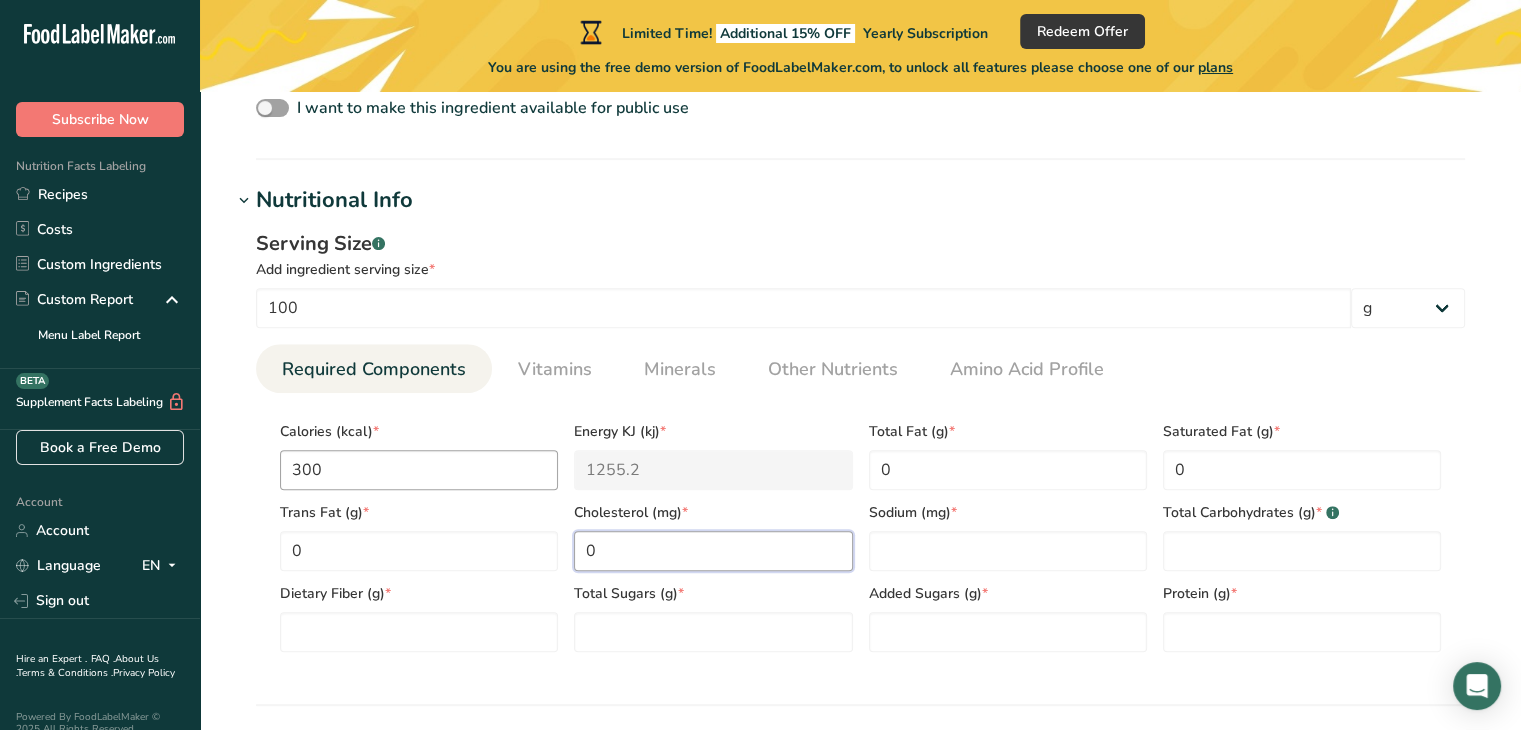 type on "0" 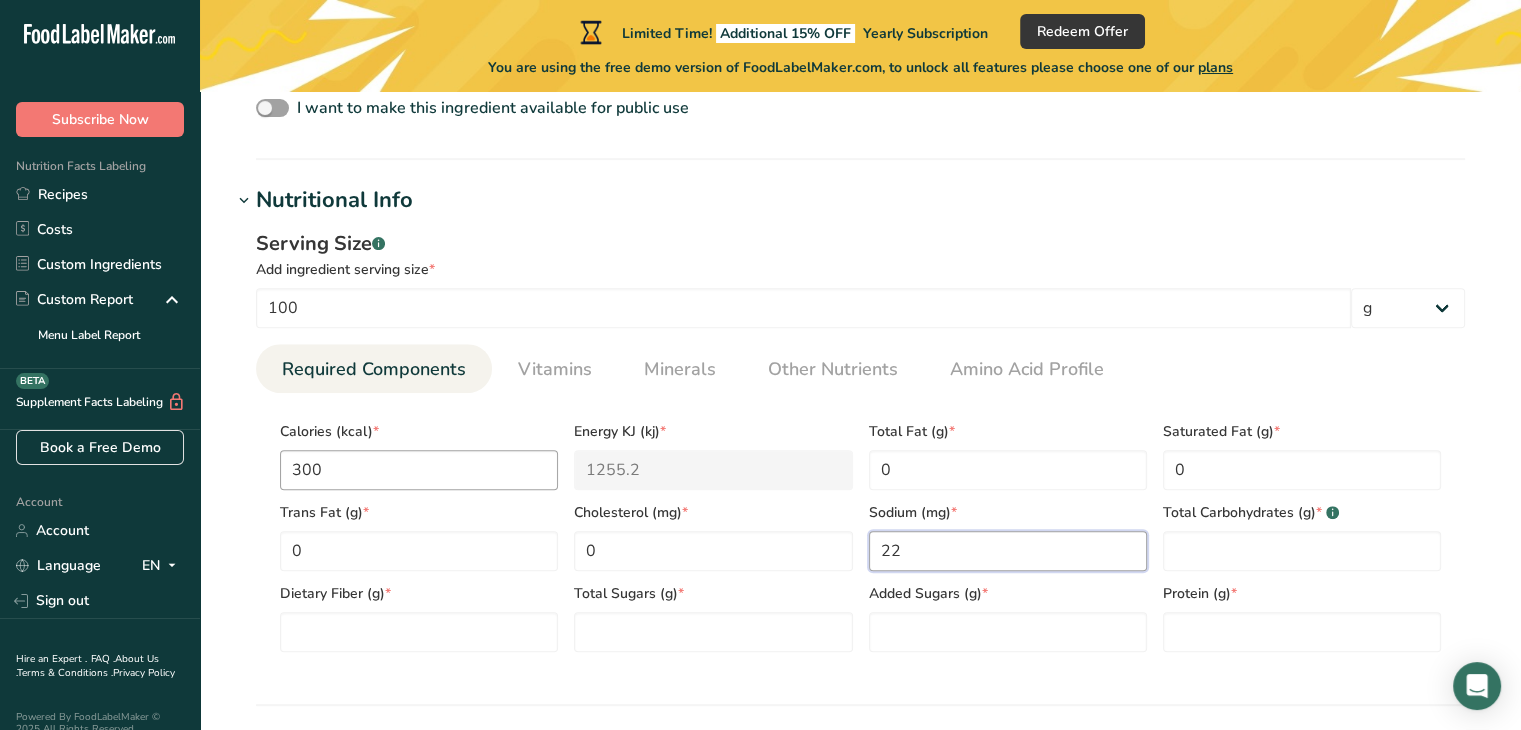 type on "22" 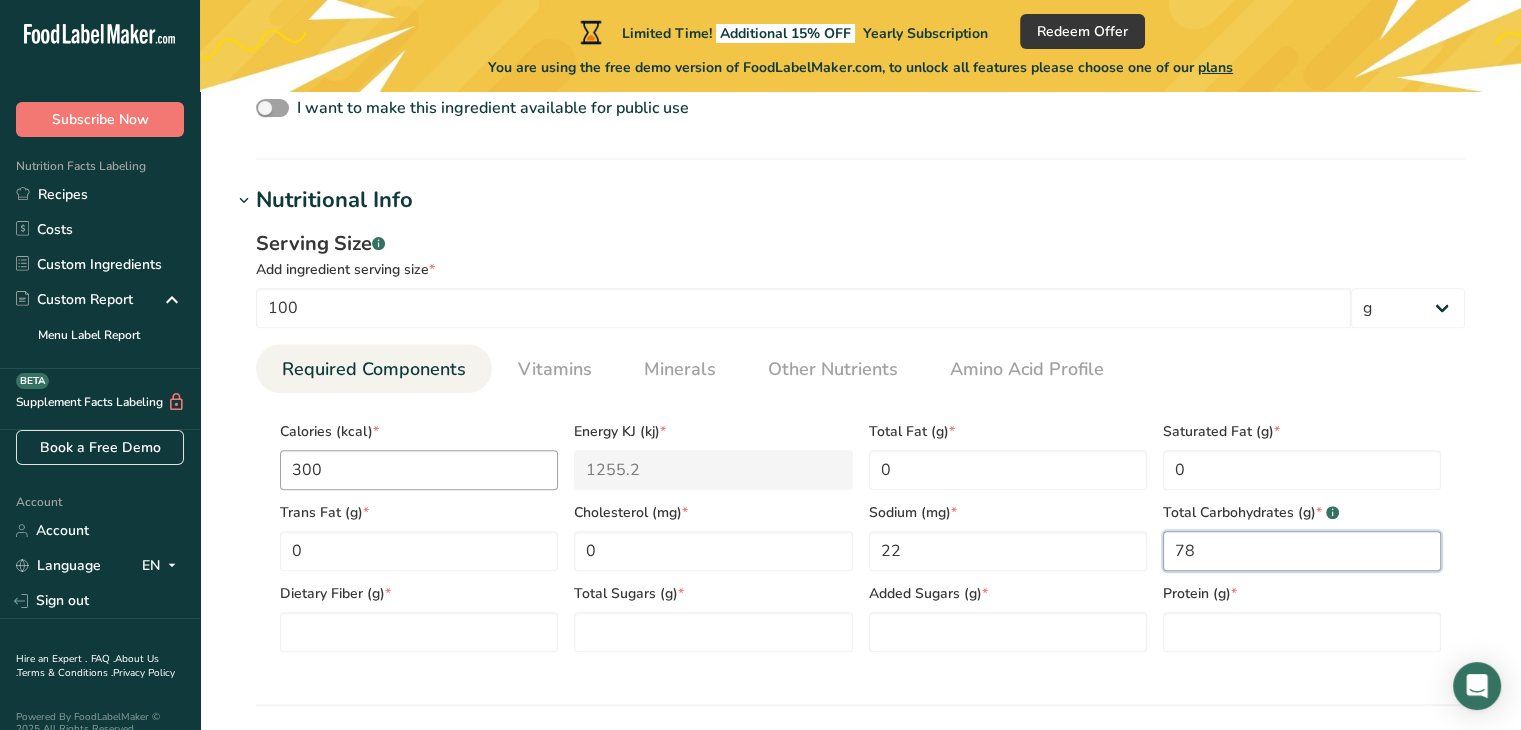 type on "78" 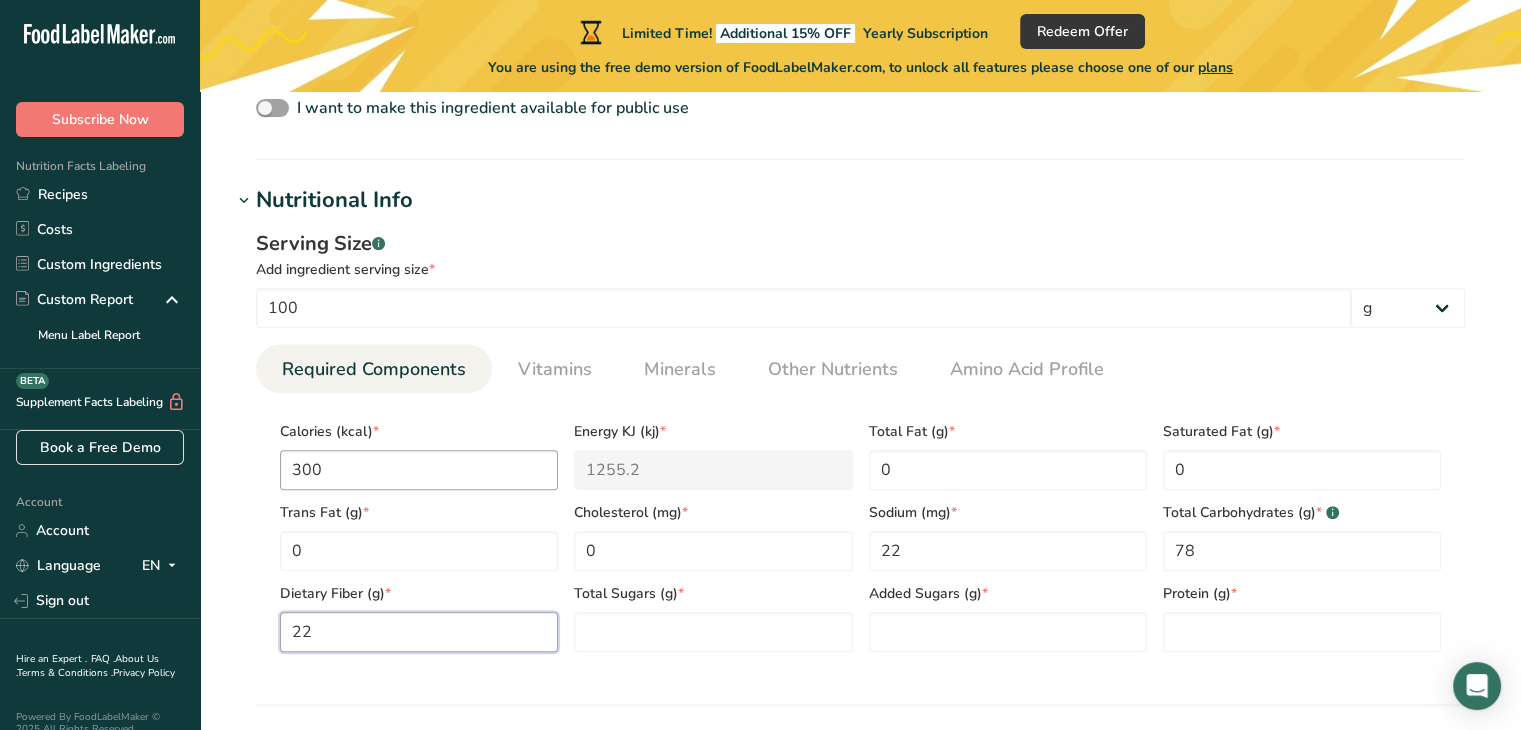 type on "22" 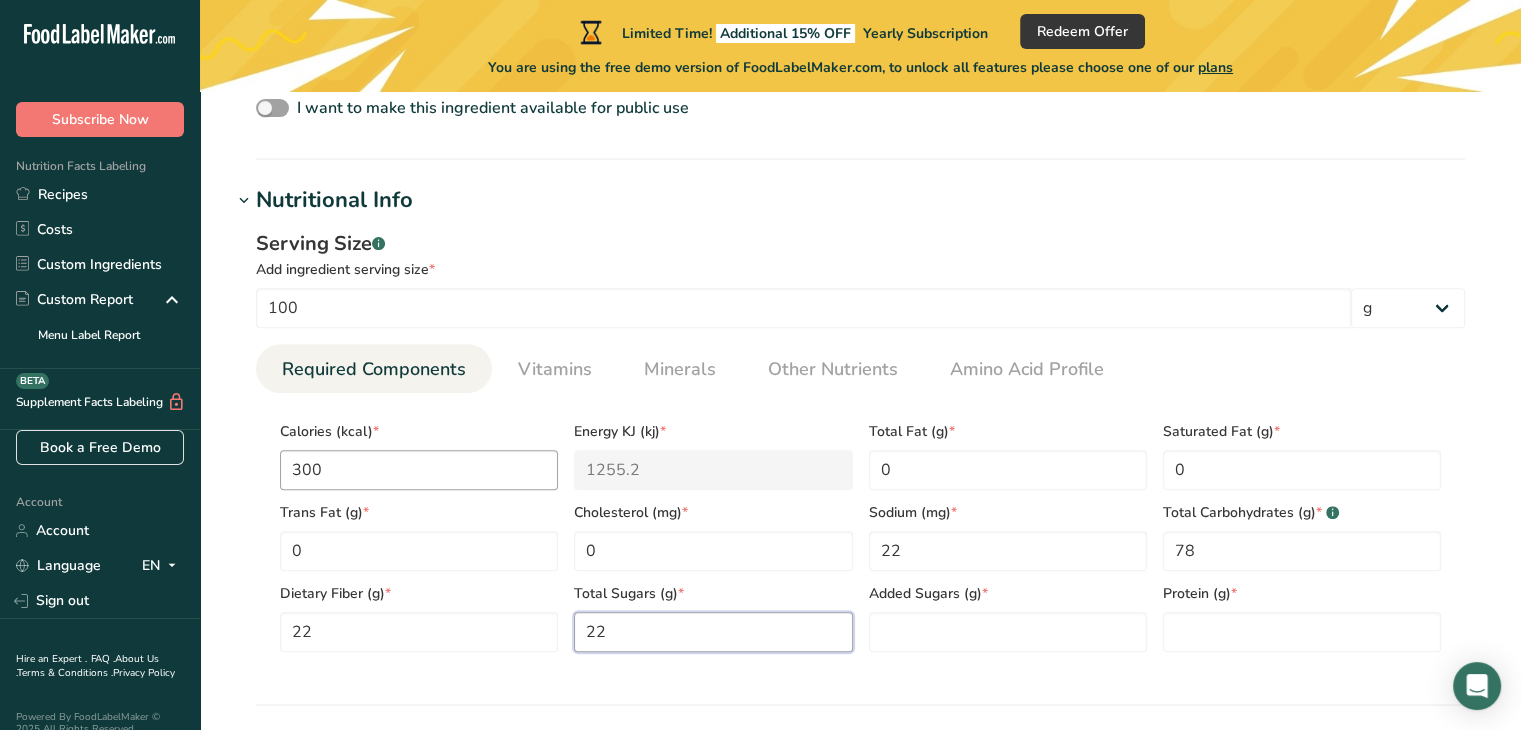 type on "22" 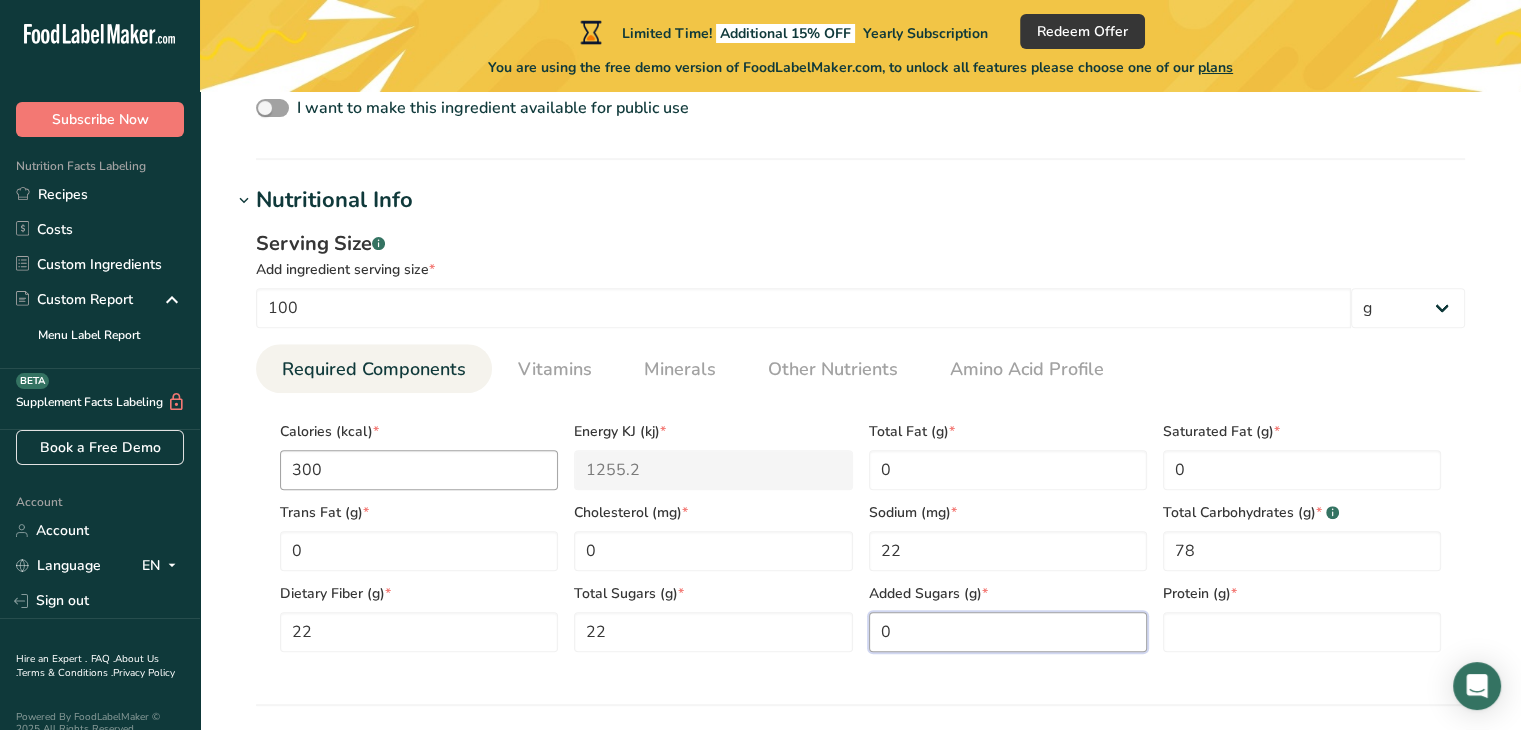 type on "0" 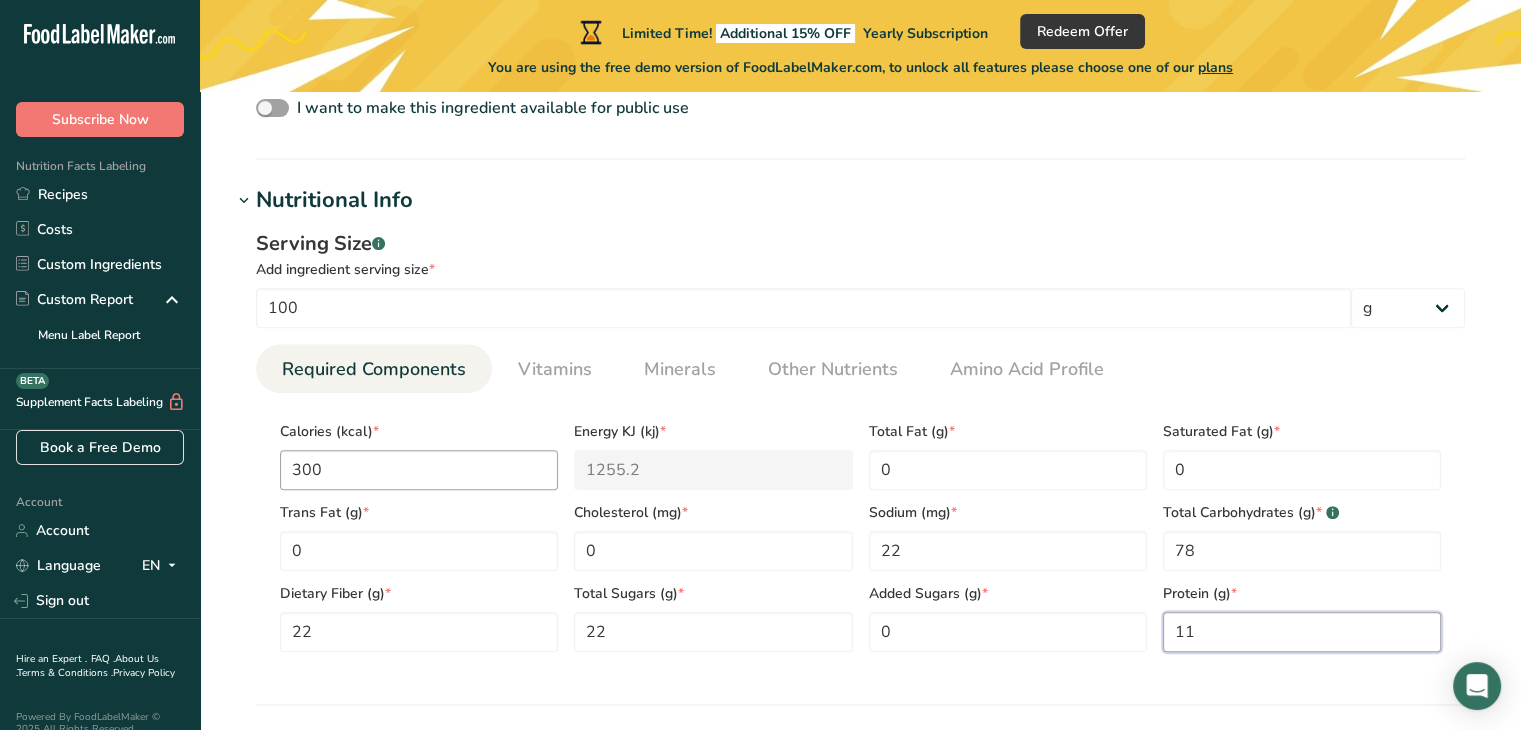type on "11" 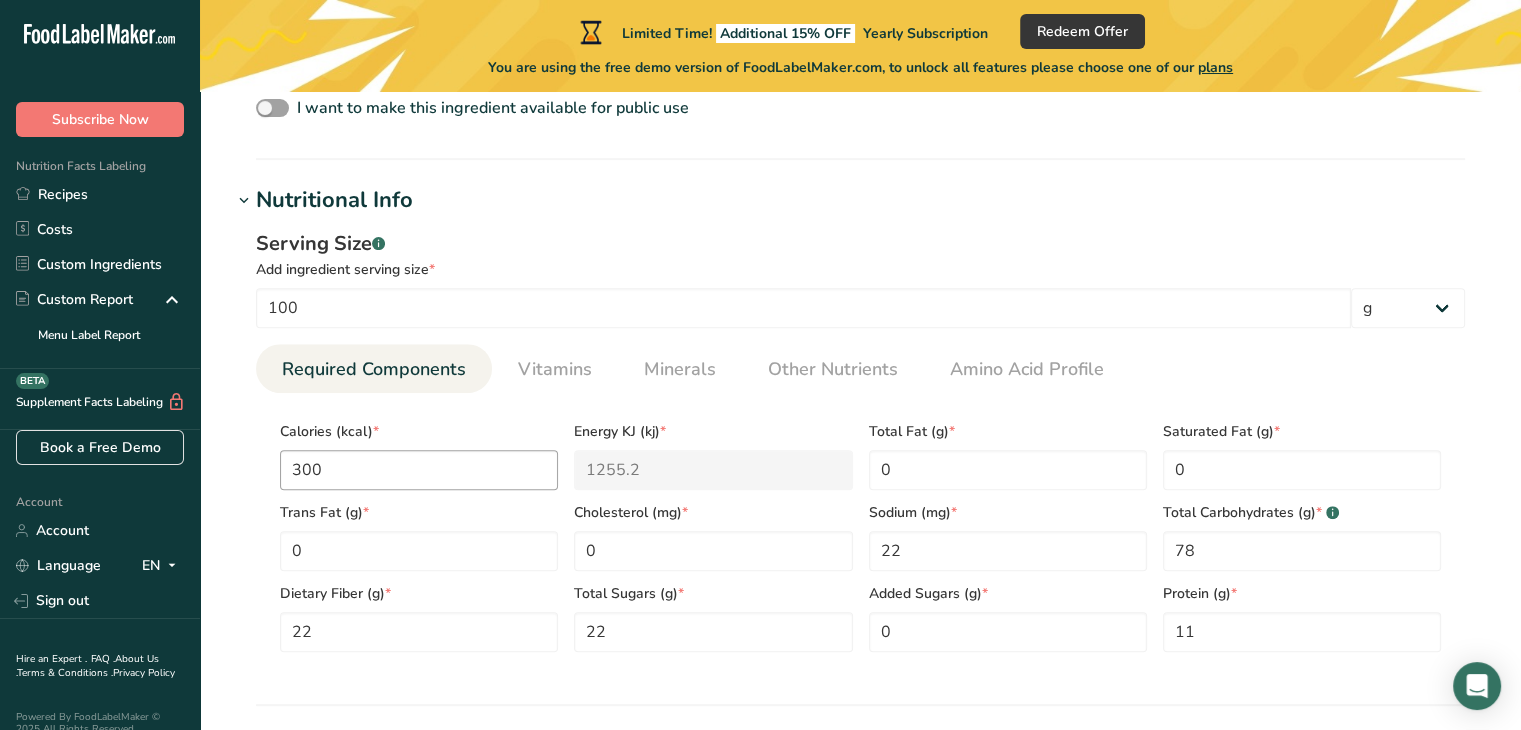 scroll, scrollTop: 1164, scrollLeft: 0, axis: vertical 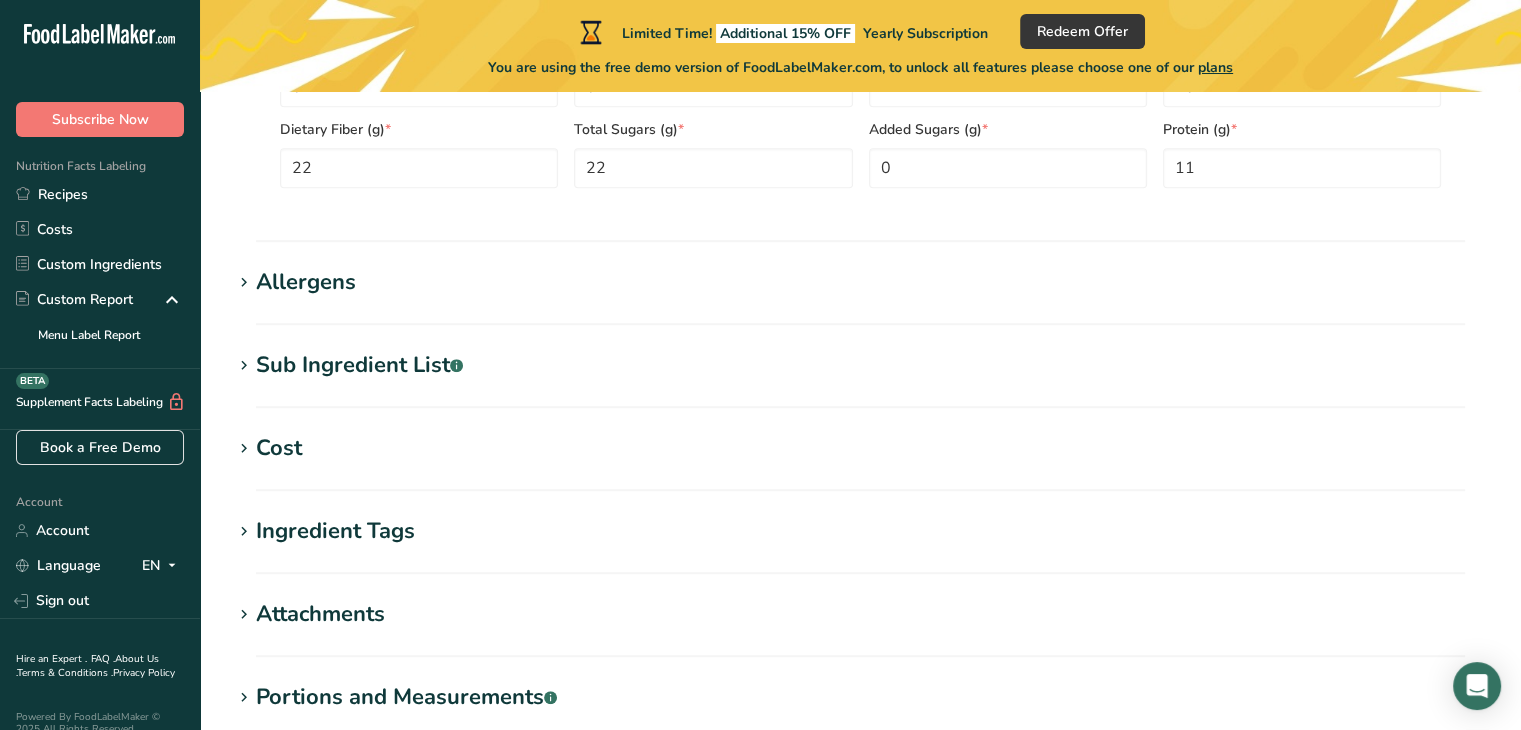 click at bounding box center (244, 283) 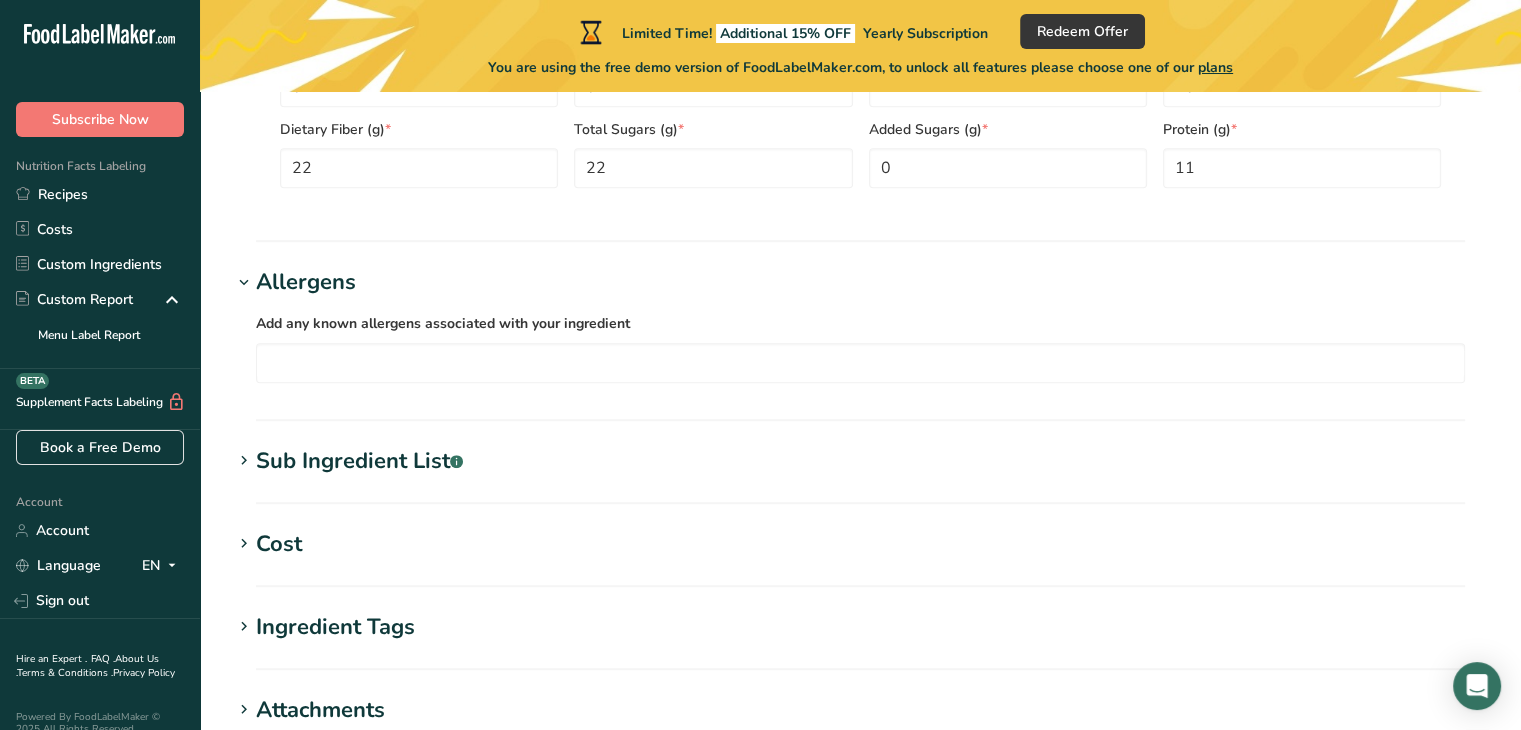 click at bounding box center [244, 283] 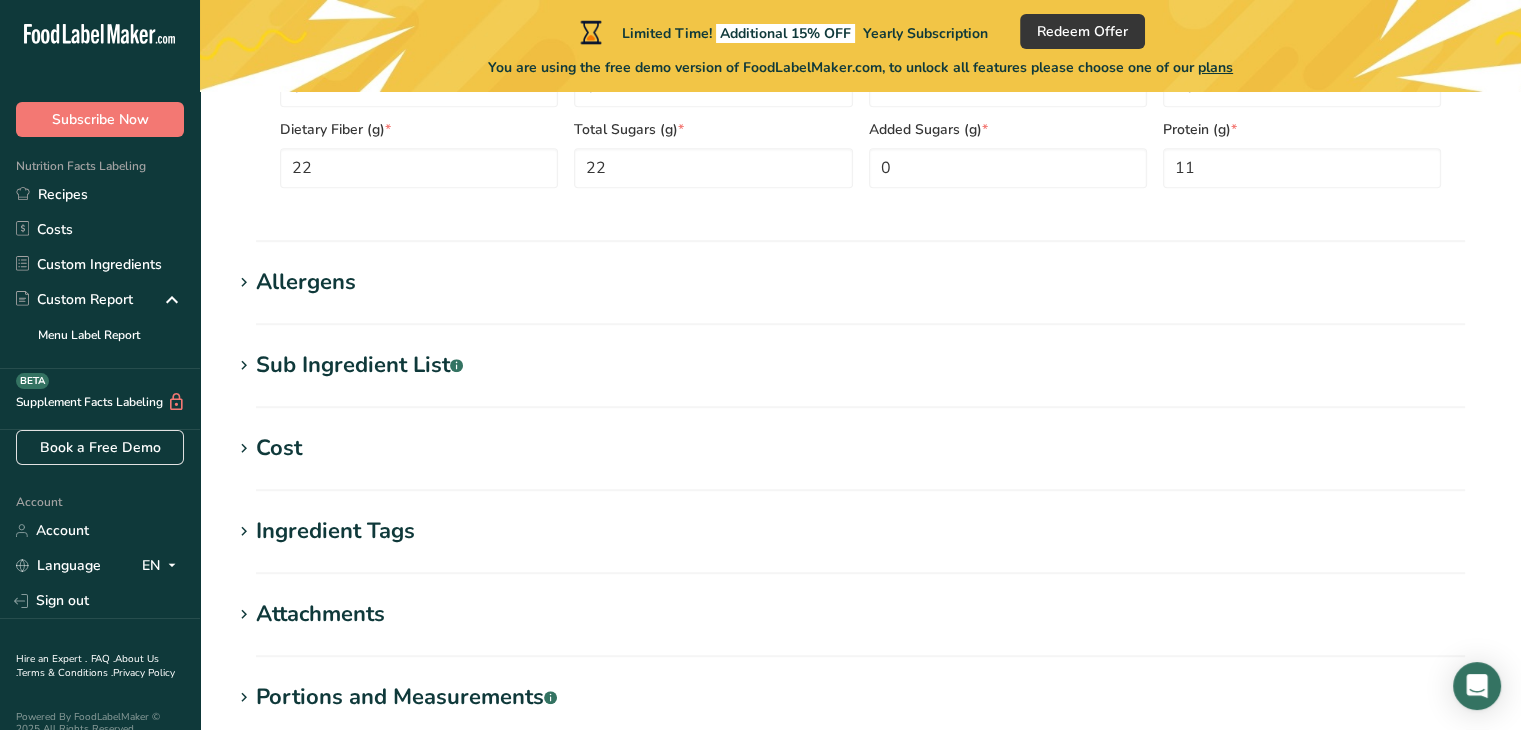 click on "Sub Ingredient List
.a-a{fill:#347362;}.b-a{fill:#fff;}" at bounding box center (359, 365) 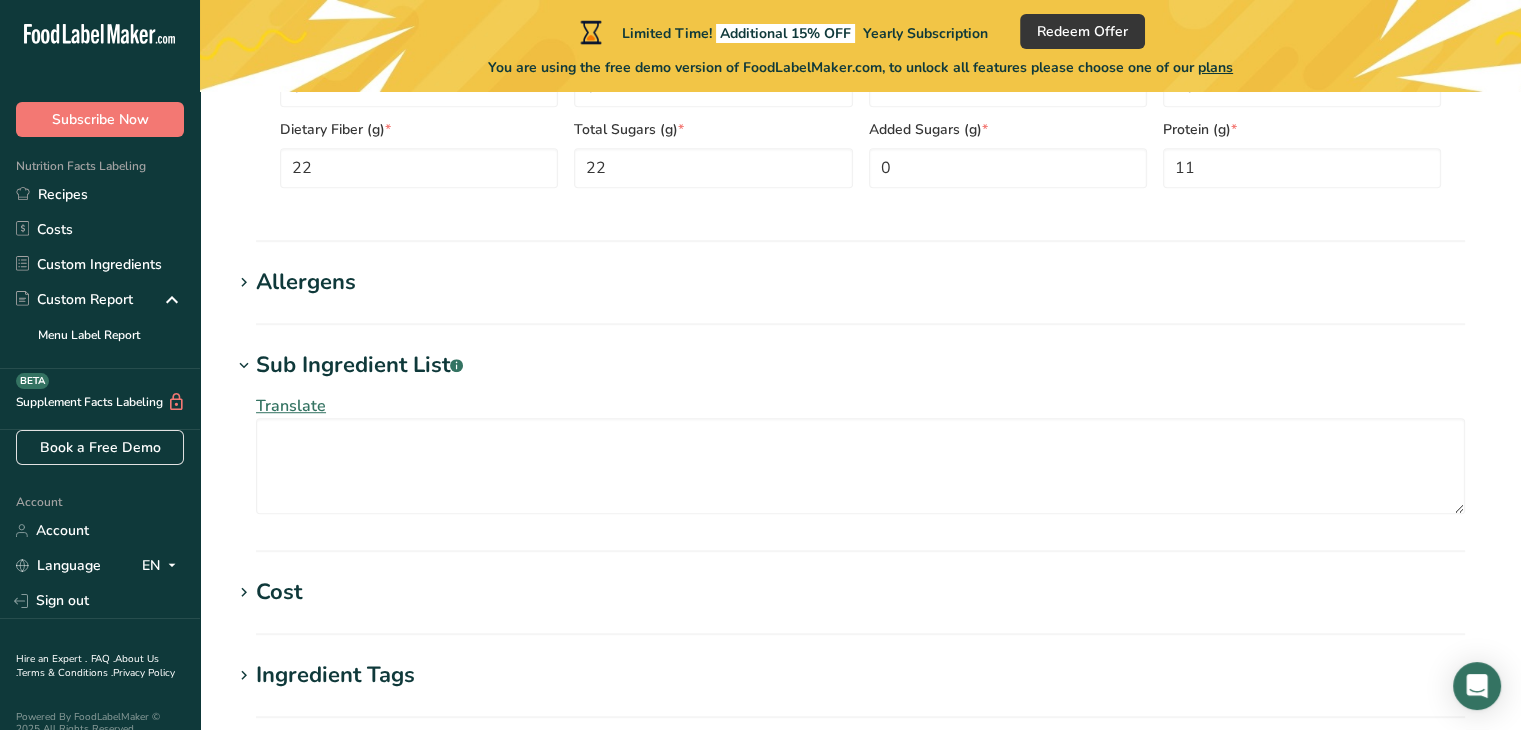 click on "Sub Ingredient List
.a-a{fill:#347362;}.b-a{fill:#fff;}" at bounding box center [359, 365] 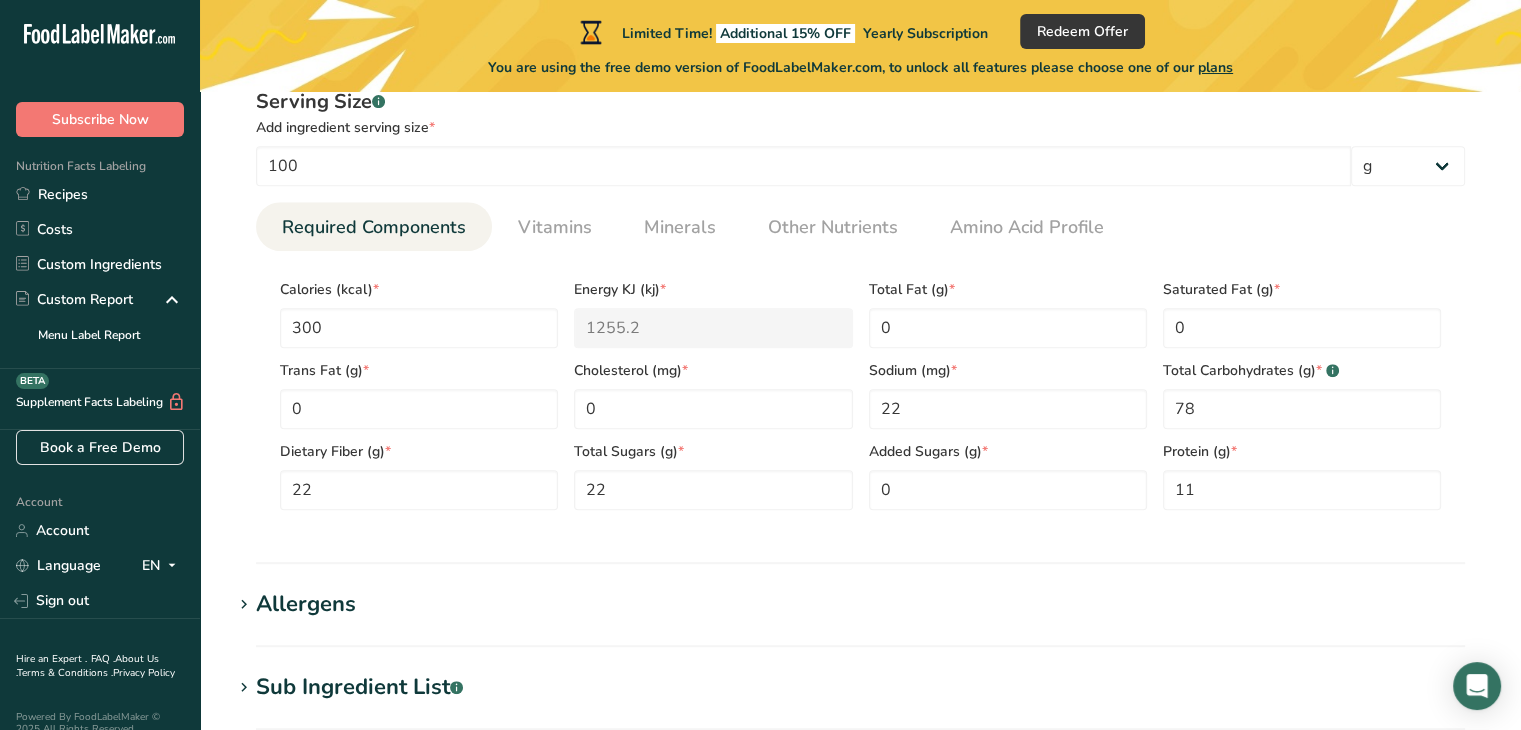 scroll, scrollTop: 864, scrollLeft: 0, axis: vertical 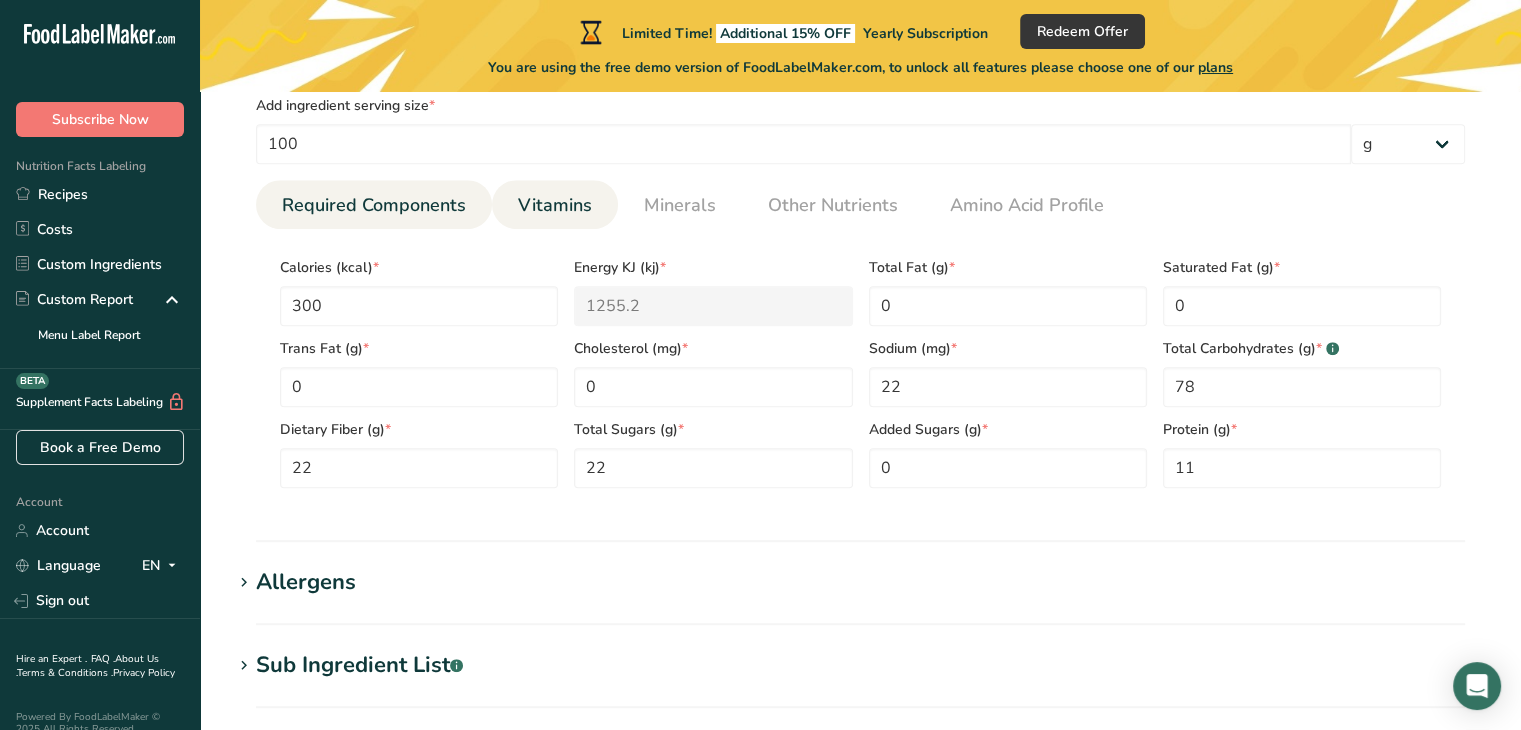 click on "Vitamins" at bounding box center (555, 205) 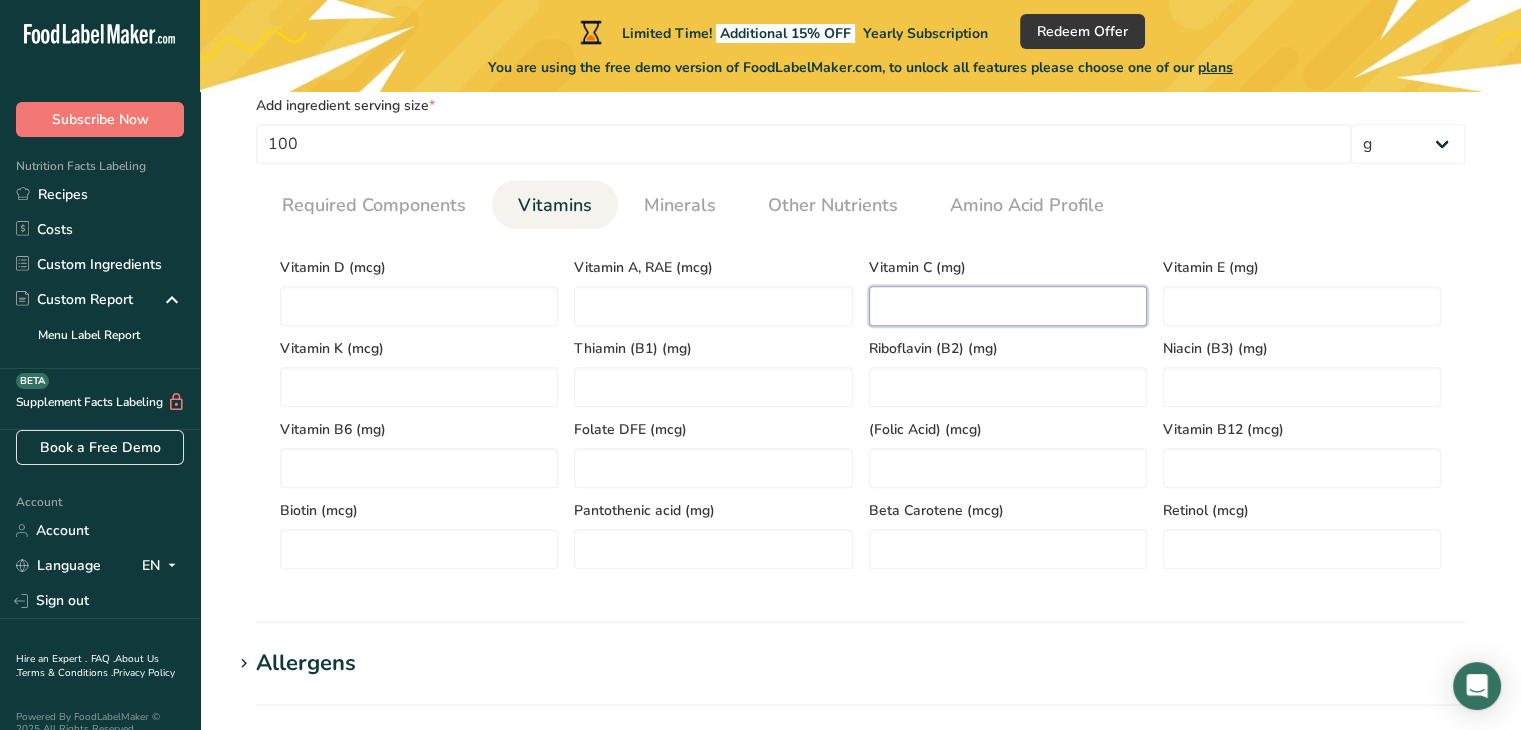 click at bounding box center (1008, 306) 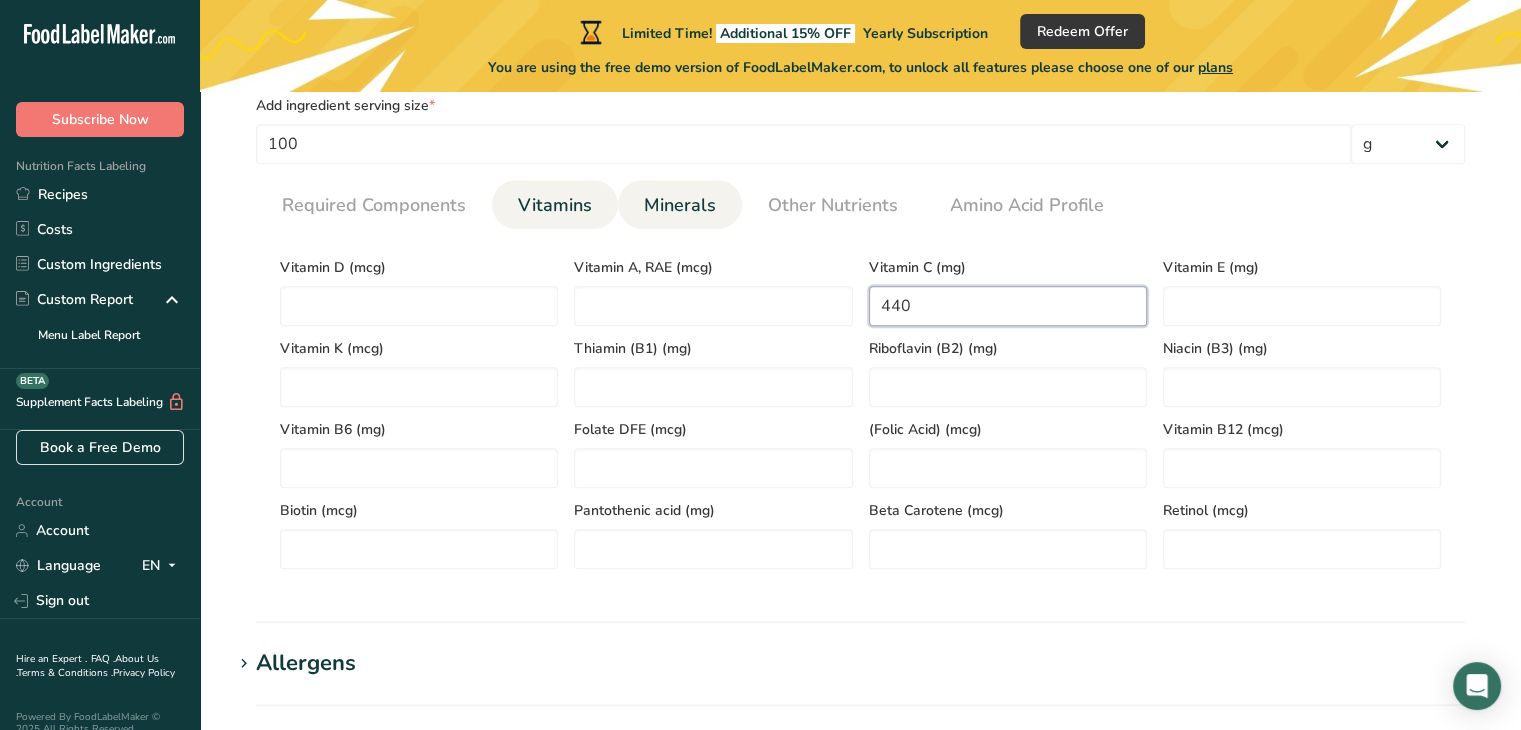 type on "440" 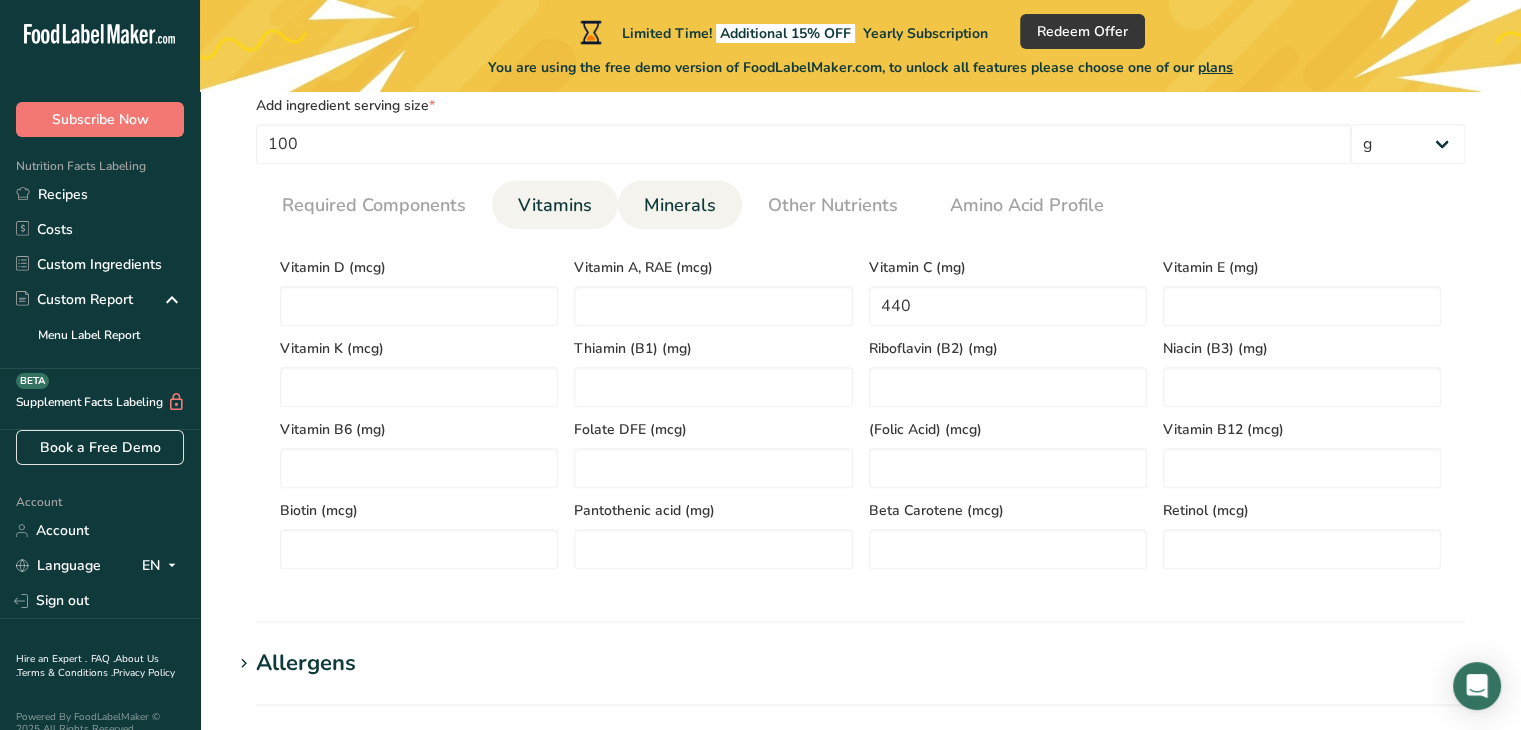 click on "Minerals" at bounding box center [680, 205] 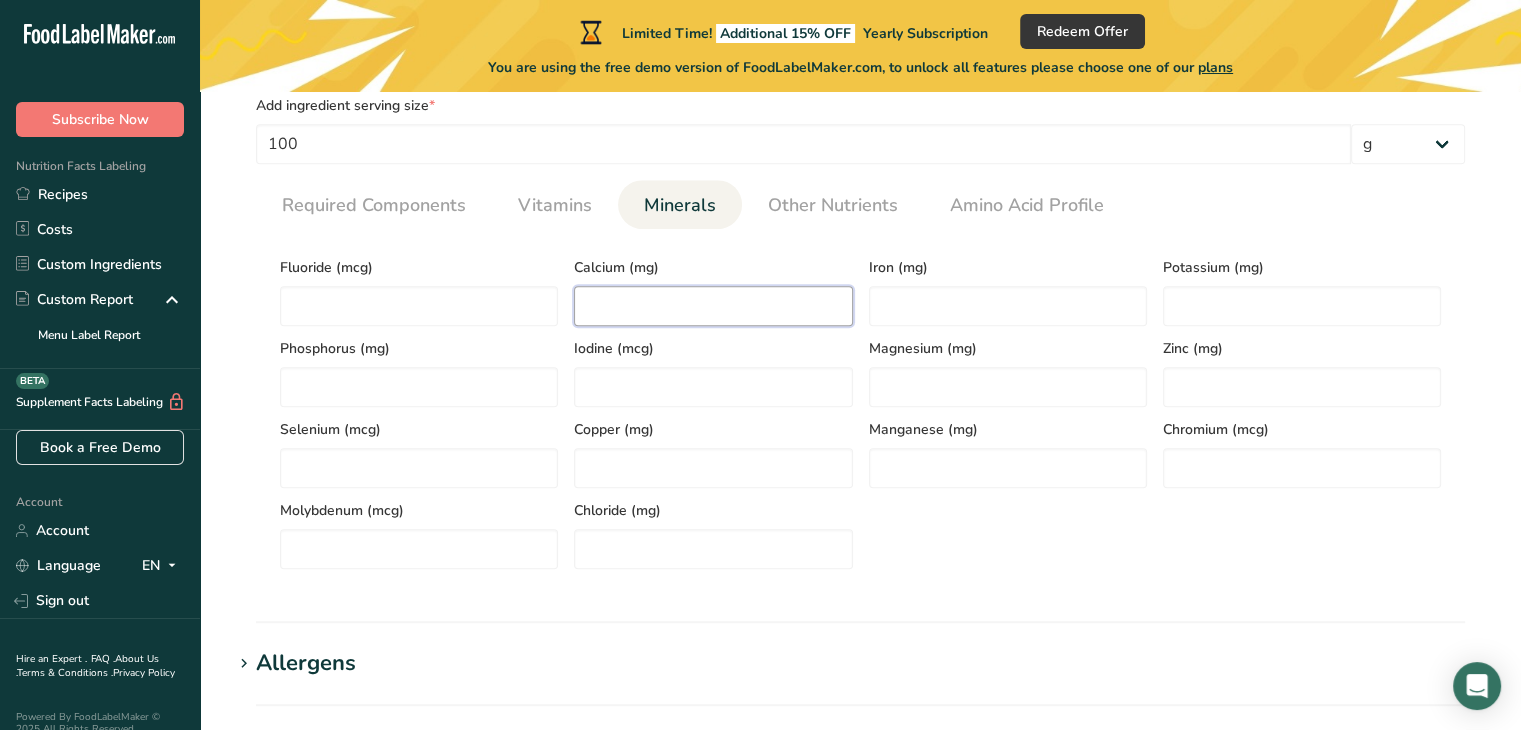 click at bounding box center (713, 306) 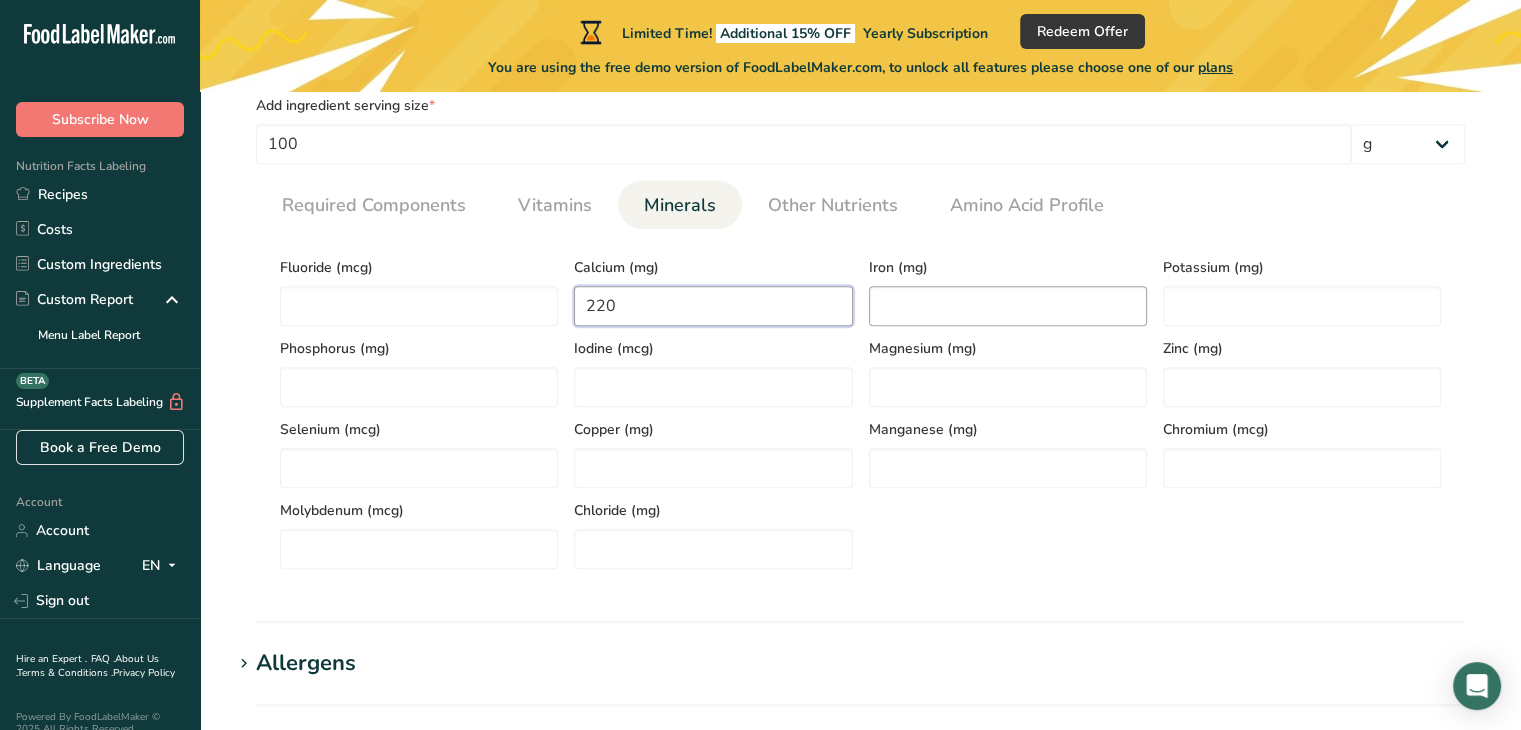 type on "220" 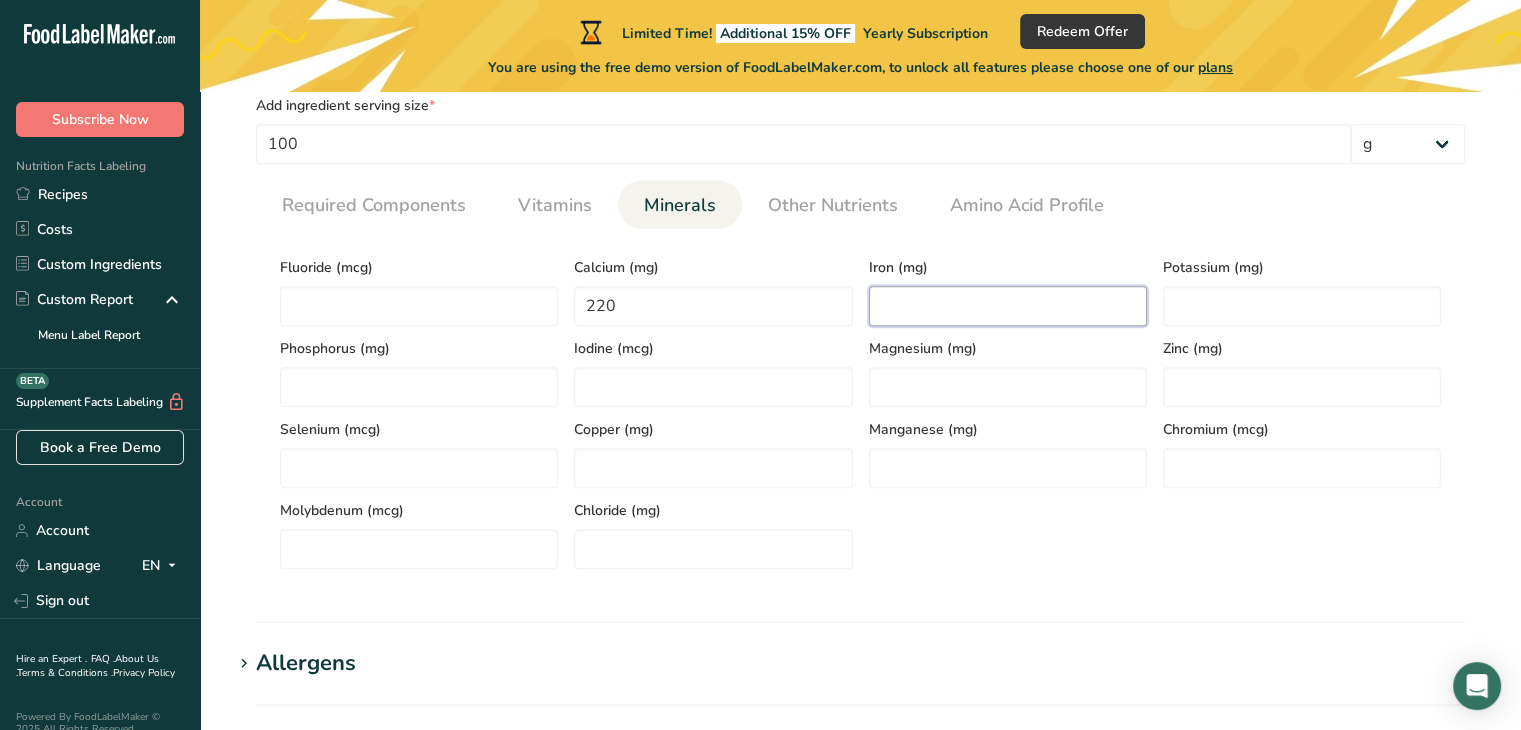 click at bounding box center (1008, 306) 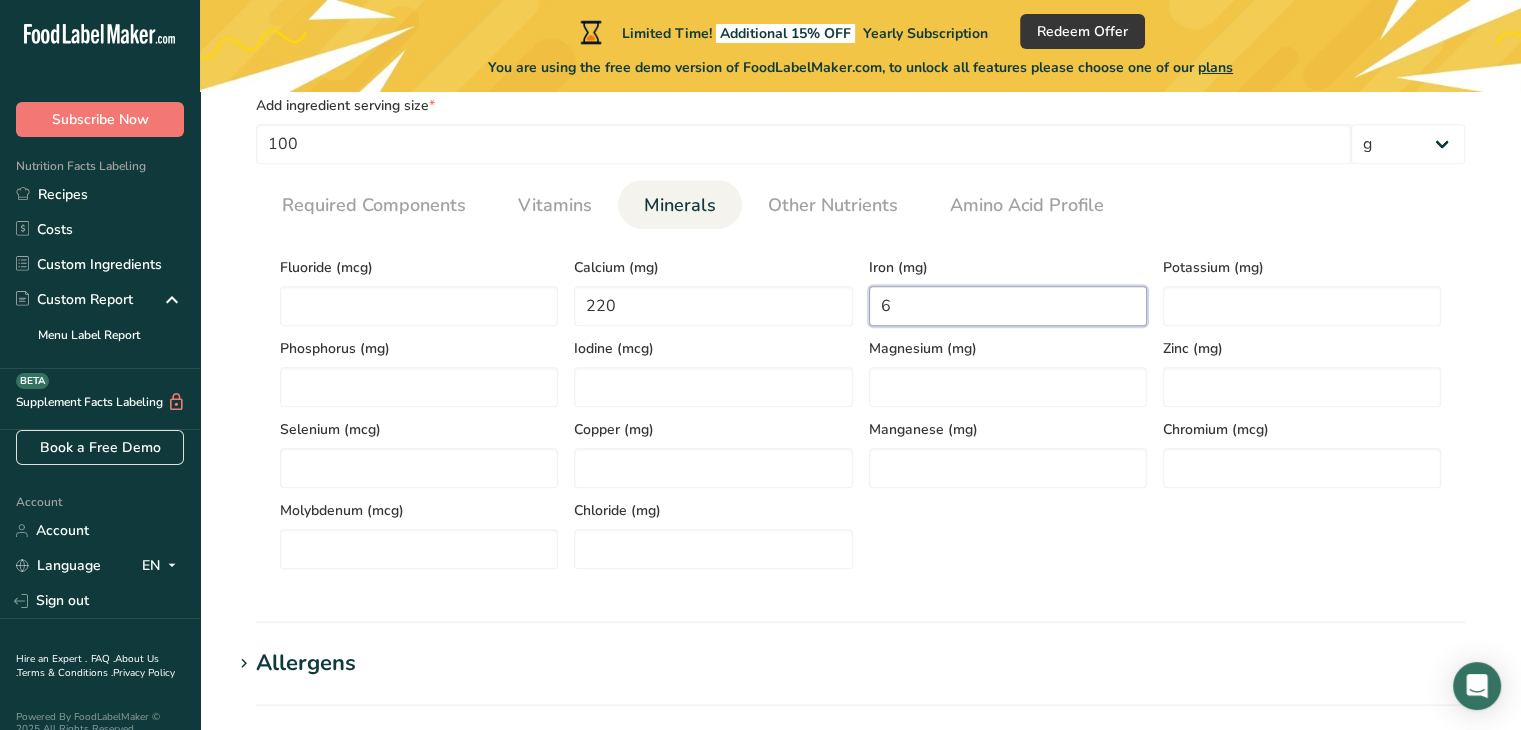 type on "6" 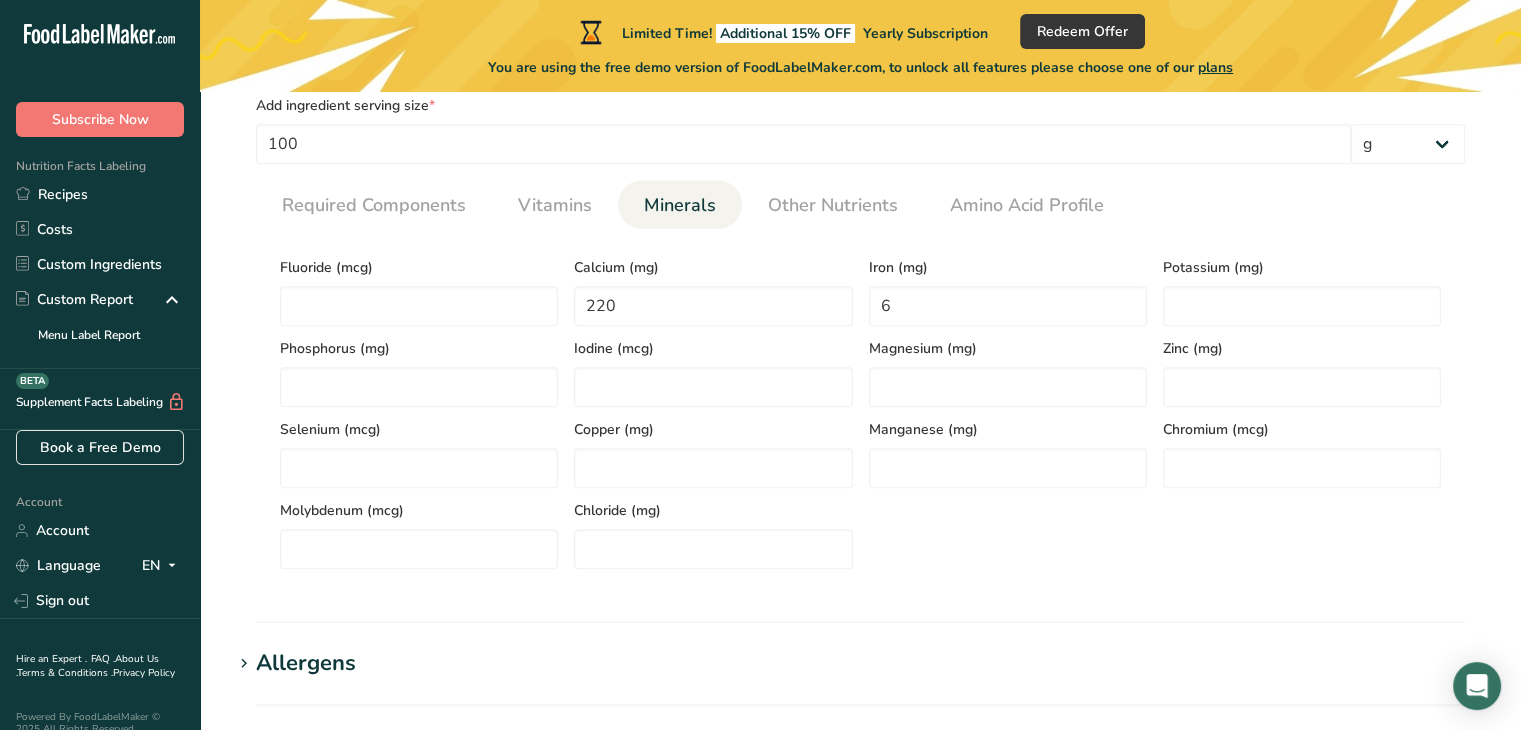 click on "Calories
(kcal) *     300
Energy KJ
(kj) *     1255.2
Total Fat
(g) *     0
Saturated Fat
(g) *     0
Trans Fat
(g) *     0
Cholesterol
(mg) *     0
Sodium
(mg) *     22
Total Carbohydrates
(g) *   .a-a{fill:#347362;}.b-a{fill:#fff;}           78
Dietary Fiber
(g) *     22
Total Sugars
(g) *     22
Added Sugars
(g) *     0
Protein
(g) *     11
Vitamin D
(mcg)
Vitamin A, RAE
(mcg)
Vitamin C
(mg)     440
Vitamin E
(mg)" at bounding box center (860, 407) 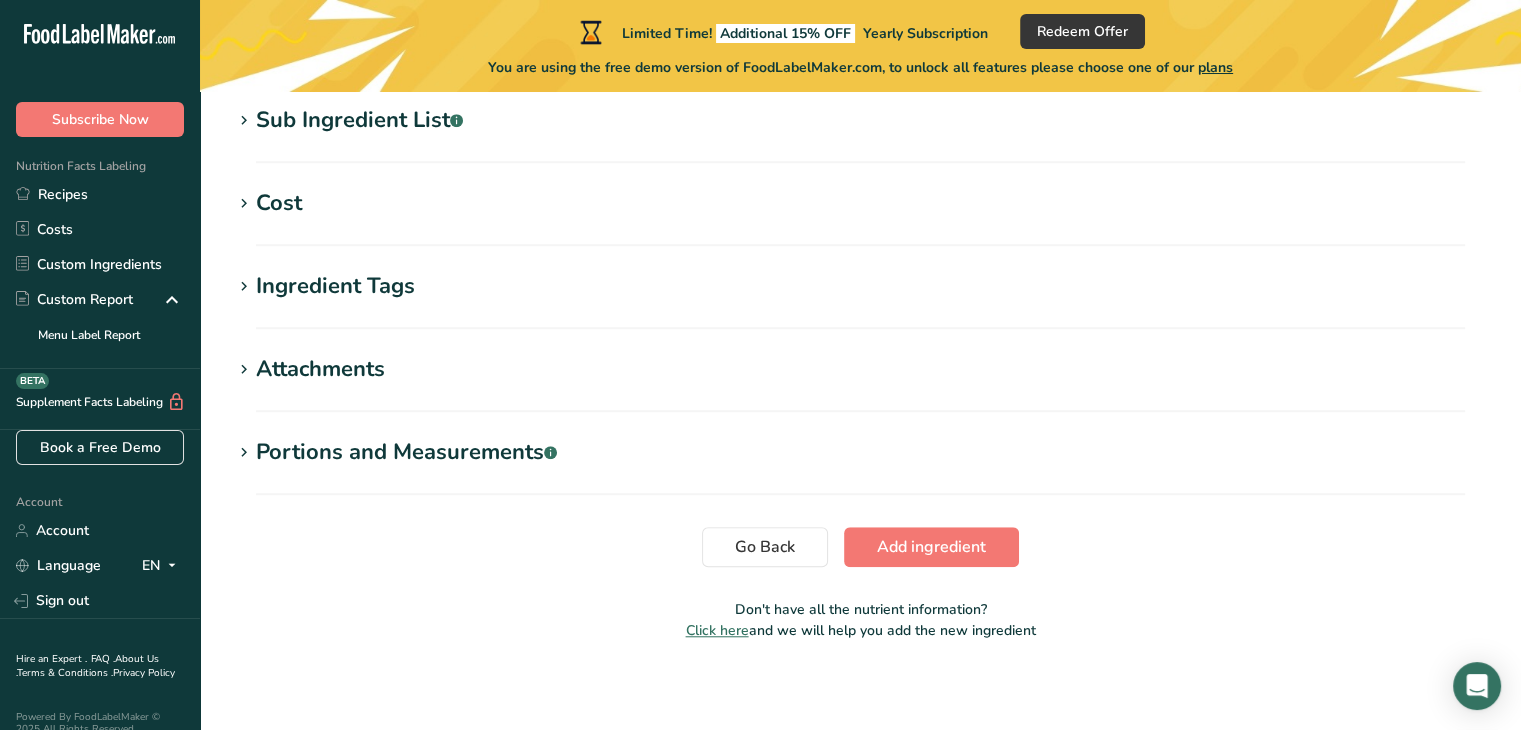 scroll, scrollTop: 1497, scrollLeft: 0, axis: vertical 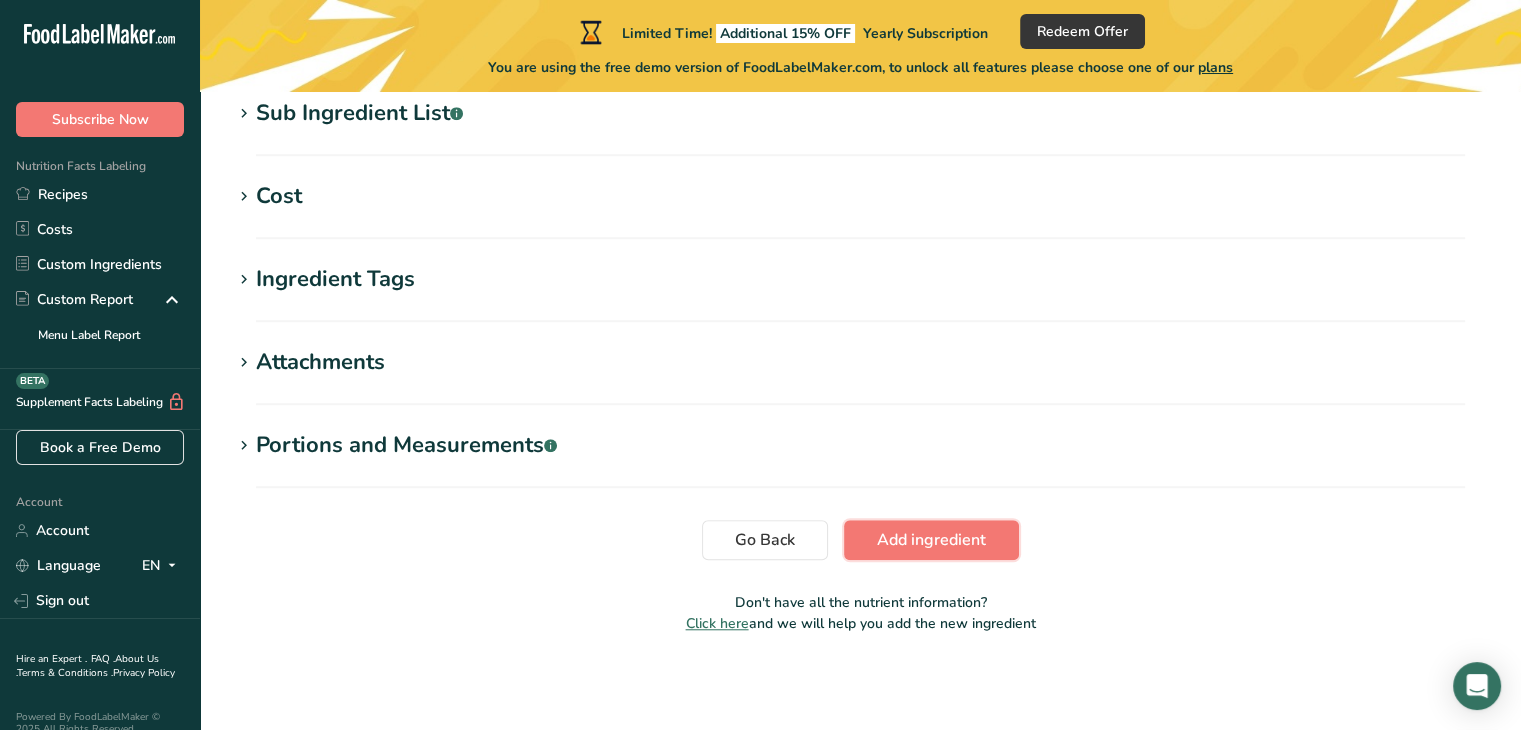 click on "Add ingredient" at bounding box center (931, 540) 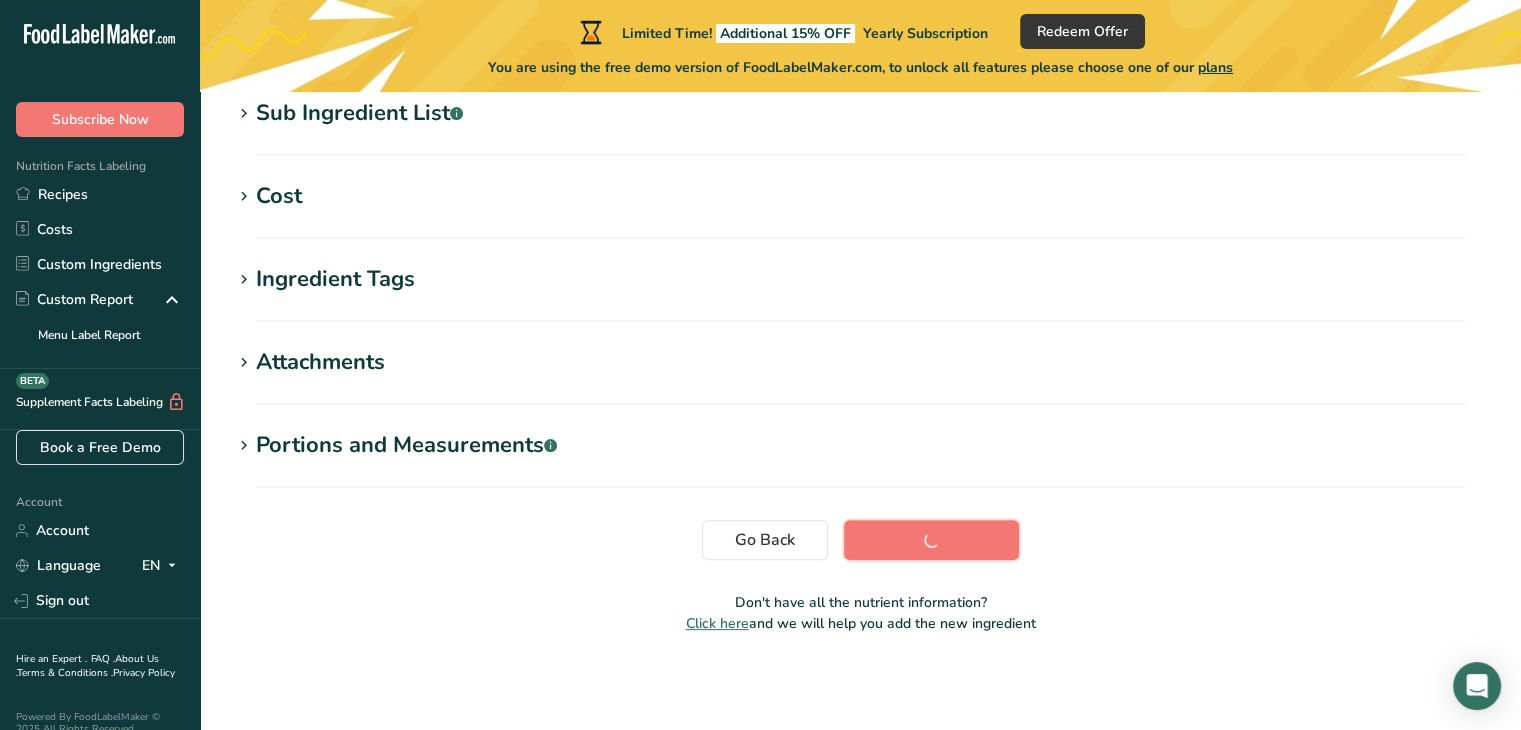 scroll, scrollTop: 436, scrollLeft: 0, axis: vertical 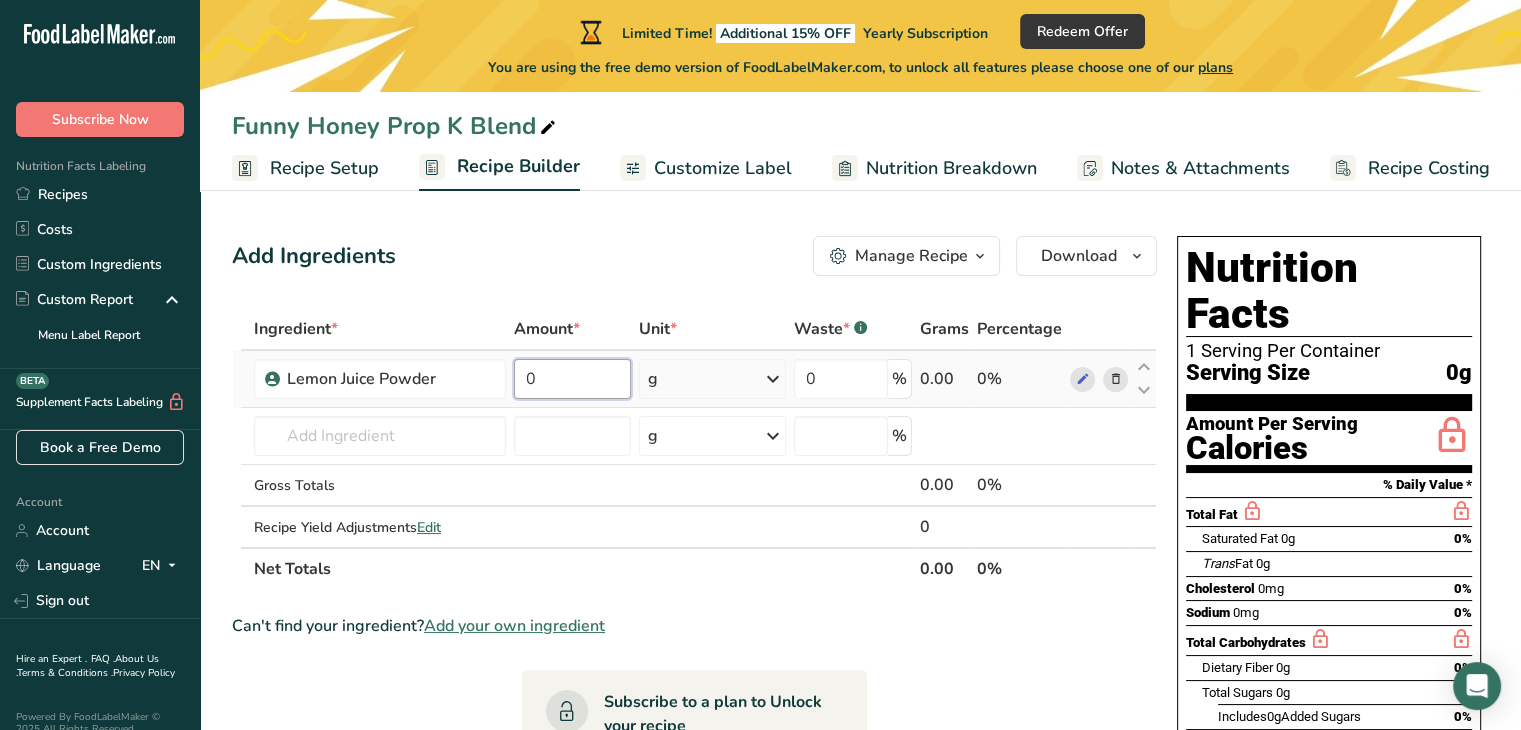 click on "0" at bounding box center [572, 379] 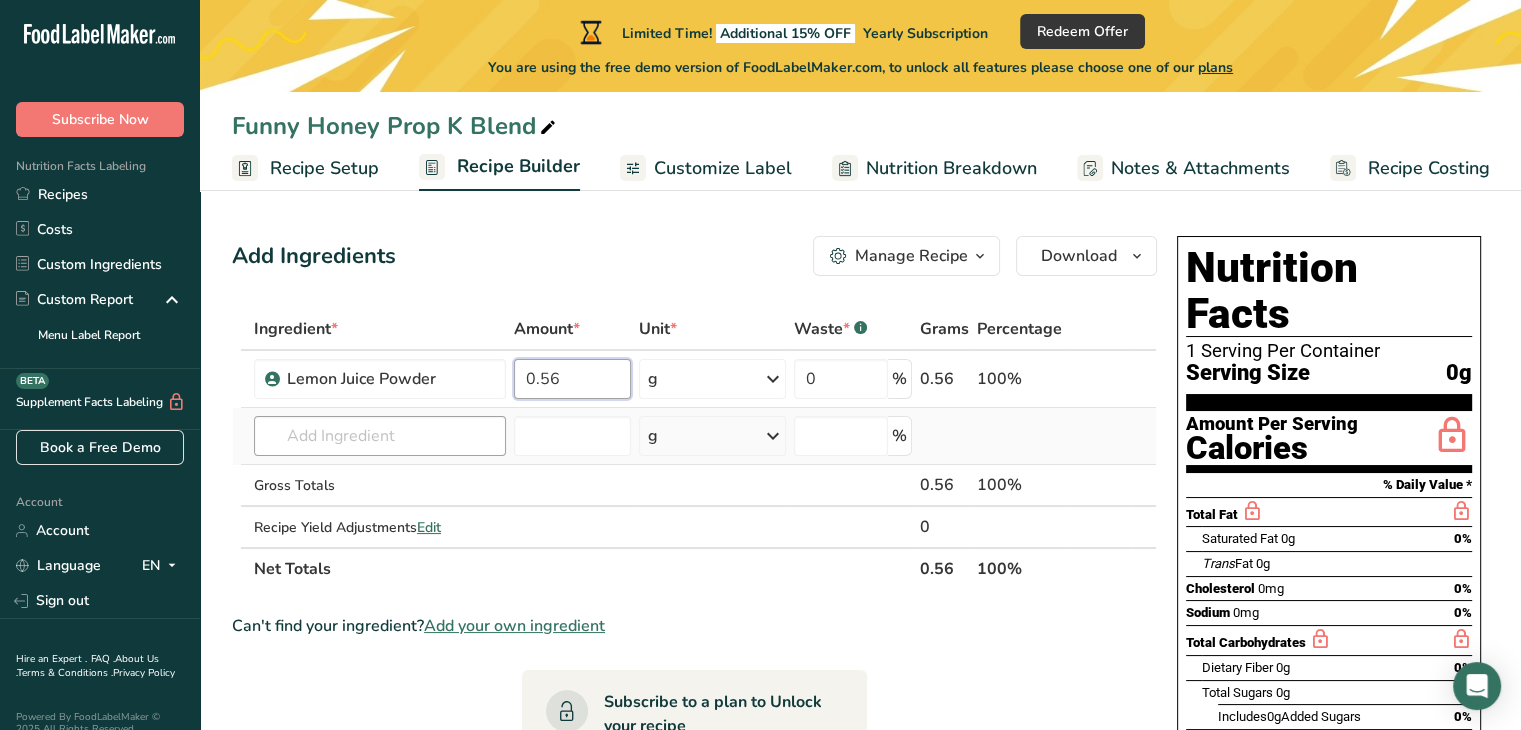 type on "0.56" 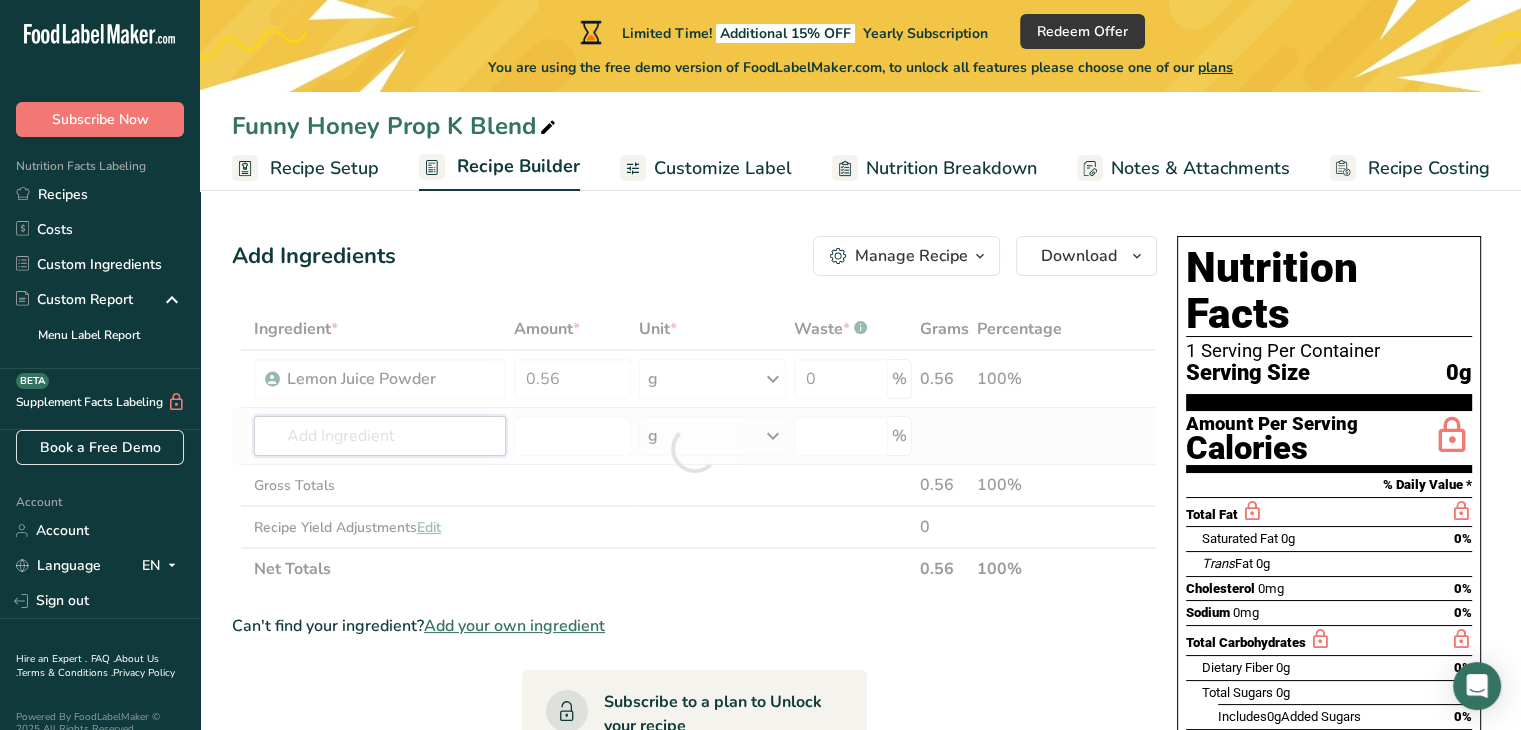 click on "Ingredient *
Amount *
Unit *
Waste *   .a-a{fill:#347362;}.b-a{fill:#fff;}          Grams
Percentage
Lemon Juice Powder
0.56
g
Weight Units
g
kg
mg
See more
Volume Units
l
mL
fl oz
See more
0
%
0.56
100%
Almond flour
1211
Milk, whole, 3.25% milkfat, without added vitamin A and vitamin D
23601
Beef, tenderloin, steak, separable lean only, trimmed to 1/8" fat, all grades, raw
13000
13498" at bounding box center [694, 449] 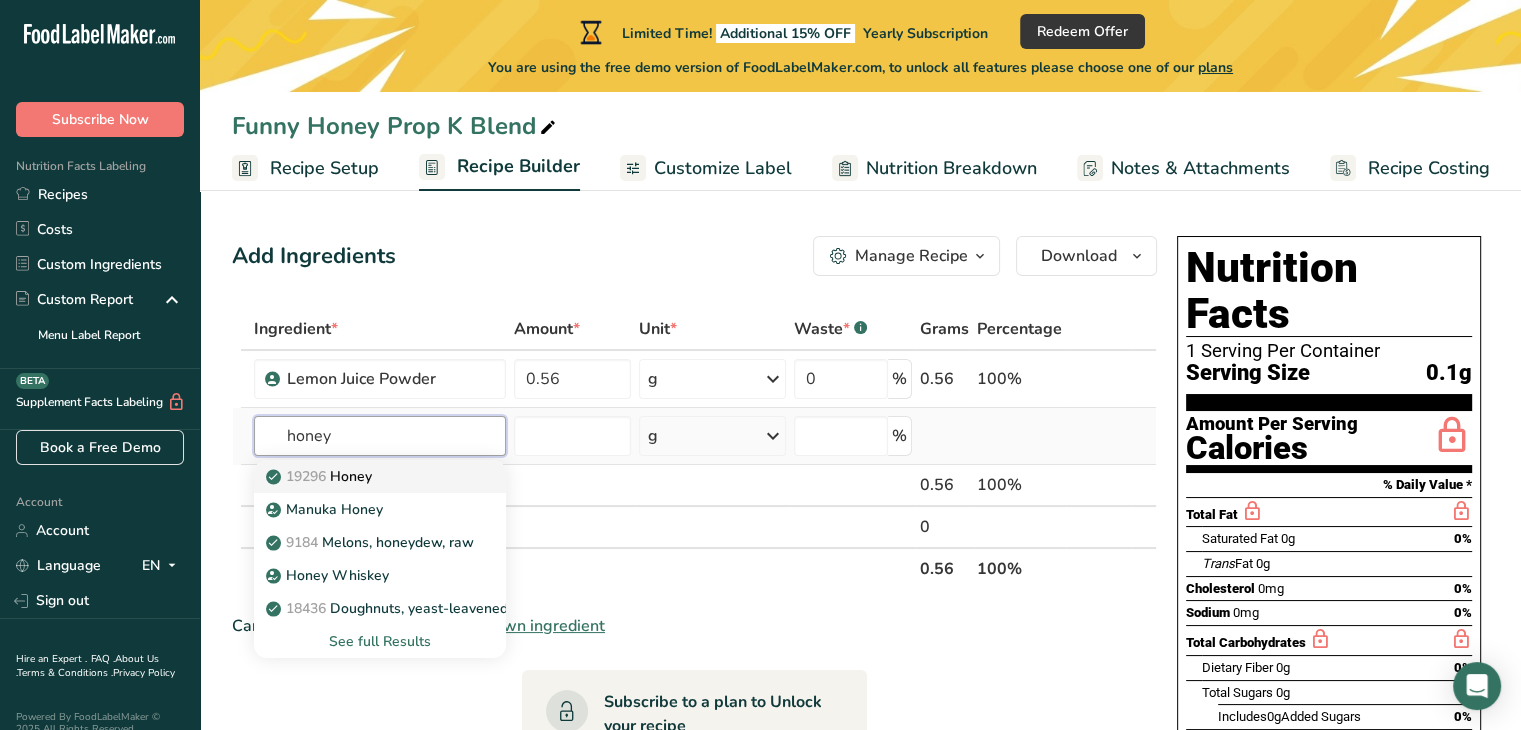 type on "honey" 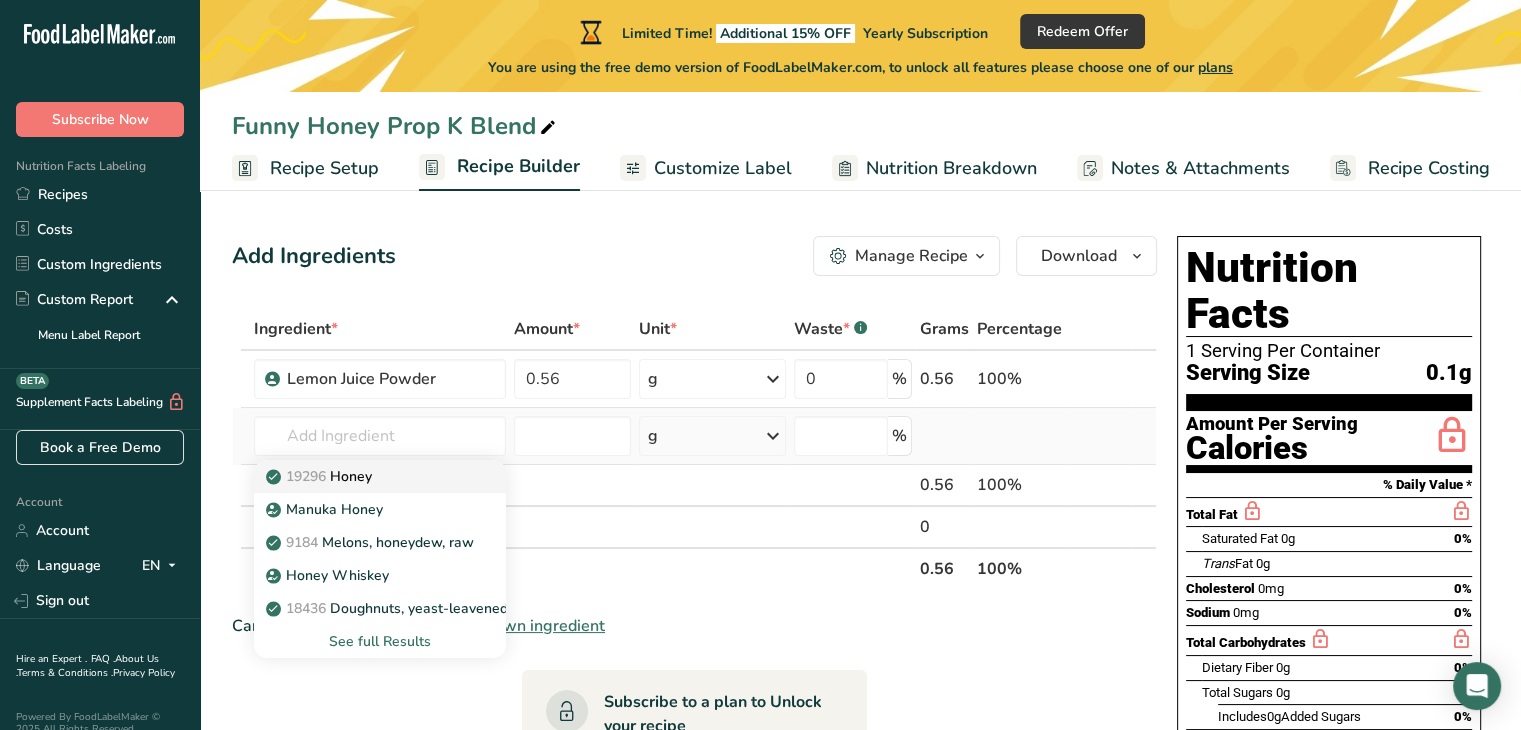 click on "19296
Honey" at bounding box center [364, 476] 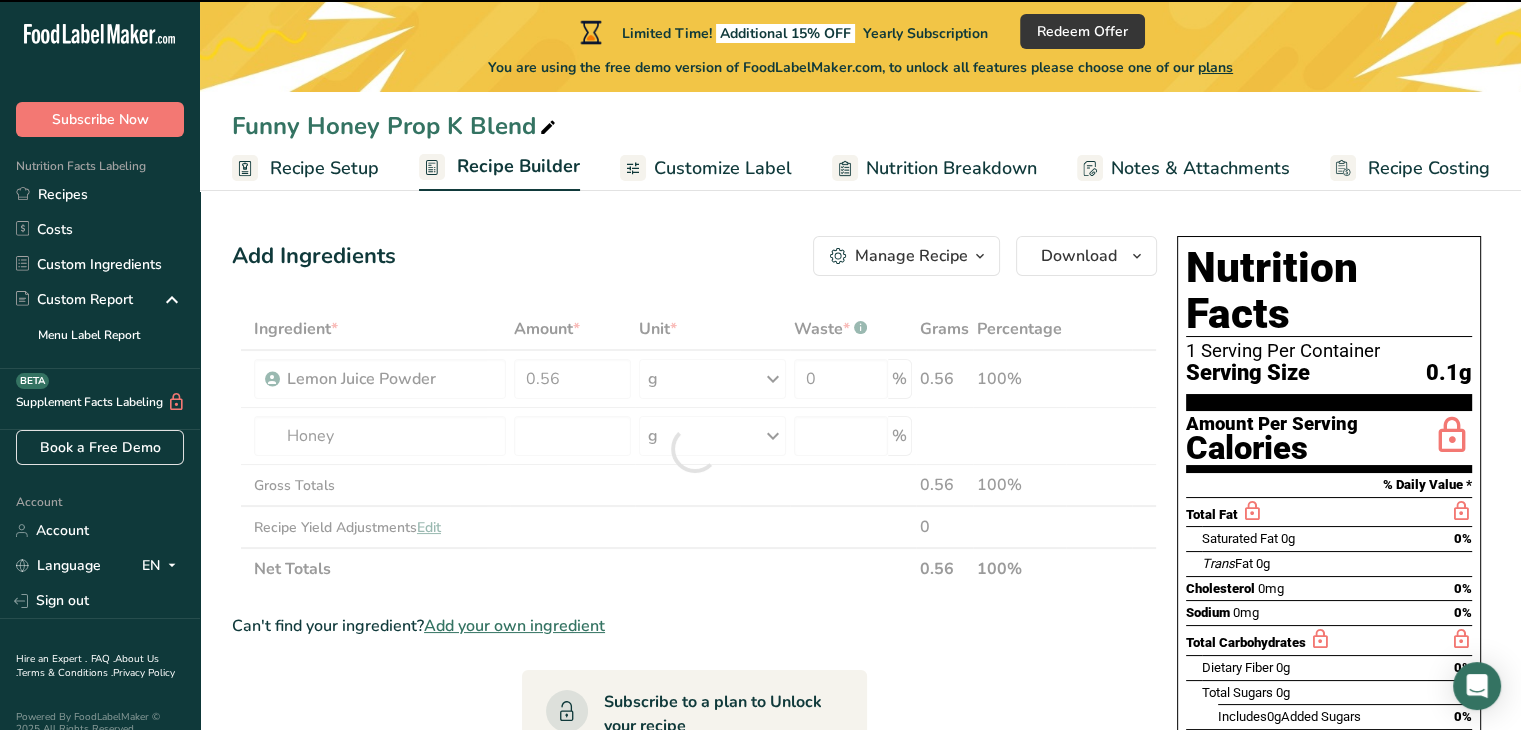 type on "0" 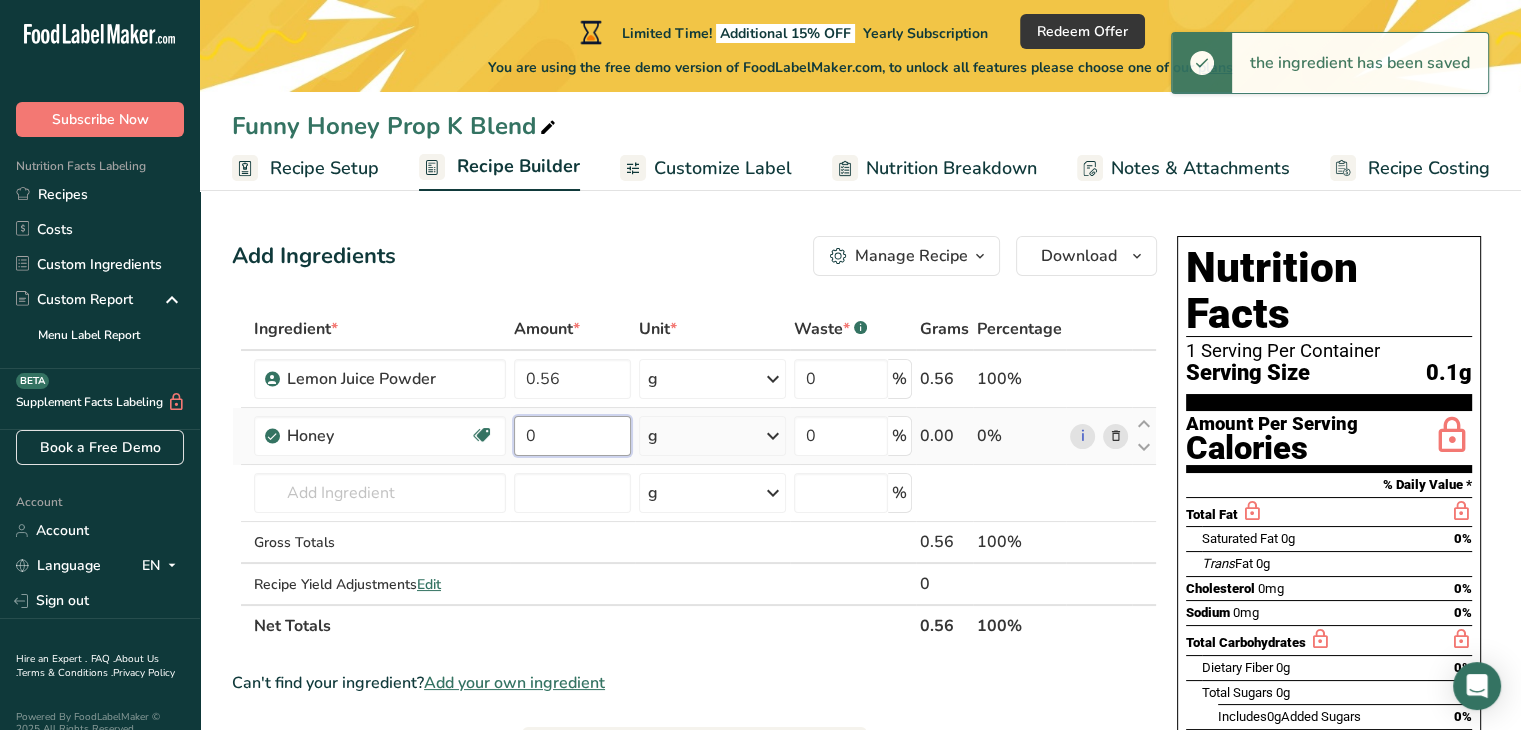 click on "0" at bounding box center (572, 436) 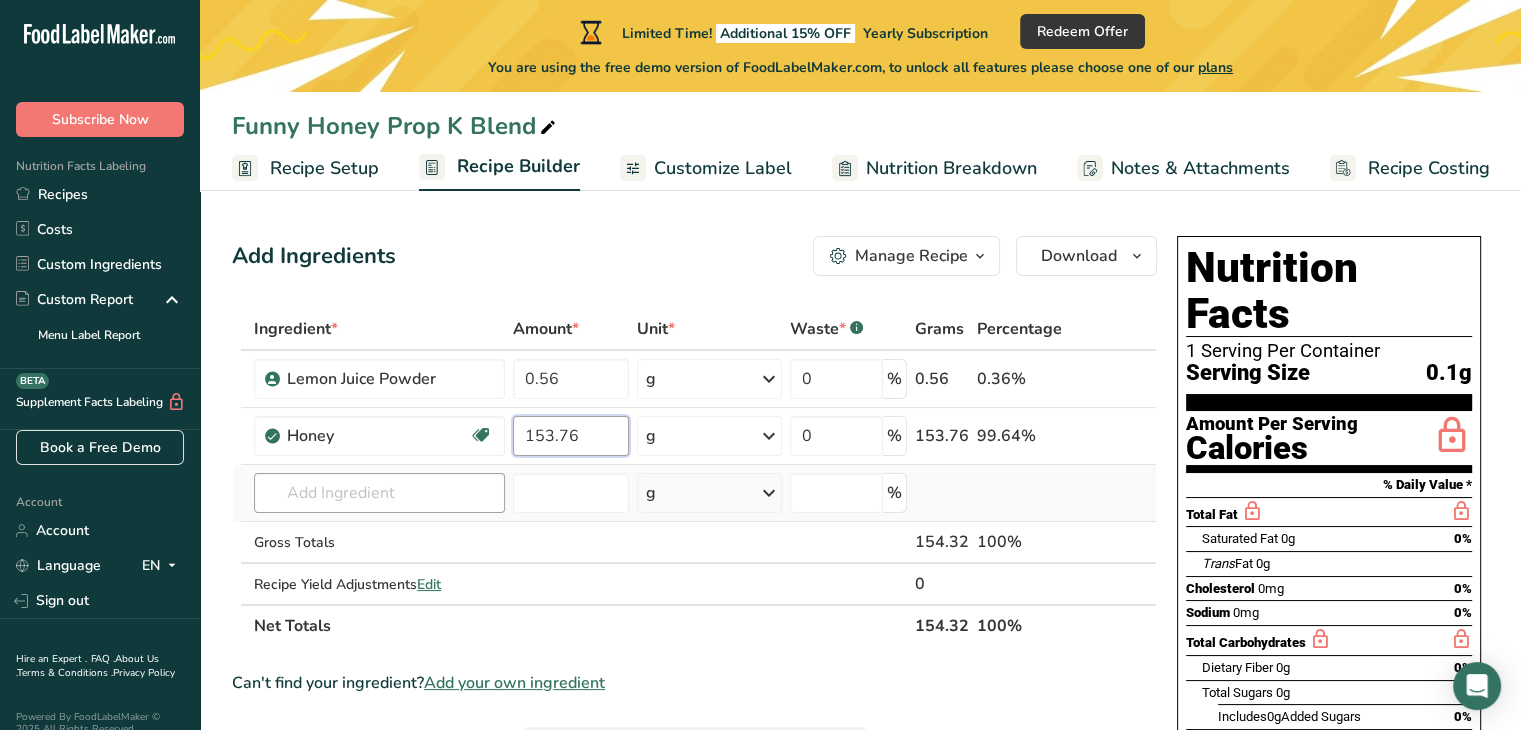 type on "153.76" 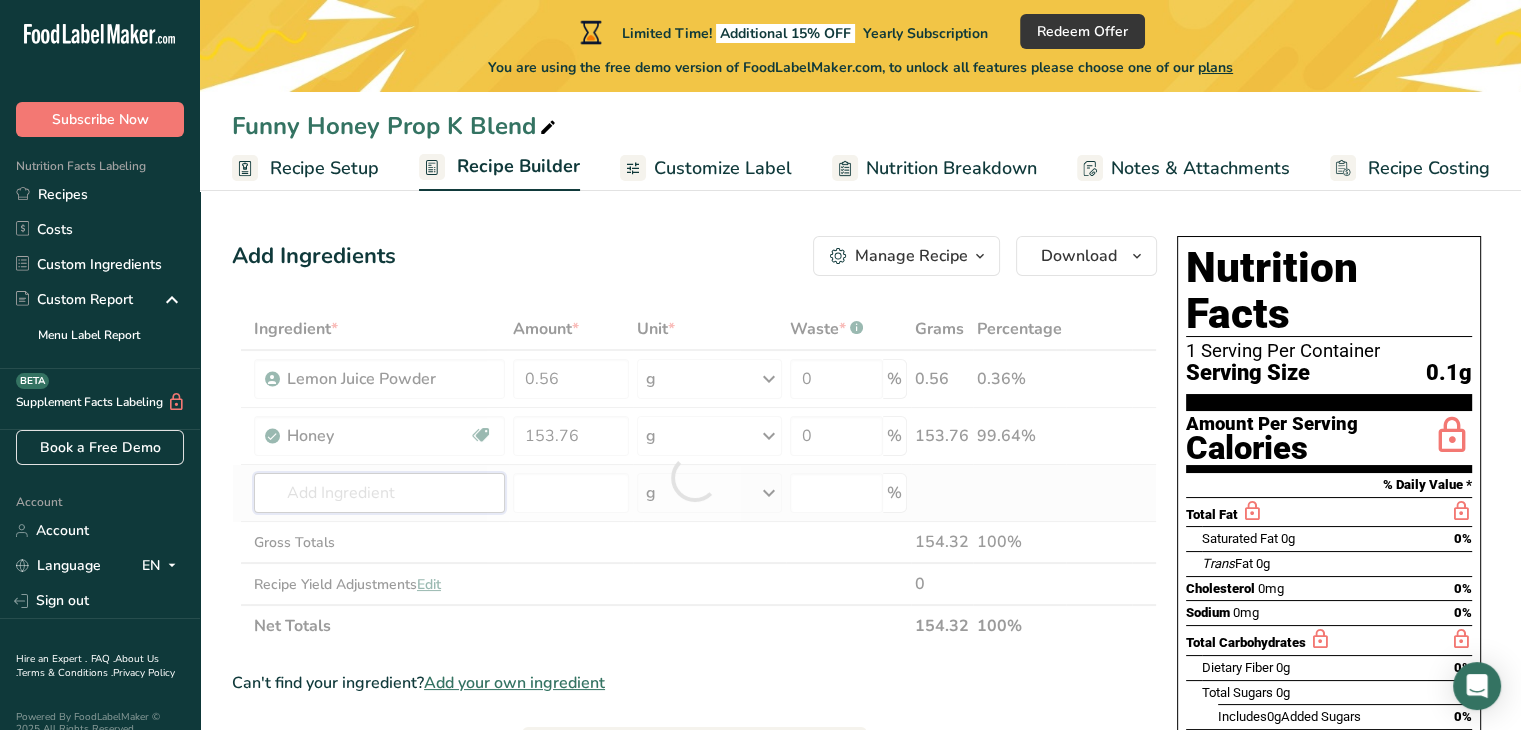 click on "Ingredient *
Amount *
Unit *
Waste *   .a-a{fill:#347362;}.b-a{fill:#fff;}          Grams
Percentage
Lemon Juice Powder
0.56
g
Weight Units
g
kg
mg
See more
Volume Units
l
mL
fl oz
See more
0
%
0.56
0.36%
Honey
Source of Antioxidants
Dairy free
Gluten free
Vegan
Vegetarian
Soy free
153.76
g
Portions
1 tbsp
Weight Units
g
kg
mg
See more
Volume Units
l" at bounding box center (694, 477) 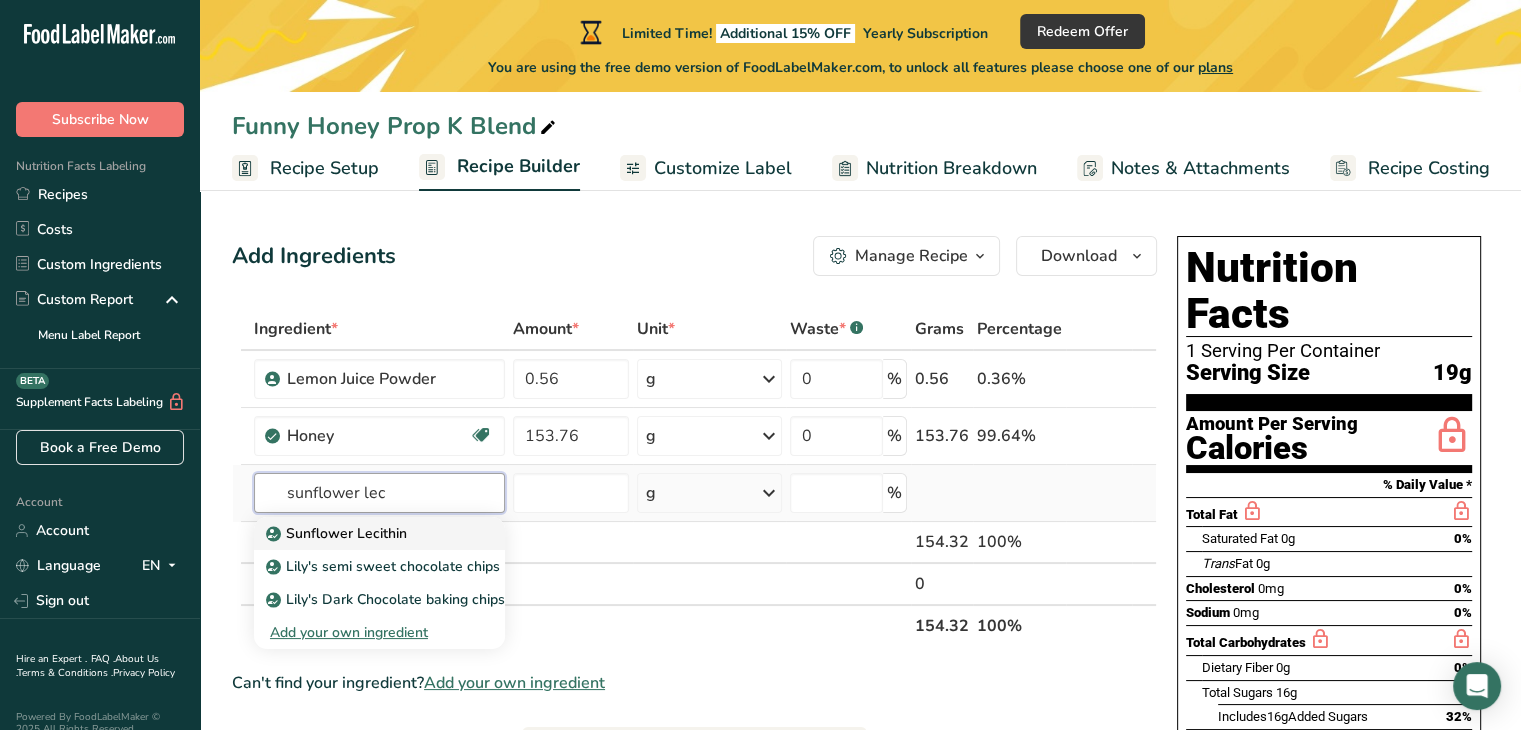type on "sunflower lec" 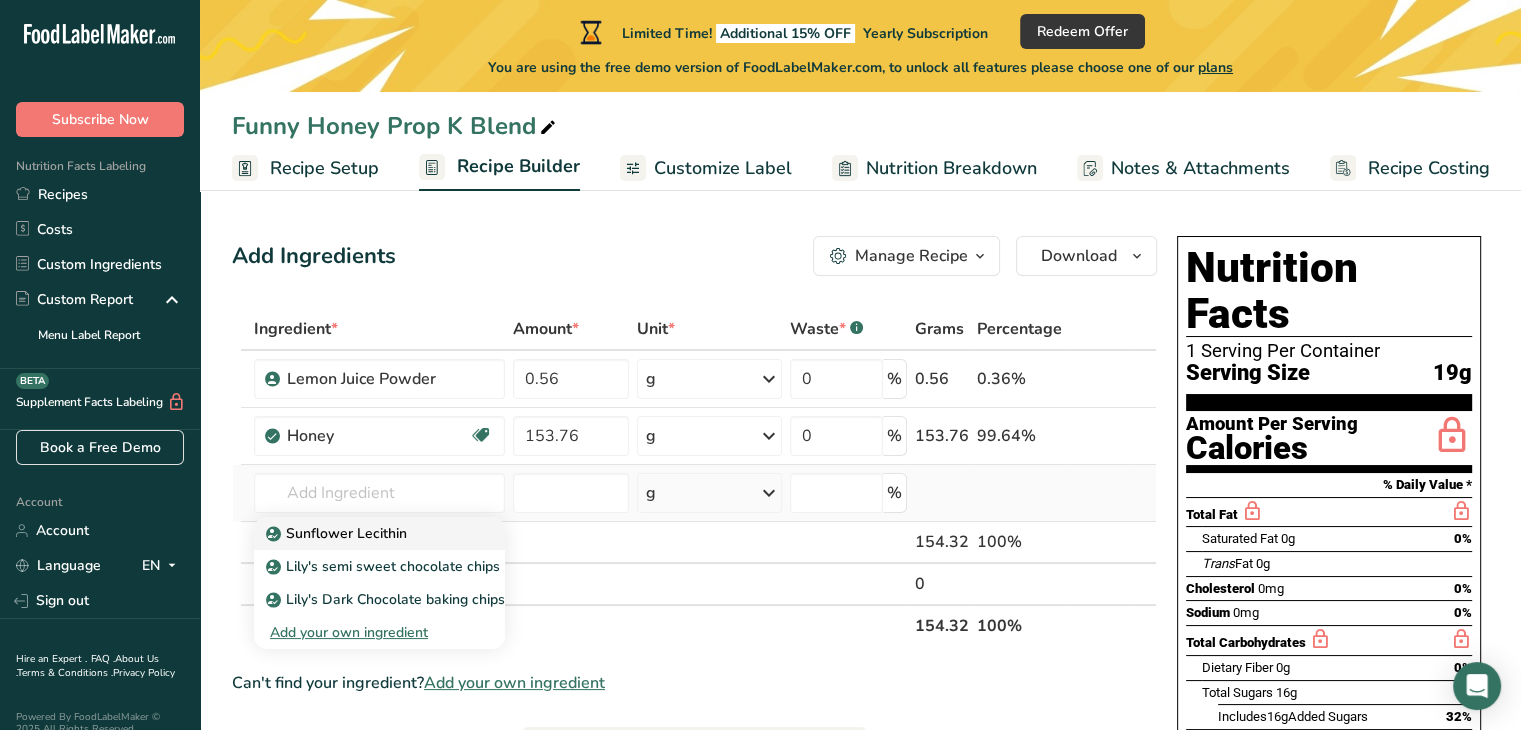 click on "Sunflower Lecithin" at bounding box center [363, 533] 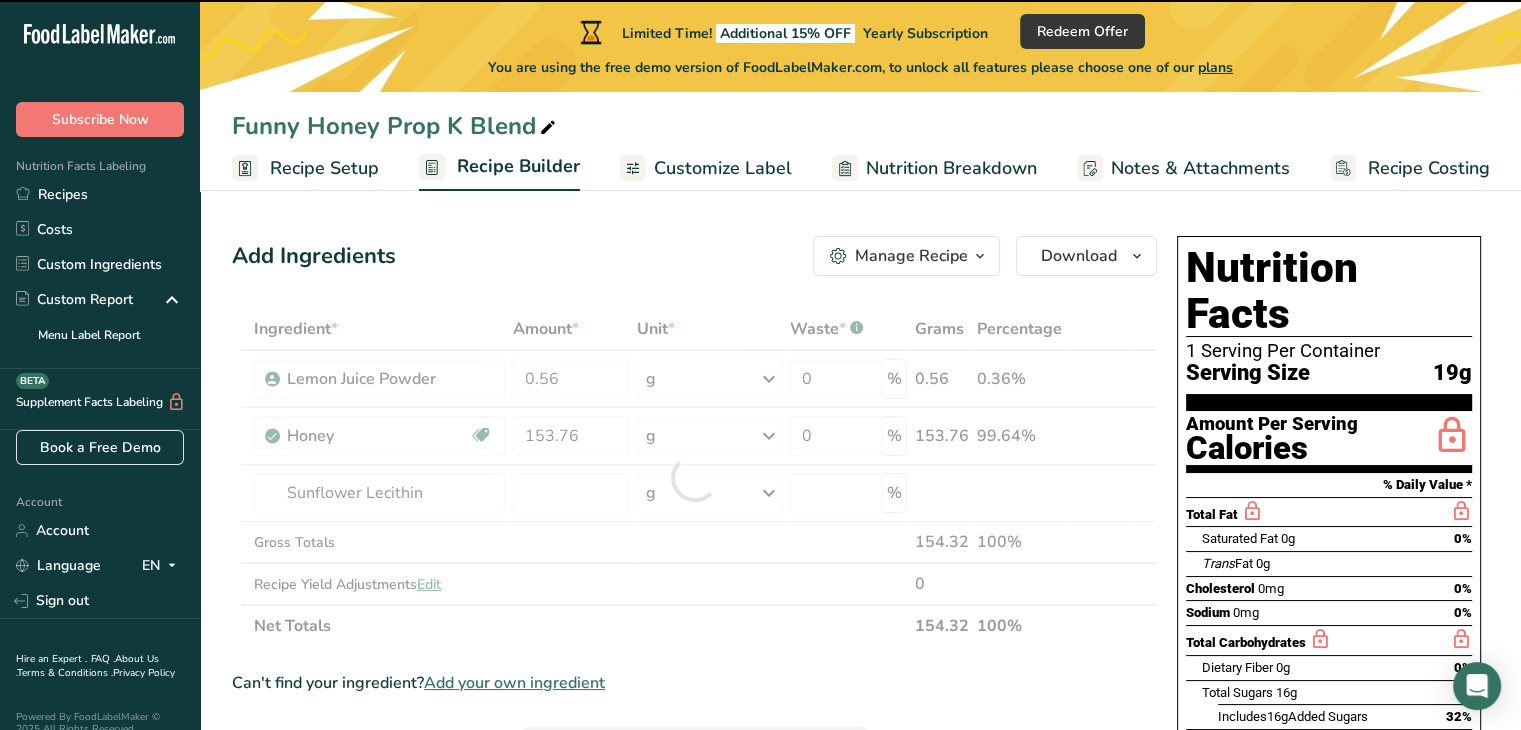 type on "0" 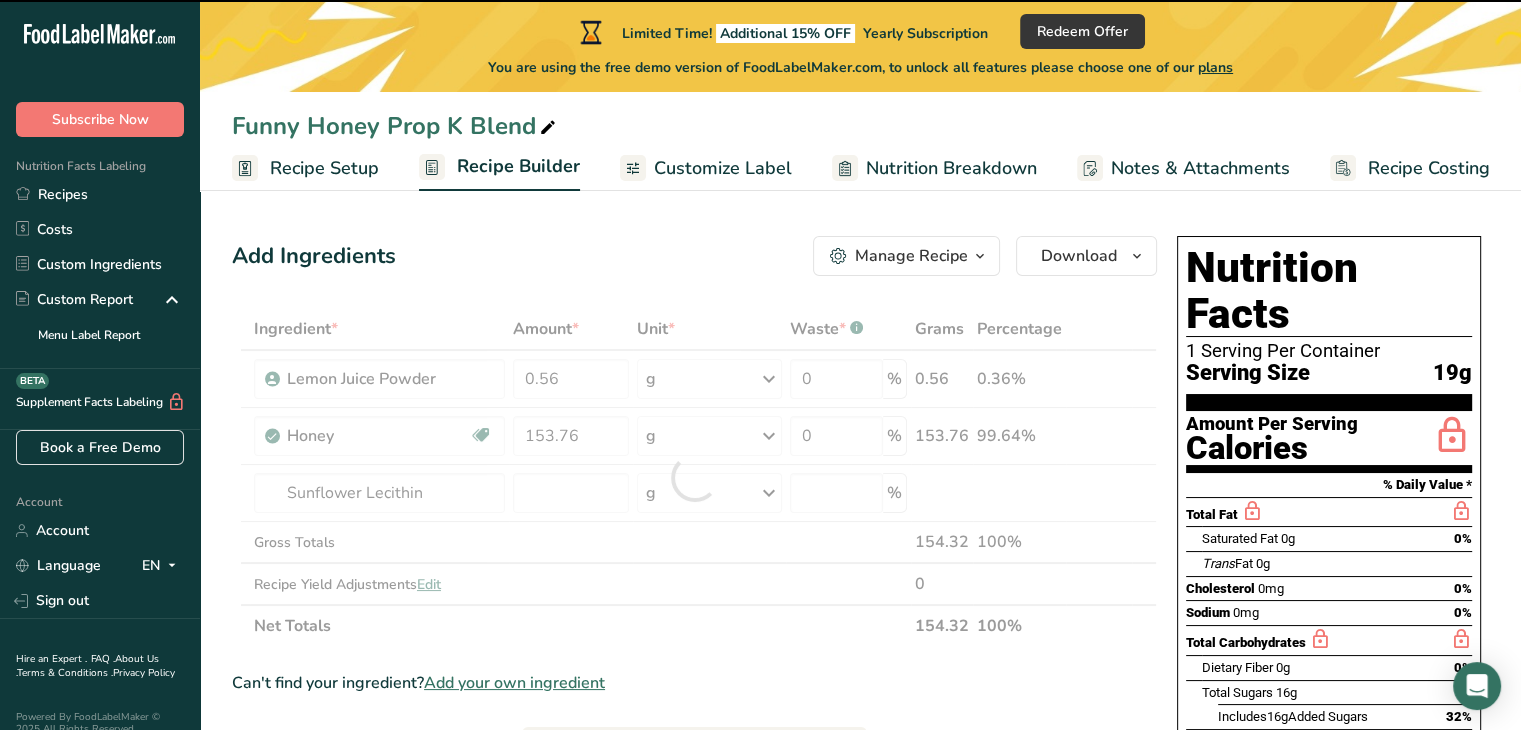type on "0" 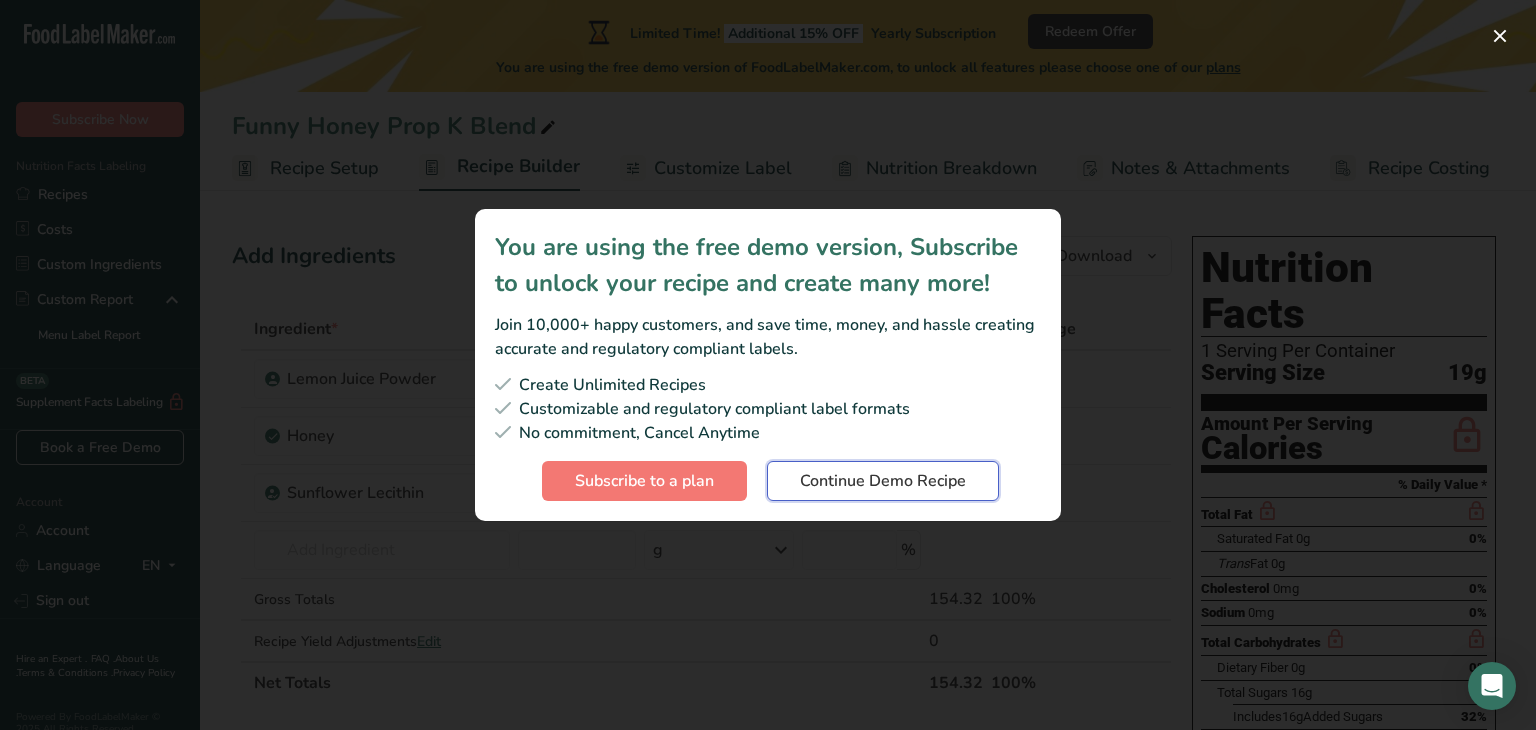 click on "Continue Demo Recipe" at bounding box center [883, 481] 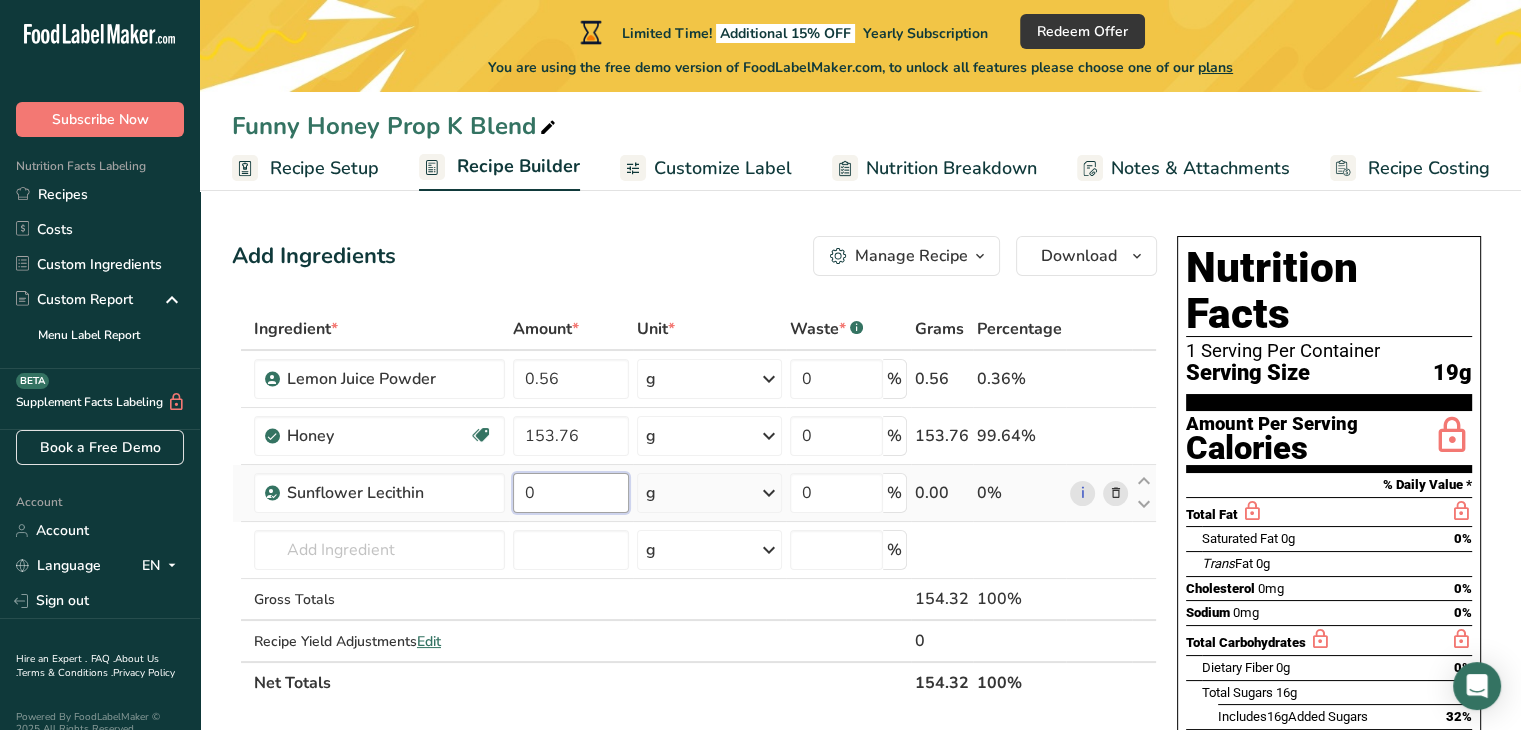 click on "0" at bounding box center [570, 493] 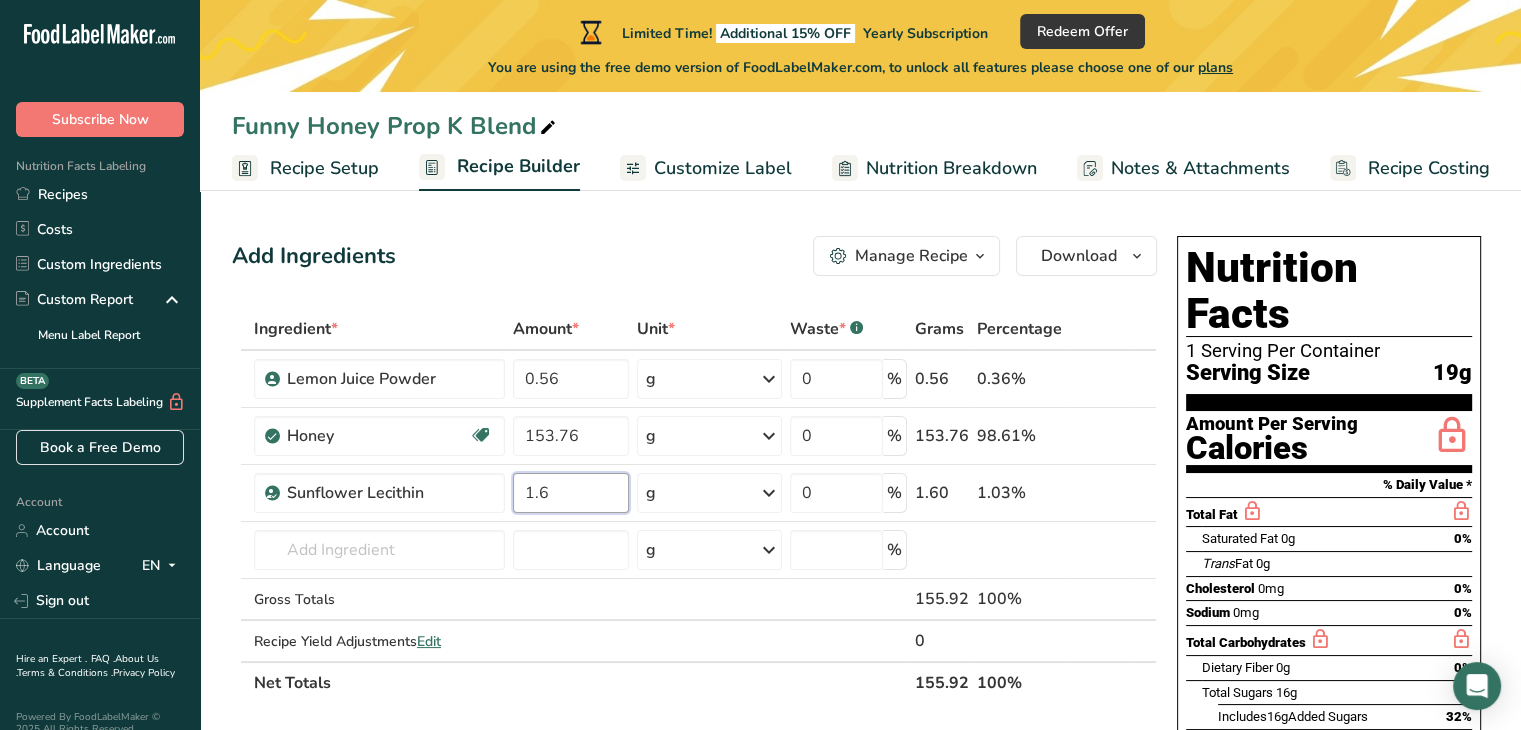 type on "1.6" 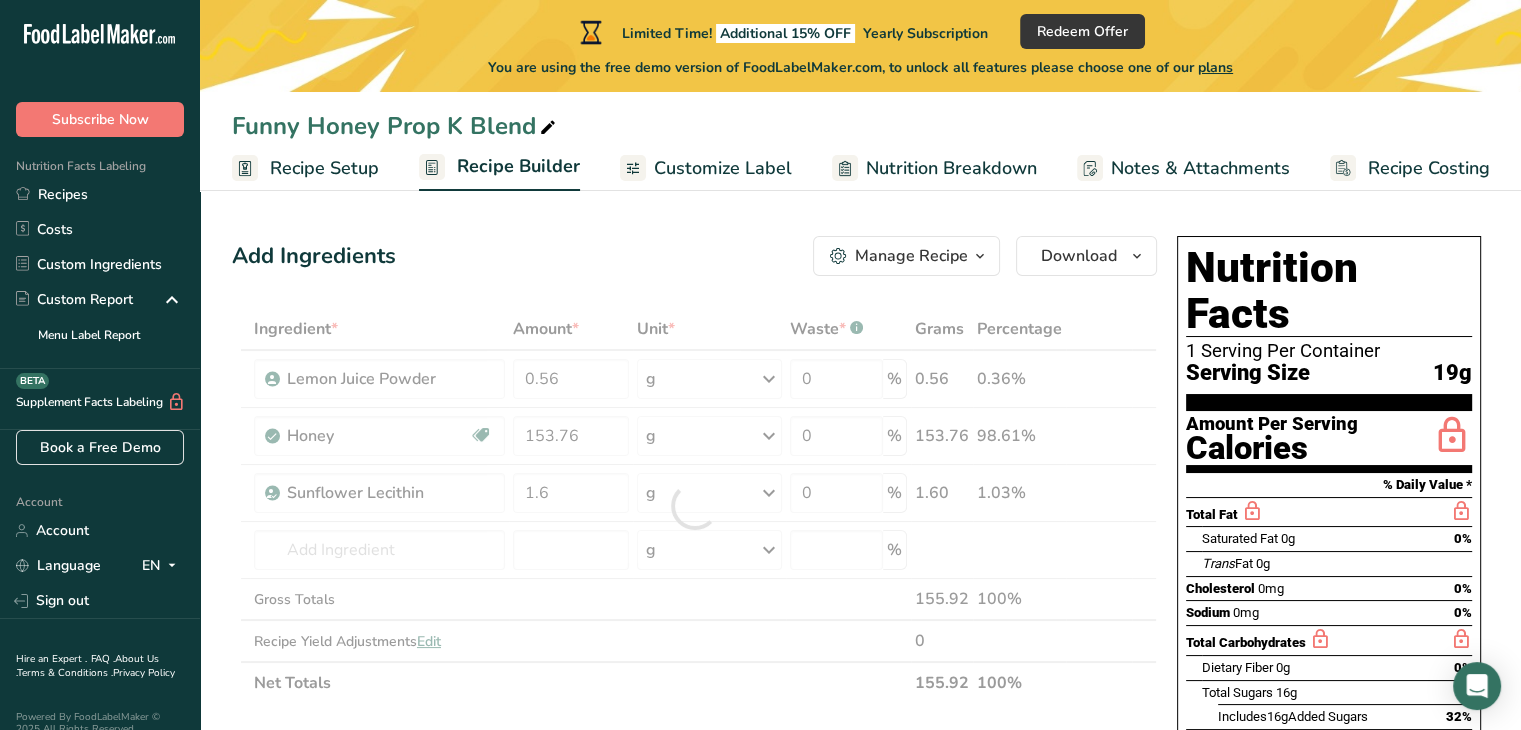 click on "Add Ingredients
Manage Recipe         Delete Recipe             Duplicate Recipe               Scale Recipe               Save as Sub-Recipe   .a-a{fill:#347362;}.b-a{fill:#fff;}                                 Nutrition Breakdown                 Recipe Card
NEW
Amino Acids Pattern Report             Activity History
Download
Choose your preferred label style
Standard FDA label
Standard FDA label
The most common format for nutrition facts labels in compliance with the FDA's typeface, style and requirements
Tabular FDA label
A label format compliant with the FDA regulations presented in a tabular (horizontal) display.
Linear FDA label
A simple linear display for small sized packages.
Simplified FDA label" at bounding box center [700, 811] 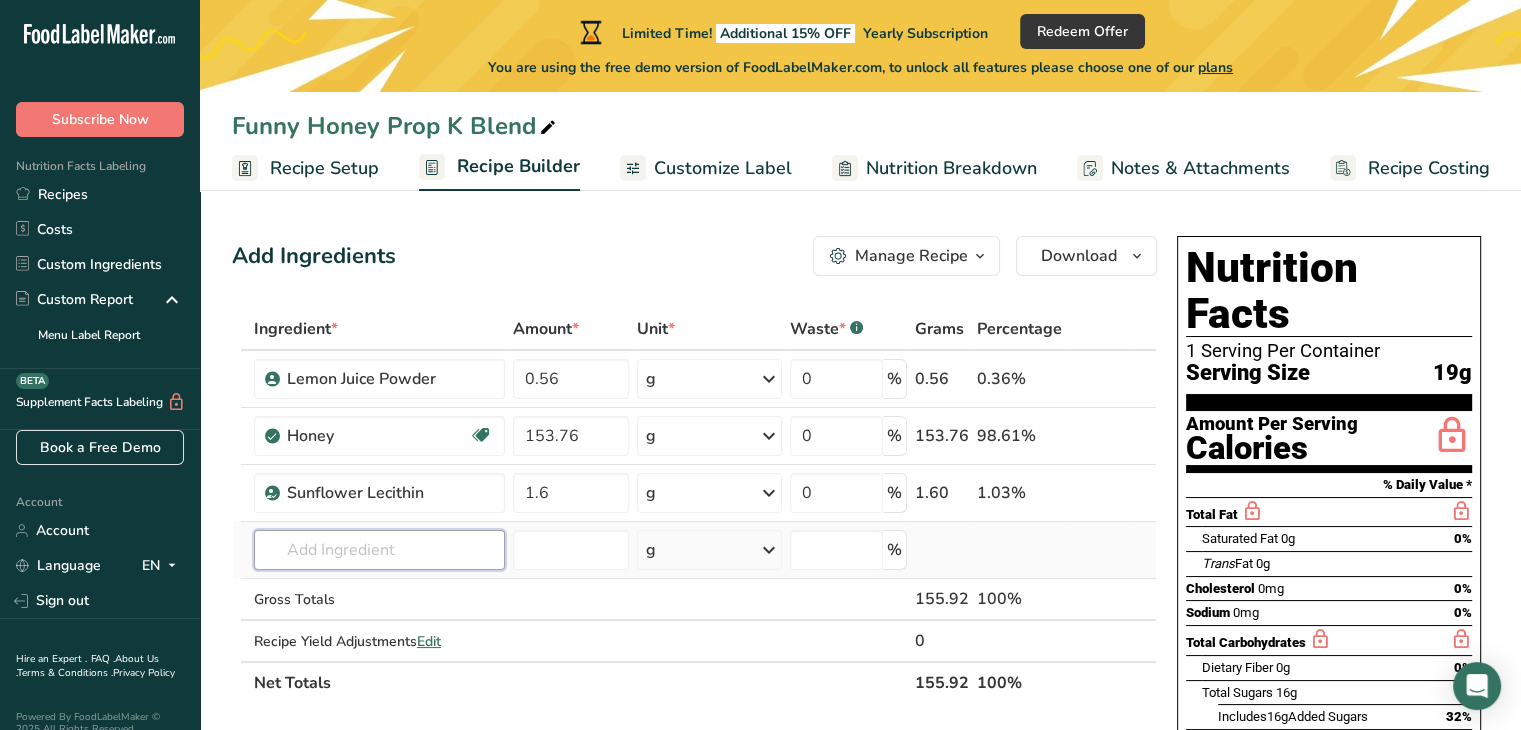 click at bounding box center [379, 550] 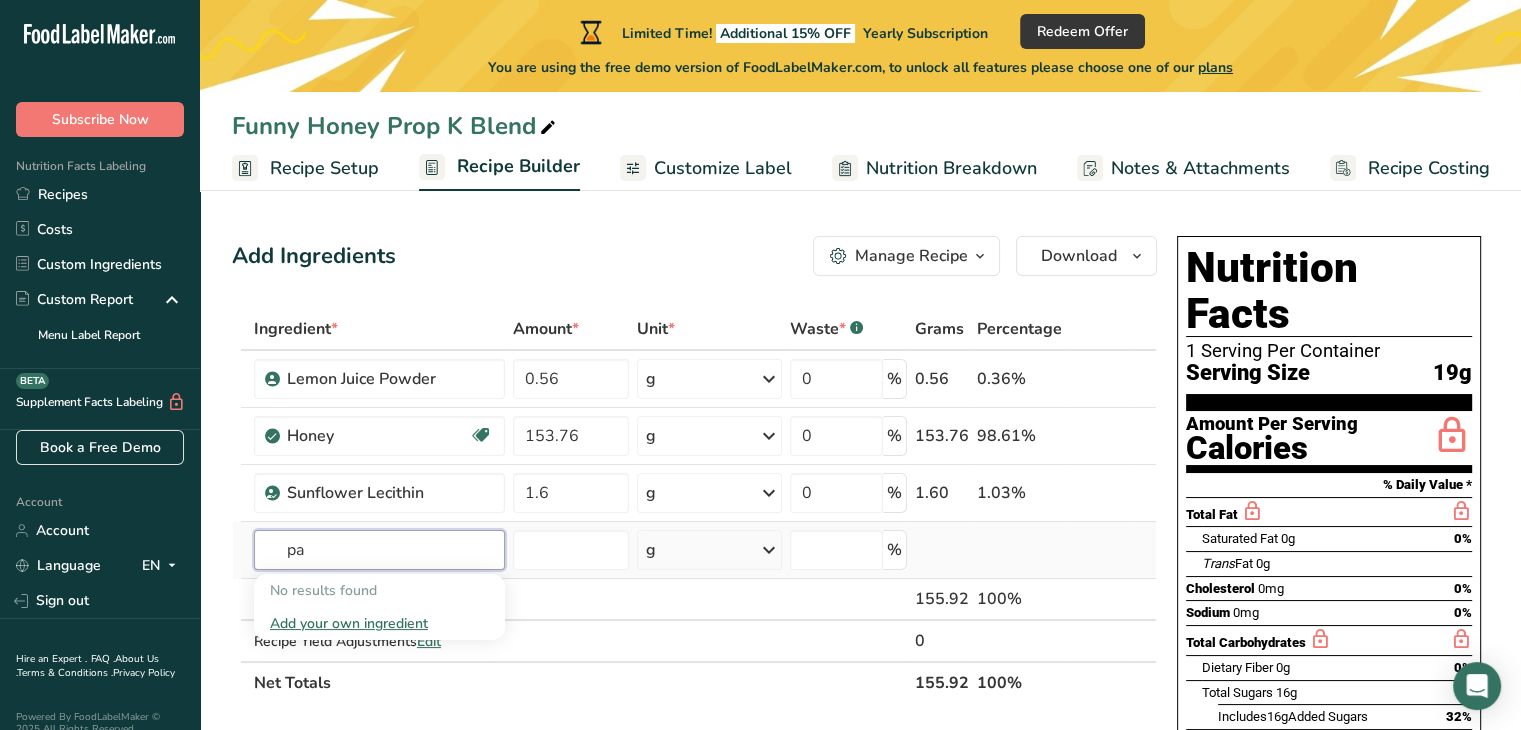 type on "p" 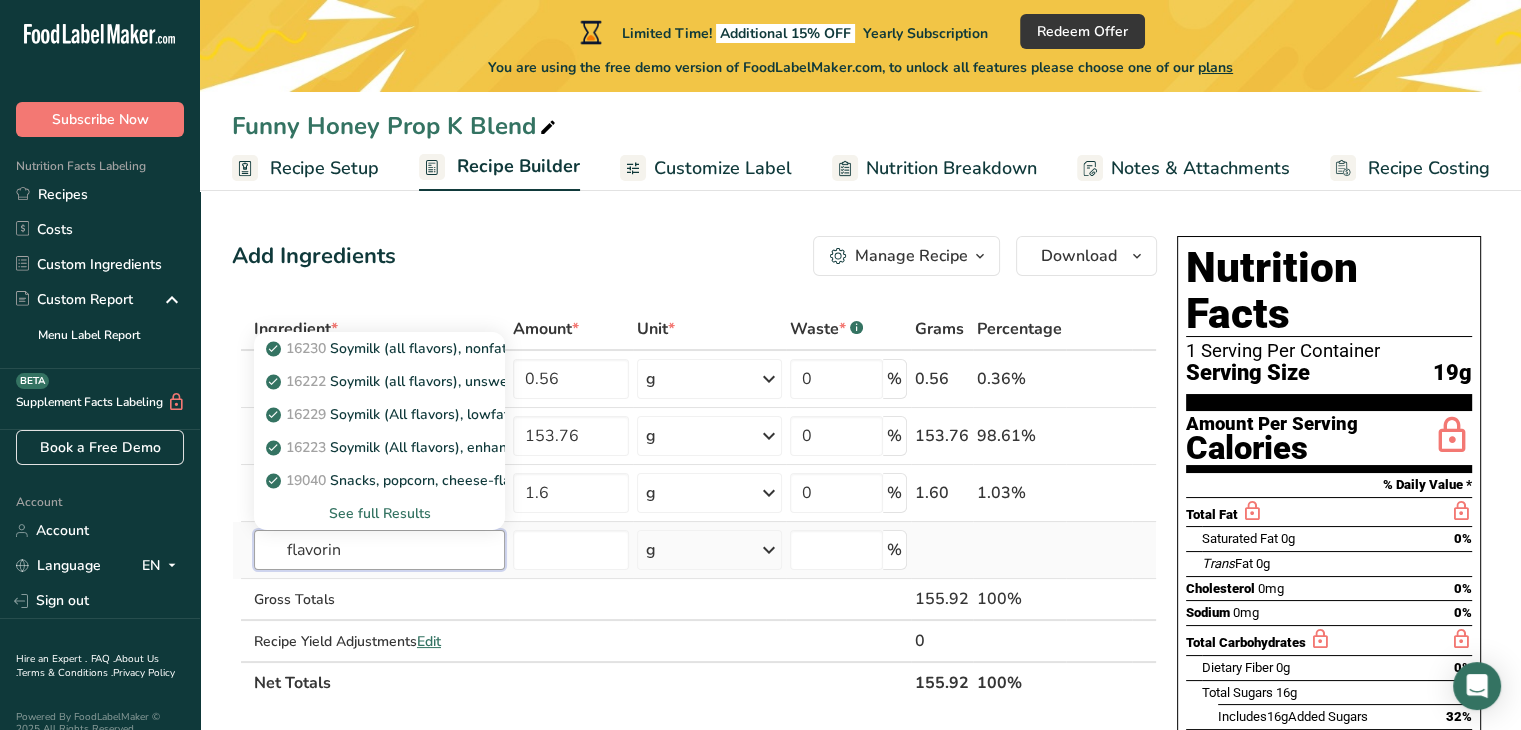 type on "flavoring" 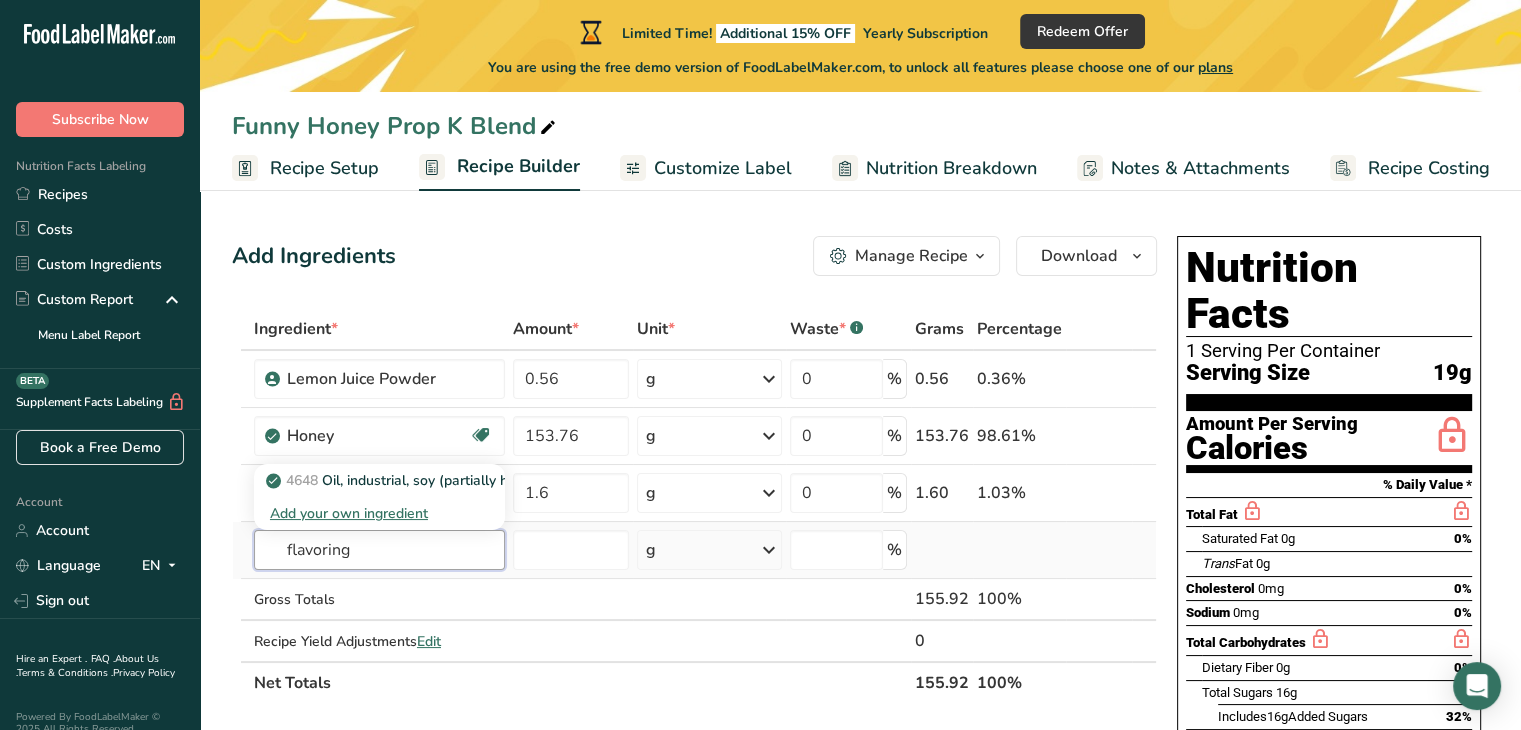 drag, startPoint x: 388, startPoint y: 555, endPoint x: 274, endPoint y: 545, distance: 114.43776 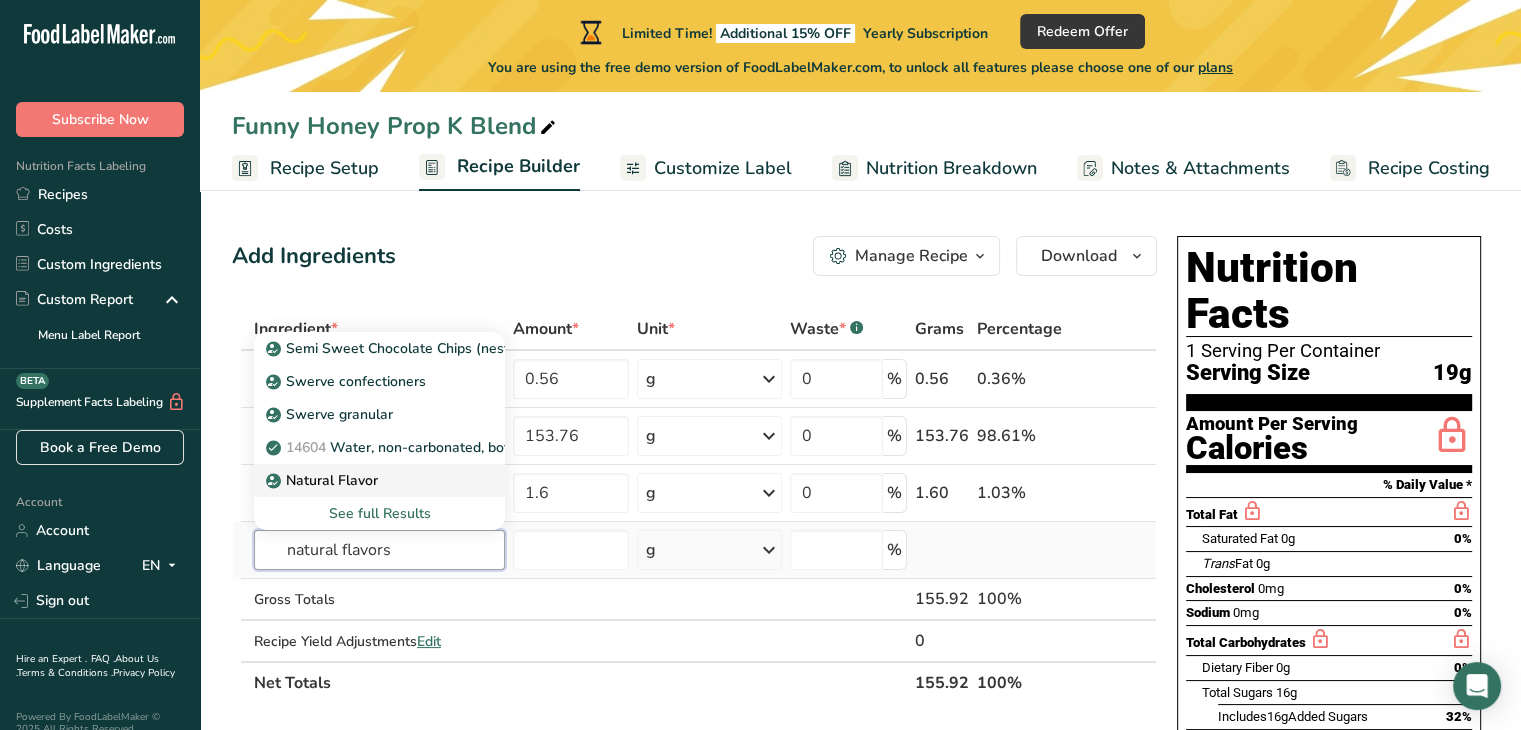 type on "natural flavors" 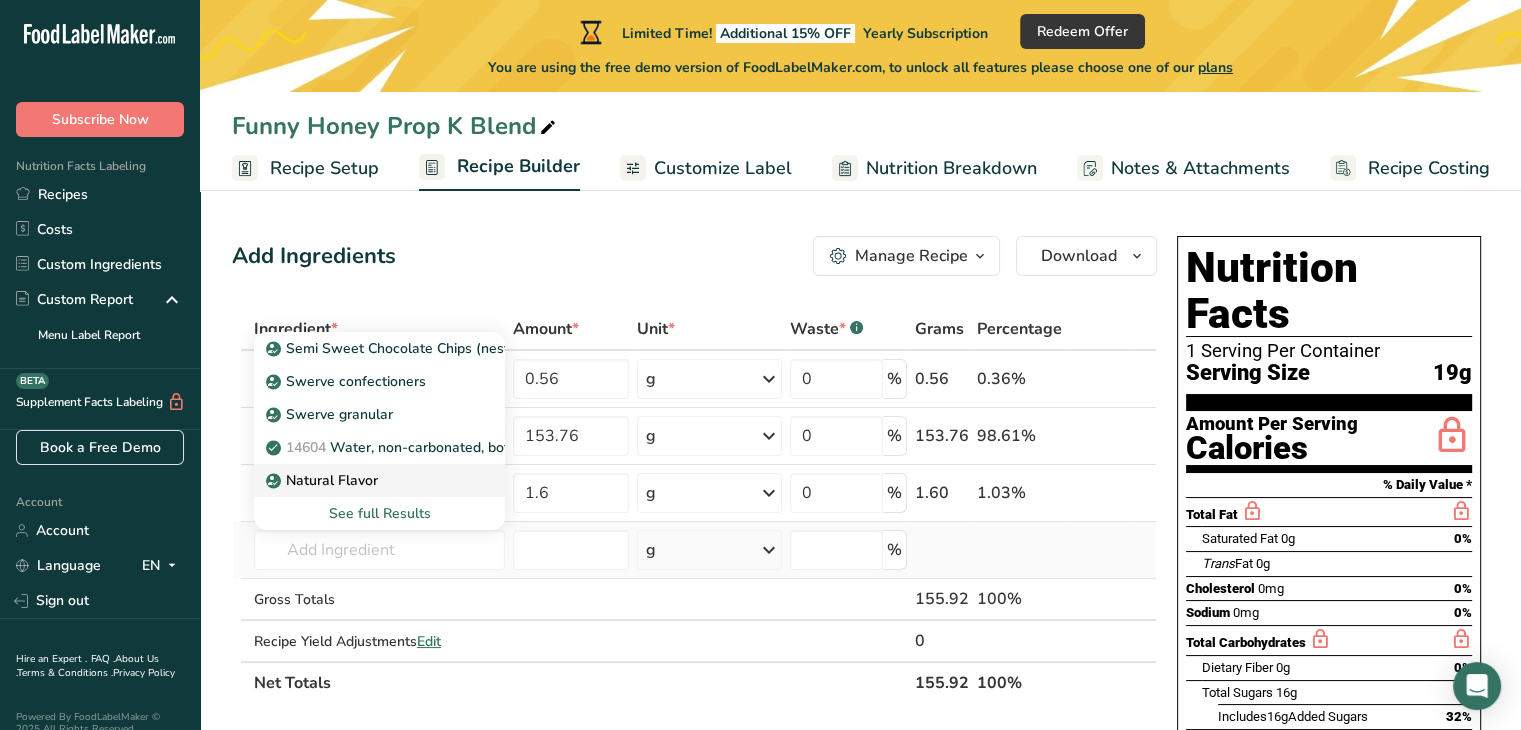 click on "Natural Flavor" at bounding box center [324, 480] 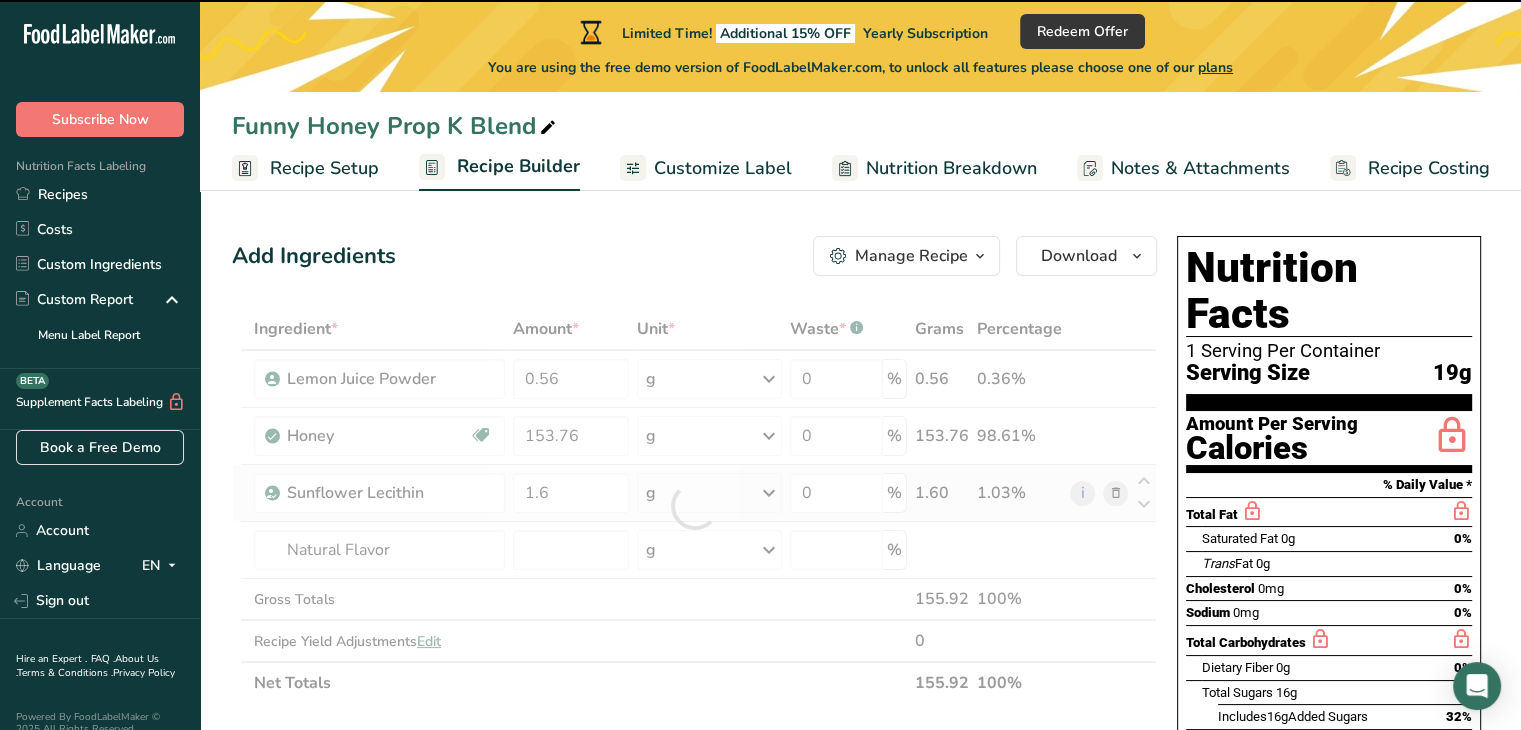type on "0" 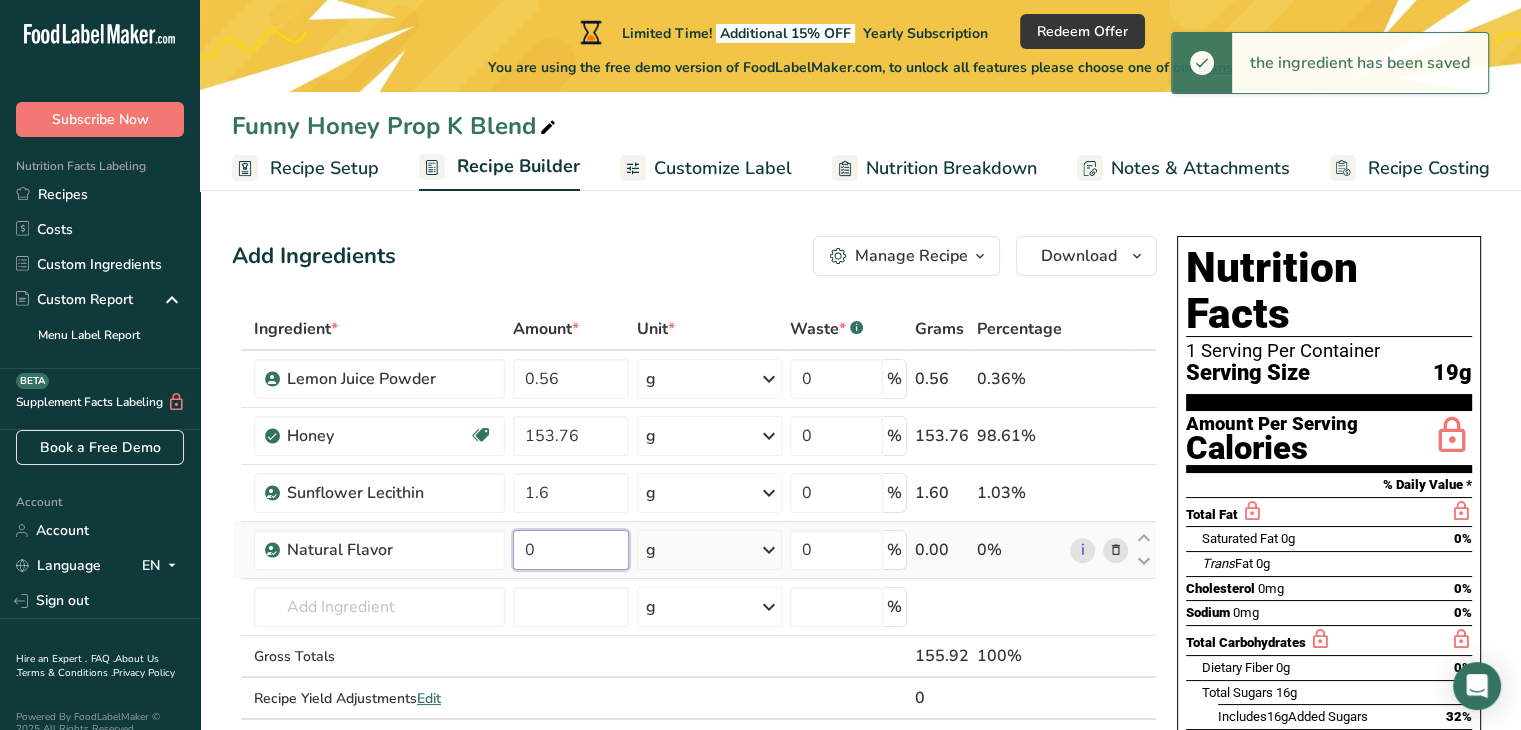 click on "0" at bounding box center (570, 550) 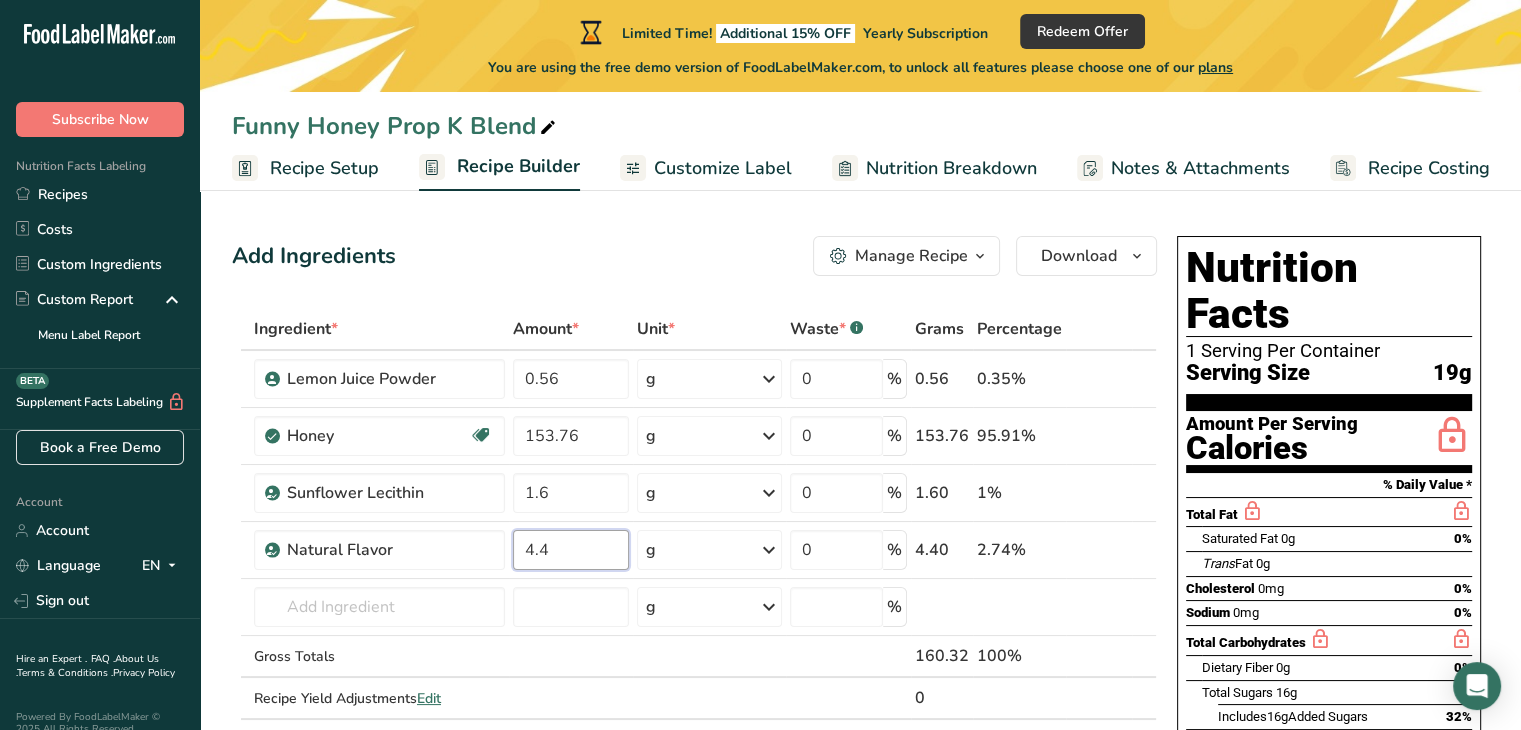 type on "4.4" 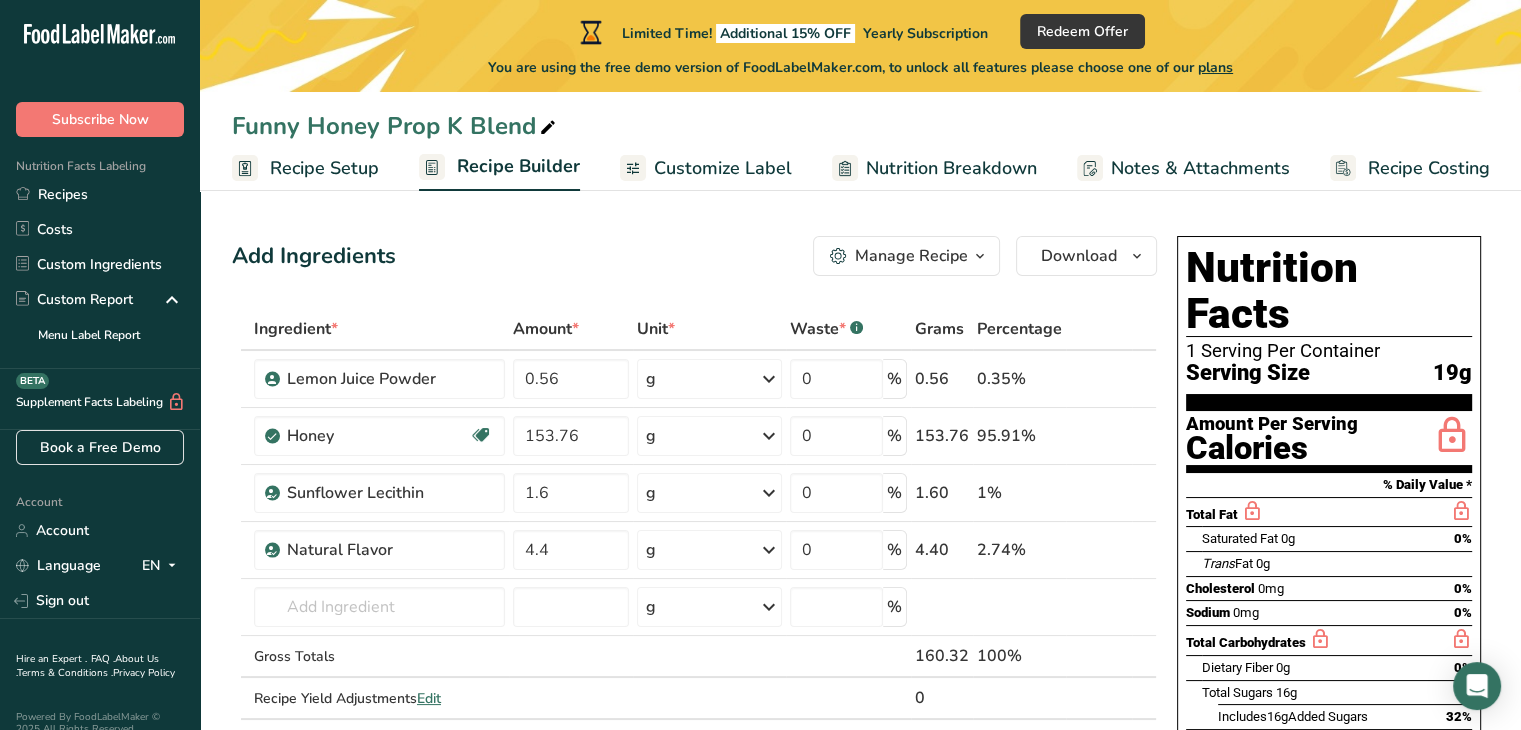 click on "Add Ingredients
Manage Recipe         Delete Recipe             Duplicate Recipe               Scale Recipe               Save as Sub-Recipe   .a-a{fill:#347362;}.b-a{fill:#fff;}                                 Nutrition Breakdown                 Recipe Card
NEW
Amino Acids Pattern Report             Activity History
Download
Choose your preferred label style
Standard FDA label
Standard FDA label
The most common format for nutrition facts labels in compliance with the FDA's typeface, style and requirements
Tabular FDA label
A label format compliant with the FDA regulations presented in a tabular (horizontal) display.
Linear FDA label
A simple linear display for small sized packages.
Simplified FDA label" at bounding box center (700, 839) 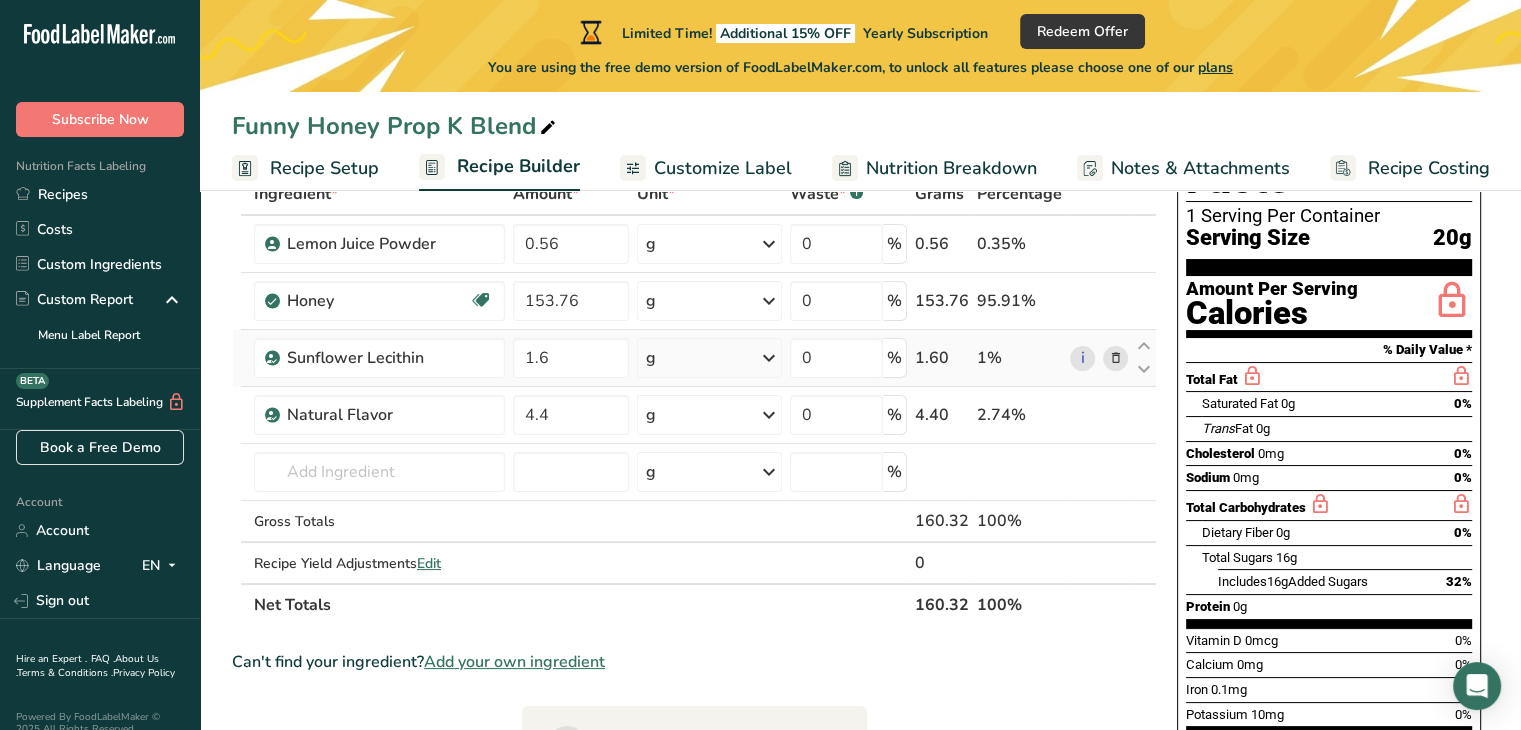 scroll, scrollTop: 100, scrollLeft: 0, axis: vertical 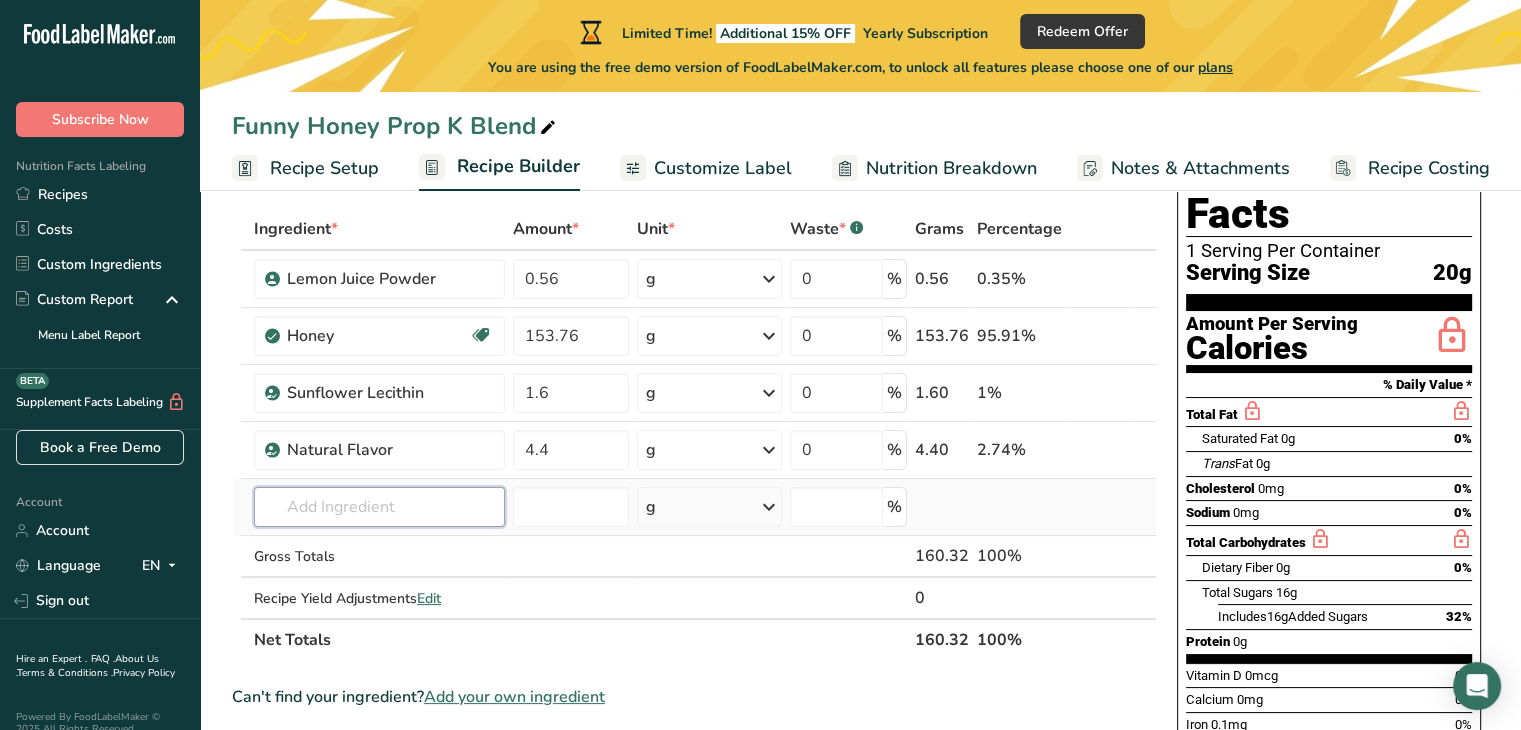click at bounding box center [379, 507] 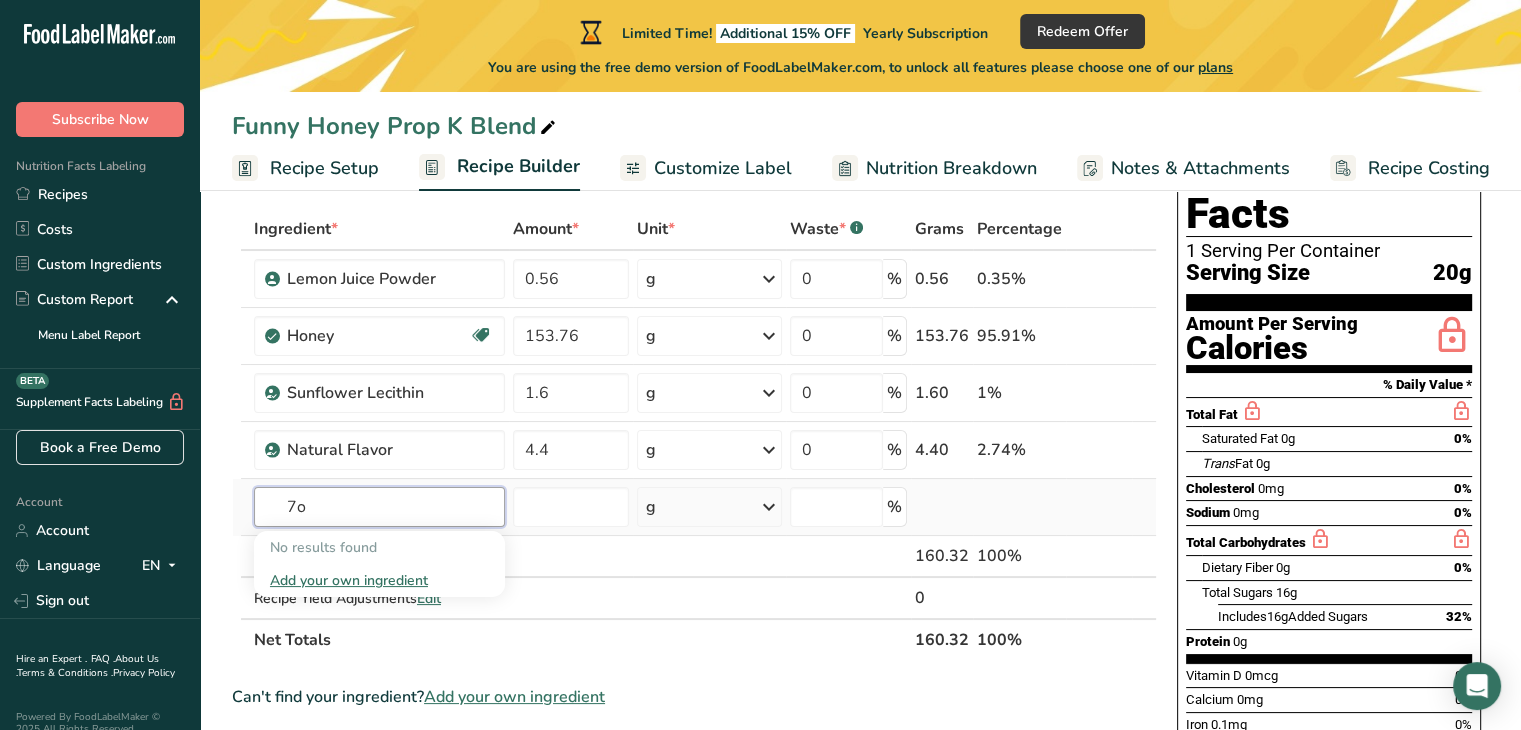 type on "7" 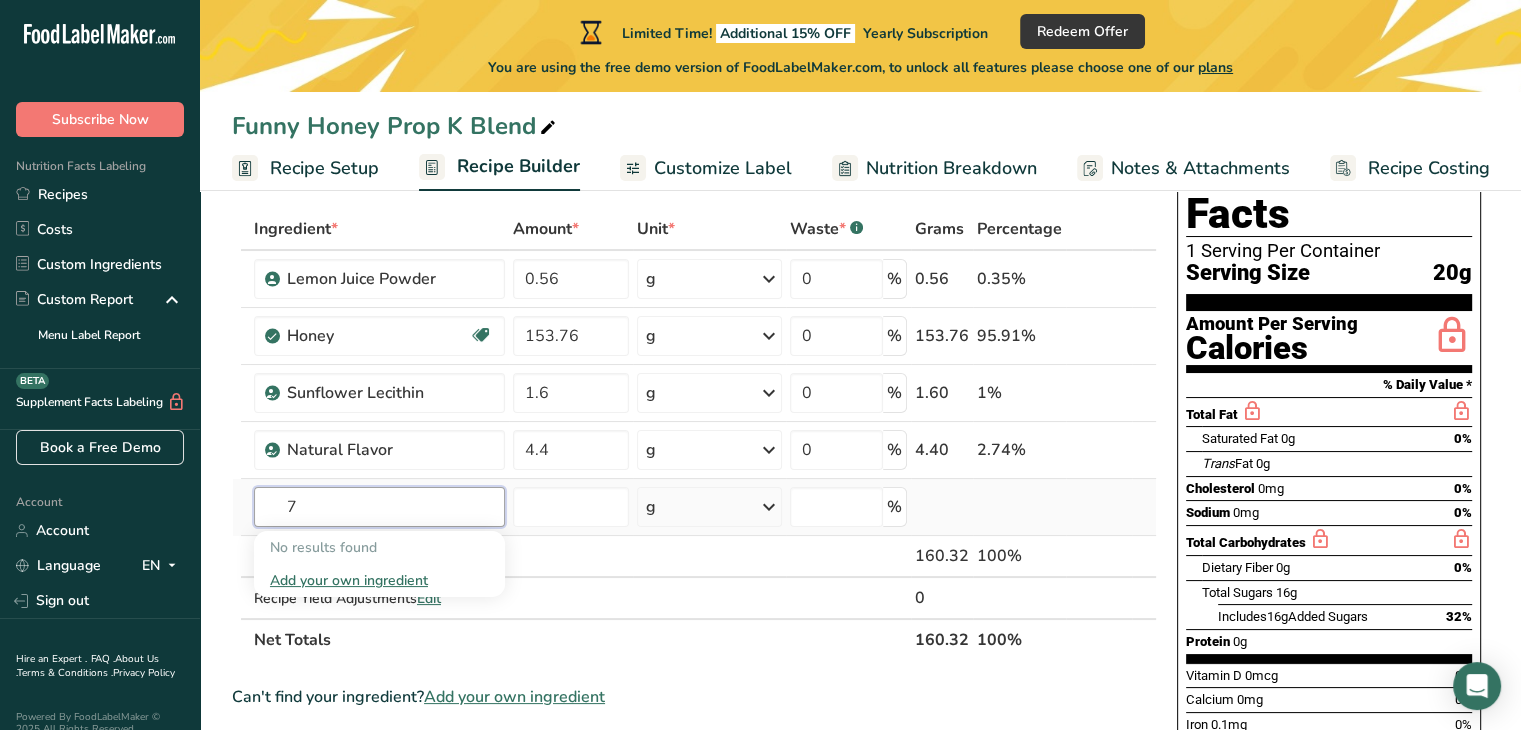 type 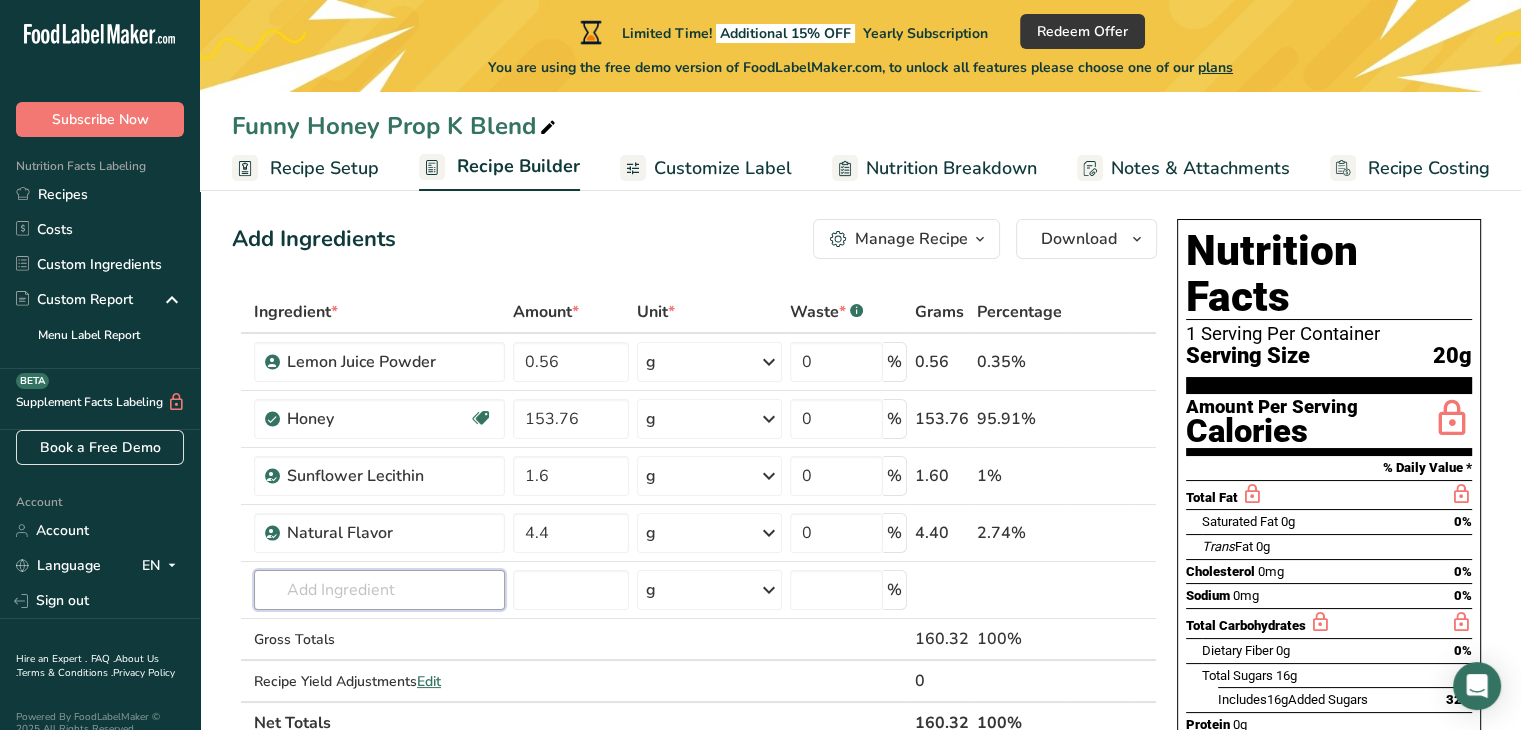 scroll, scrollTop: 0, scrollLeft: 0, axis: both 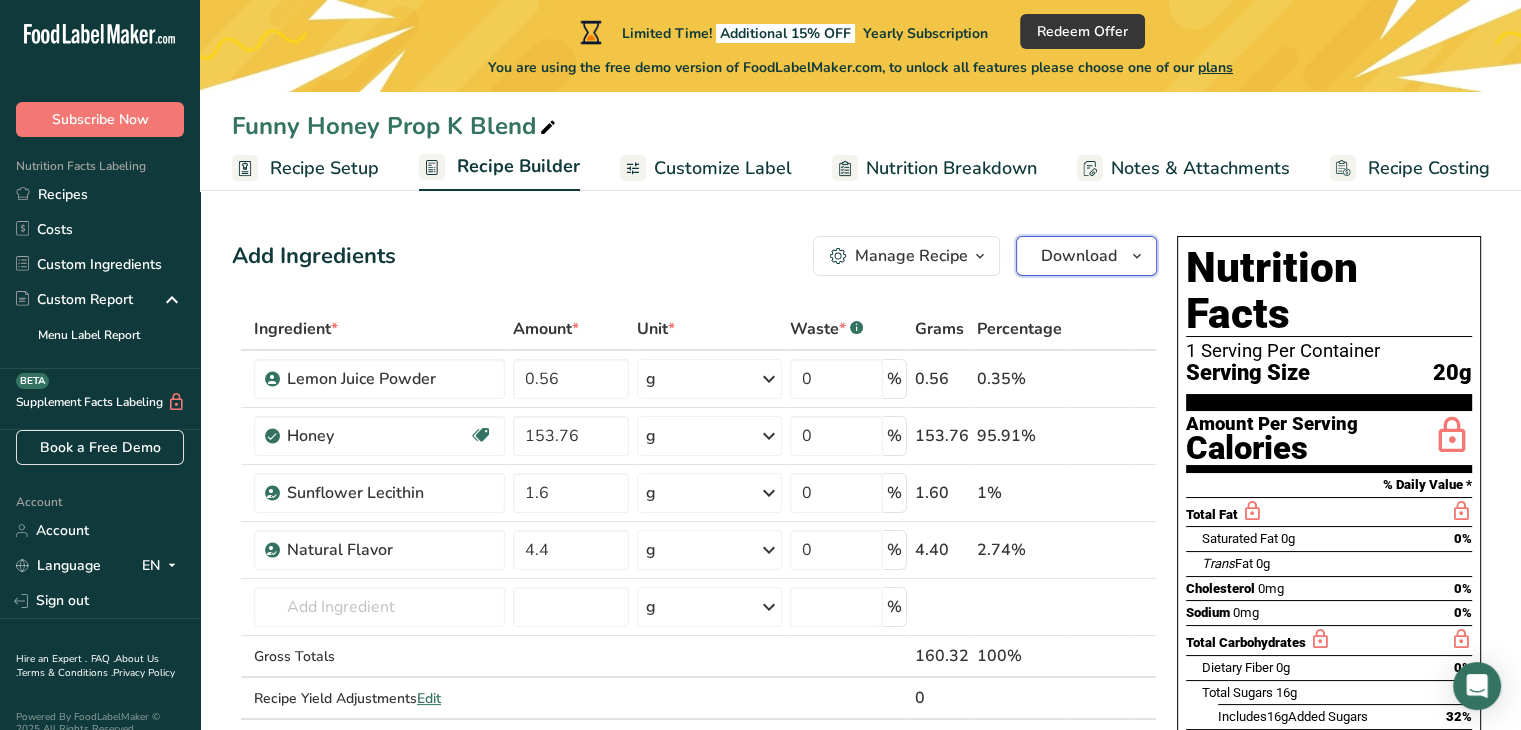 click at bounding box center [1137, 256] 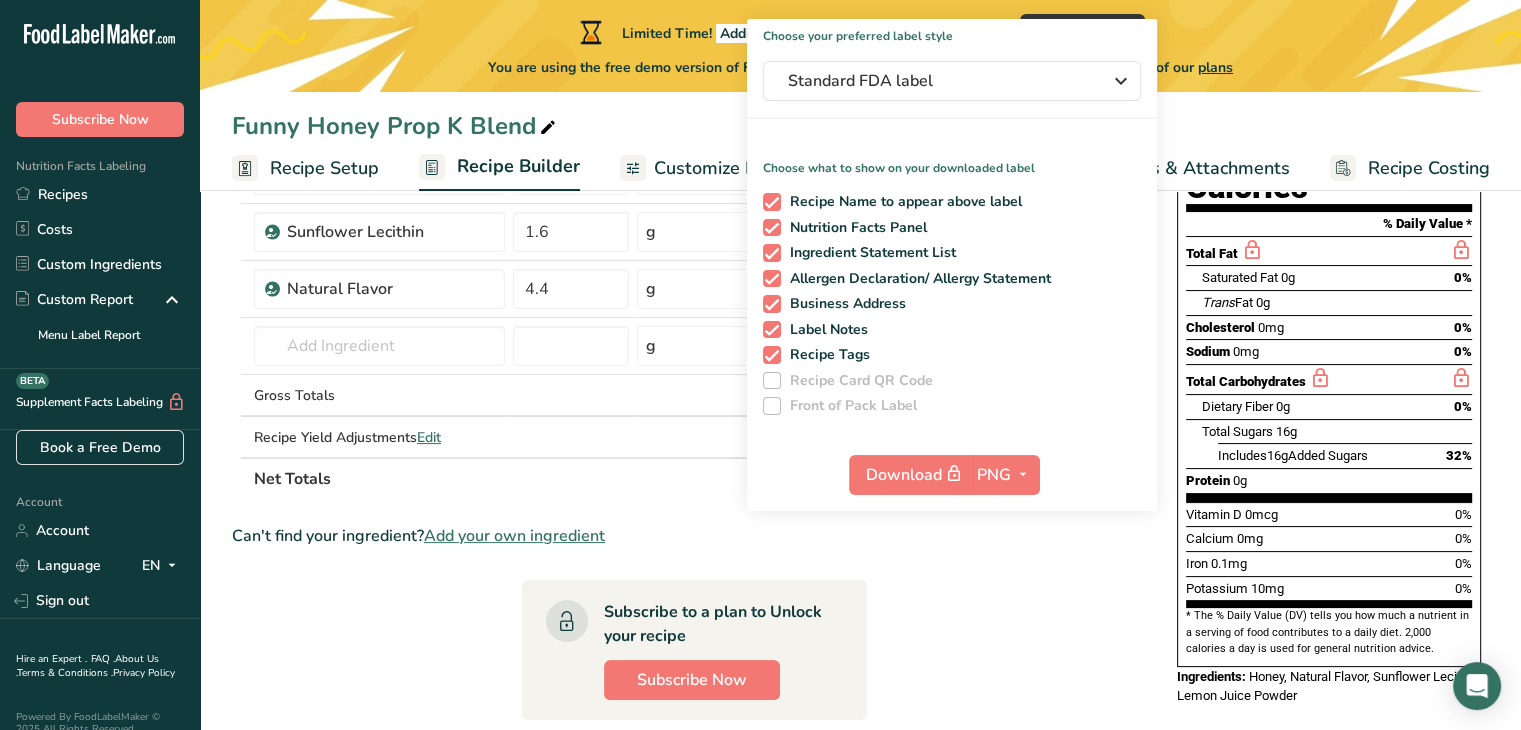 scroll, scrollTop: 300, scrollLeft: 0, axis: vertical 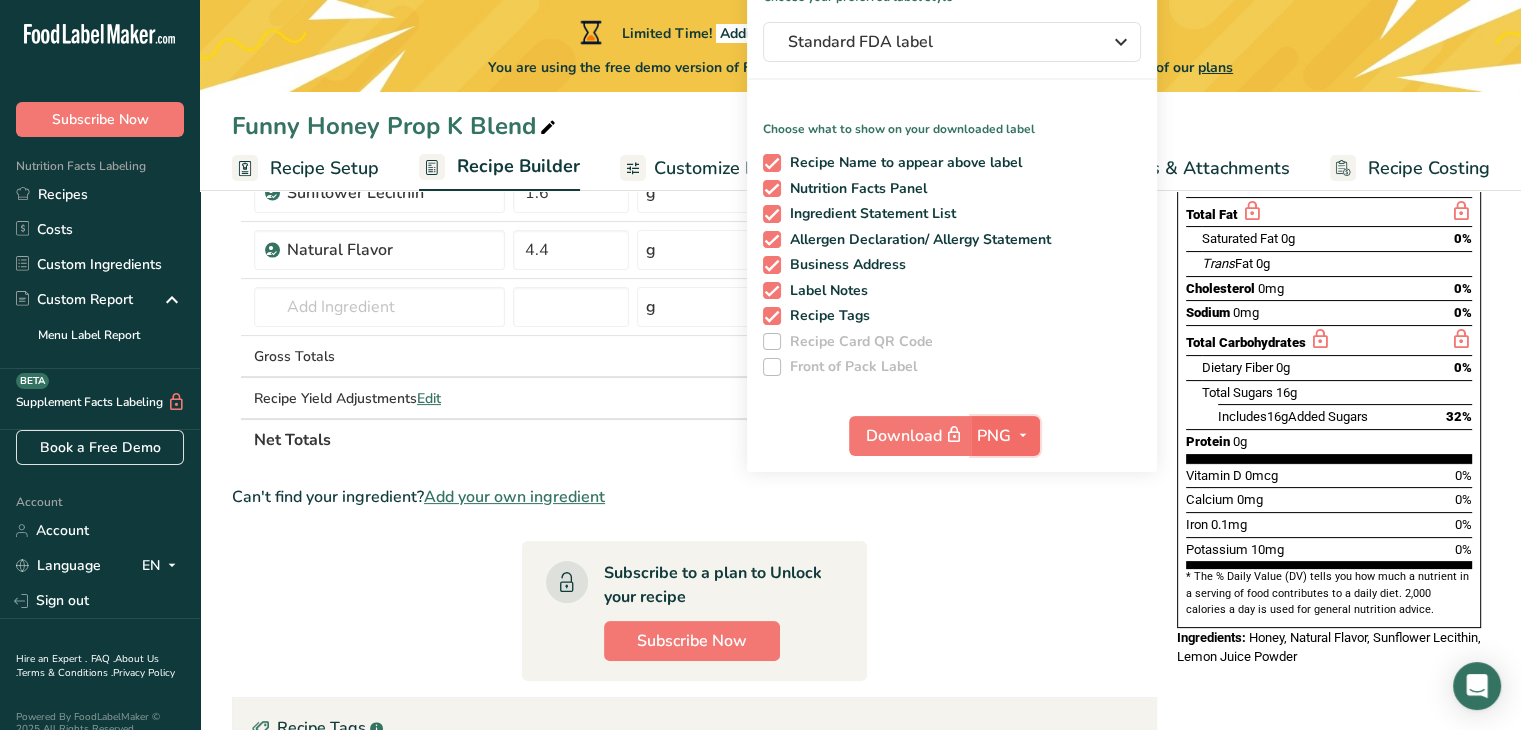 click at bounding box center (1023, 435) 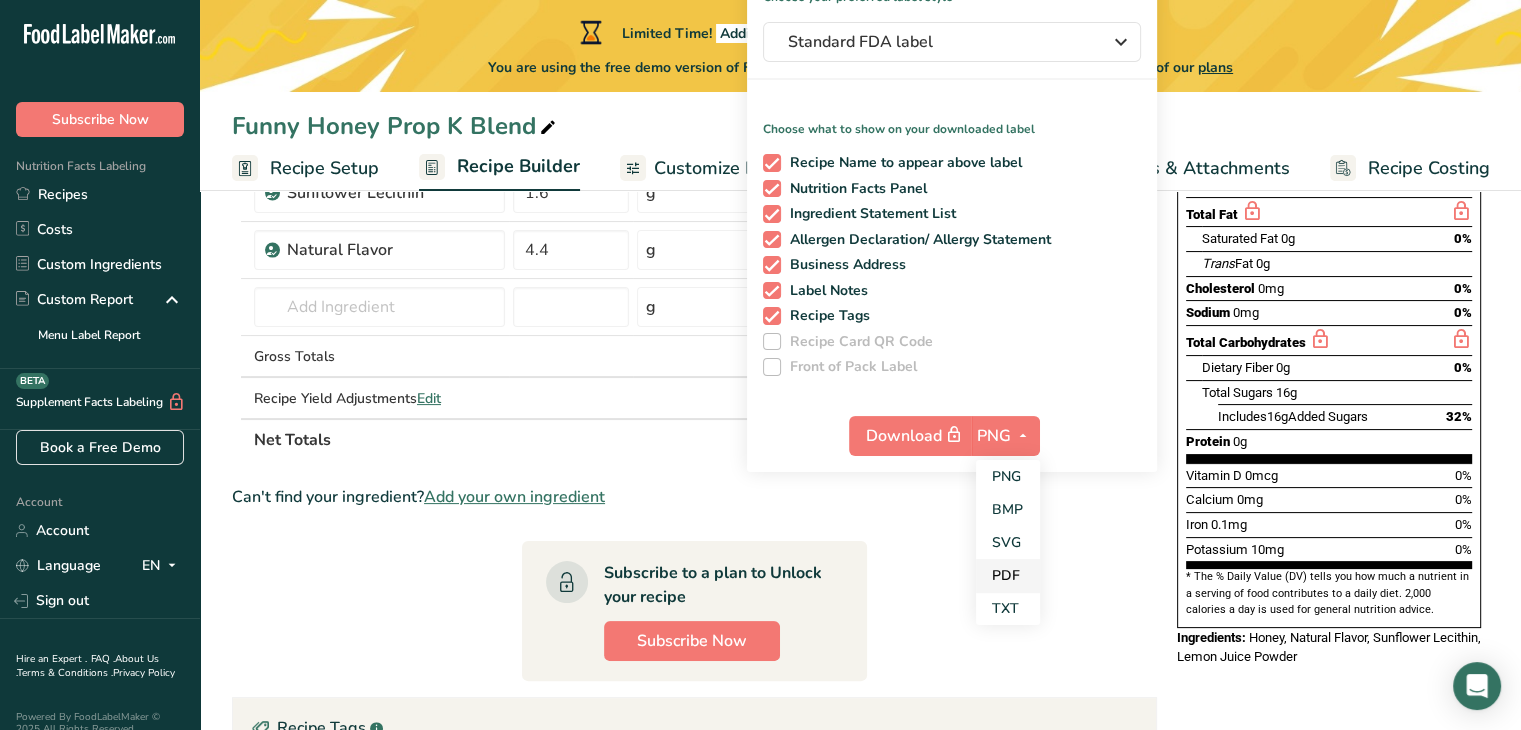 click on "PDF" at bounding box center [1008, 575] 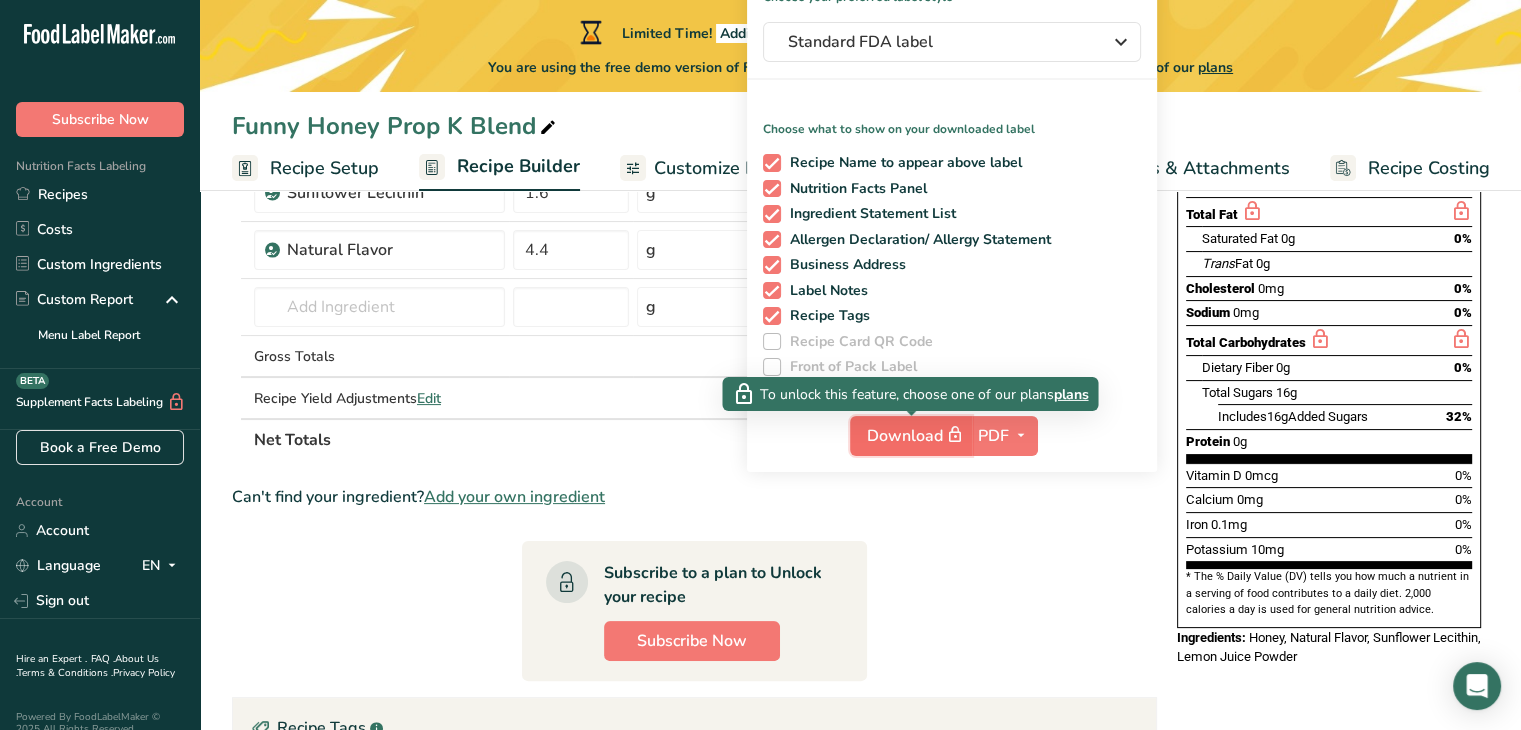 click on "Download" at bounding box center [917, 435] 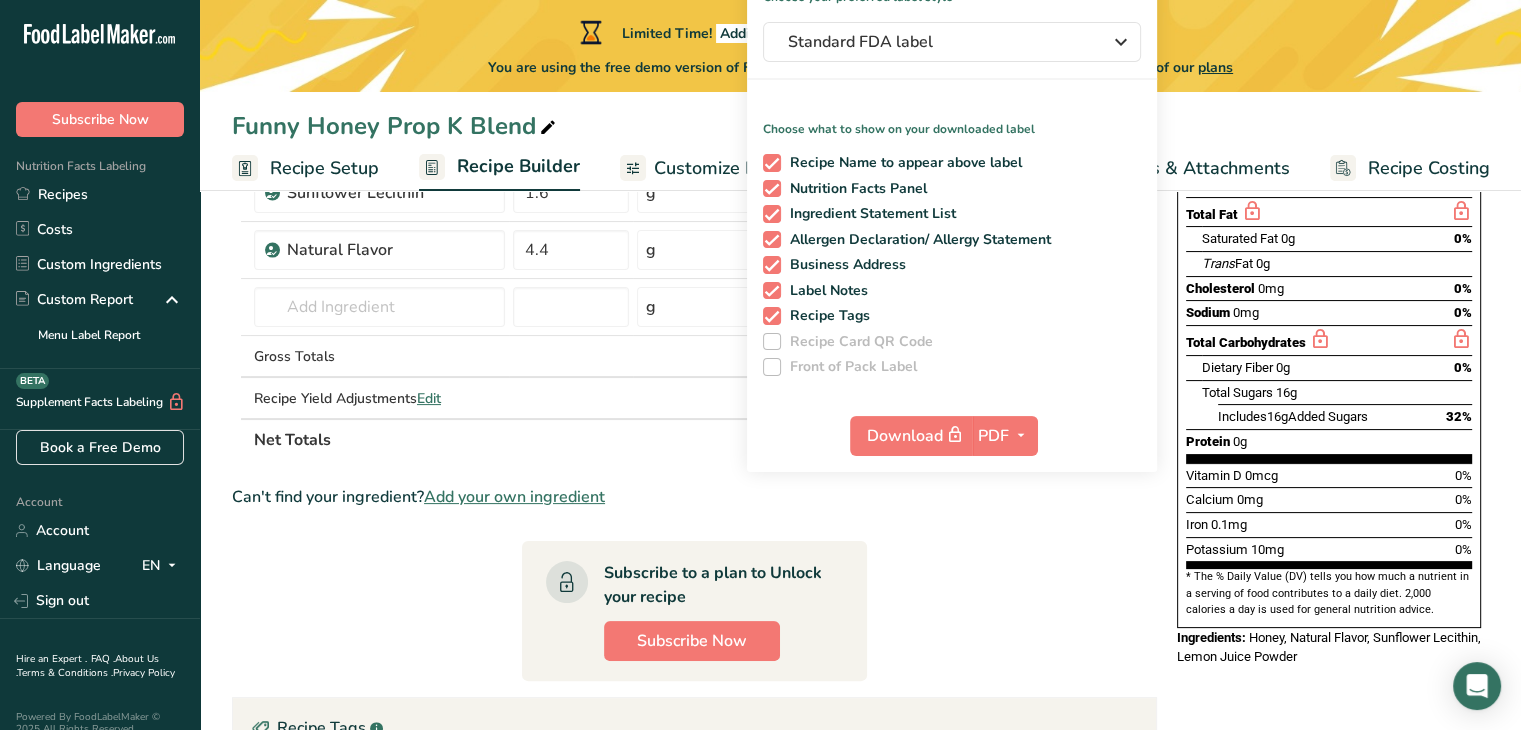 click on "Grams Percentage Lemon Juice Powder g Weight Units g kg mg See more Volume Units l See more % Honey Source of Antioxidants Dairy free Gluten free Vegan Vegetarian Soy free g Portions 1 tbsp Weight Units g kg mg See more Volume Units l" at bounding box center (694, 563) 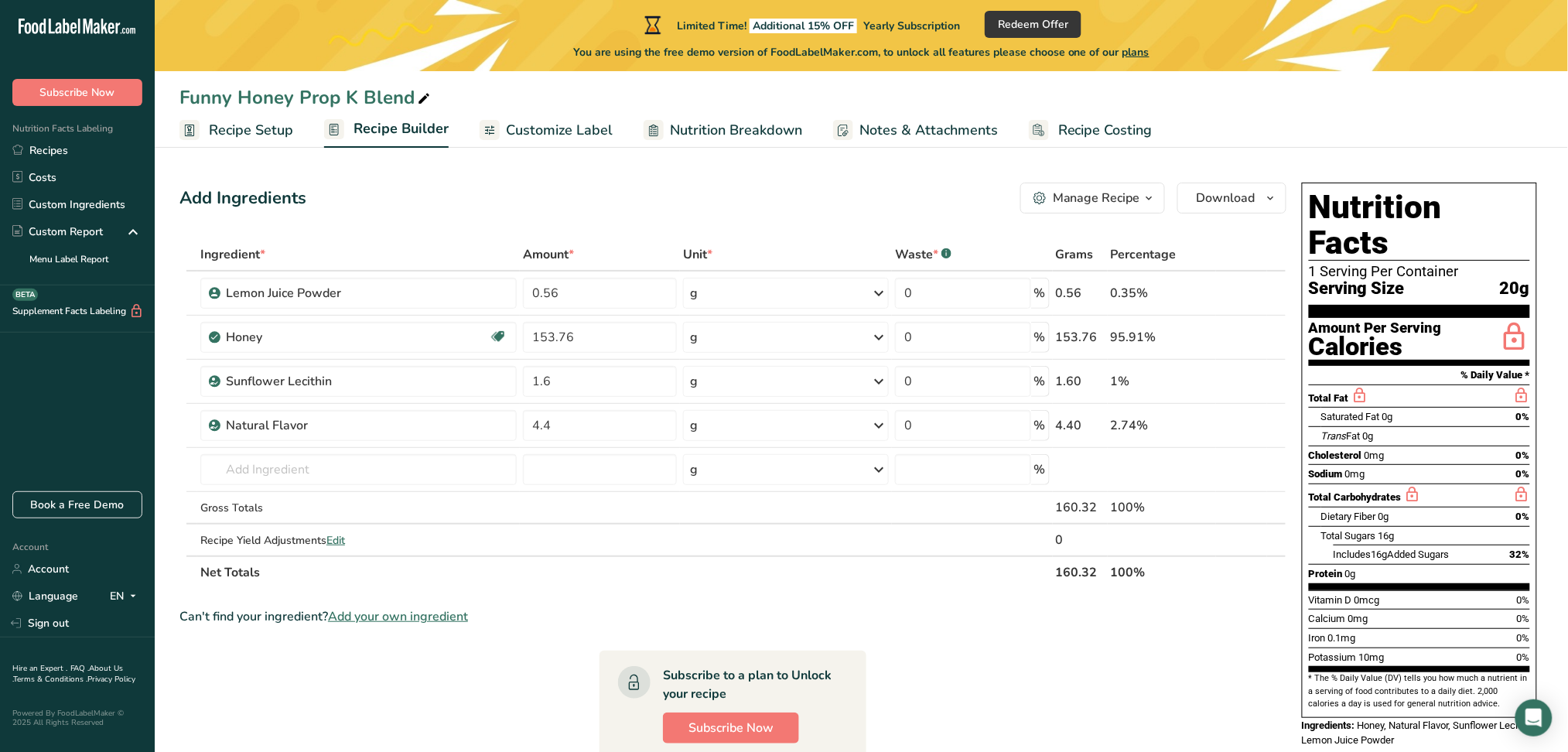 scroll, scrollTop: 103, scrollLeft: 0, axis: vertical 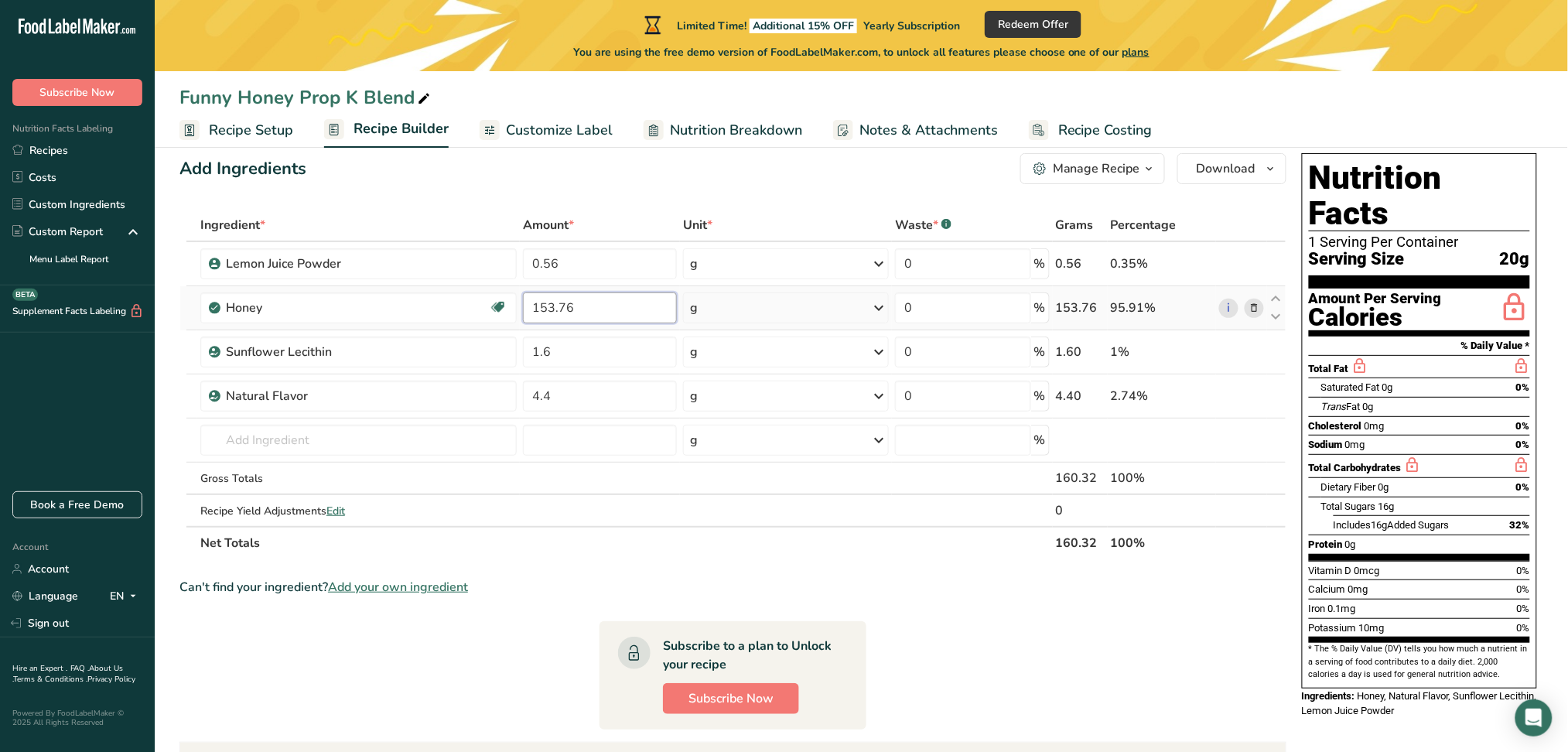 drag, startPoint x: 576, startPoint y: 309, endPoint x: 548, endPoint y: 309, distance: 28 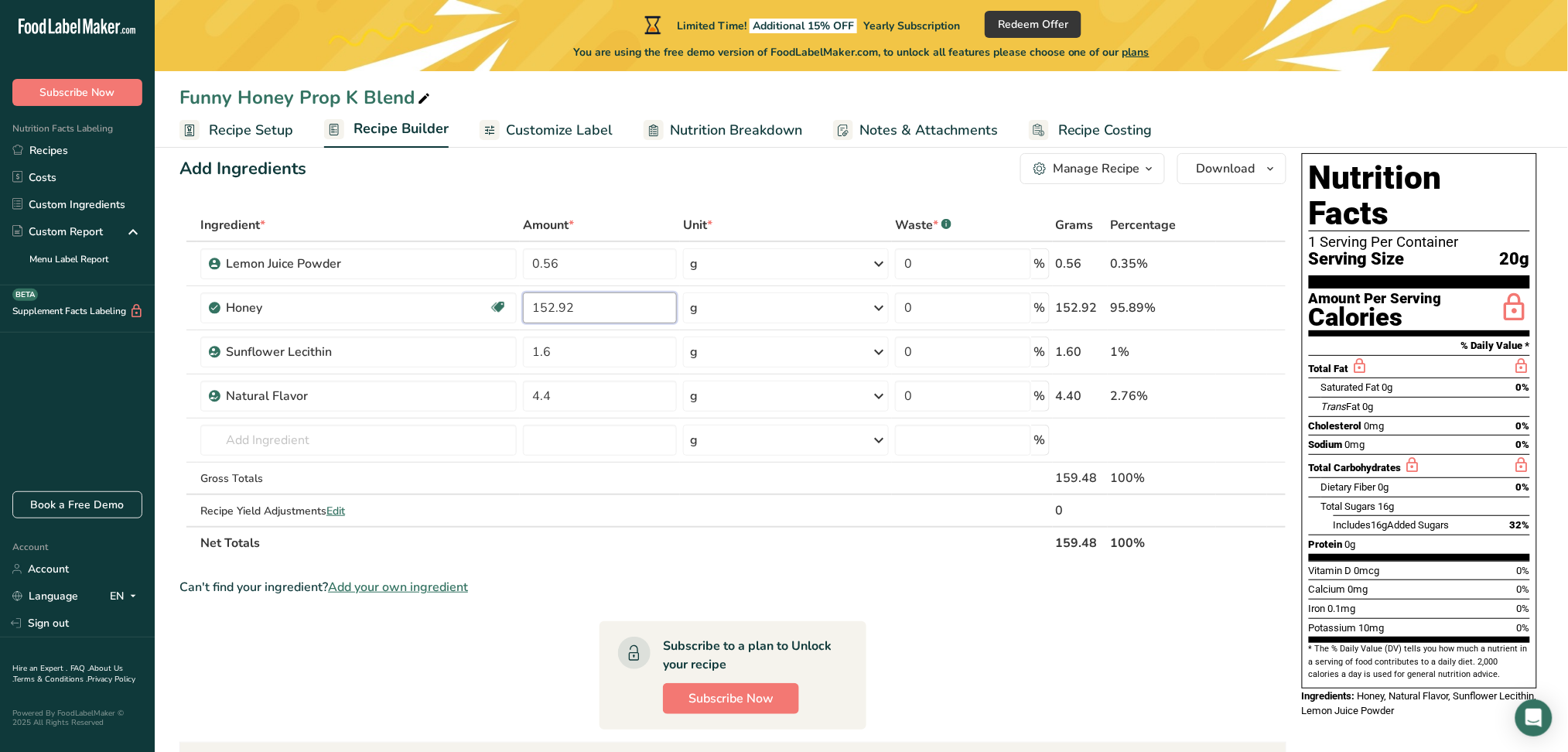 type on "152.92" 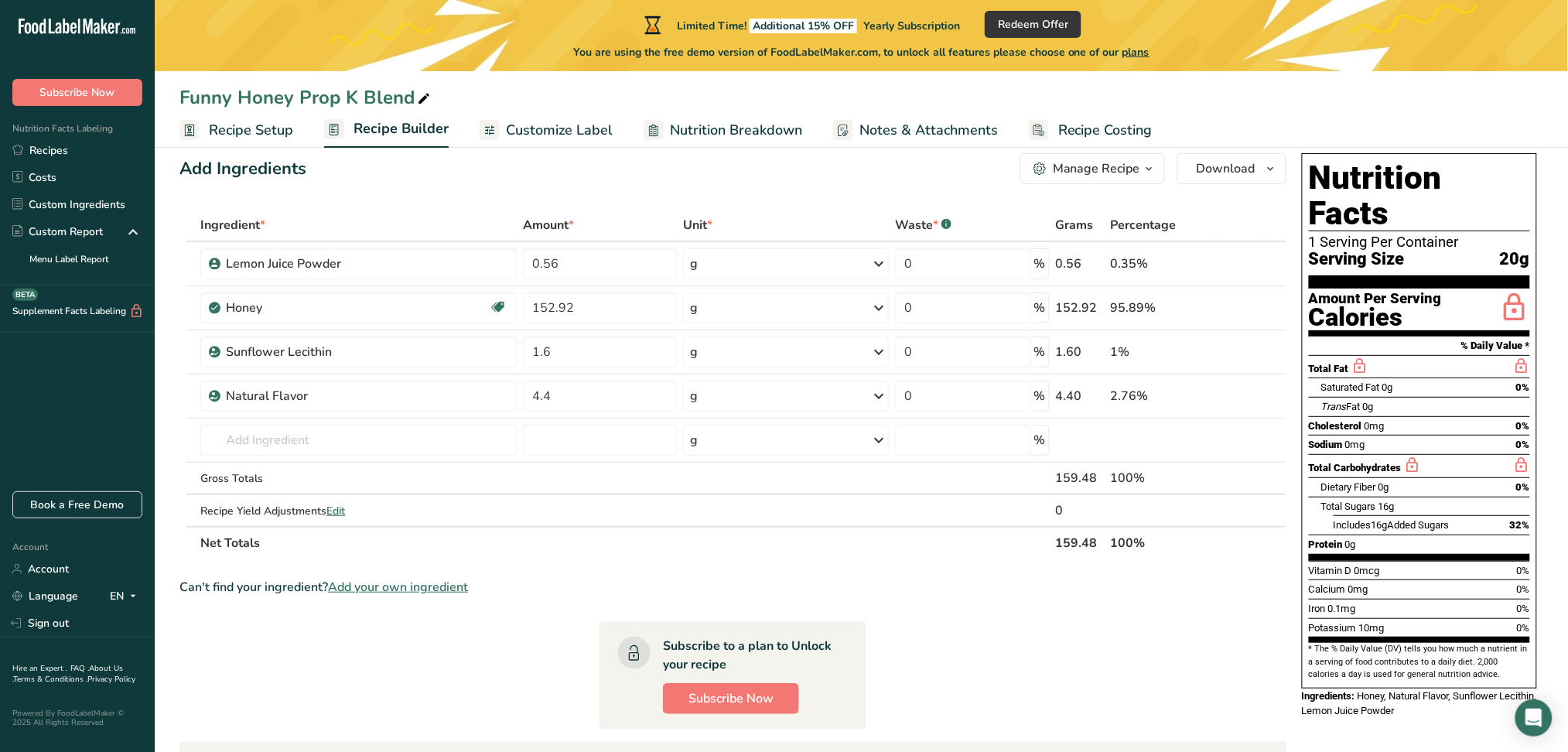 click on "Add Ingredients
Manage Recipe         Delete Recipe             Duplicate Recipe               Scale Recipe               Save as Sub-Recipe   .a-a{fill:#347362;}.b-a{fill:#fff;}                                 Nutrition Breakdown                 Recipe Card
NEW
Amino Acids Pattern Report             Activity History
Download
Choose your preferred label style
Standard FDA label
Standard FDA label
The most common format for nutrition facts labels in compliance with the FDA's typeface, style and requirements
Tabular FDA label
A label format compliant with the FDA regulations presented in a tabular (horizontal) display.
Linear FDA label
A simple linear display for small sized packages.
Simplified FDA label" at bounding box center (737, 620) 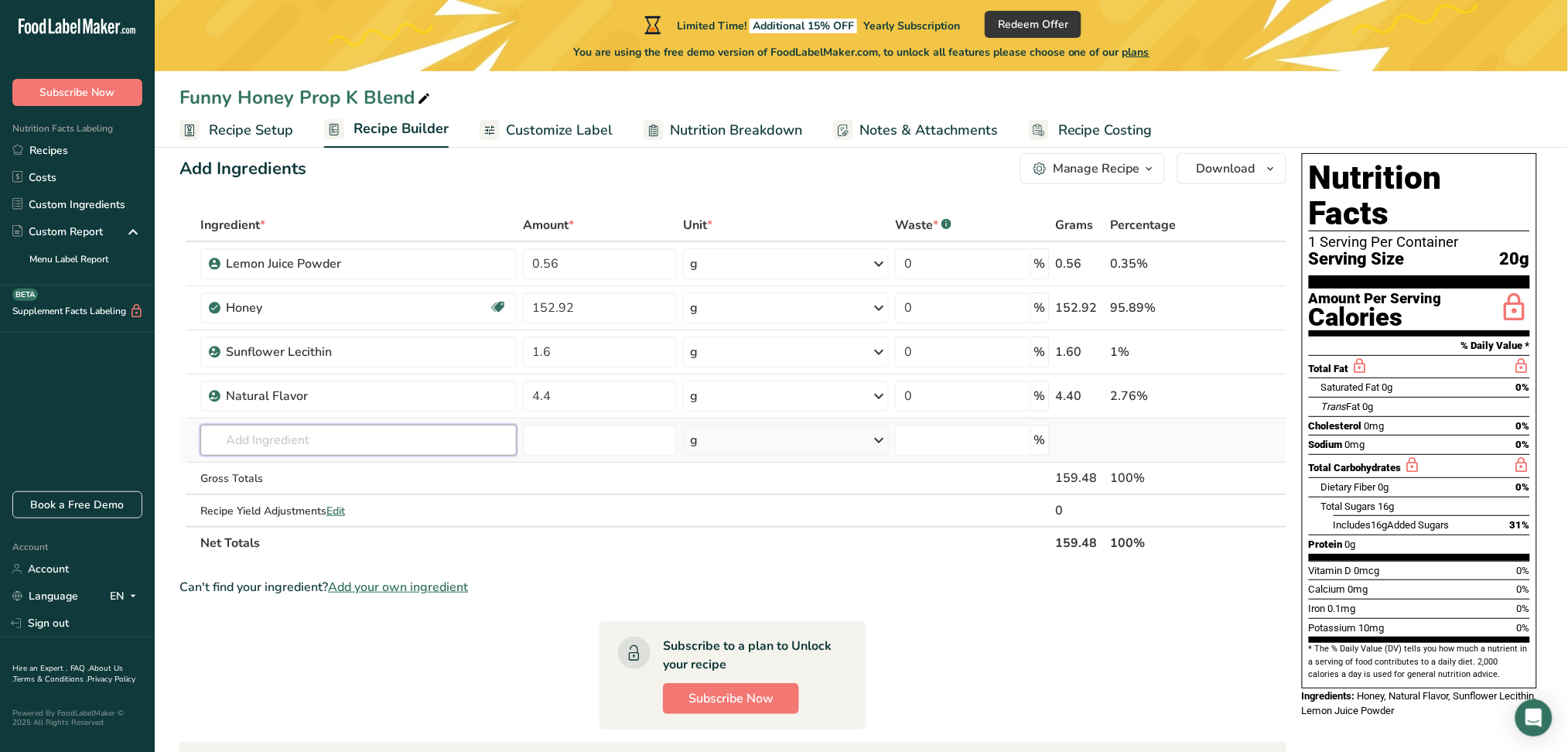 click at bounding box center (358, 440) 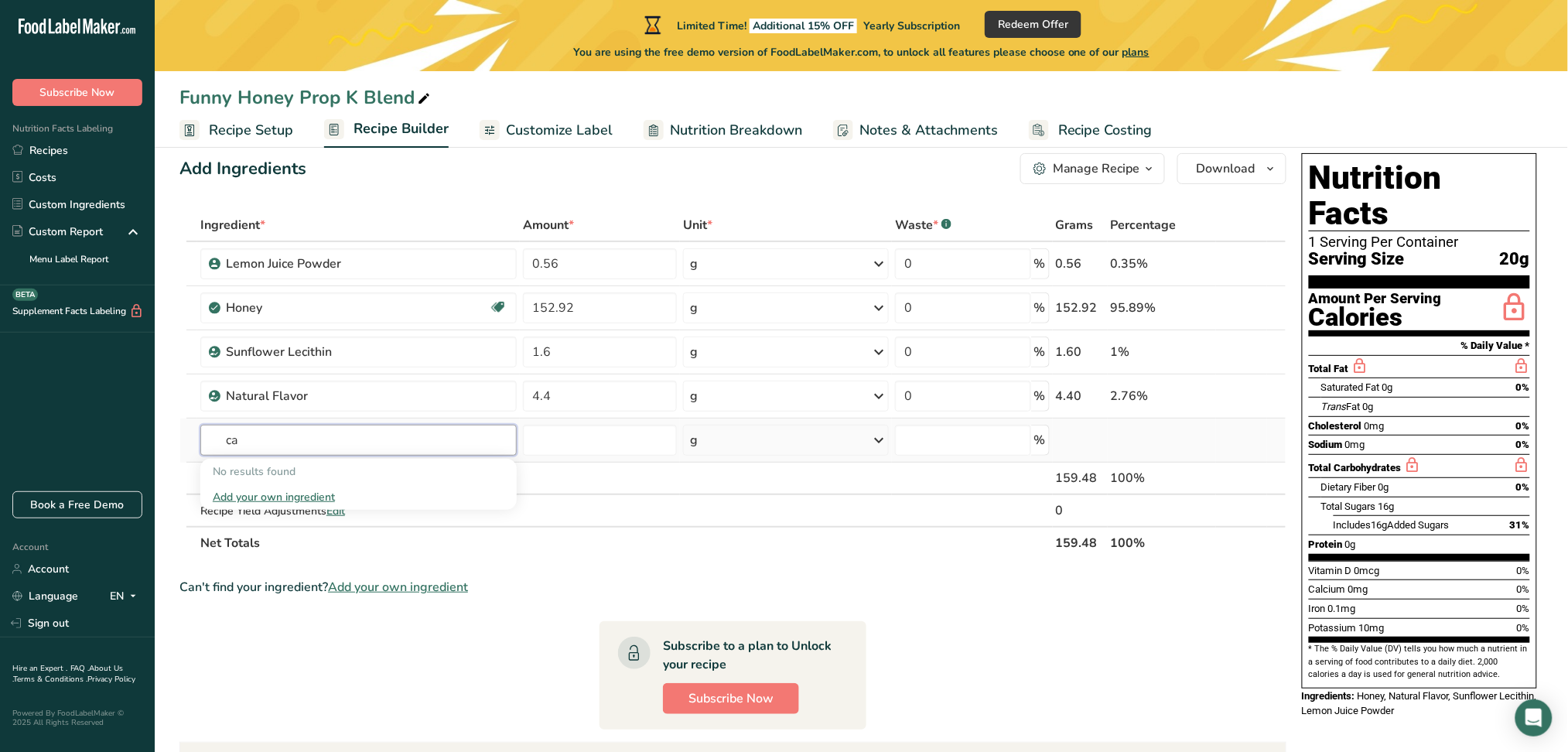 type on "c" 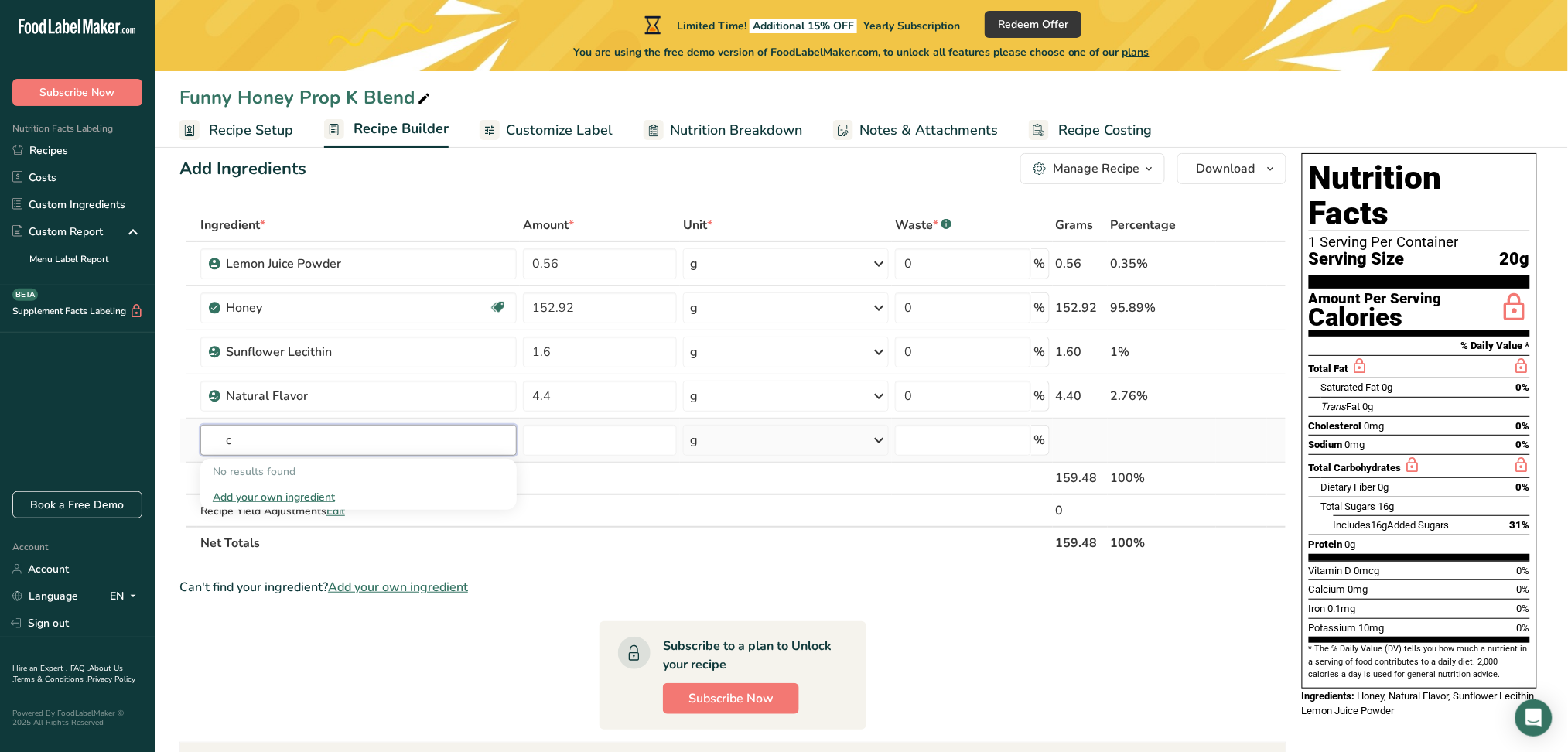 type 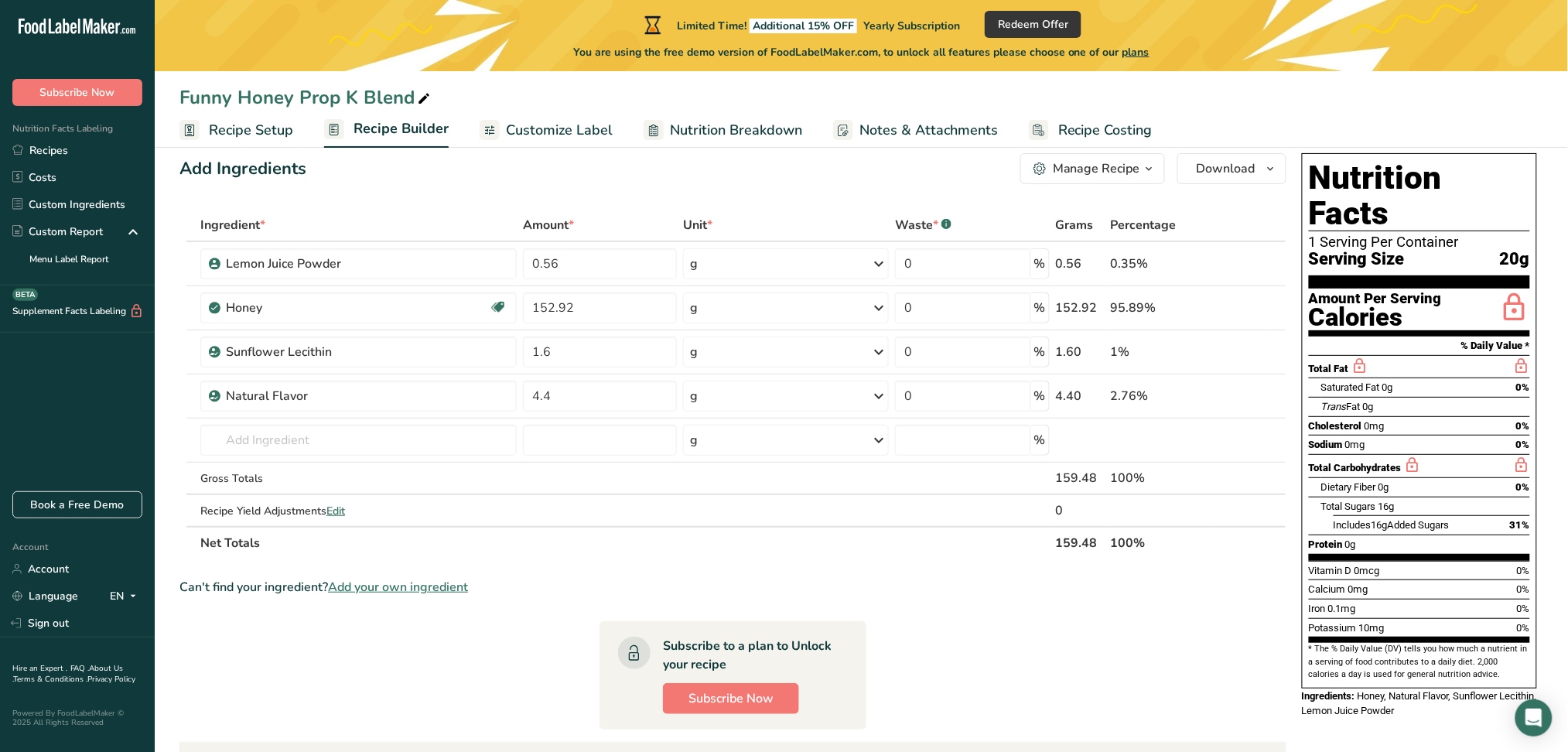 click on "Ingredient *
Amount *
Unit *
Waste *   .a-a{fill:#347362;}.b-a{fill:#fff;}          Grams
Percentage
Lemon Juice Powder
0.56
g
Weight Units
g
kg
mg
See more
Volume Units
l
mL
fl oz
See more
0
%
0.56
0.35%
Honey
Source of Antioxidants
Dairy free
Gluten free
Vegan
Vegetarian
Soy free
152.92
g
Portions
1 tbsp
Weight Units
g
kg
mg
See more
Volume Units
l" at bounding box center [733, 638] 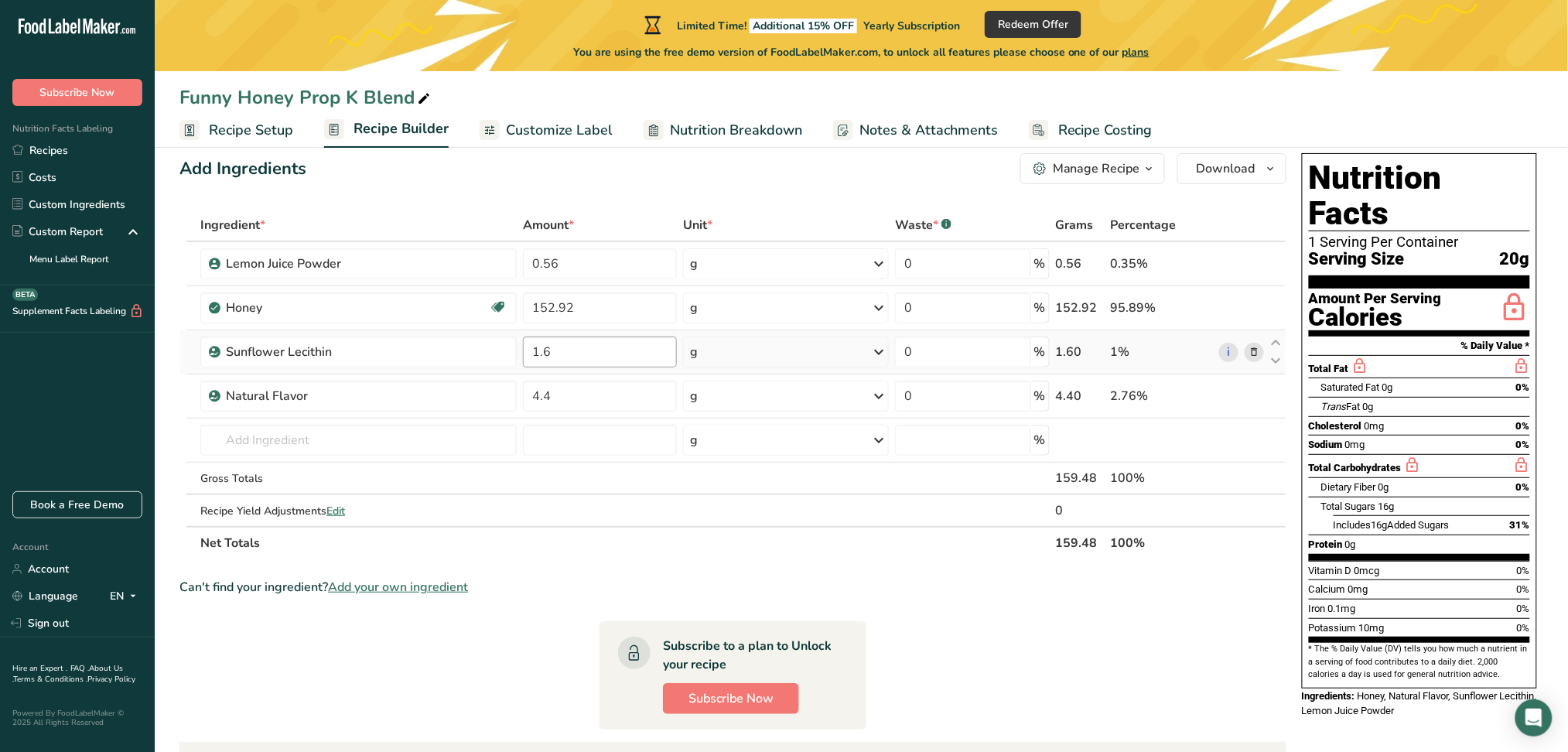 scroll, scrollTop: 0, scrollLeft: 0, axis: both 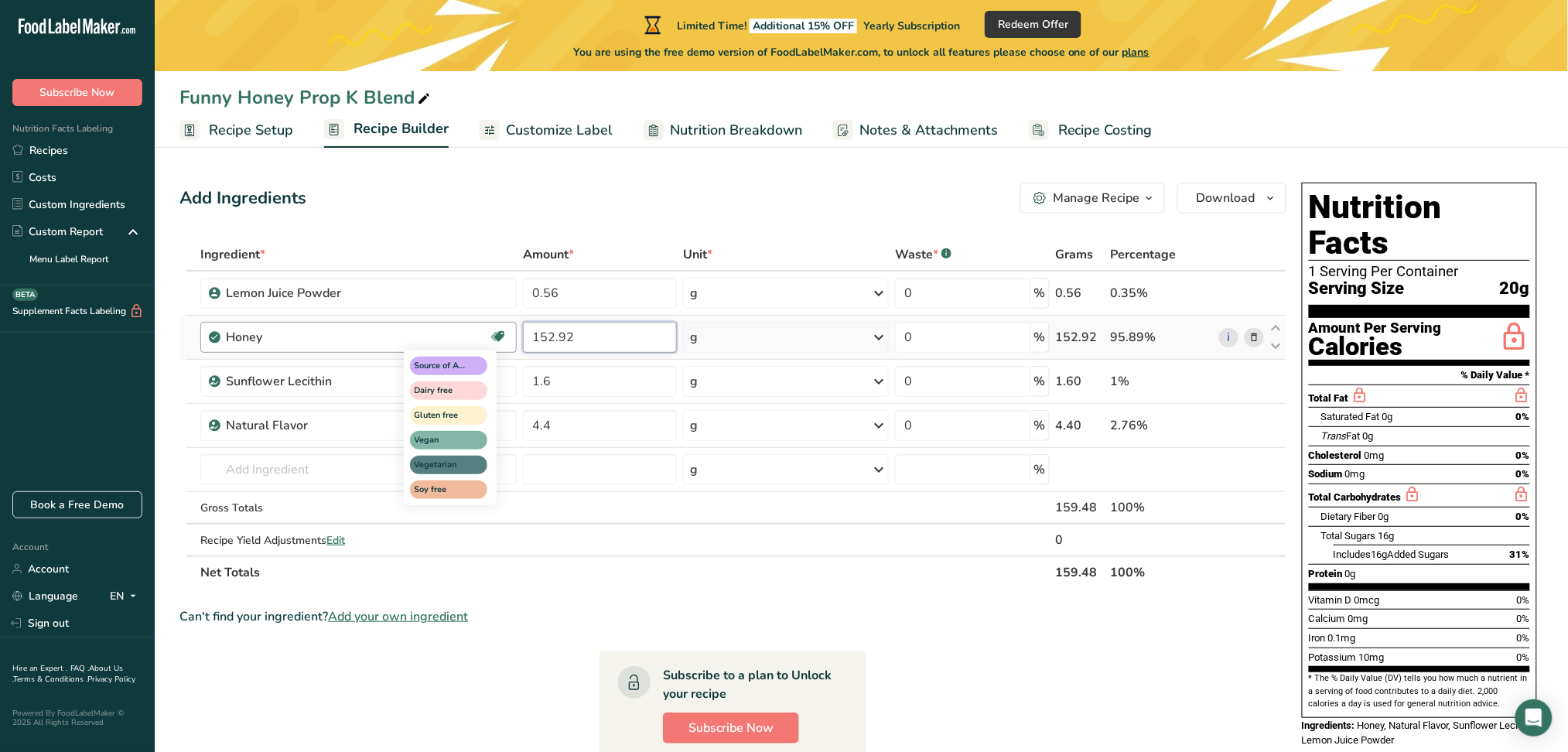 drag, startPoint x: 589, startPoint y: 337, endPoint x: 504, endPoint y: 346, distance: 85.47514 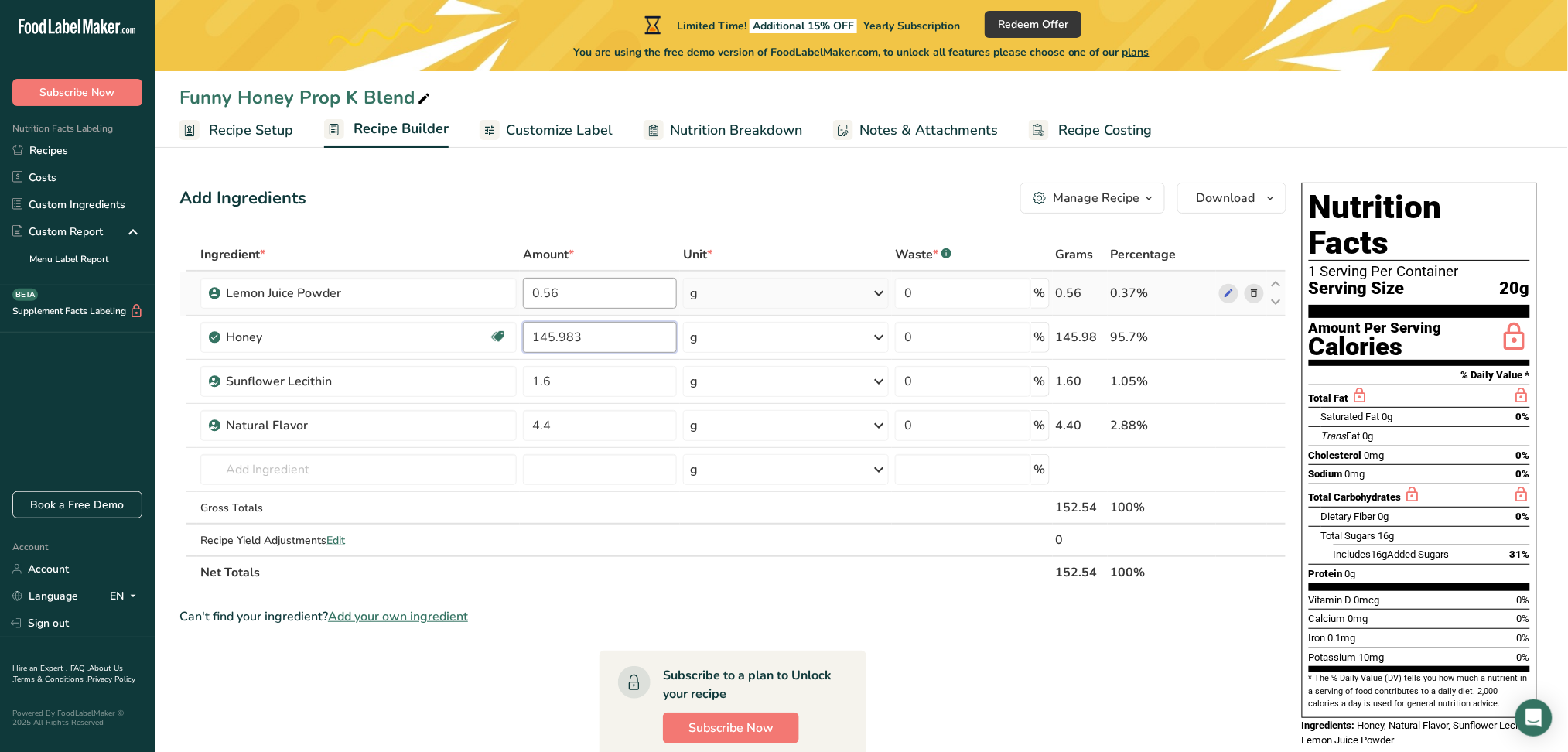 type on "145.983" 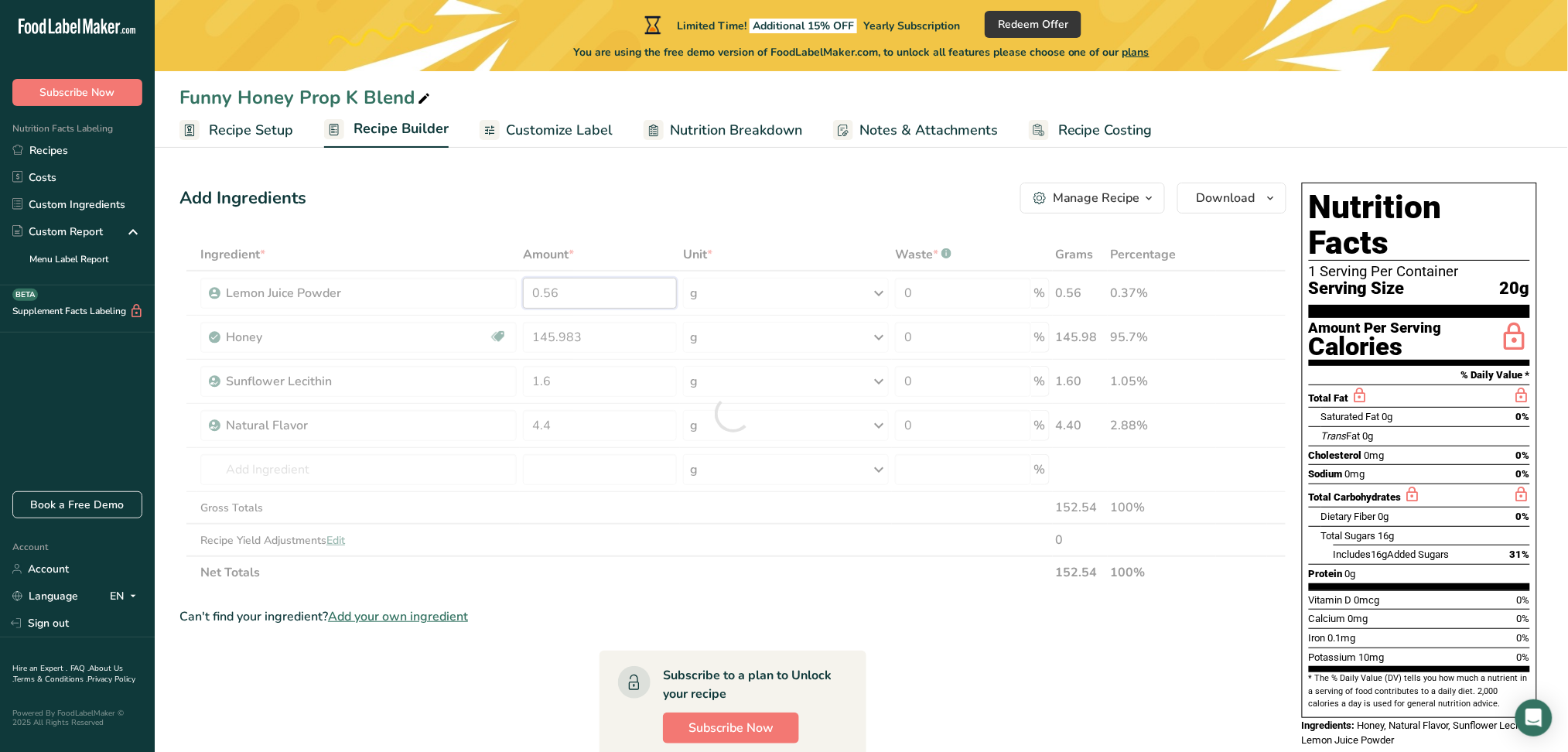 drag, startPoint x: 586, startPoint y: 290, endPoint x: 517, endPoint y: 298, distance: 69.46222 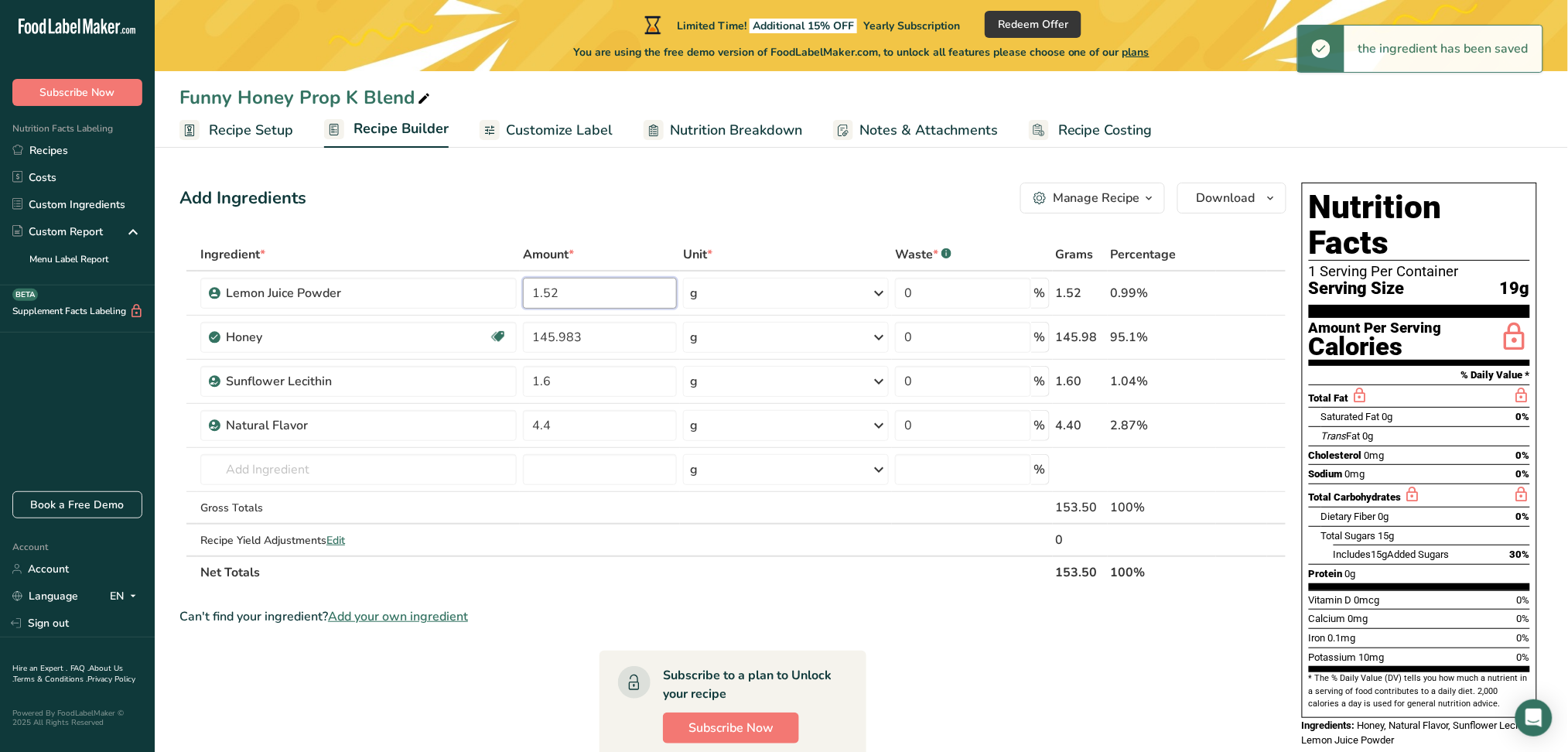 type on "1.52" 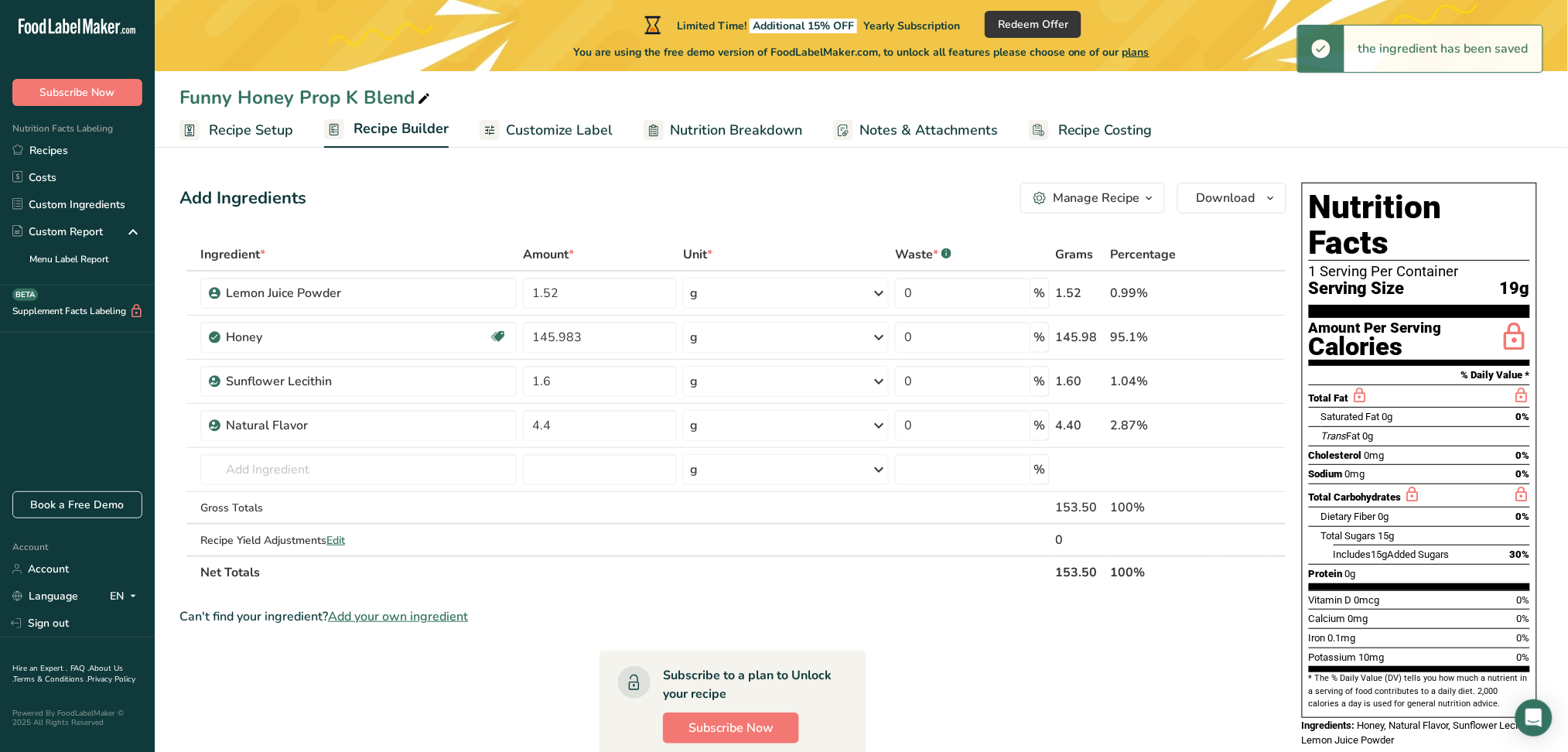 click on "Add Ingredients
Manage Recipe         Delete Recipe             Duplicate Recipe               Scale Recipe               Save as Sub-Recipe   .a-a{fill:#347362;}.b-a{fill:#fff;}                                 Nutrition Breakdown                 Recipe Card
NEW
Amino Acids Pattern Report             Activity History
Download
Choose your preferred label style
Standard FDA label
Standard FDA label
The most common format for nutrition facts labels in compliance with the FDA's typeface, style and requirements
Tabular FDA label
A label format compliant with the FDA regulations presented in a tabular (horizontal) display.
Linear FDA label
A simple linear display for small sized packages.
Simplified FDA label" at bounding box center [733, 198] 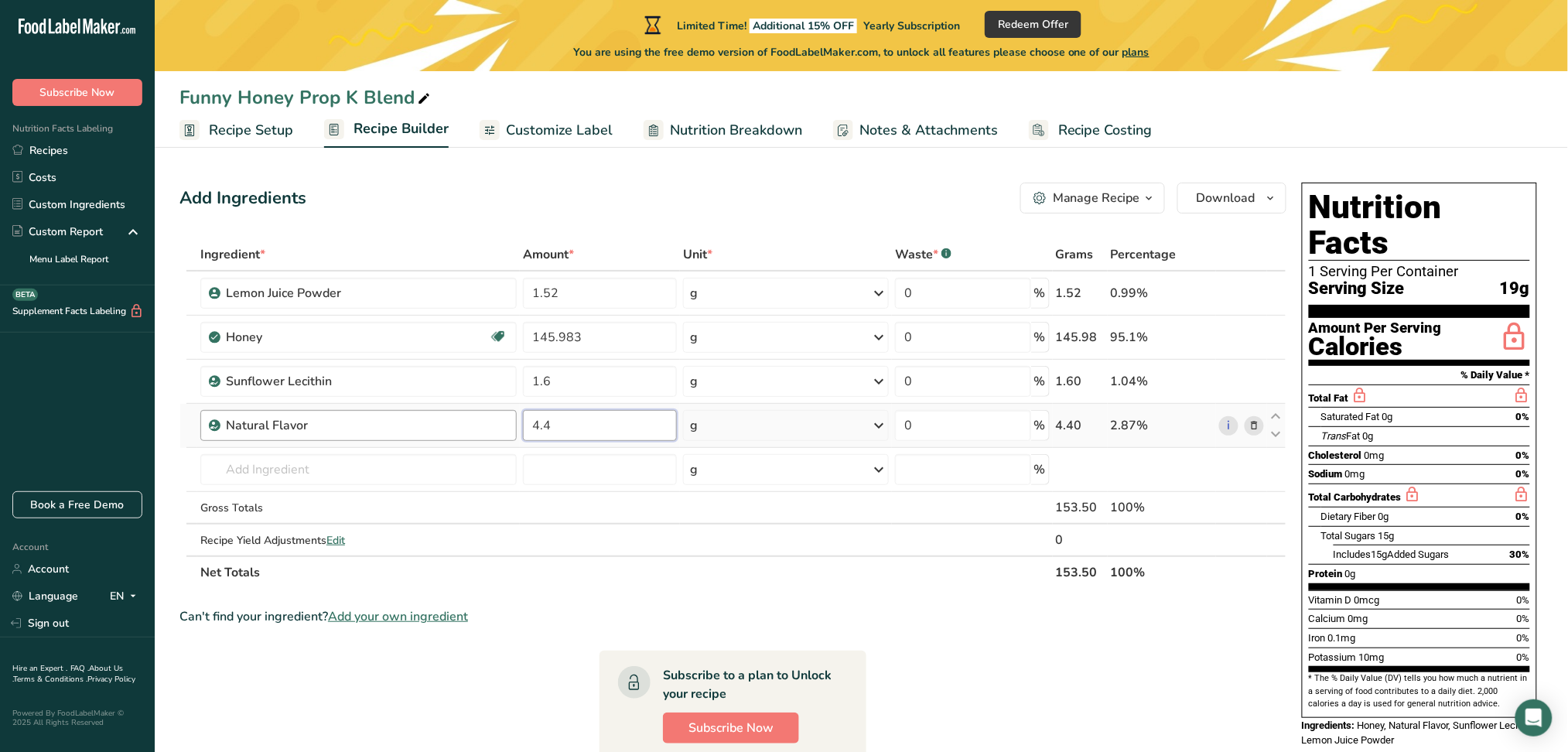 drag, startPoint x: 563, startPoint y: 422, endPoint x: 494, endPoint y: 422, distance: 69 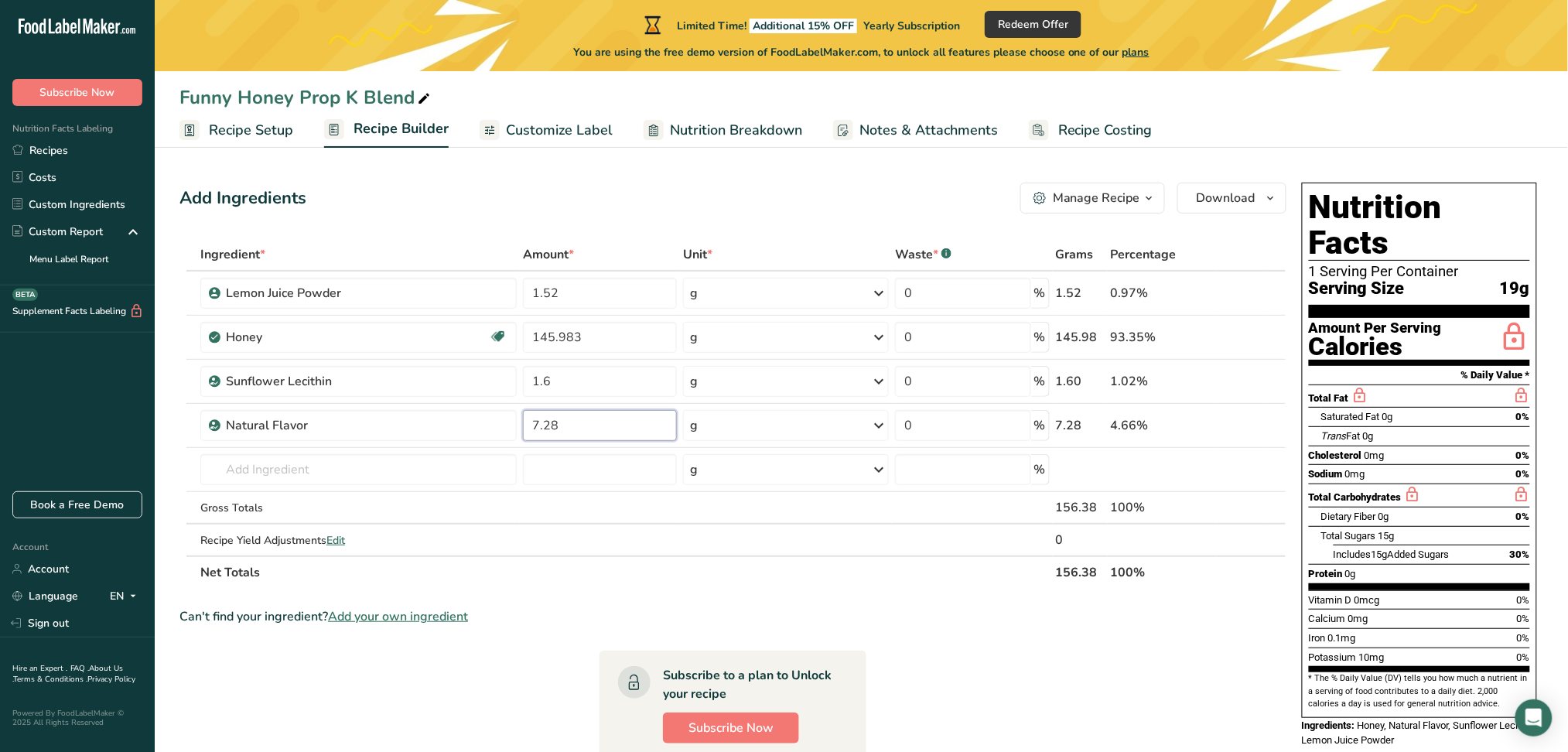 type on "7.28" 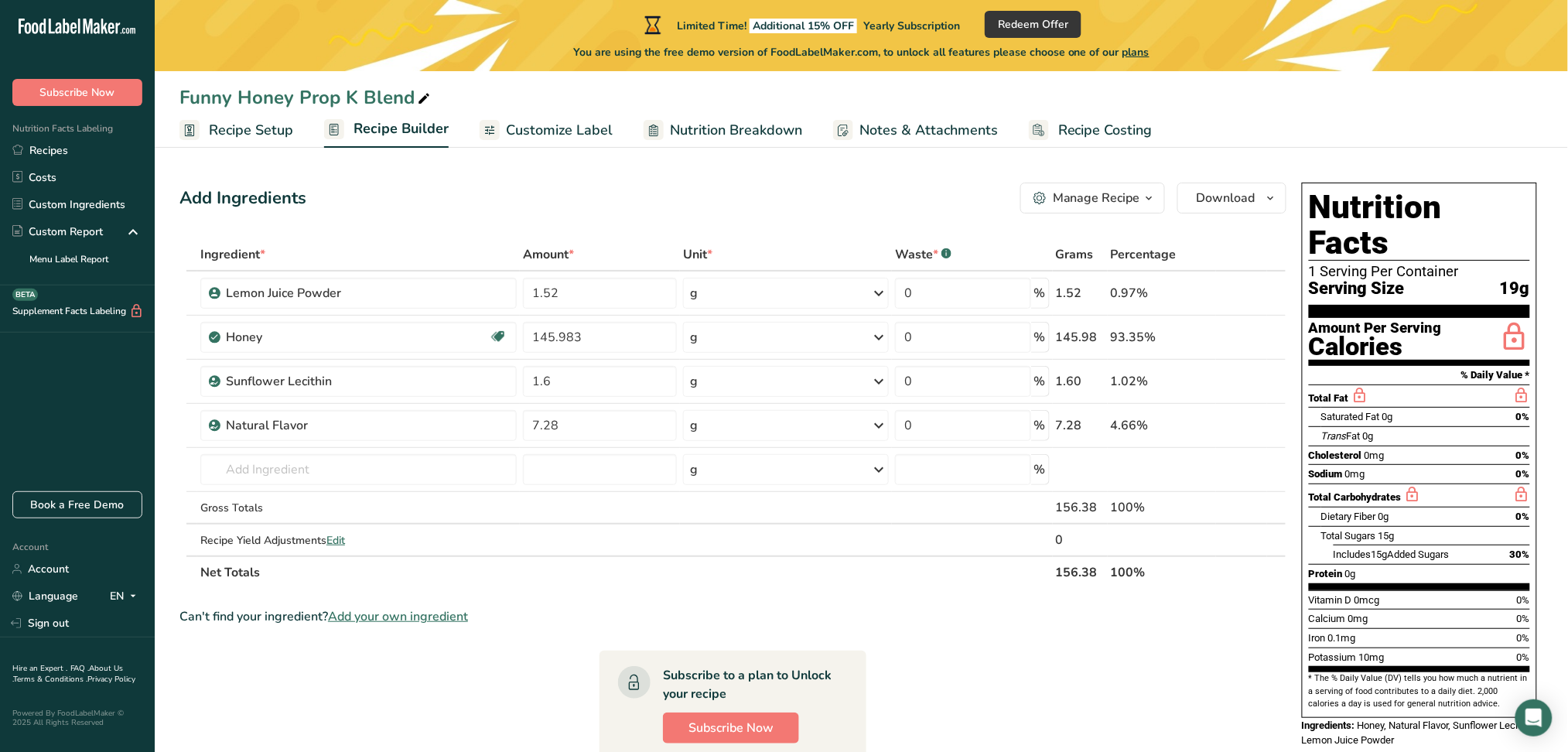 click on "Add Ingredients
Manage Recipe         Delete Recipe             Duplicate Recipe               Scale Recipe               Save as Sub-Recipe   .a-a{fill:#347362;}.b-a{fill:#fff;}                                 Nutrition Breakdown                 Recipe Card
NEW
Amino Acids Pattern Report             Activity History
Download
Choose your preferred label style
Standard FDA label
Standard FDA label
The most common format for nutrition facts labels in compliance with the FDA's typeface, style and requirements
Tabular FDA label
A label format compliant with the FDA regulations presented in a tabular (horizontal) display.
Linear FDA label
A simple linear display for small sized packages.
Simplified FDA label" at bounding box center (737, 649) 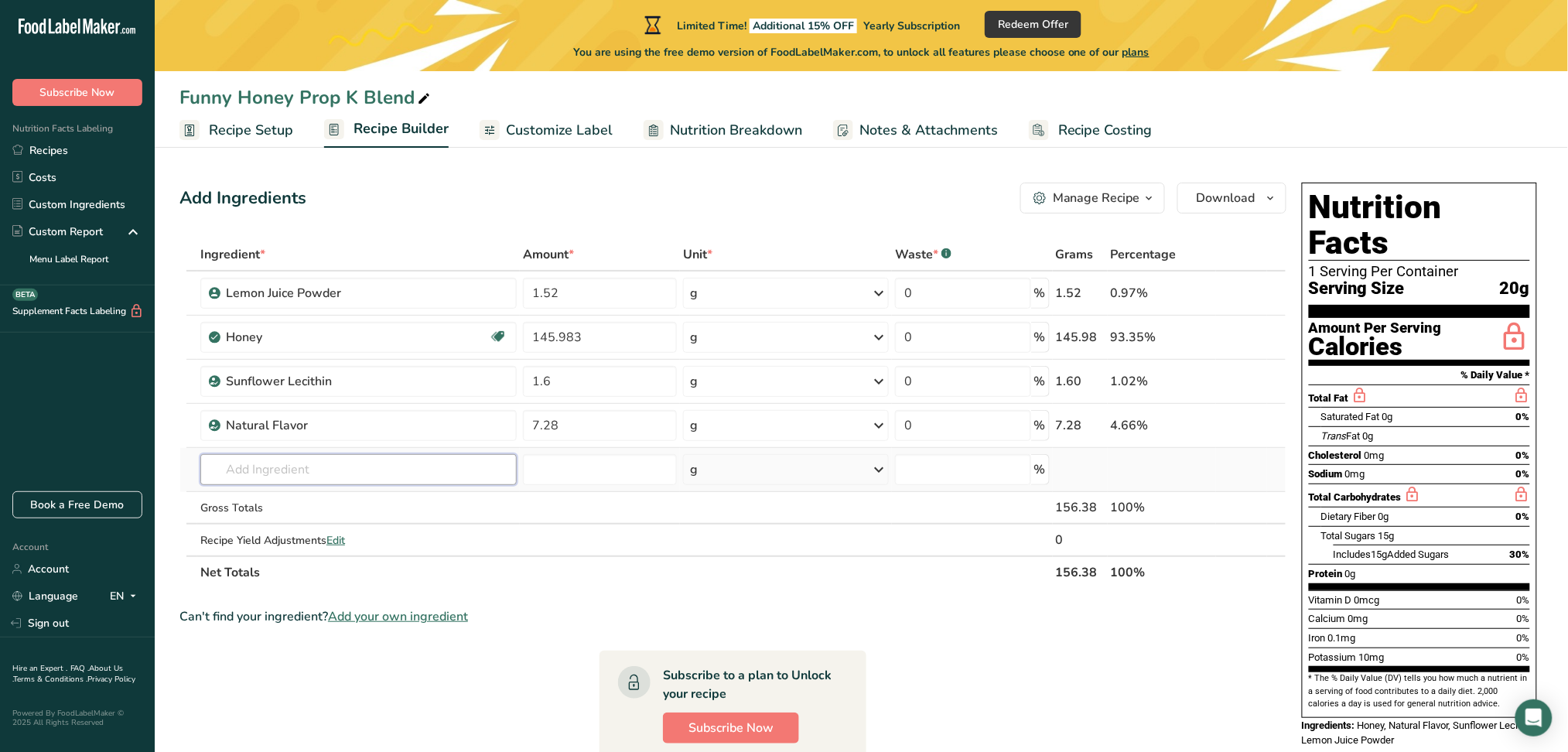 drag, startPoint x: 272, startPoint y: 473, endPoint x: 265, endPoint y: 470, distance: 7.615773 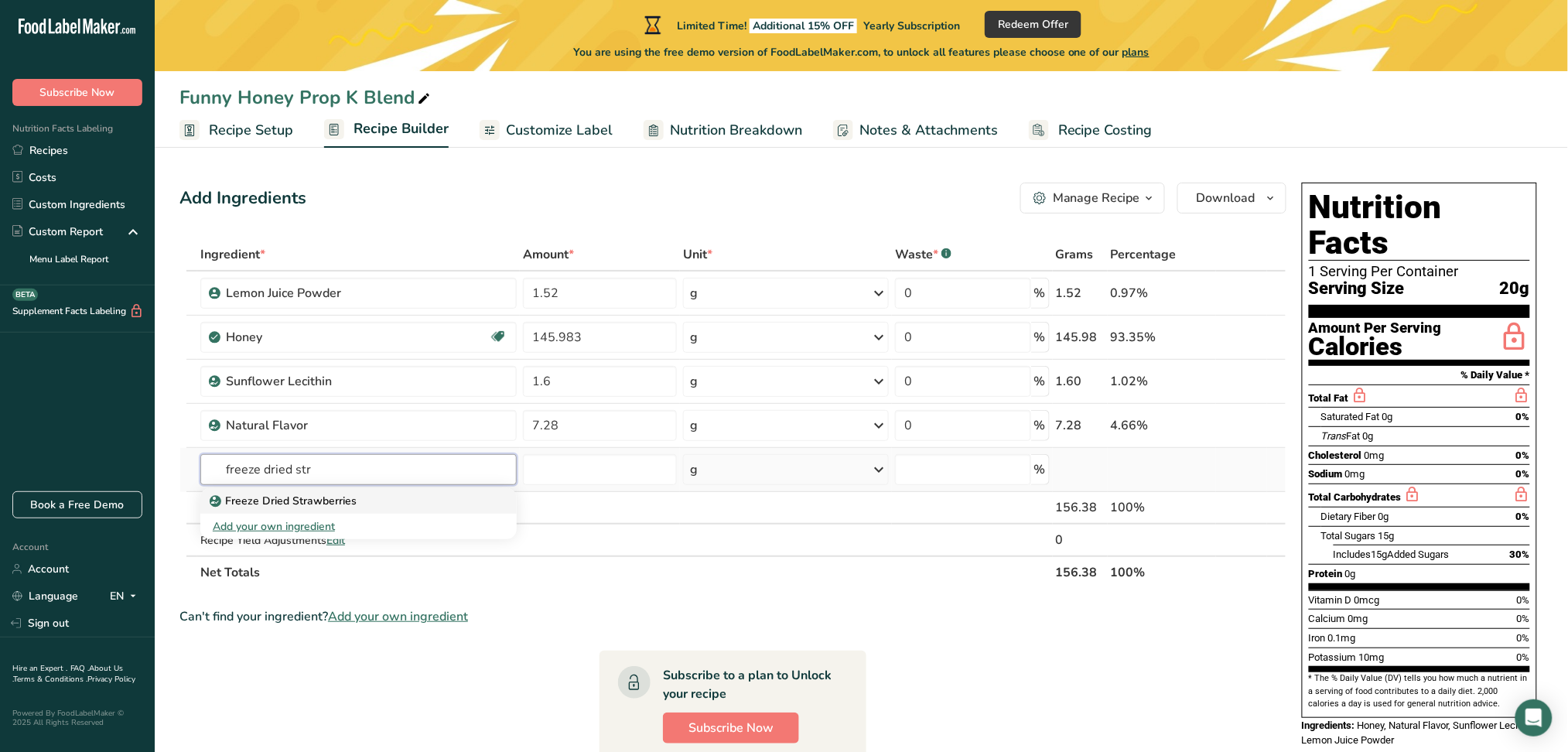 type on "freeze dried str" 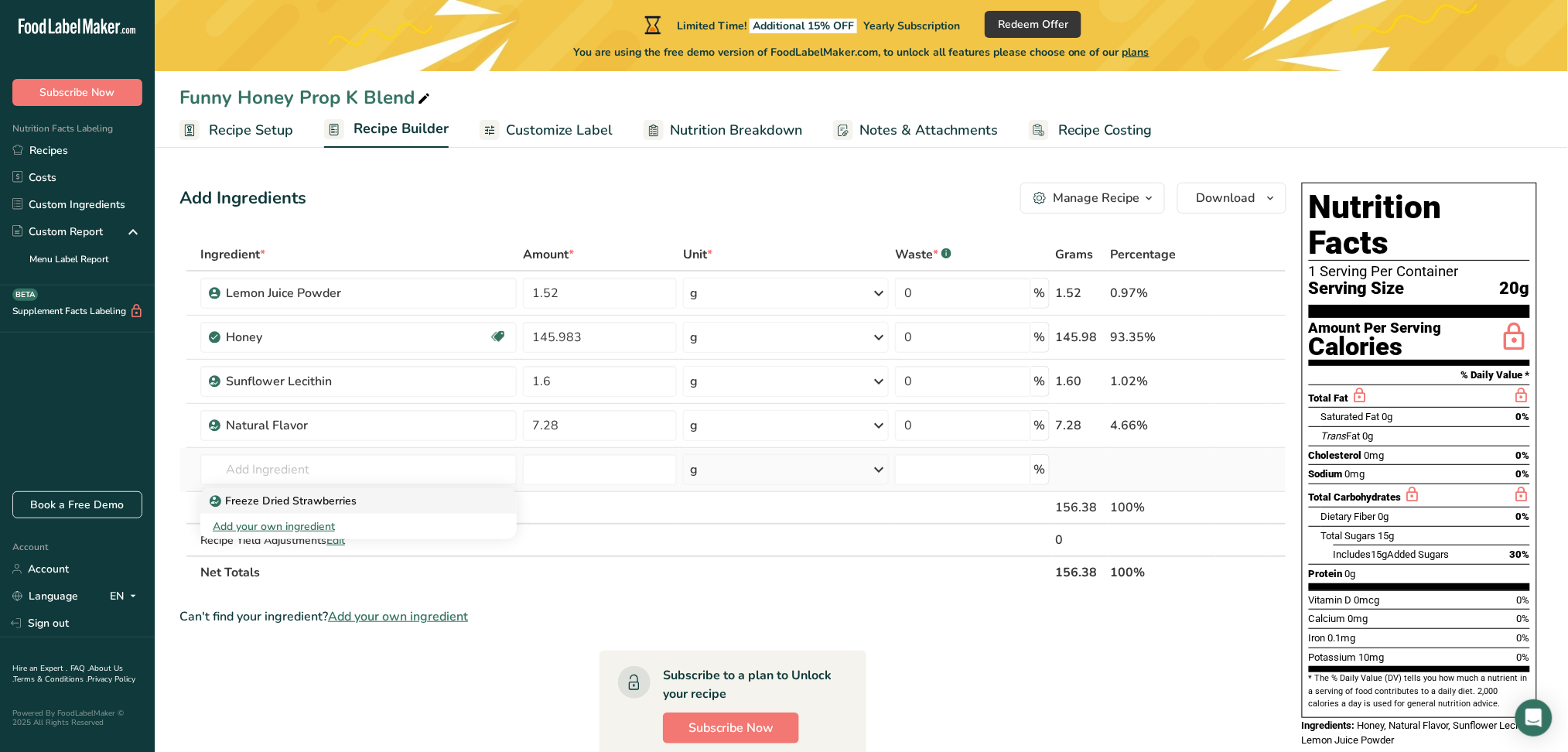 click on "Freeze Dried Strawberries" at bounding box center (285, 501) 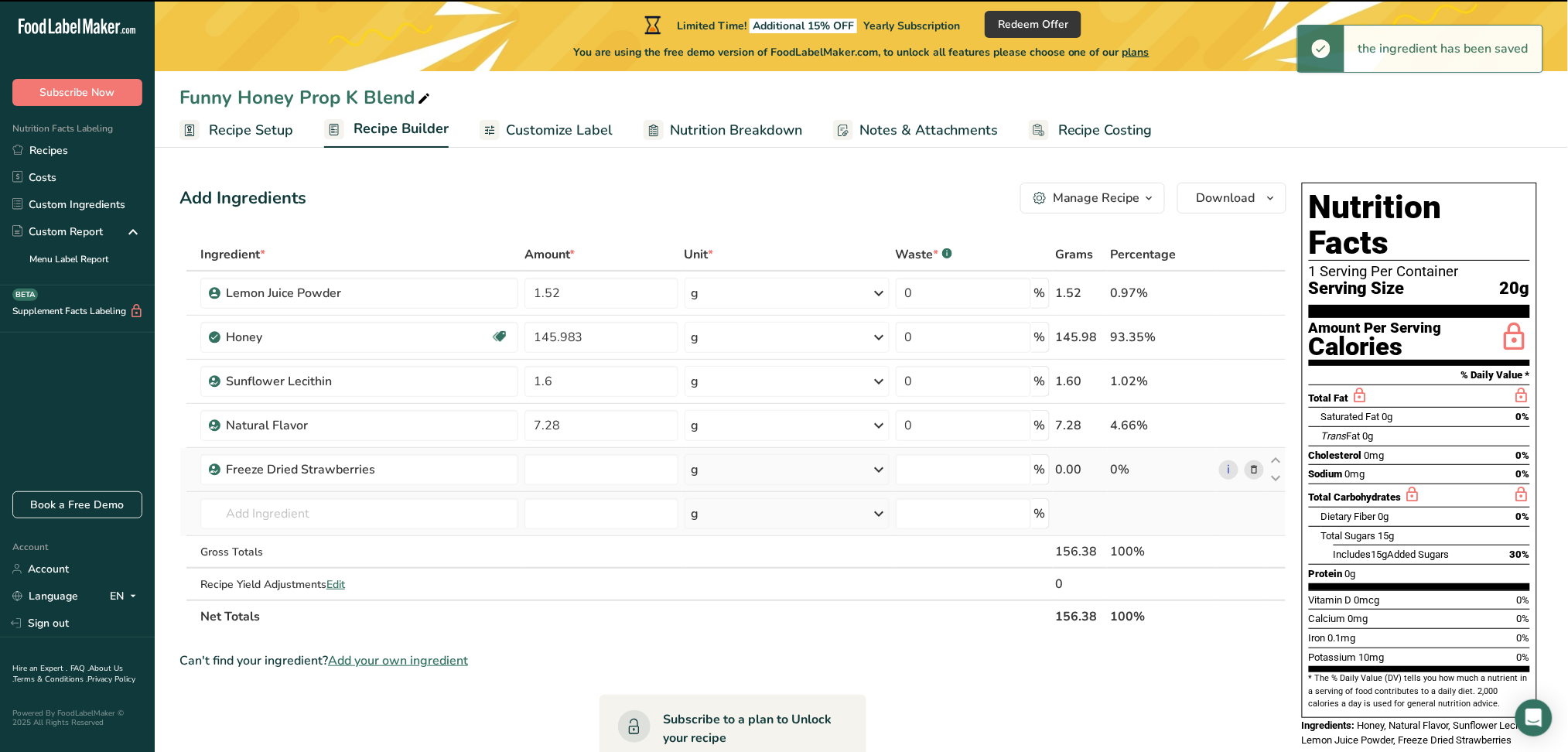type on "0" 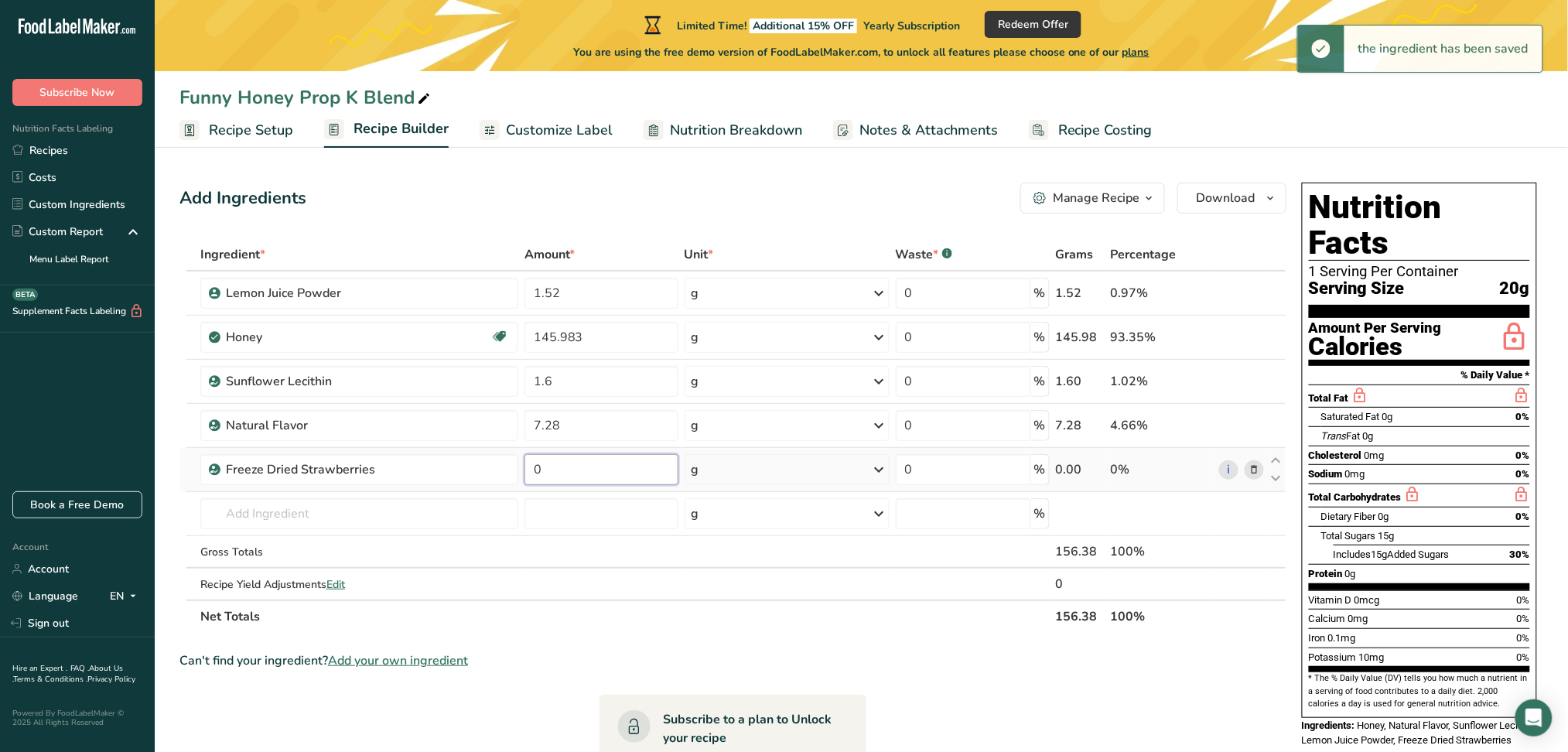 click on "0" at bounding box center (601, 470) 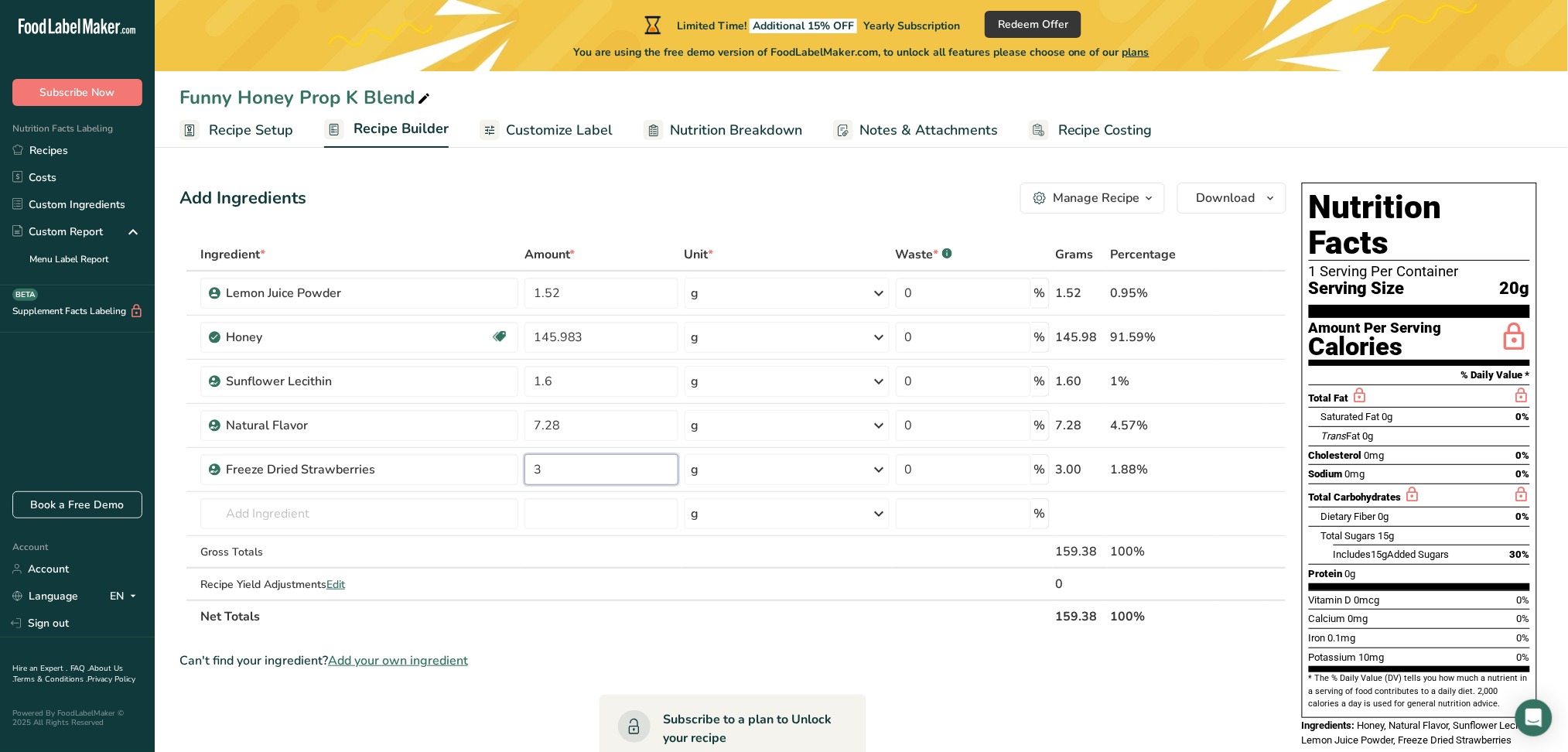 type on "3" 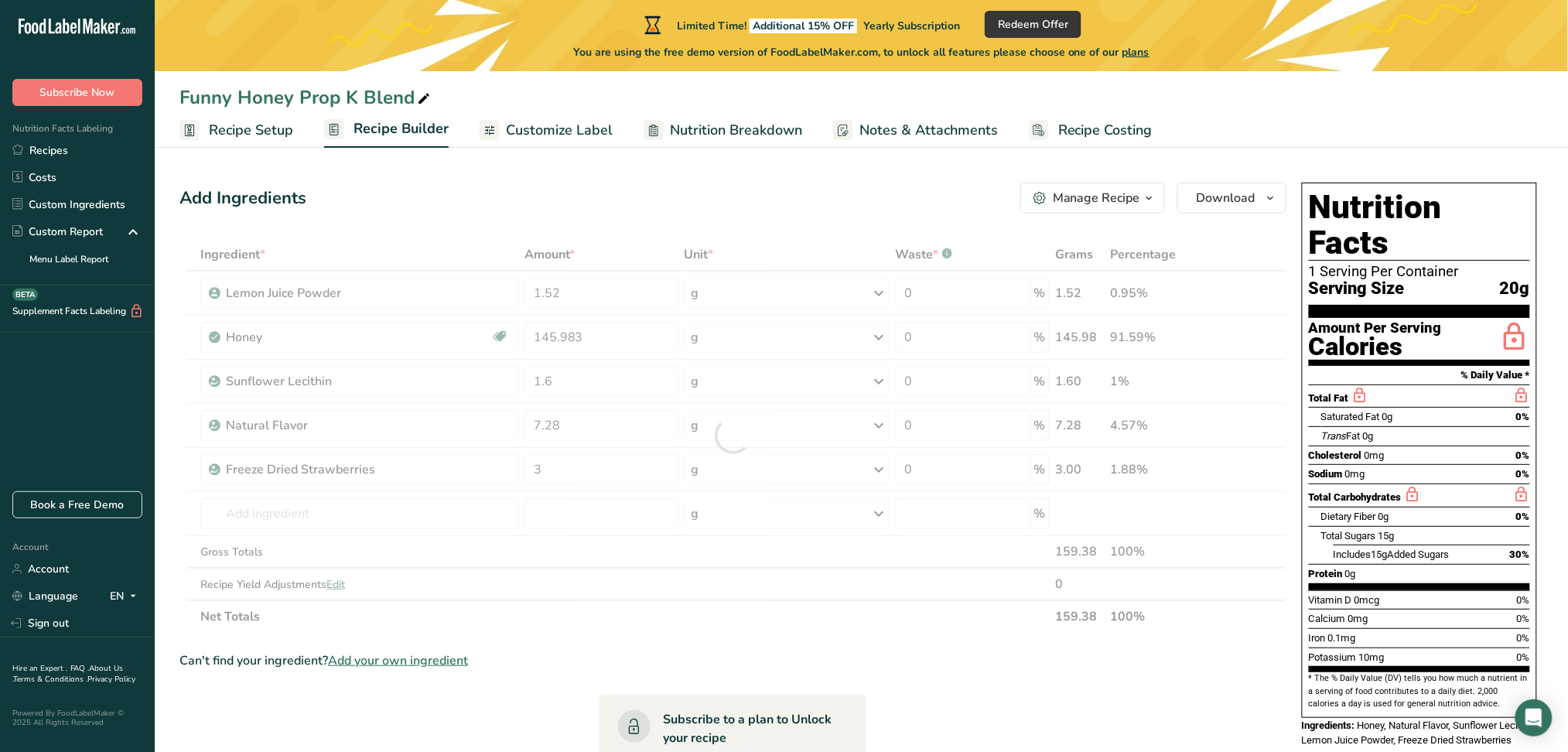 click on "Add Ingredients
Manage Recipe         Delete Recipe             Duplicate Recipe               Scale Recipe               Save as Sub-Recipe   .a-a{fill:#347362;}.b-a{fill:#fff;}                                 Nutrition Breakdown                 Recipe Card
NEW
Amino Acids Pattern Report             Activity History
Download
Choose your preferred label style
Standard FDA label
Standard FDA label
The most common format for nutrition facts labels in compliance with the FDA's typeface, style and requirements
Tabular FDA label
A label format compliant with the FDA regulations presented in a tabular (horizontal) display.
Linear FDA label
A simple linear display for small sized packages.
Simplified FDA label" at bounding box center (737, 672) 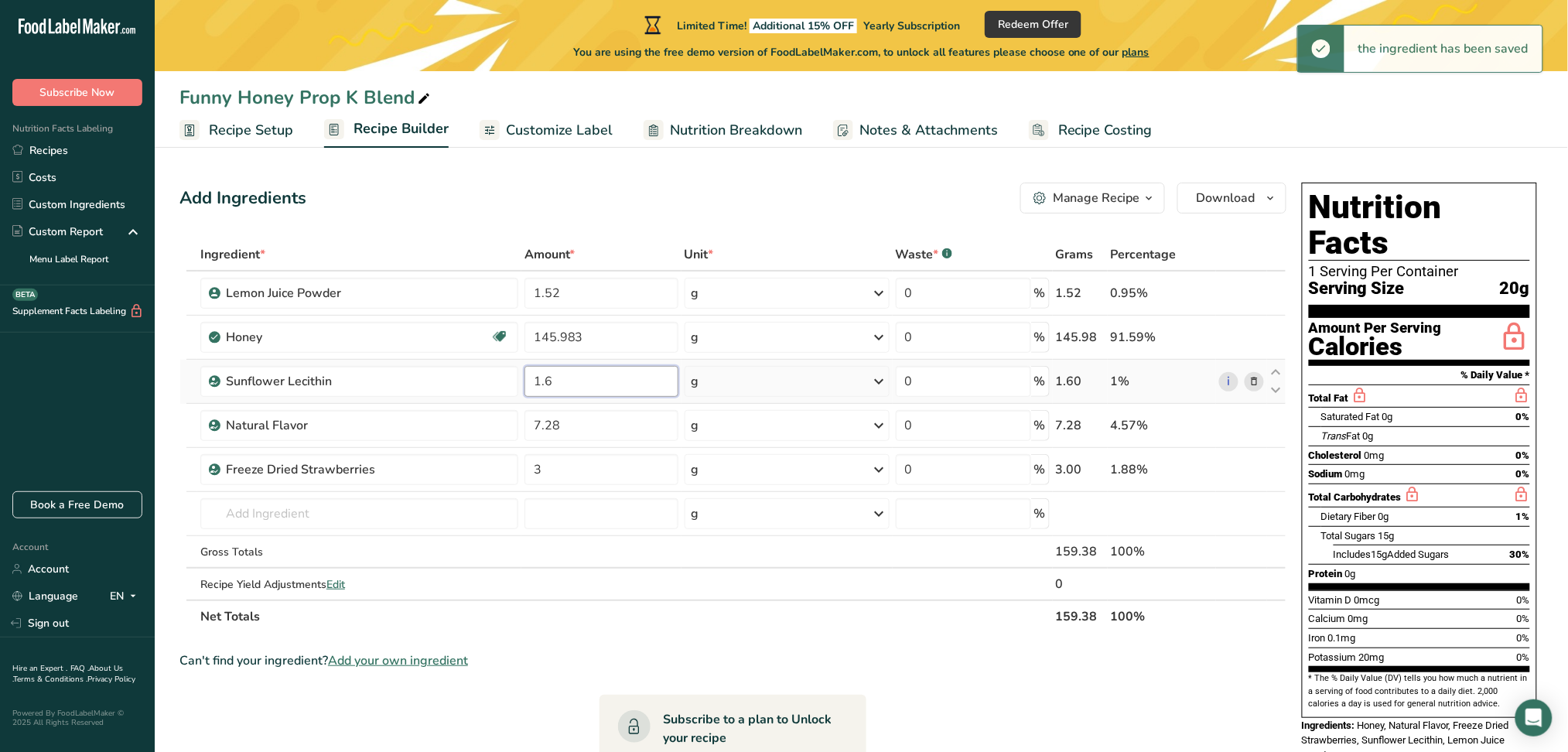 drag, startPoint x: 575, startPoint y: 382, endPoint x: 549, endPoint y: 378, distance: 26.30589 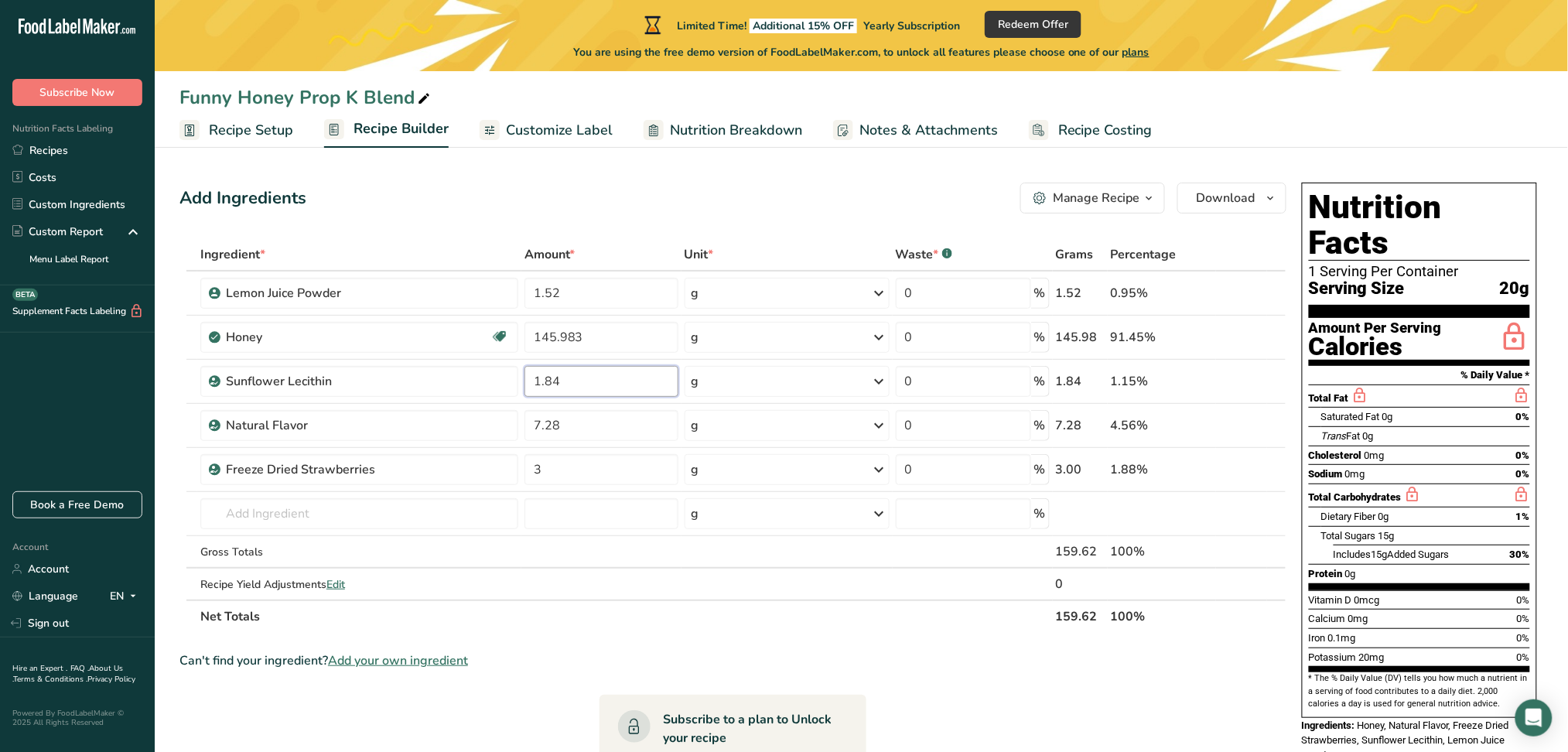 type on "1.84" 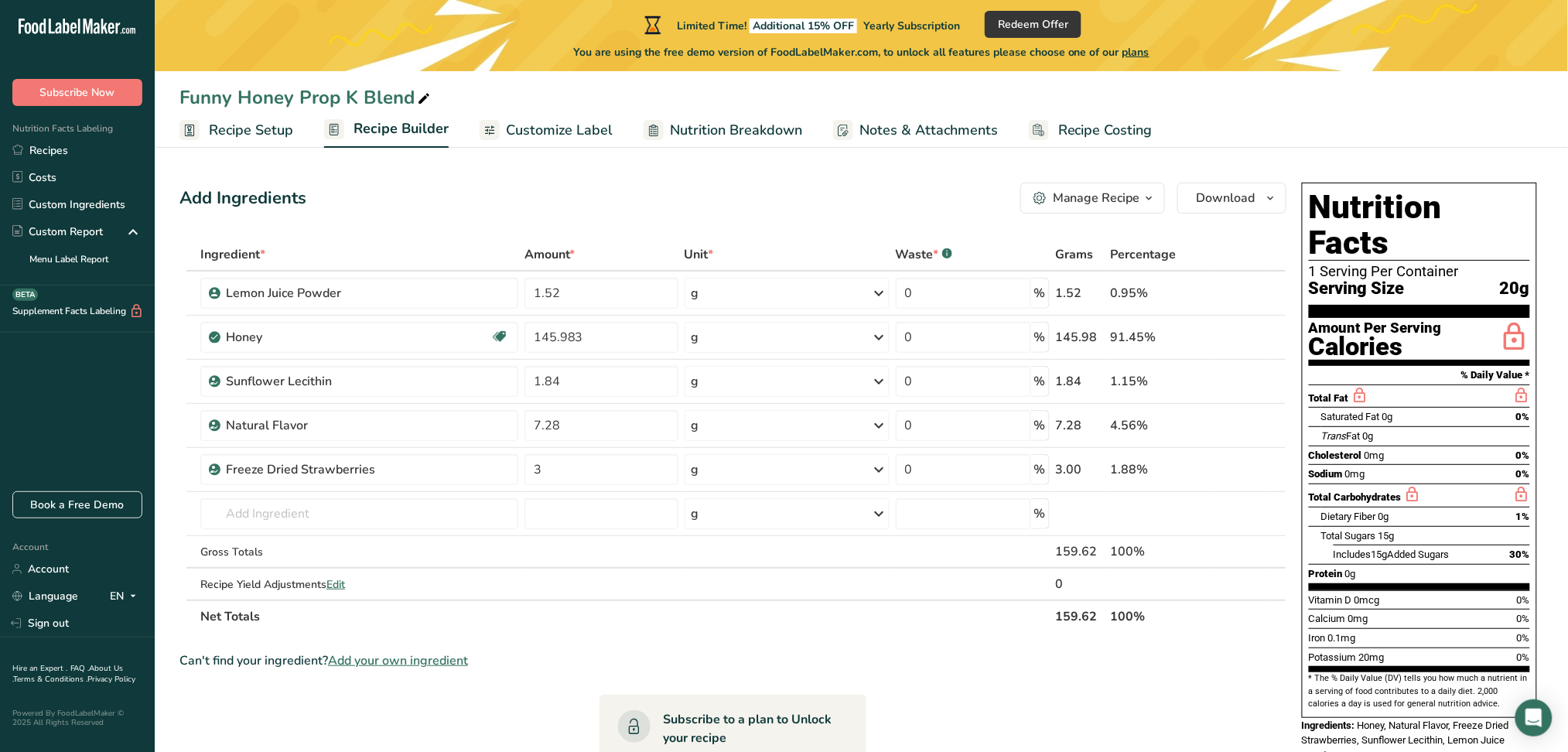 click on "Add Ingredients
Manage Recipe         Delete Recipe             Duplicate Recipe               Scale Recipe               Save as Sub-Recipe   .a-a{fill:#347362;}.b-a{fill:#fff;}                                 Nutrition Breakdown                 Recipe Card
NEW
Amino Acids Pattern Report             Activity History
Download
Choose your preferred label style
Standard FDA label
Standard FDA label
The most common format for nutrition facts labels in compliance with the FDA's typeface, style and requirements
Tabular FDA label
A label format compliant with the FDA regulations presented in a tabular (horizontal) display.
Linear FDA label
A simple linear display for small sized packages.
Simplified FDA label" at bounding box center [737, 672] 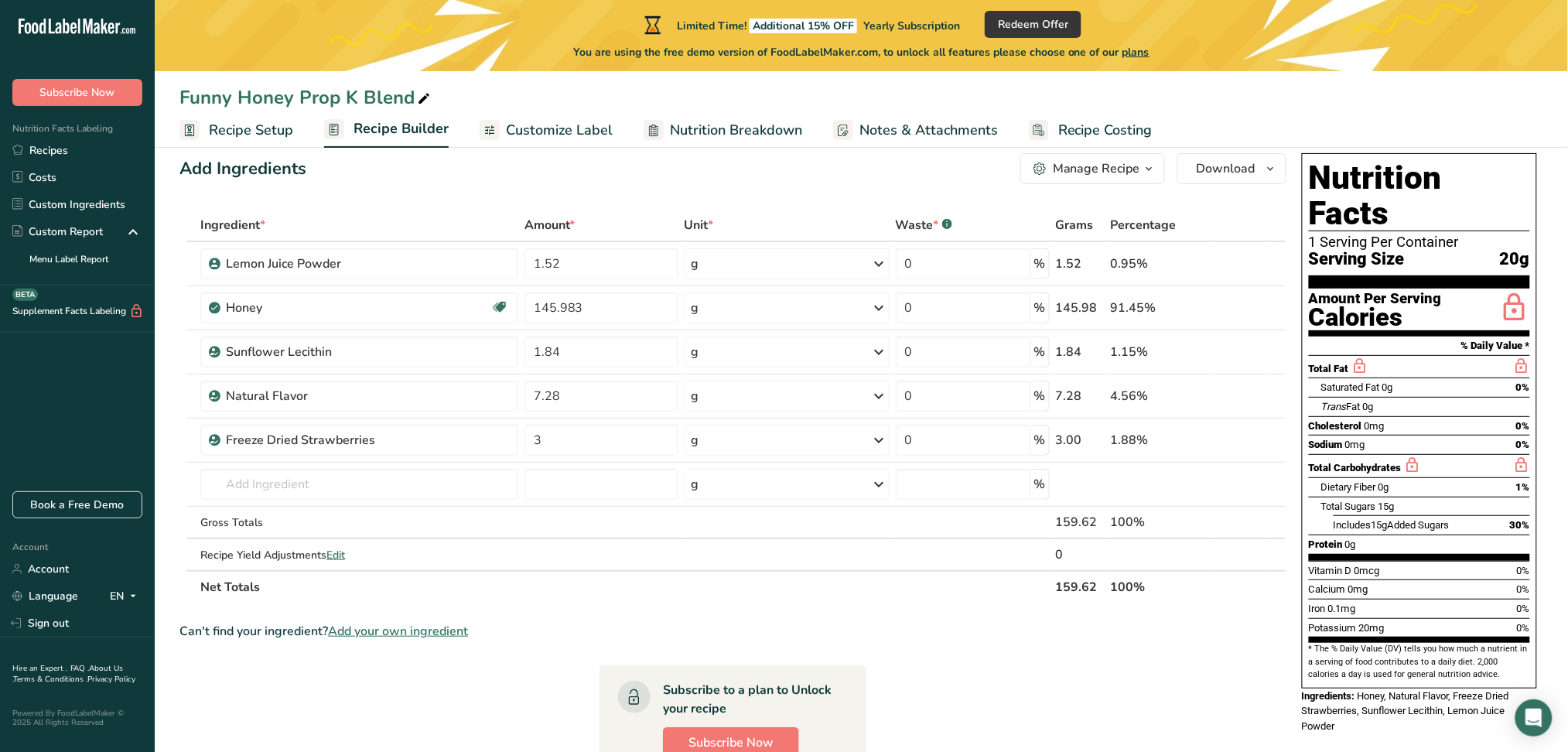 scroll, scrollTop: 27, scrollLeft: 0, axis: vertical 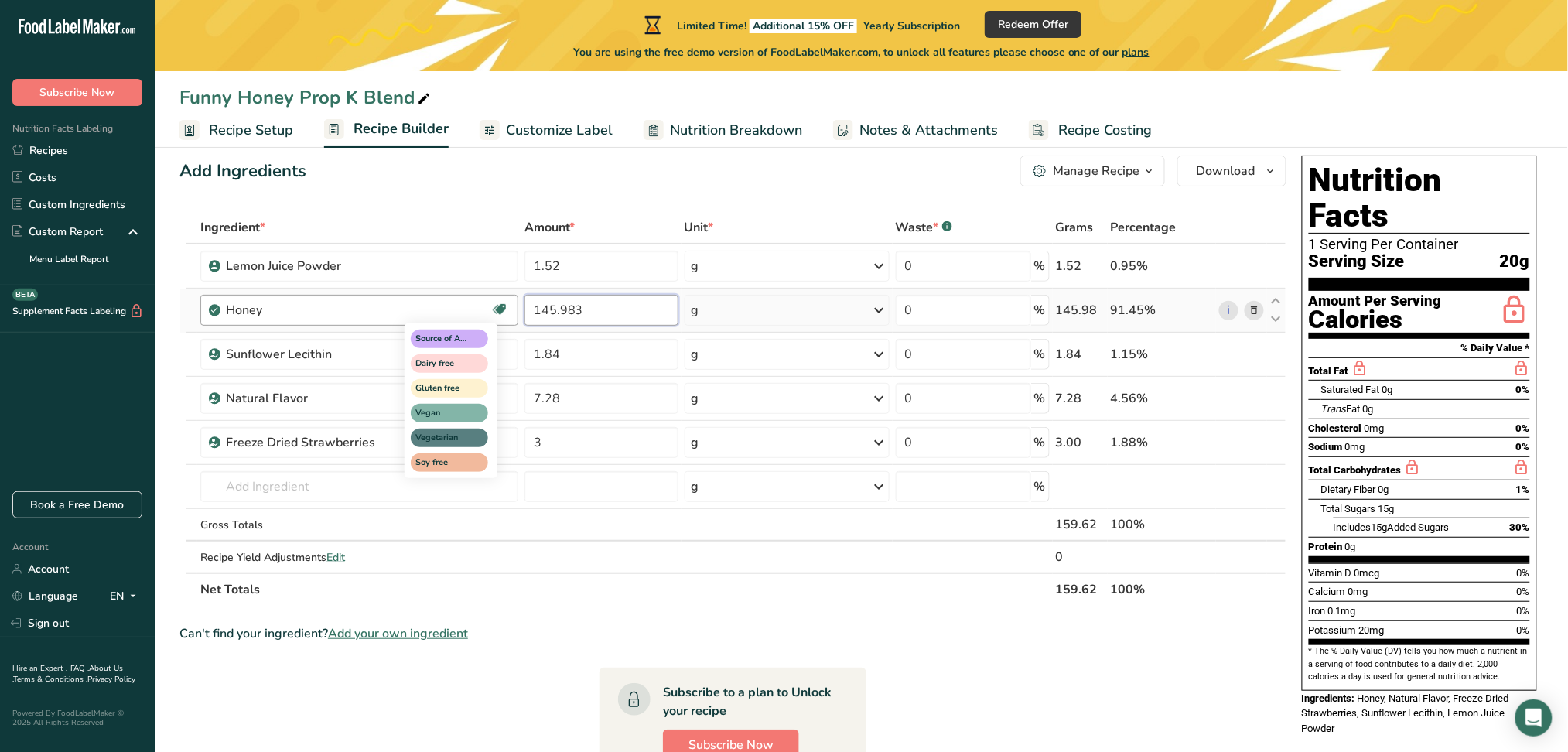 drag, startPoint x: 589, startPoint y: 309, endPoint x: 493, endPoint y: 319, distance: 96.51943 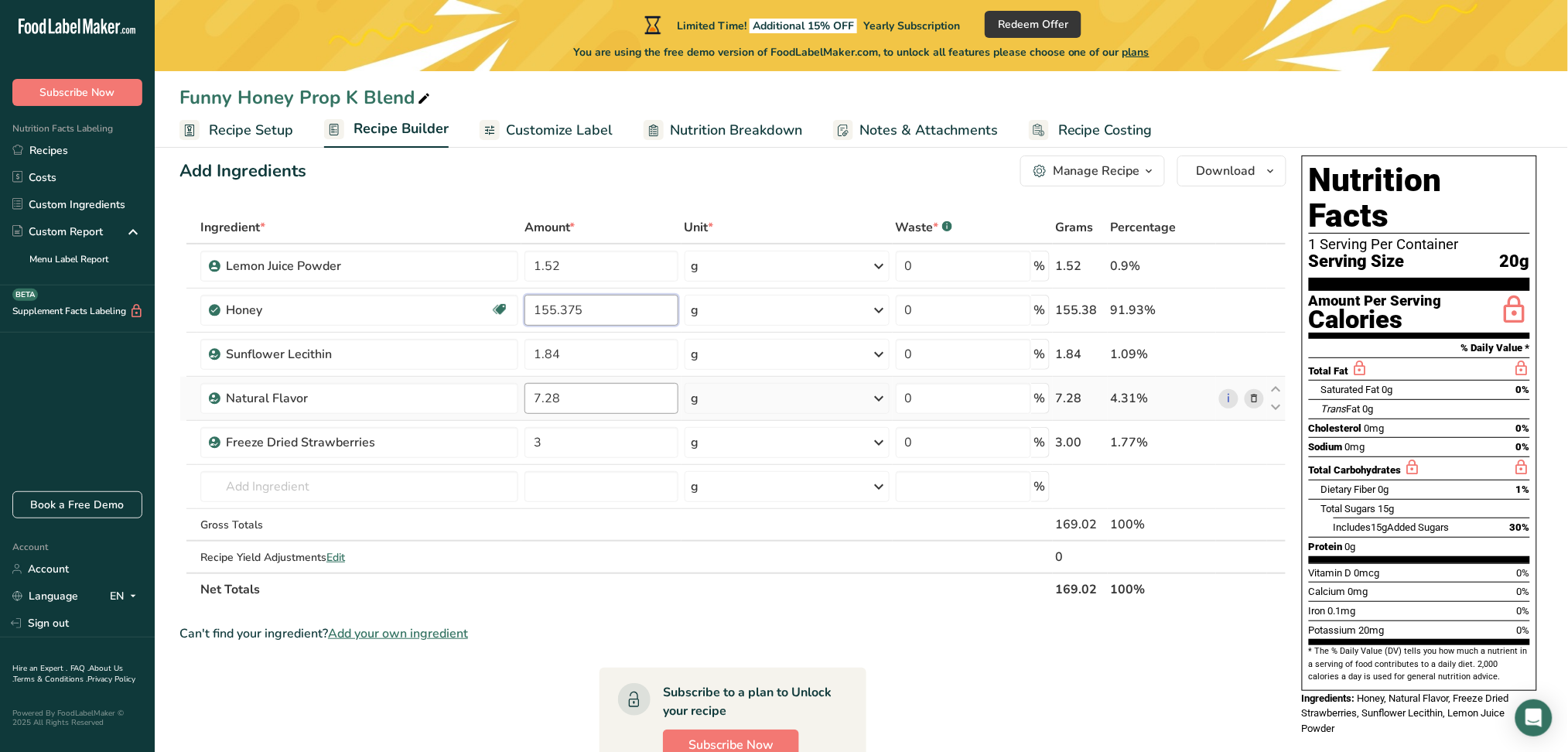 type on "155.375" 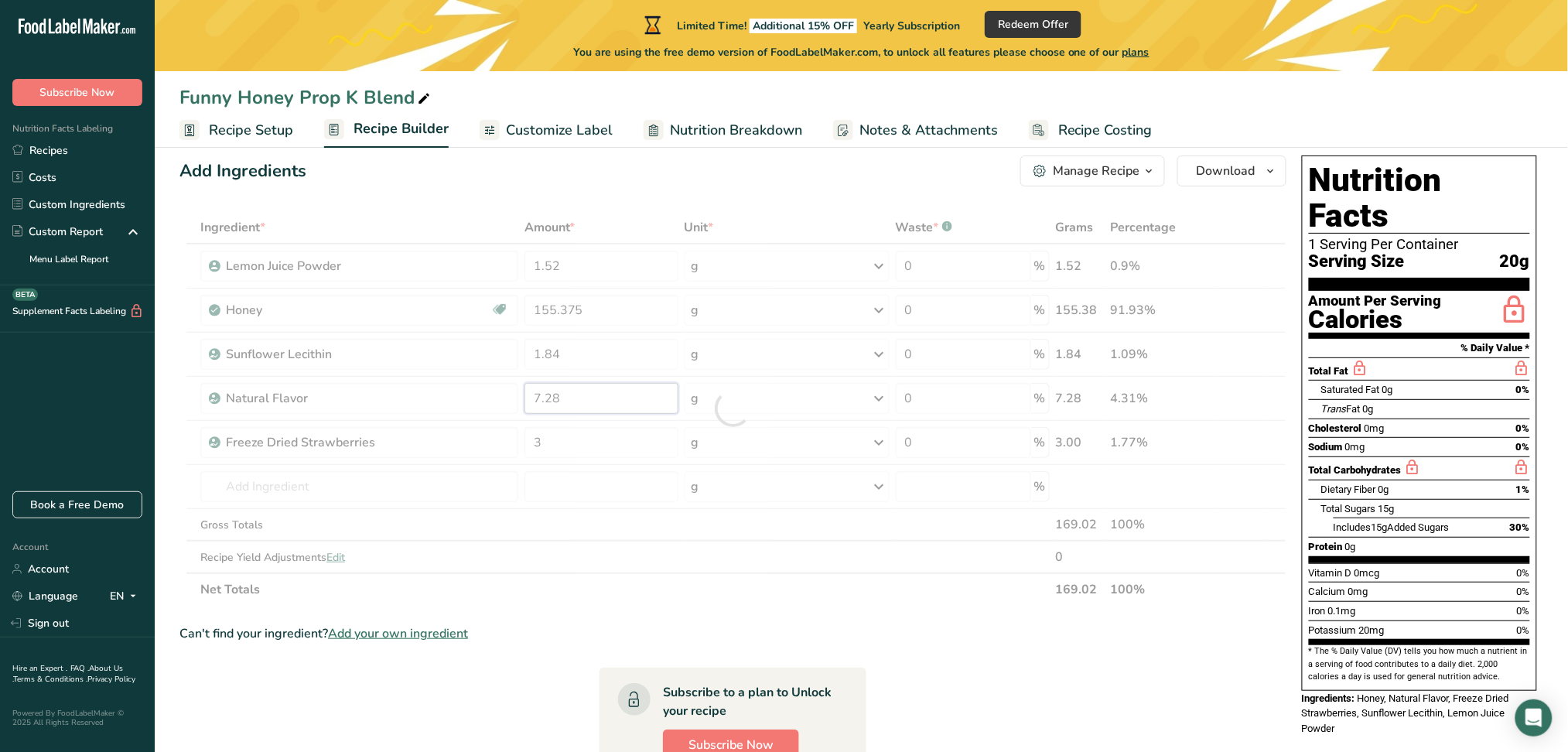 drag, startPoint x: 570, startPoint y: 396, endPoint x: 502, endPoint y: 398, distance: 68.029405 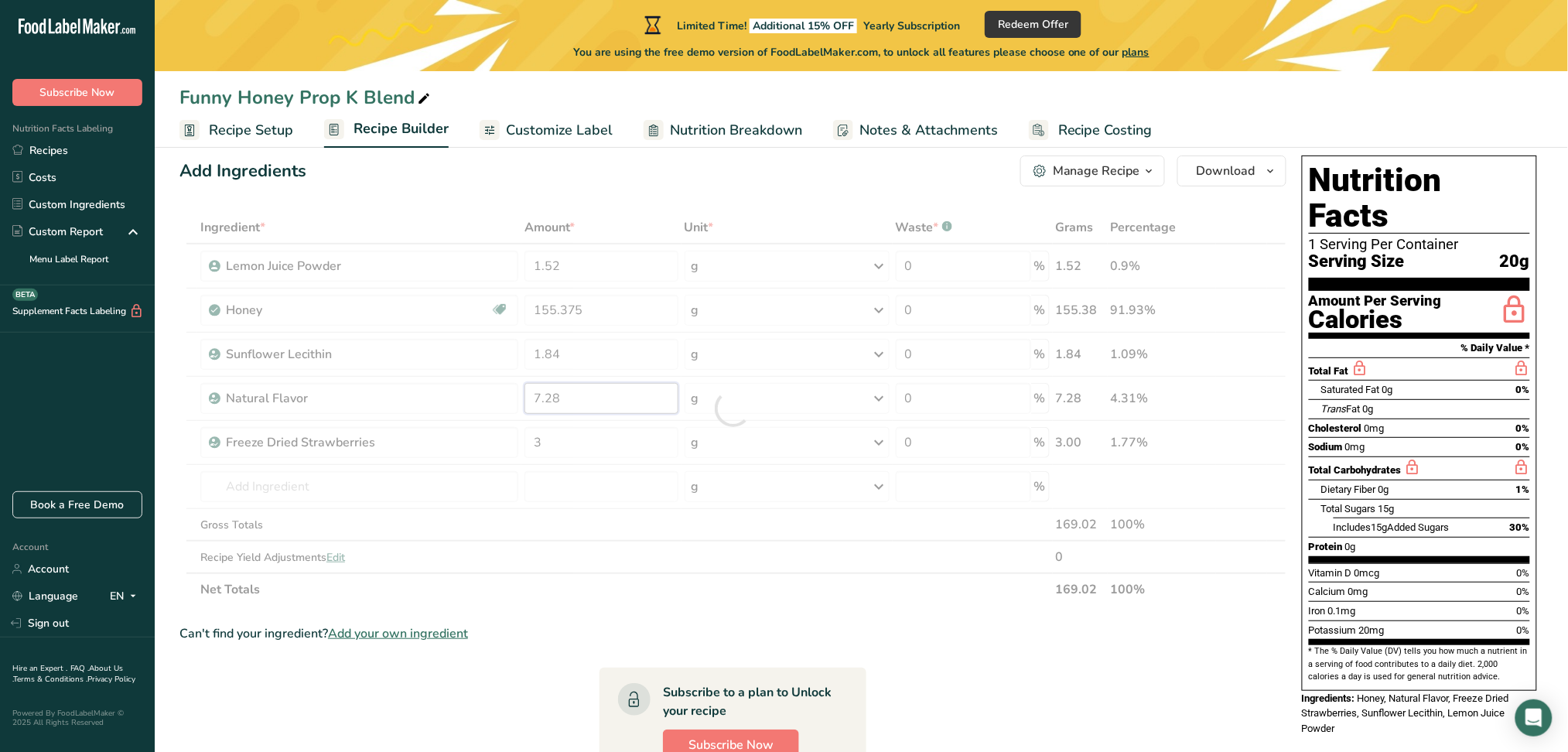 click on "Ingredient *
Amount *
Unit *
Waste *   .a-a{fill:#347362;}.b-a{fill:#fff;}          Grams
Percentage
Lemon Juice Powder
1.52
g
Weight Units
g
kg
mg
See more
Volume Units
l
mL
fl oz
See more
0
%
1.52
0.9%
Honey
Source of Antioxidants
Dairy free
Gluten free
Vegan
Vegetarian
Soy free
155.375
g
Portions
1 tbsp
Weight Units
g
kg
mg
See more
Volume Units
l" at bounding box center (733, 408) 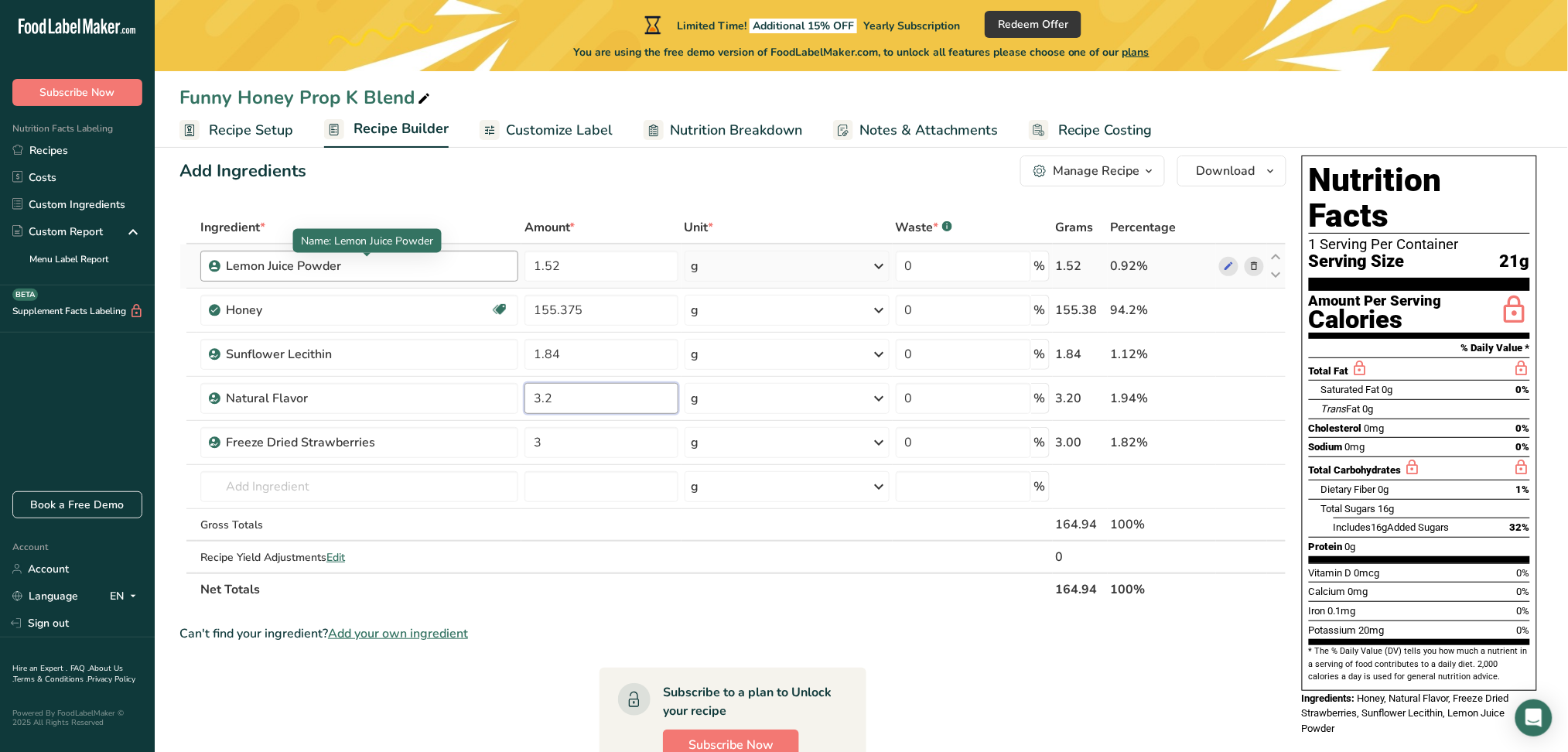 type on "3.2" 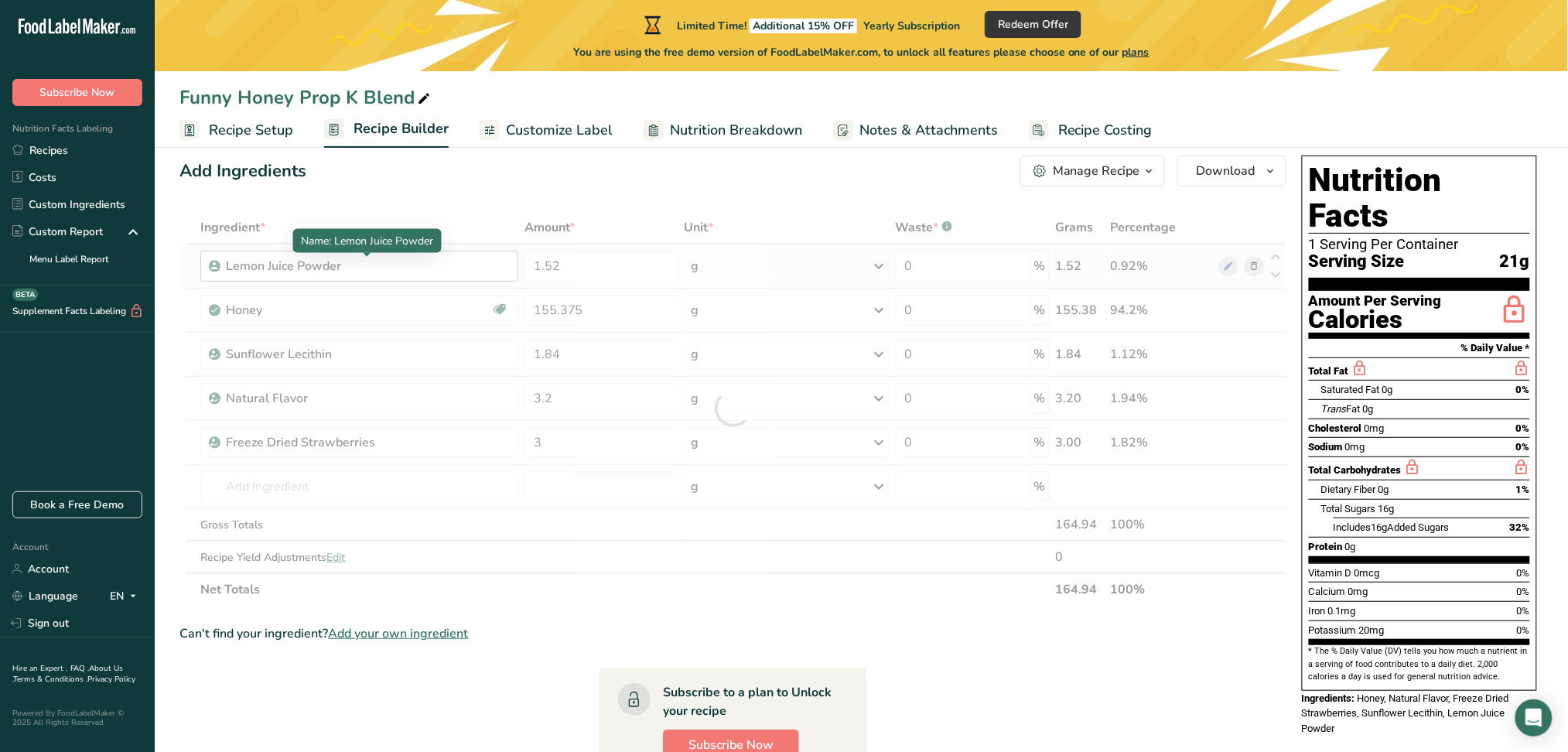 click on "Ingredient *
Amount *
Unit *
Waste *   .a-a{fill:#347362;}.b-a{fill:#fff;}          Grams
Percentage
Lemon Juice Powder
1.52
g
Weight Units
g
kg
mg
See more
Volume Units
l
mL
fl oz
See more
0
%
1.52
0.92%
Honey
Source of Antioxidants
Dairy free
Gluten free
Vegan
Vegetarian
Soy free
155.375
g
Portions
1 tbsp
Weight Units
g
kg
mg
See more
Volume Units
l" at bounding box center (733, 408) 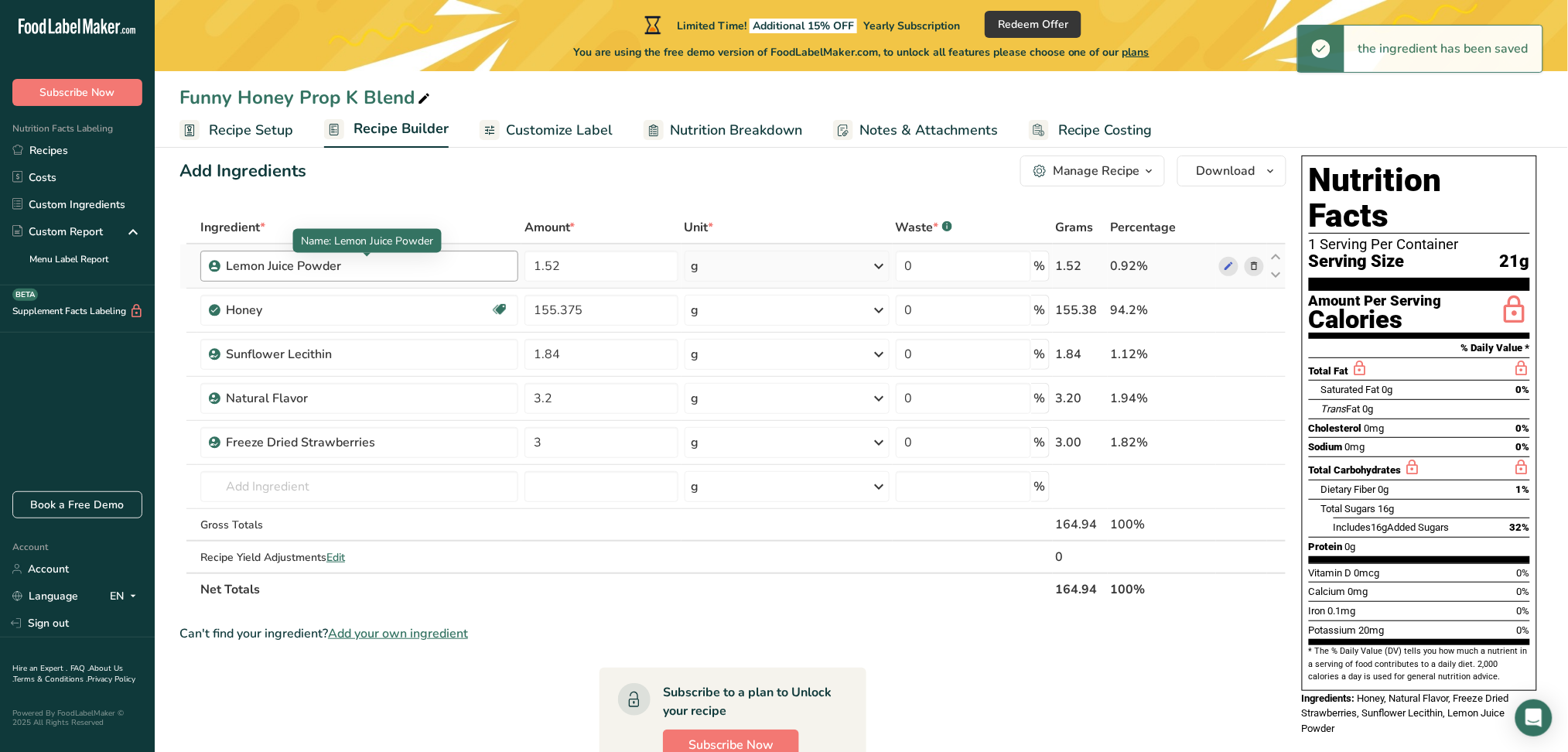 click on "Lemon Juice Powder" at bounding box center [323, 266] 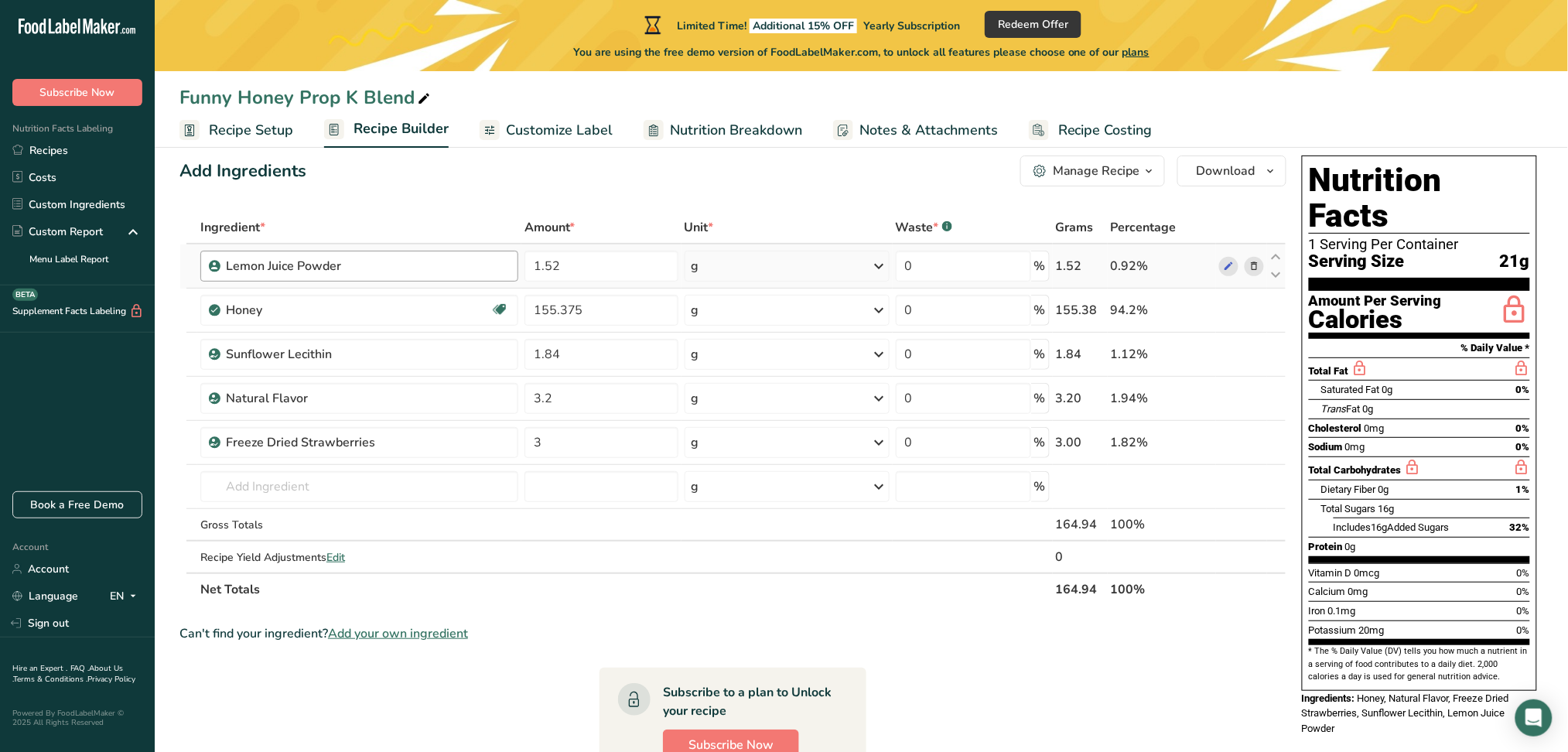 drag, startPoint x: 341, startPoint y: 265, endPoint x: 202, endPoint y: 260, distance: 139.0899 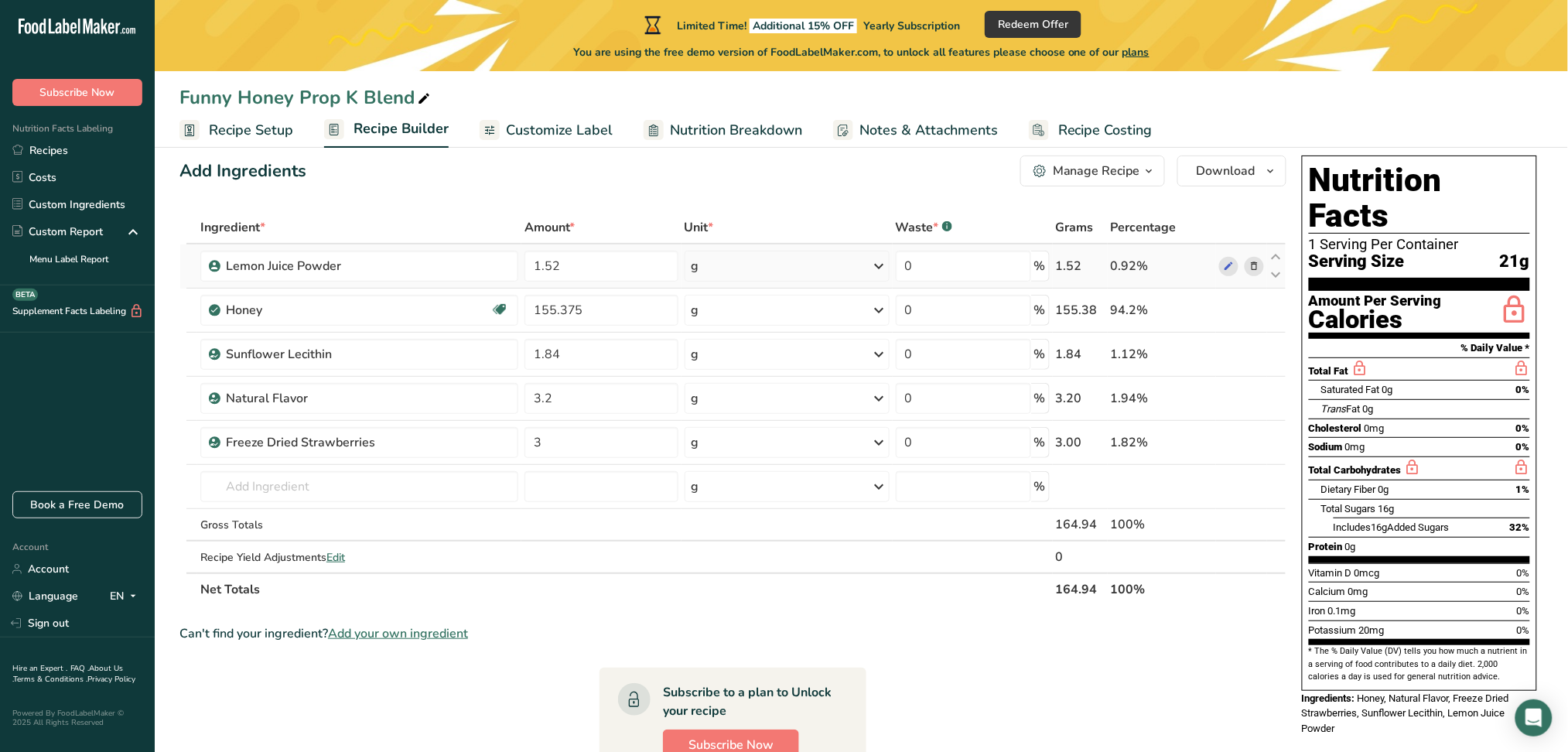 click at bounding box center [1254, 266] 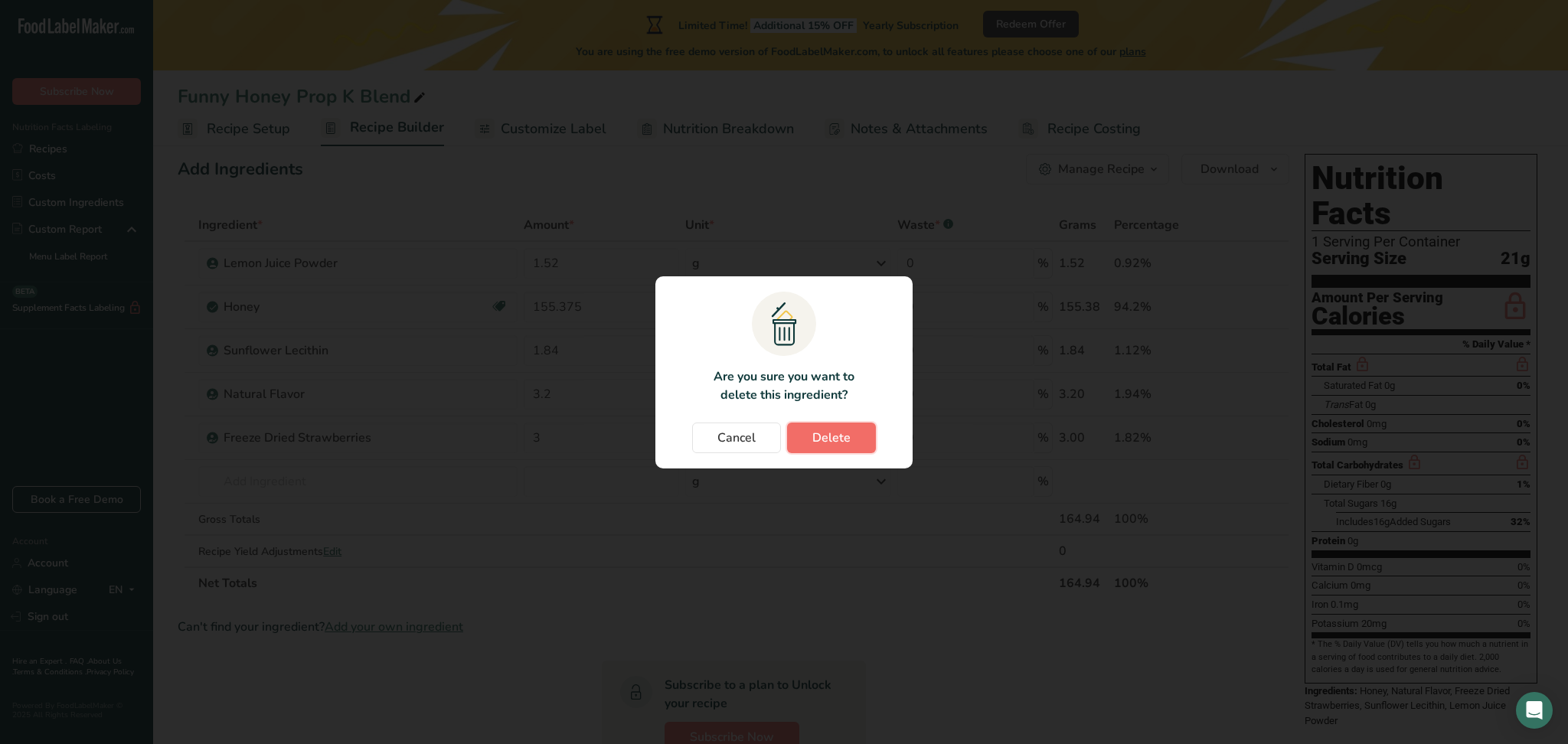click on "Delete" at bounding box center (831, 438) 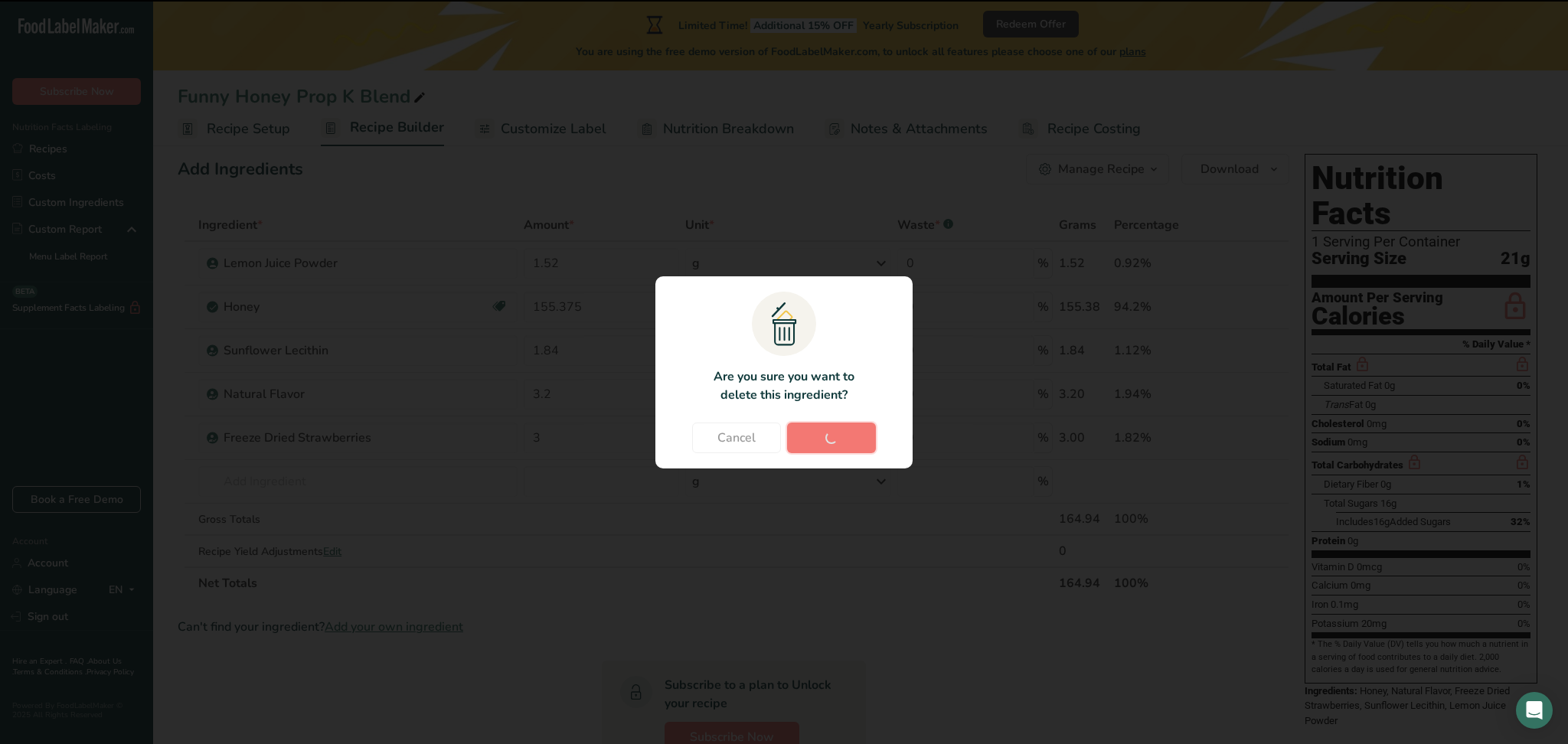 type on "155.375" 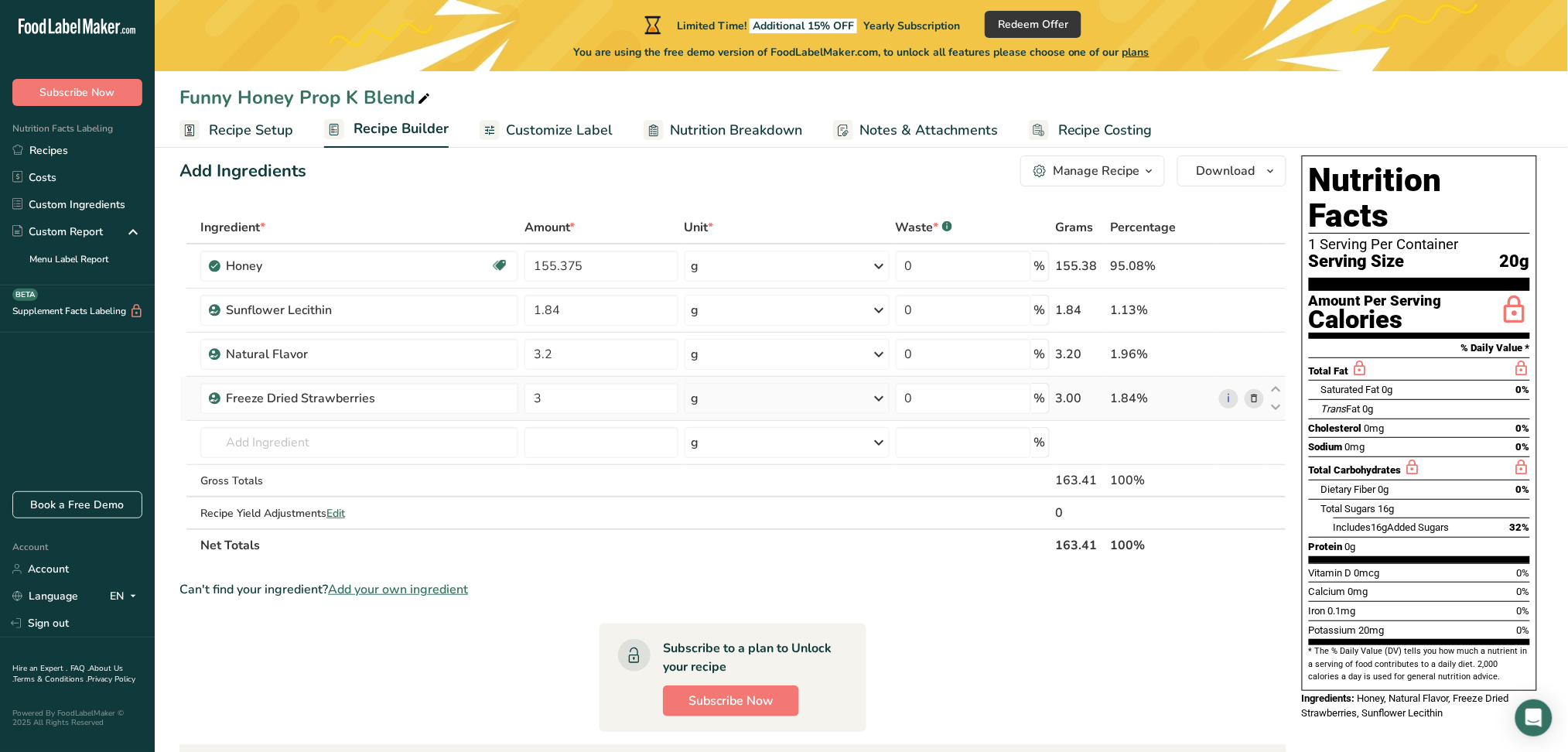click at bounding box center (1254, 398) 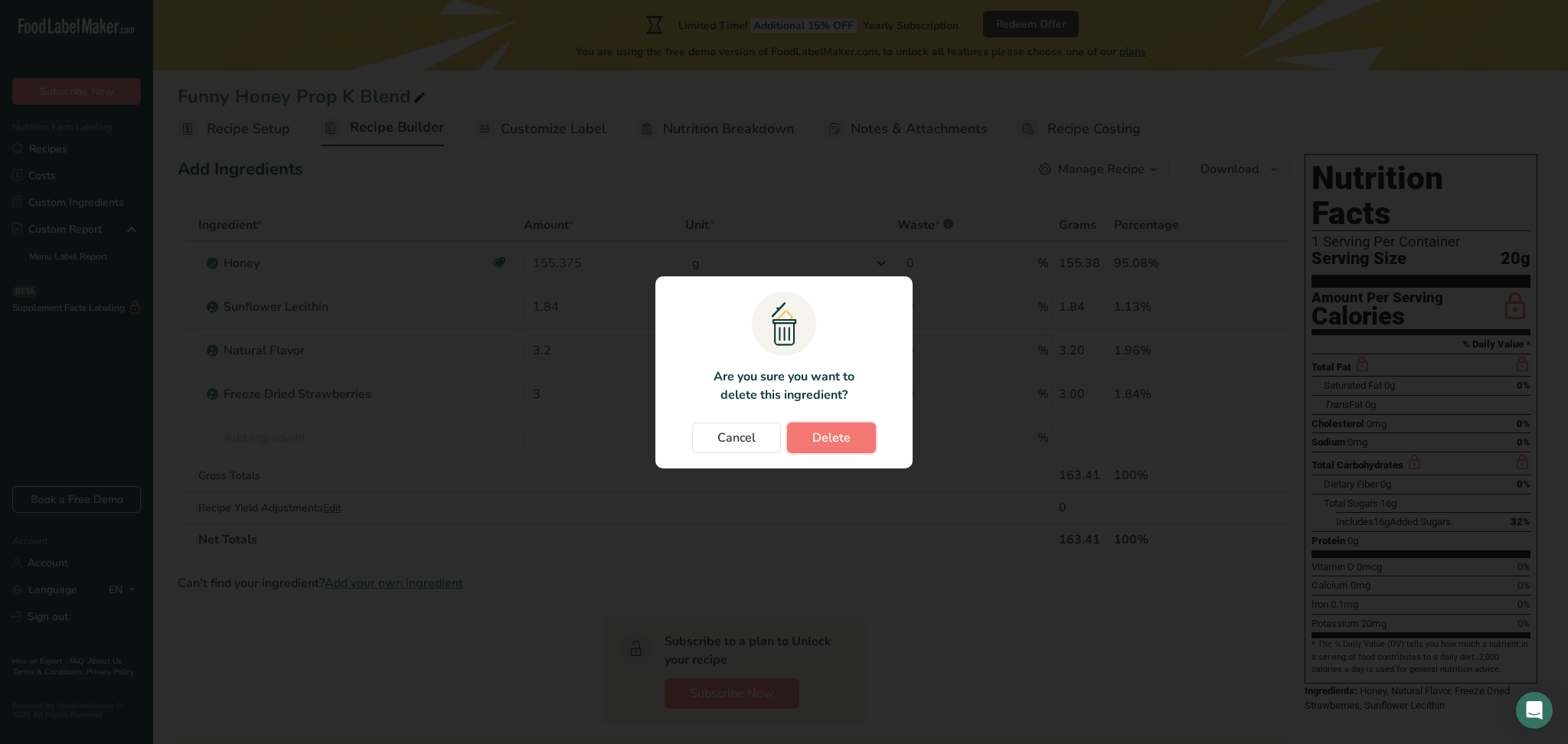 click on "Delete" at bounding box center [831, 438] 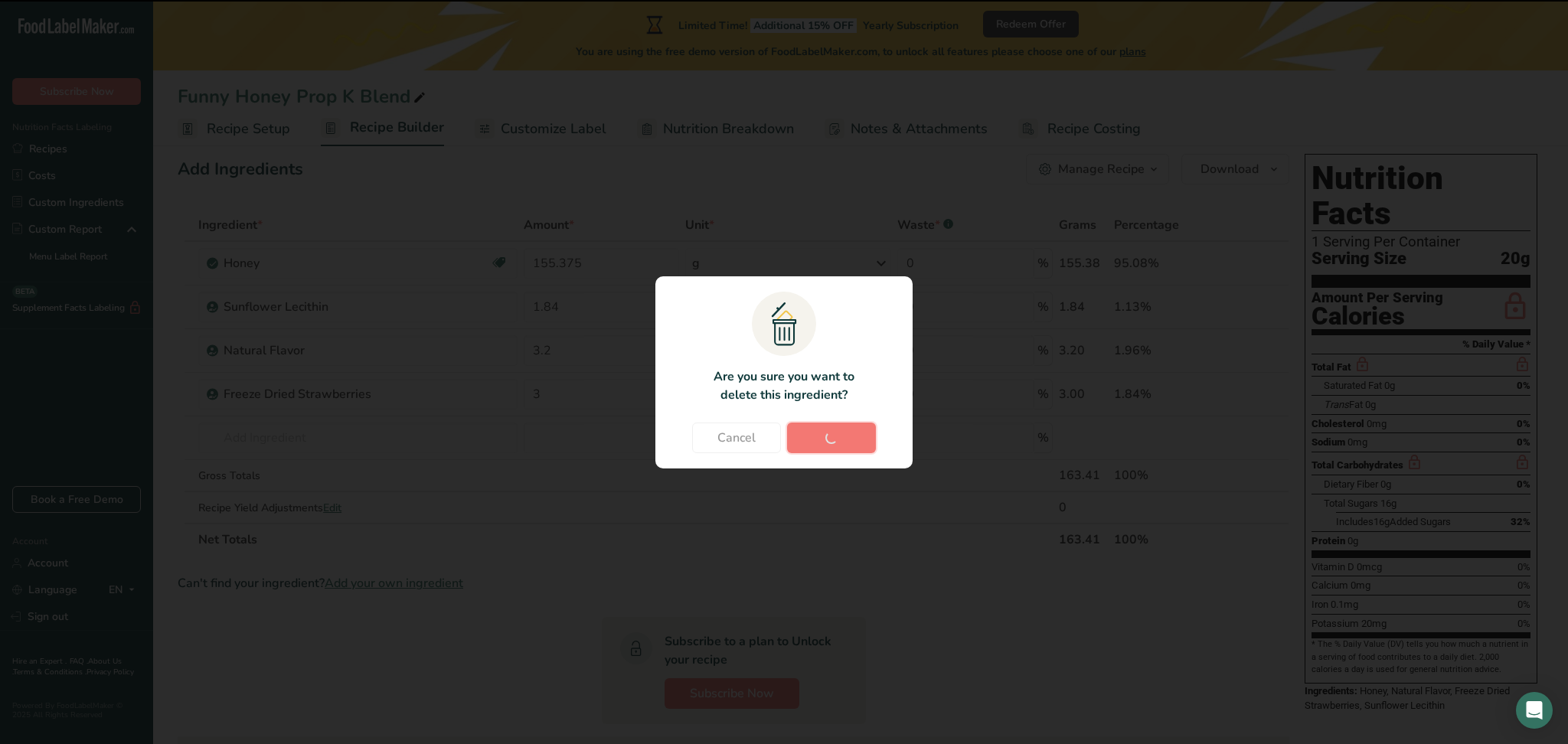 type 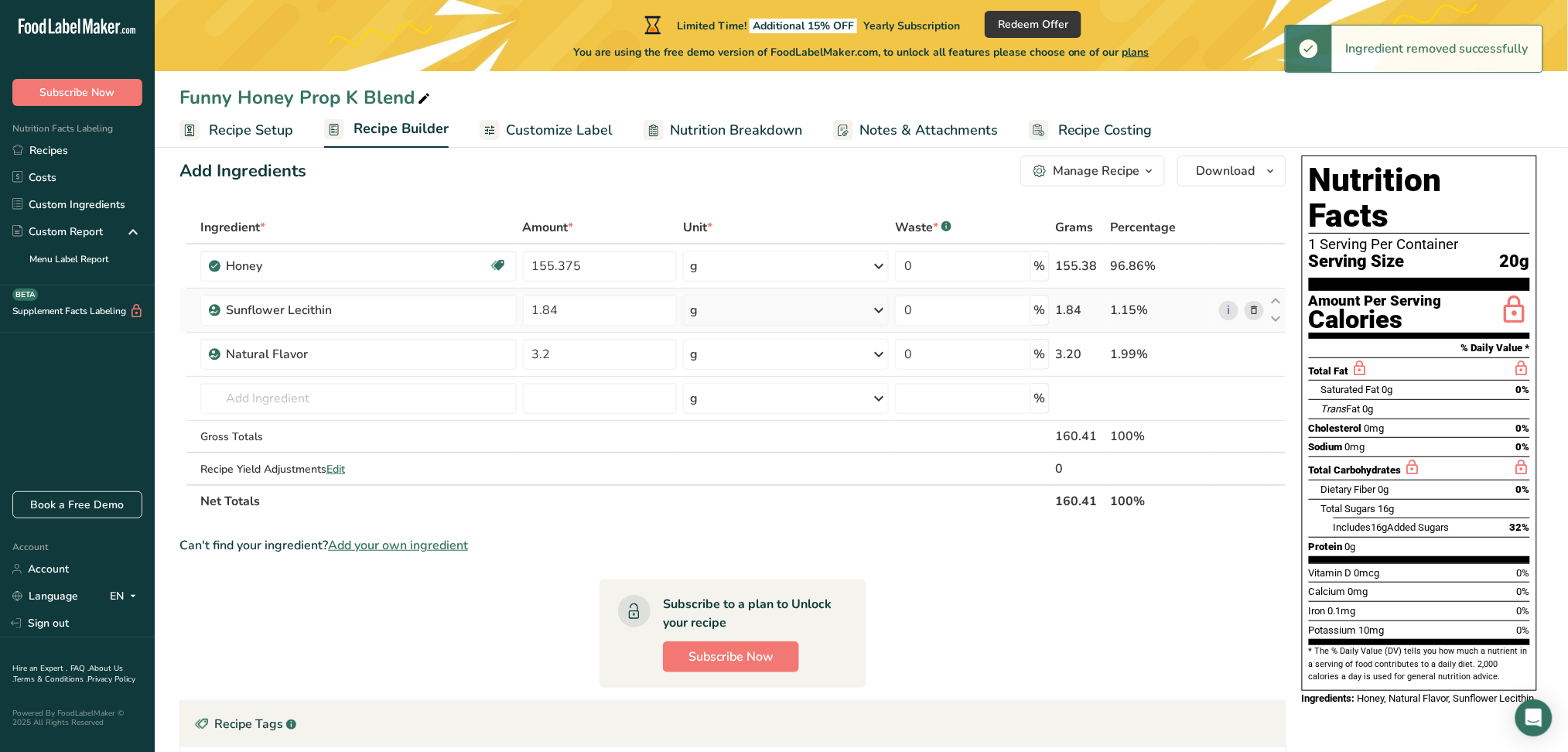 click at bounding box center [1254, 310] 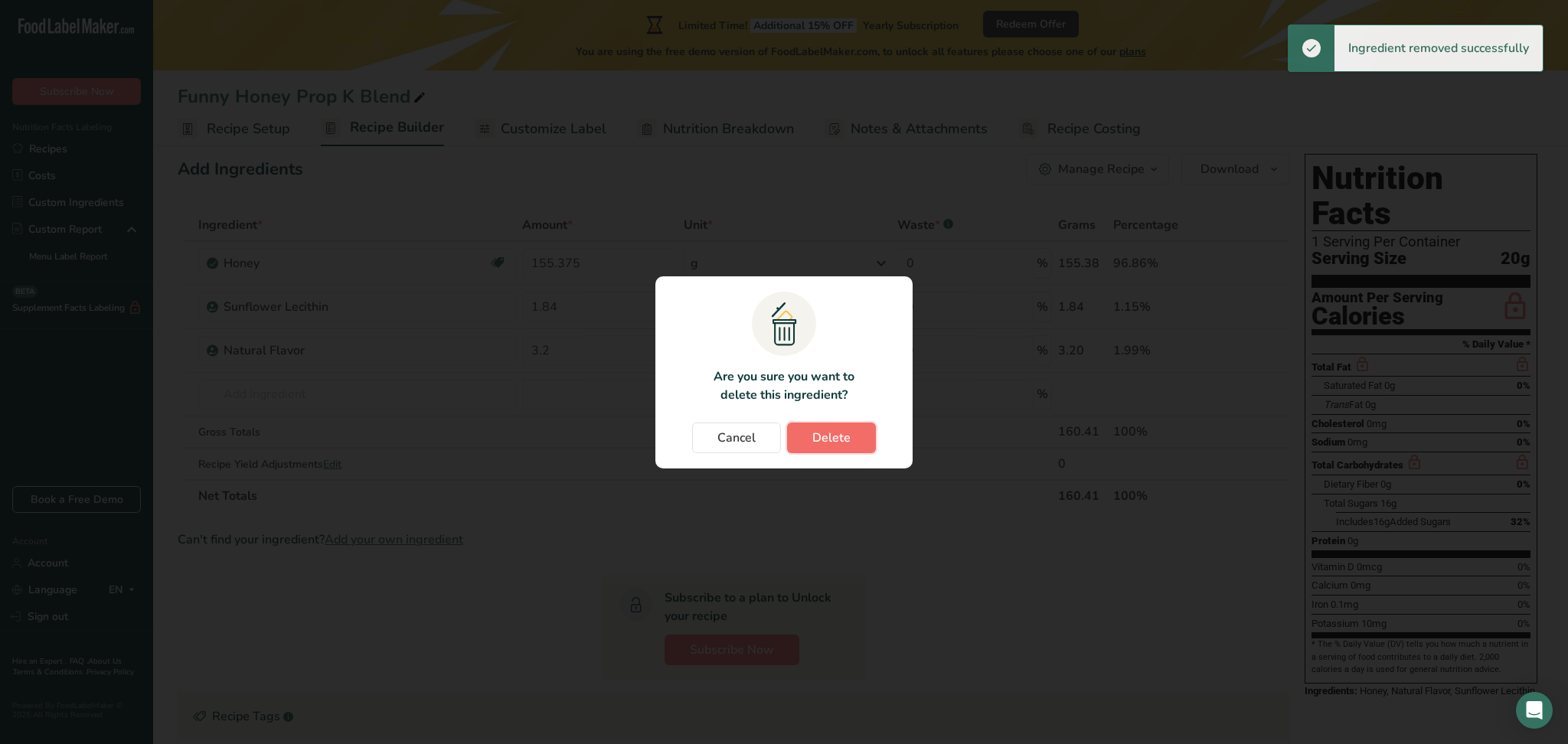 click on "Delete" at bounding box center [831, 438] 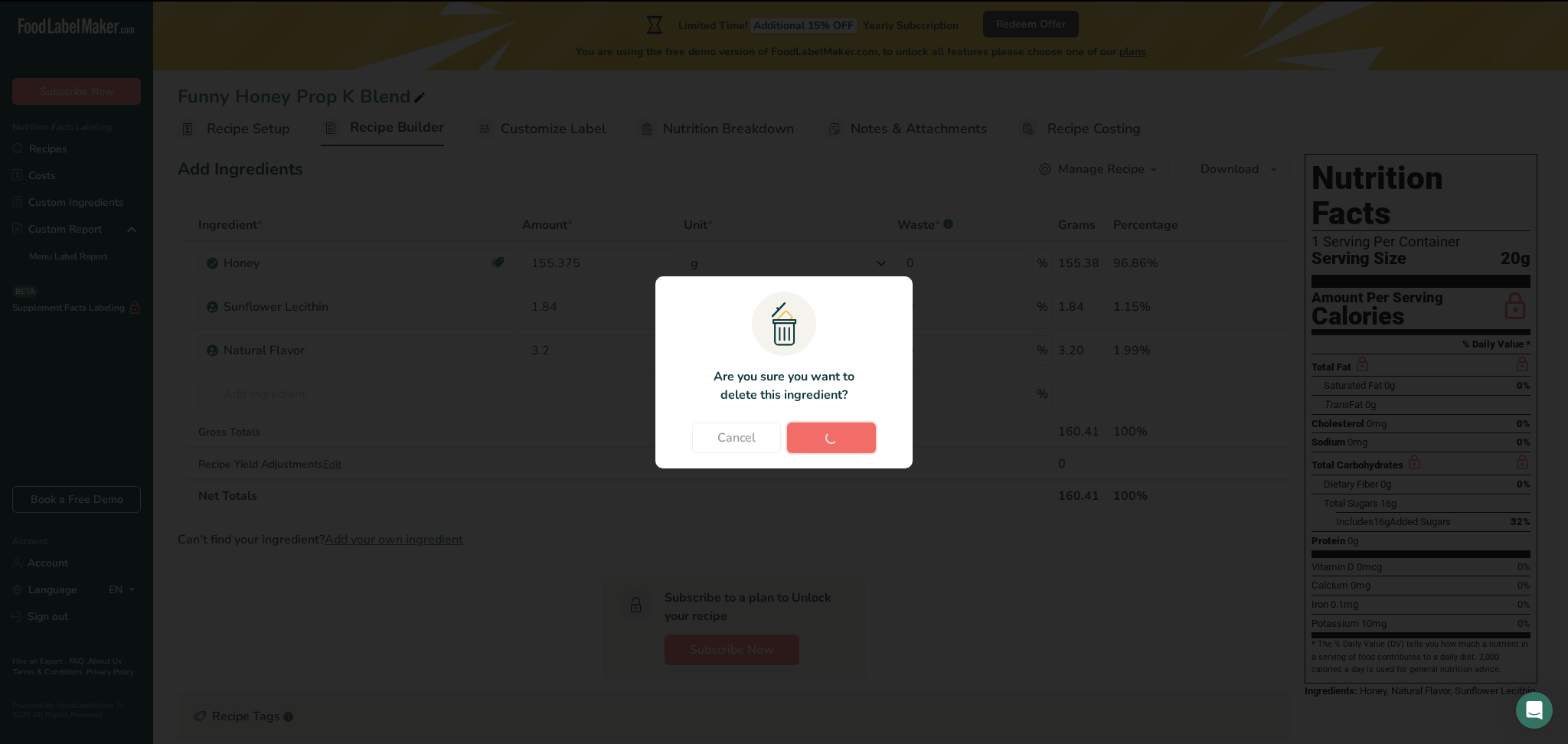 type on "3.2" 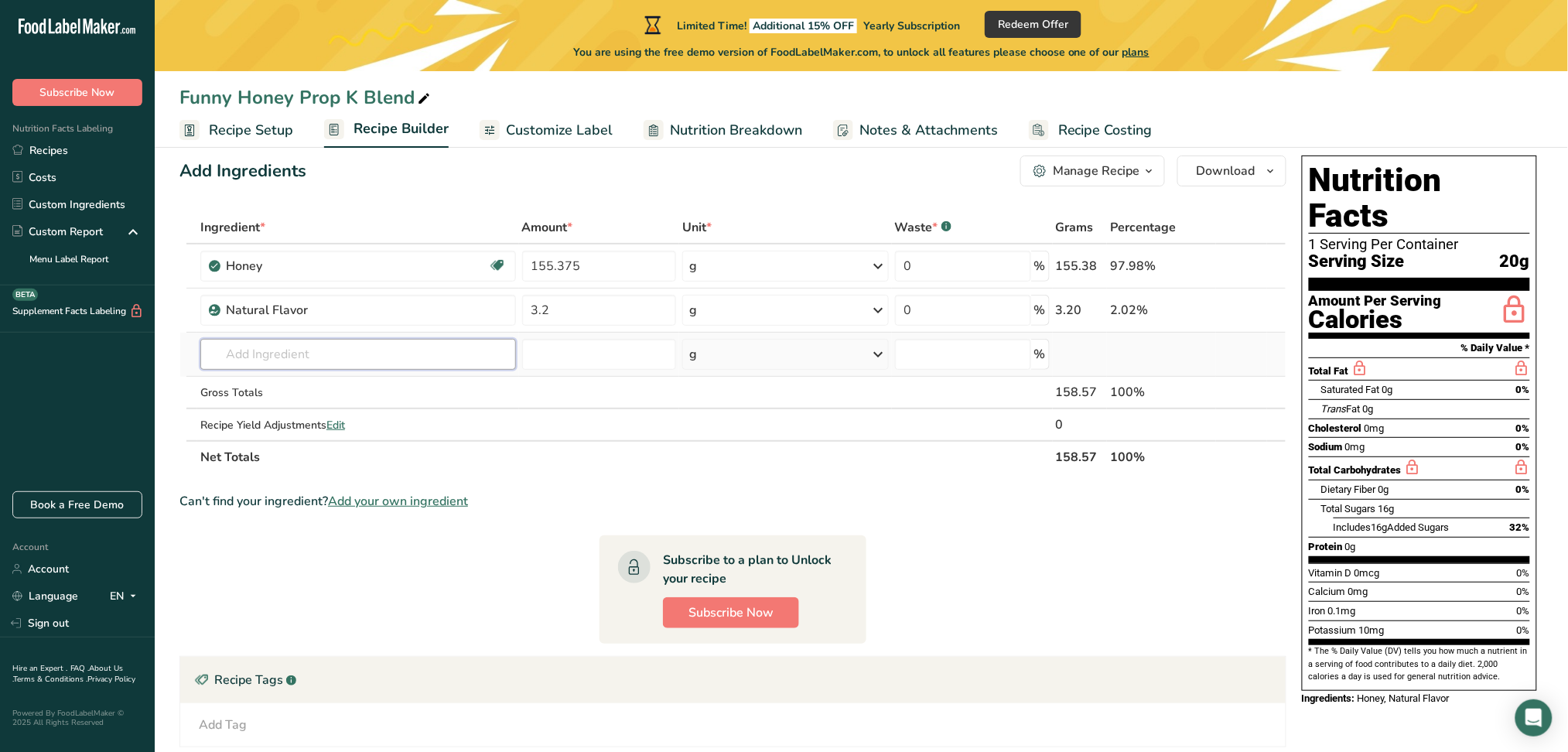 click at bounding box center [358, 354] 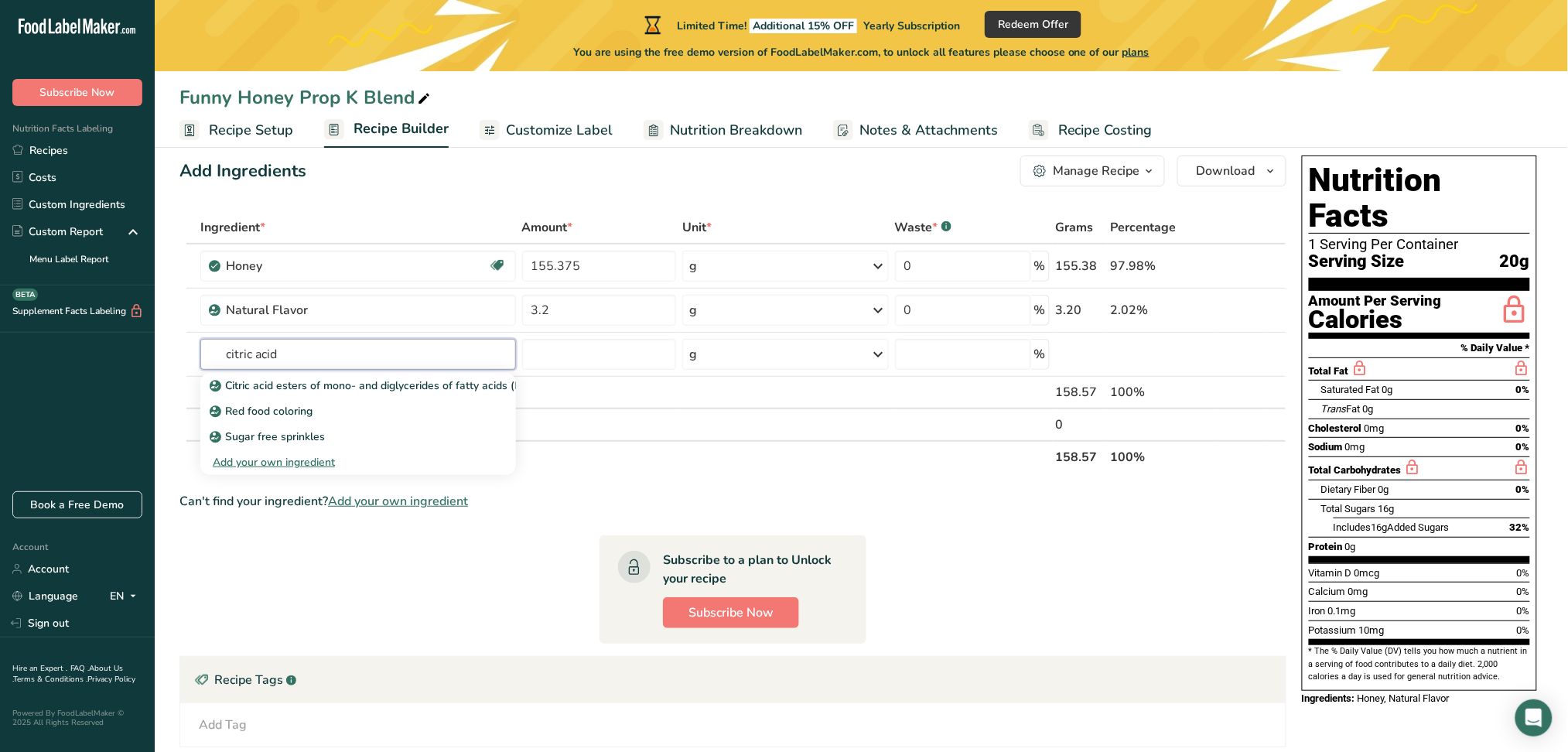 type on "citric acid" 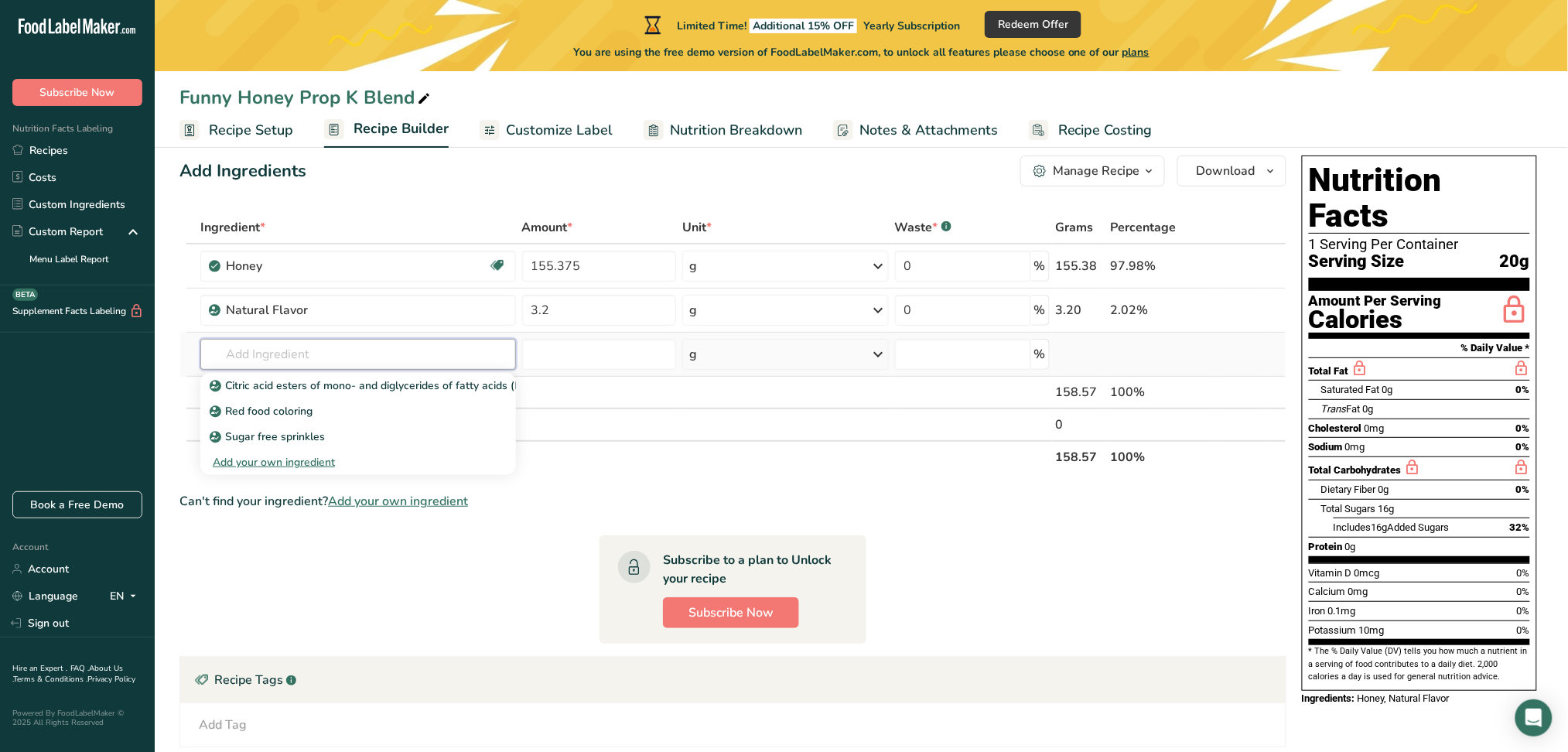type on "a" 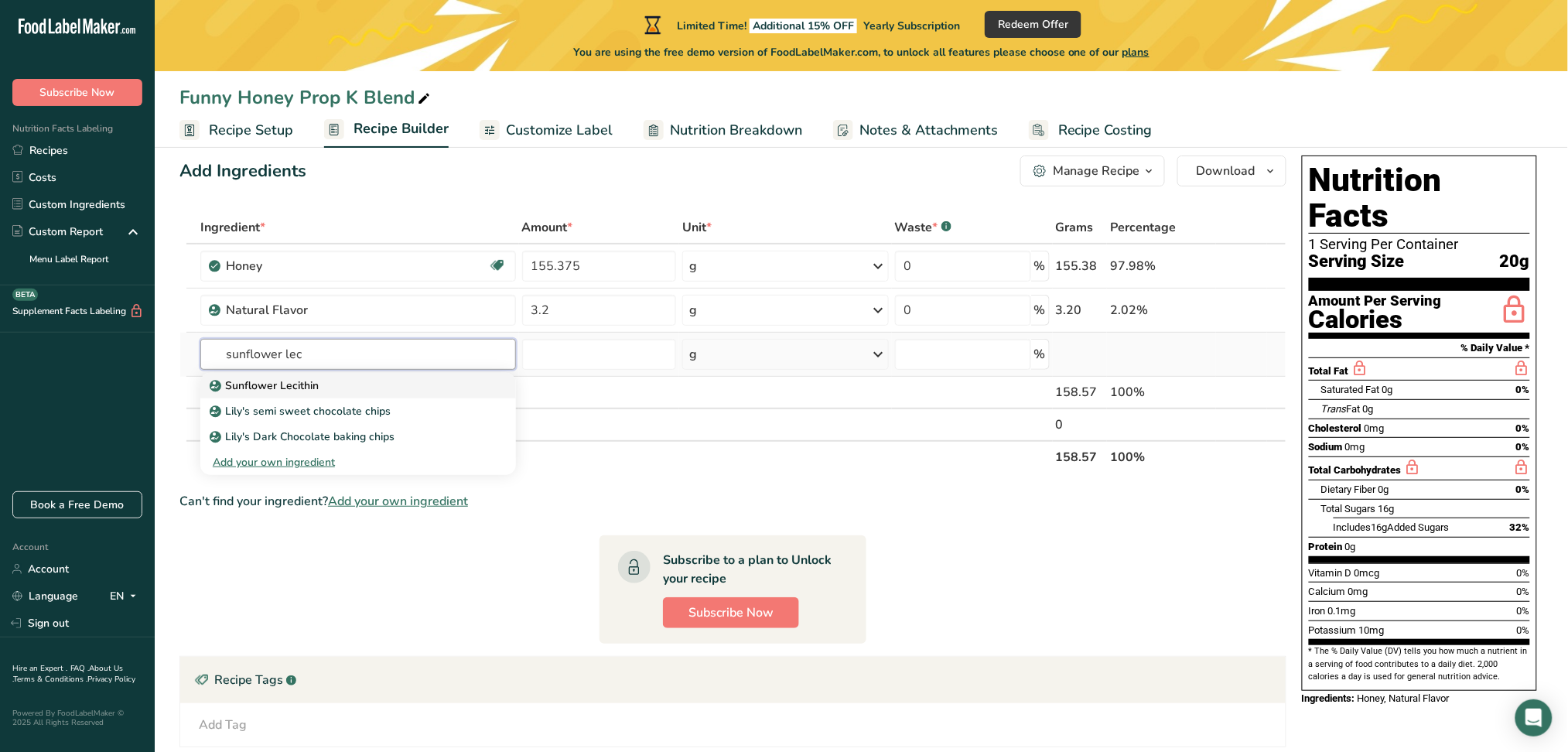 type on "sunflower lec" 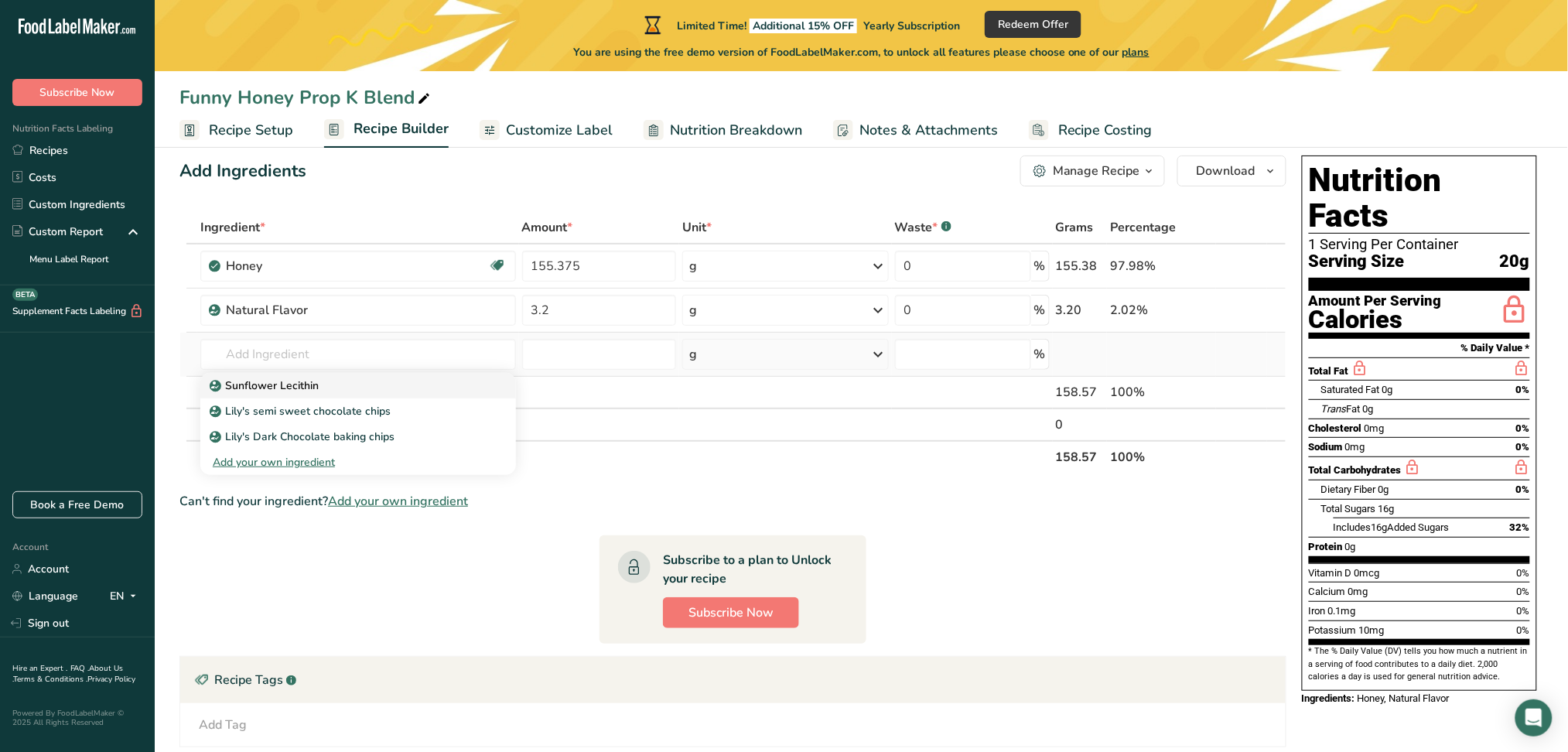 click on "Sunflower Lecithin" at bounding box center [346, 385] 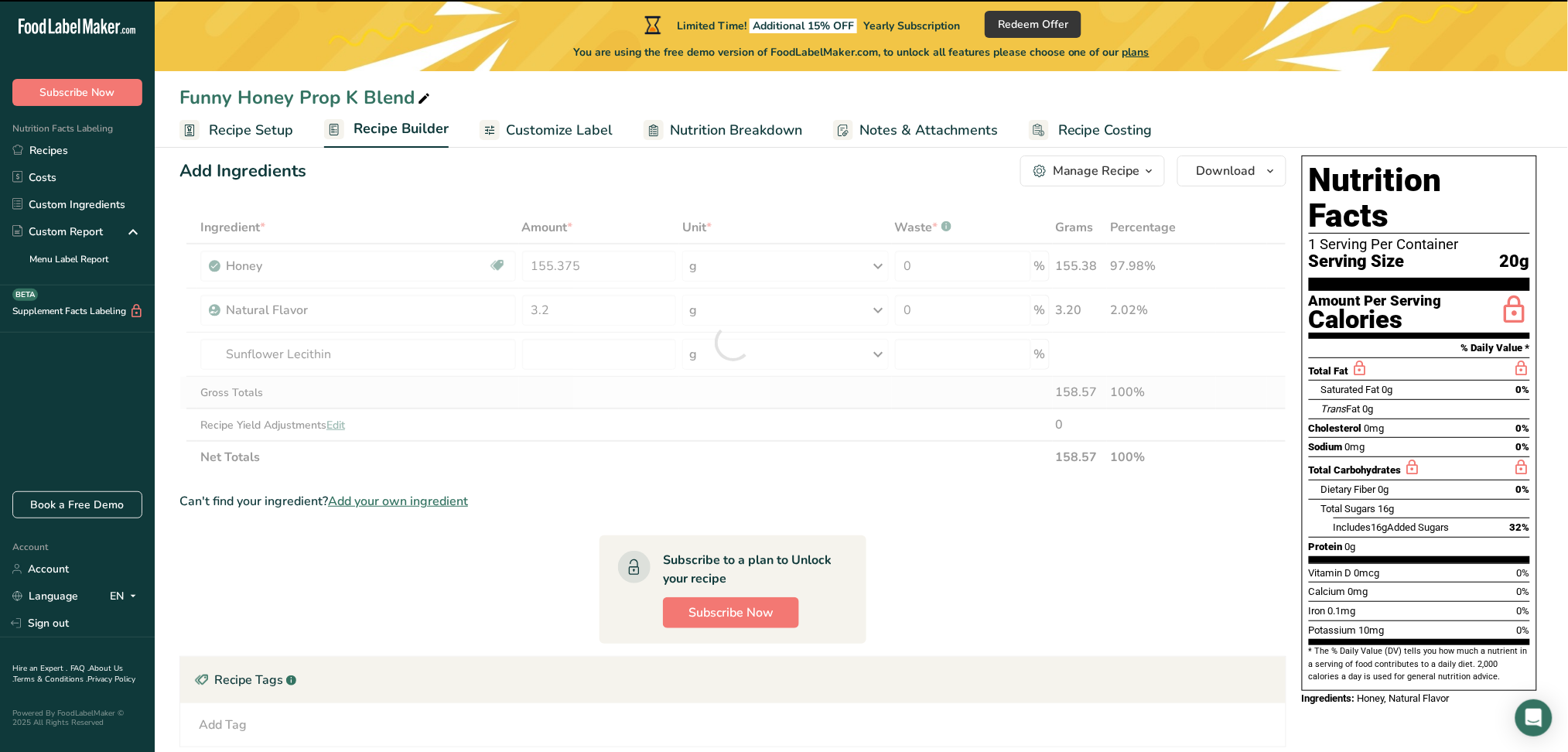 type on "0" 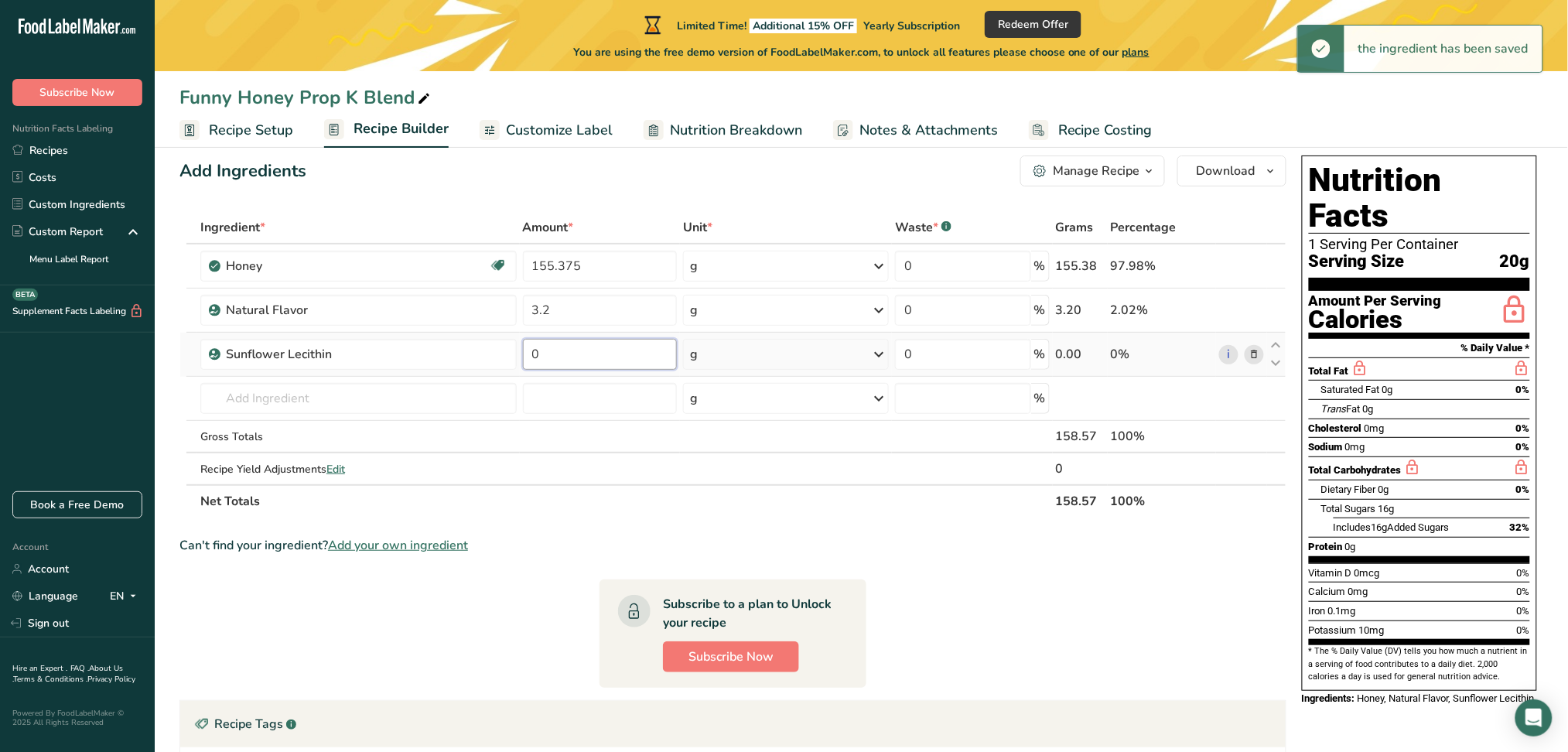 click on "0" at bounding box center [600, 354] 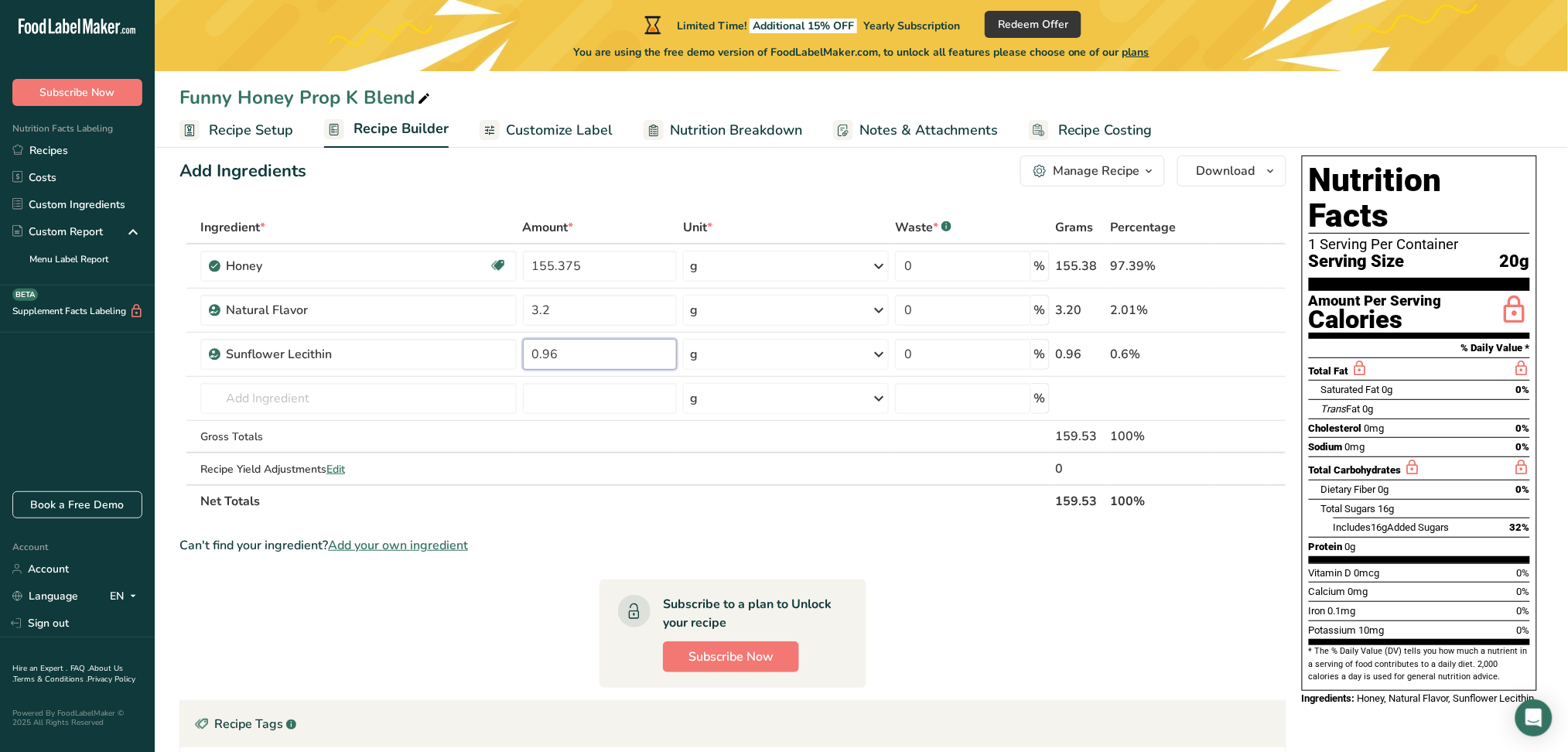 type on "0.96" 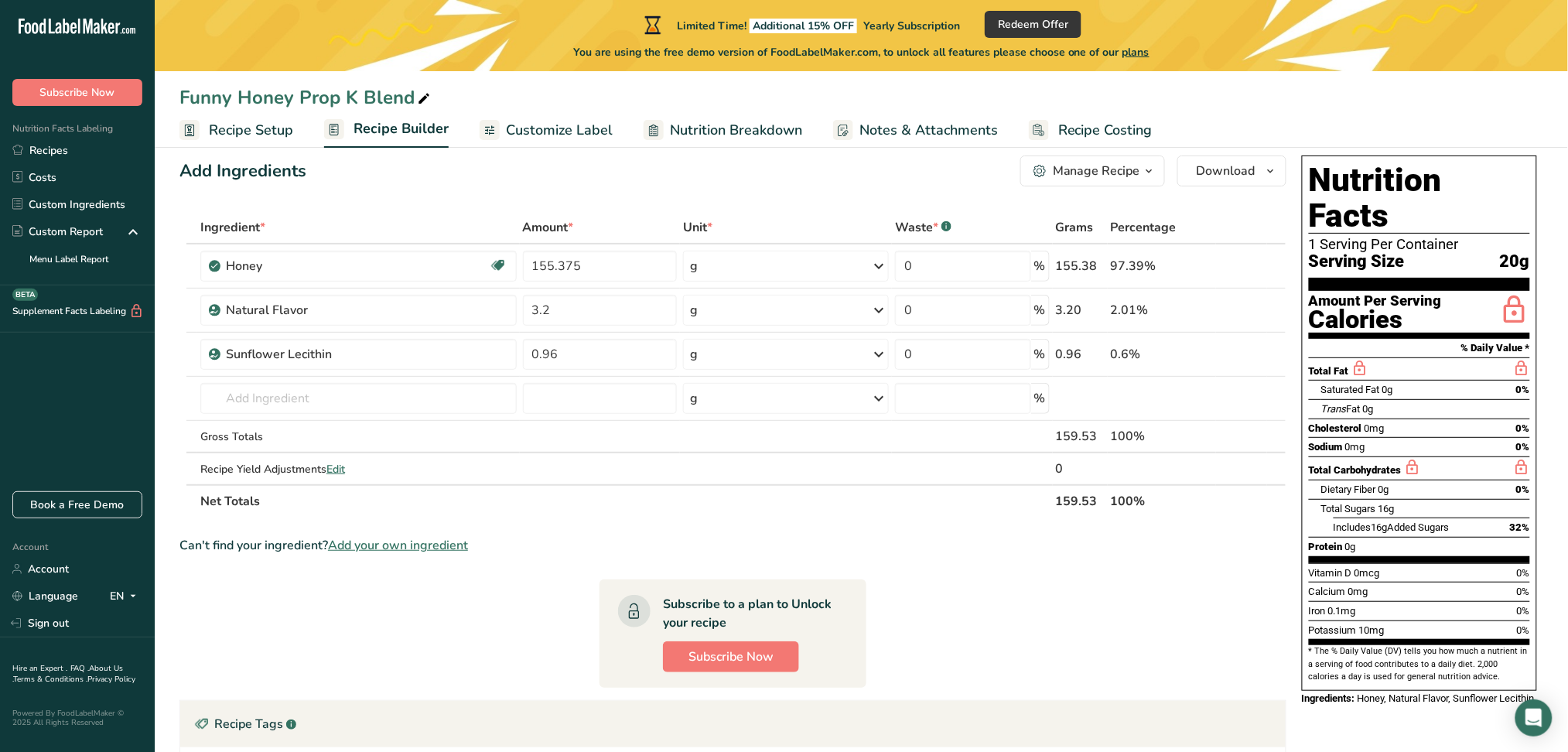 click on "Add Ingredients
Manage Recipe         Delete Recipe             Duplicate Recipe               Scale Recipe               Save as Sub-Recipe   .a-a{fill:#347362;}.b-a{fill:#fff;}                                 Nutrition Breakdown                 Recipe Card
NEW
Amino Acids Pattern Report             Activity History
Download
Choose your preferred label style
Standard FDA label
Standard FDA label
The most common format for nutrition facts labels in compliance with the FDA's typeface, style and requirements
Tabular FDA label
A label format compliant with the FDA regulations presented in a tabular (horizontal) display.
Linear FDA label
A simple linear display for small sized packages.
Simplified FDA label" at bounding box center [737, 600] 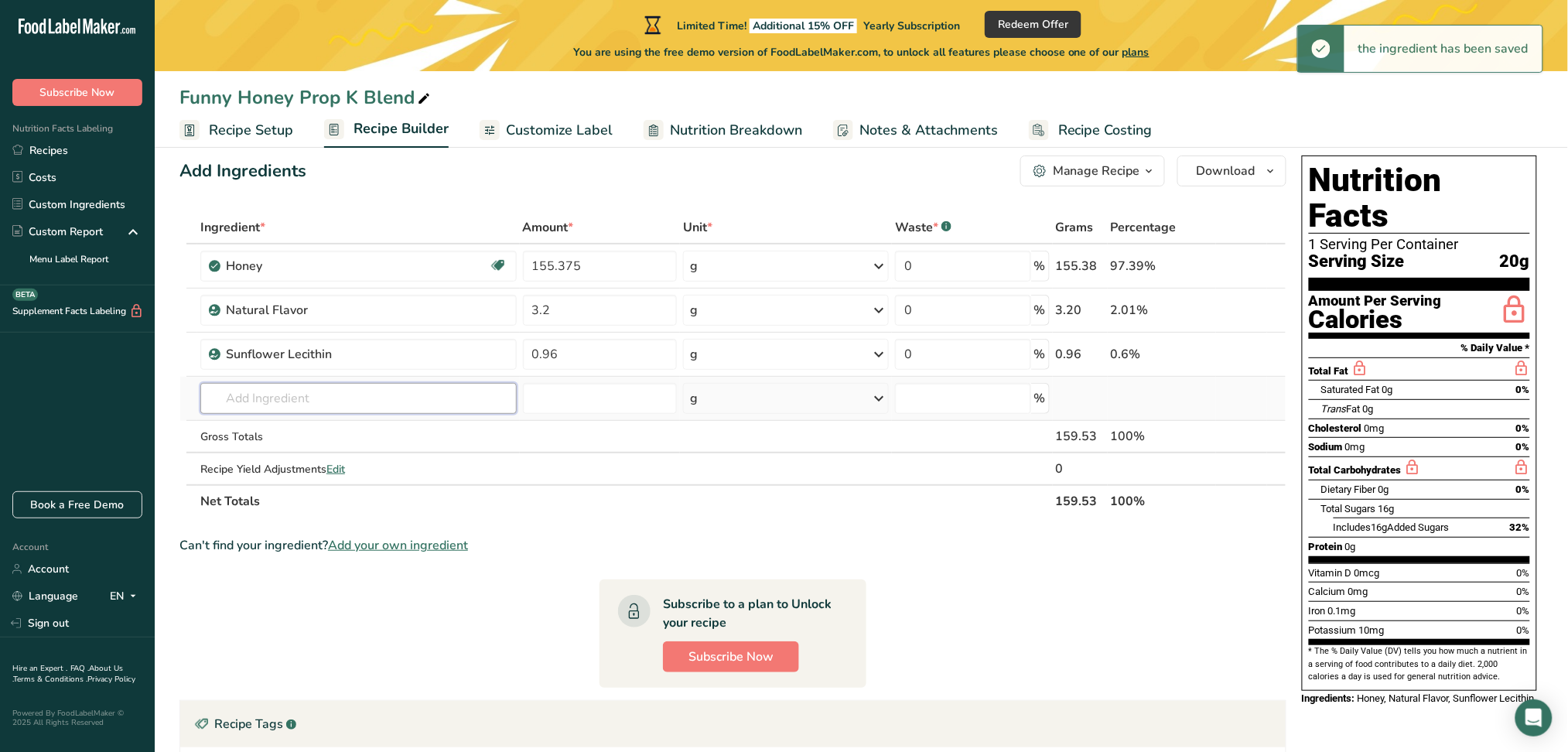 click at bounding box center [358, 398] 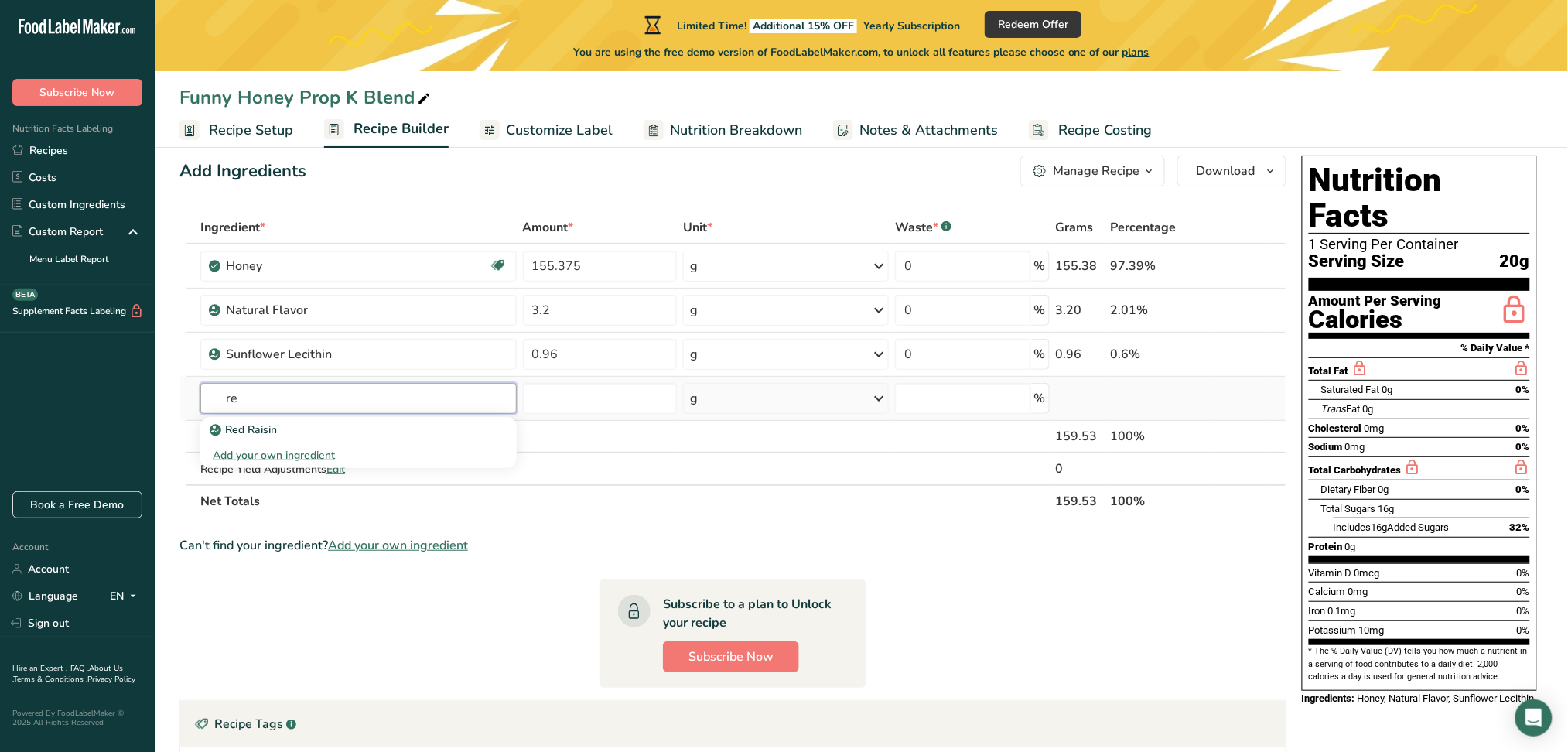 type on "r" 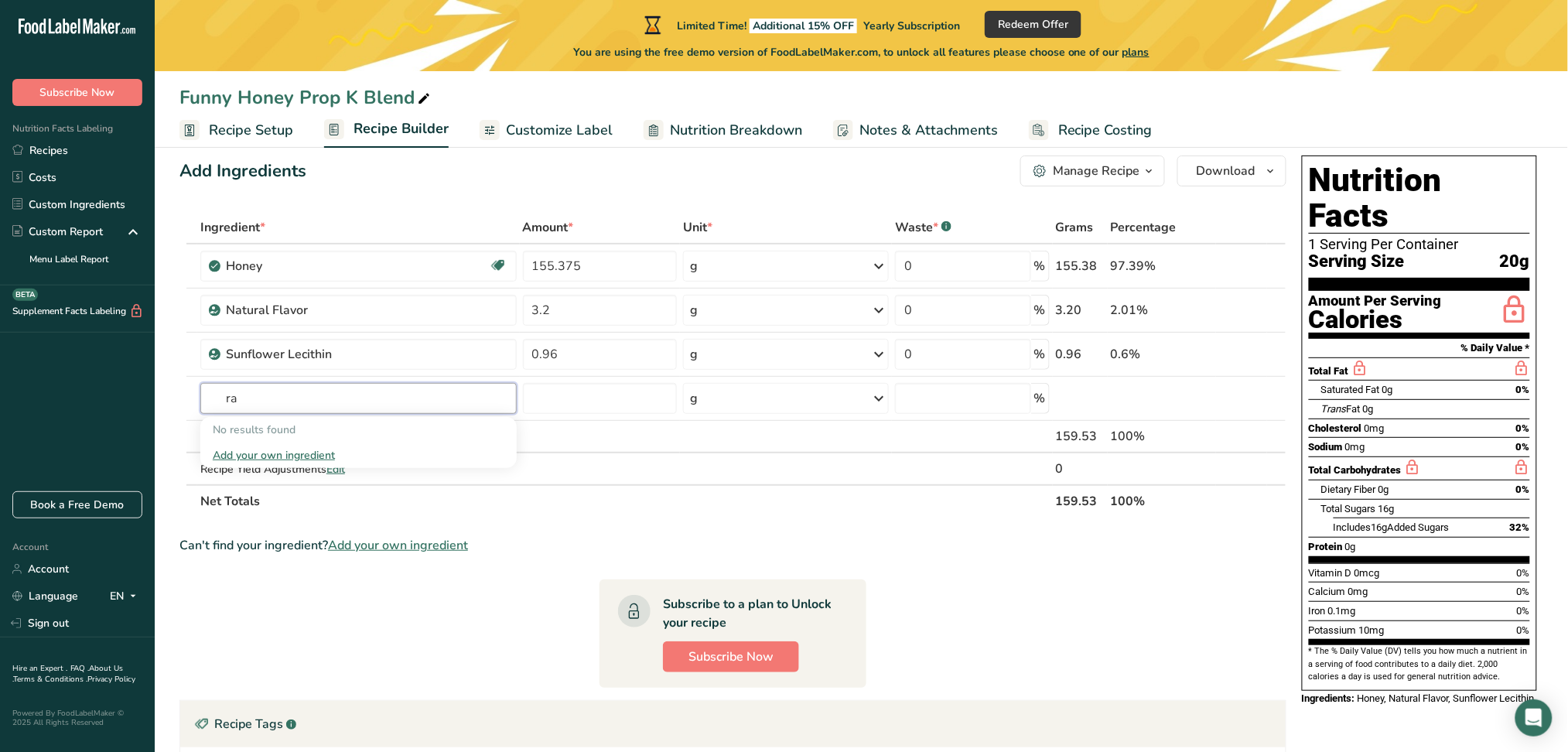 type on "r" 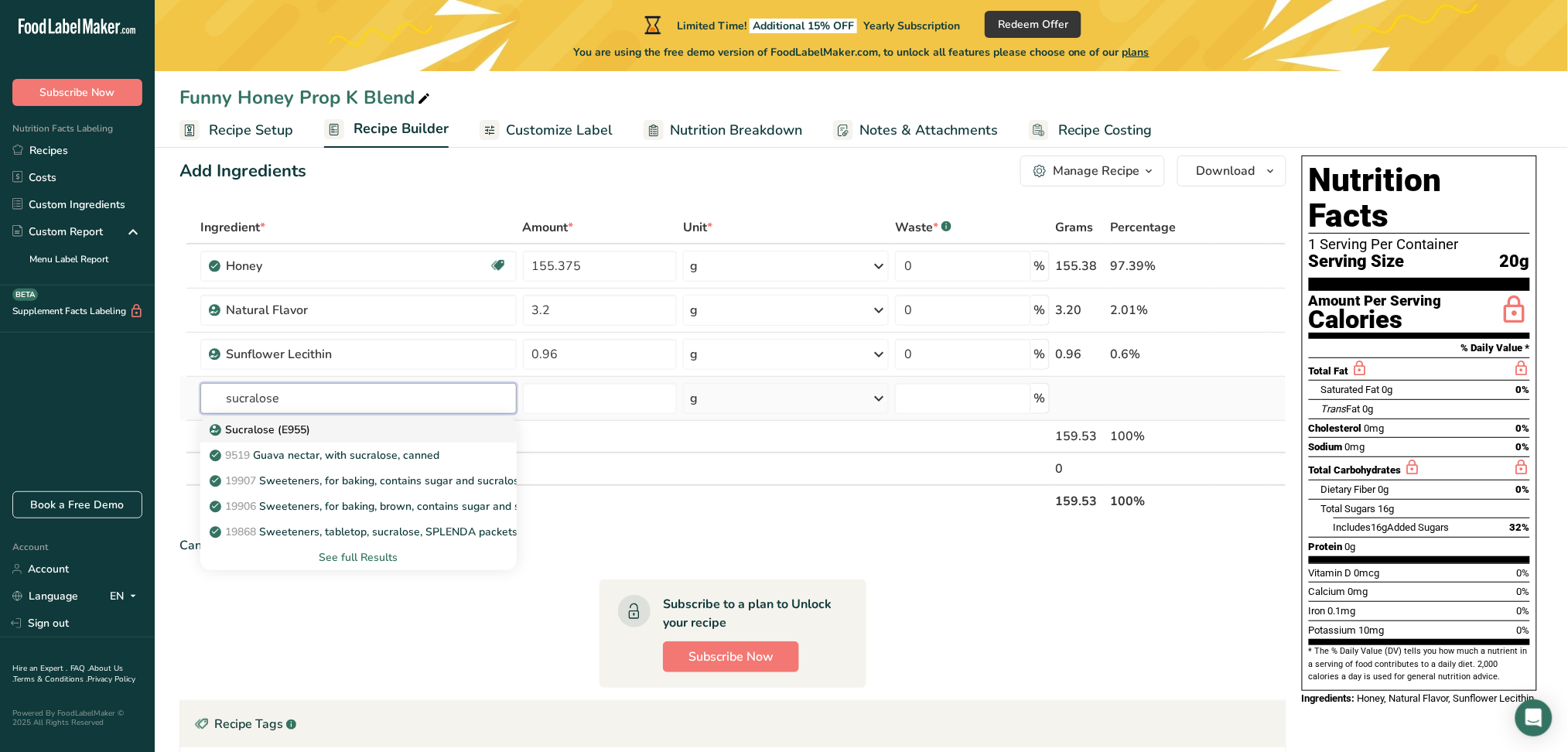 type on "sucralose" 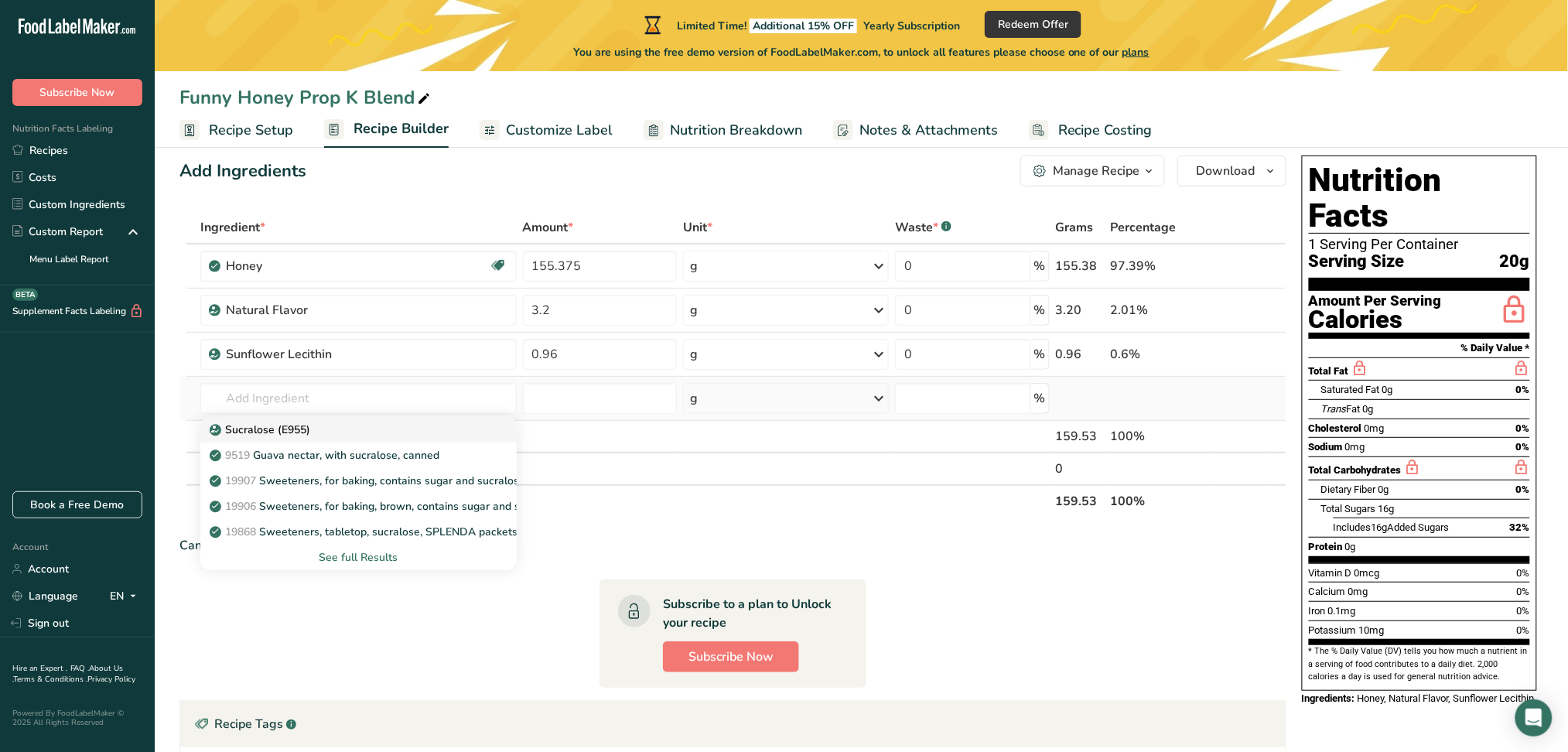 click on "Sucralose (E955)" at bounding box center (346, 429) 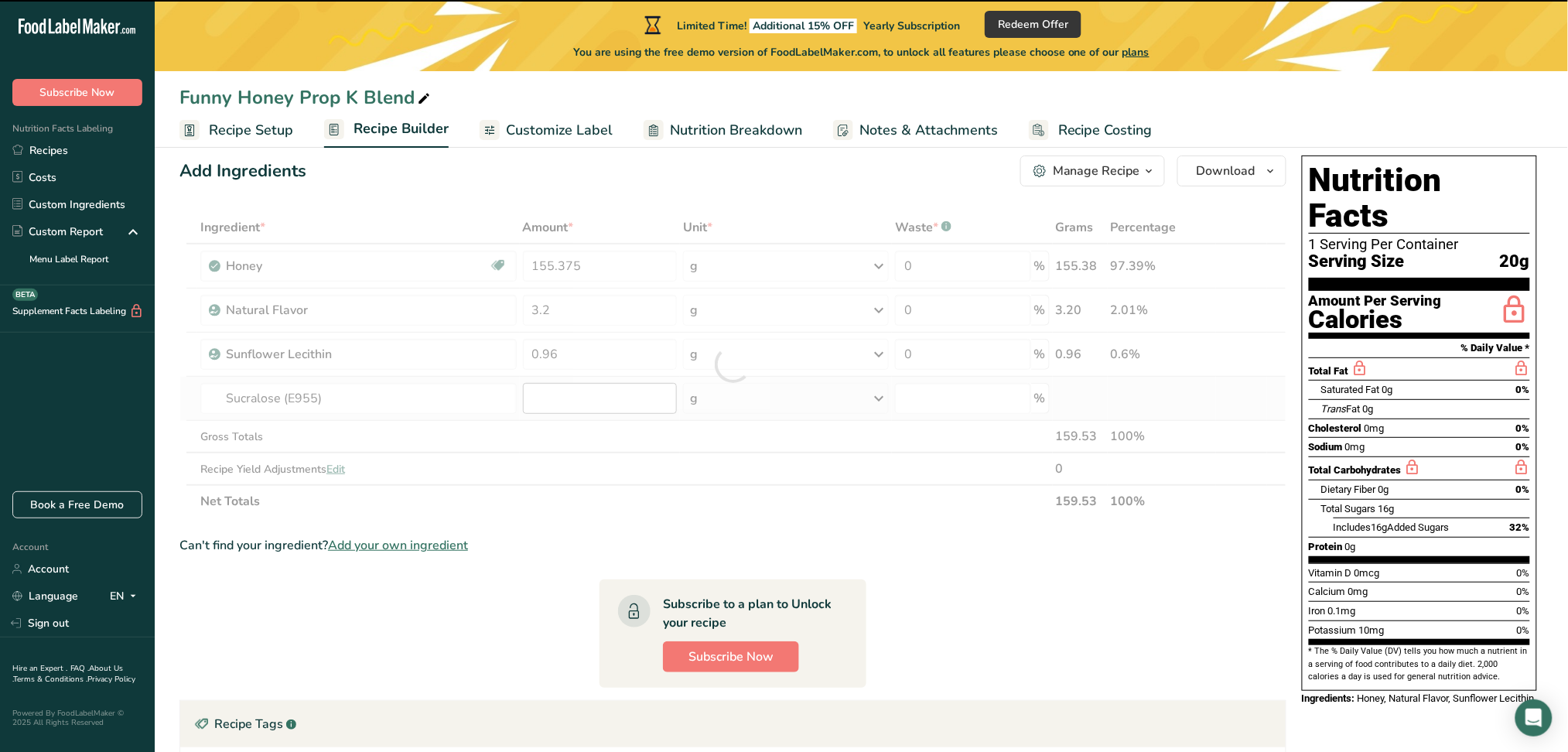 type on "0" 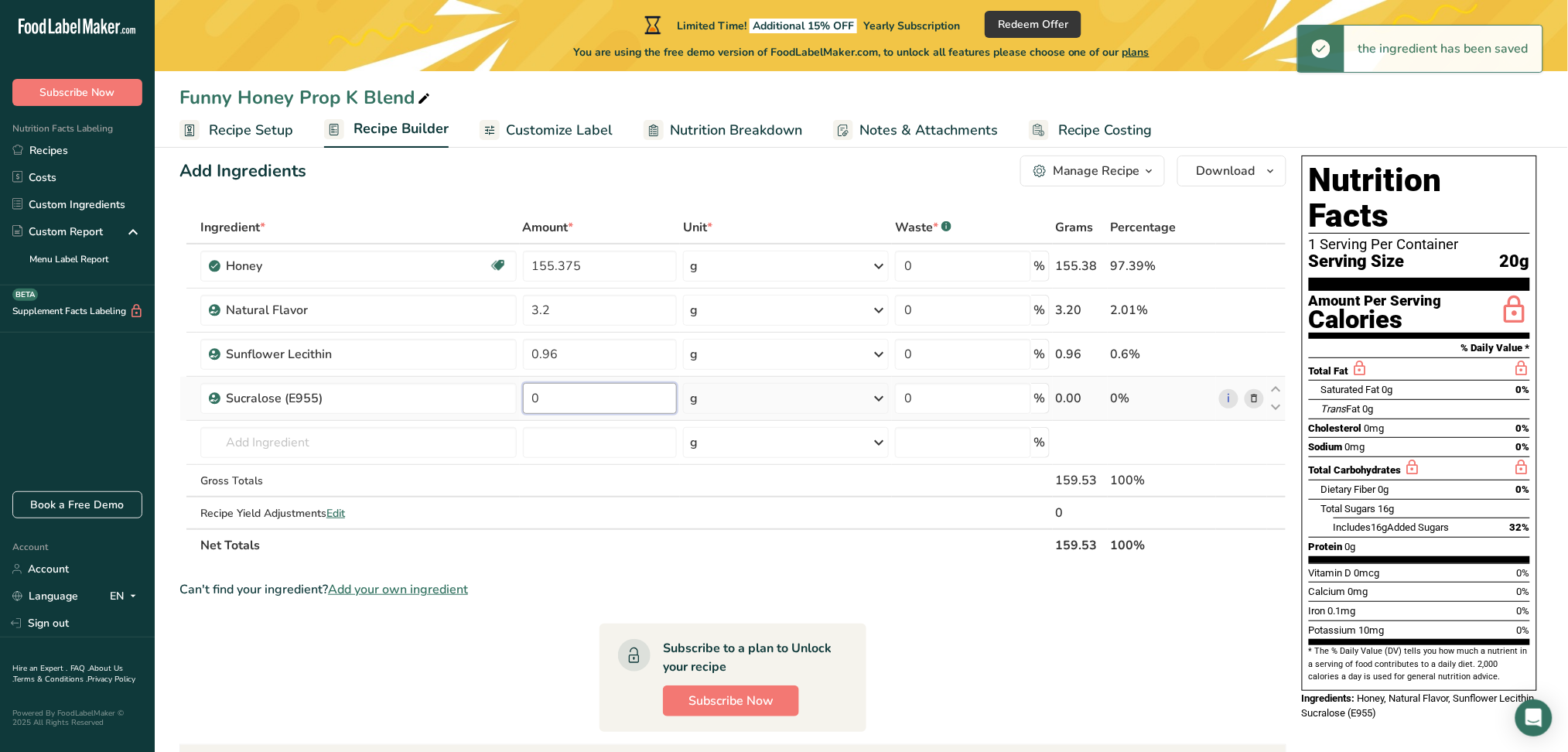 click on "0" at bounding box center [600, 398] 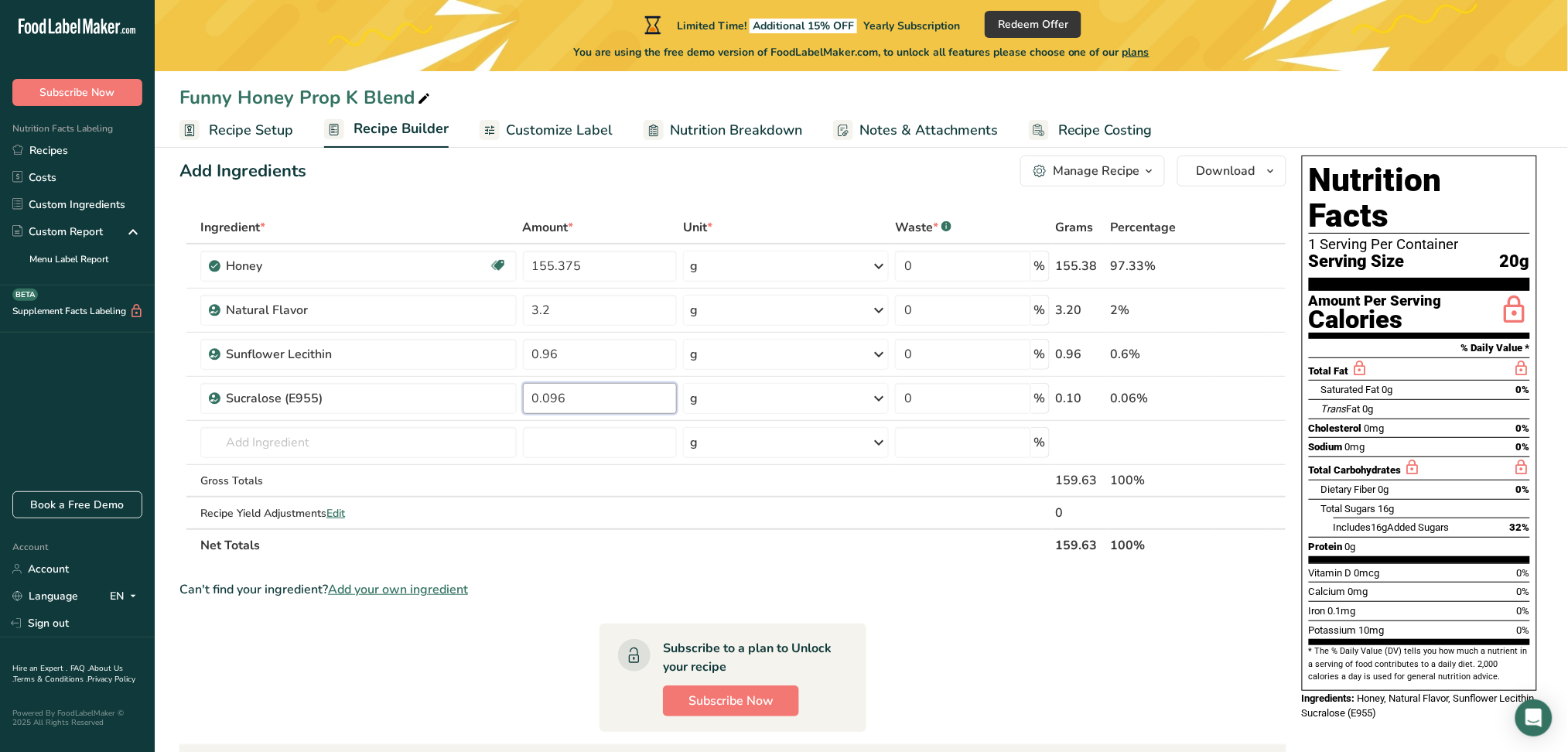 type on "0.096" 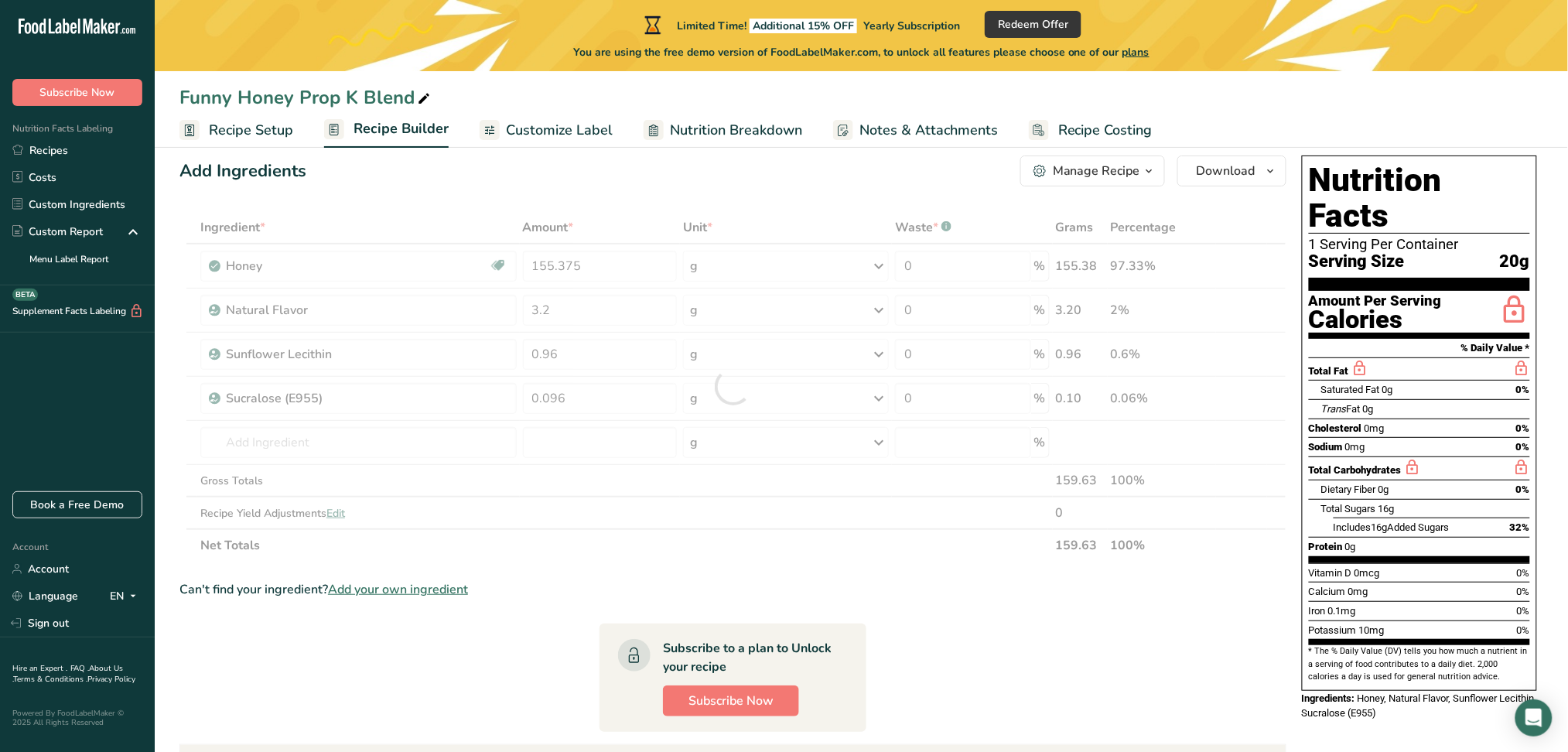 click on "Add Ingredients
Manage Recipe         Delete Recipe             Duplicate Recipe               Scale Recipe               Save as Sub-Recipe   .a-a{fill:#347362;}.b-a{fill:#fff;}                                 Nutrition Breakdown                 Recipe Card
NEW
Amino Acids Pattern Report             Activity History
Download
Choose your preferred label style
Standard FDA label
Standard FDA label
The most common format for nutrition facts labels in compliance with the FDA's typeface, style and requirements
Tabular FDA label
A label format compliant with the FDA regulations presented in a tabular (horizontal) display.
Linear FDA label
A simple linear display for small sized packages.
Simplified FDA label" at bounding box center [733, 171] 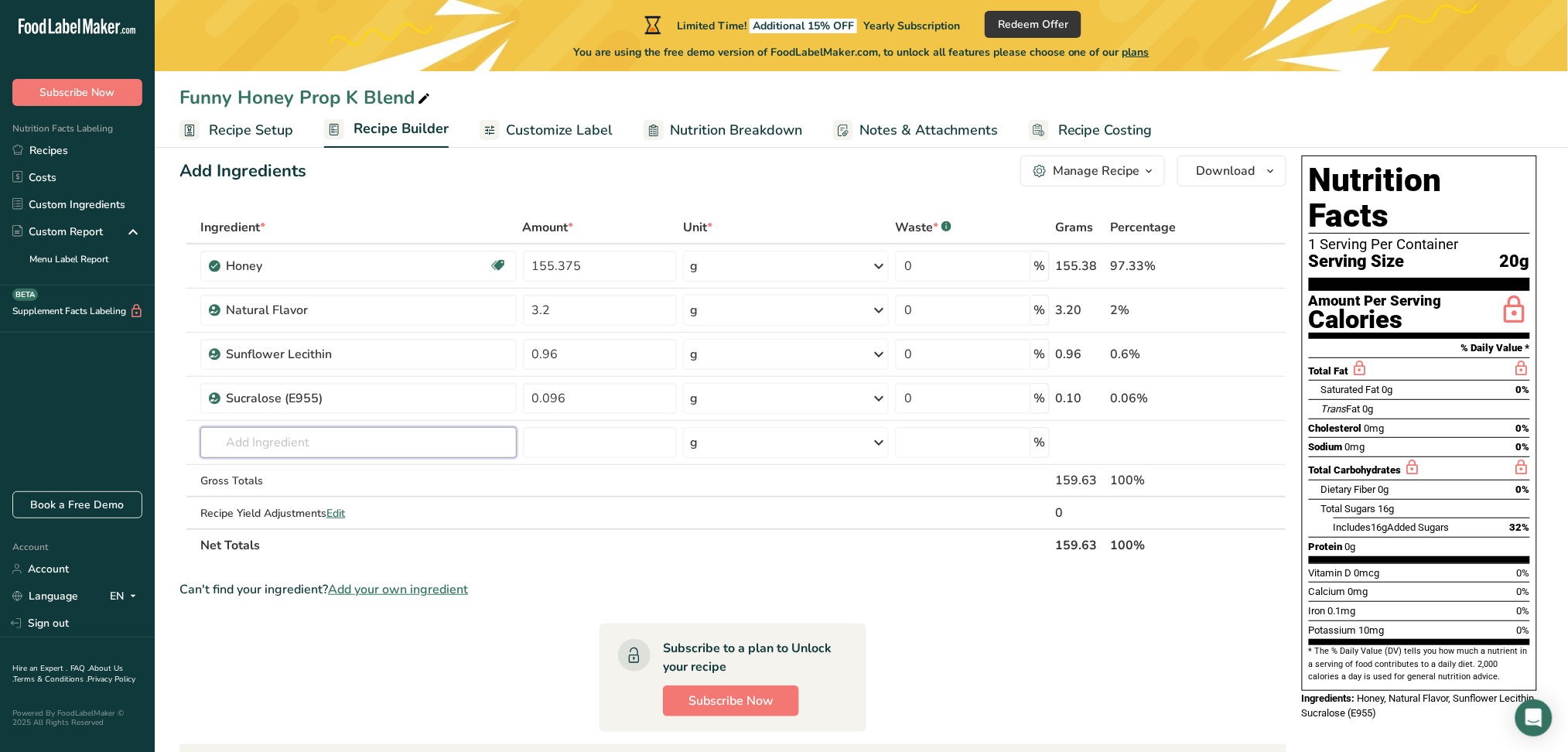 click at bounding box center [358, 443] 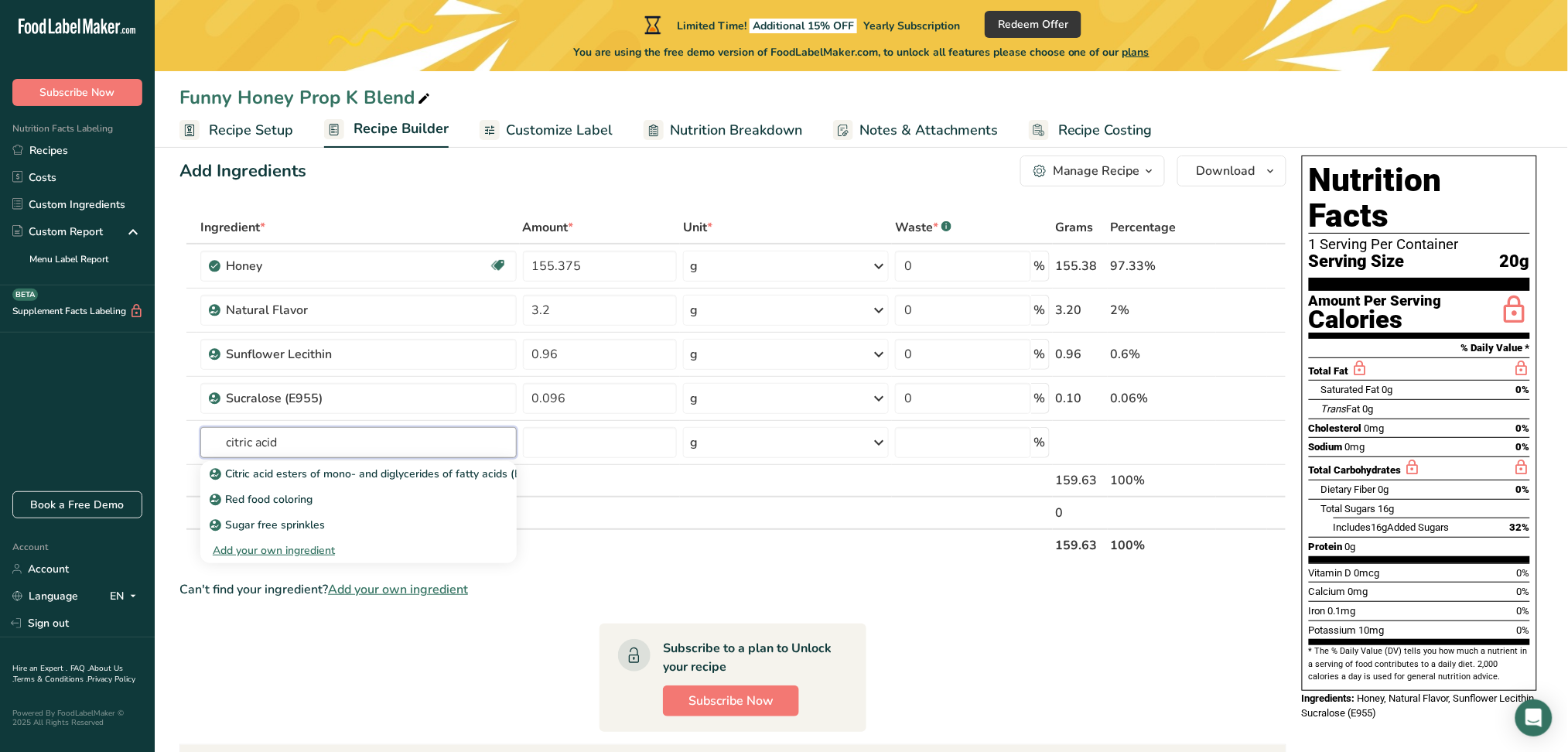 type on "citric acid" 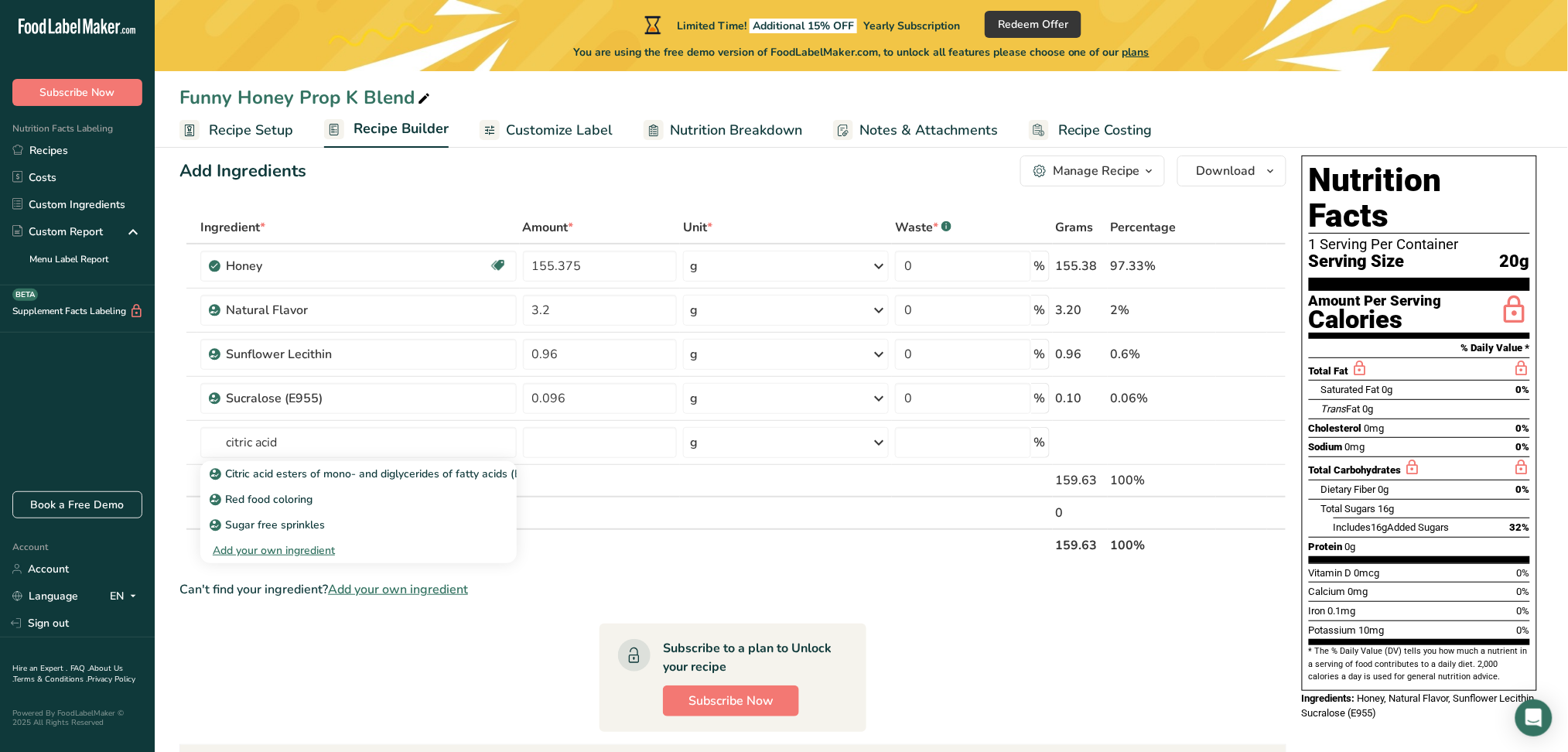 type 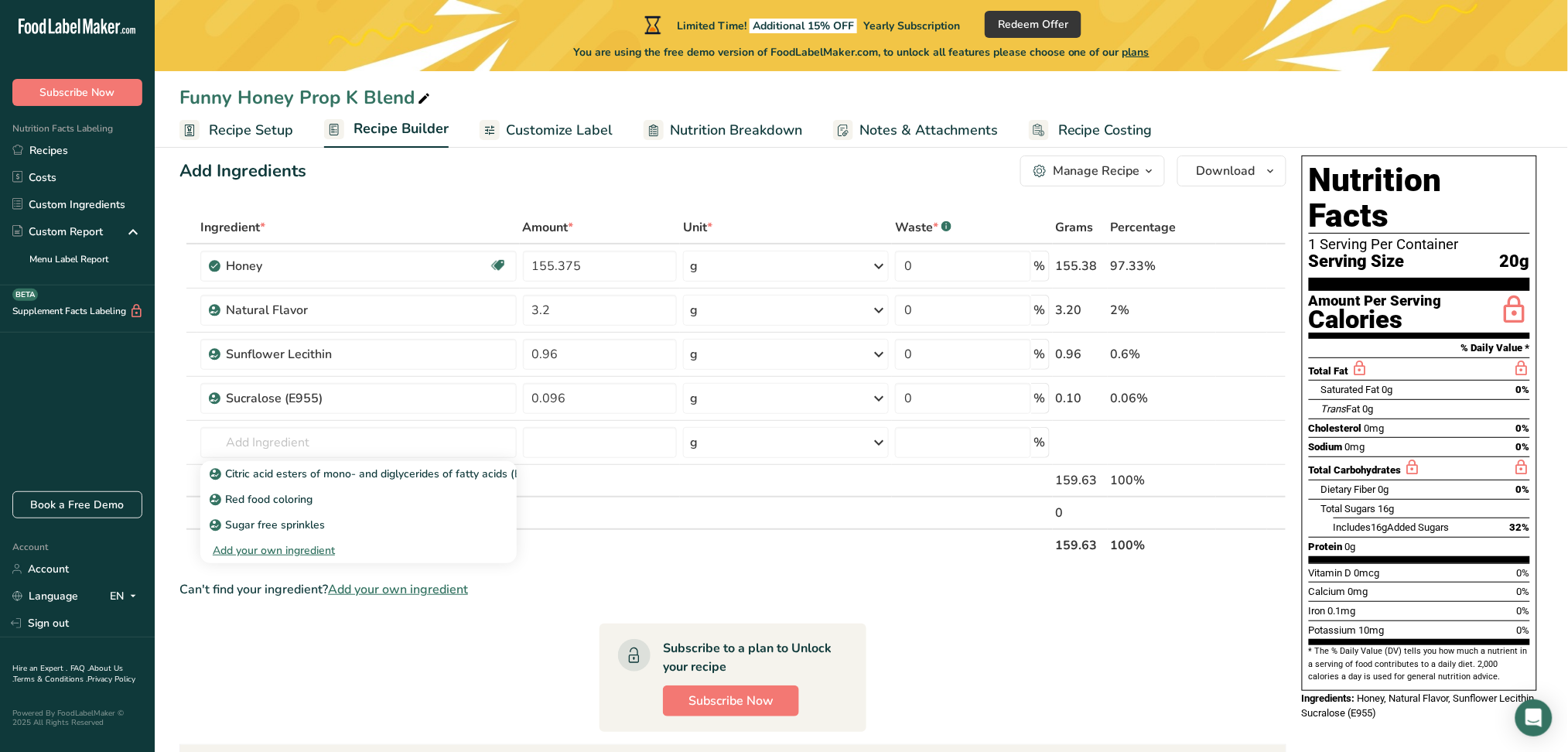 click on "Add your own ingredient" at bounding box center [358, 550] 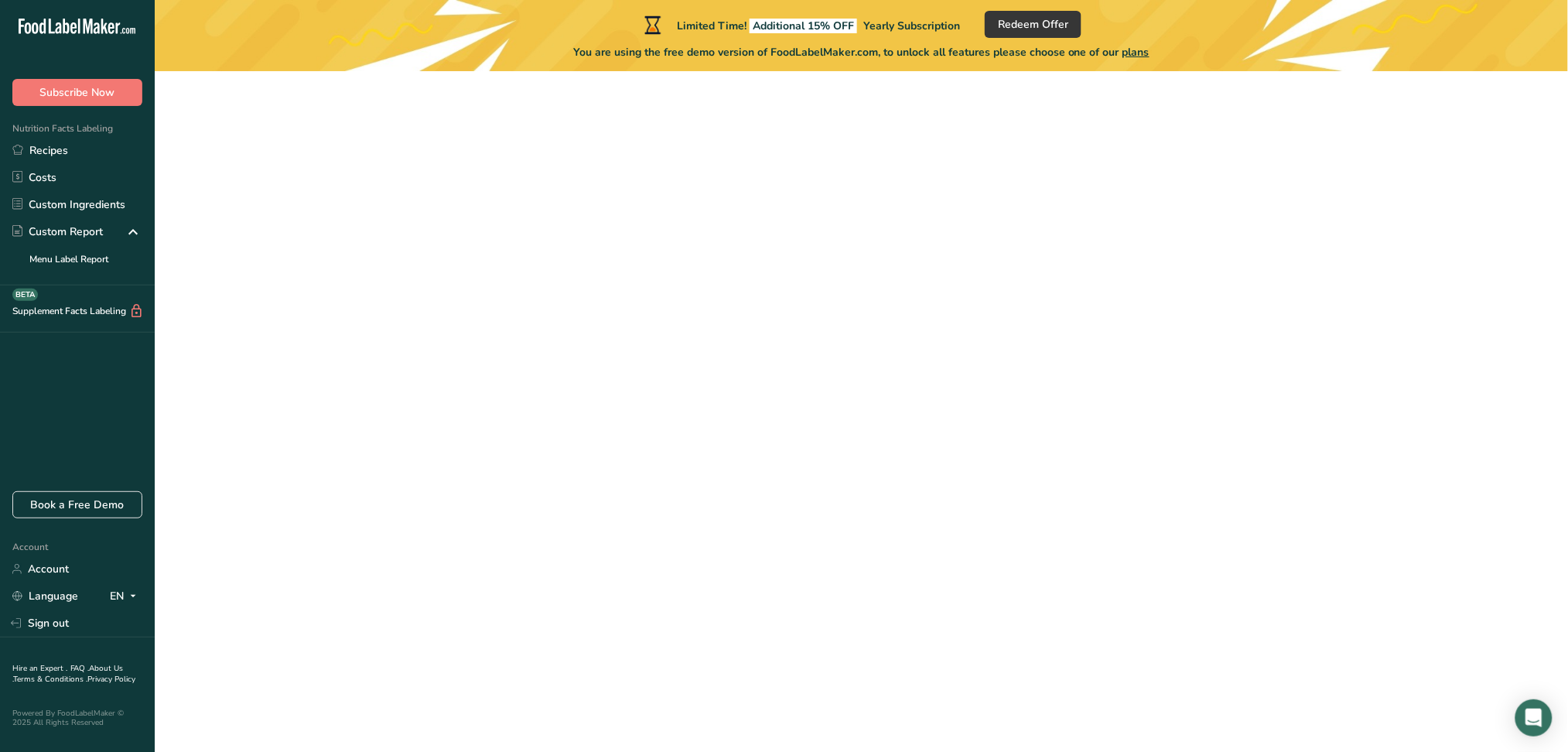 scroll, scrollTop: 0, scrollLeft: 0, axis: both 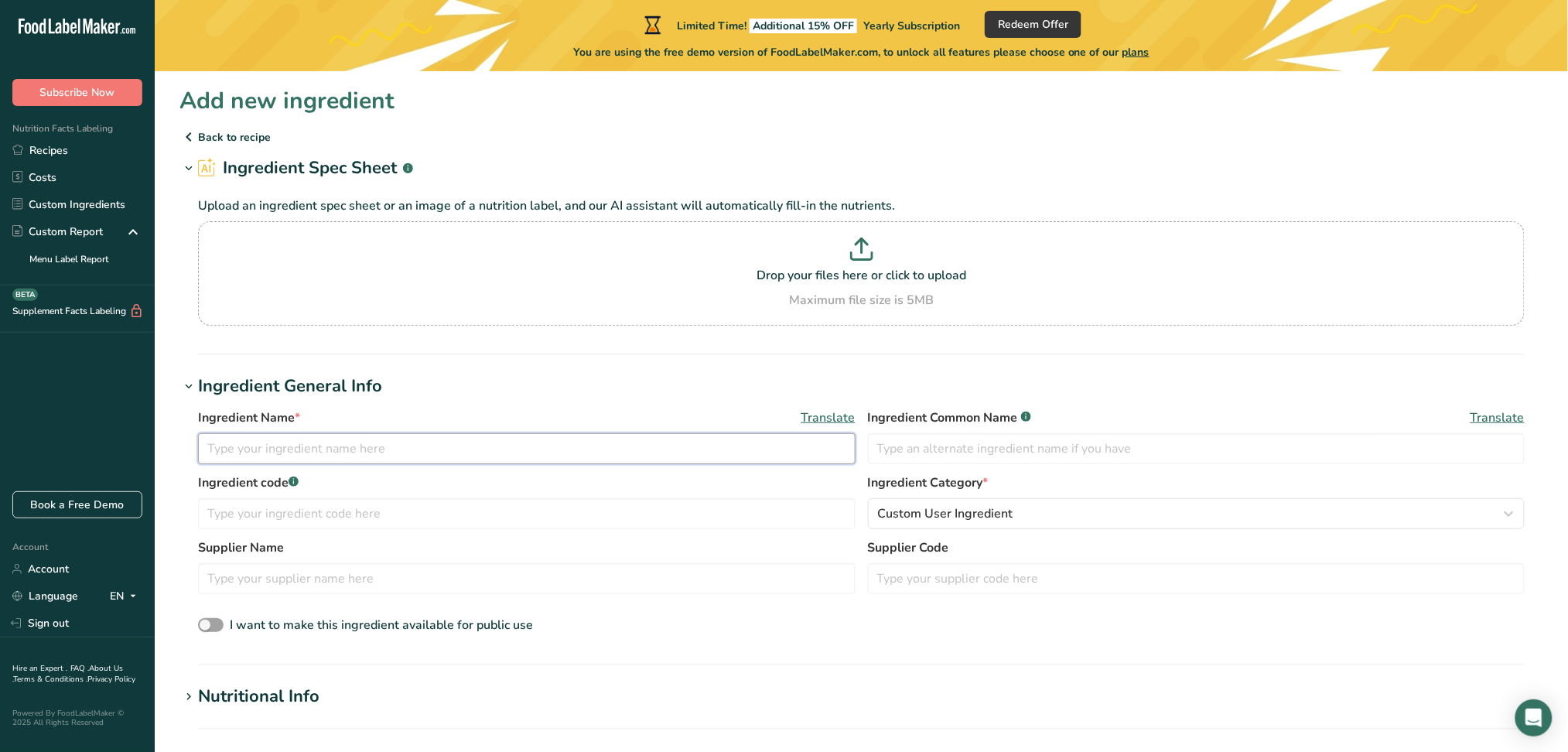 drag, startPoint x: 417, startPoint y: 456, endPoint x: 421, endPoint y: 480, distance: 24.33105 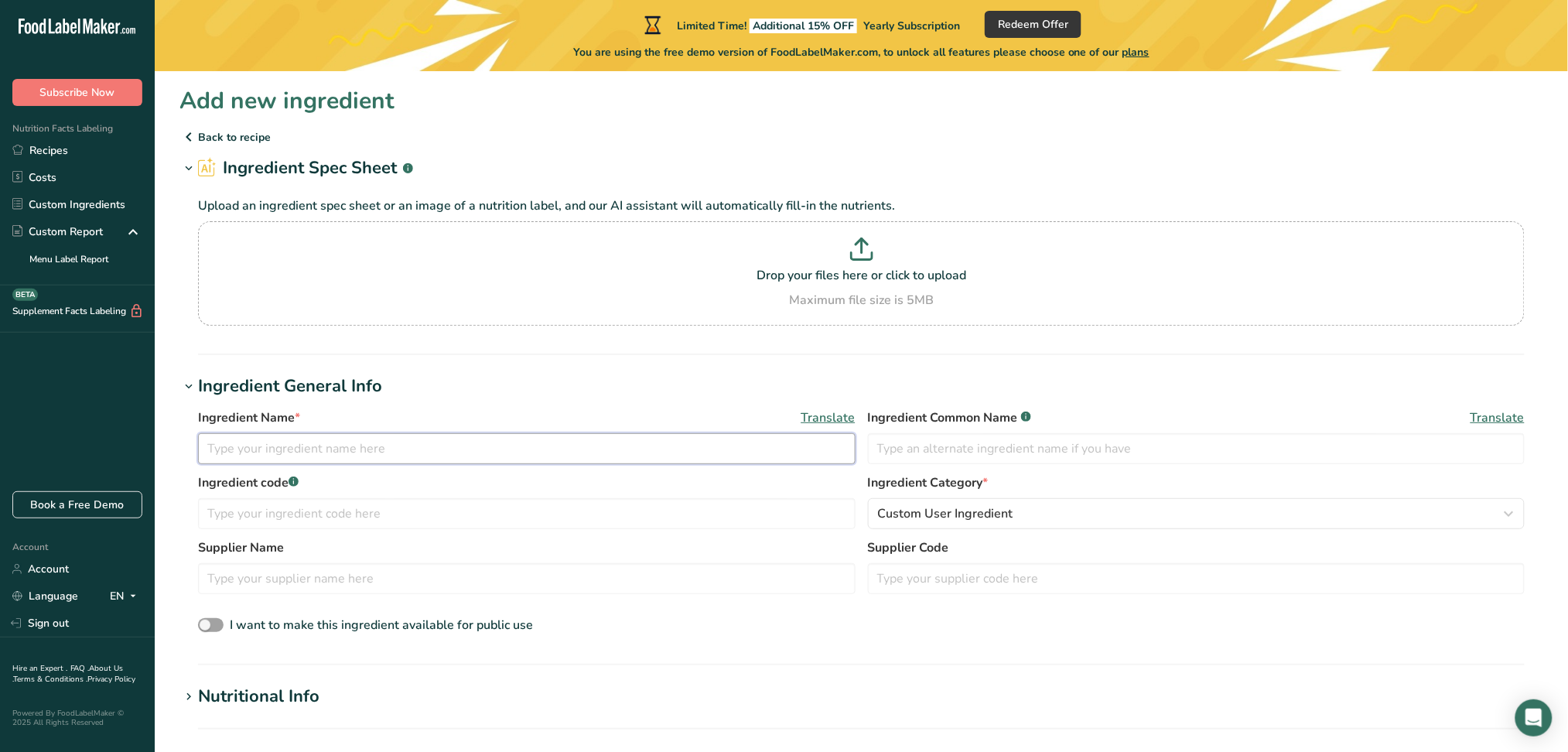 click at bounding box center [527, 449] 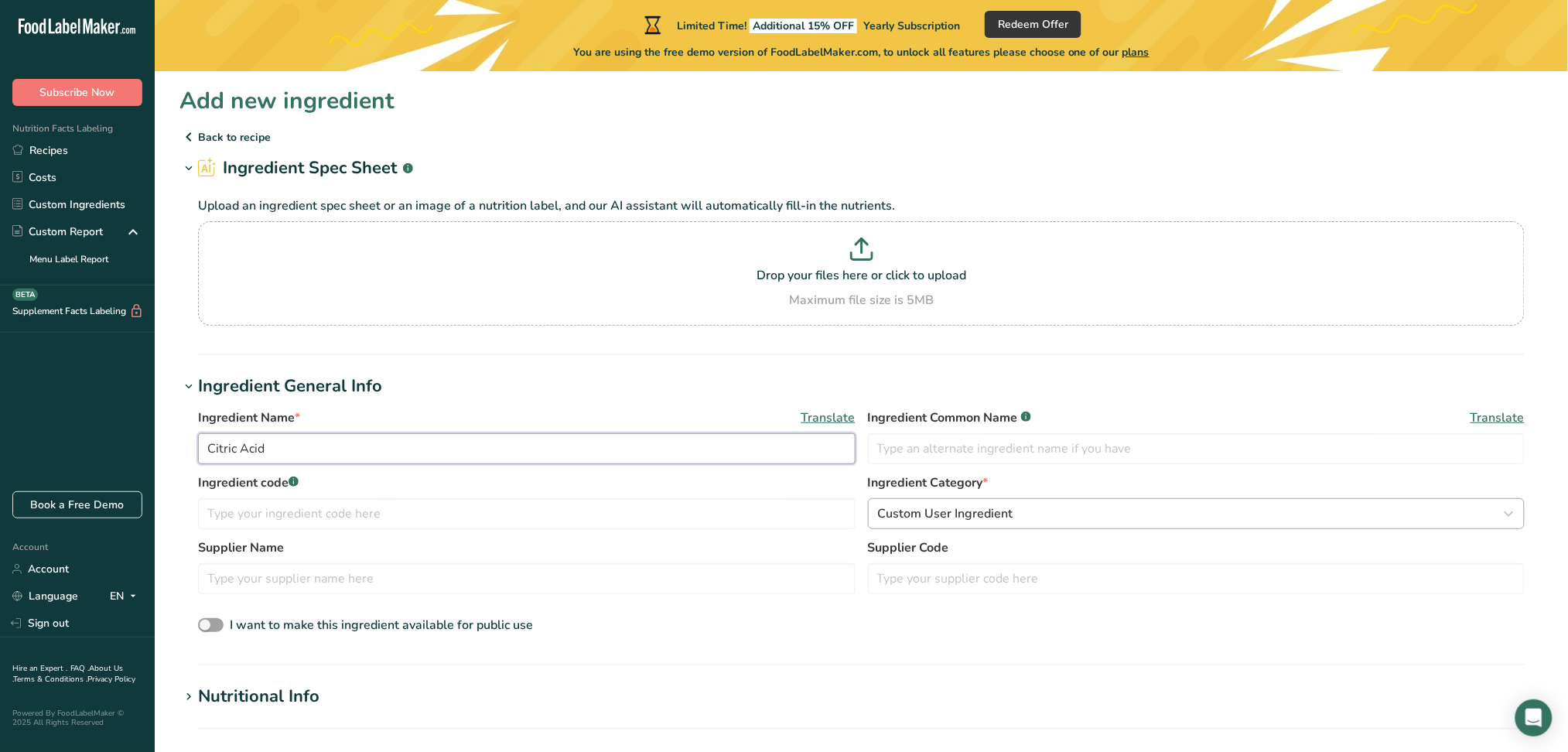 type on "Citric Acid" 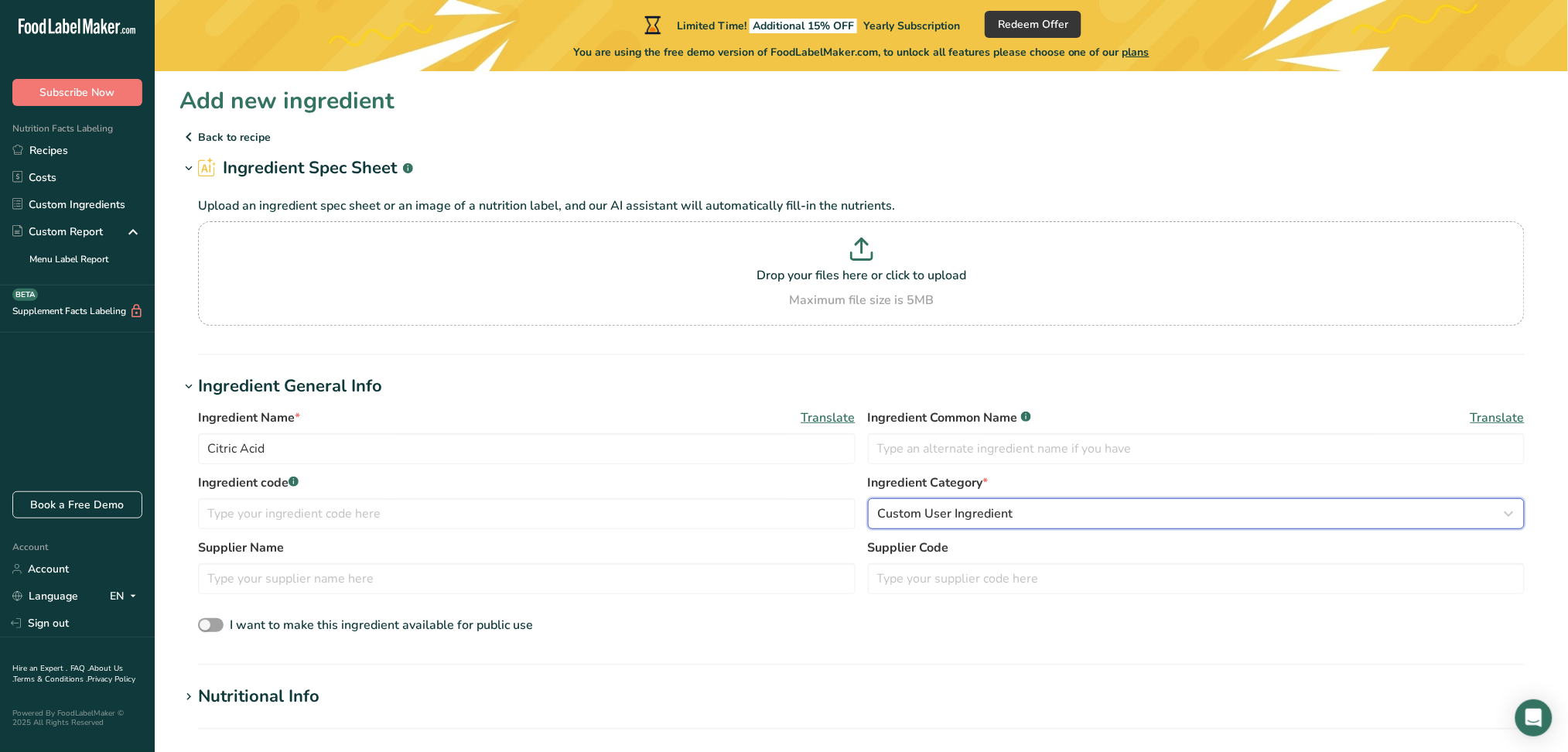 click on "Custom User Ingredient" at bounding box center (1197, 514) 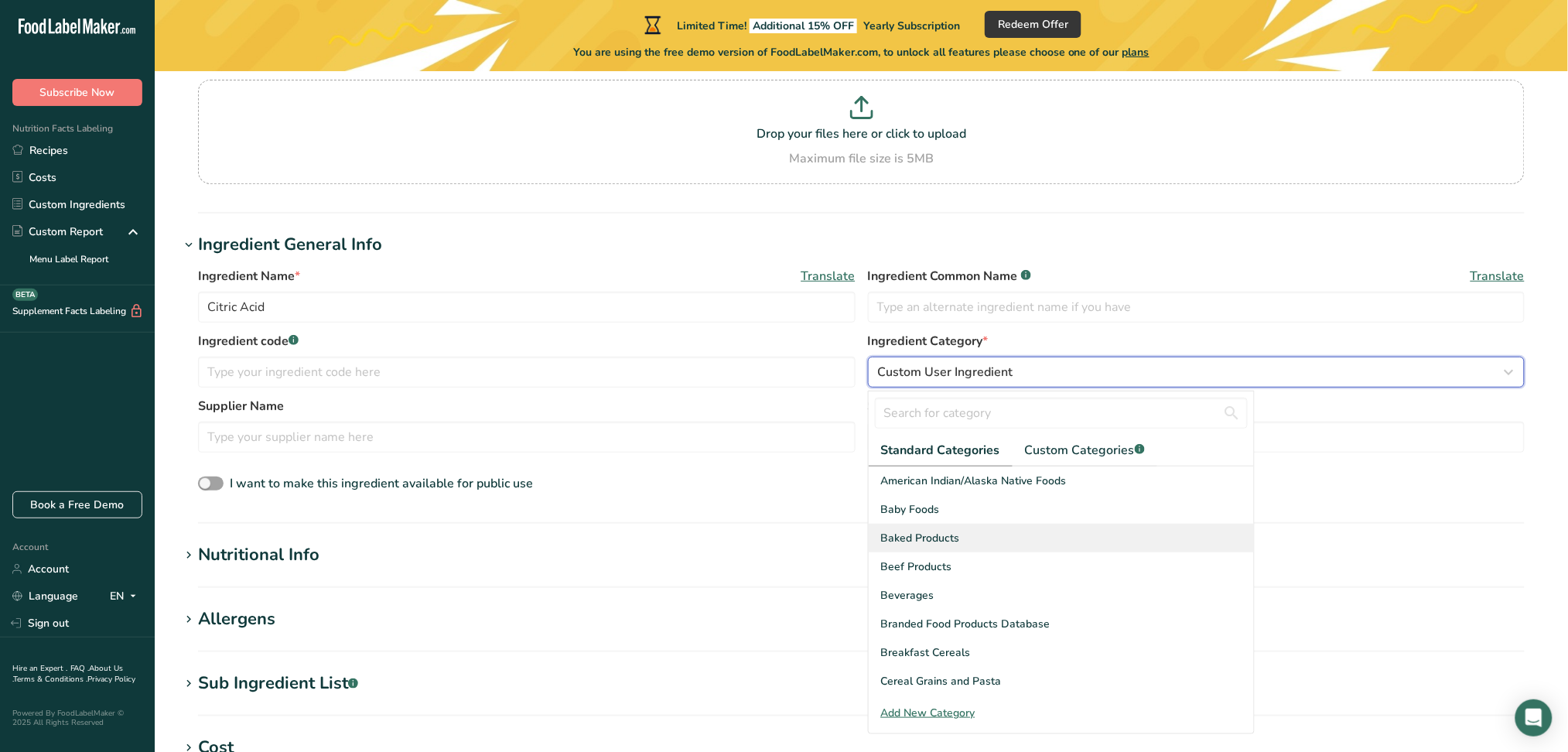 scroll, scrollTop: 206, scrollLeft: 0, axis: vertical 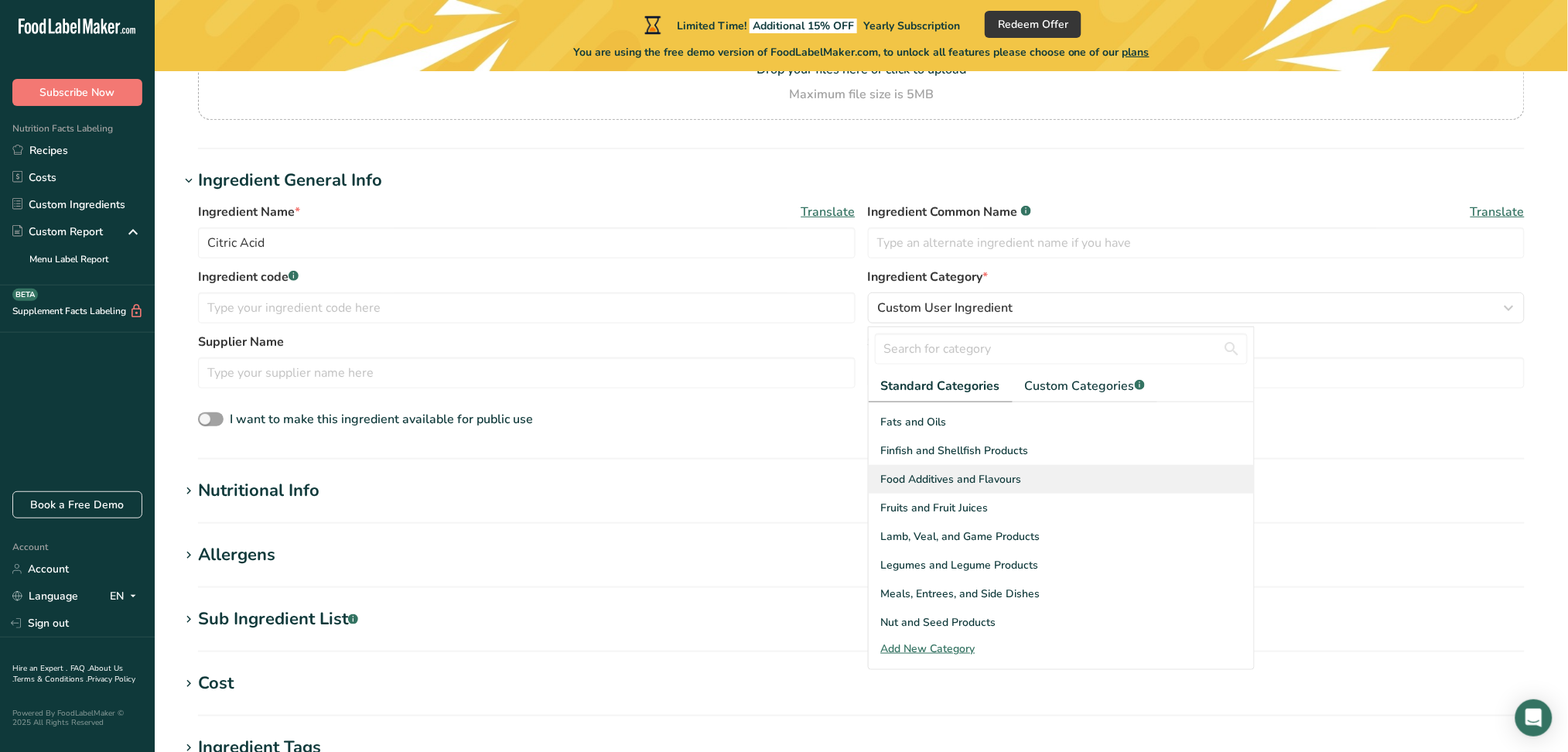 click on "Food Additives and Flavours" at bounding box center [1061, 479] 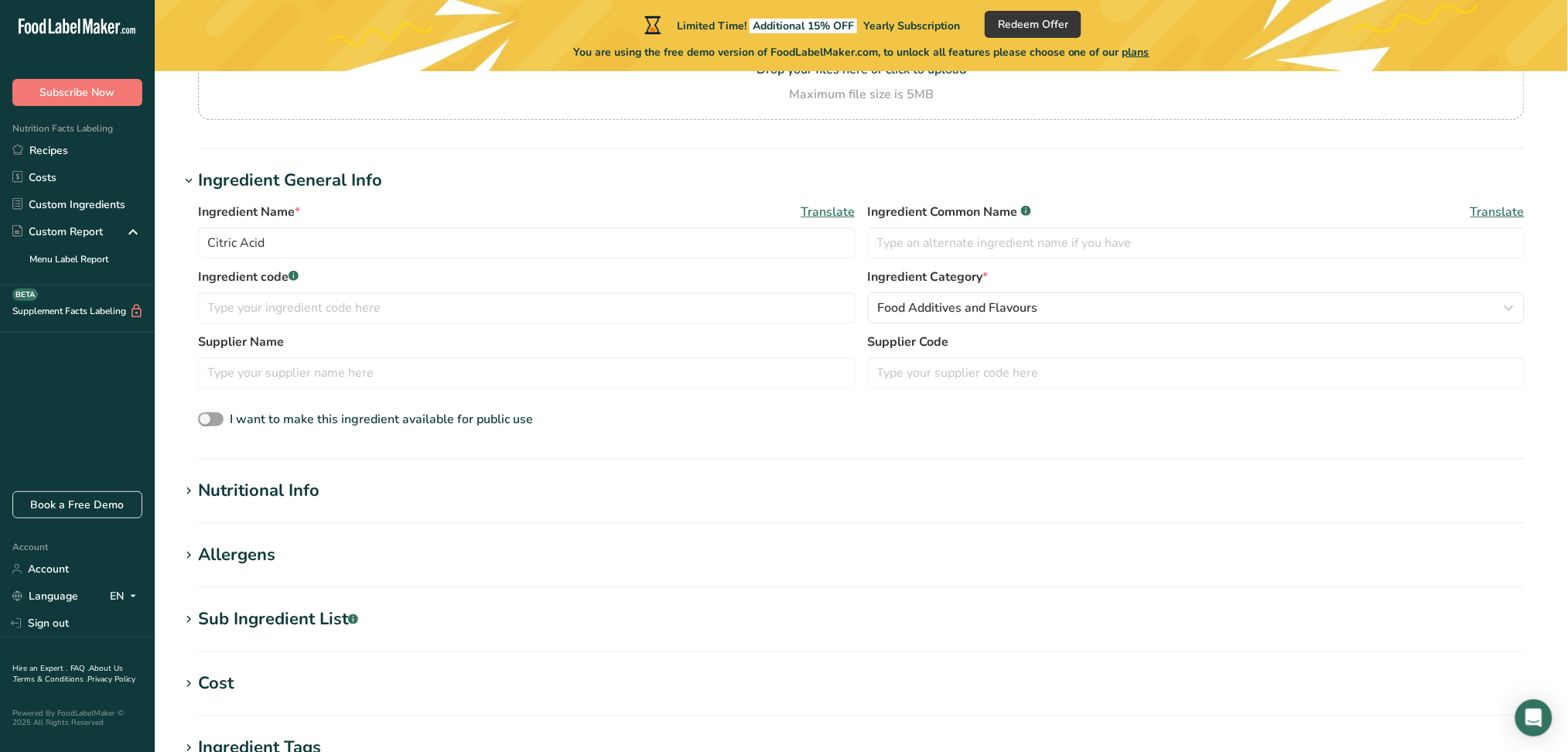 click on "Nutritional Info" at bounding box center [258, 491] 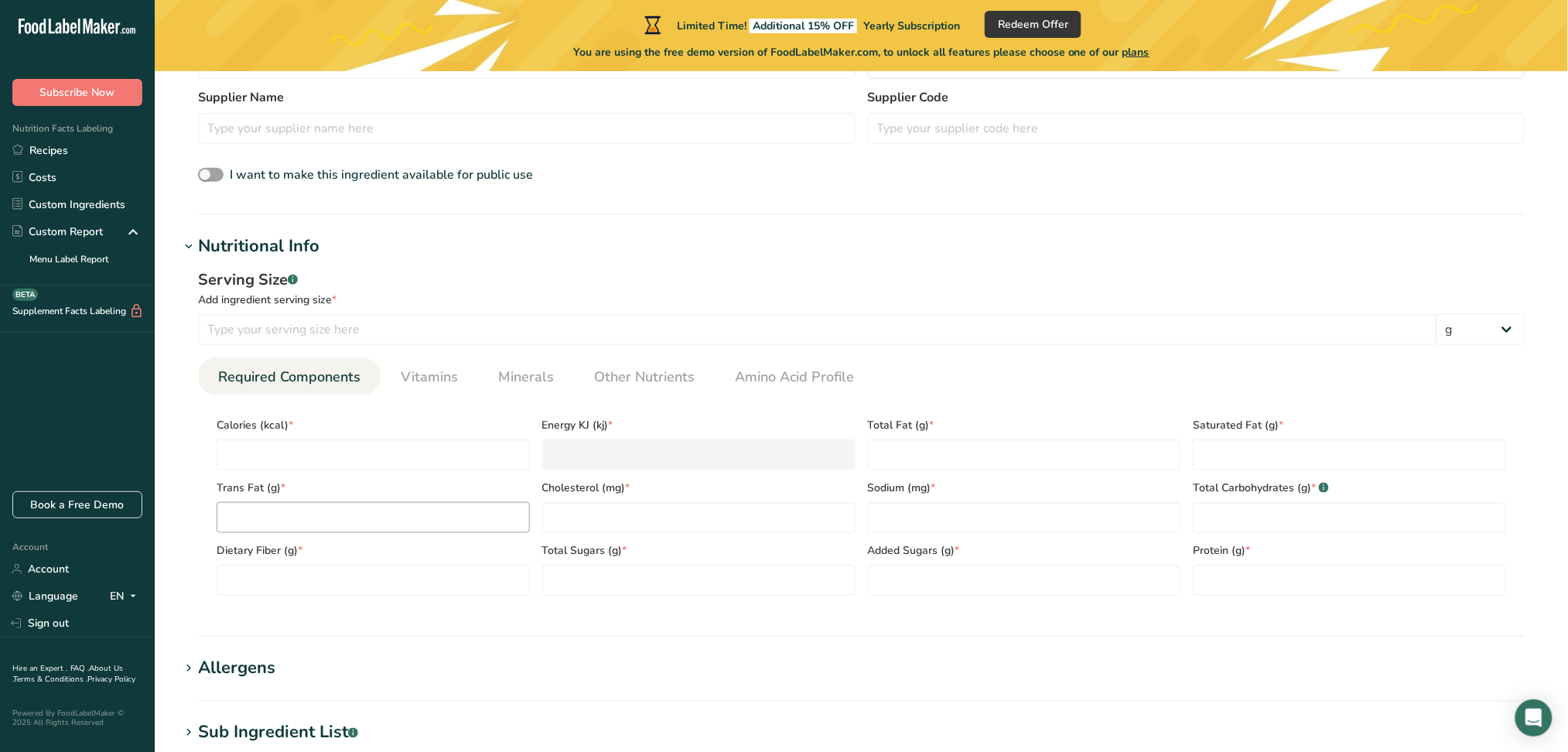 scroll, scrollTop: 515, scrollLeft: 0, axis: vertical 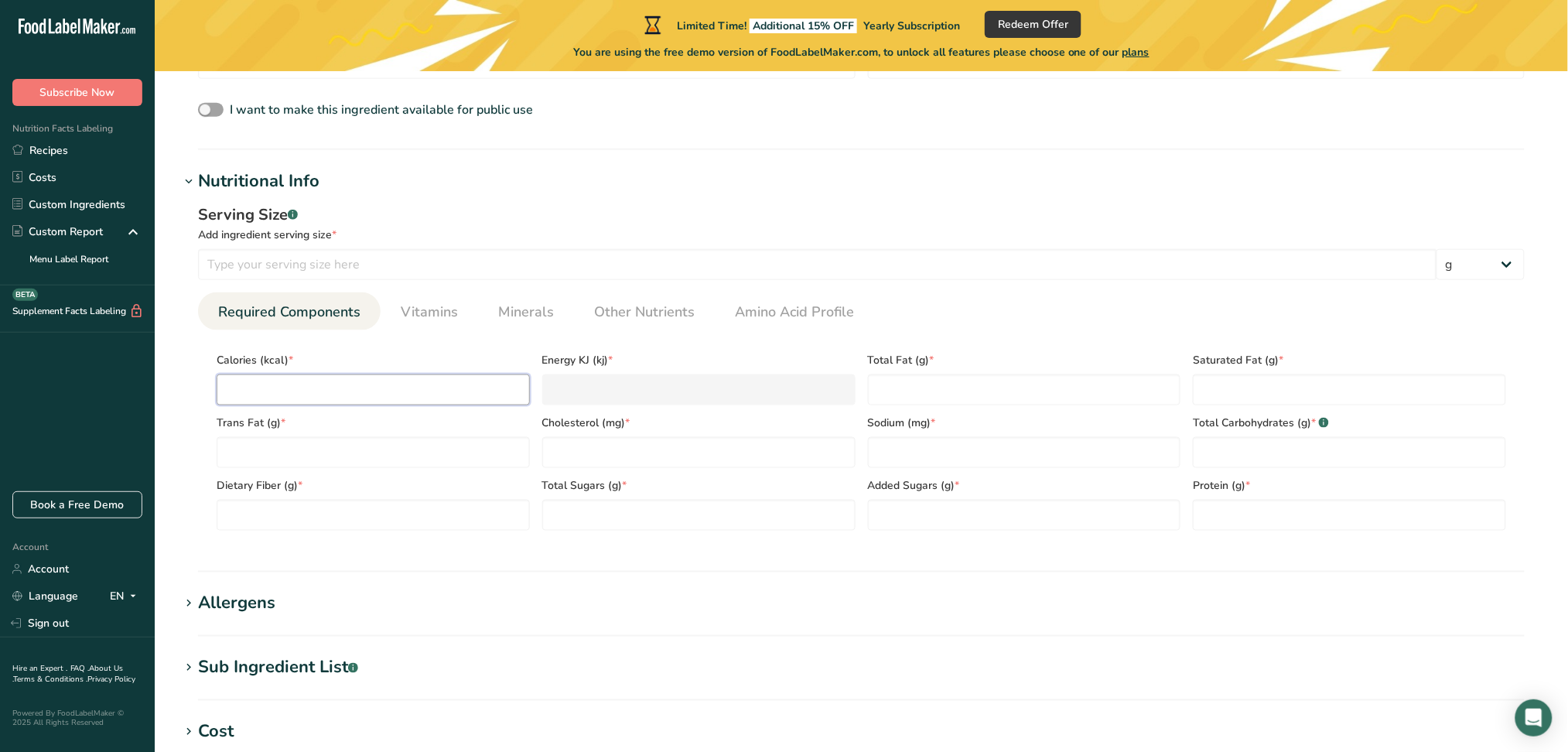 click at bounding box center (373, 390) 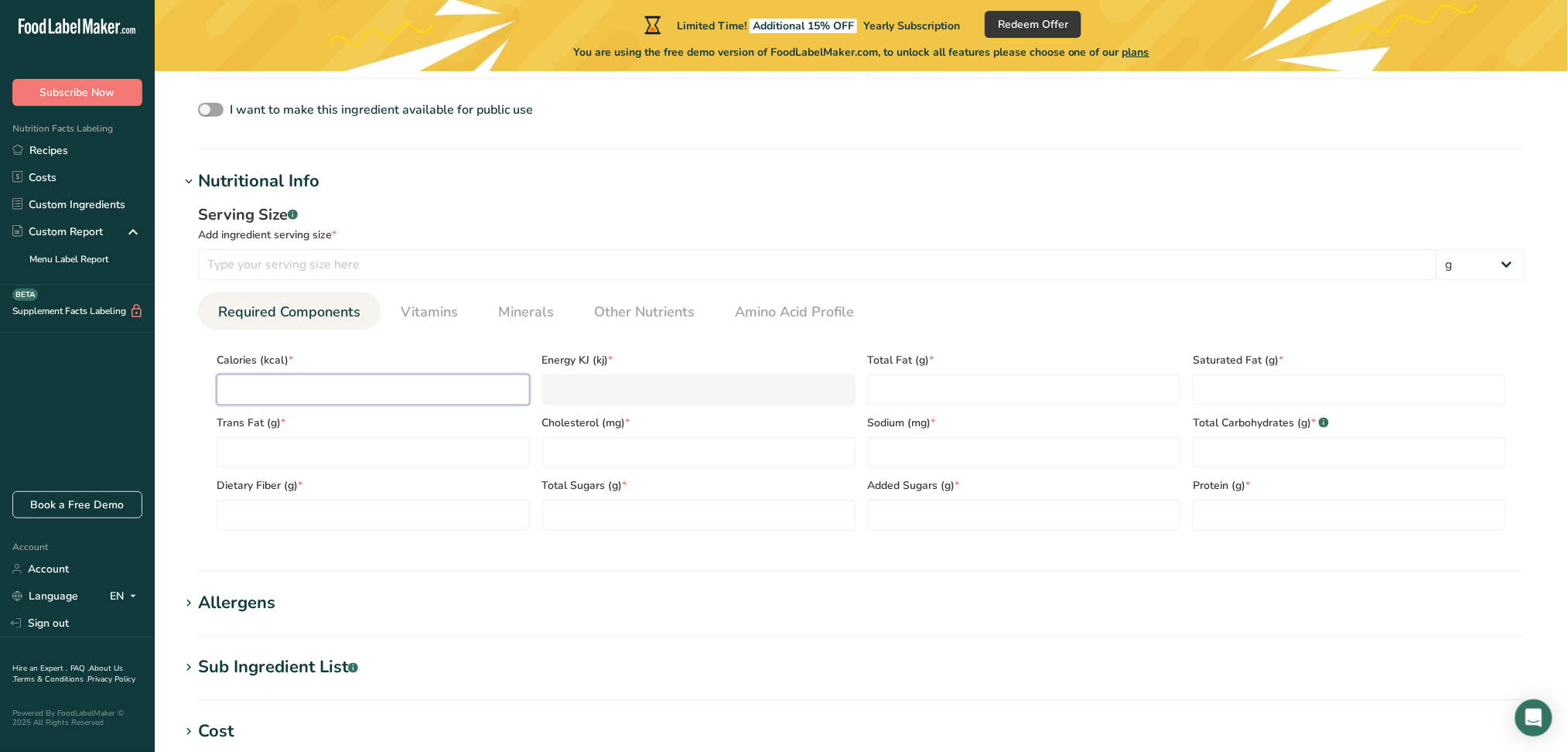 type on "0" 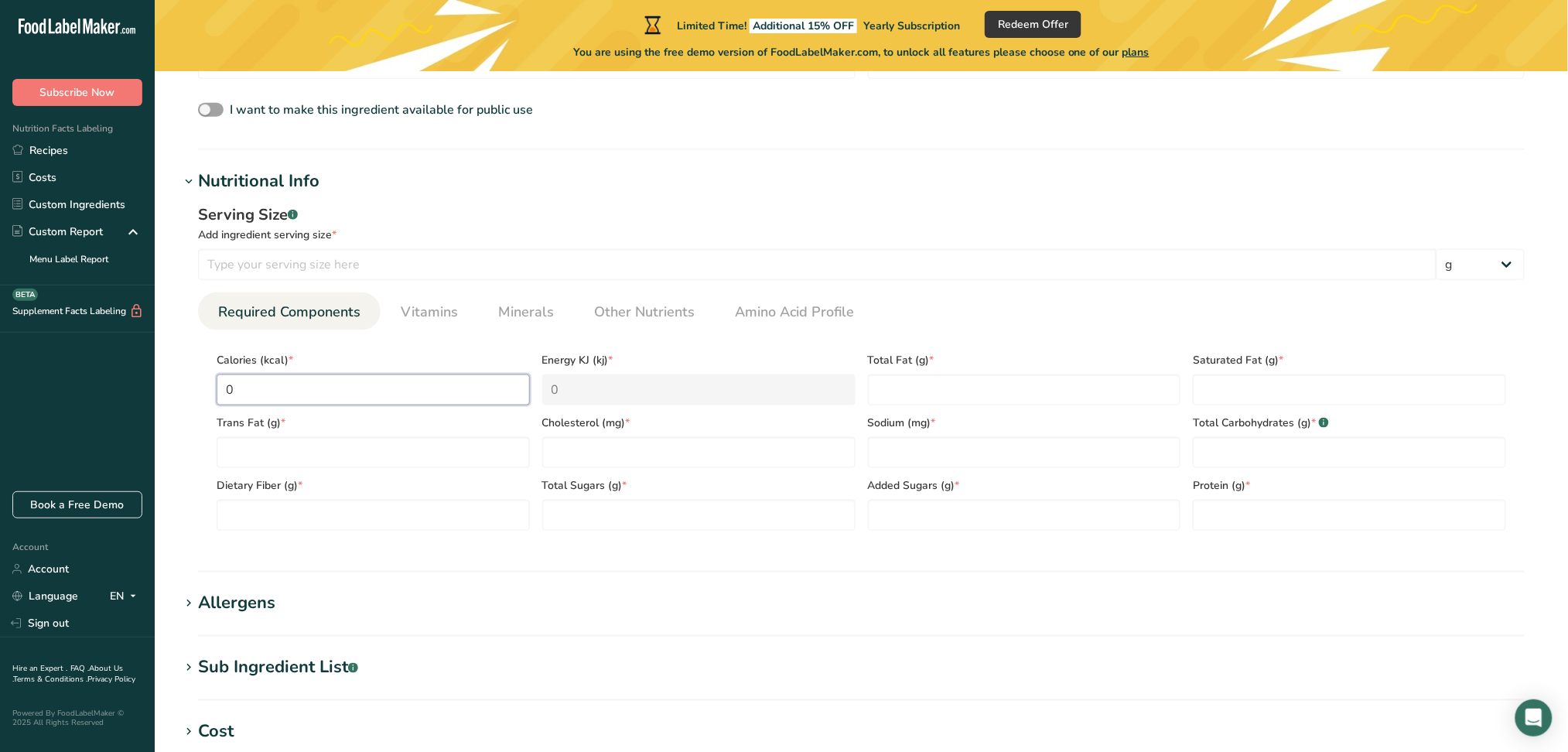 type on "0" 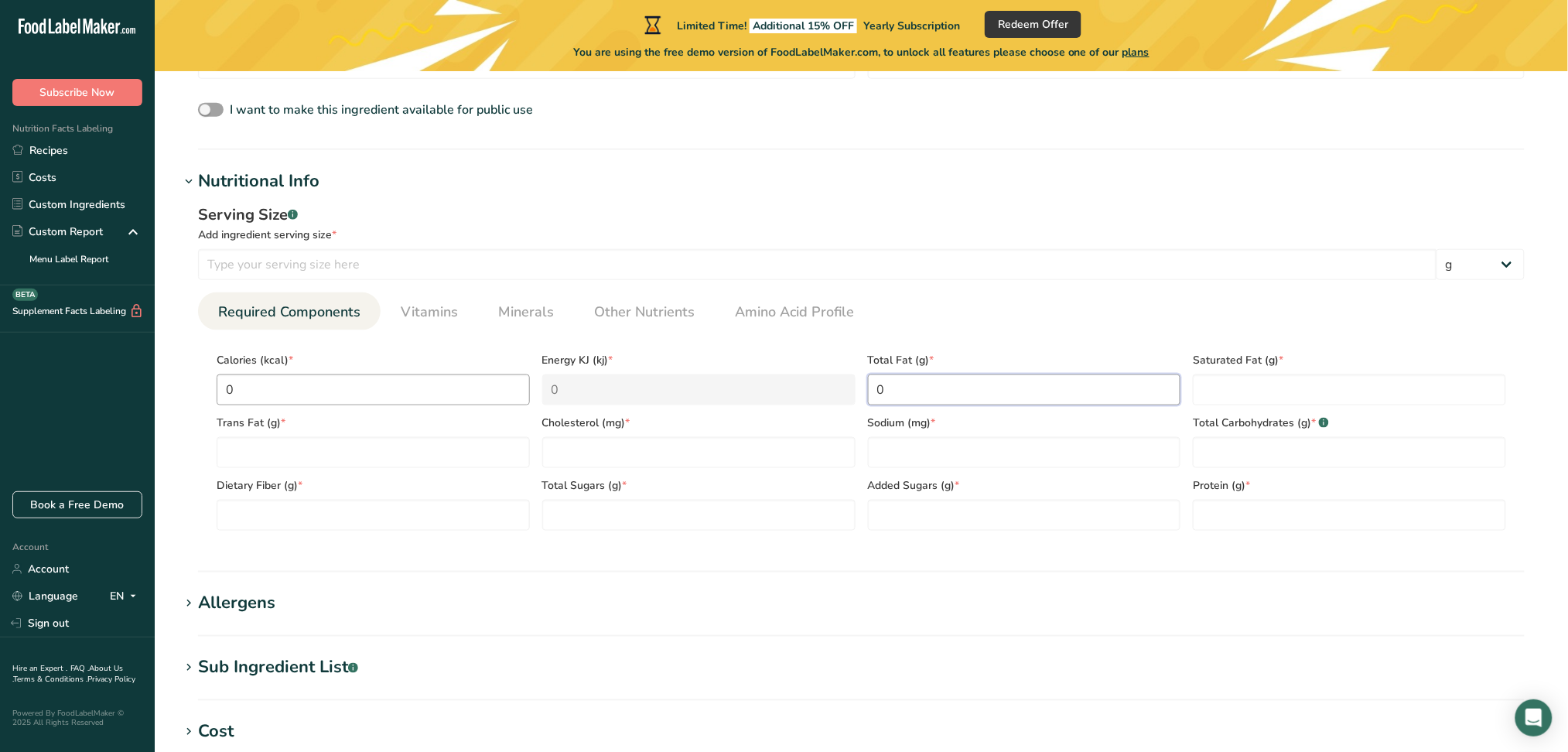 type on "0" 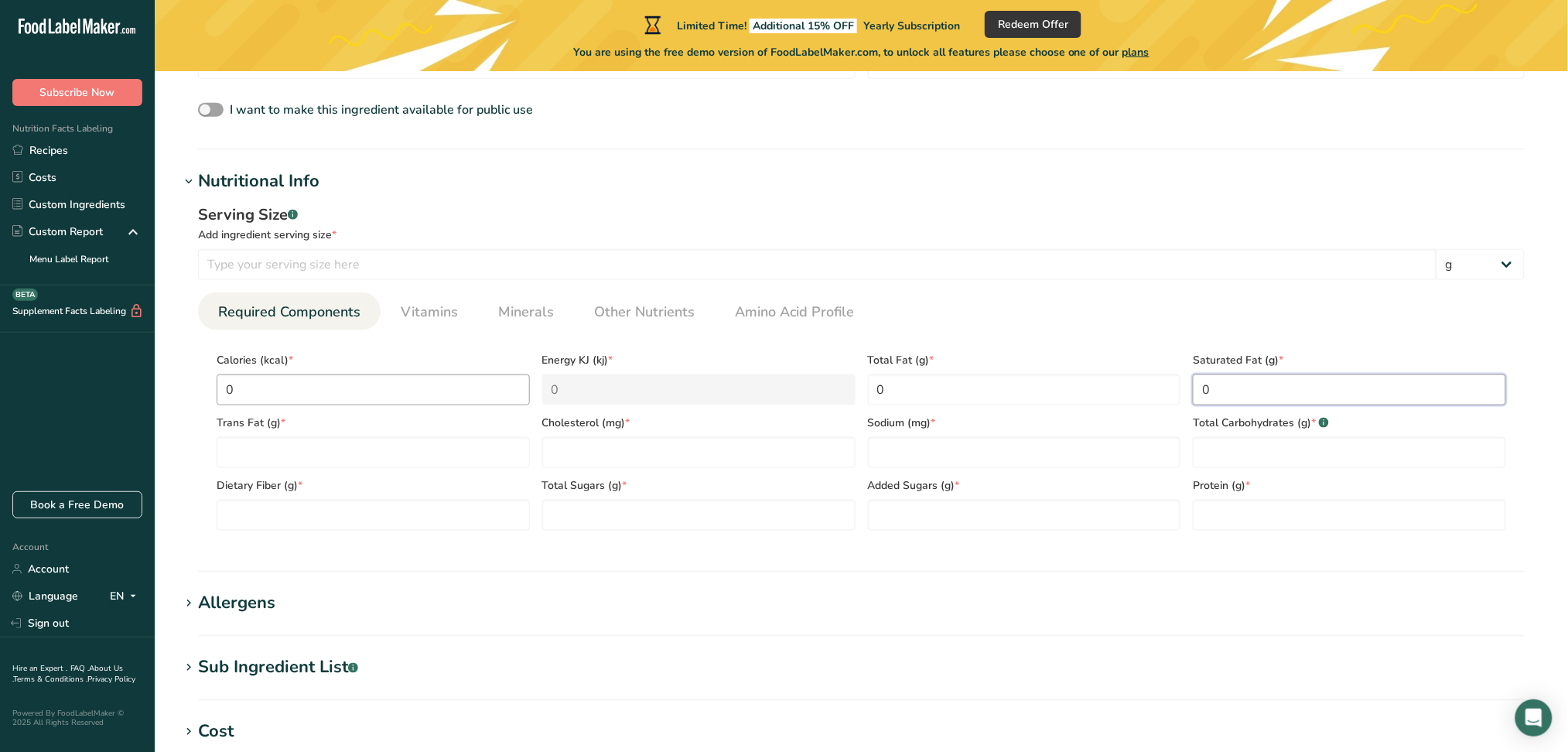 type on "0" 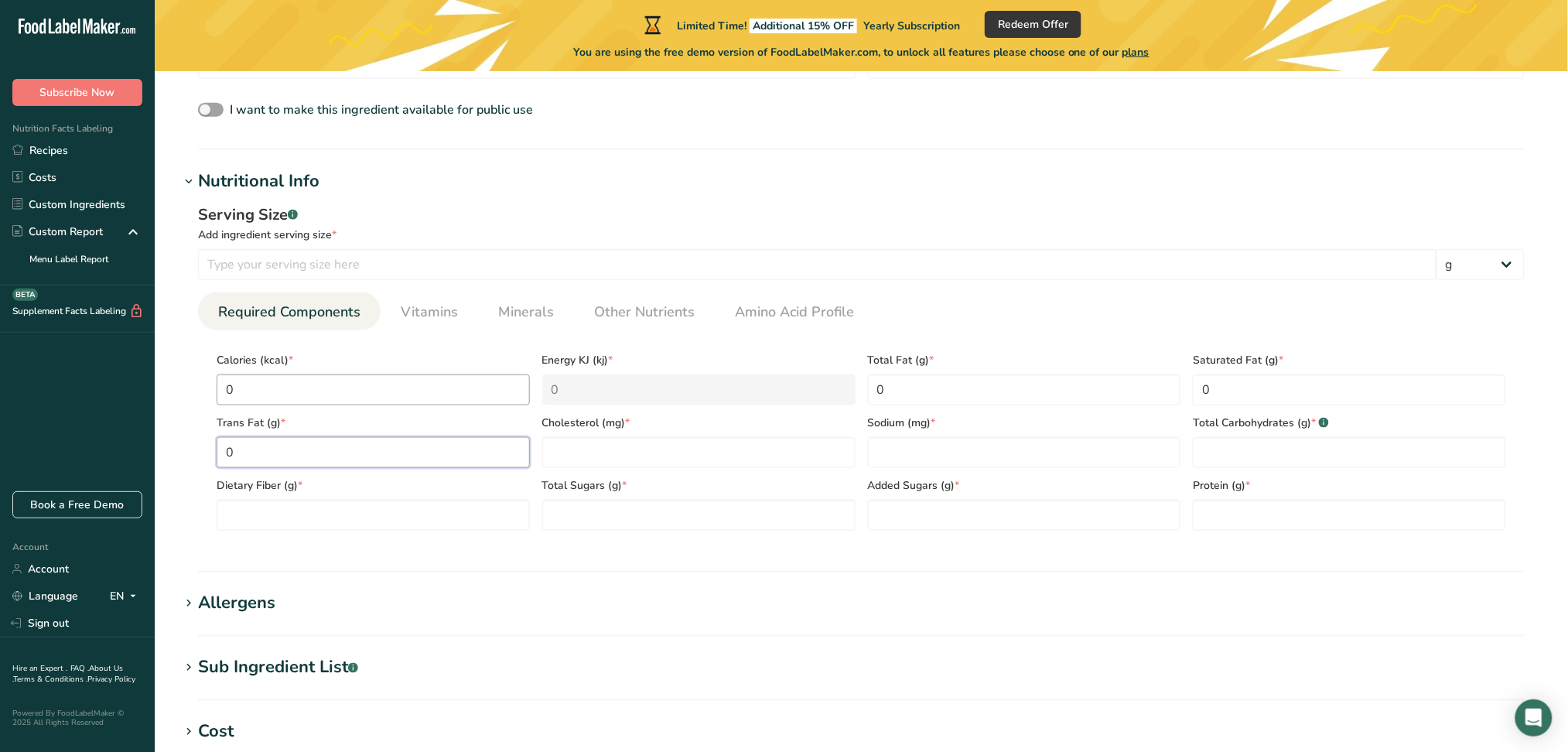 type on "0" 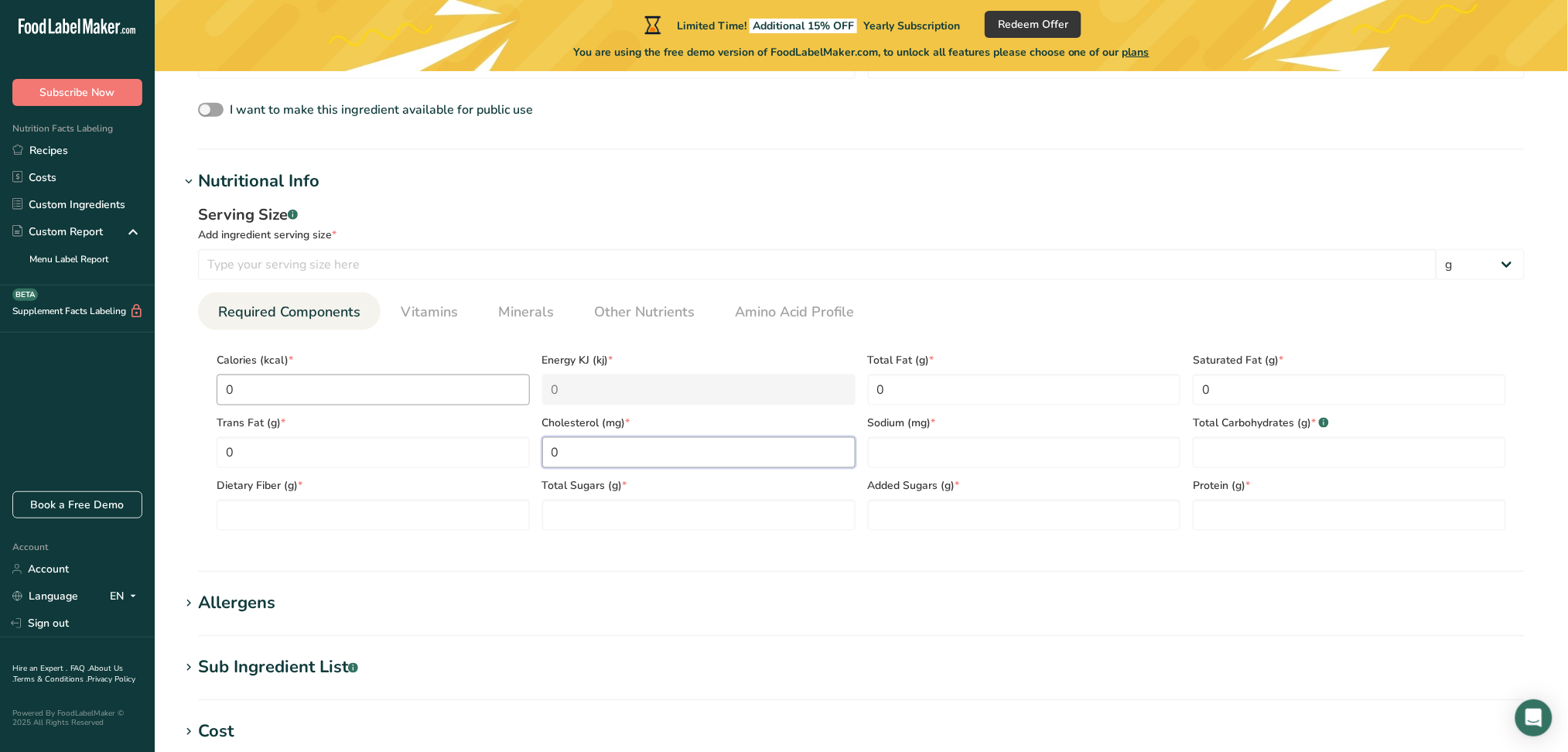 type on "0" 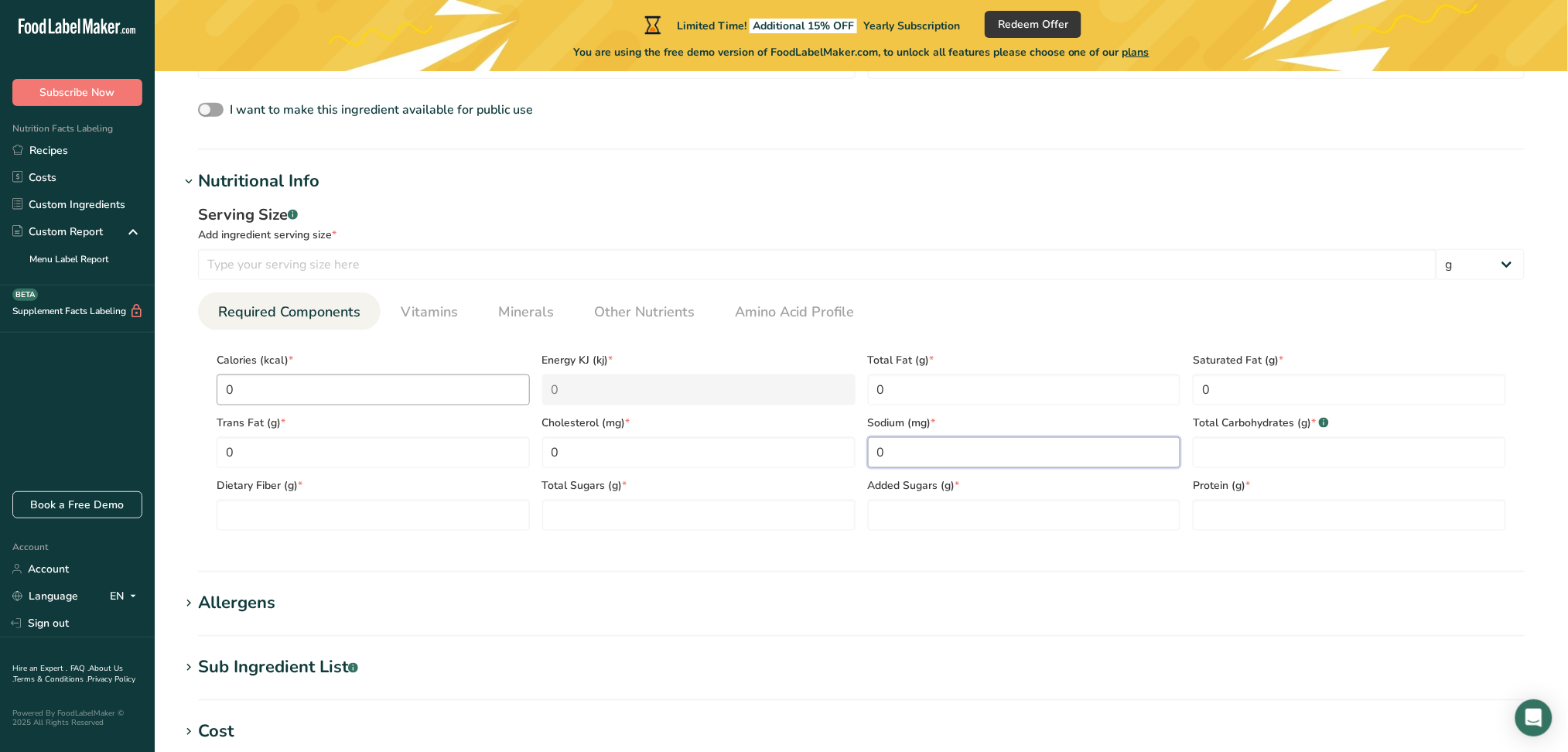 type on "0" 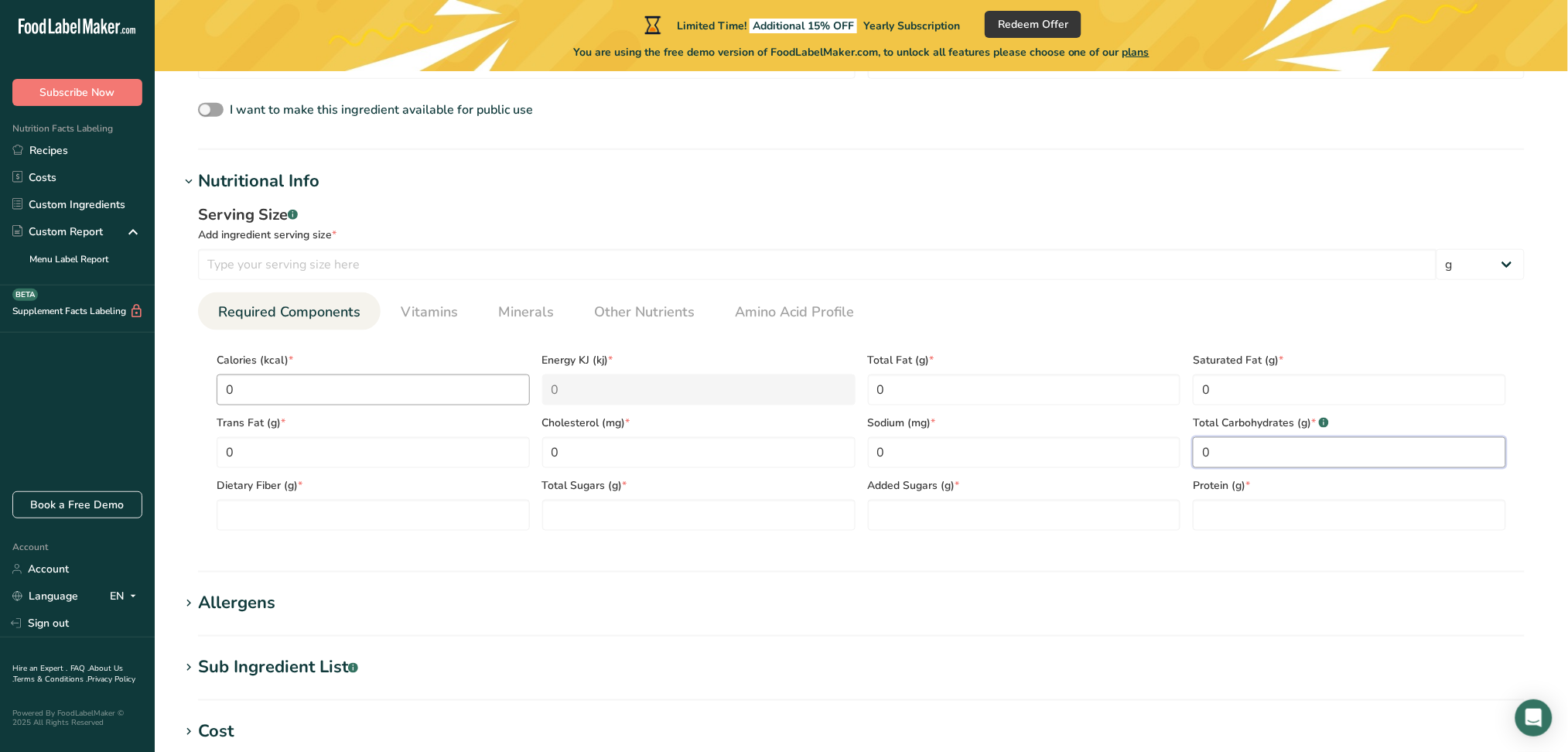 type on "0" 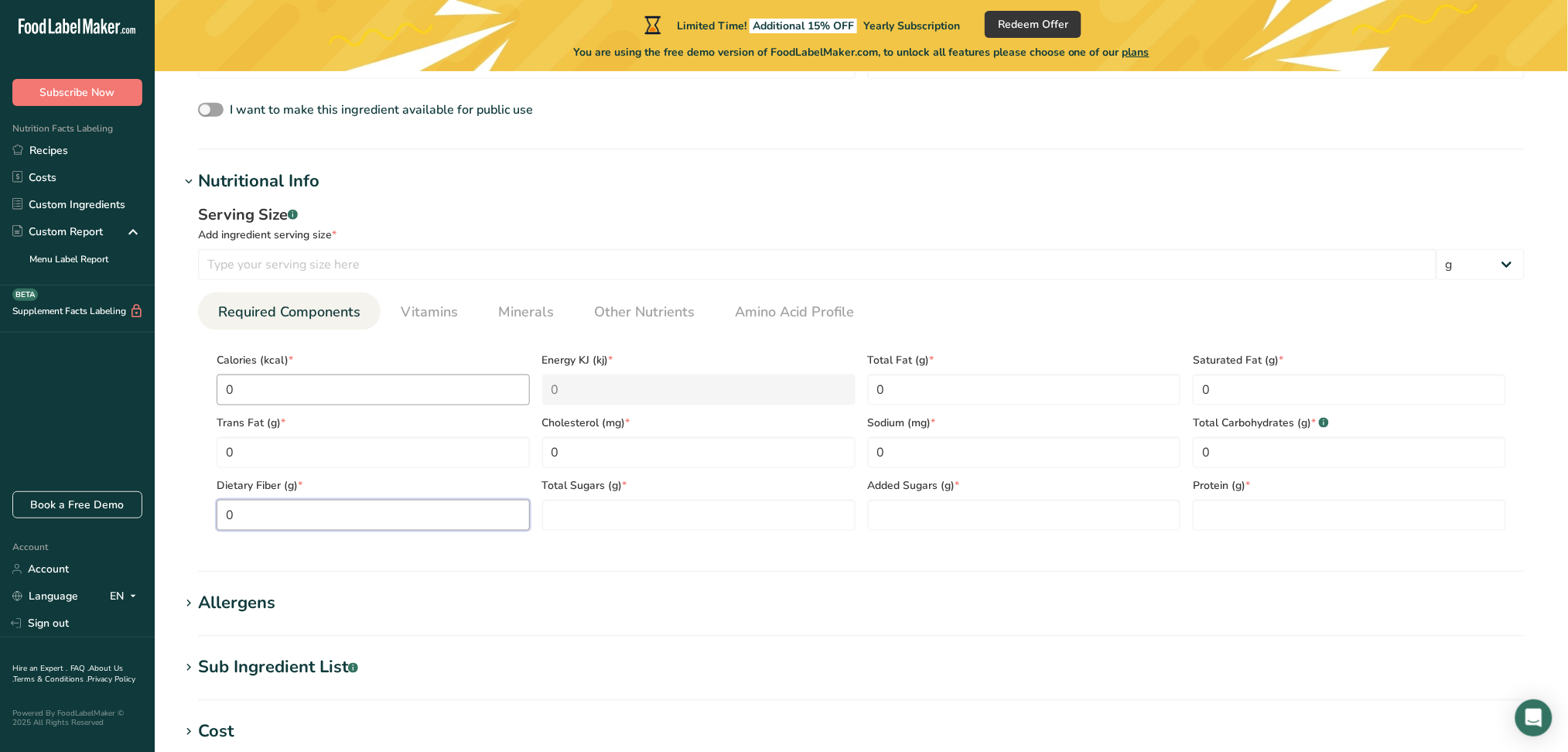type on "0" 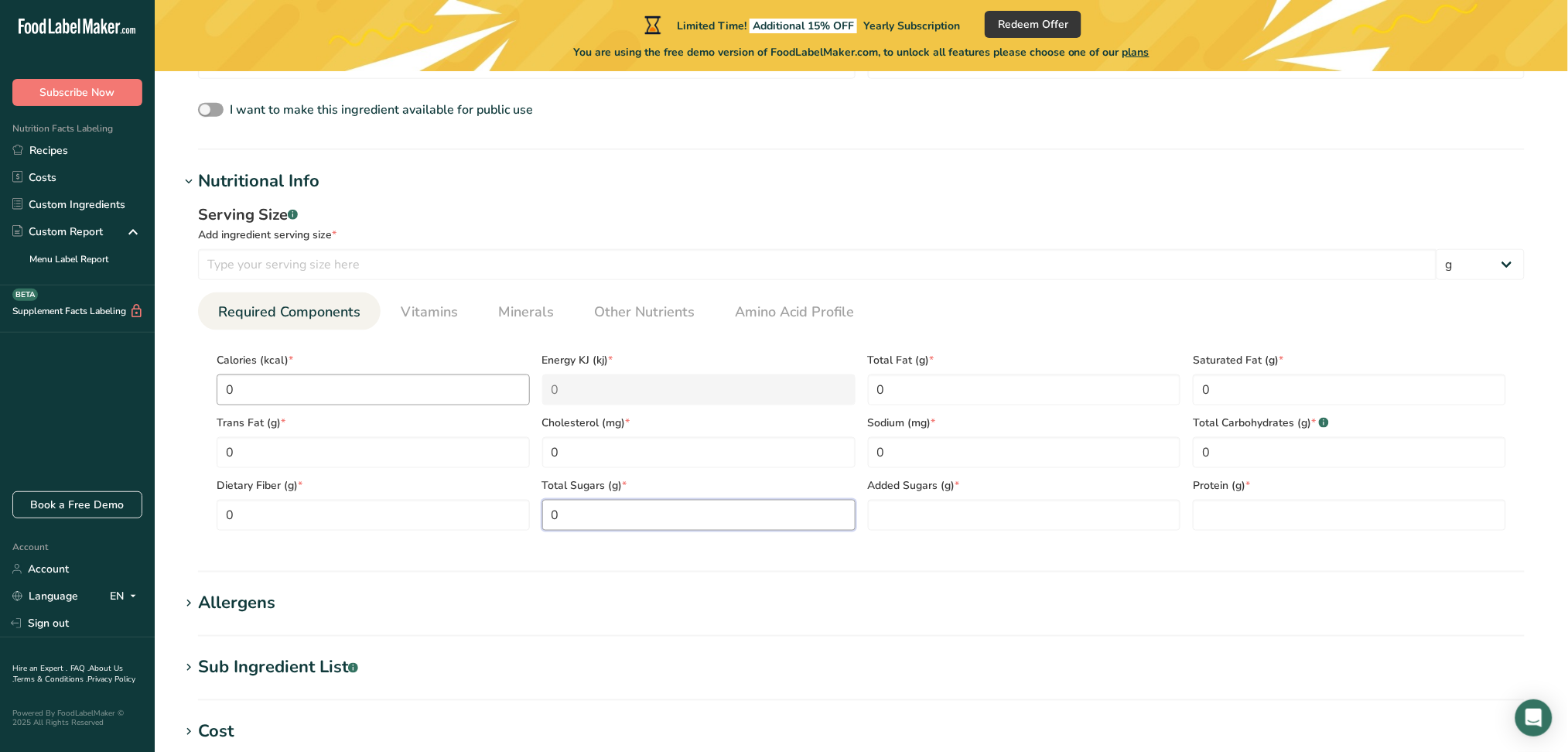 type on "0" 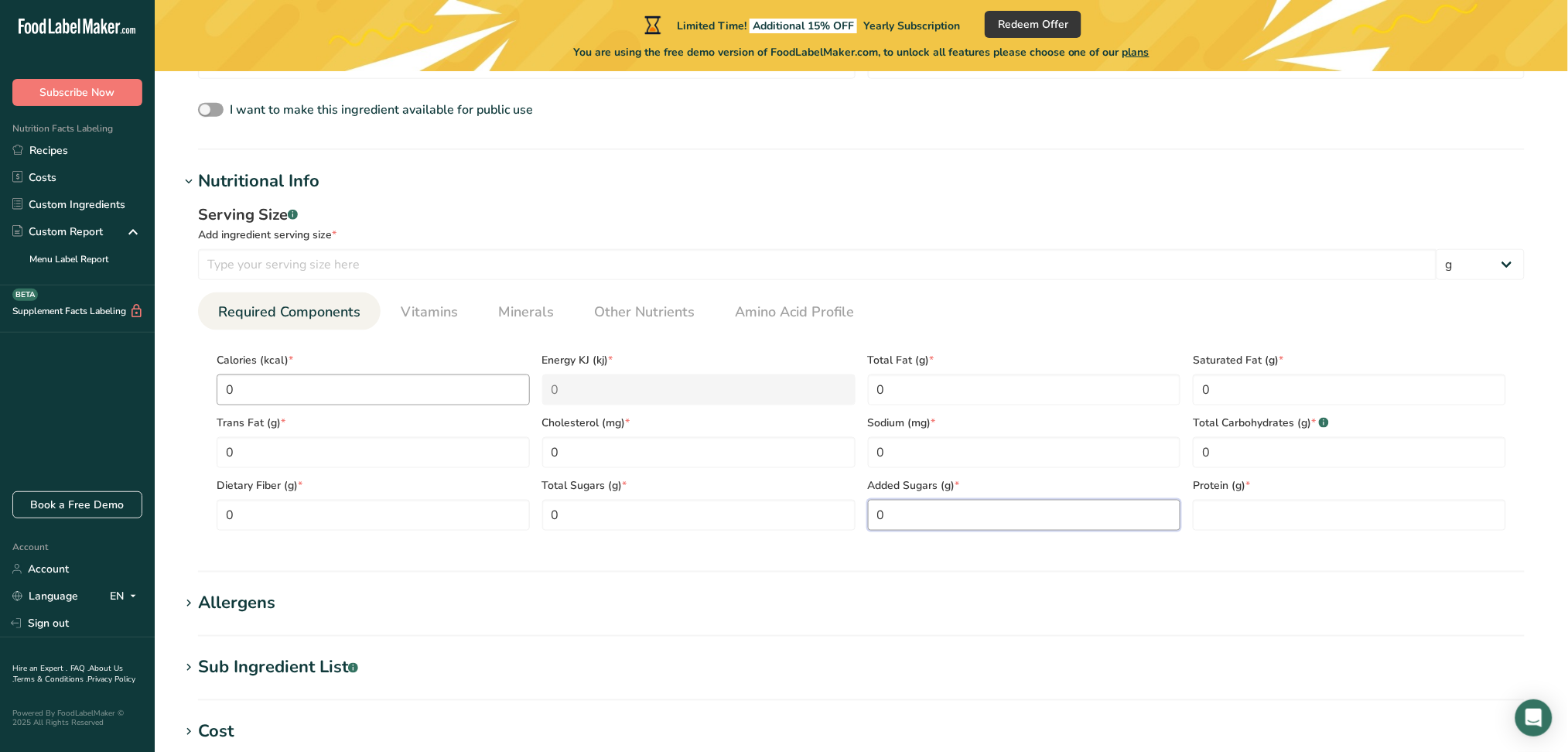 type on "0" 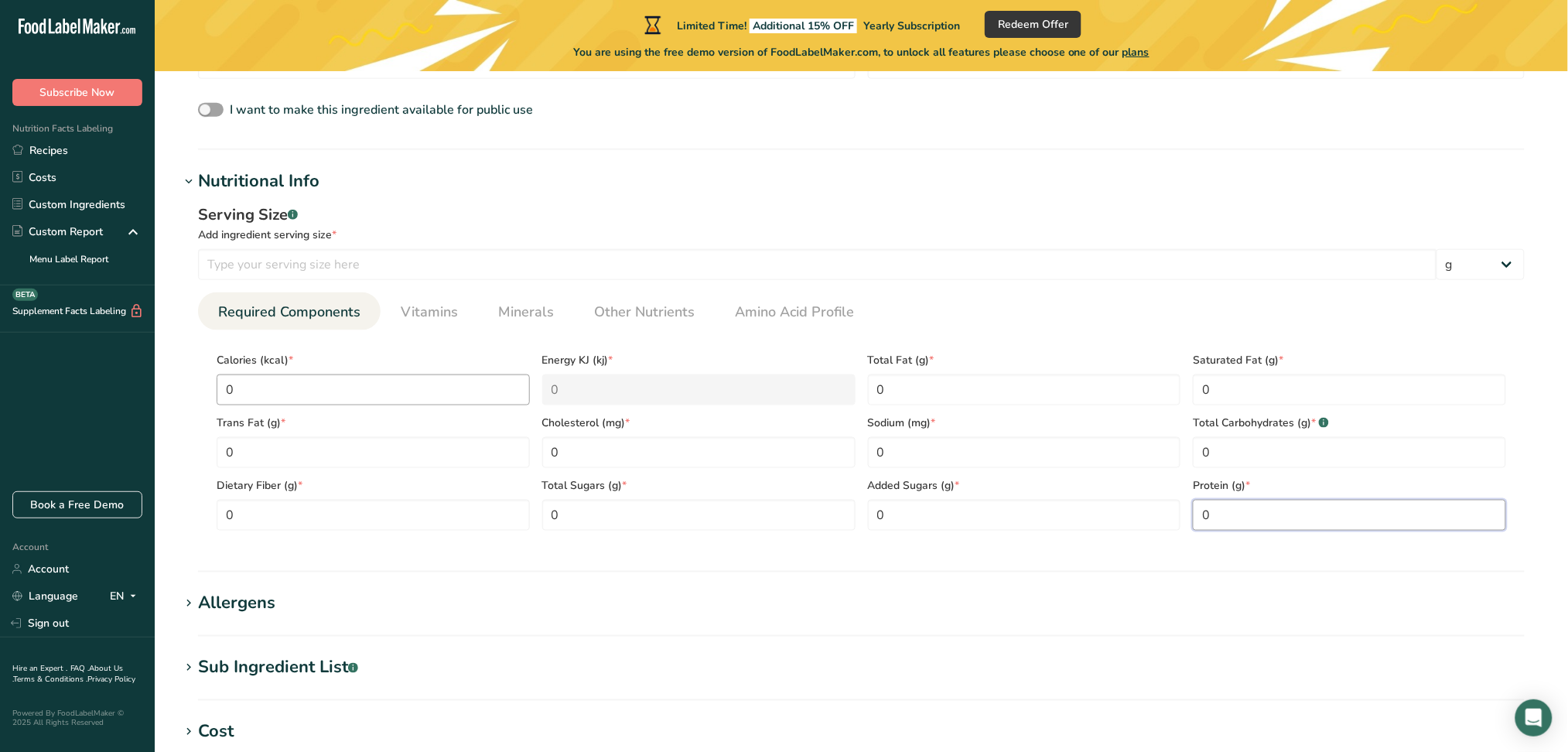 type on "0" 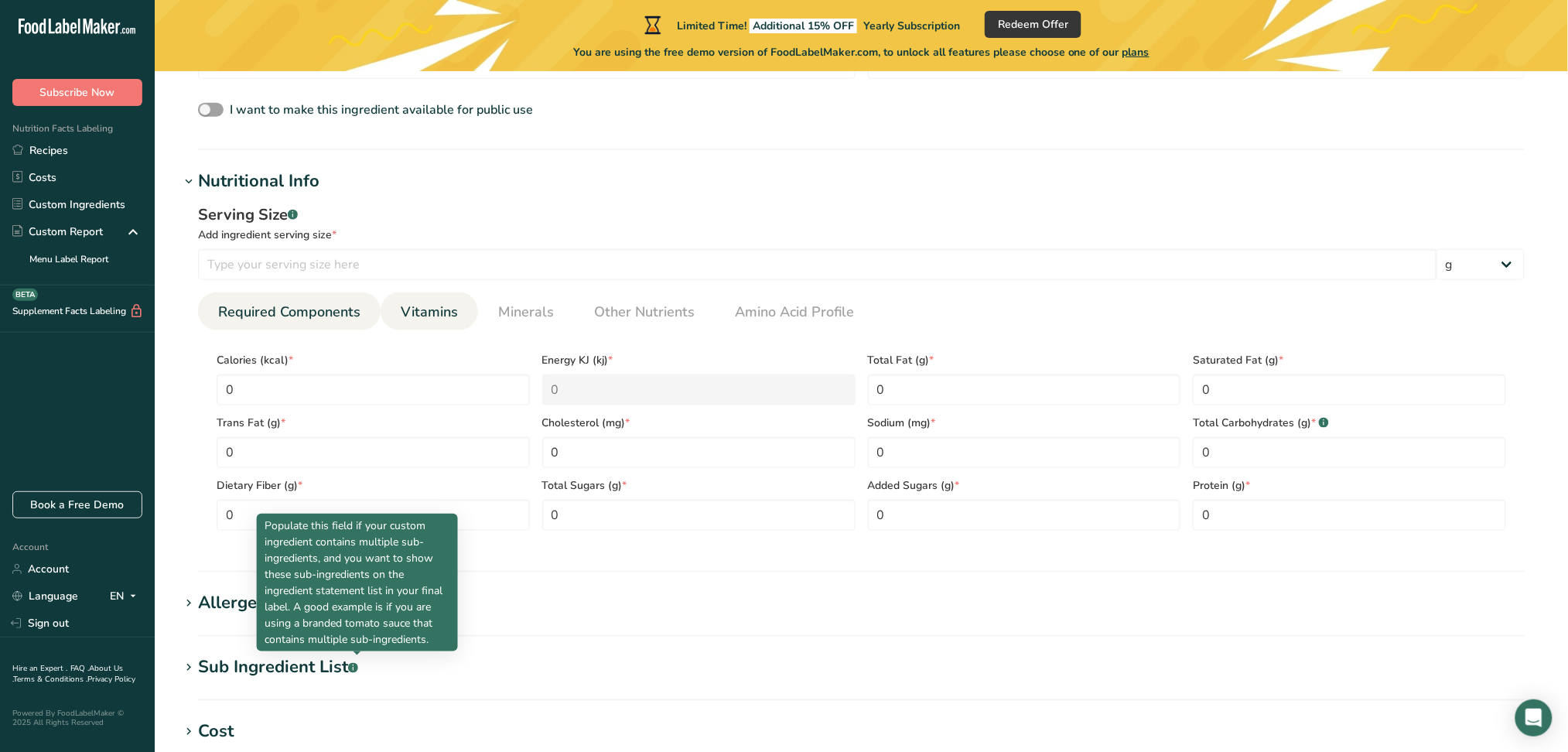 click on "Vitamins" at bounding box center [429, 312] 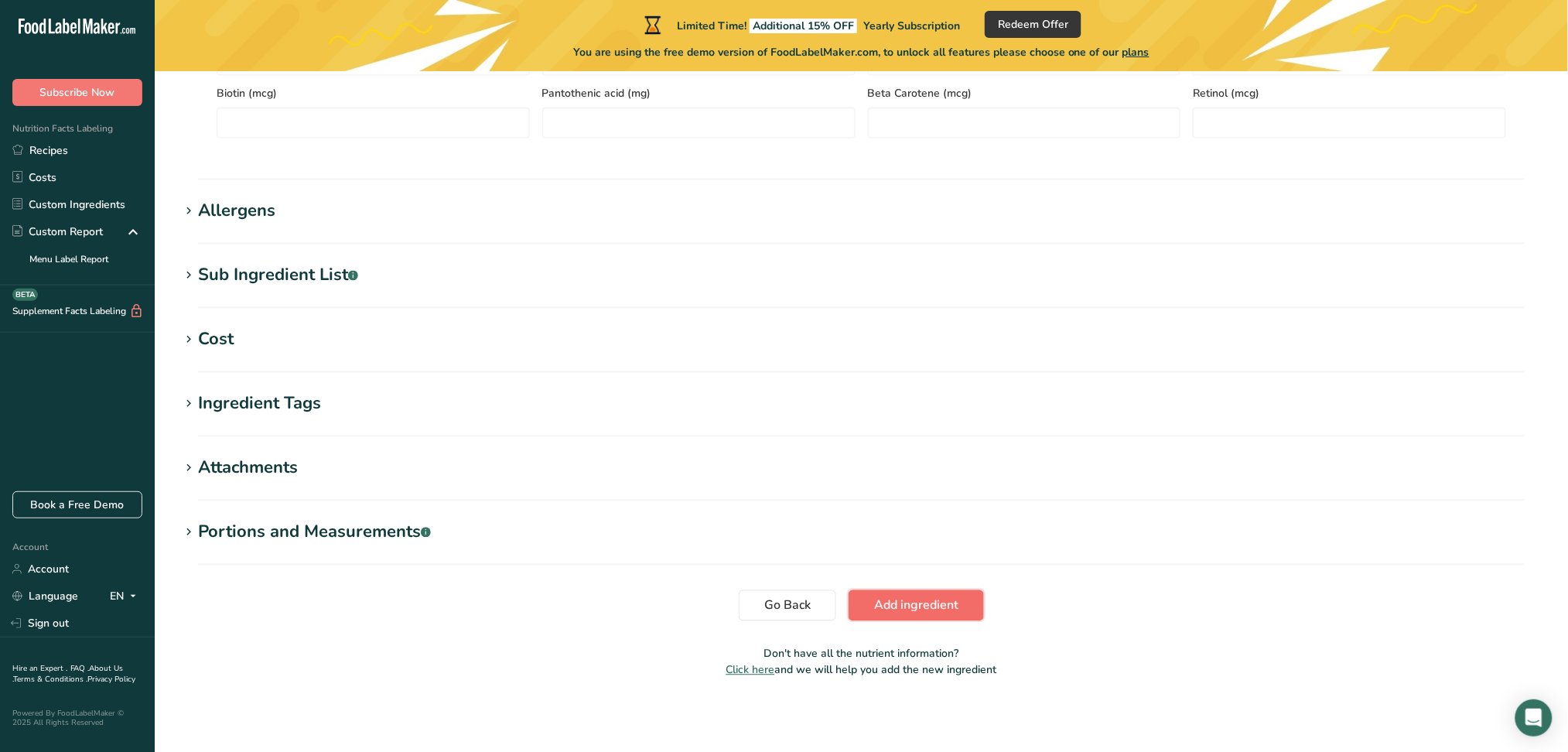 click on "Add ingredient" at bounding box center [916, 606] 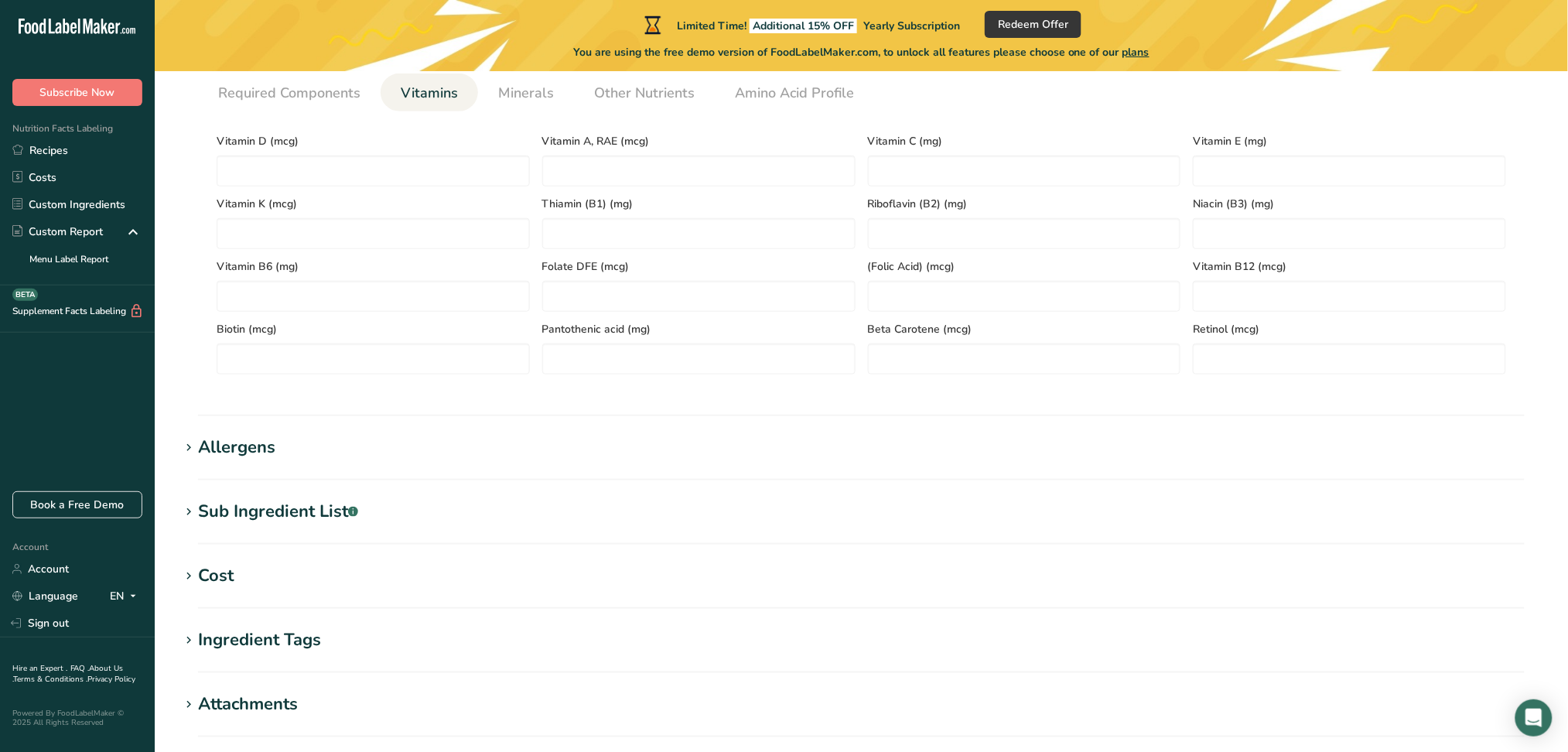 scroll, scrollTop: 0, scrollLeft: 0, axis: both 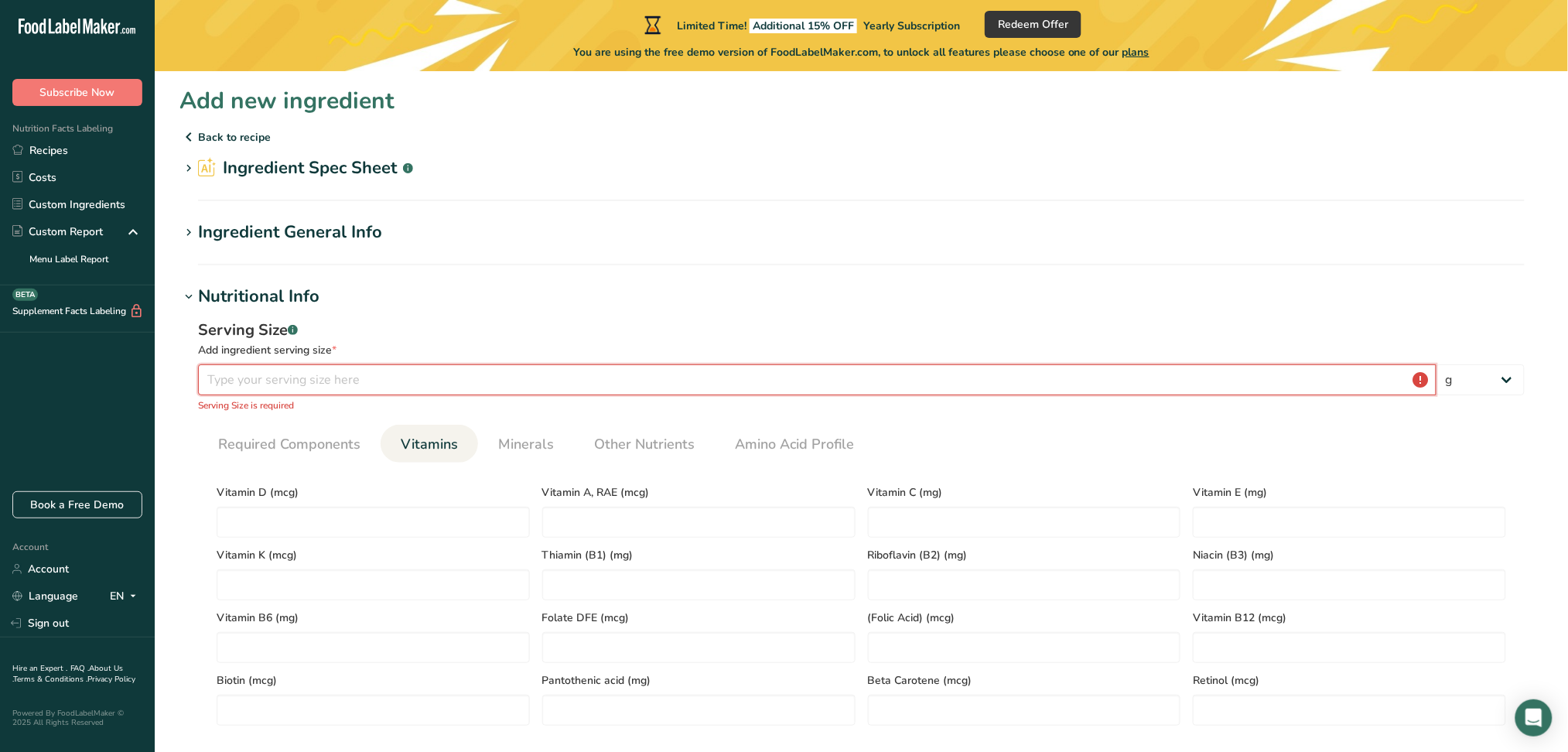 click at bounding box center [817, 380] 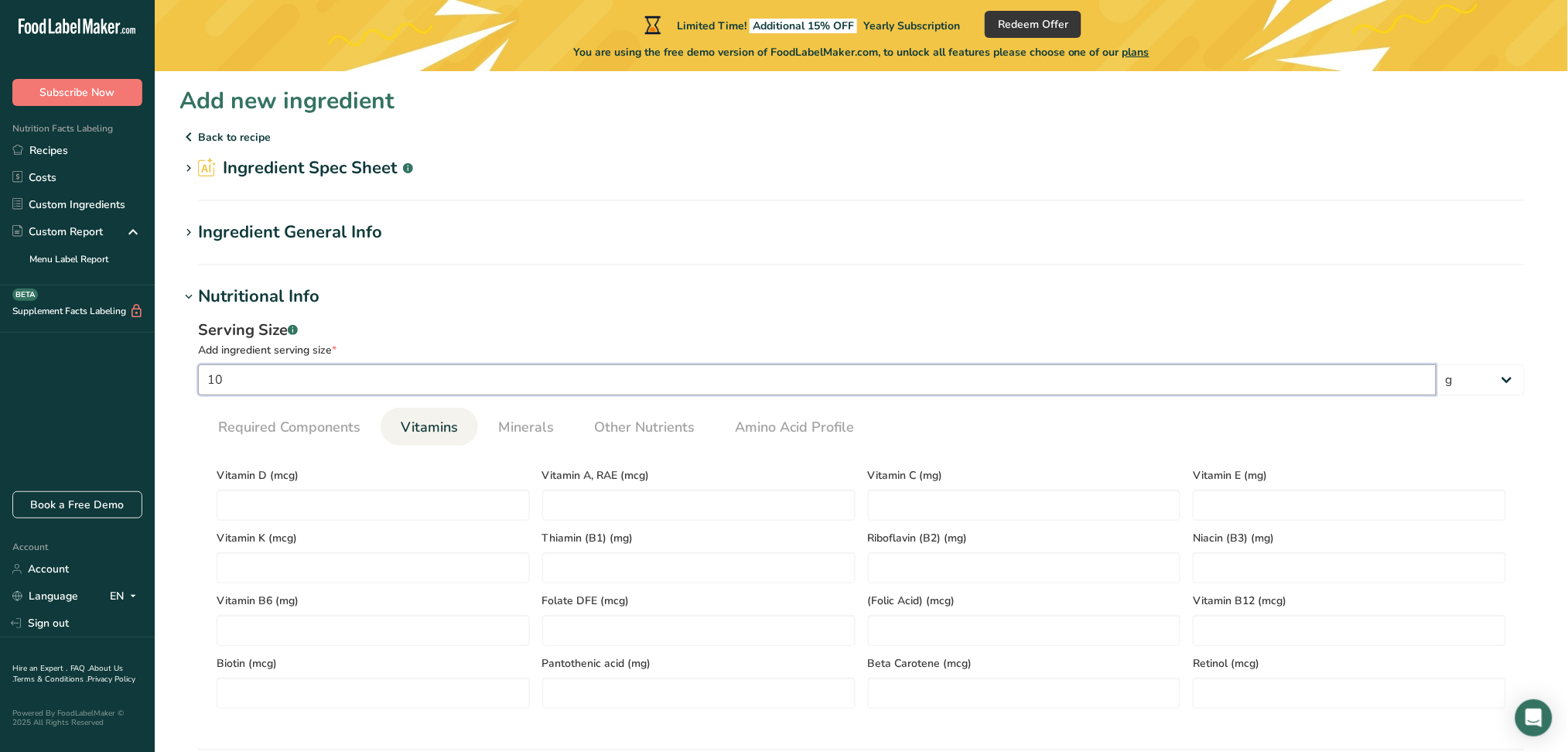 type on "1" 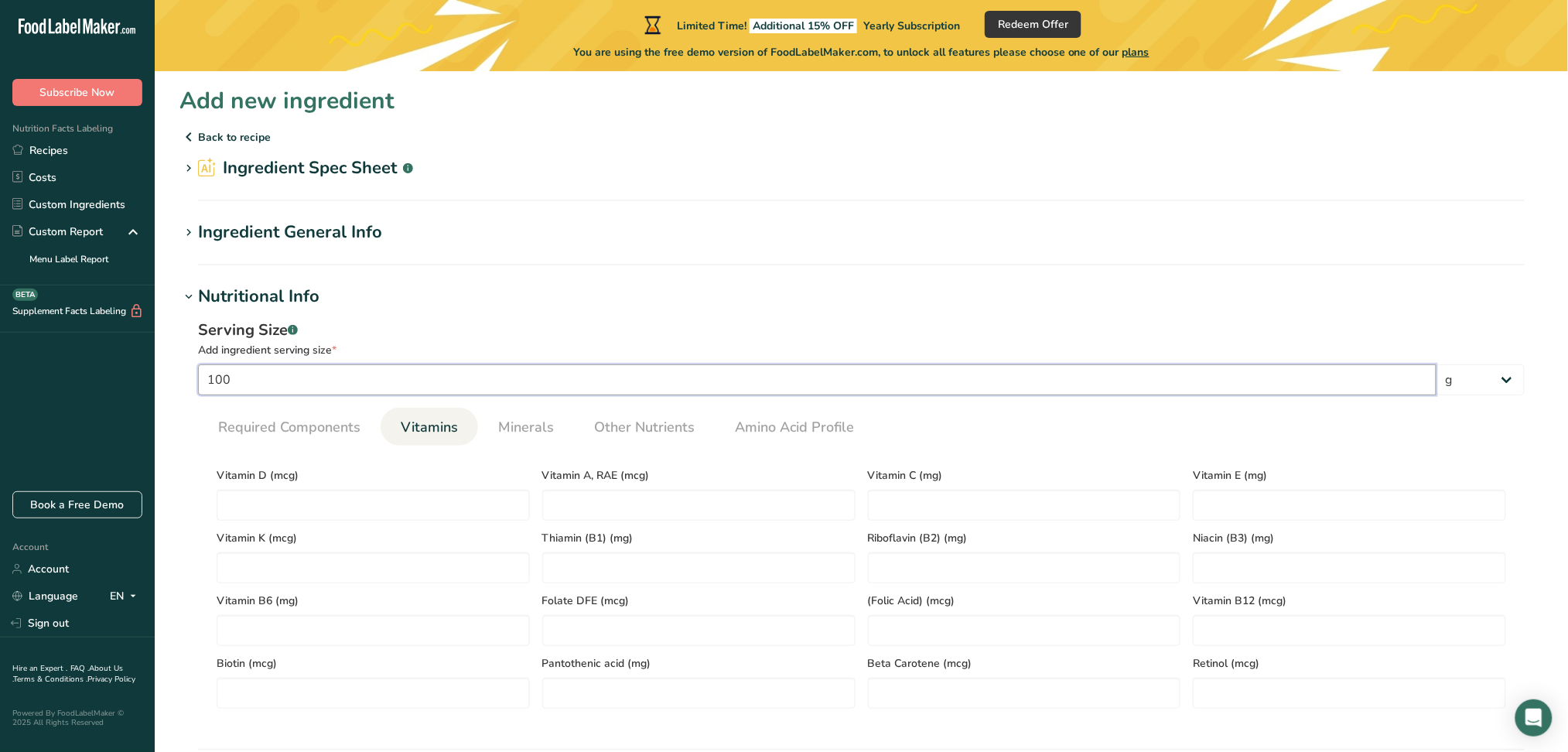 type on "100" 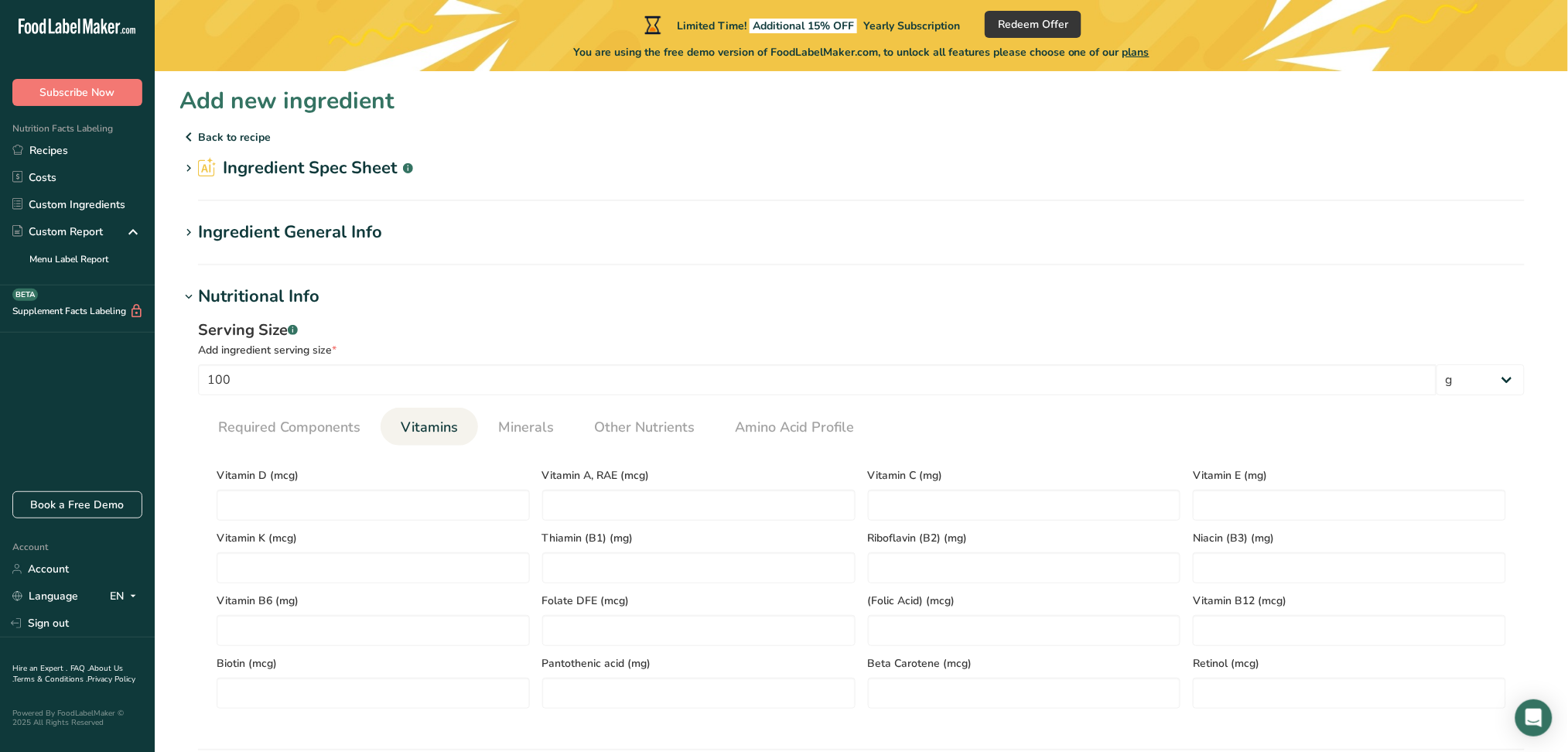 click on "Serving Size
.a-a{fill:#347362;}.b-a{fill:#fff;}" at bounding box center [861, 330] 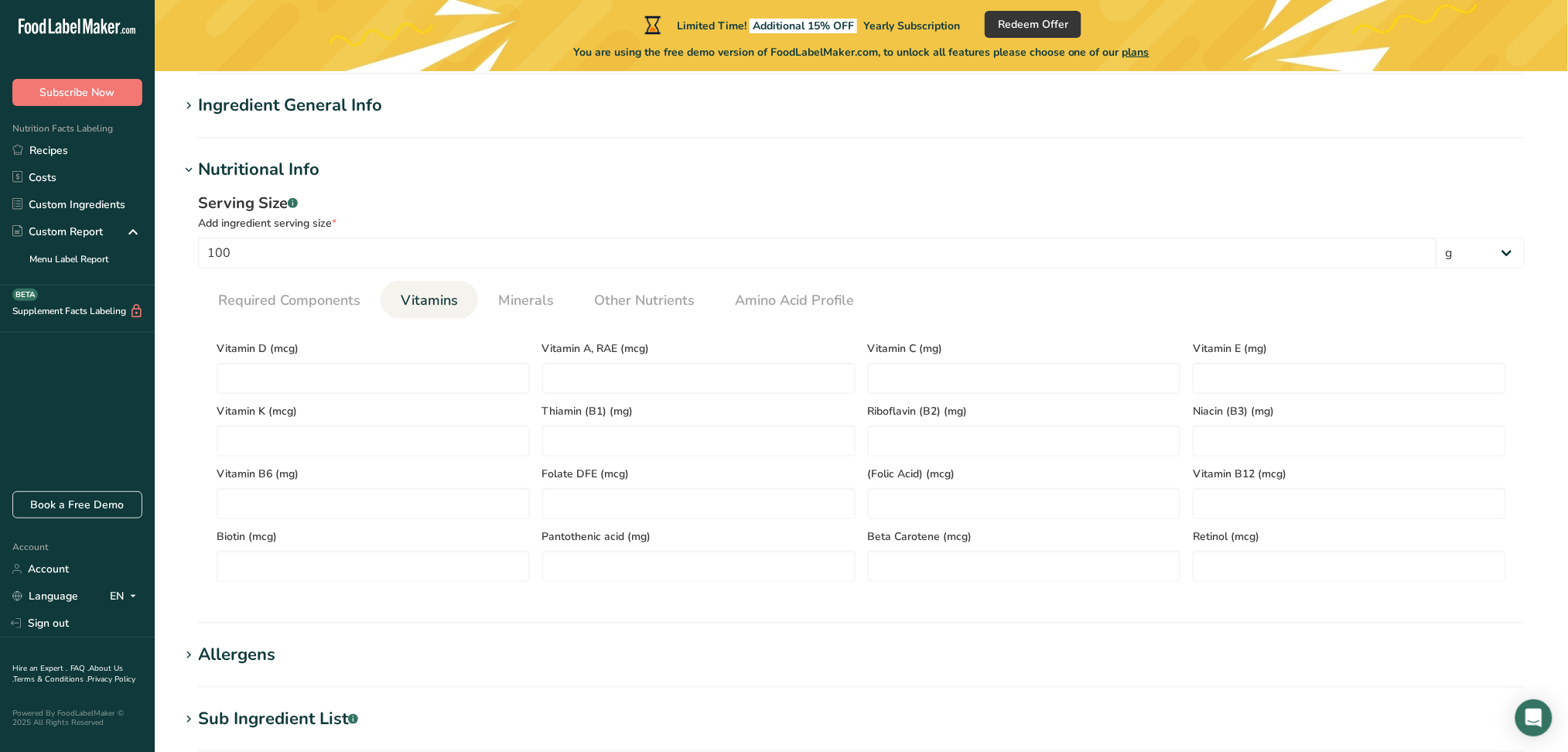 scroll, scrollTop: 570, scrollLeft: 0, axis: vertical 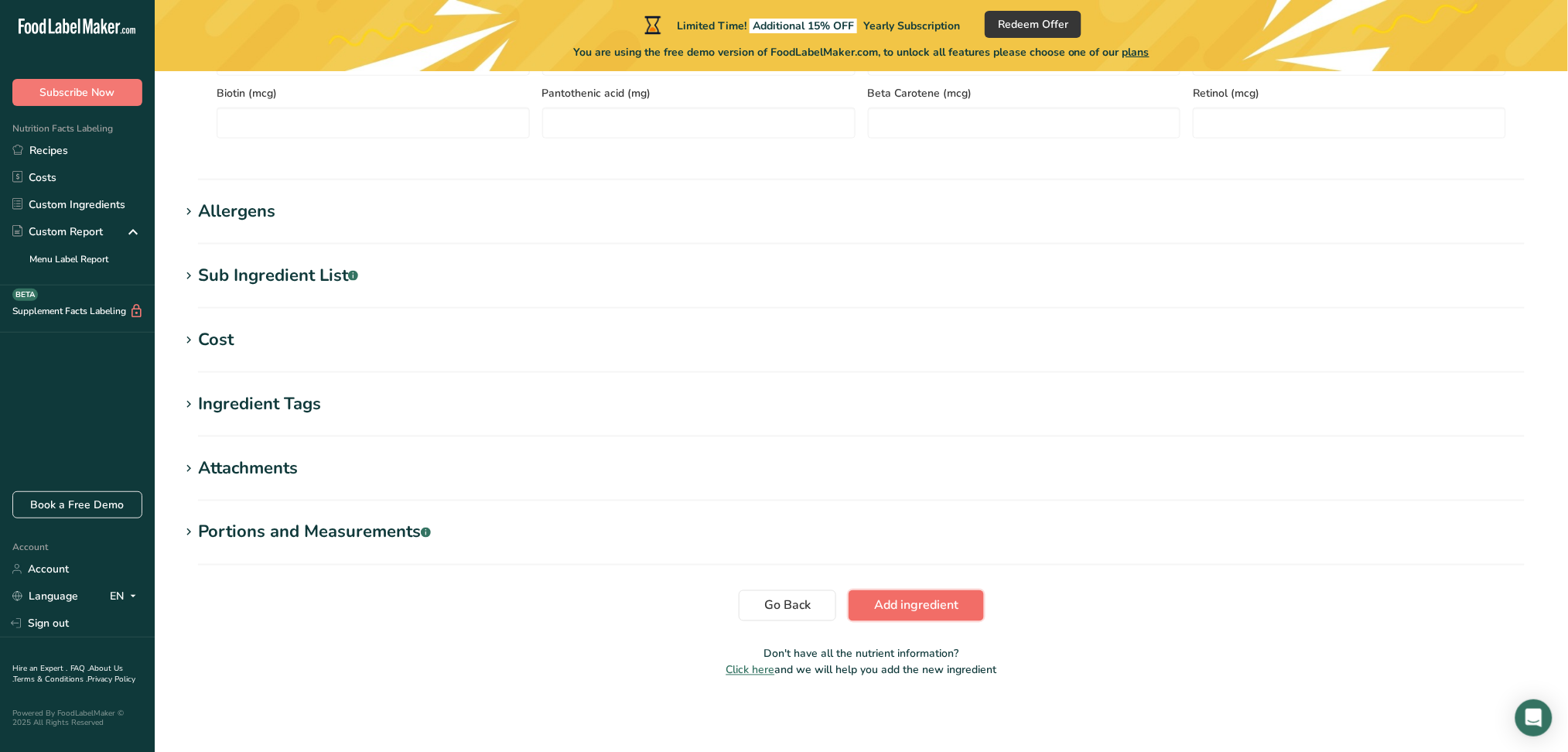 click on "Add ingredient" at bounding box center (916, 606) 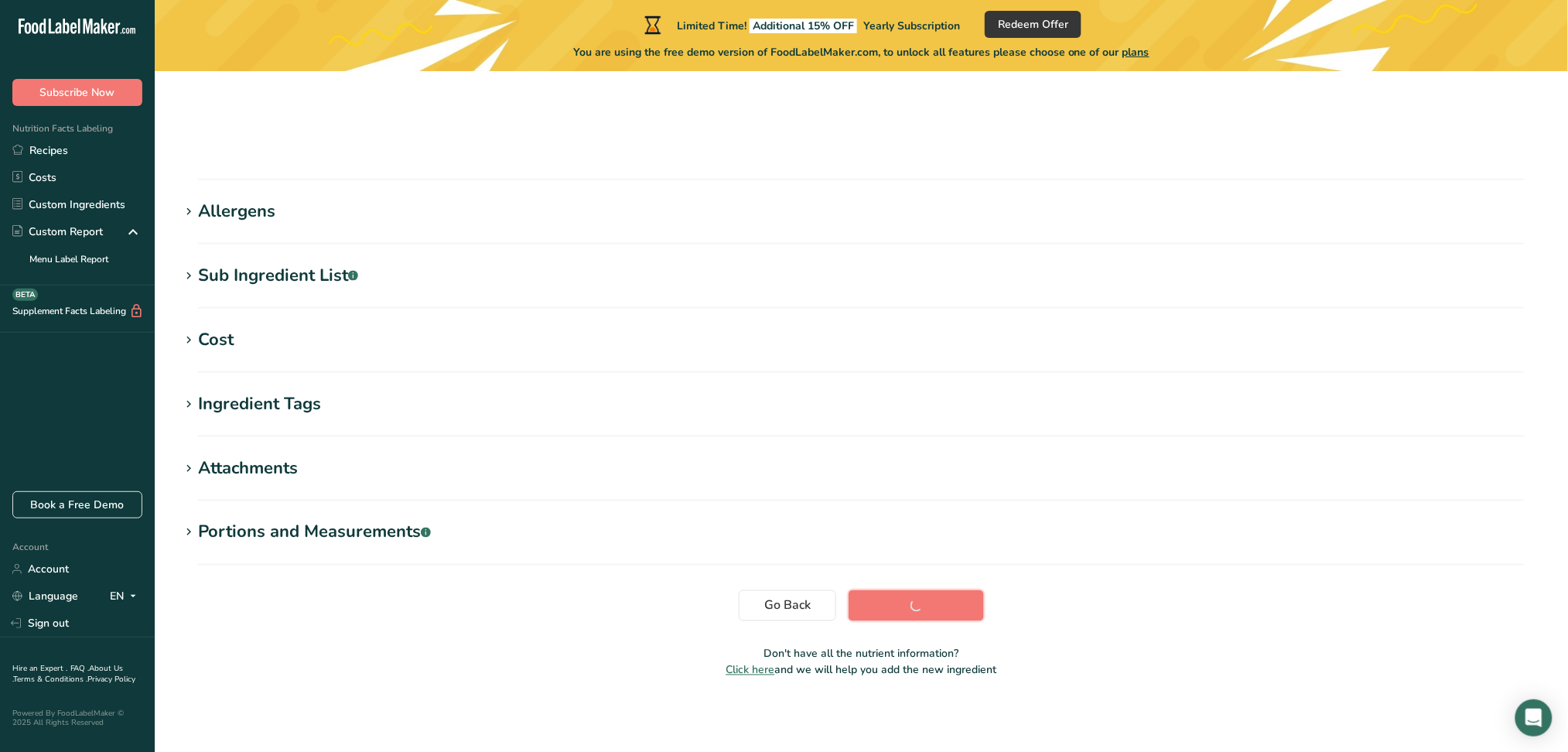 scroll, scrollTop: 149, scrollLeft: 0, axis: vertical 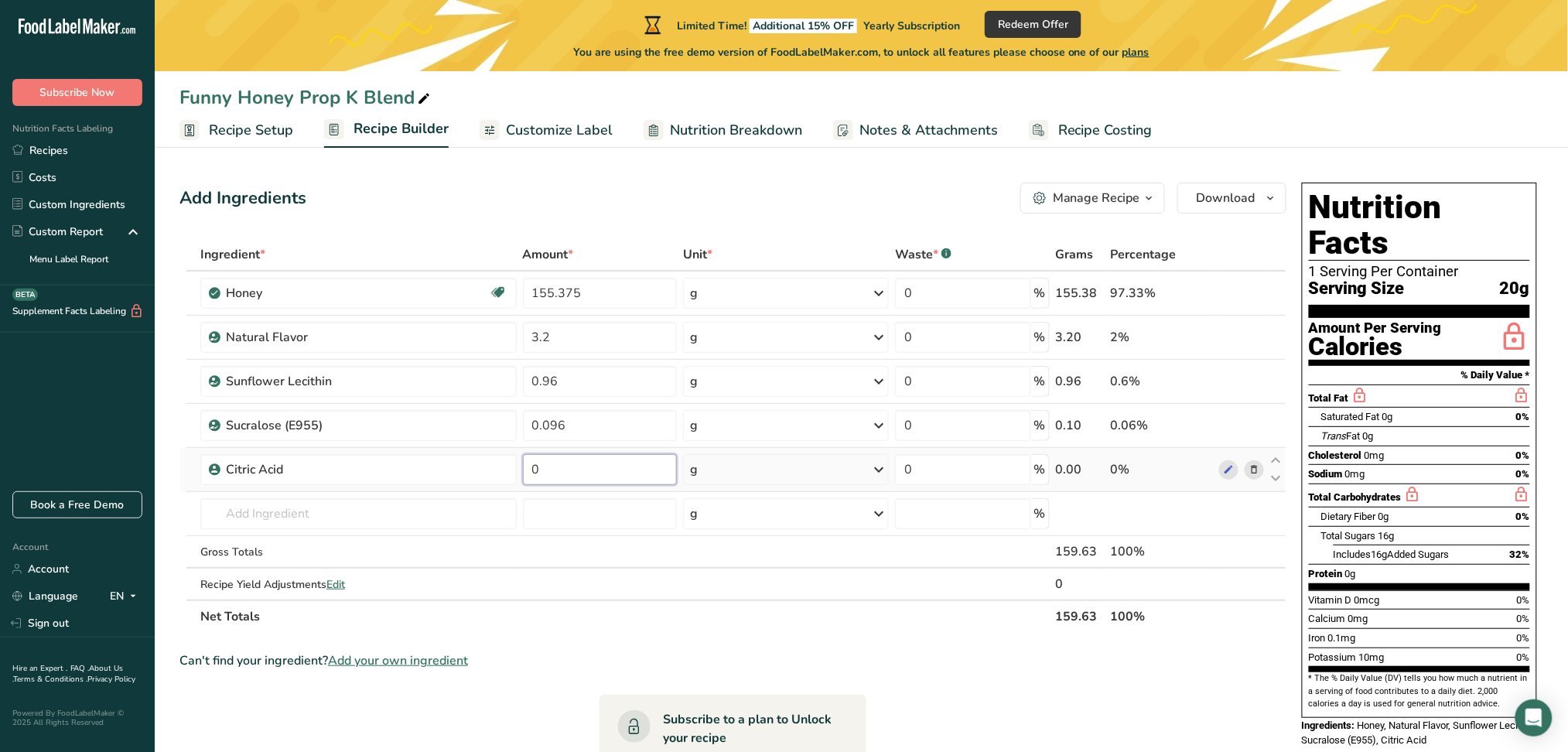click on "0" at bounding box center [600, 470] 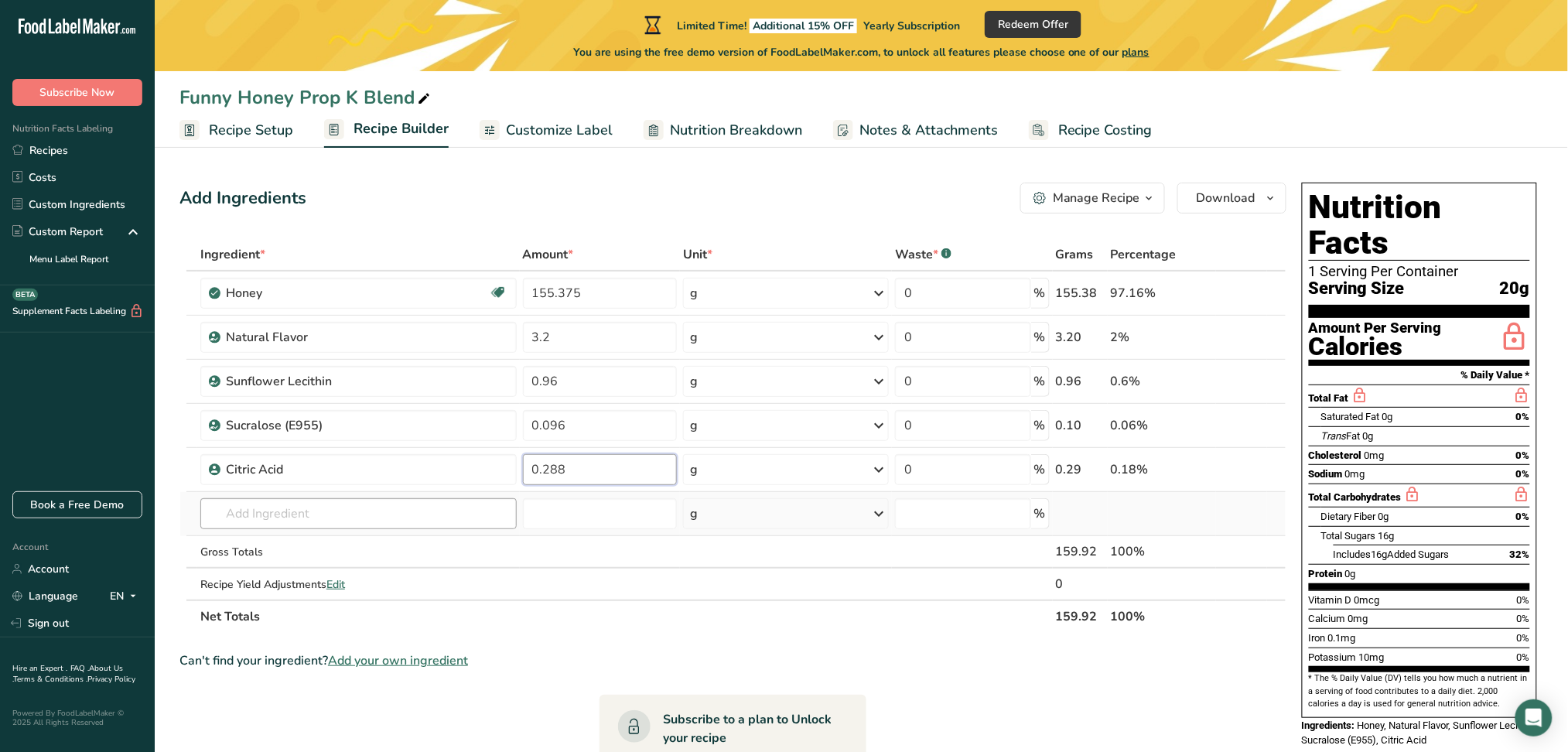 type on "0.288" 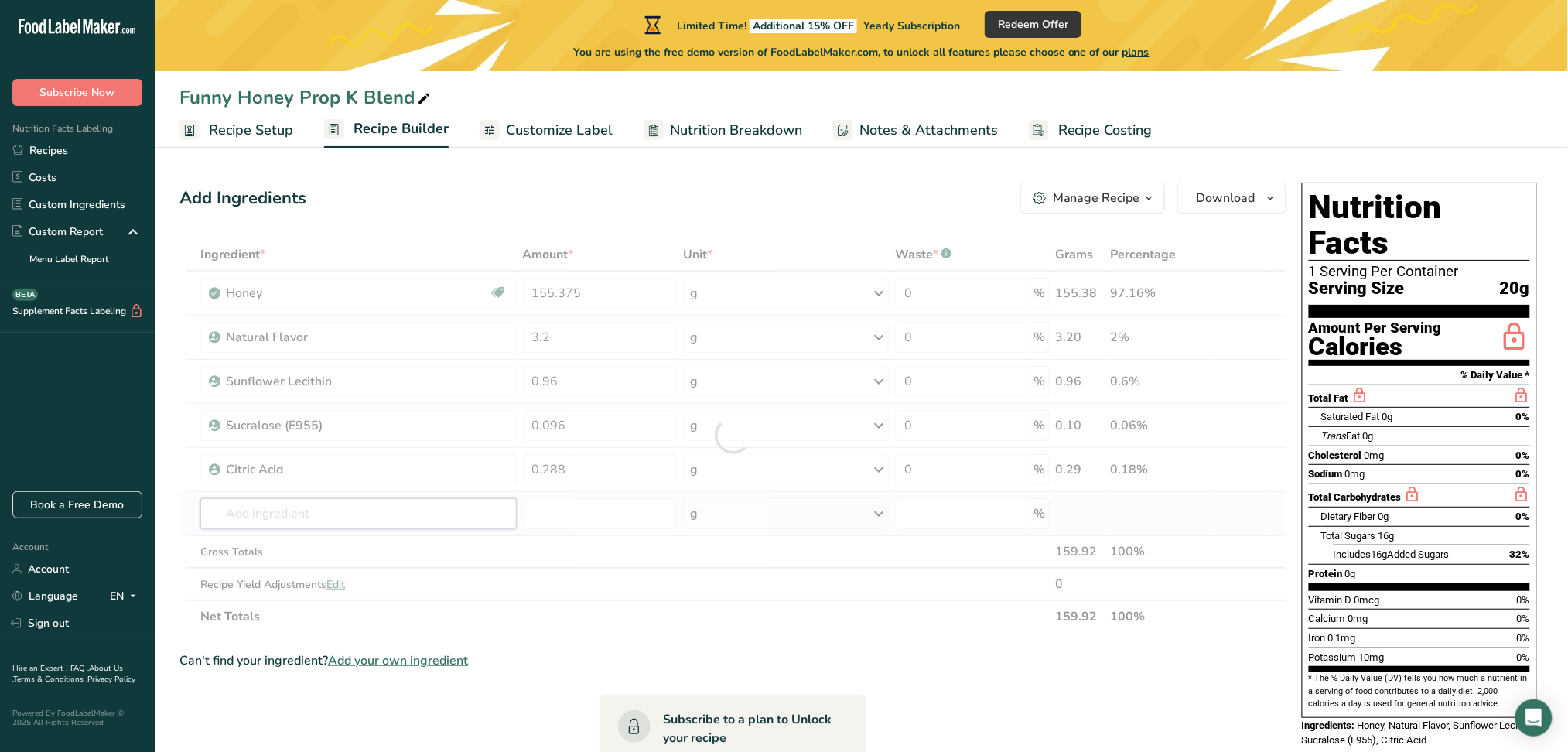 click on "Grams Percentage Honey Source of Antioxidants Dairy free Gluten free Vegan Vegetarian Soy free g Portions 1 tbsp Weight Units g kg mg See more Volume Units l Volume units require a density conversion. If you know your ingredient's density enter it below. Otherwise, click on "RIA" our AI Regulatory bot - she will be able to help you lb/ft3 g/cm3 Confirm mL lb/ft3" at bounding box center (733, 436) 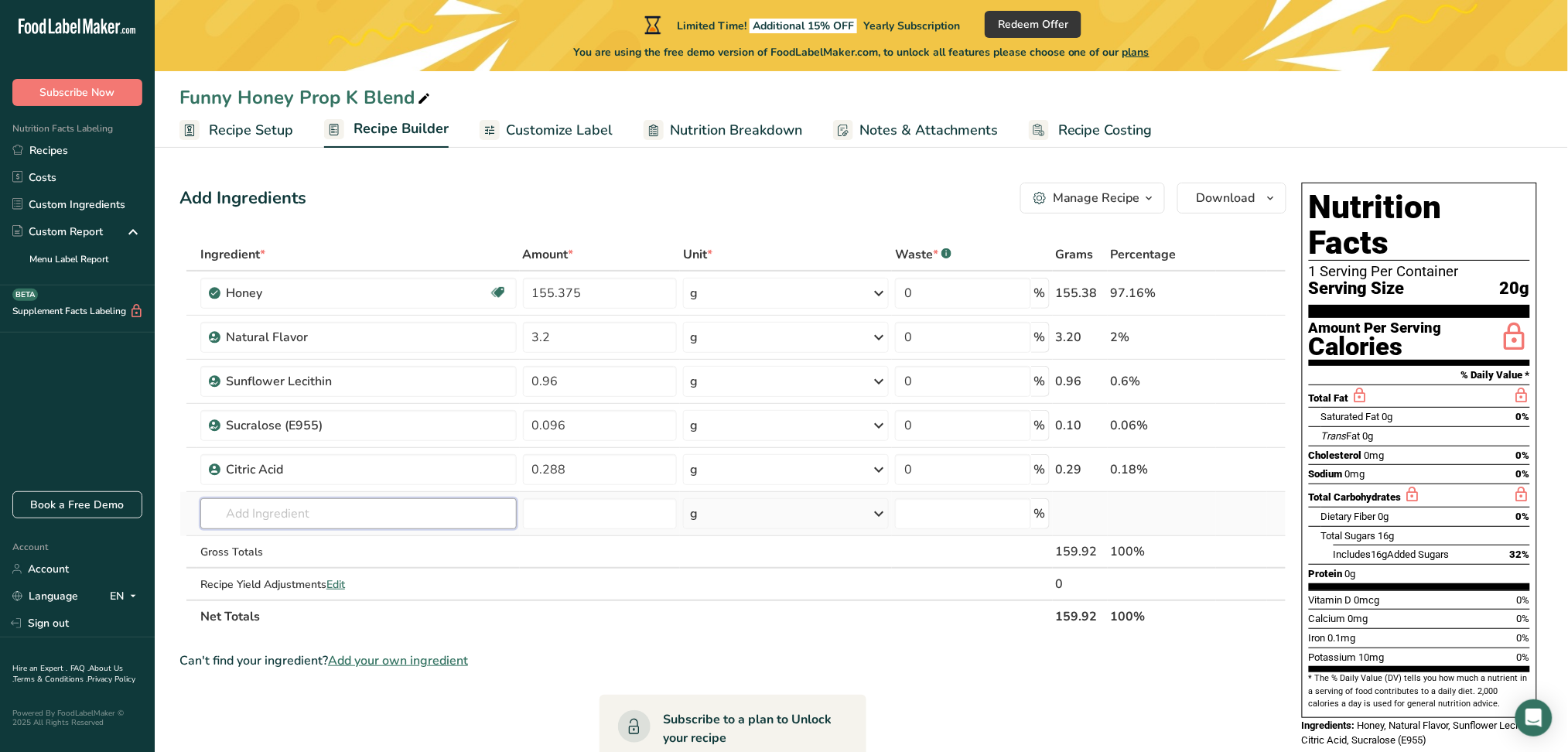 click at bounding box center [358, 514] 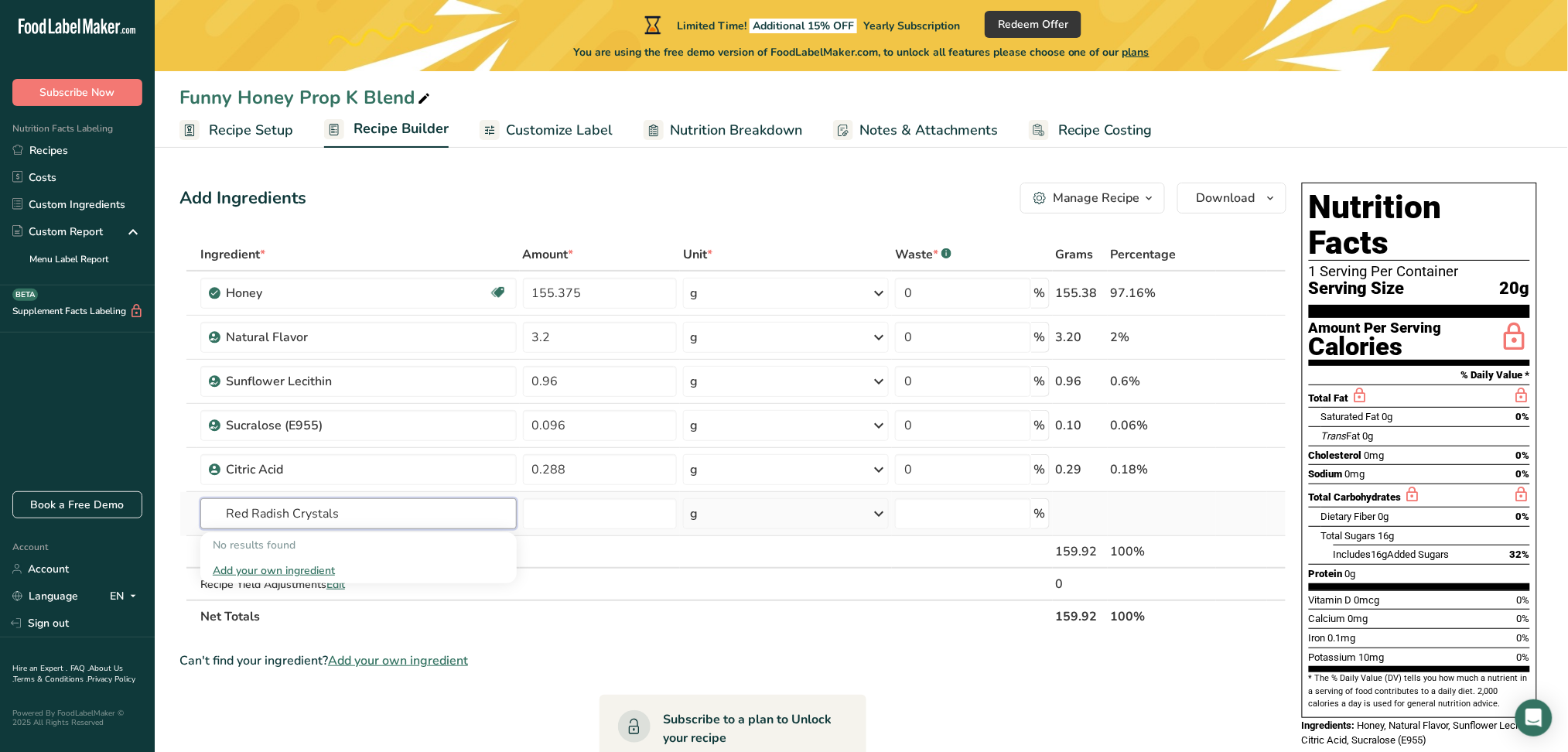 type on "Red Radish Crystals" 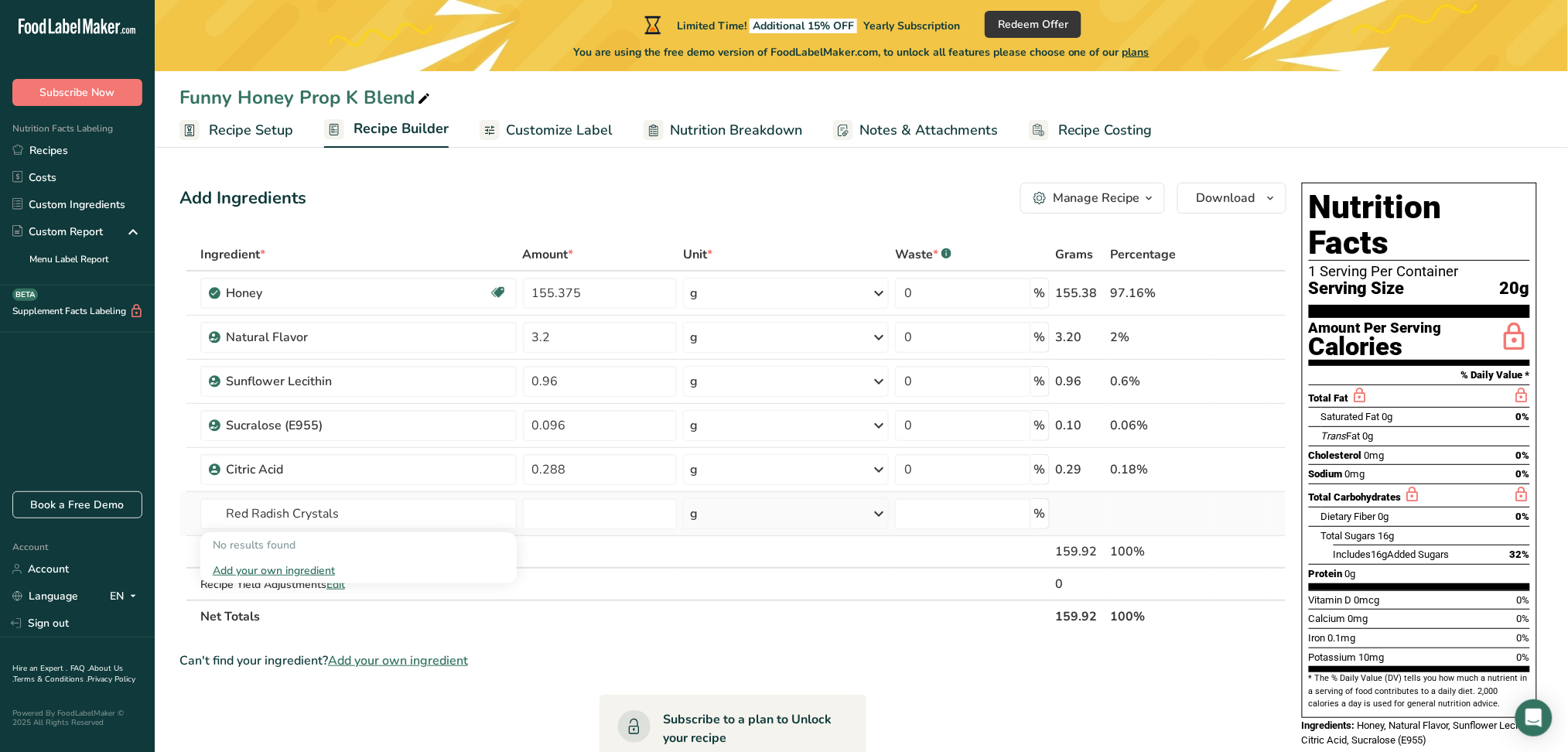 type 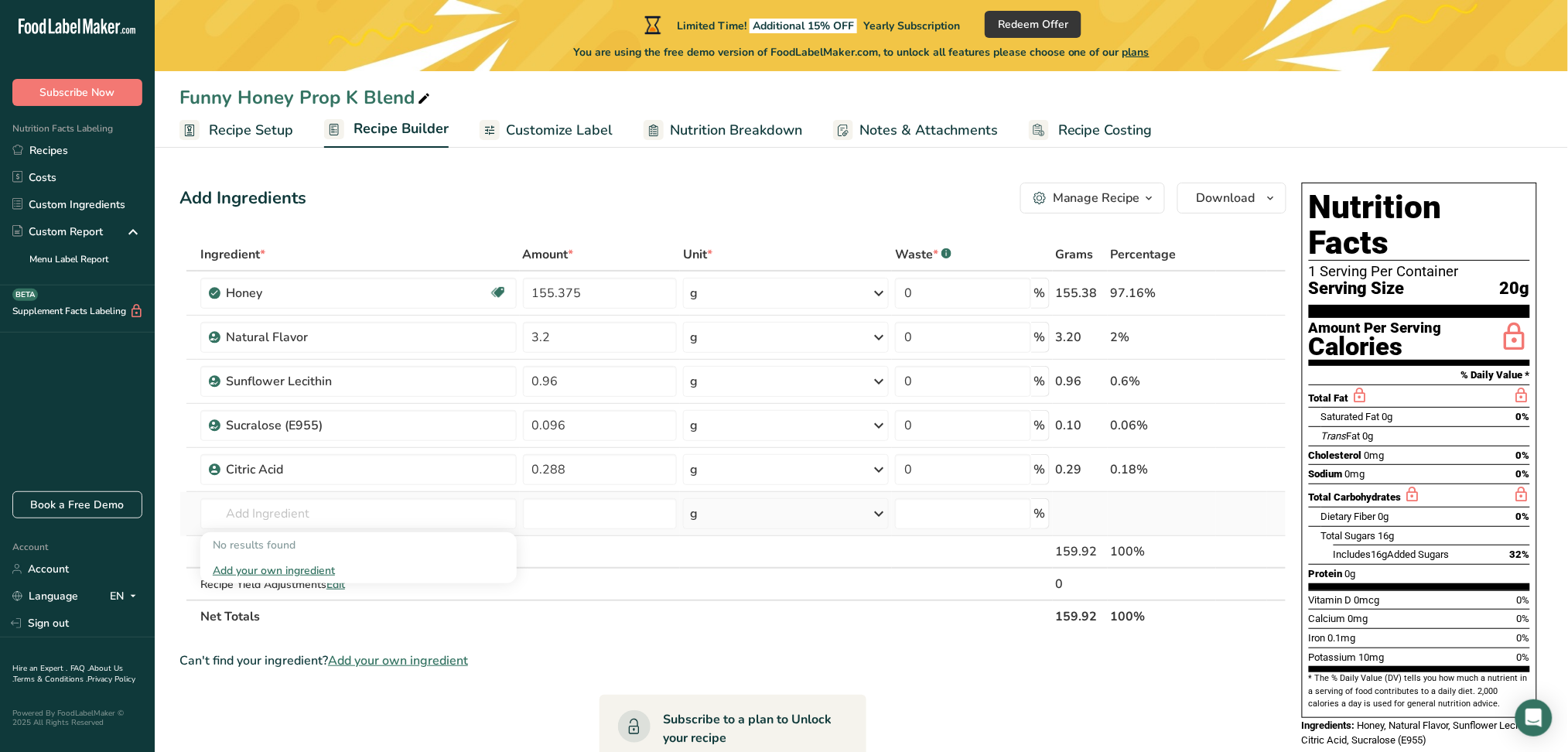 click on "Add your own ingredient" at bounding box center (358, 570) 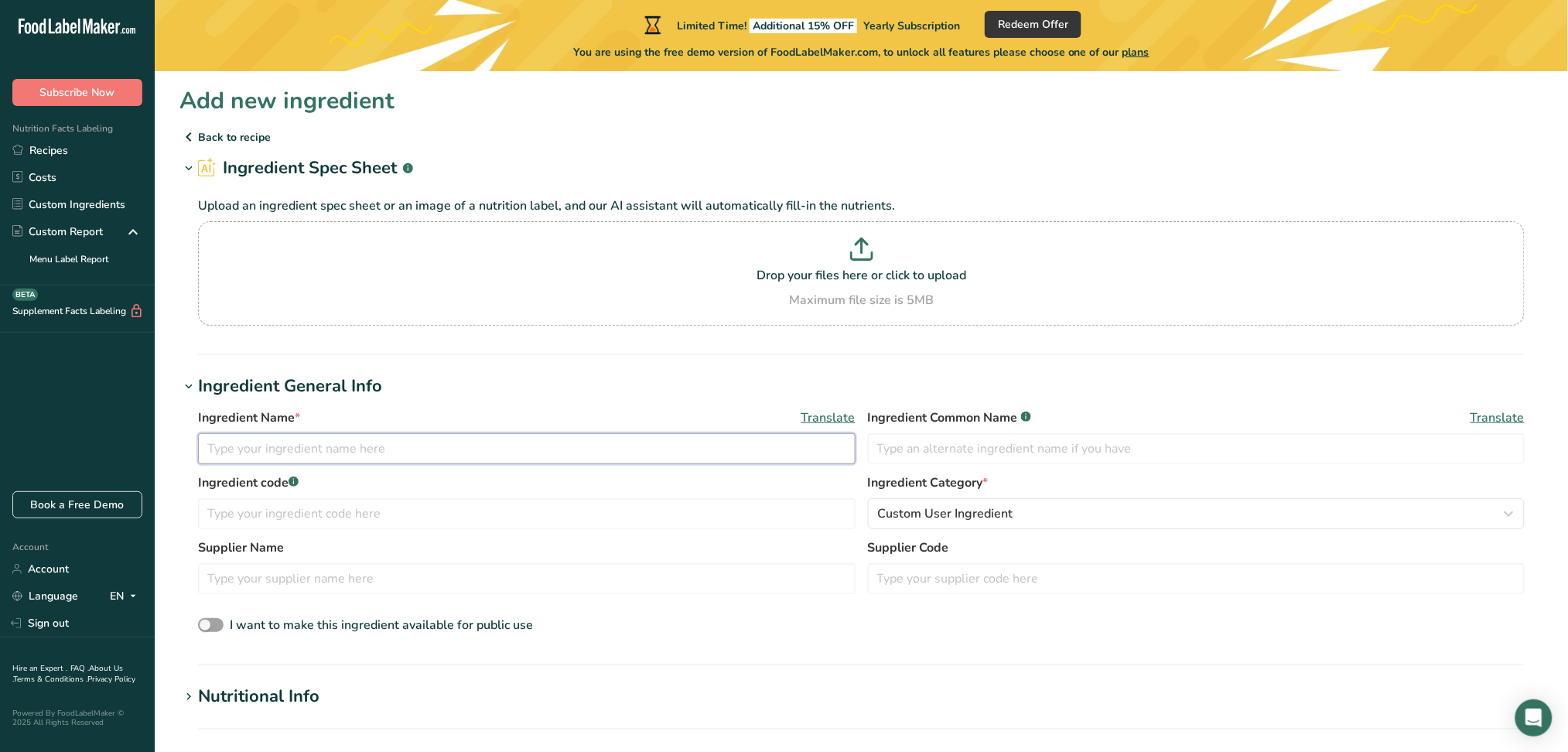 click at bounding box center [527, 449] 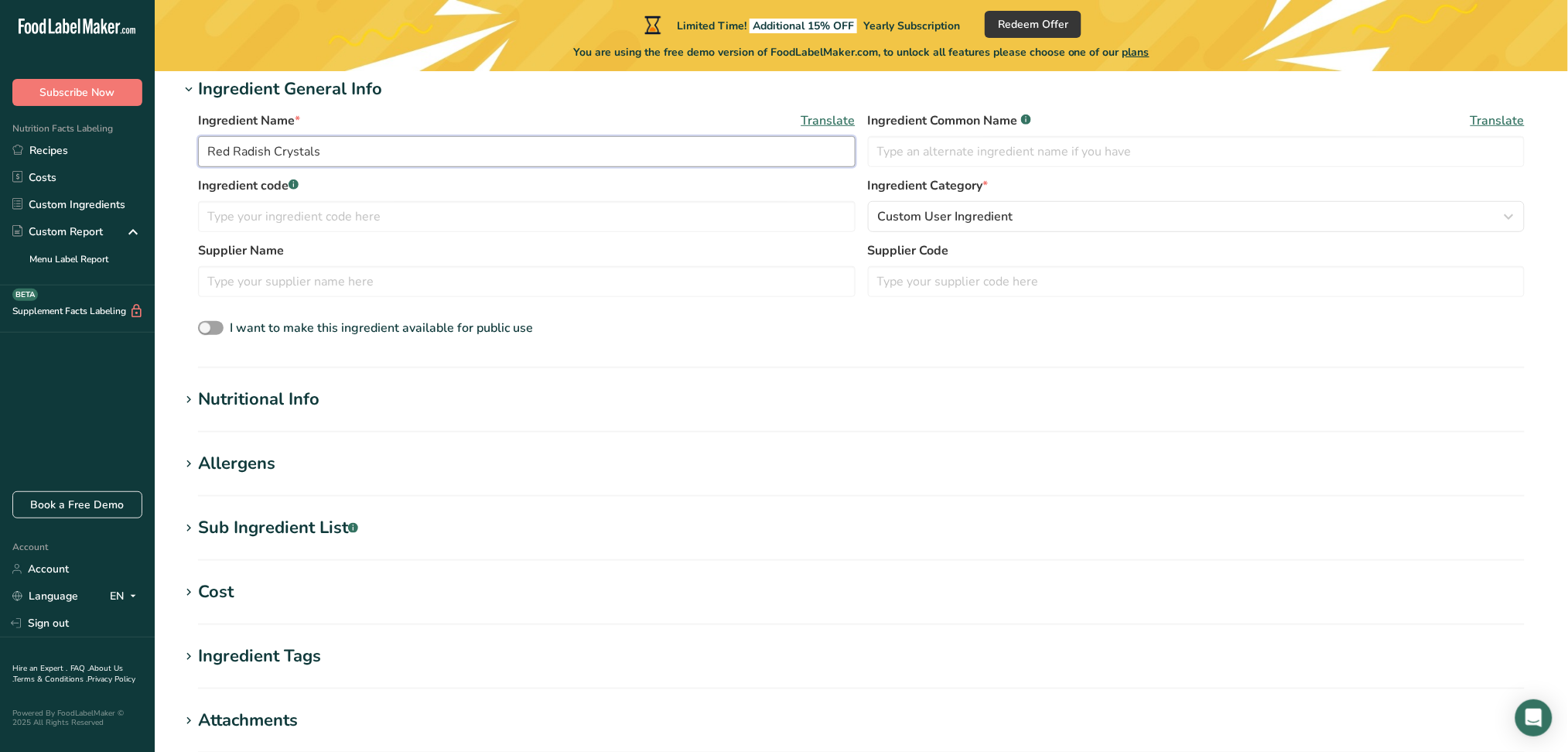 scroll, scrollTop: 309, scrollLeft: 0, axis: vertical 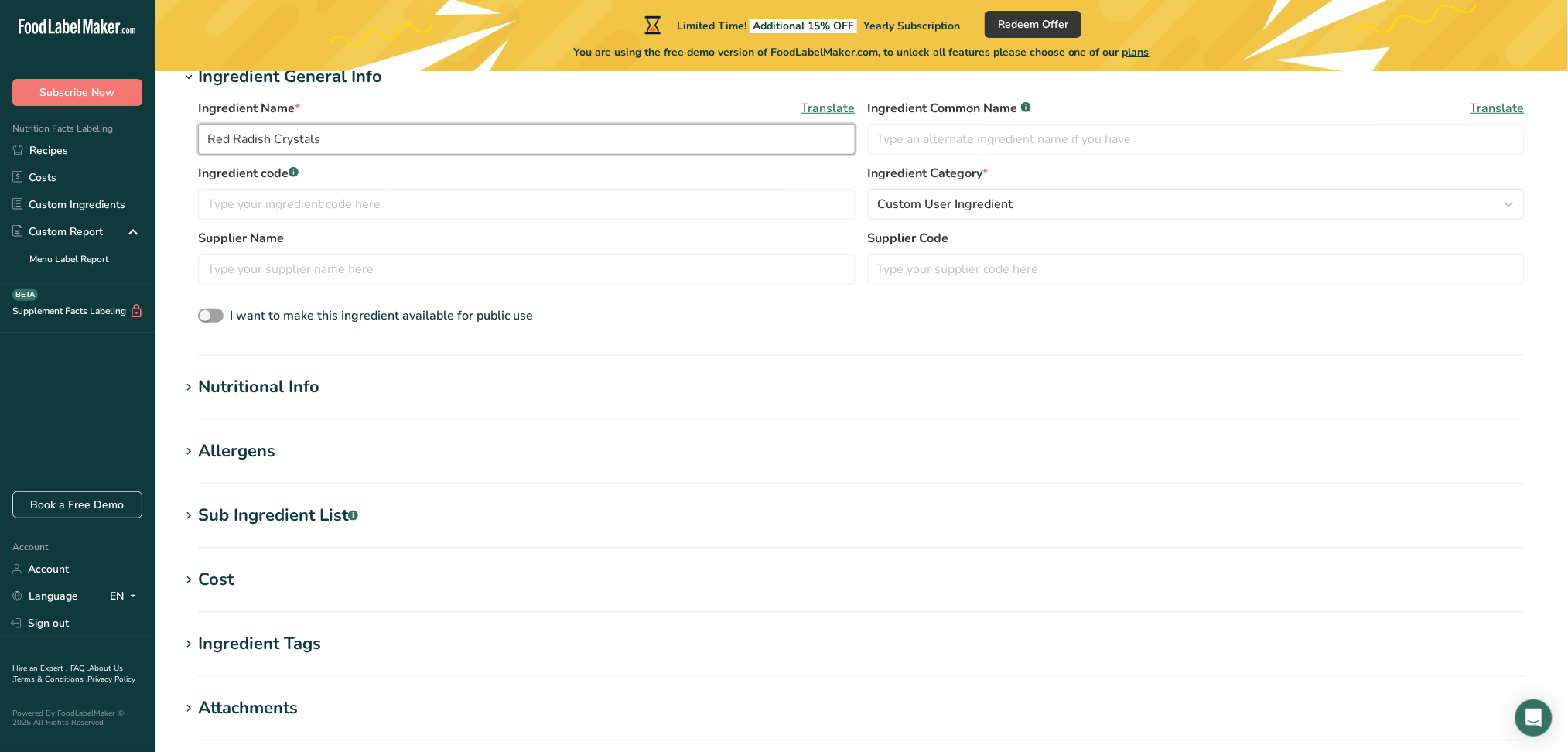 type on "Red Radish Crystals" 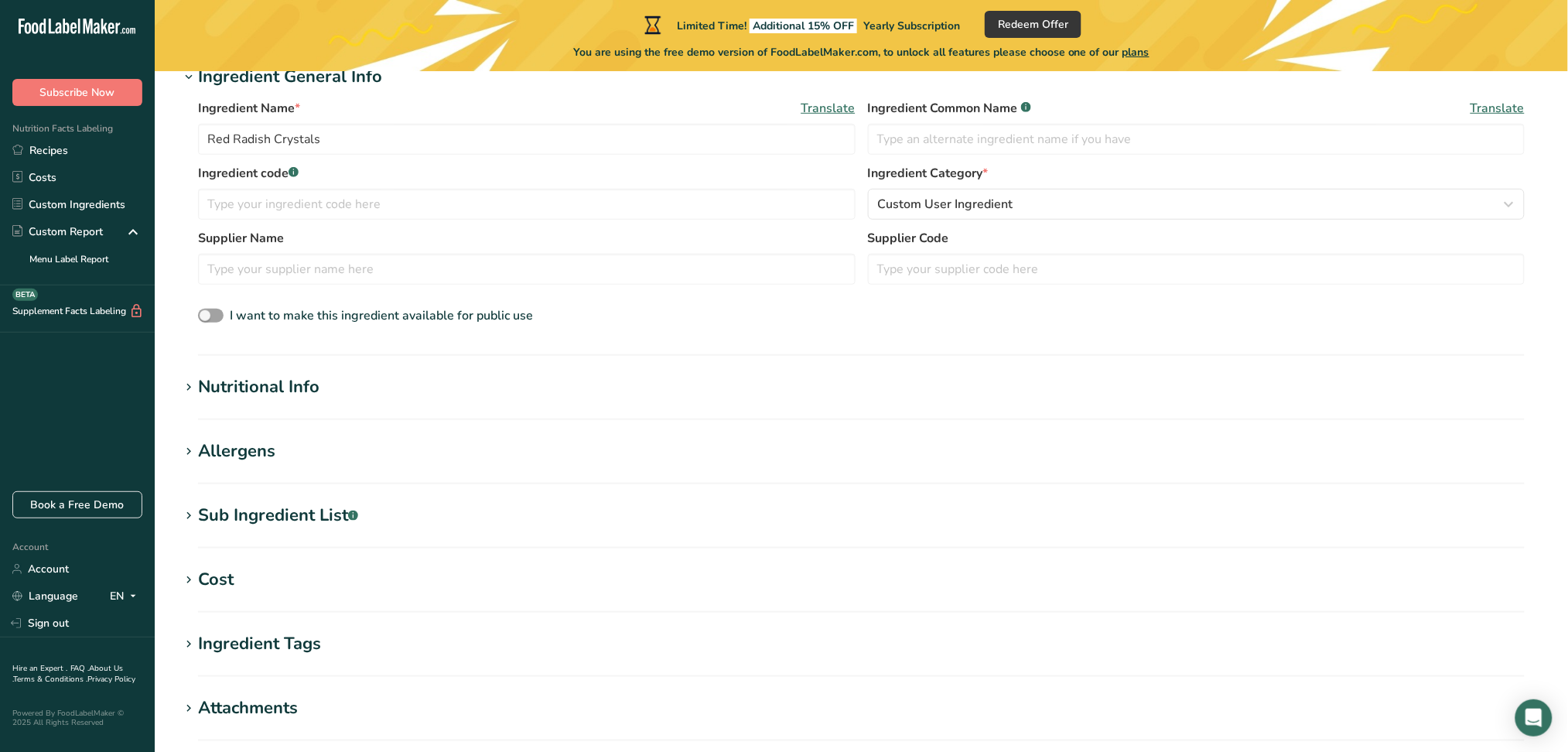 click on "Nutritional Info" at bounding box center (258, 387) 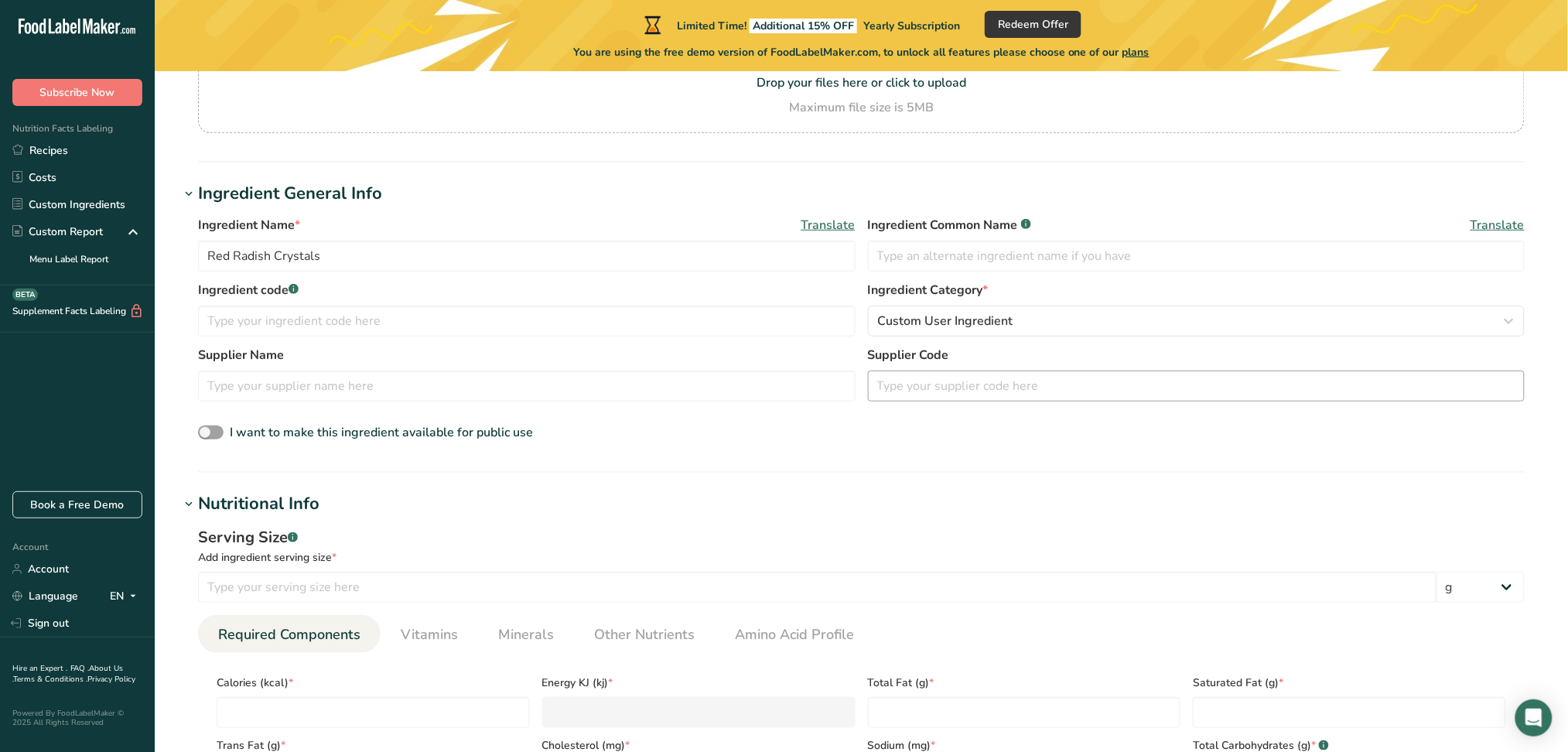 scroll, scrollTop: 206, scrollLeft: 0, axis: vertical 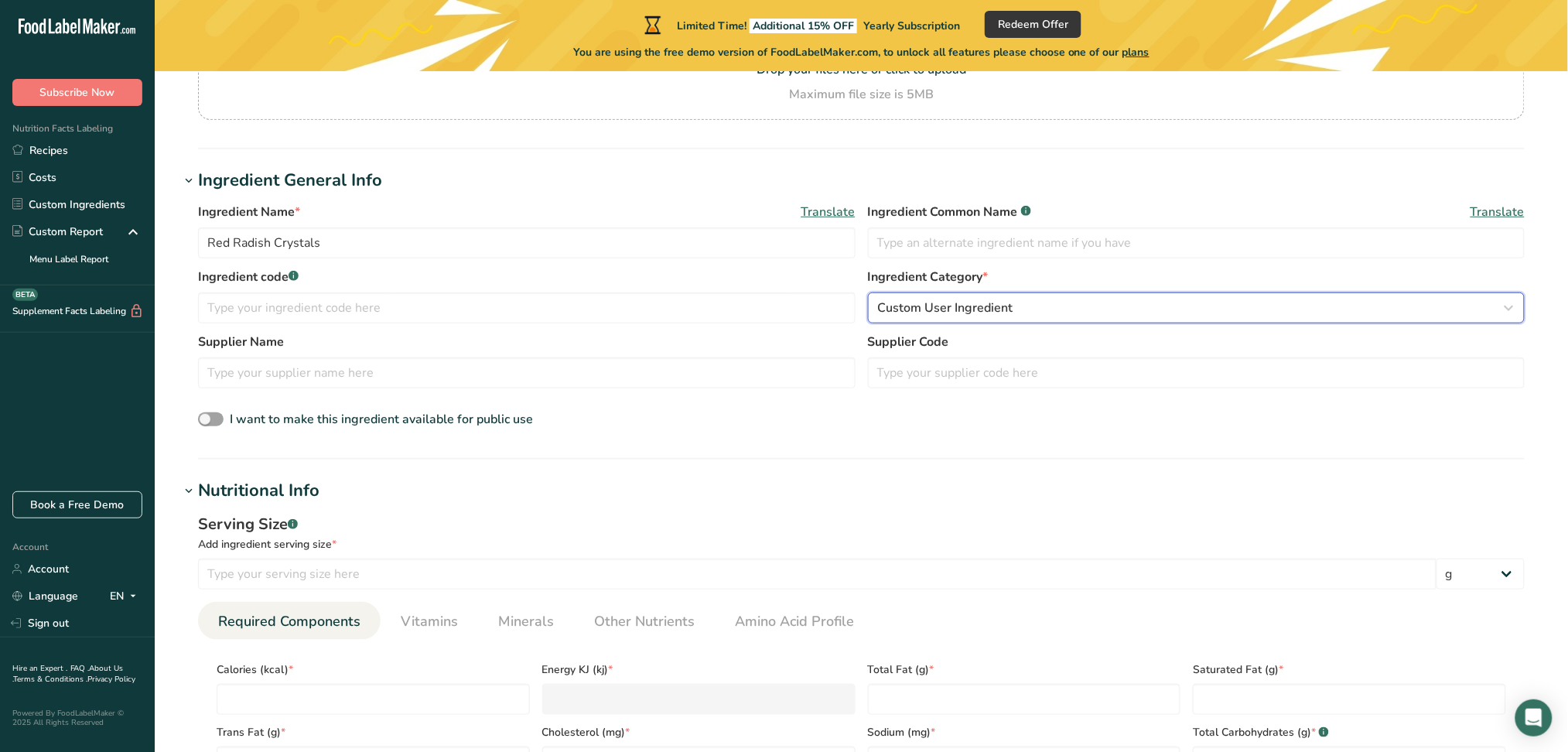 click on "Custom User Ingredient" at bounding box center (945, 308) 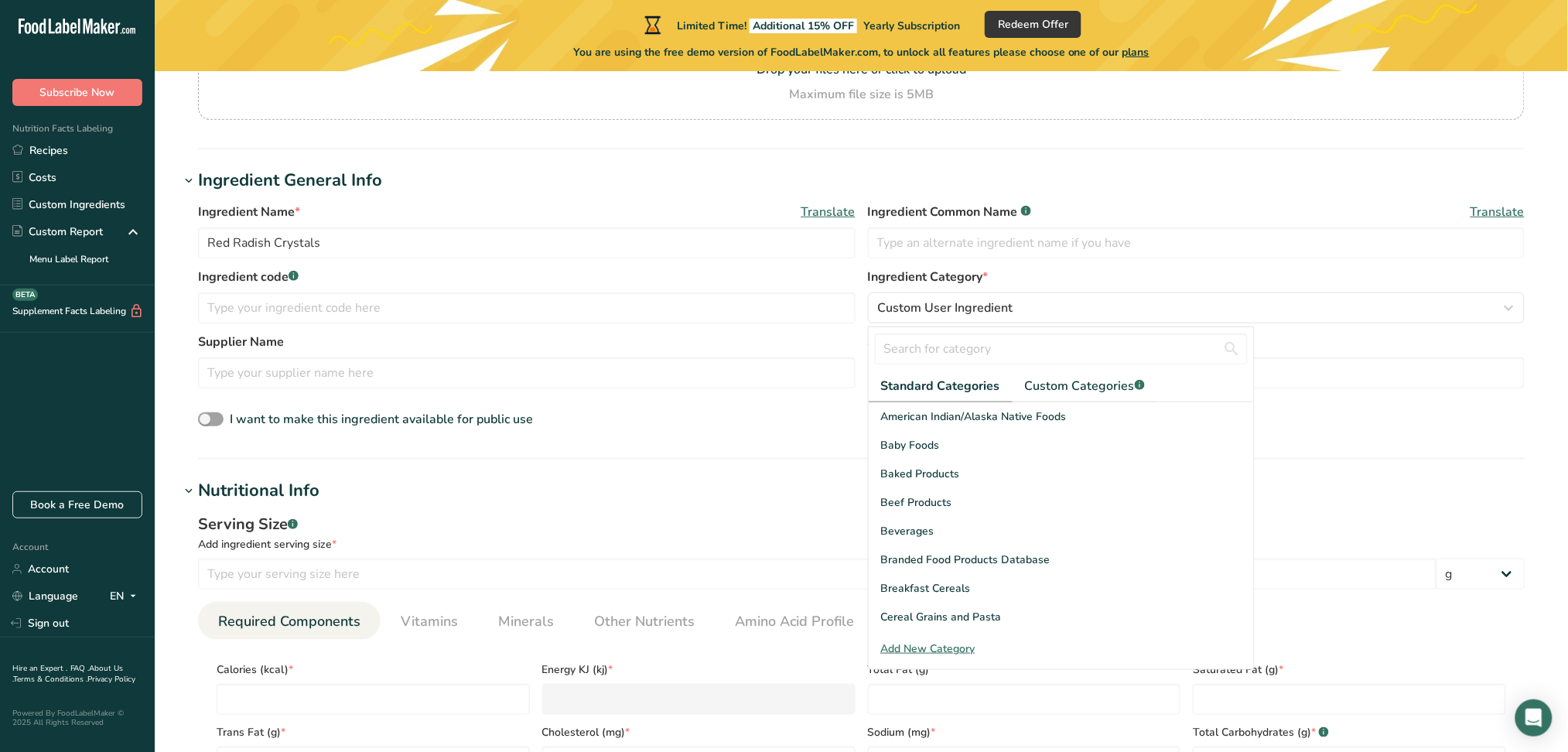 click on "Red Radish Crystals" at bounding box center (861, 316) 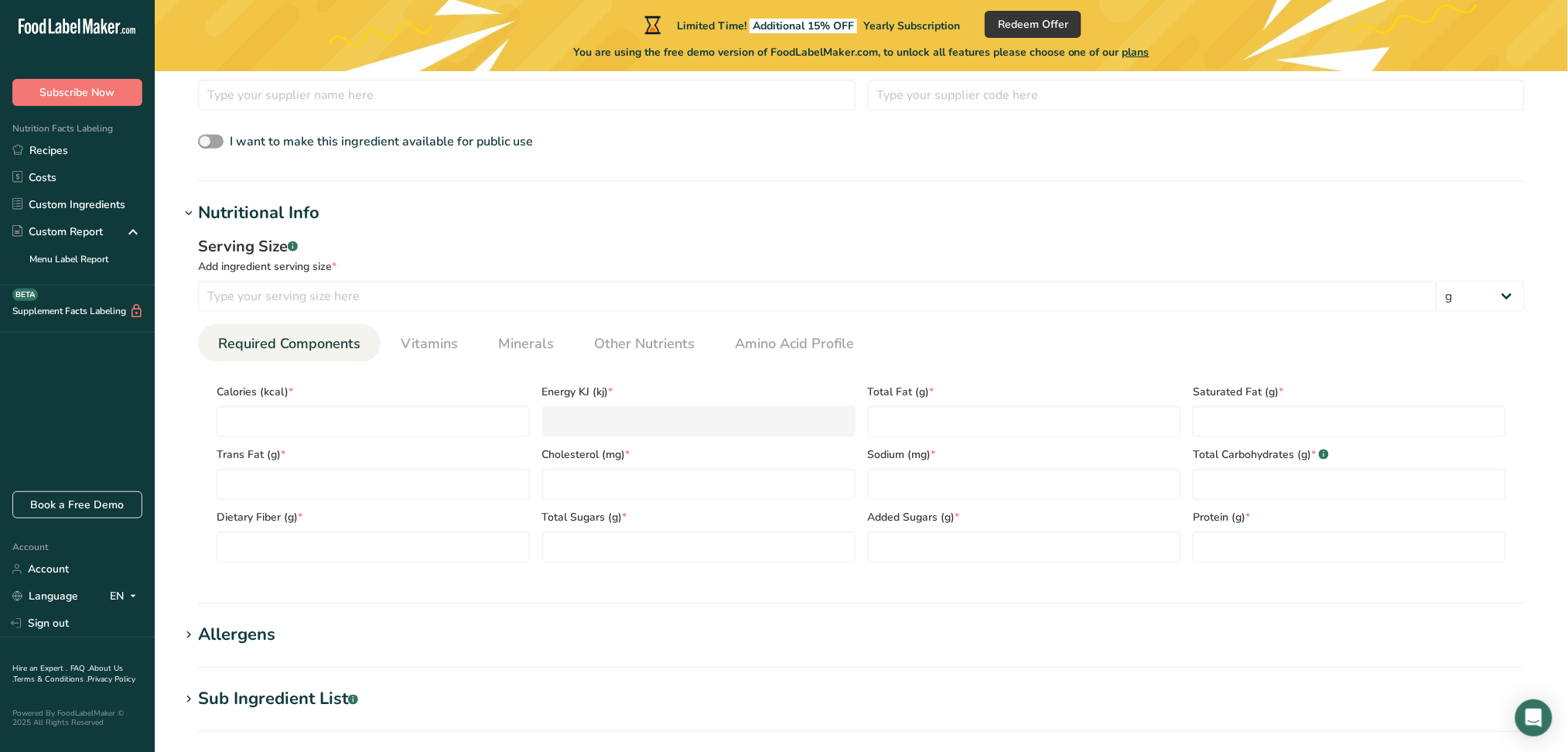 scroll, scrollTop: 515, scrollLeft: 0, axis: vertical 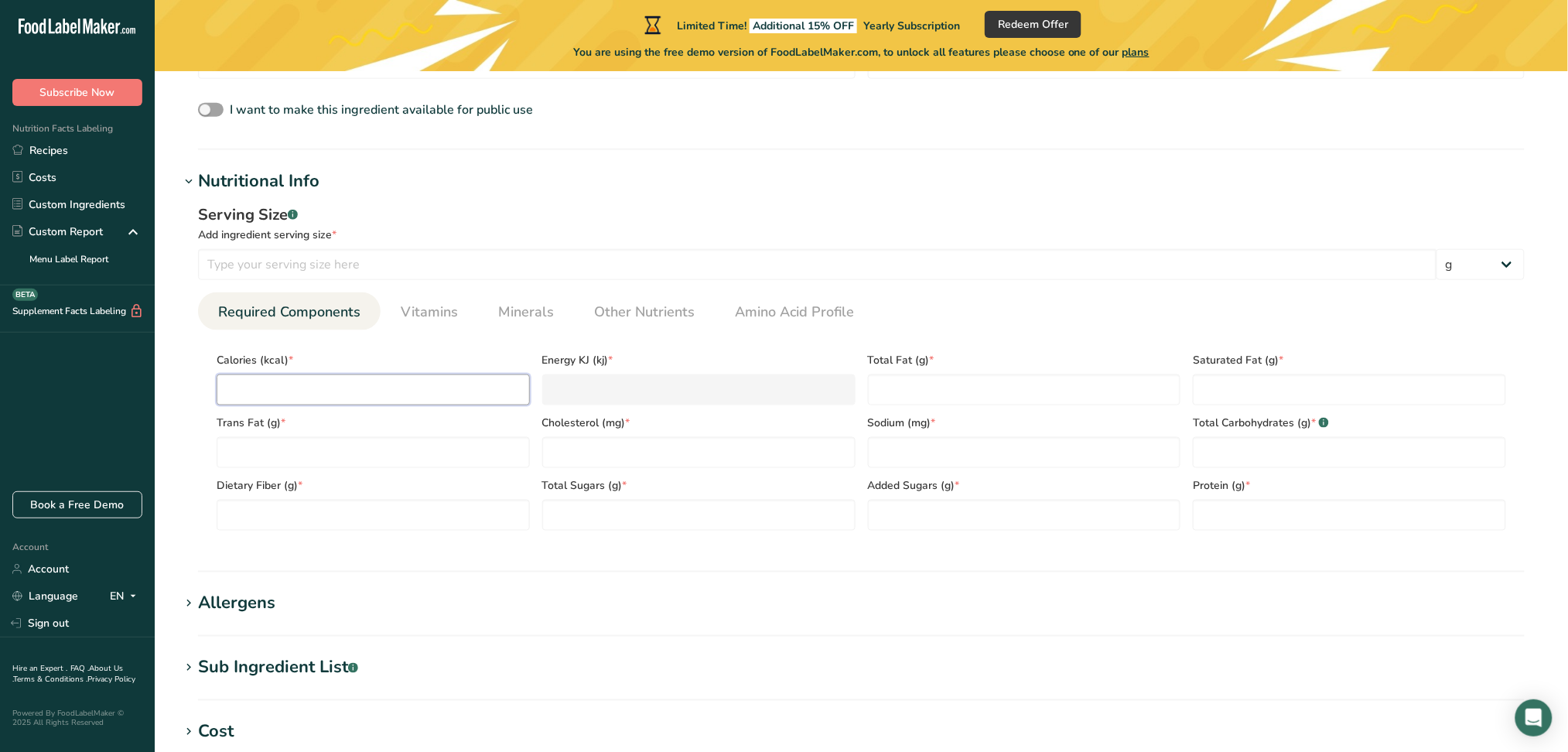 click at bounding box center (373, 390) 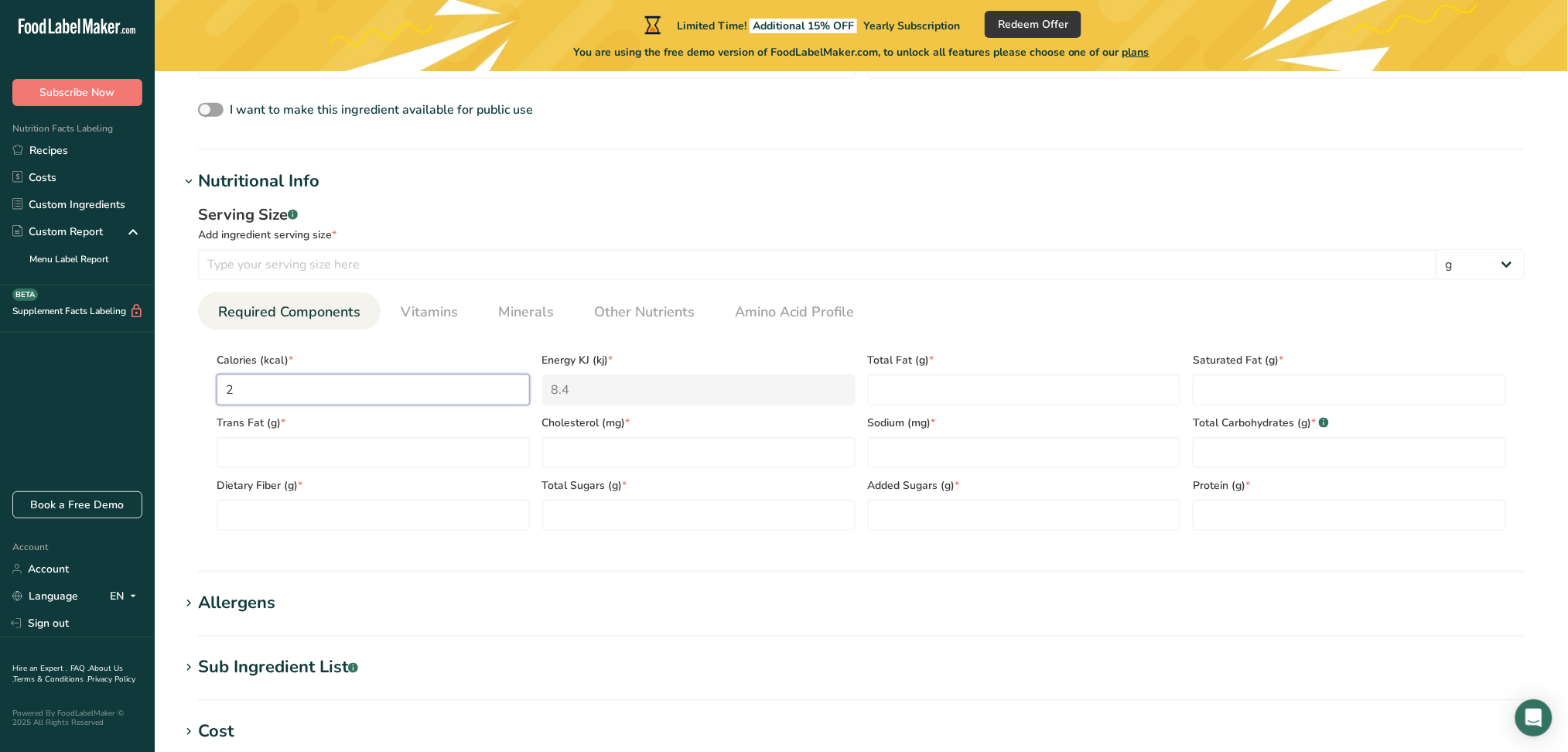 type on "27" 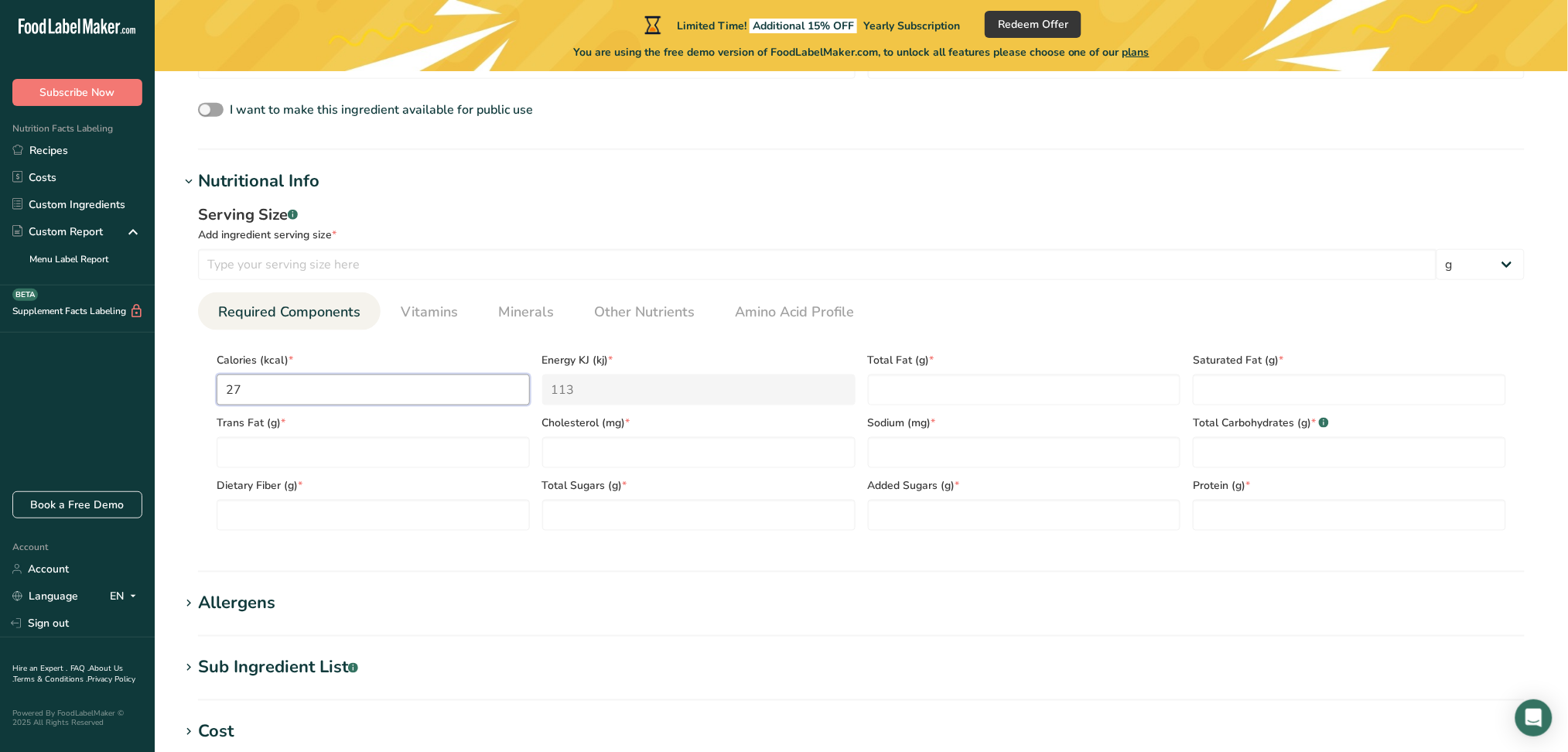 type on "271" 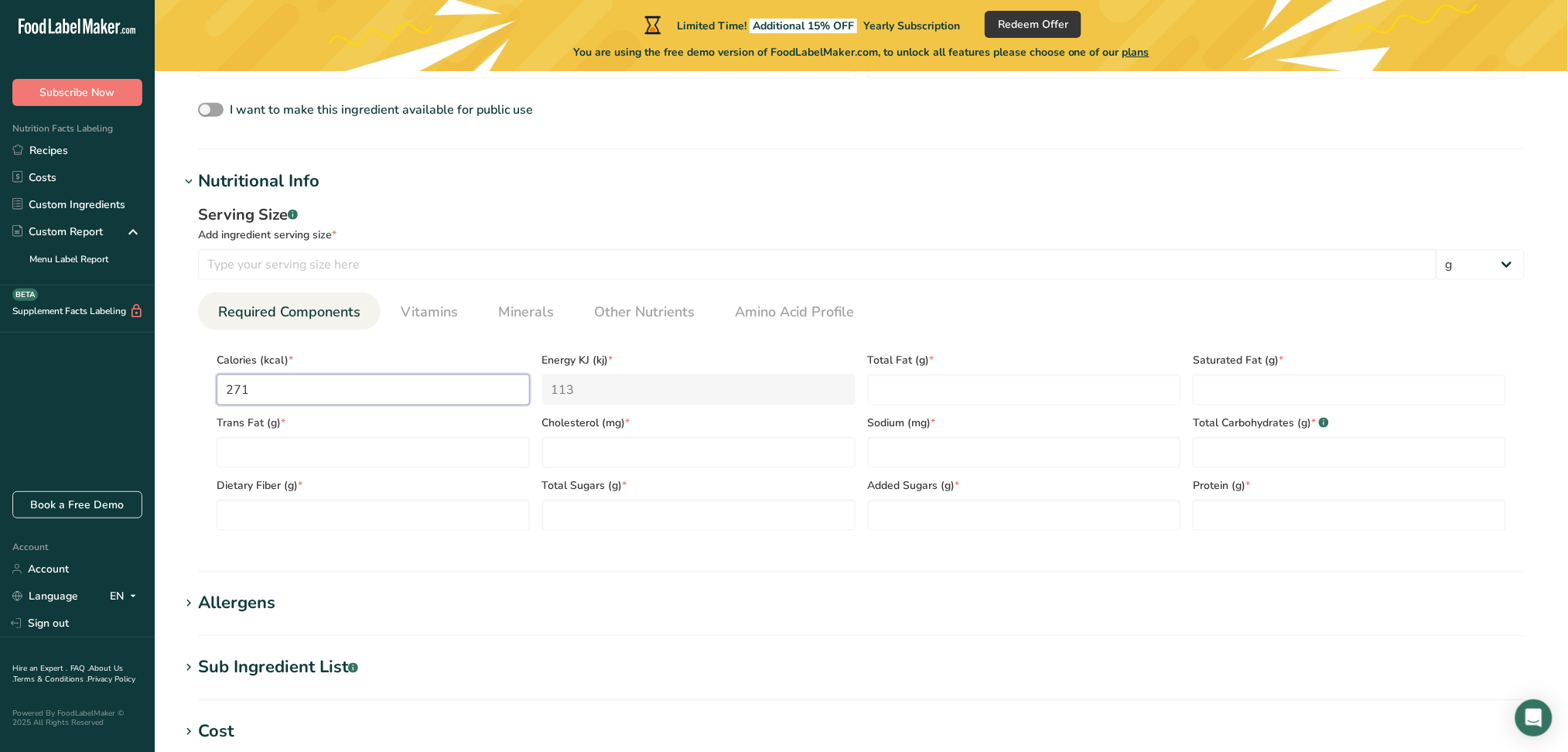 type on "271" 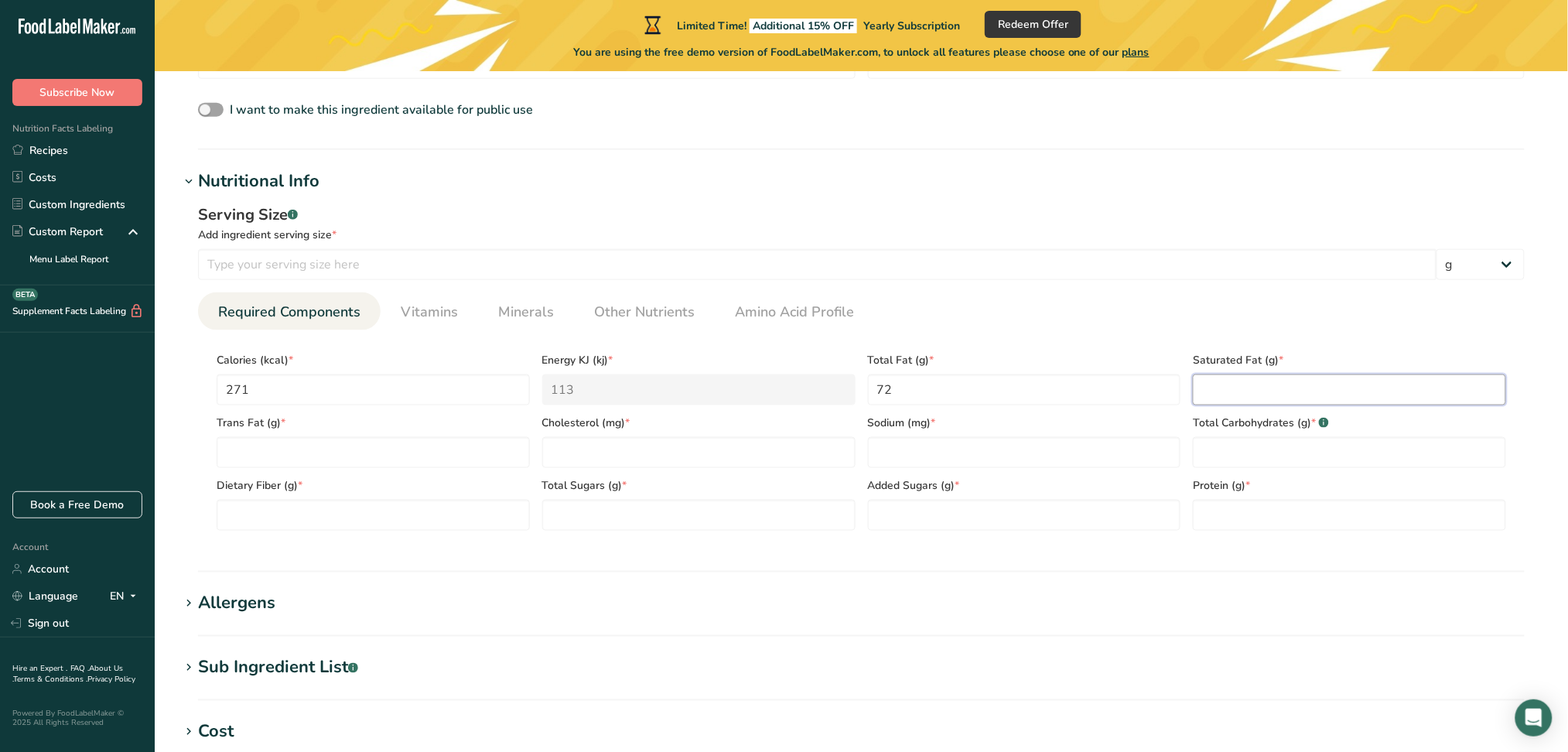 click at bounding box center (1349, 390) 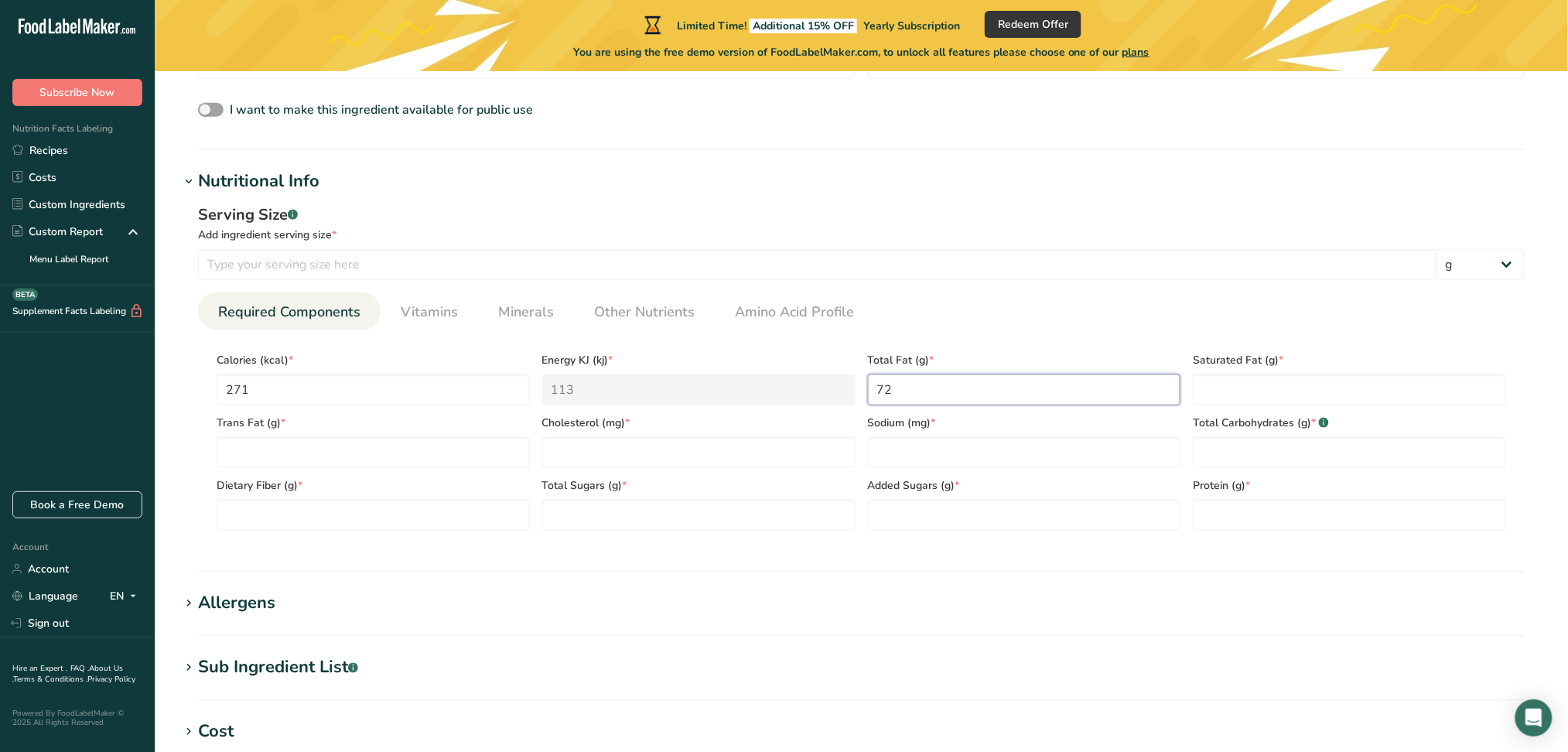 click on "Calories
(kcal) *     271
Energy KJ
(kj) *     1133.9
Total Fat
(g) *     72
Saturated Fat
(g) *
Trans Fat
(g) *
Cholesterol
(mg) *
Sodium
(mg) *
Total Carbohydrates
(g) *   .a-a{fill:#347362;}.b-a{fill:#fff;}
Dietary Fiber
(g) *
Total Sugars
(g) *
Added Sugars
(g) *
Protein
(g) *" at bounding box center [861, 436] 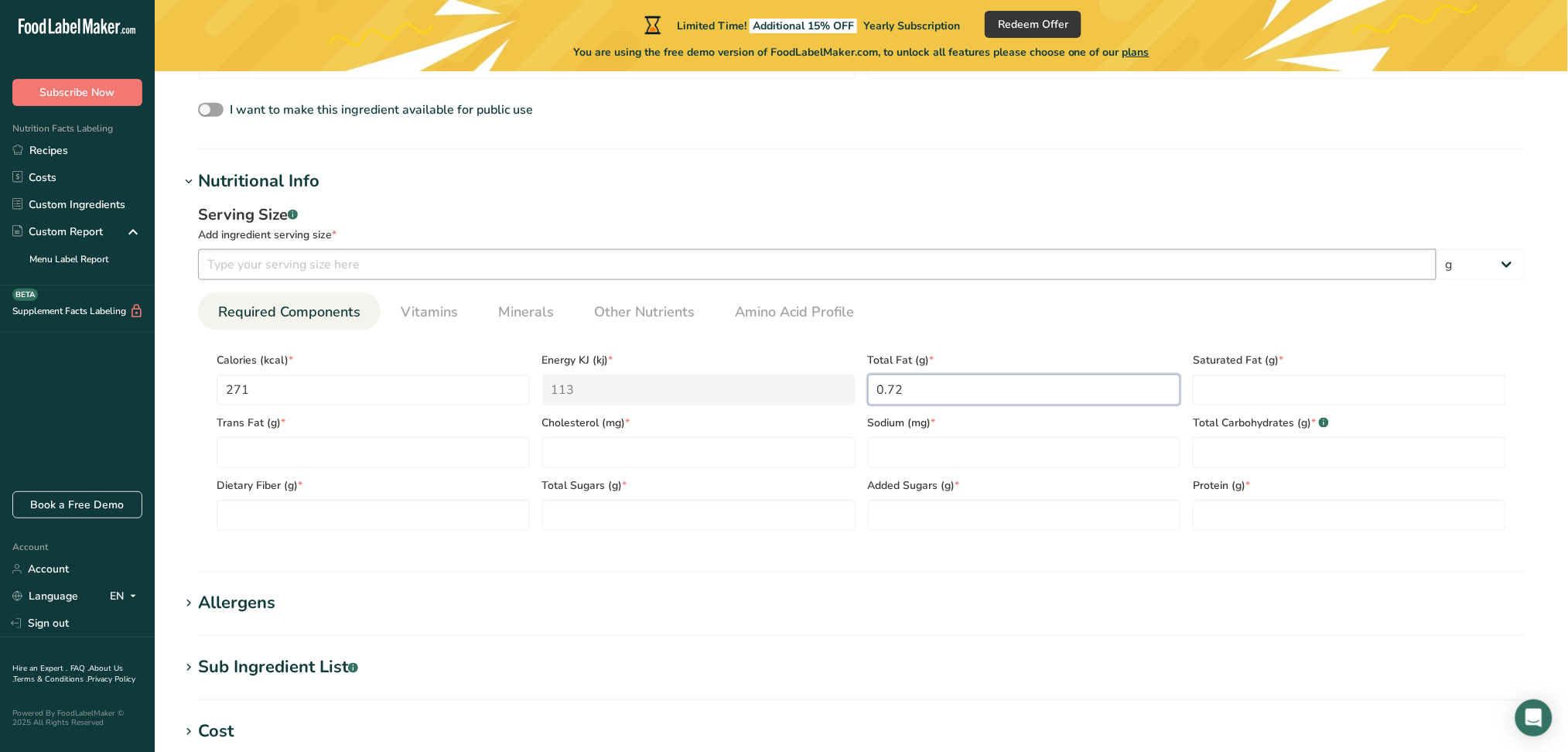 type on "0.72" 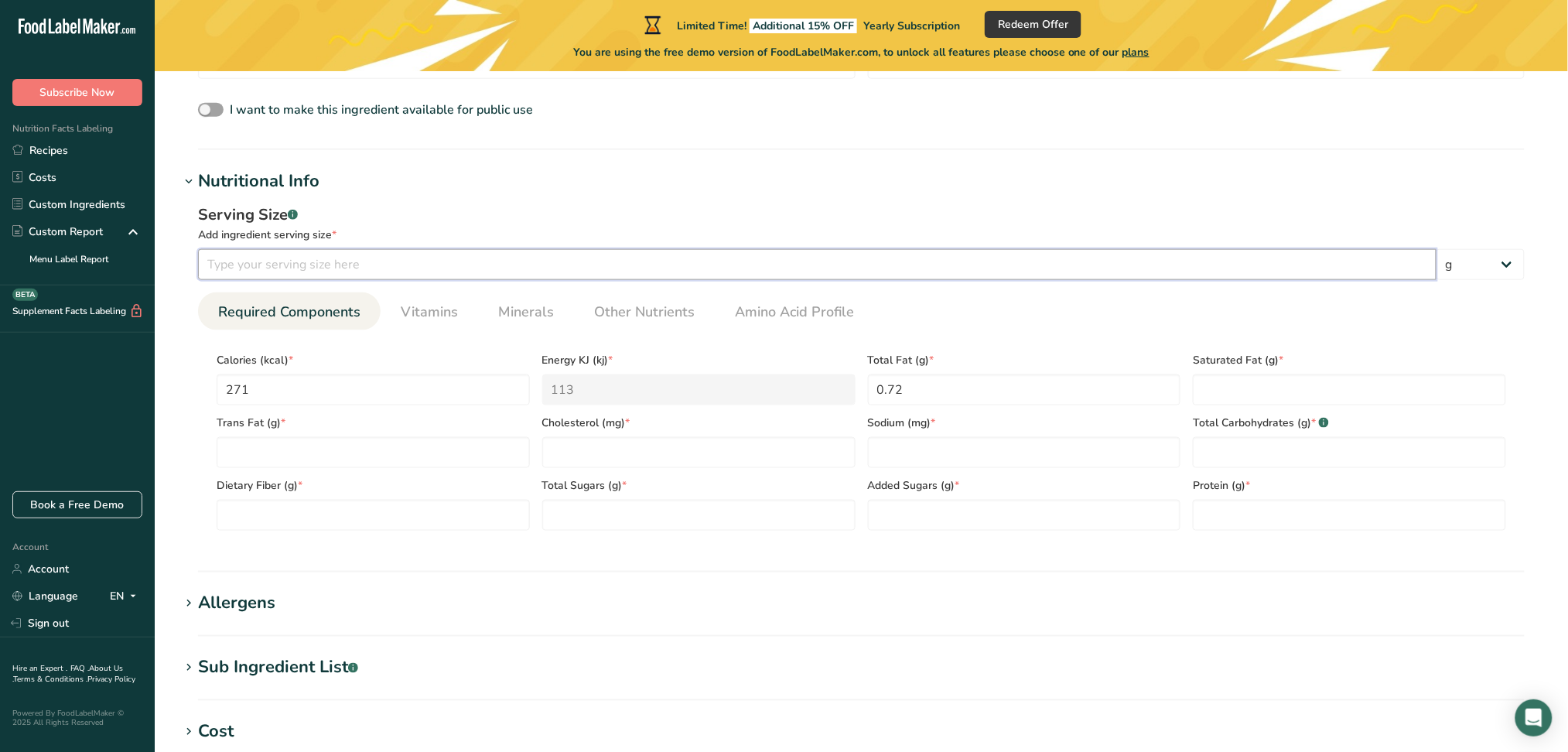 click at bounding box center (817, 265) 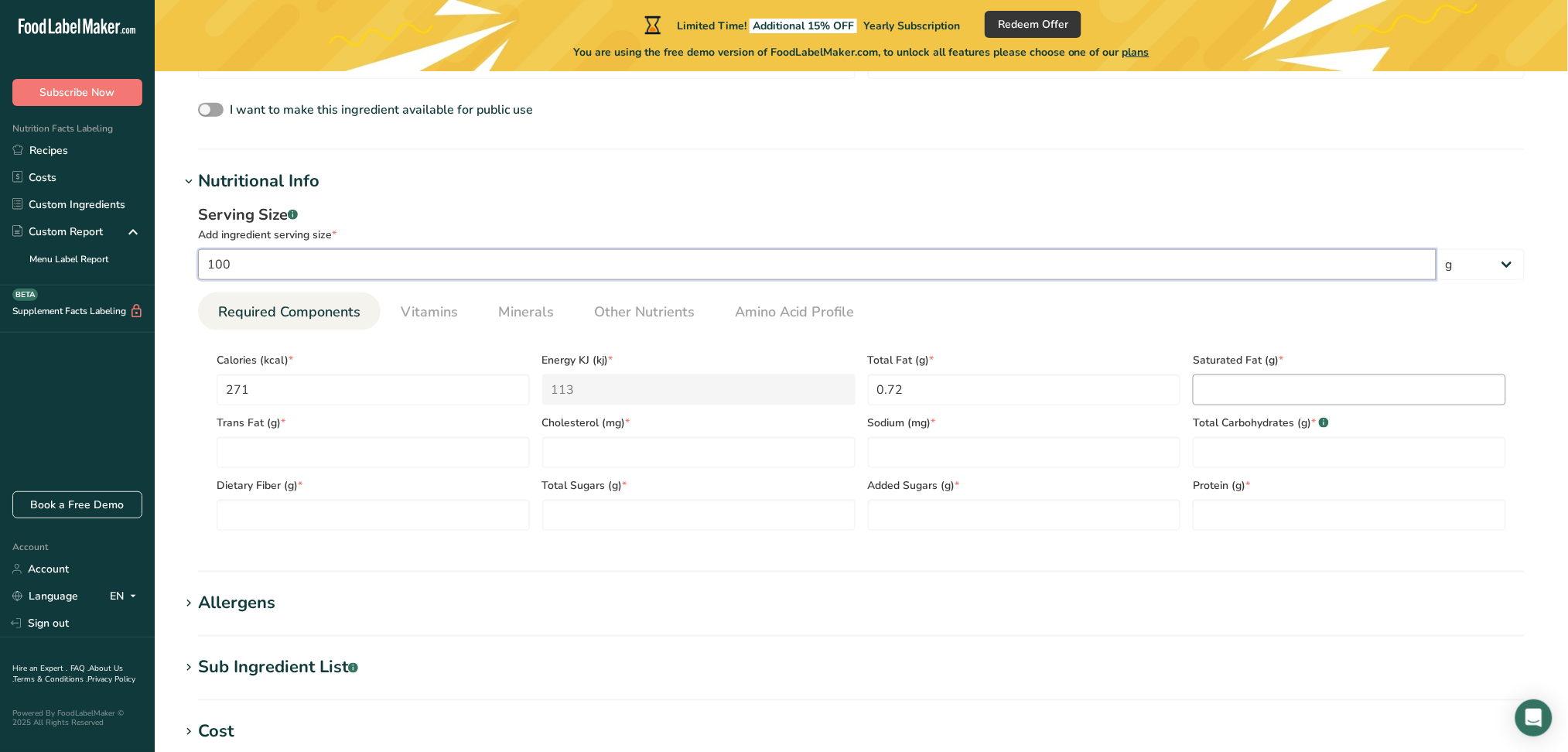 type on "100" 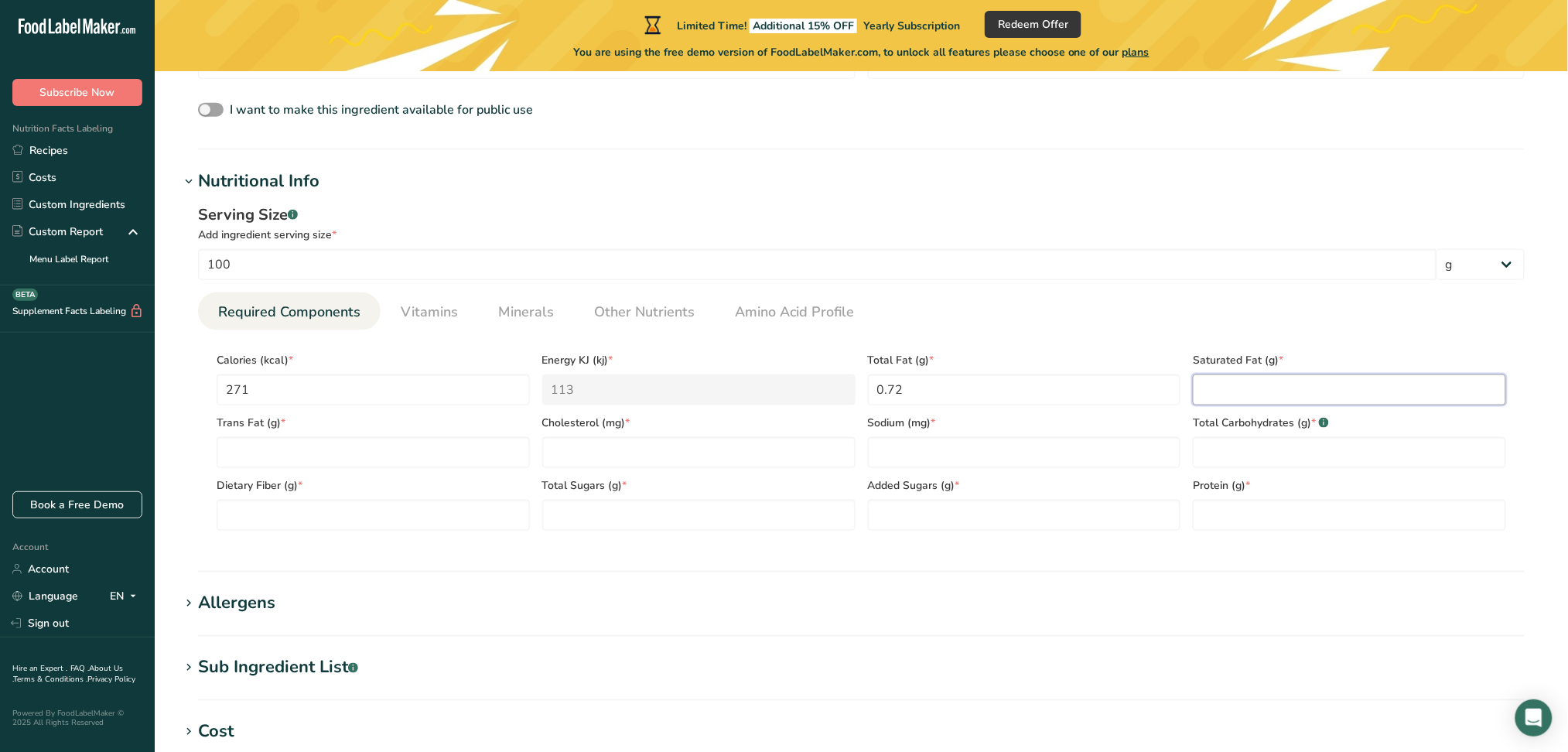 click at bounding box center (1349, 390) 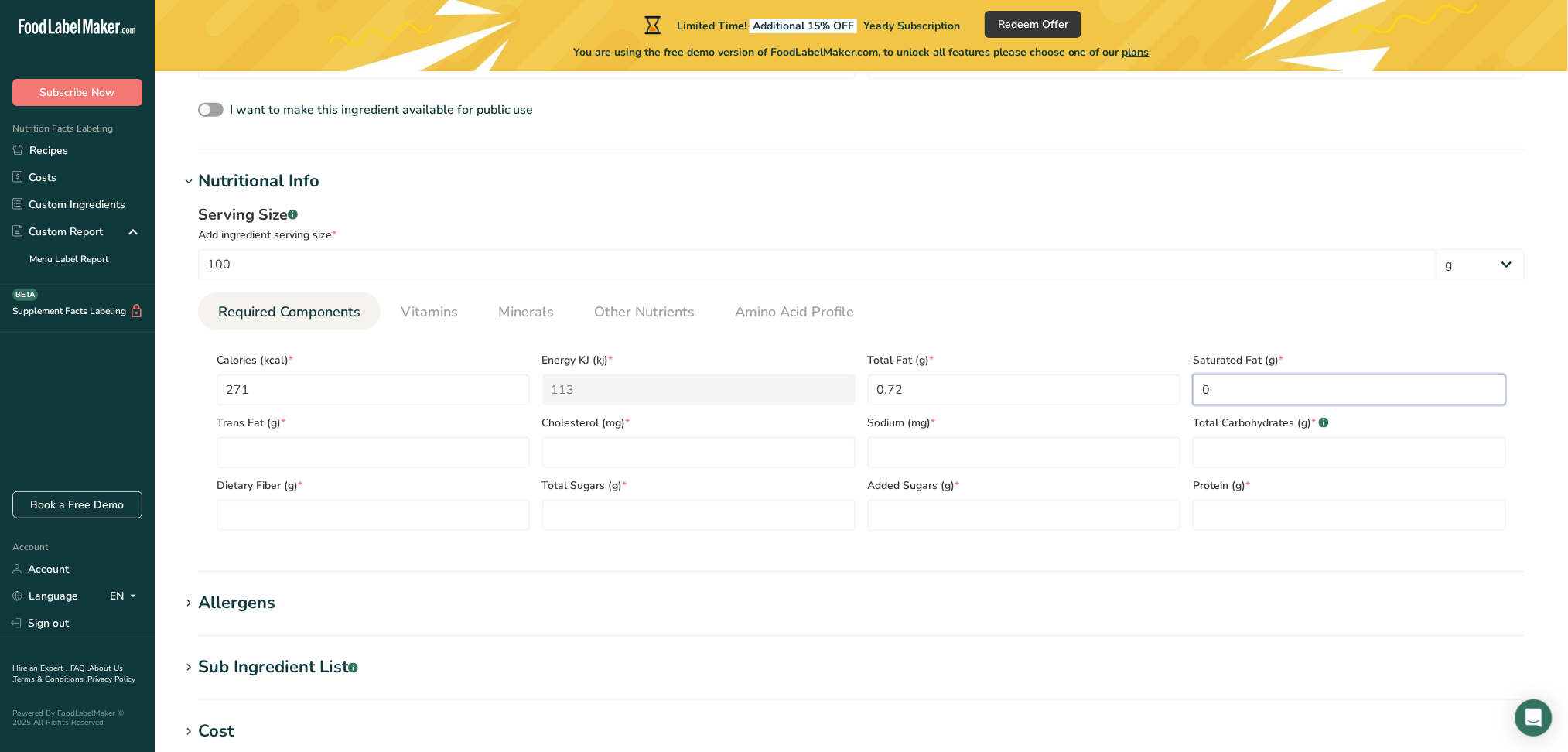 type on "0" 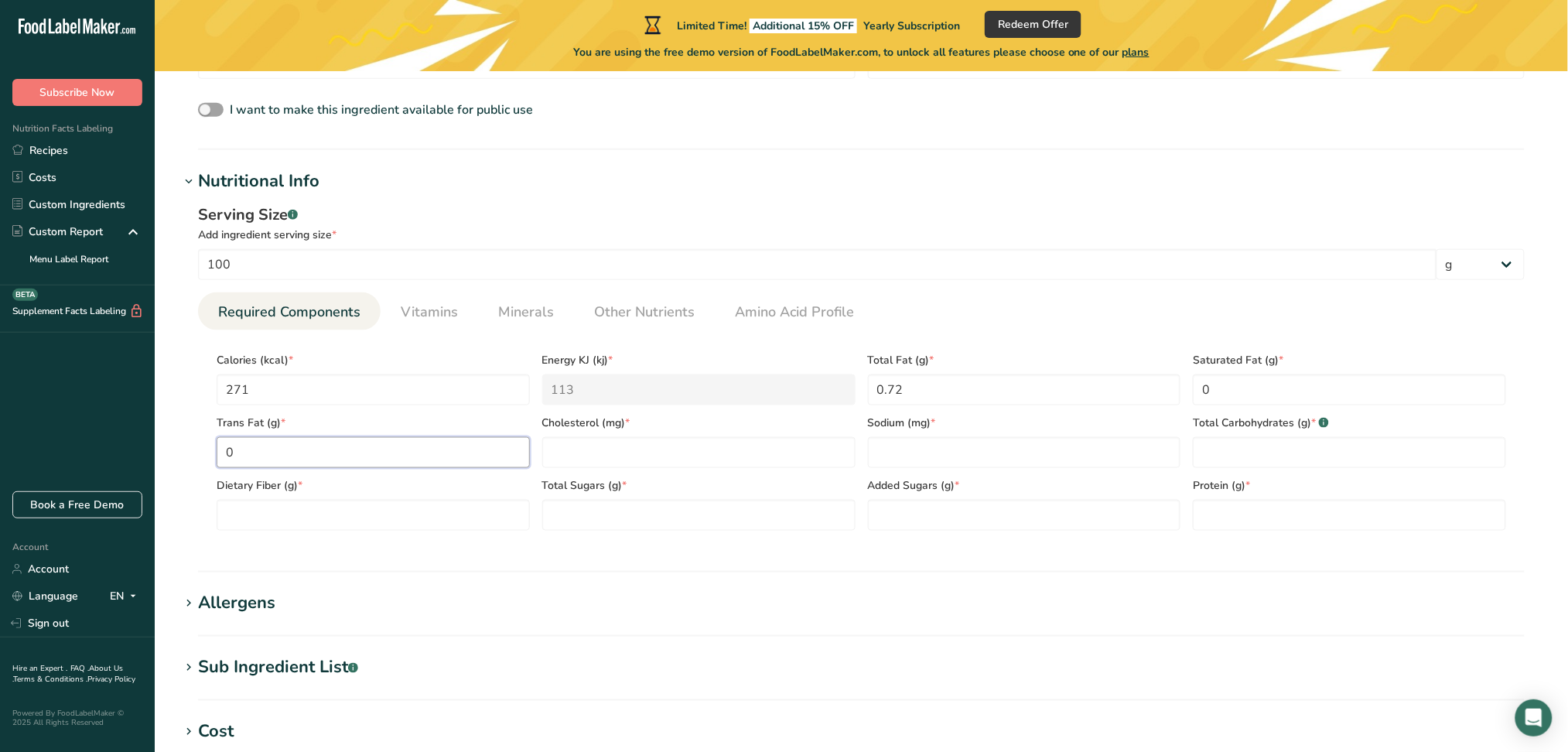 type on "0" 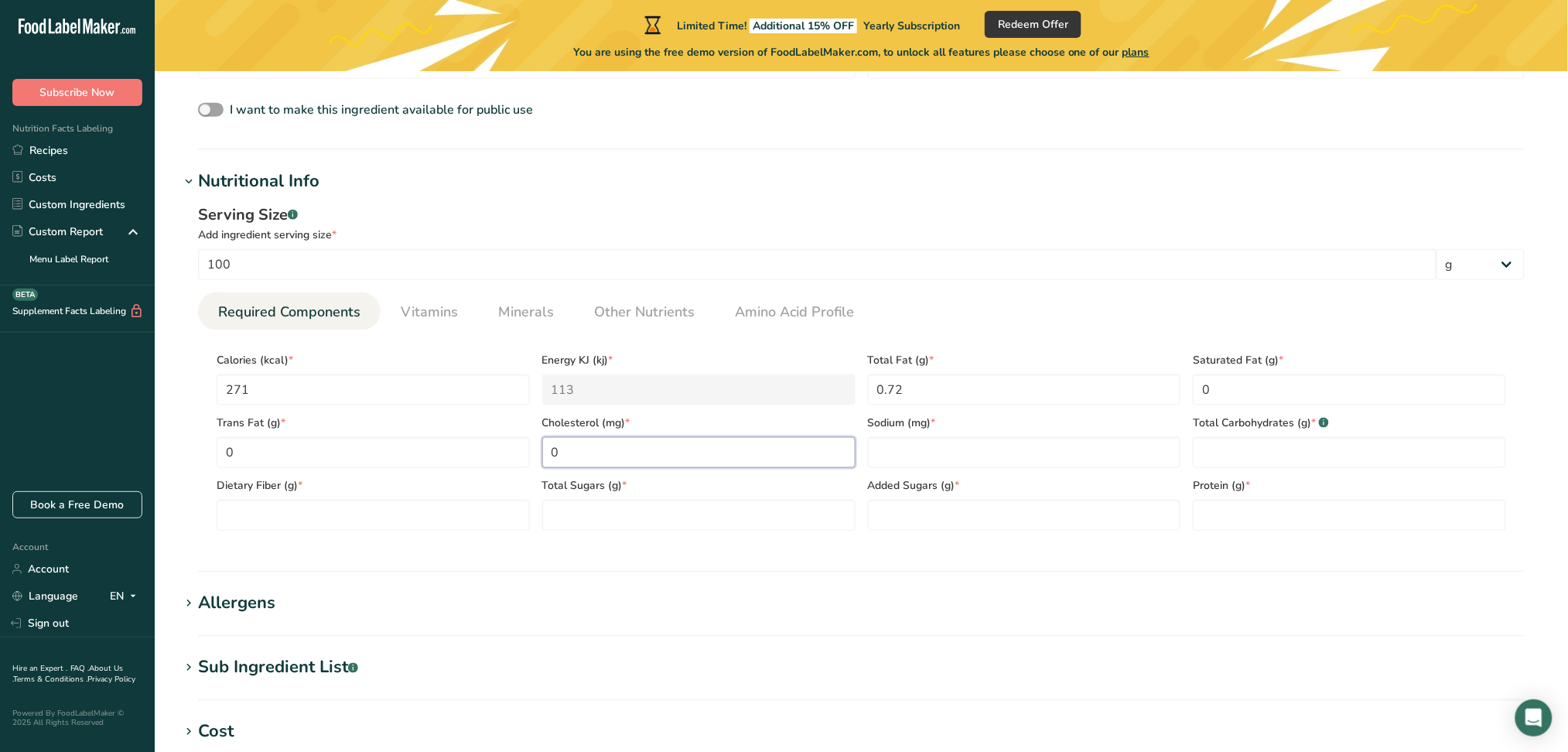 type on "0" 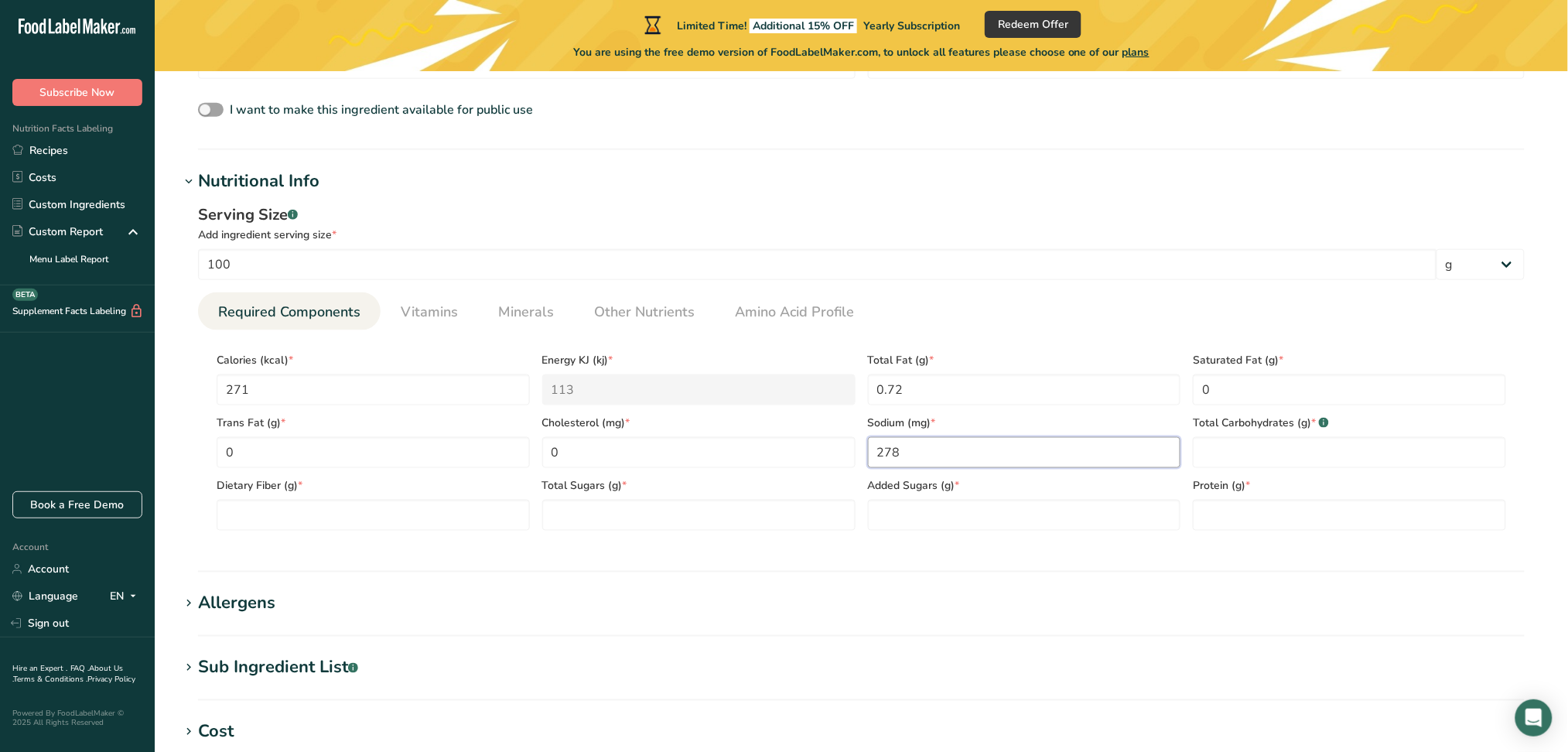 type on "278" 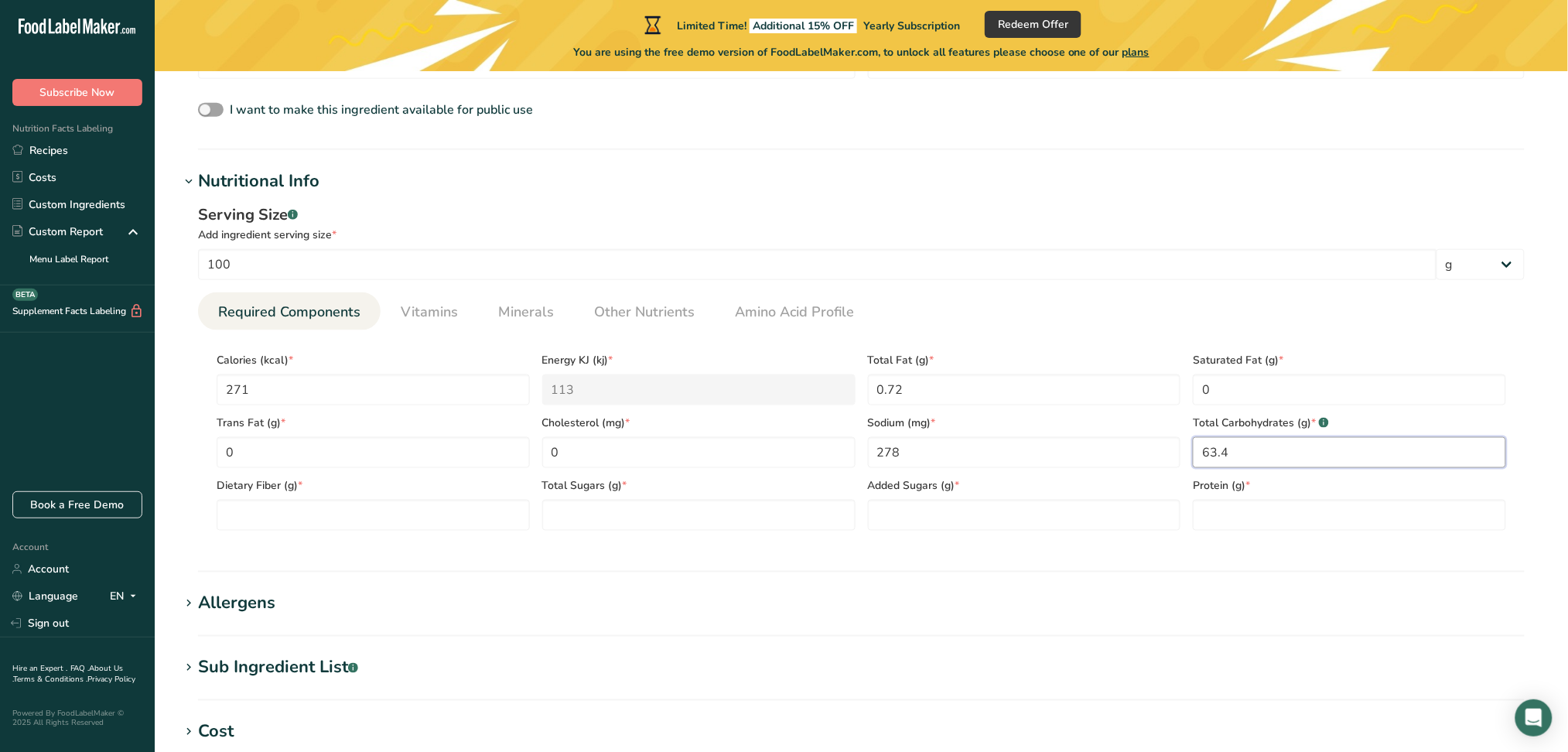 type on "63.4" 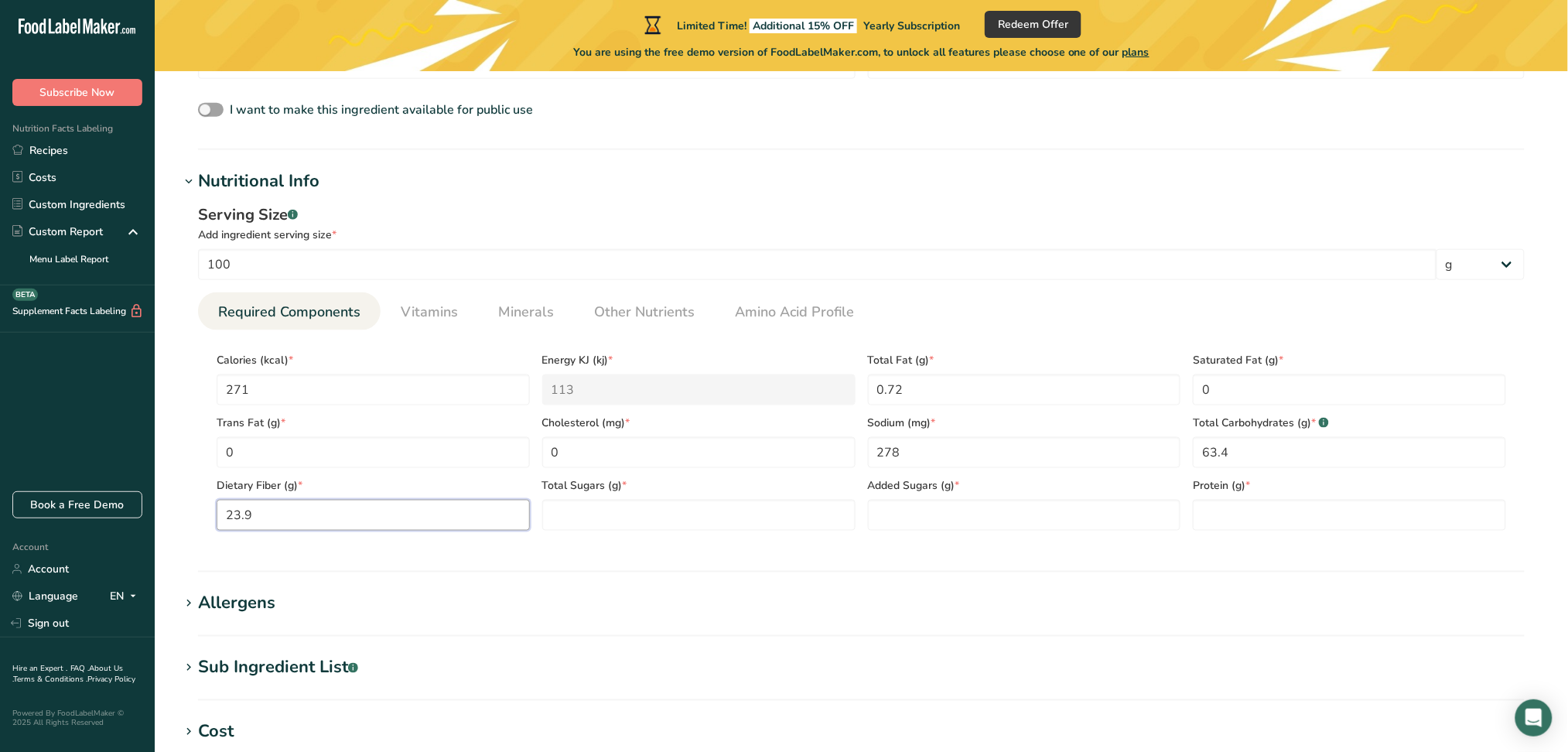 type on "23.9" 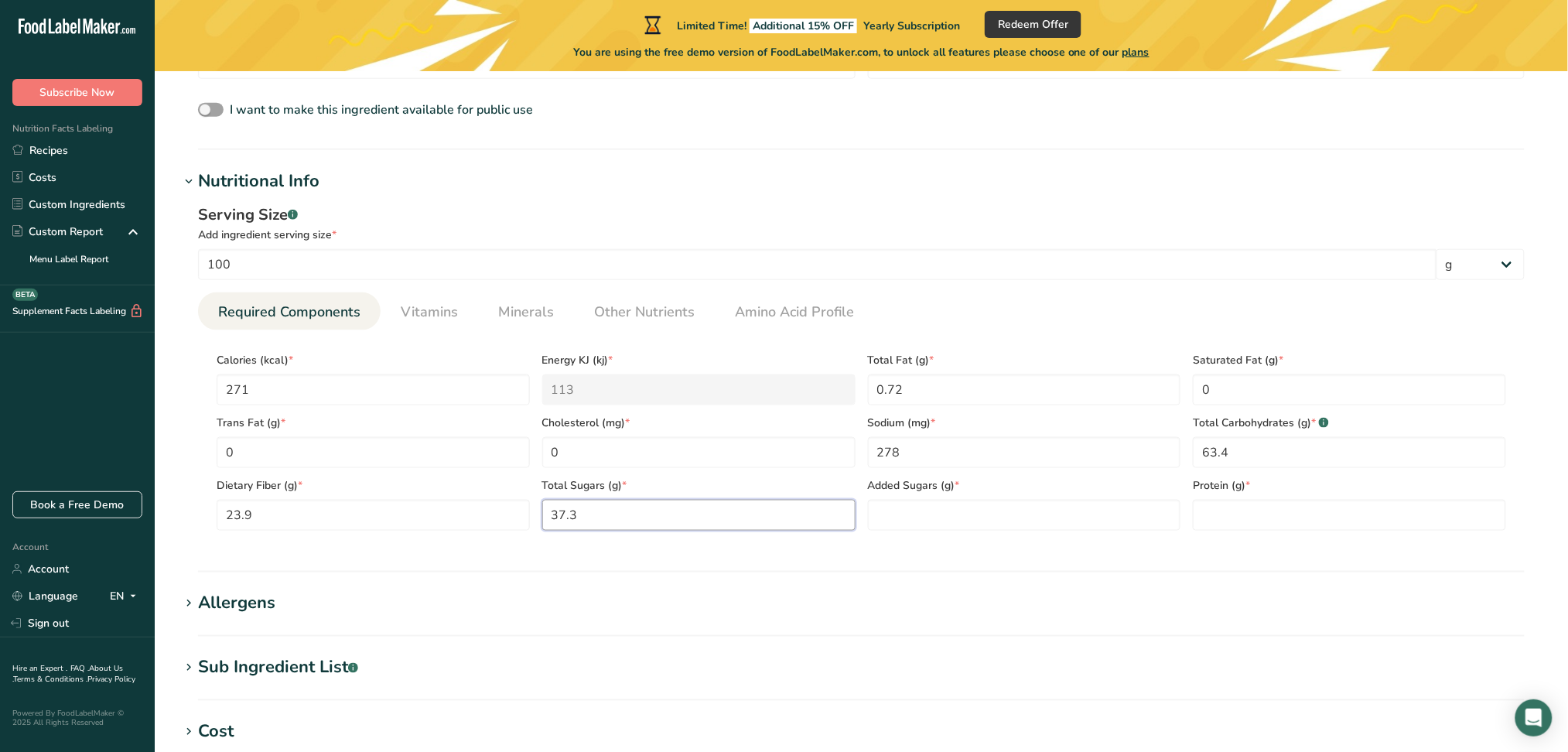 type on "37.3" 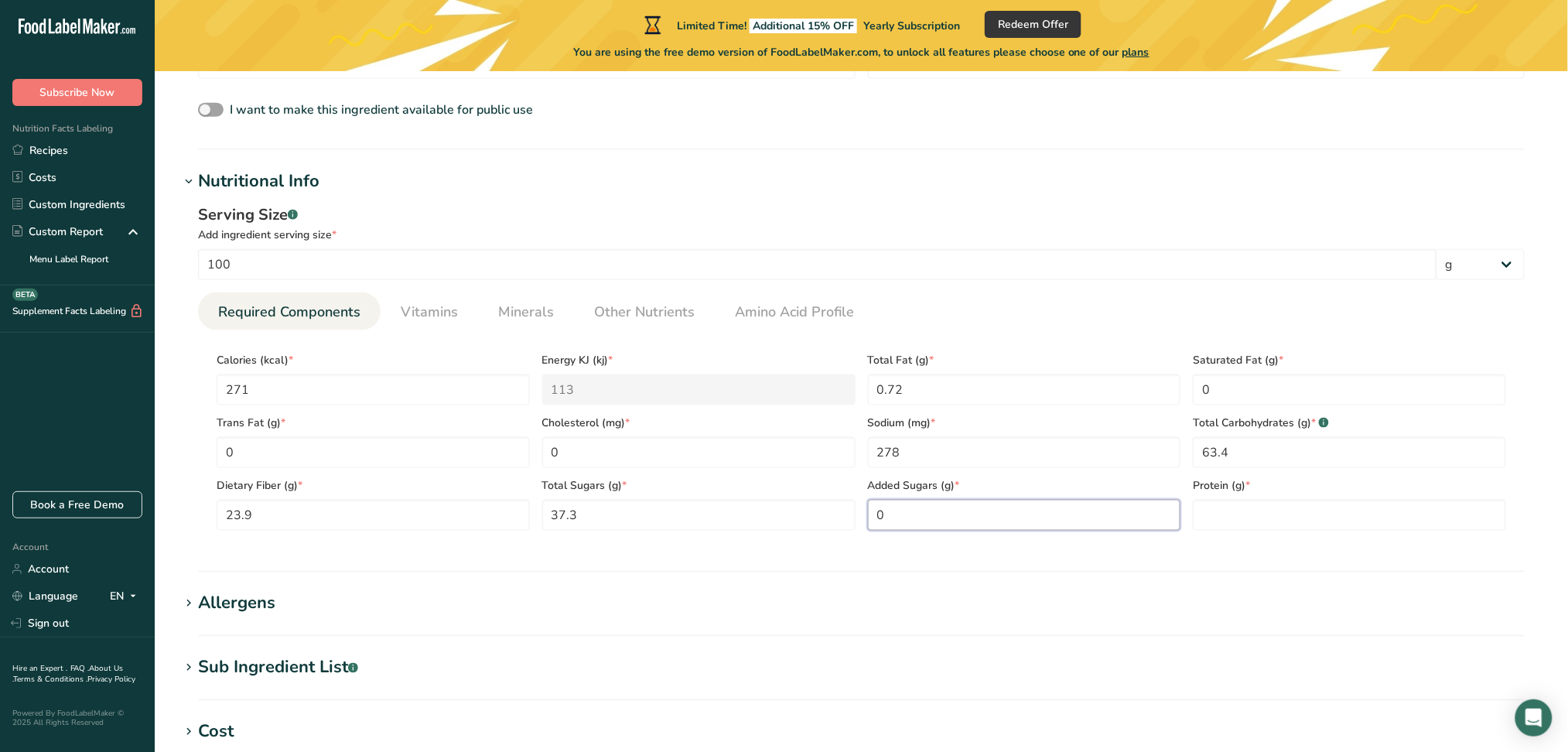 type on "0" 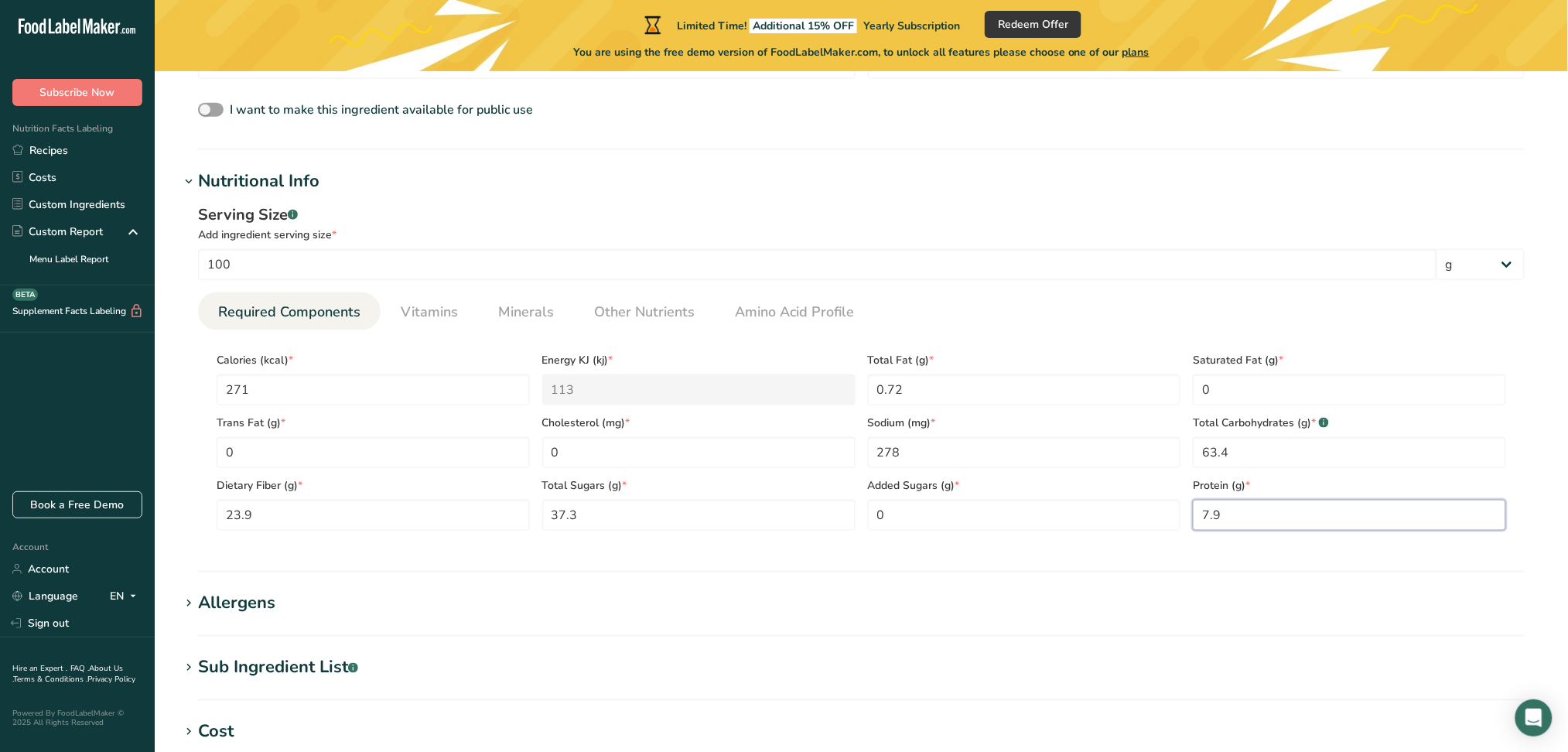 type on "7.9" 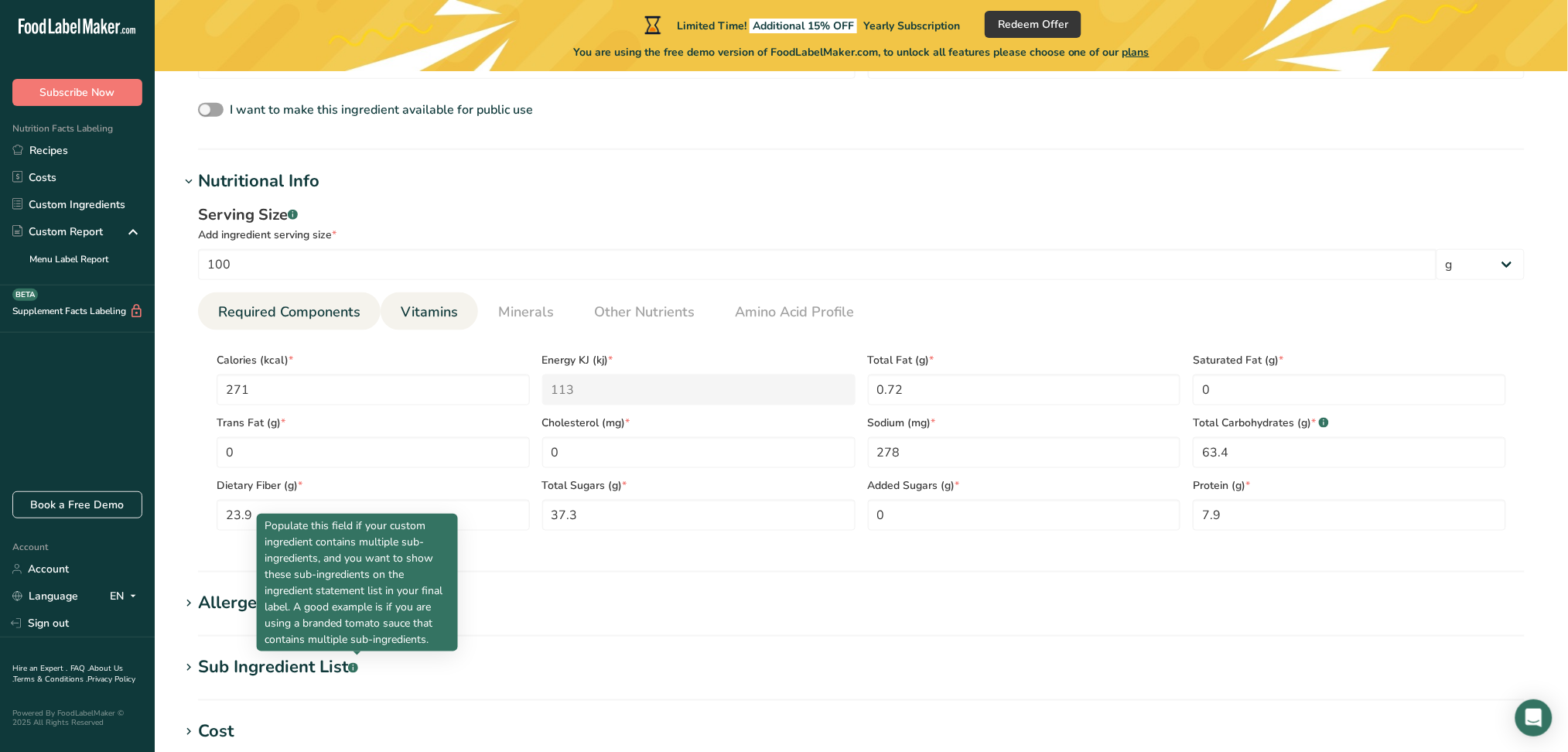 click on "Vitamins" at bounding box center [429, 312] 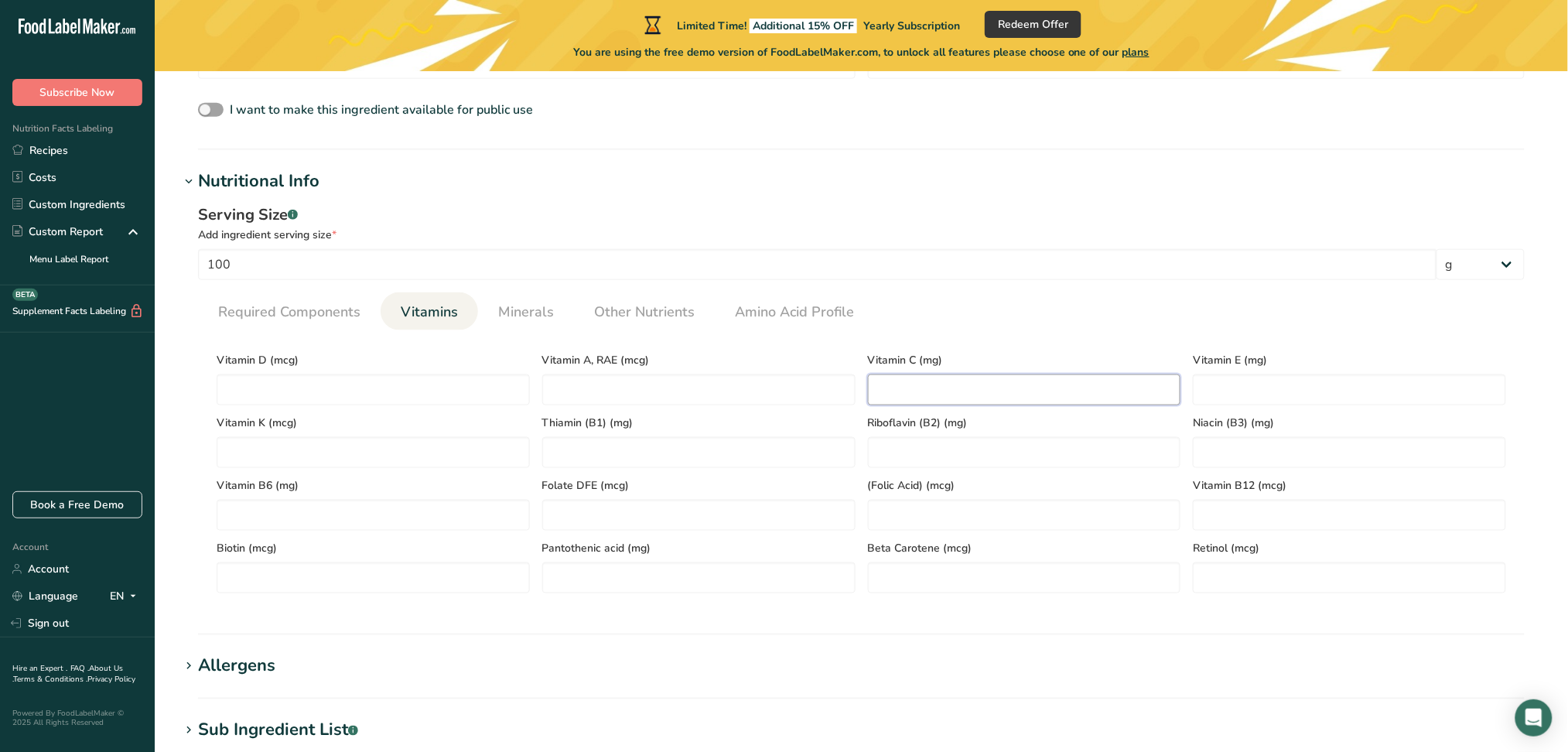 click at bounding box center (1024, 390) 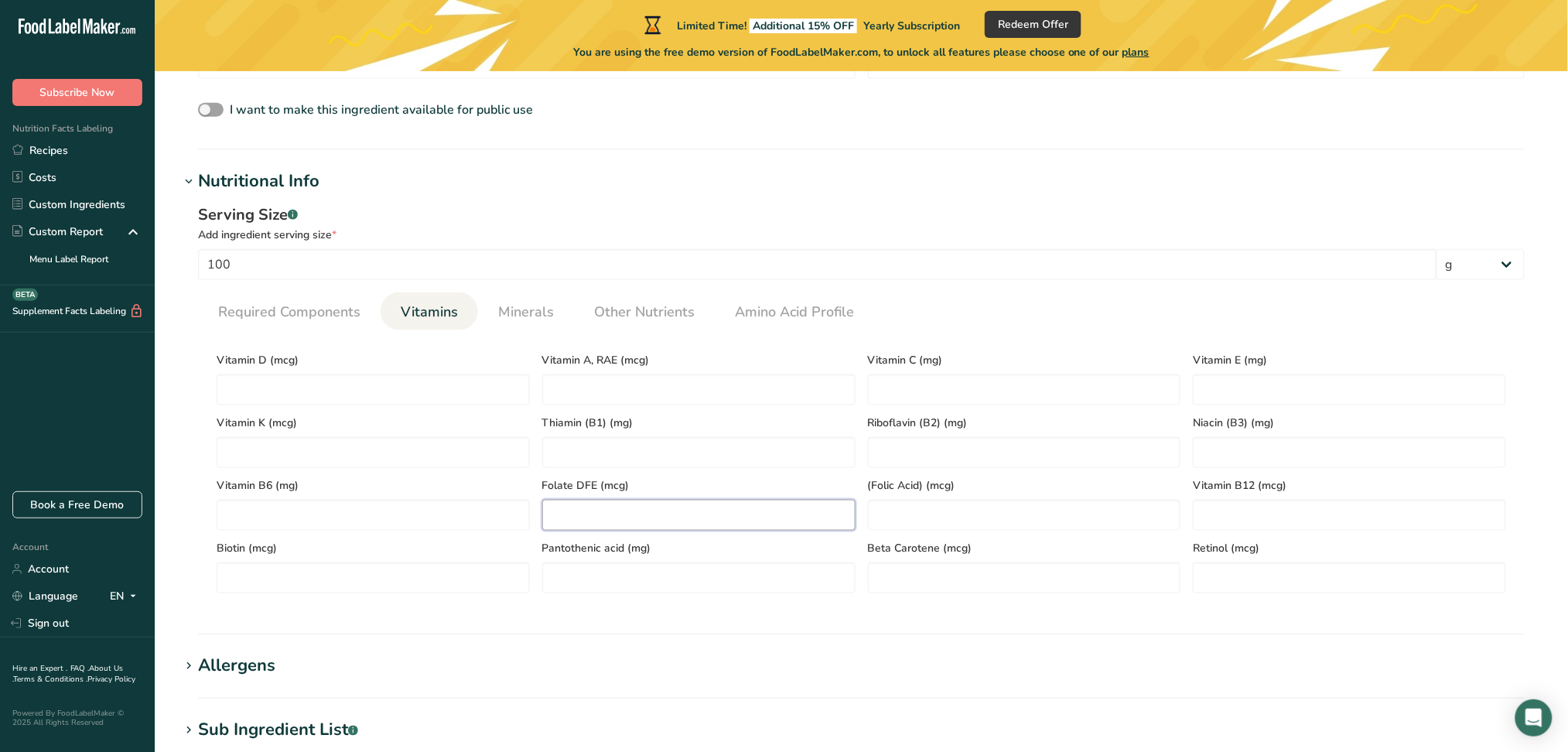 click at bounding box center [699, 515] 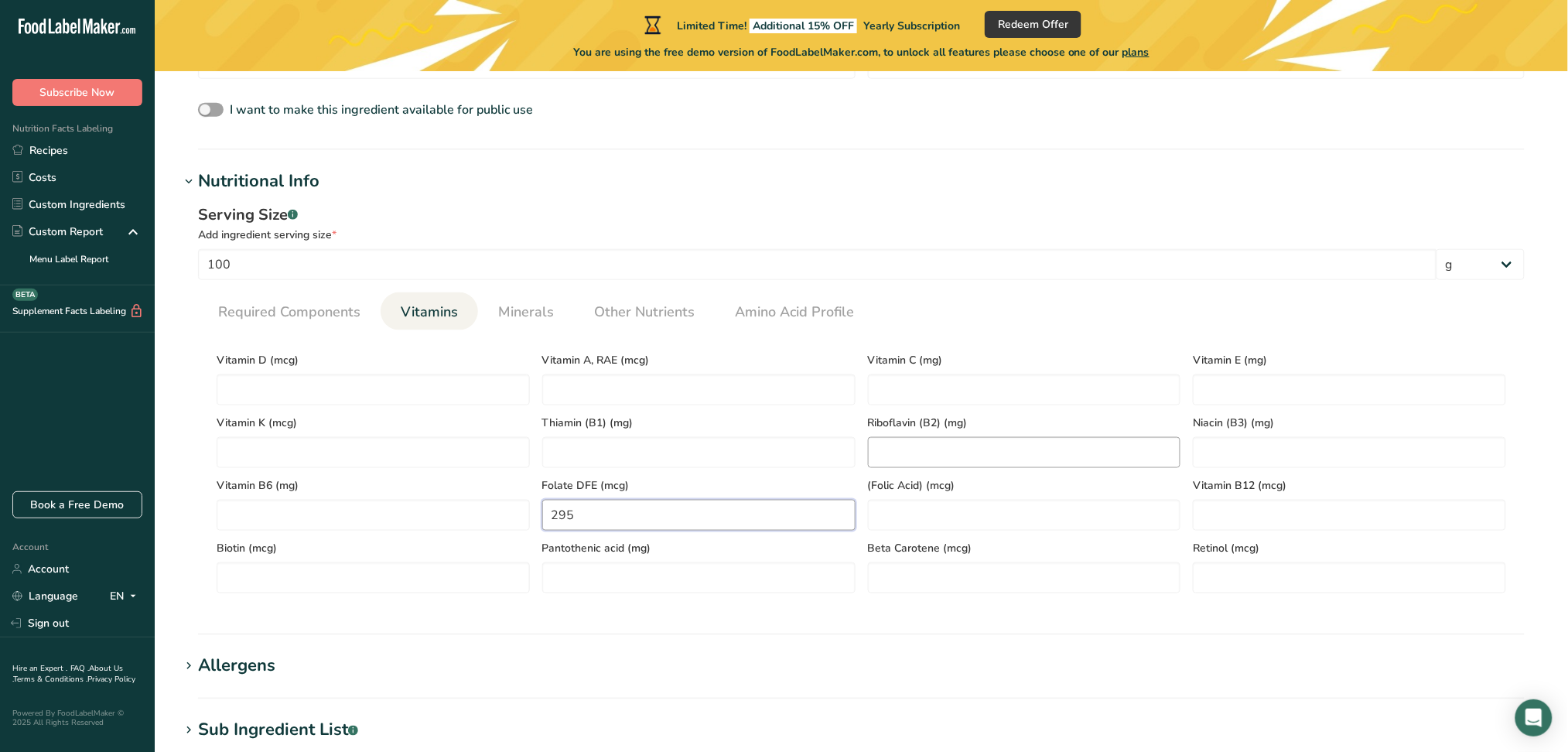 type on "295" 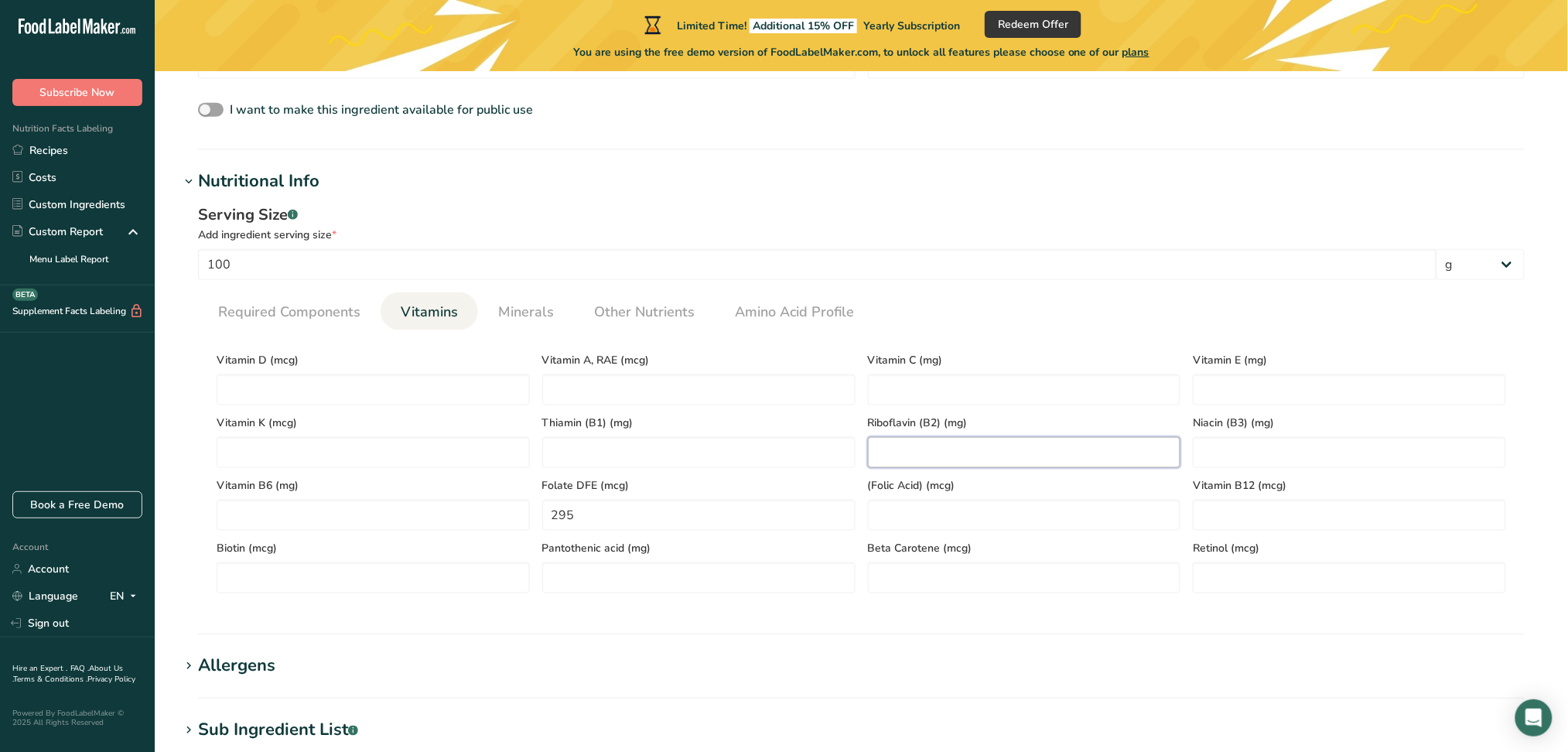 click at bounding box center [1024, 453] 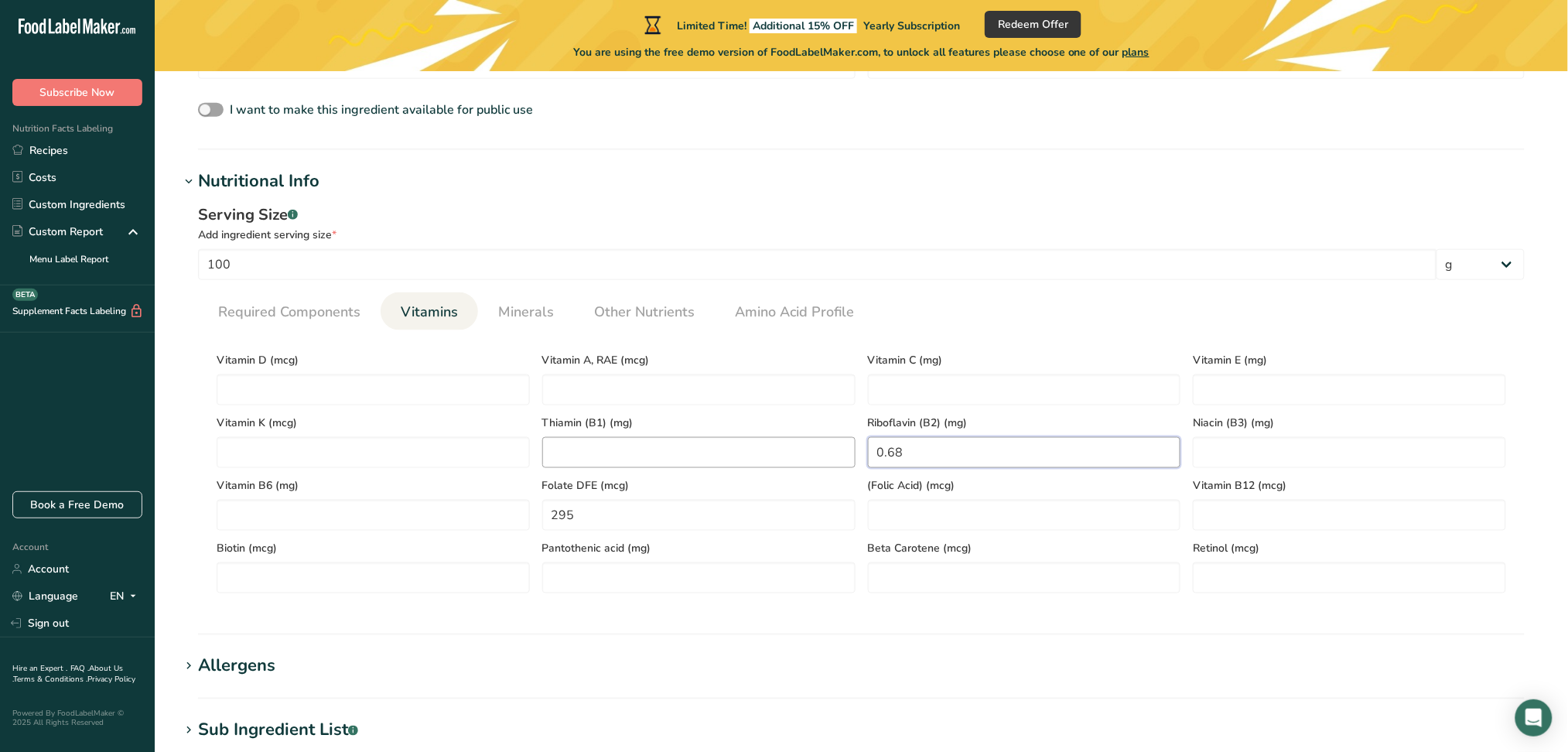 type on "0.68" 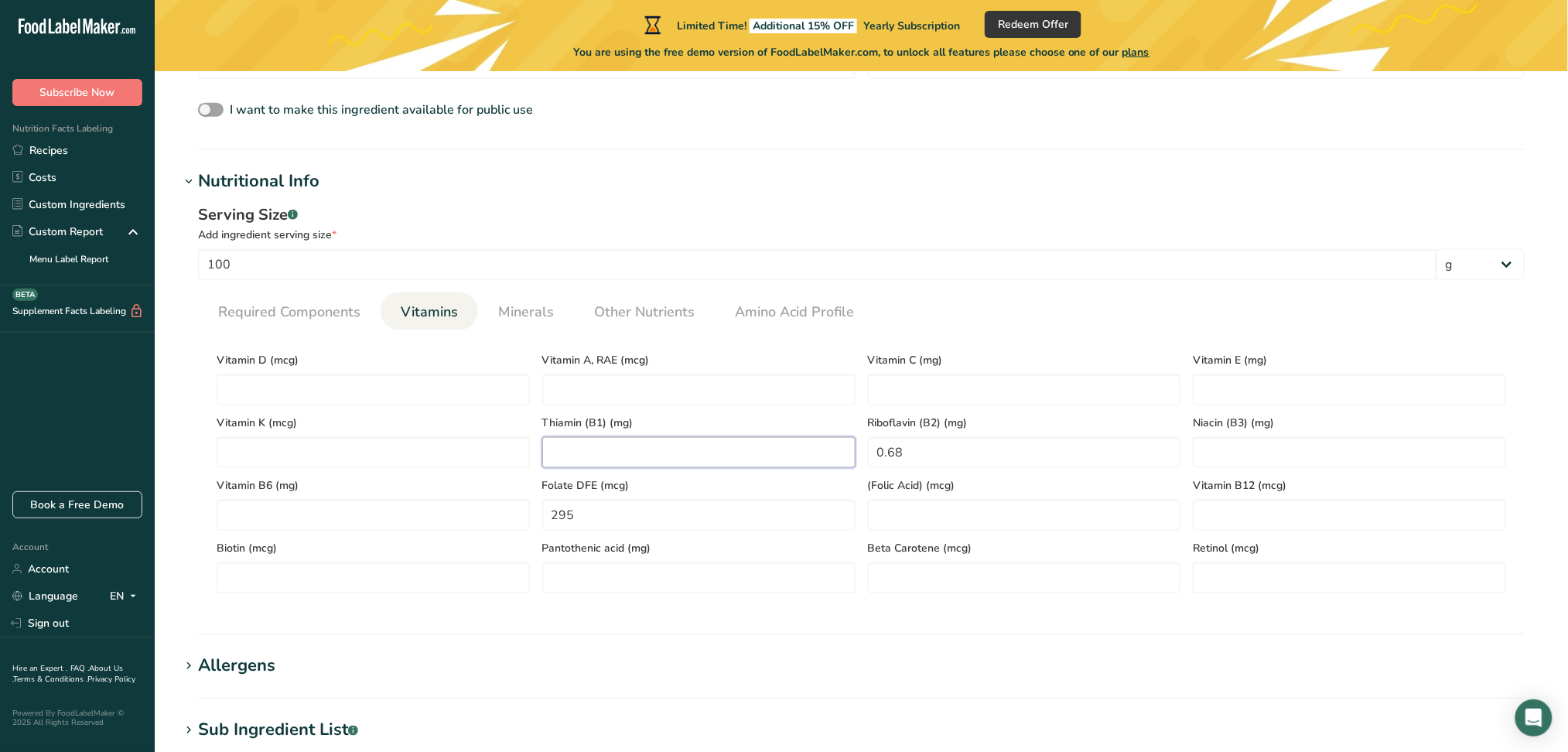click at bounding box center [699, 453] 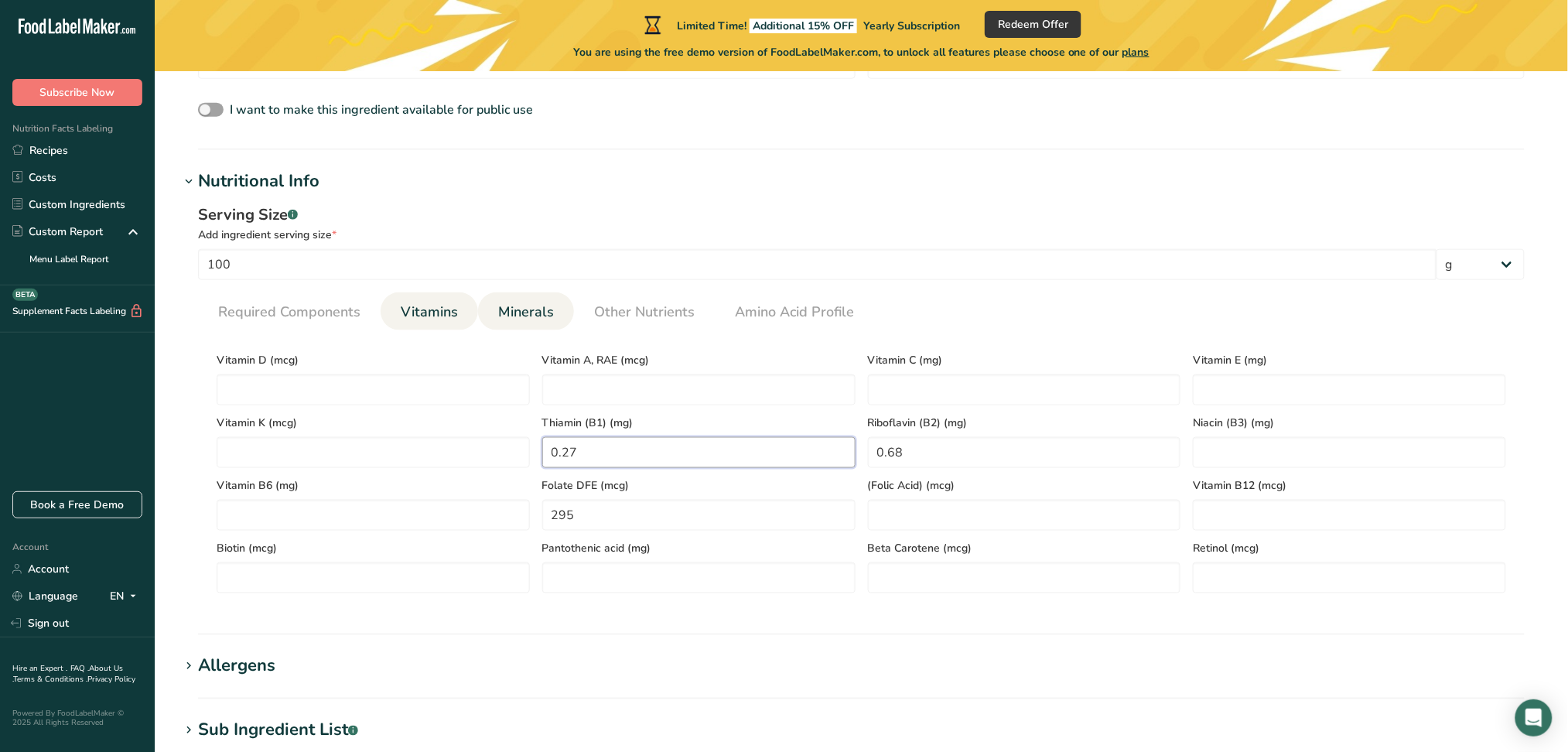 type on "0.27" 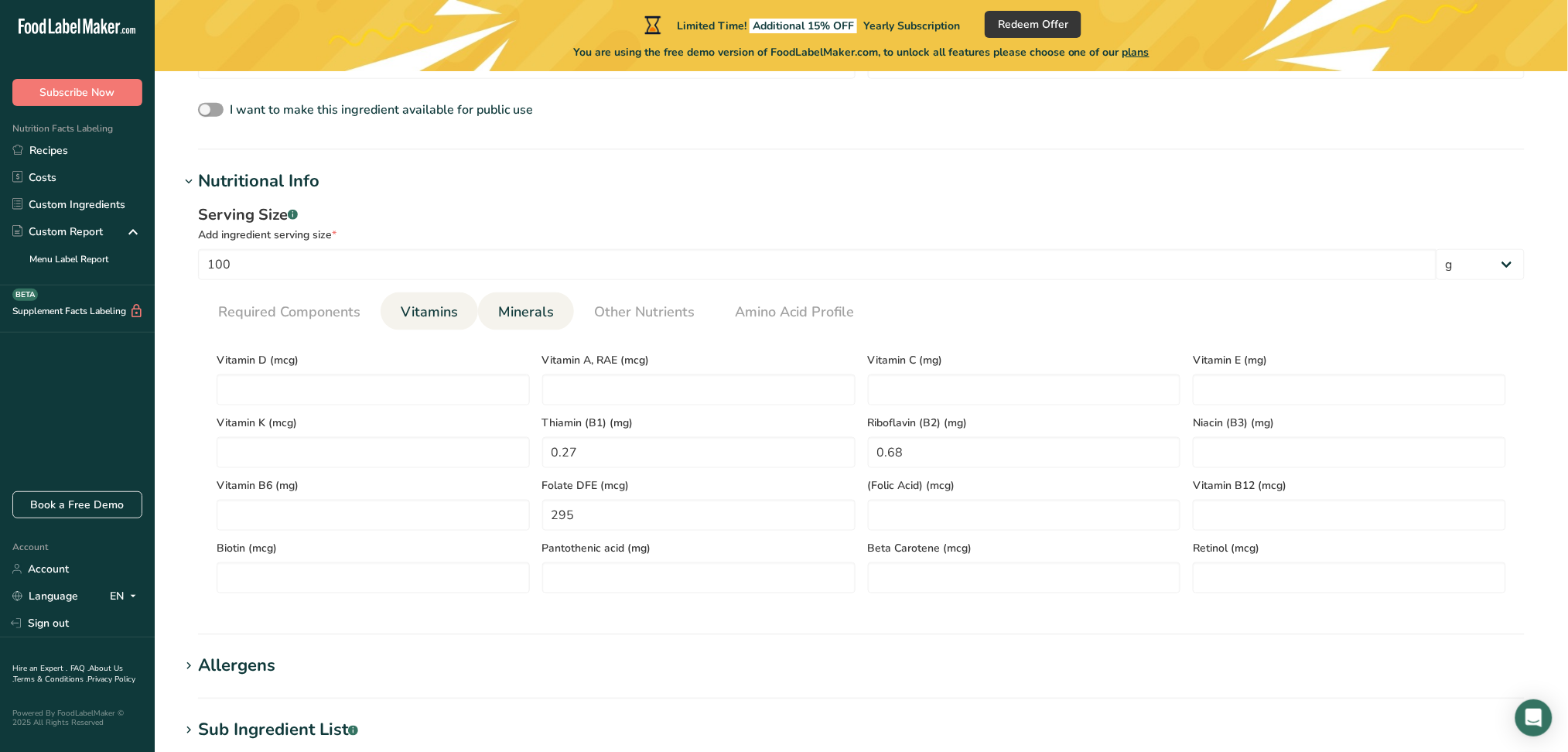 click on "Minerals" at bounding box center (526, 312) 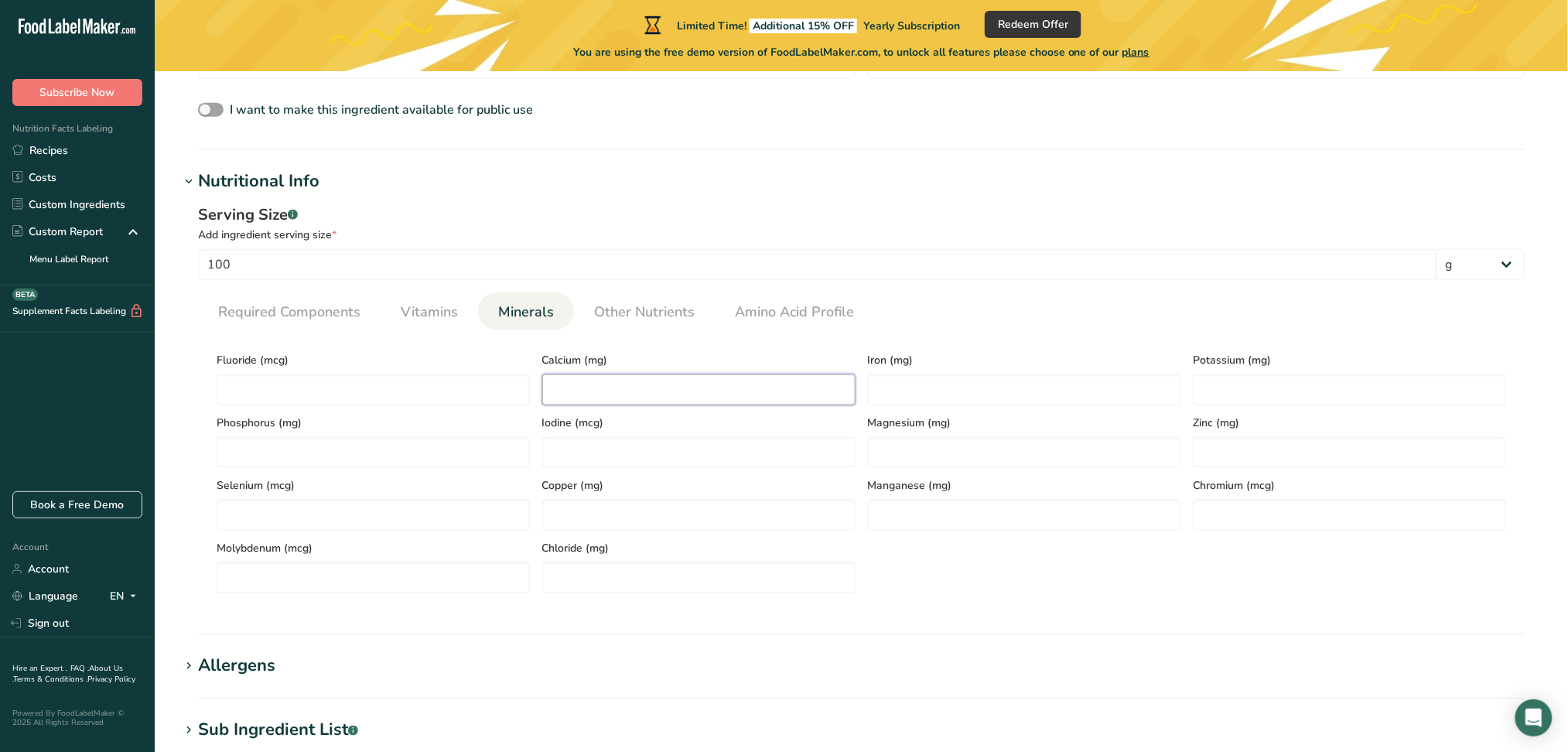 click at bounding box center [699, 390] 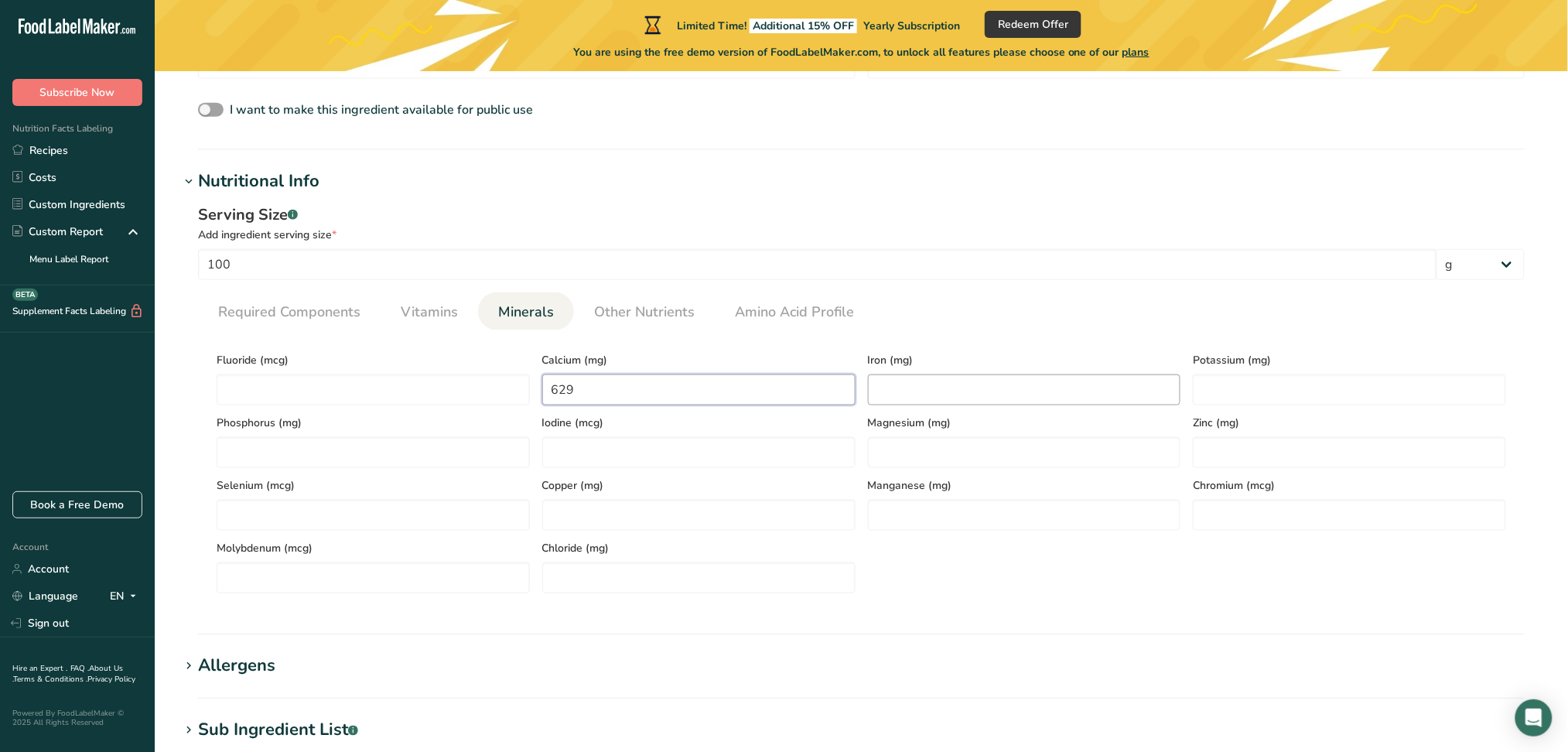 type on "629" 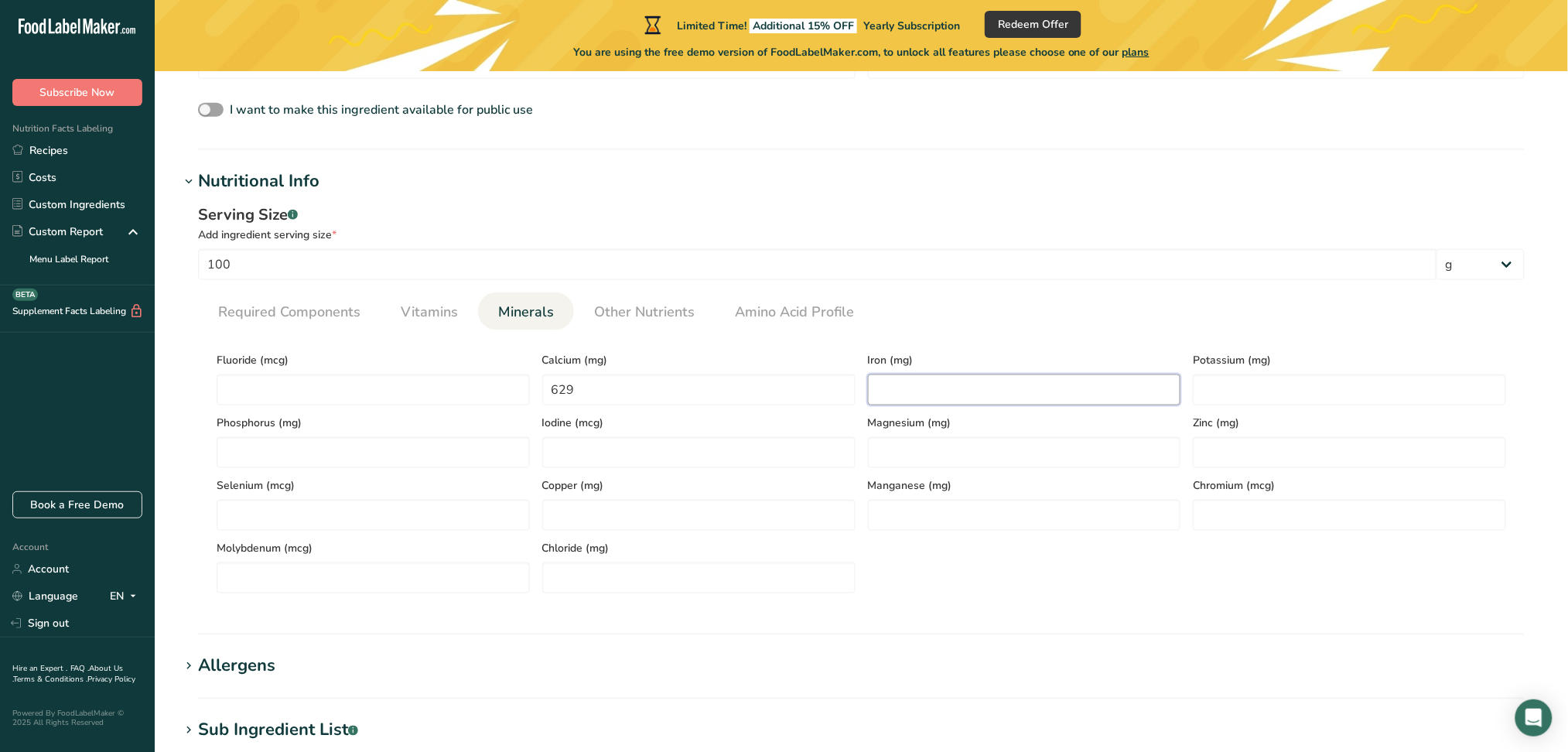 click at bounding box center [1024, 390] 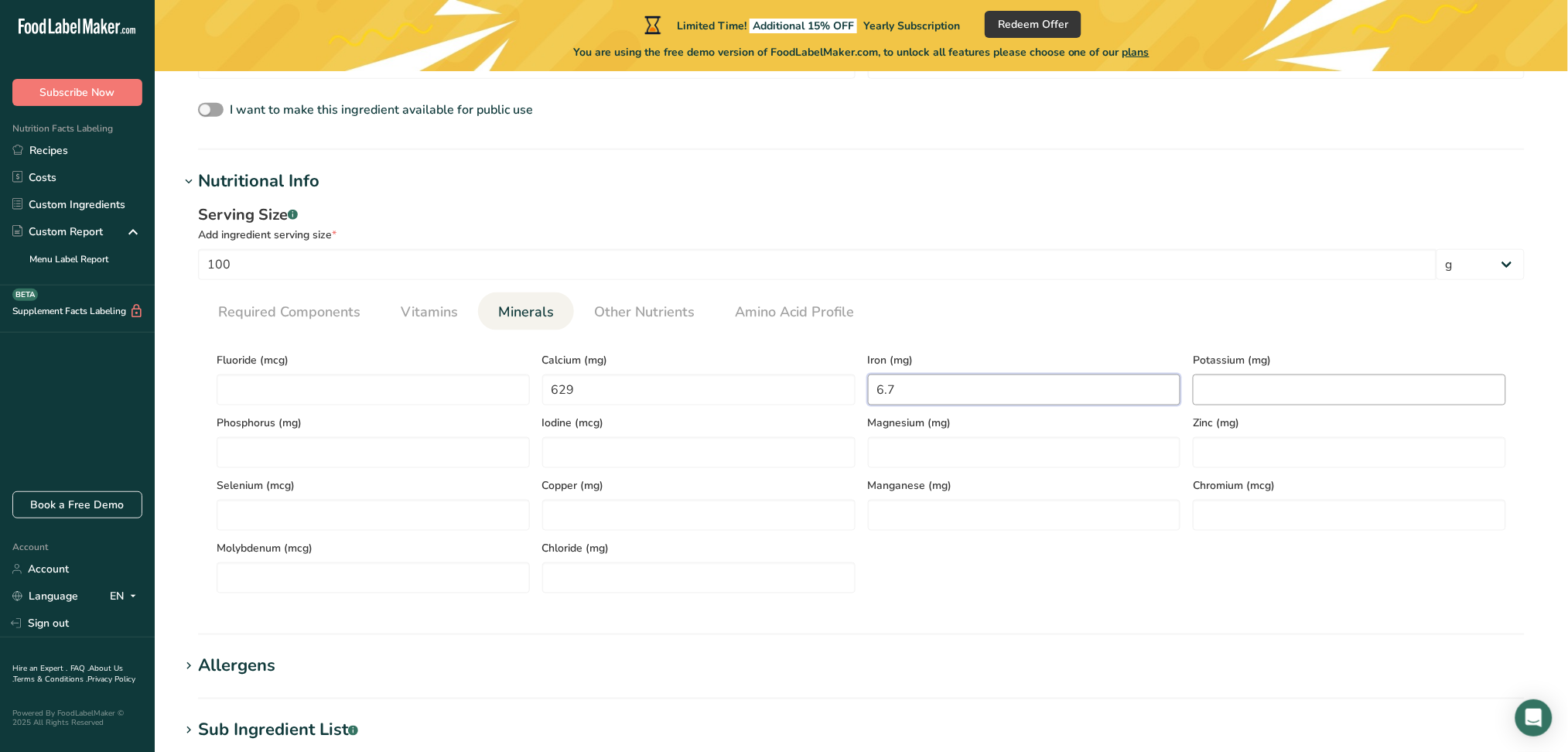 type on "6.7" 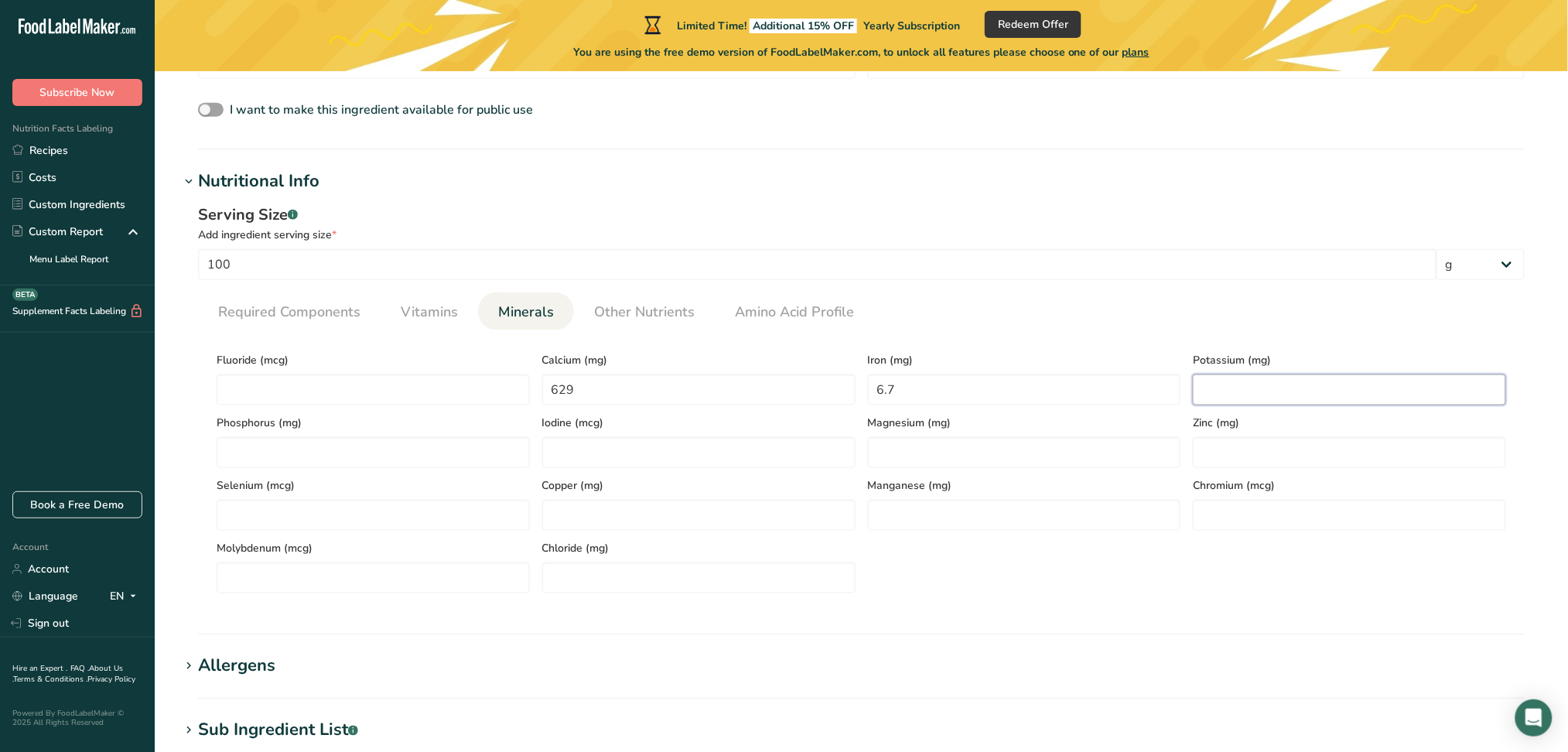 click at bounding box center [1349, 390] 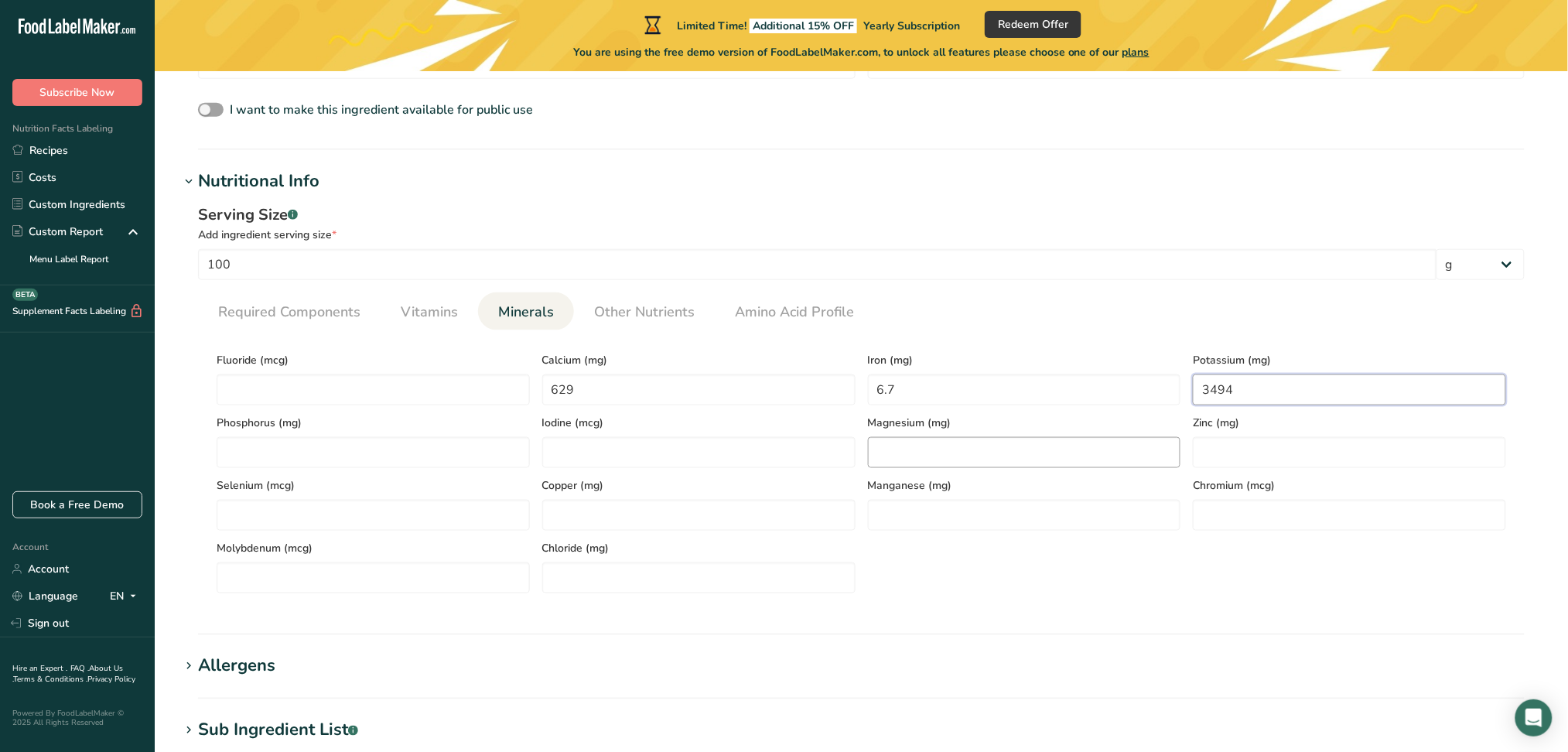 type on "3494" 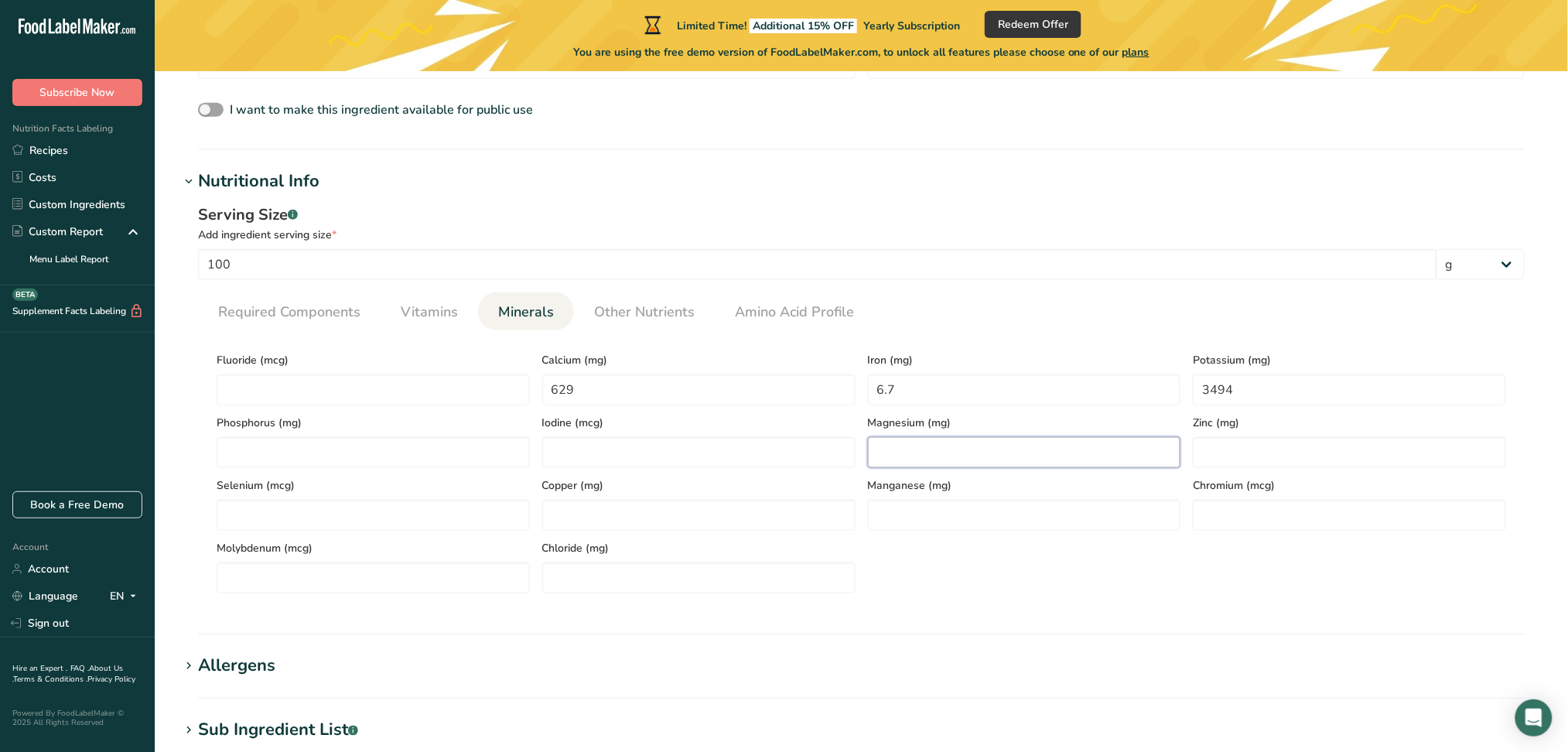 click at bounding box center [1024, 453] 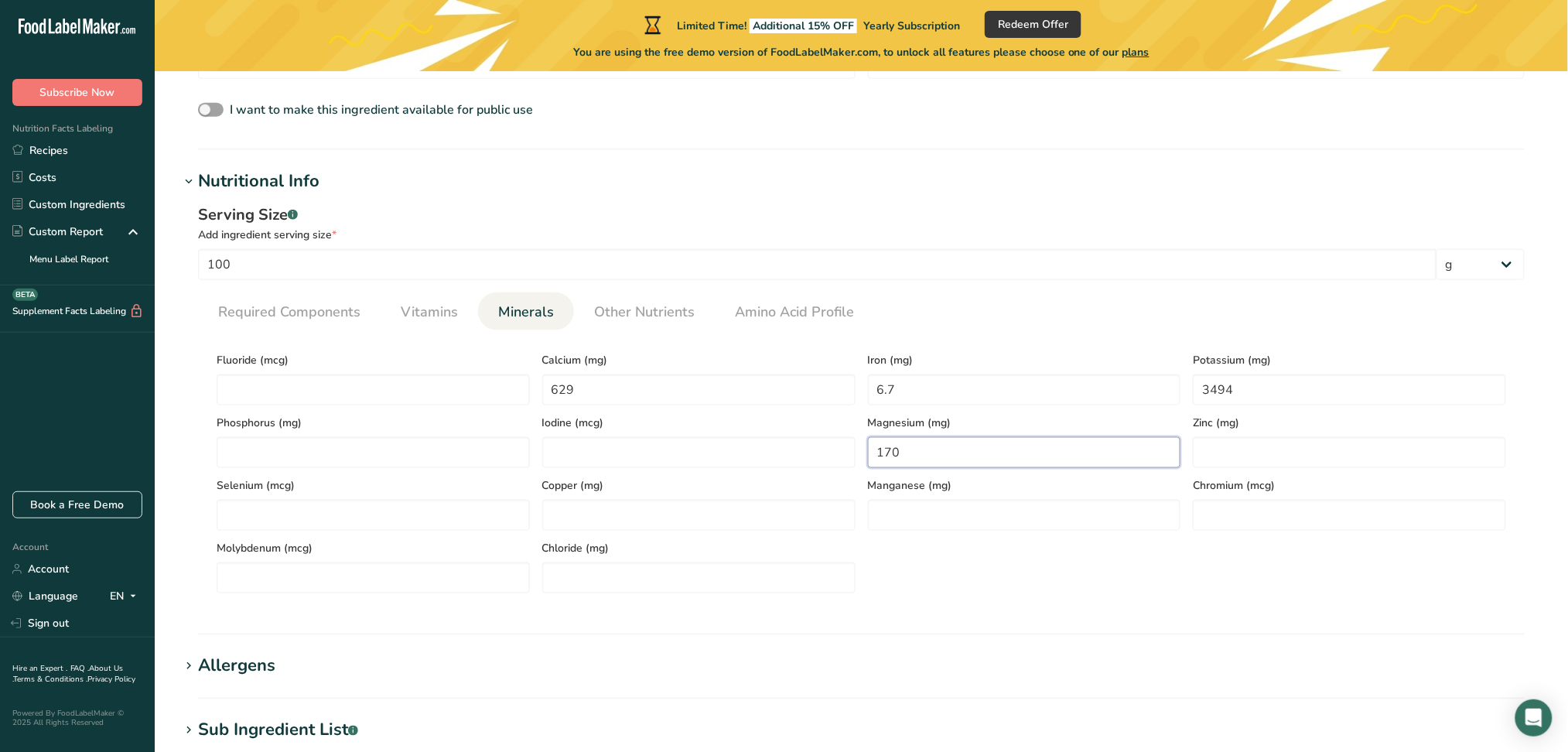 type on "170" 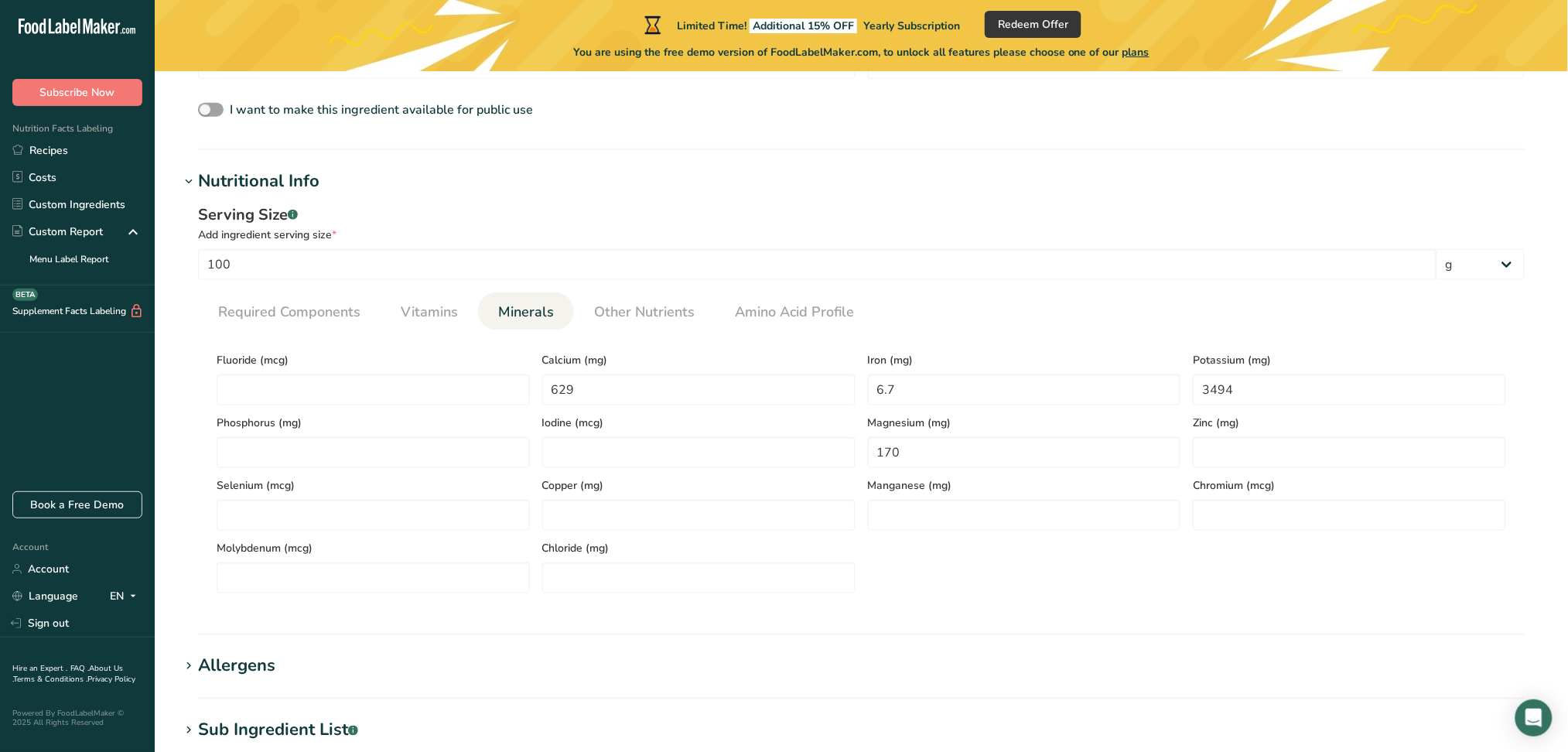 click on "Required Components Vitamins Minerals Other Nutrients Amino Acid Profile" at bounding box center (861, 311) 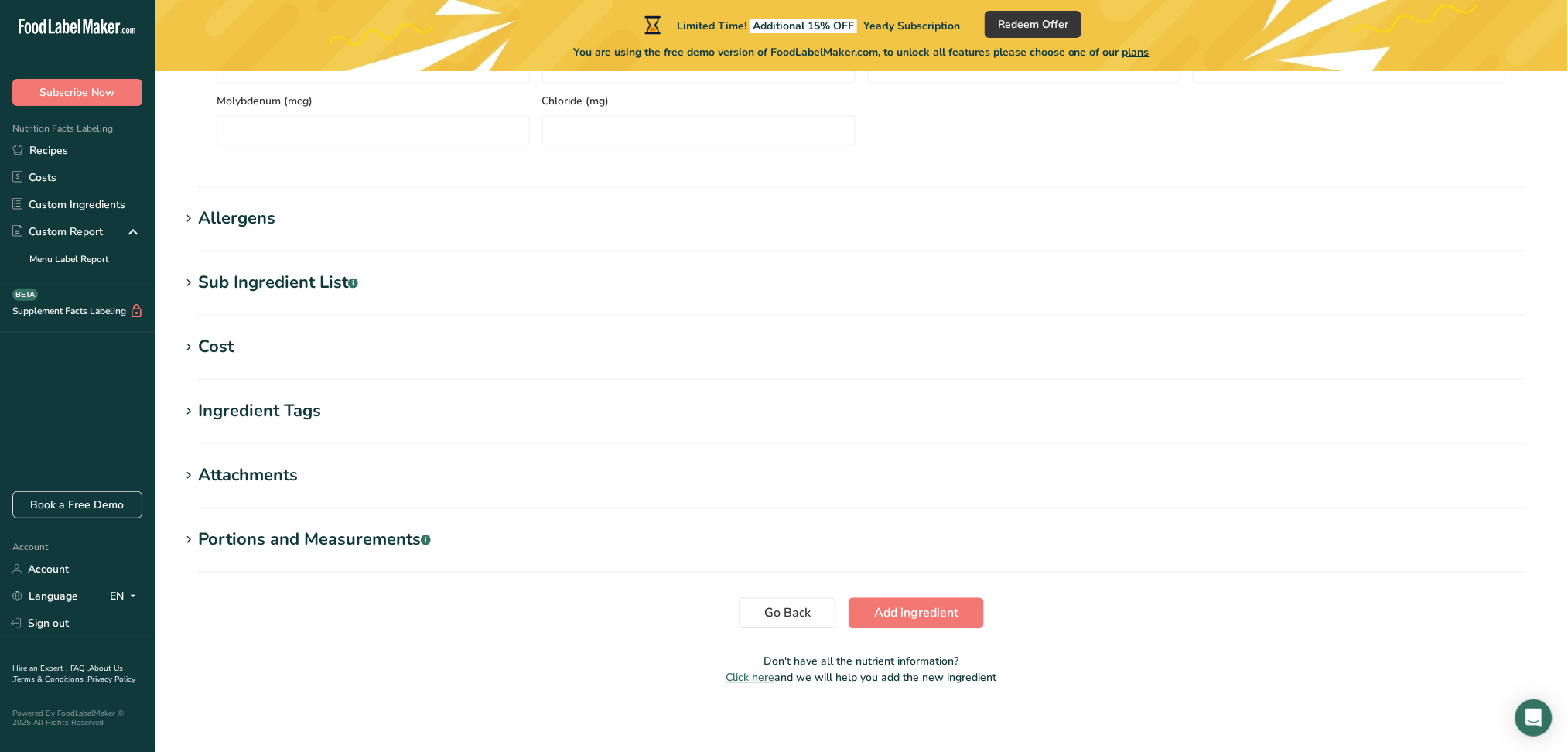 scroll, scrollTop: 970, scrollLeft: 0, axis: vertical 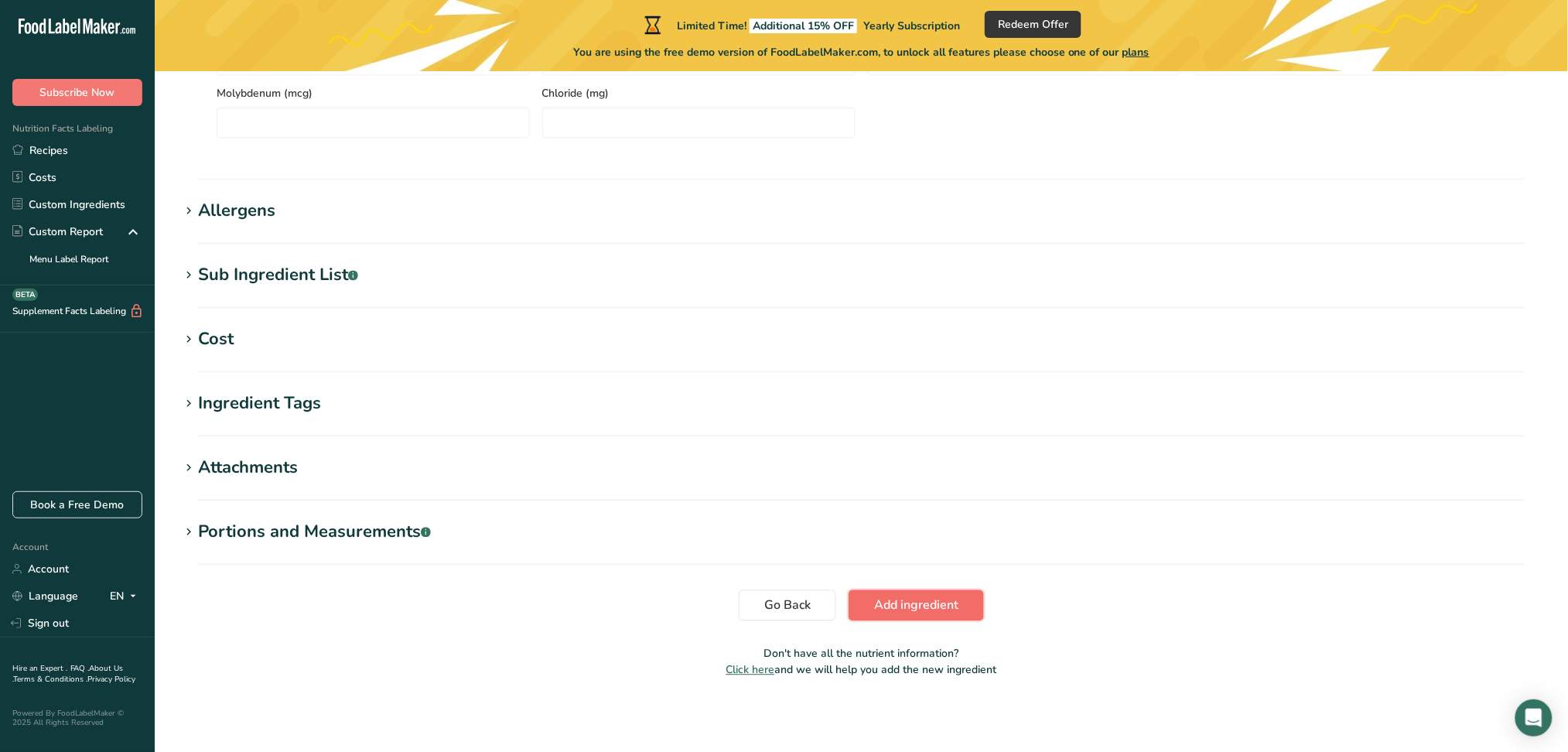 click on "Add ingredient" at bounding box center (916, 606) 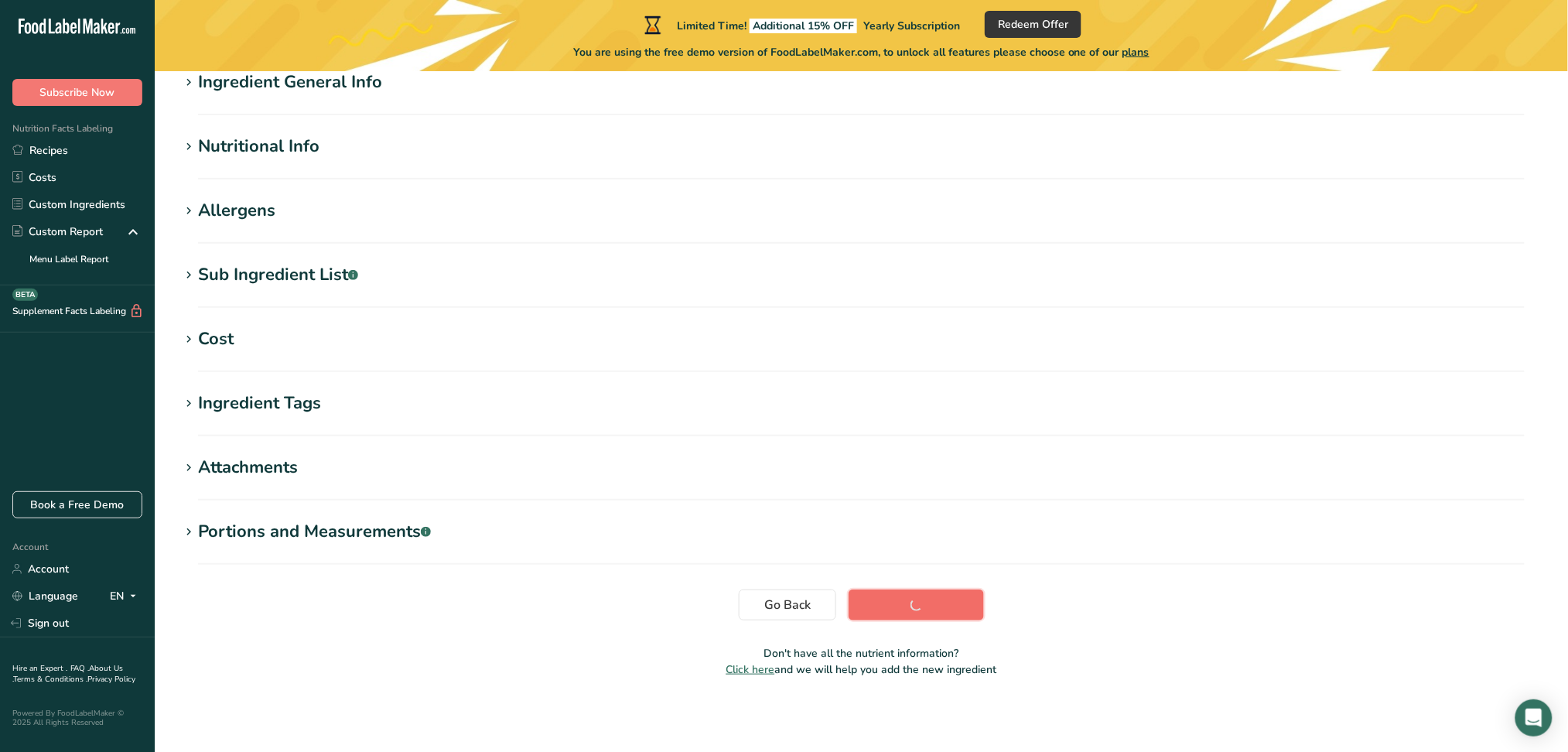 scroll, scrollTop: 149, scrollLeft: 0, axis: vertical 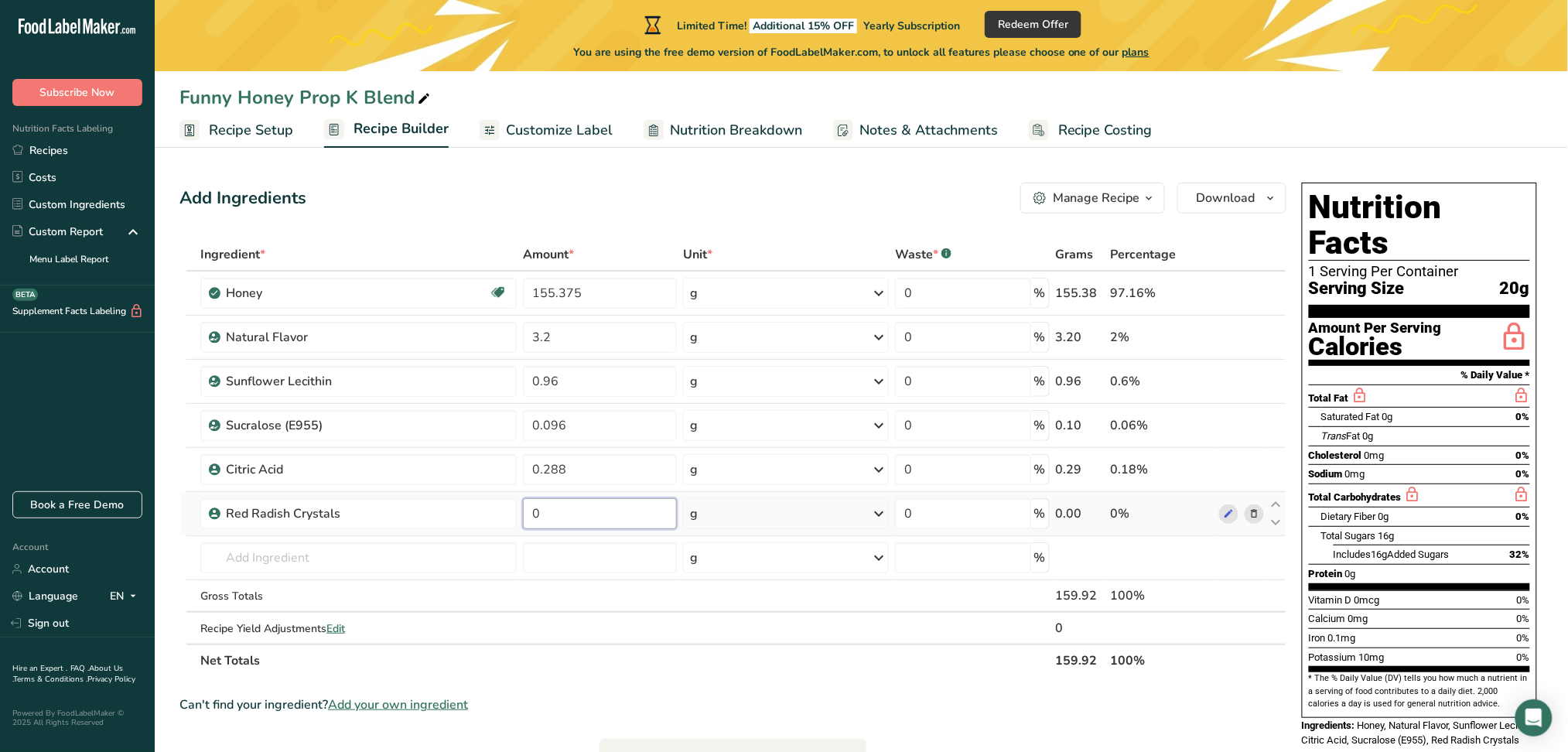 click on "0" at bounding box center [600, 514] 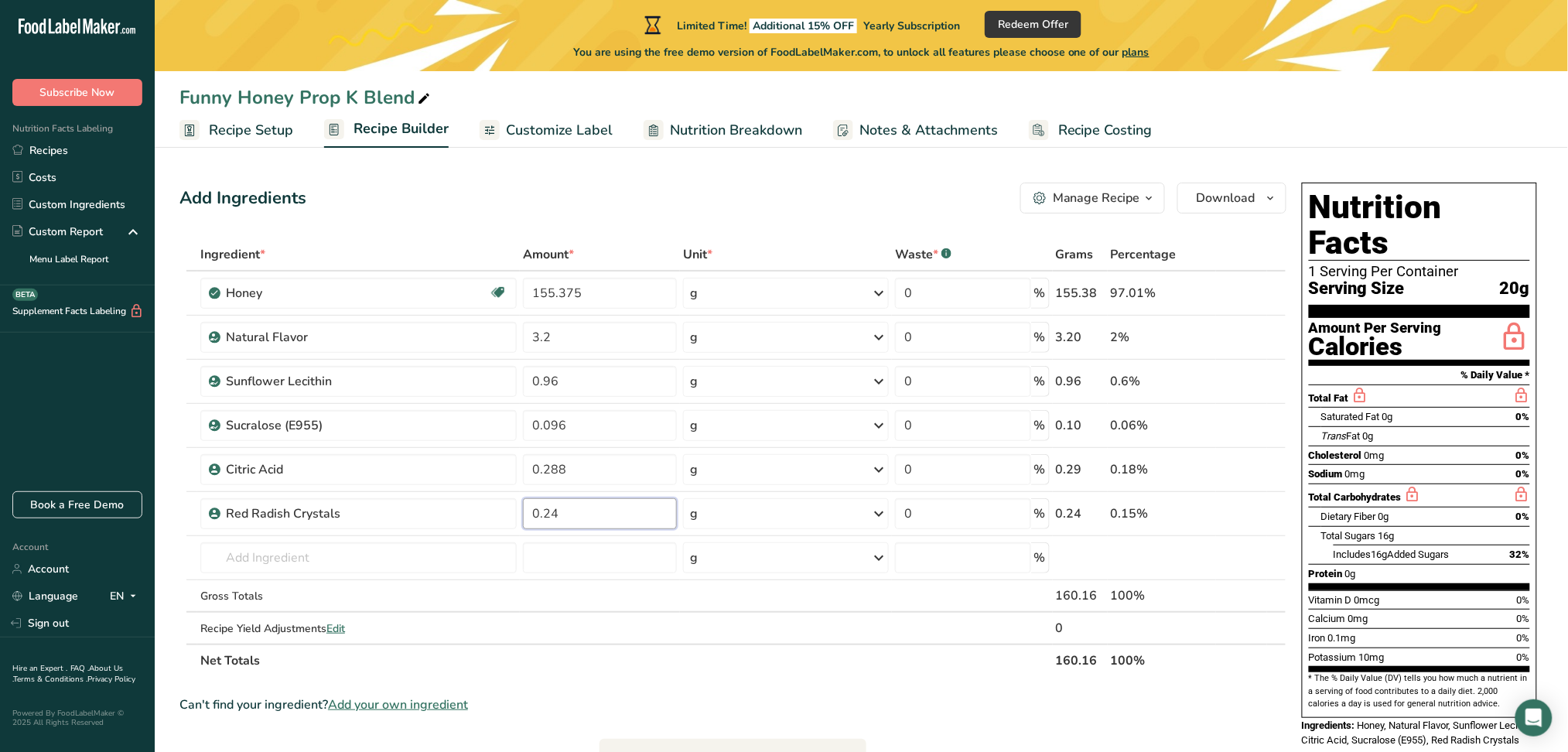 type on "0.24" 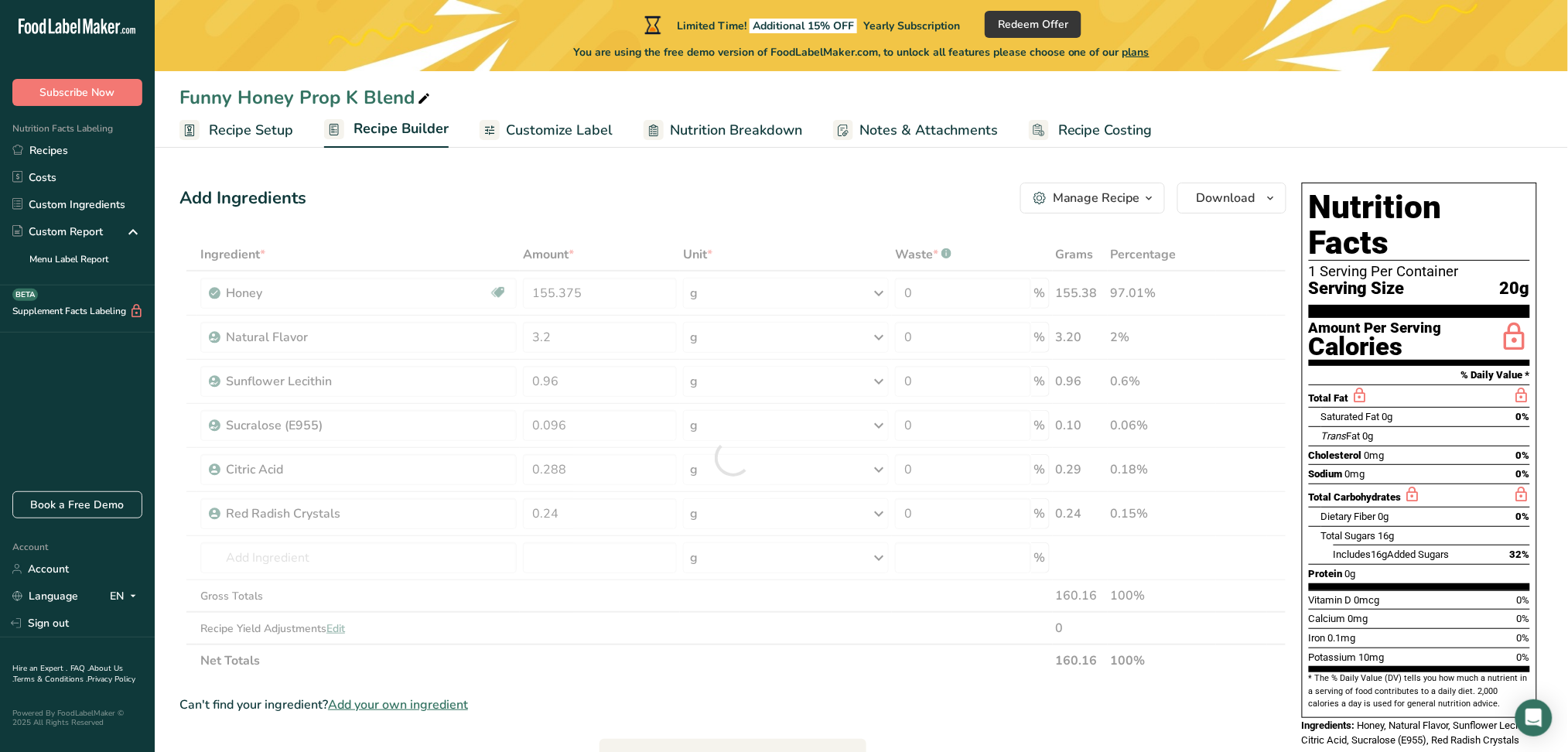 click on "Add Ingredients
Manage Recipe         Delete Recipe             Duplicate Recipe               Scale Recipe               Save as Sub-Recipe   .a-a{fill:#347362;}.b-a{fill:#fff;}                                 Nutrition Breakdown                 Recipe Card
NEW
Amino Acids Pattern Report             Activity History
Download
Choose your preferred label style
Standard FDA label
Standard FDA label
The most common format for nutrition facts labels in compliance with the FDA's typeface, style and requirements
Tabular FDA label
A label format compliant with the FDA regulations presented in a tabular (horizontal) display.
Linear FDA label
A simple linear display for small sized packages.
Simplified FDA label" at bounding box center [733, 198] 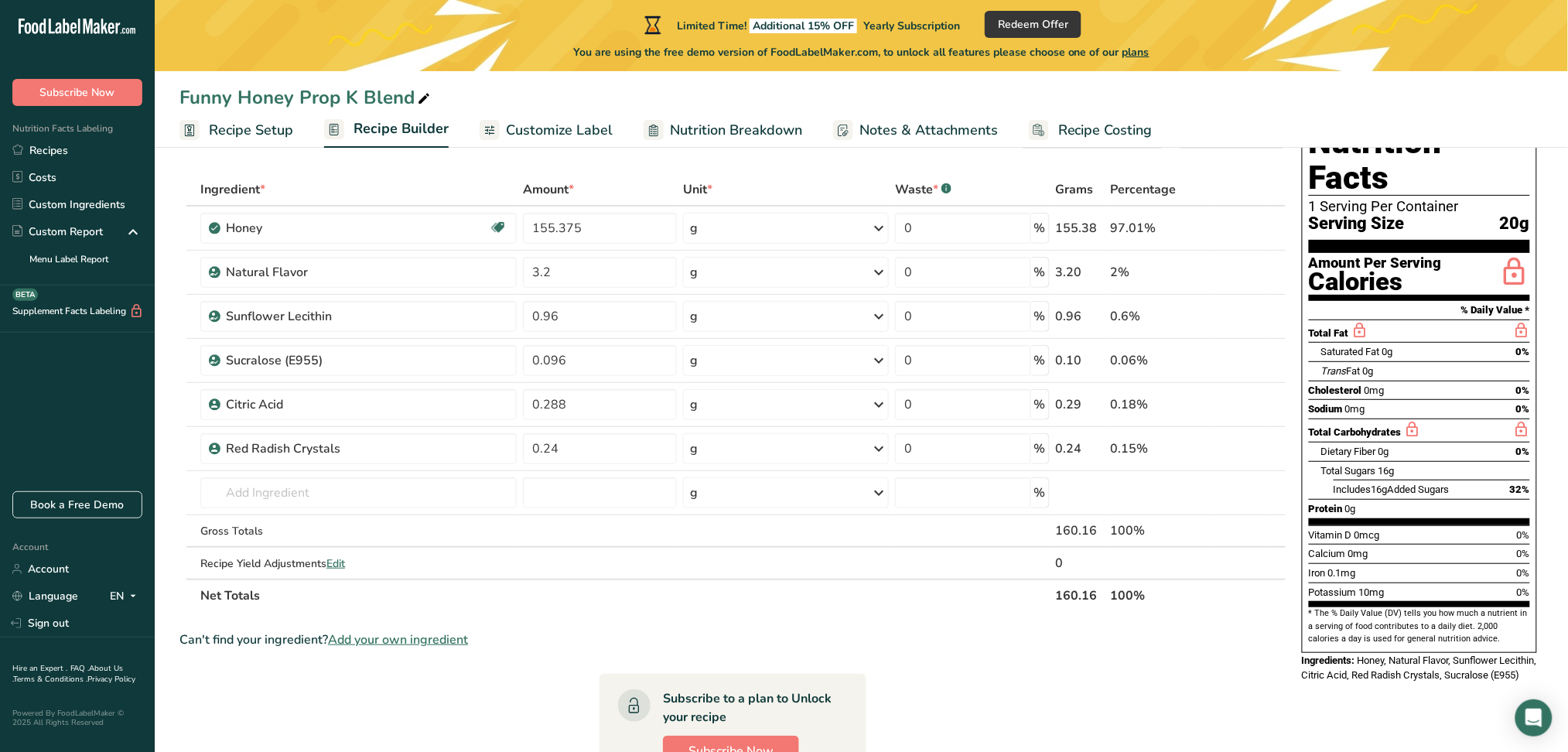 scroll, scrollTop: 0, scrollLeft: 0, axis: both 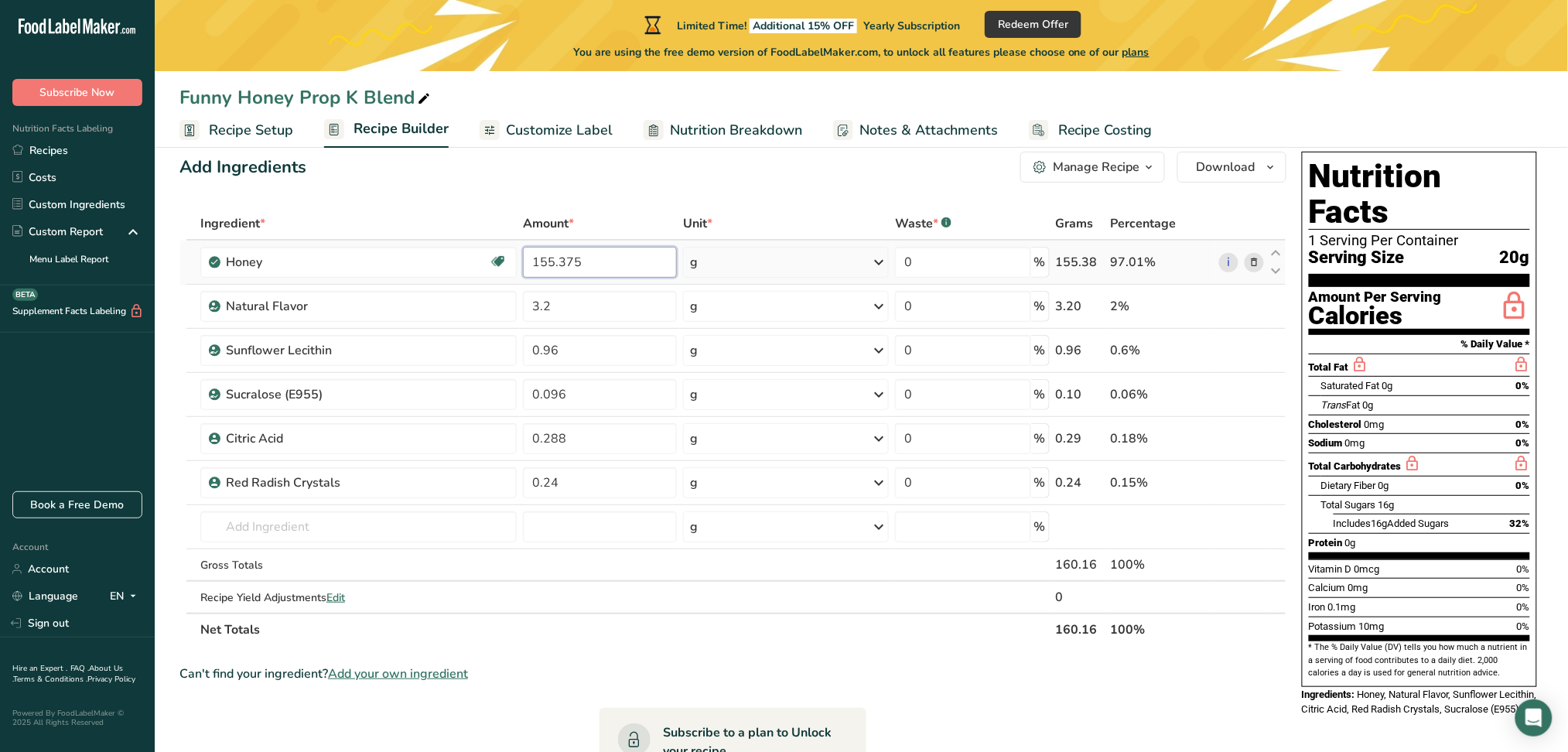drag, startPoint x: 613, startPoint y: 262, endPoint x: 521, endPoint y: 264, distance: 92.021737 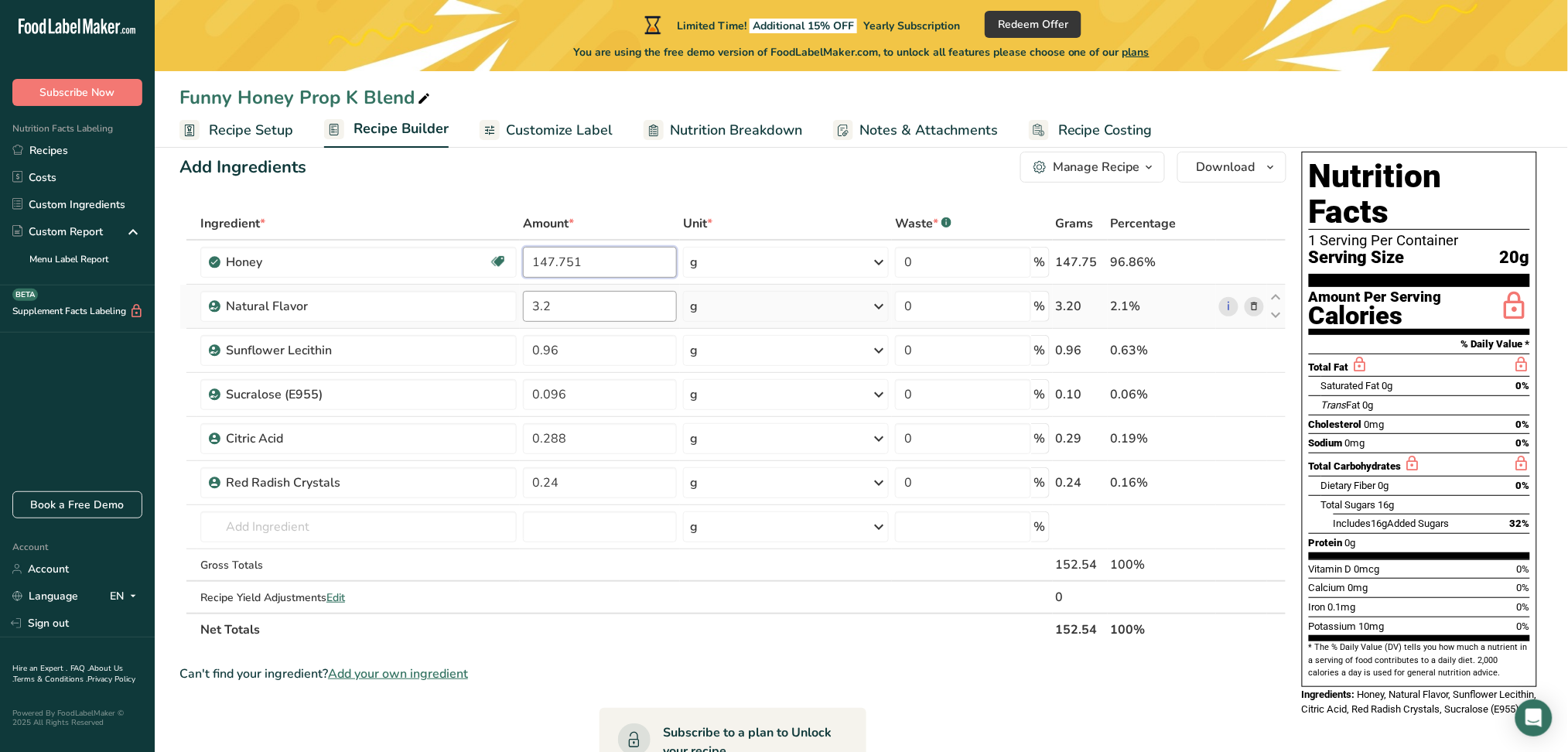 type on "147.751" 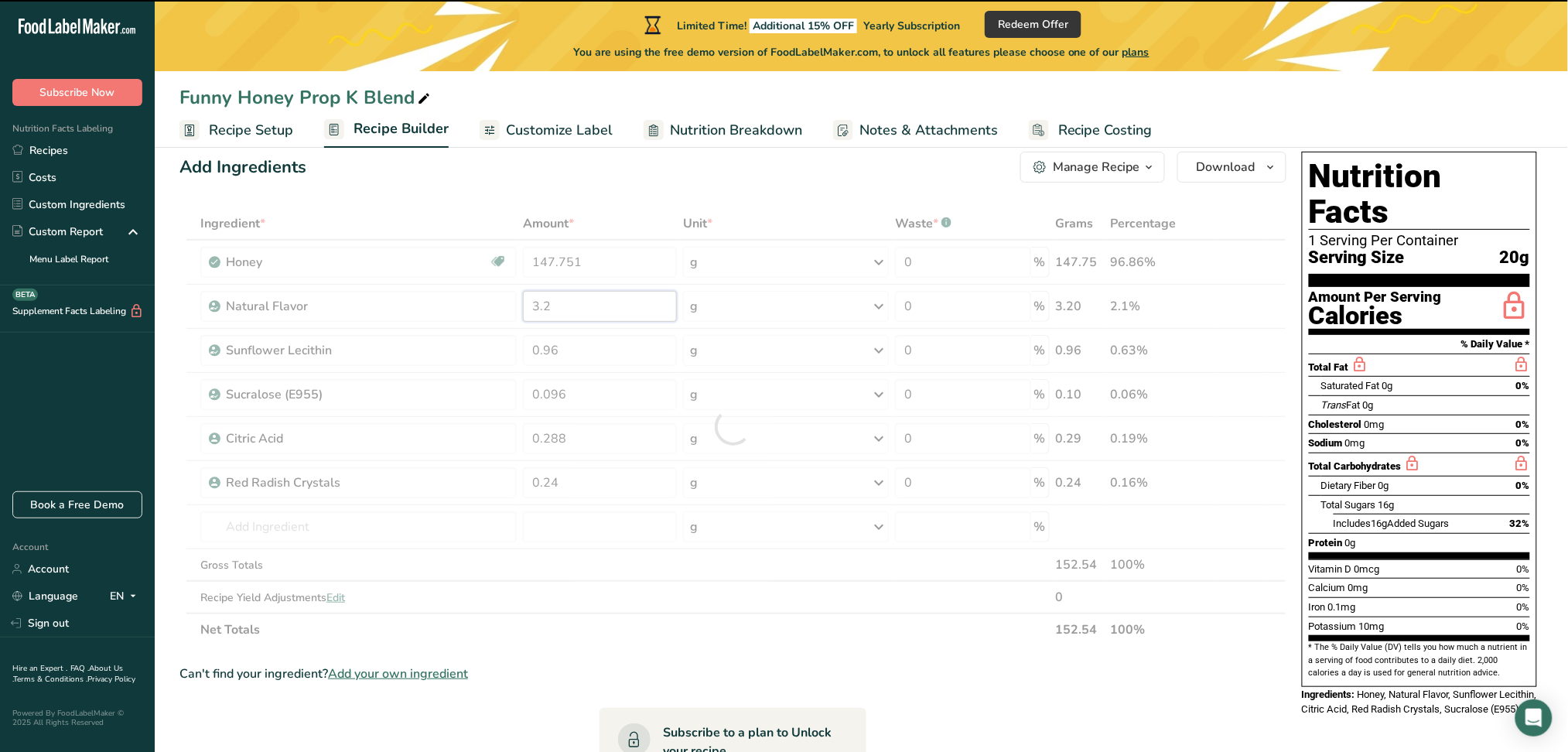 drag, startPoint x: 603, startPoint y: 307, endPoint x: 511, endPoint y: 295, distance: 92.7793 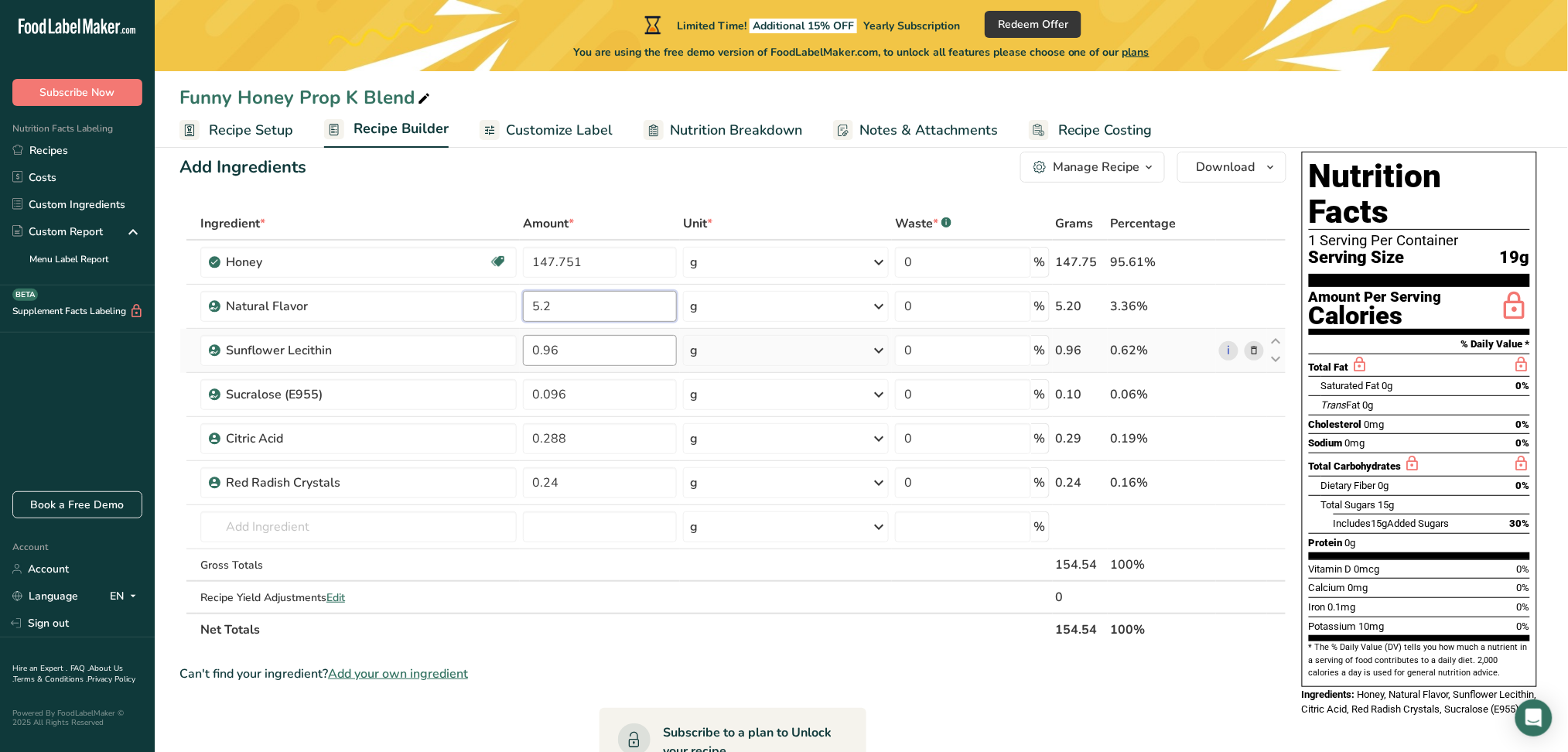 type on "5.2" 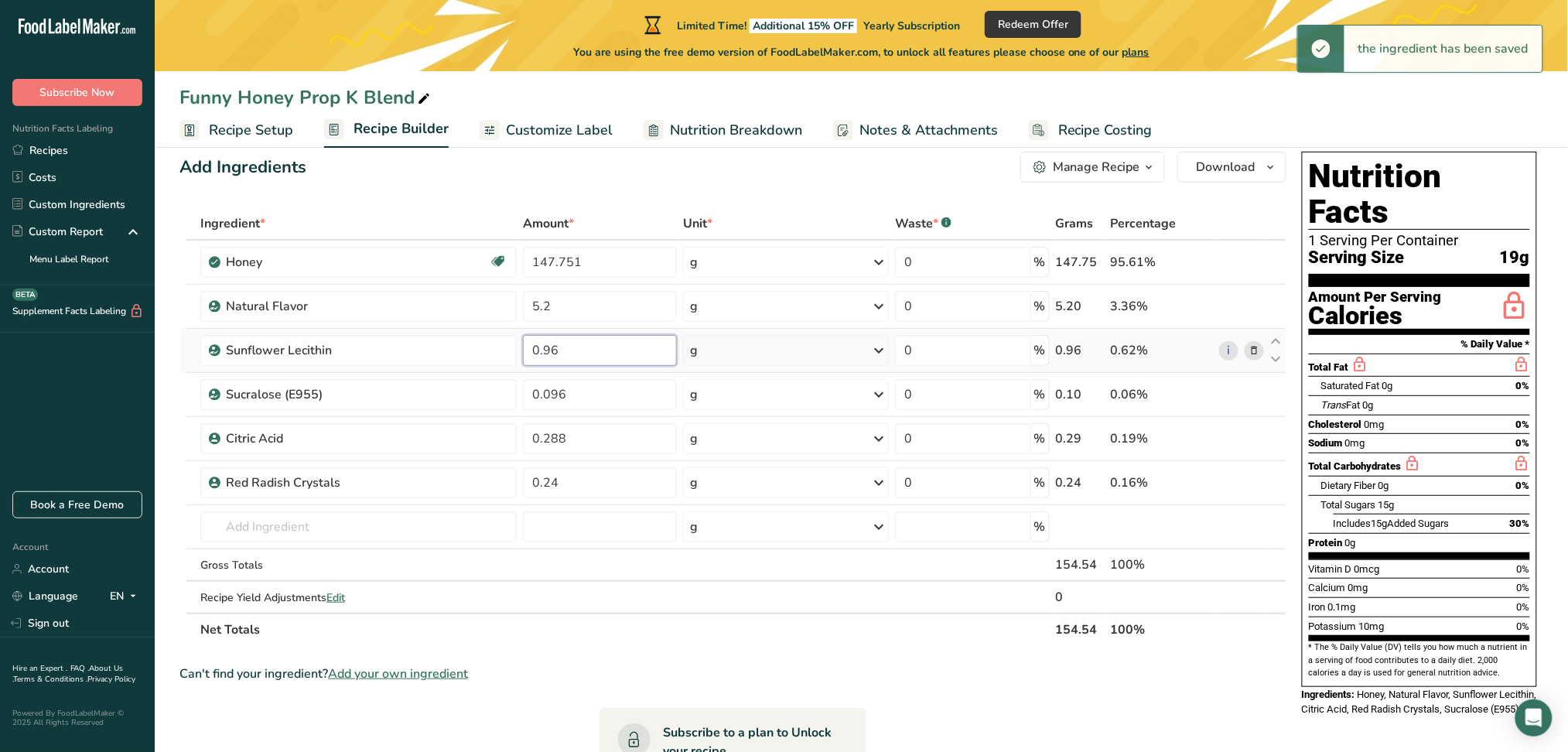 drag, startPoint x: 591, startPoint y: 345, endPoint x: 532, endPoint y: 350, distance: 59.211485 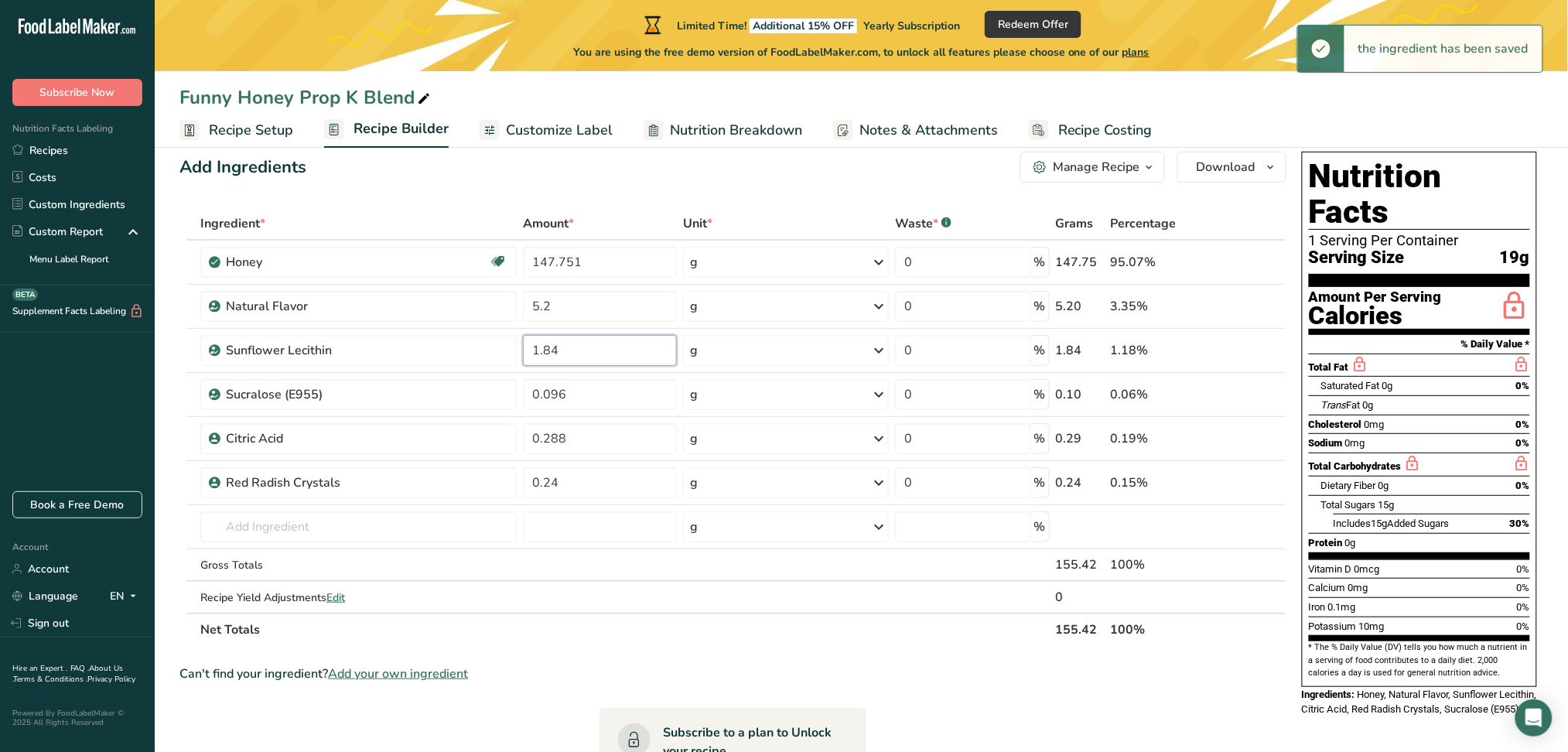 type on "1.84" 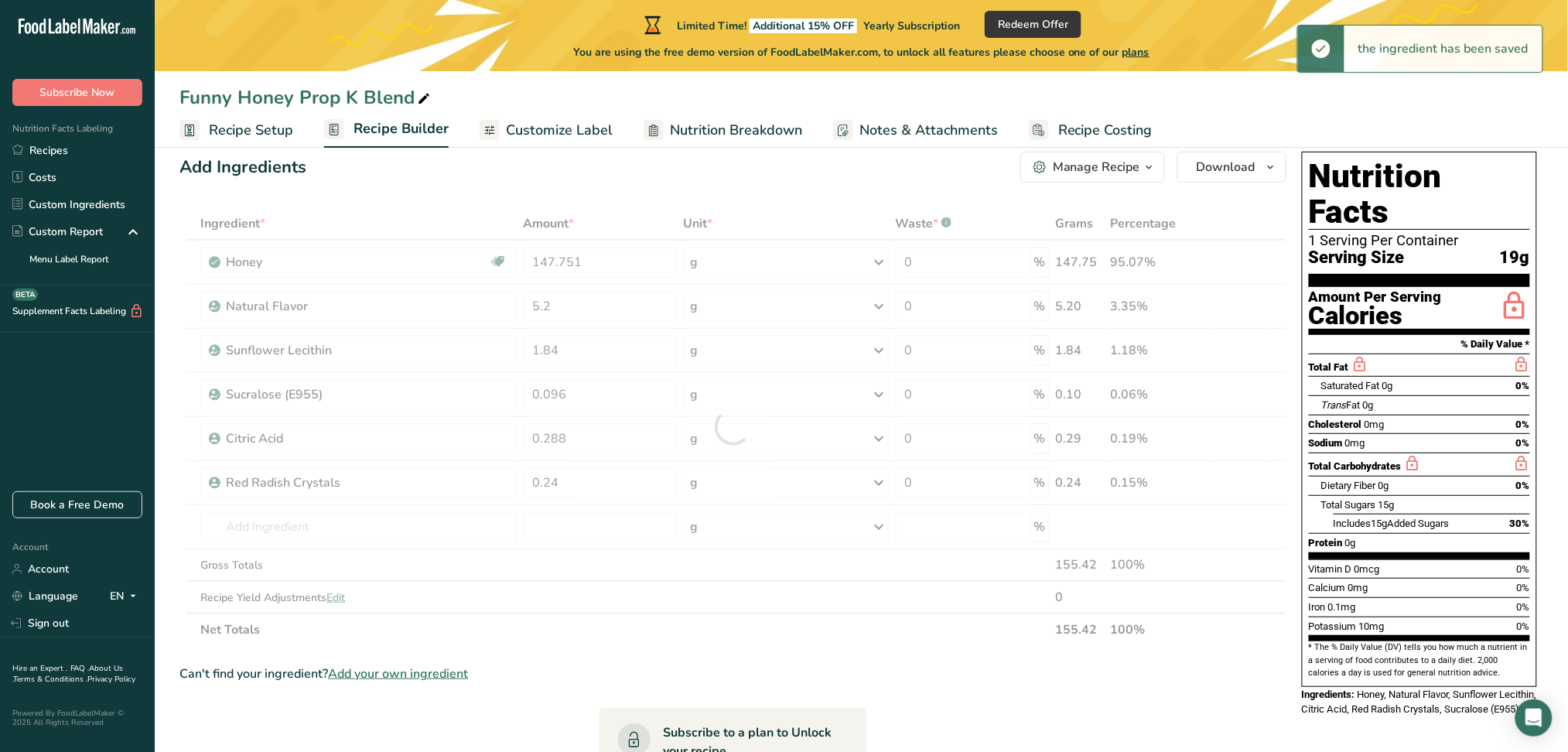 click on "Add Ingredients
Manage Recipe         Delete Recipe             Duplicate Recipe               Scale Recipe               Save as Sub-Recipe   .a-a{fill:#347362;}.b-a{fill:#fff;}                                 Nutrition Breakdown                 Recipe Card
NEW
Amino Acids Pattern Report             Activity History
Download
Choose your preferred label style
Standard FDA label
Standard FDA label
The most common format for nutrition facts labels in compliance with the FDA's typeface, style and requirements
Tabular FDA label
A label format compliant with the FDA regulations presented in a tabular (horizontal) display.
Linear FDA label
A simple linear display for small sized packages.
Simplified FDA label" at bounding box center (737, 662) 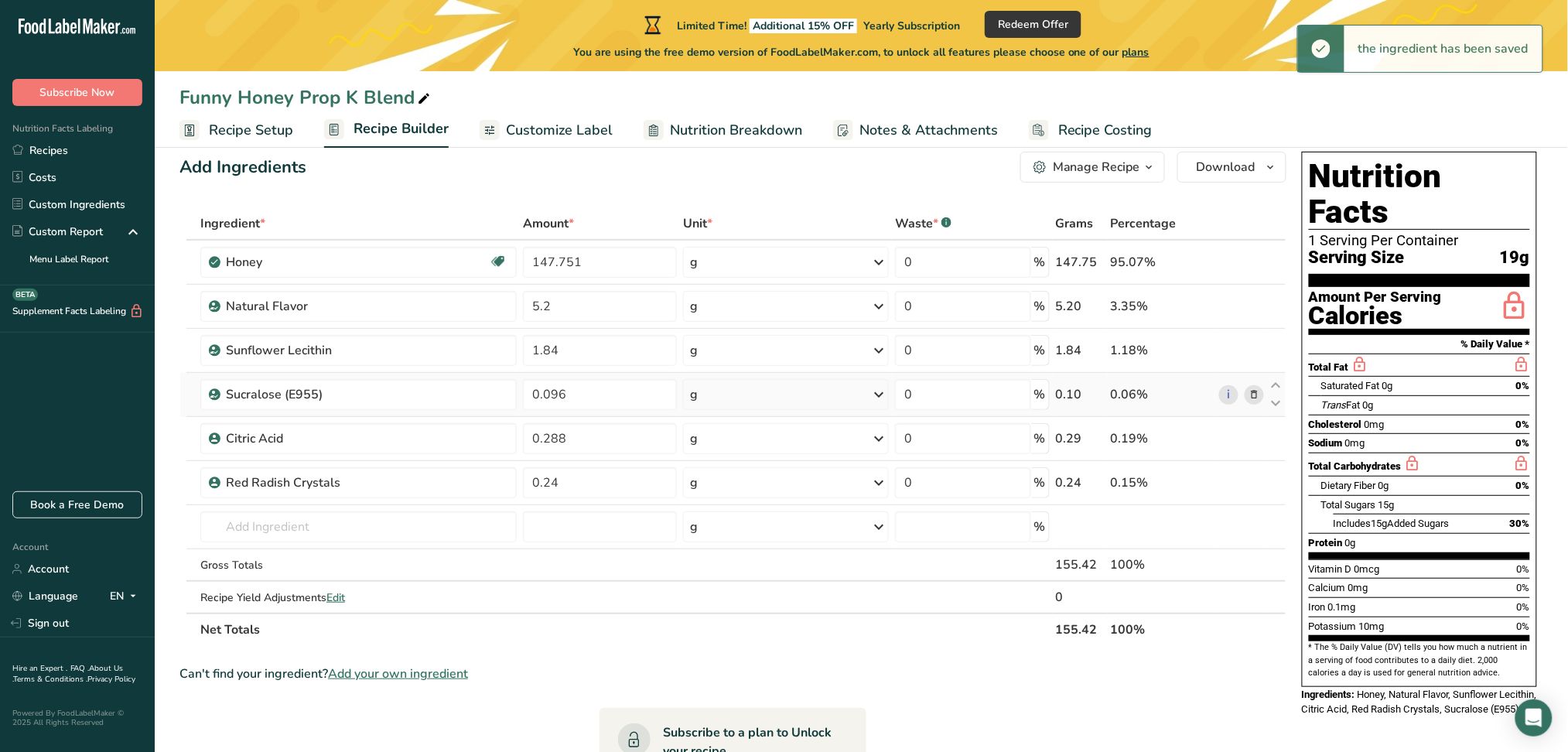 click at bounding box center [1254, 395] 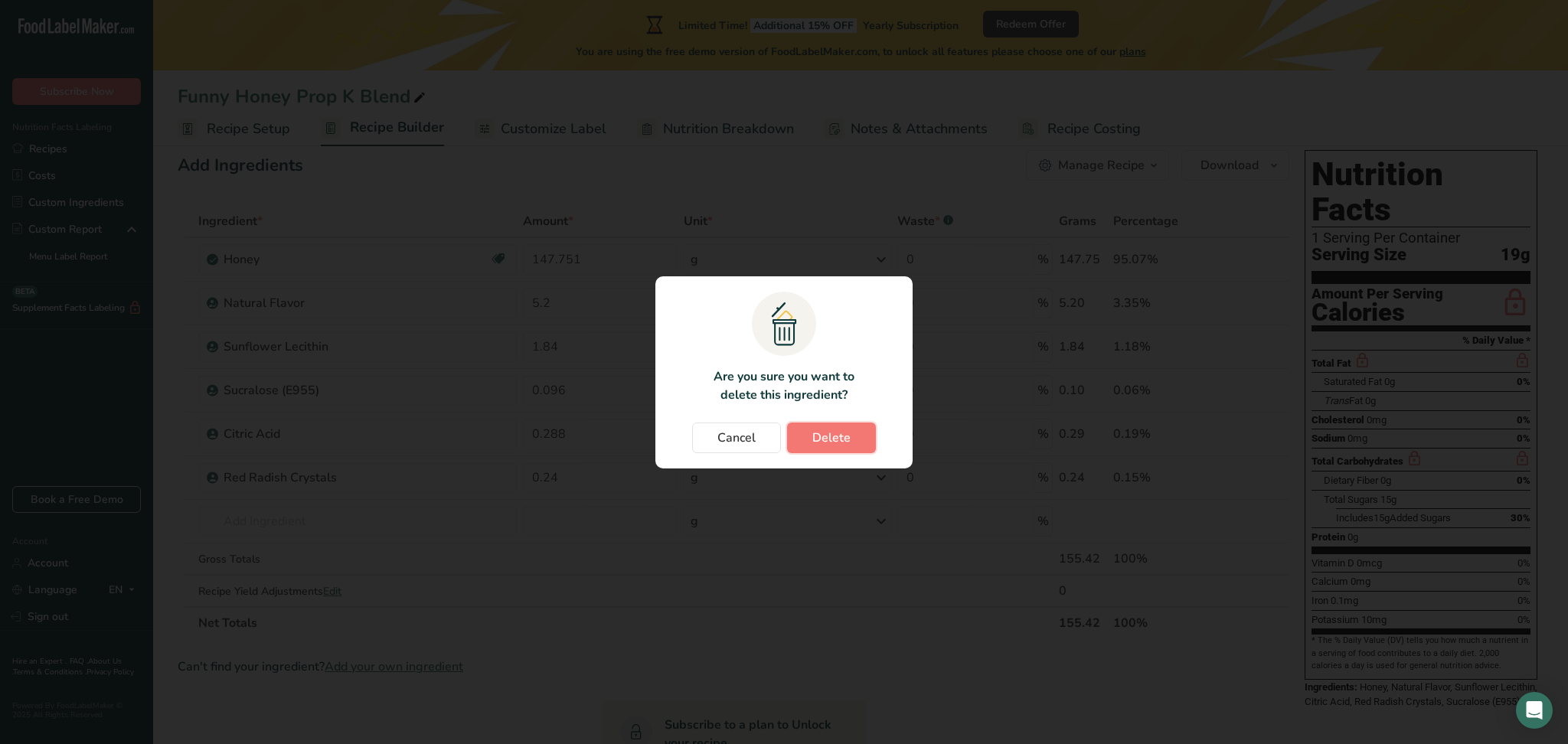 click on "Delete" at bounding box center [831, 438] 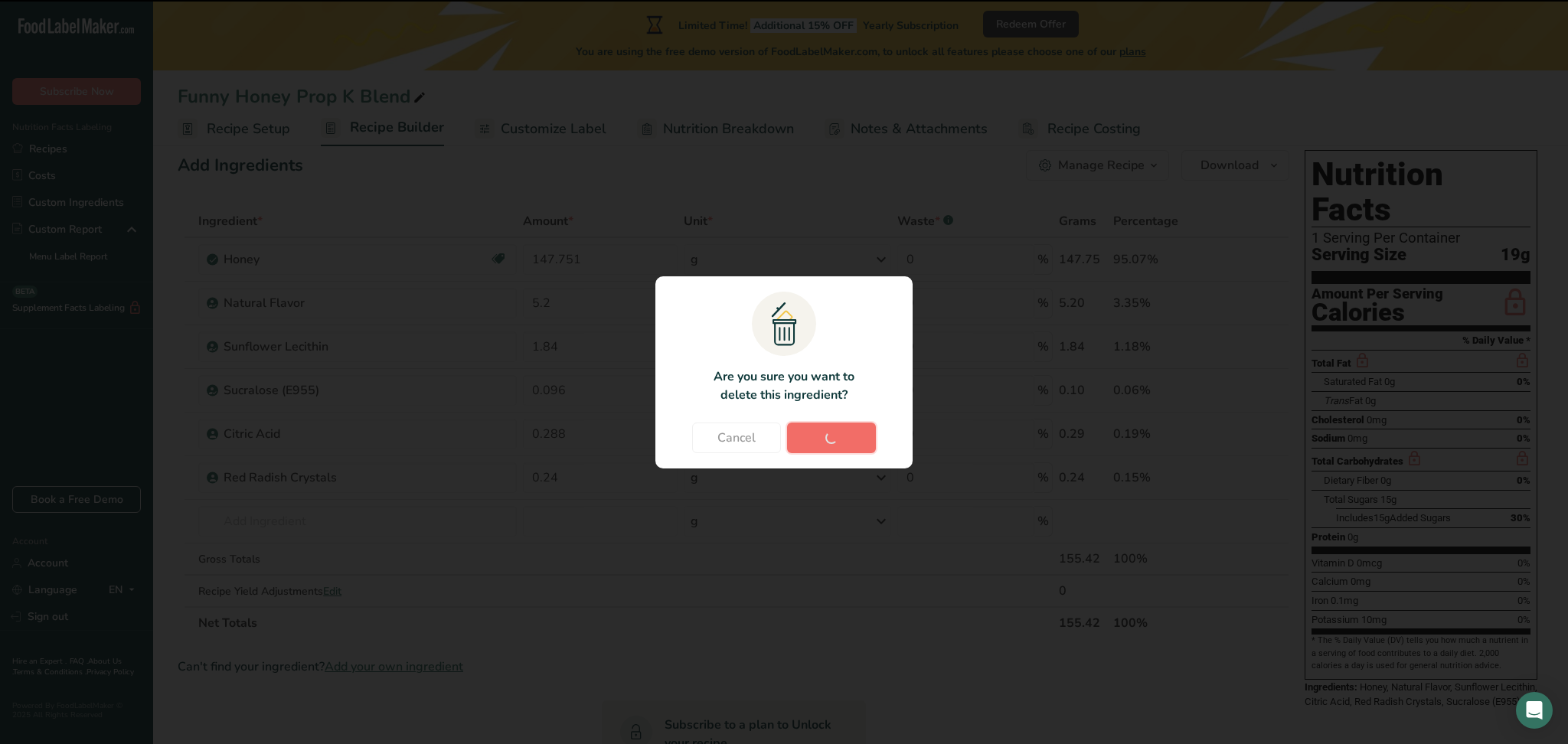 type on "0.288" 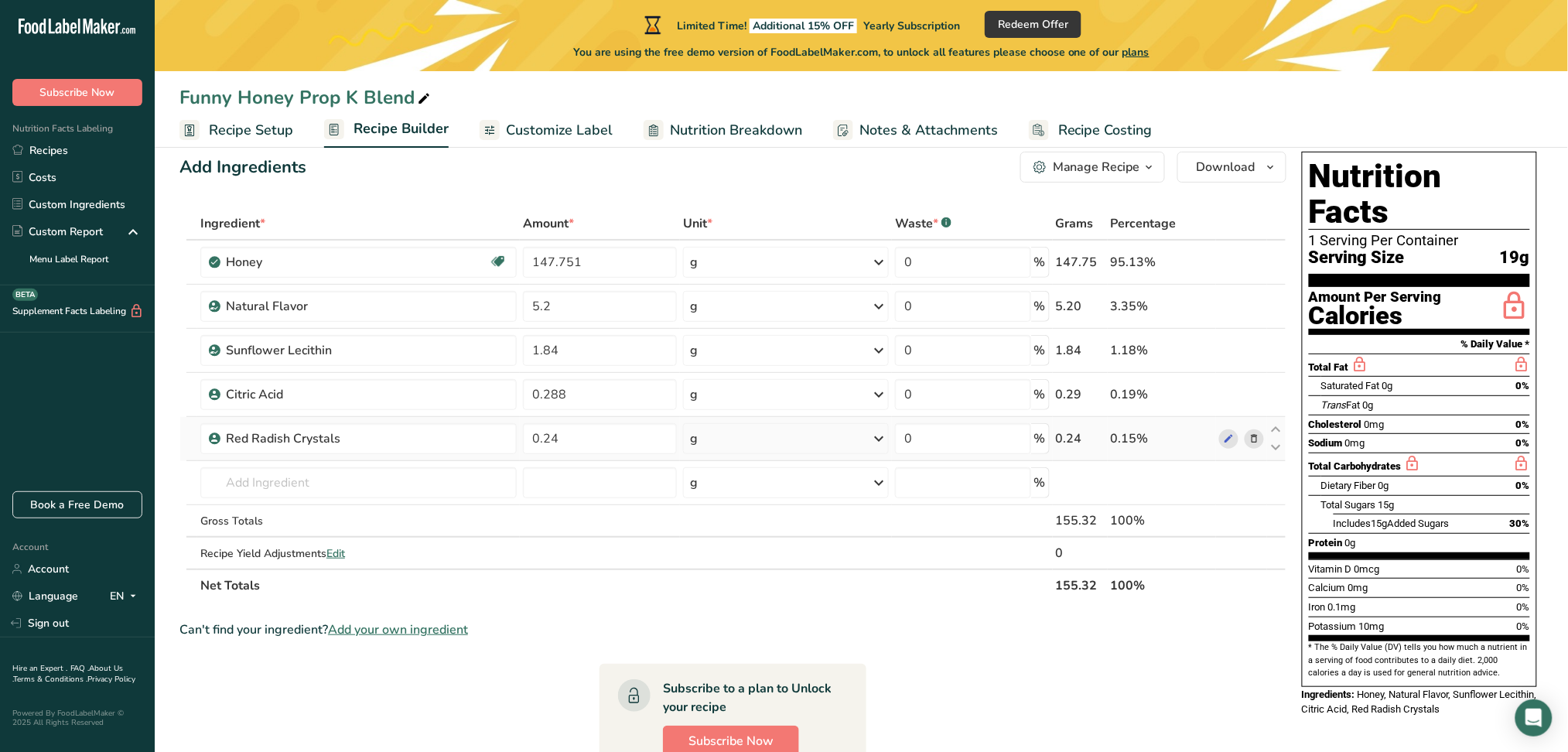 click at bounding box center [1254, 439] 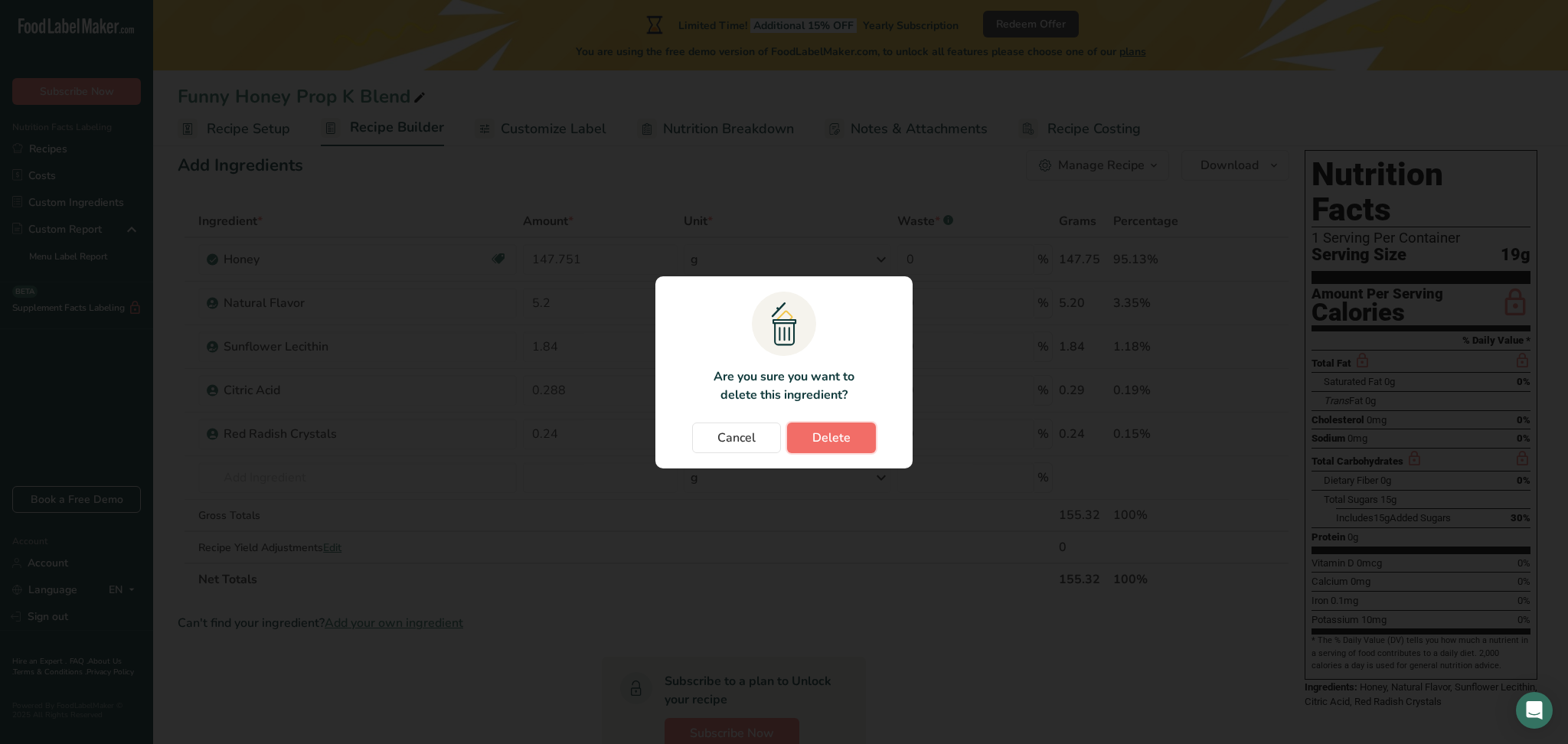 click on "Delete" at bounding box center [831, 438] 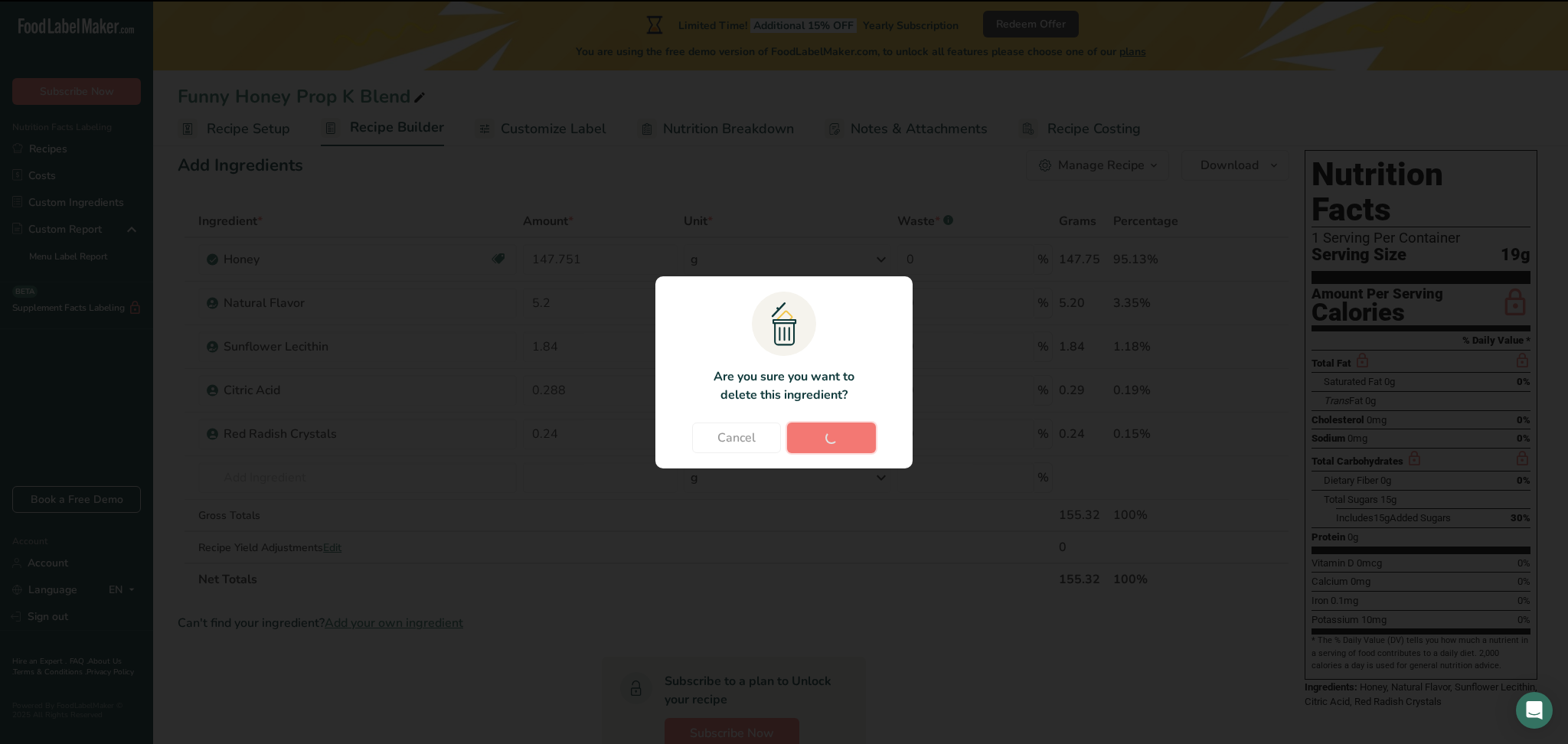 type 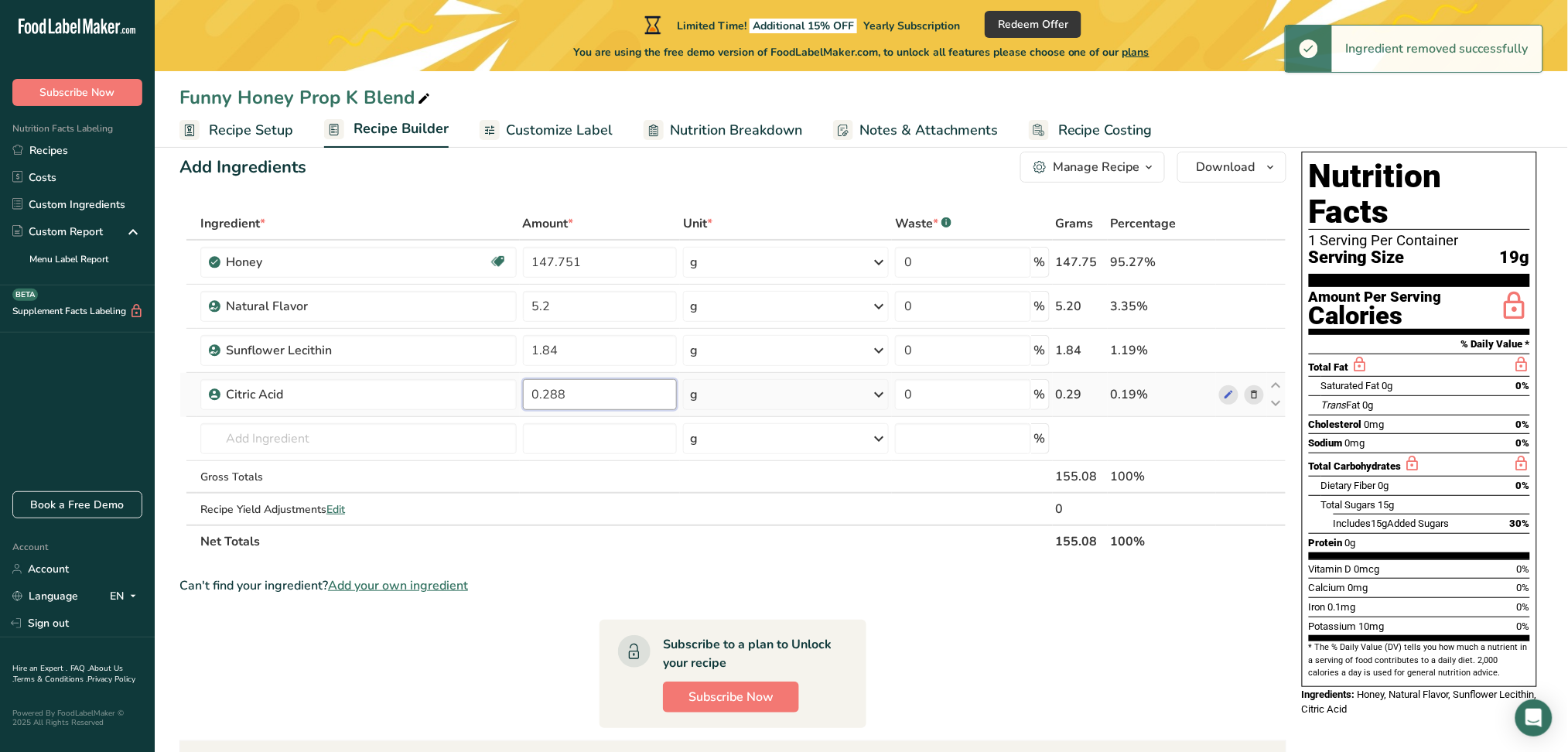 drag, startPoint x: 612, startPoint y: 391, endPoint x: 531, endPoint y: 391, distance: 81 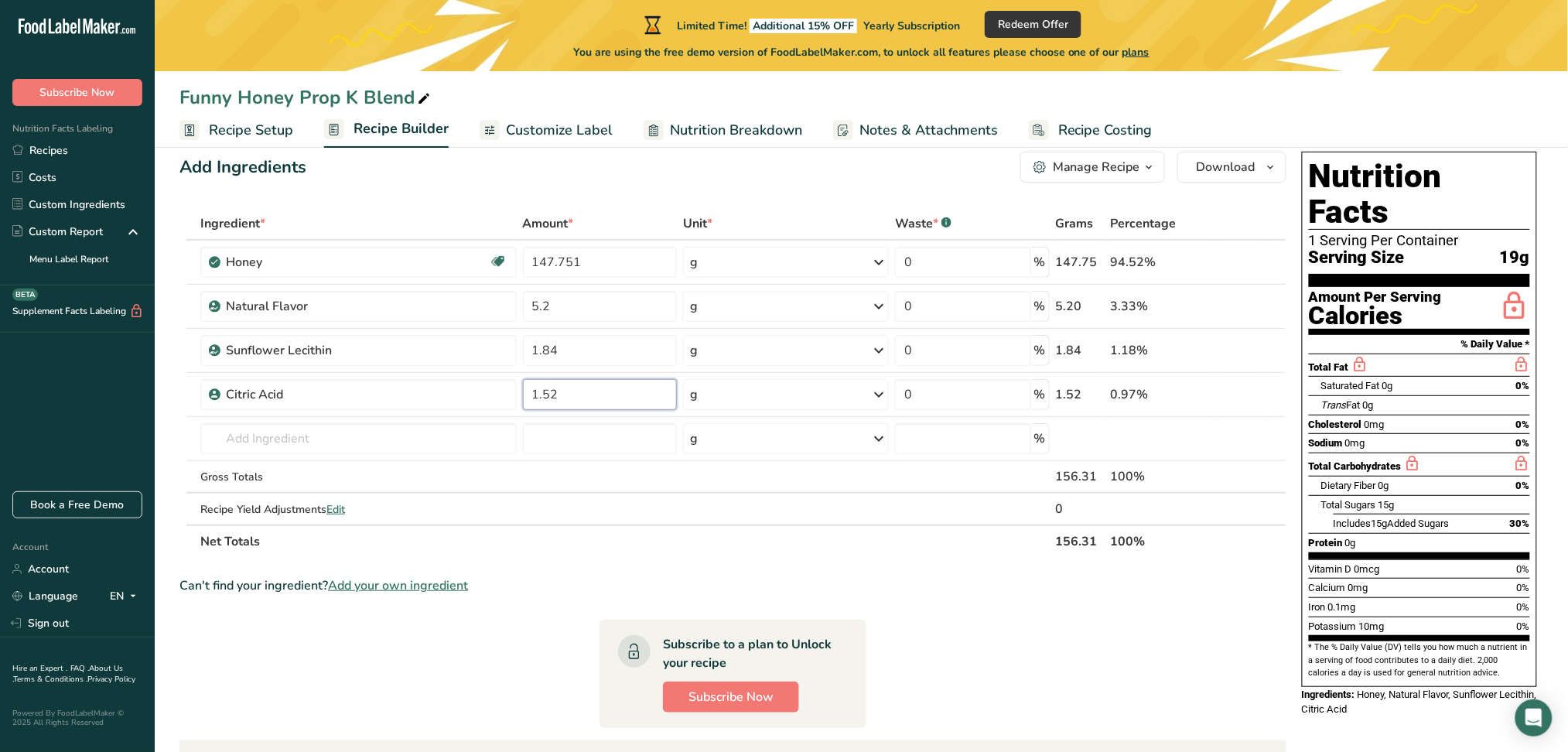 type on "1.52" 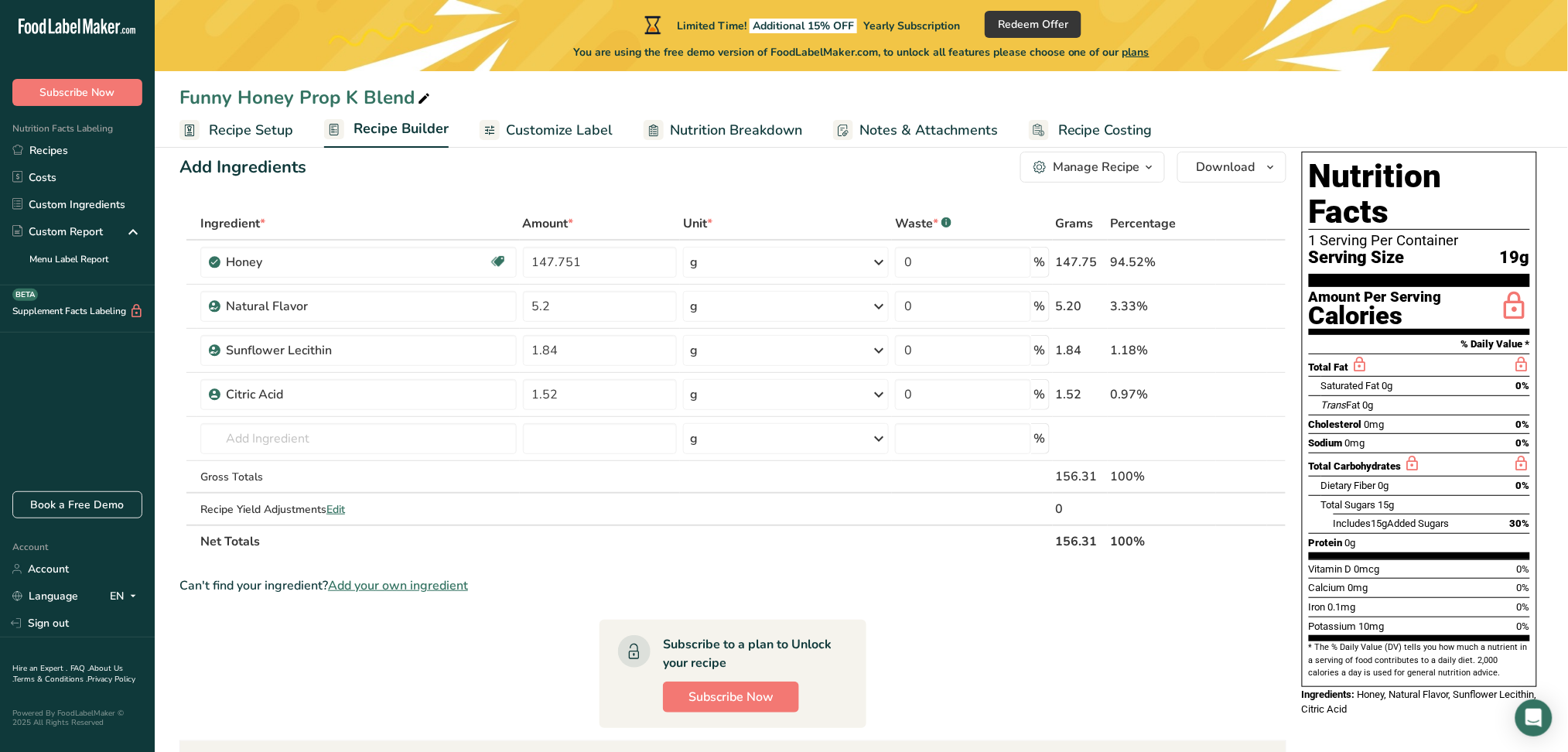 click on "Add Ingredients
Manage Recipe         Delete Recipe             Duplicate Recipe               Scale Recipe               Save as Sub-Recipe   .a-a{fill:#347362;}.b-a{fill:#fff;}                                 Nutrition Breakdown                 Recipe Card
NEW
Amino Acids Pattern Report             Activity History
Download
Choose your preferred label style
Standard FDA label
Standard FDA label
The most common format for nutrition facts labels in compliance with the FDA's typeface, style and requirements
Tabular FDA label
A label format compliant with the FDA regulations presented in a tabular (horizontal) display.
Linear FDA label
A simple linear display for small sized packages.
Simplified FDA label" at bounding box center [737, 618] 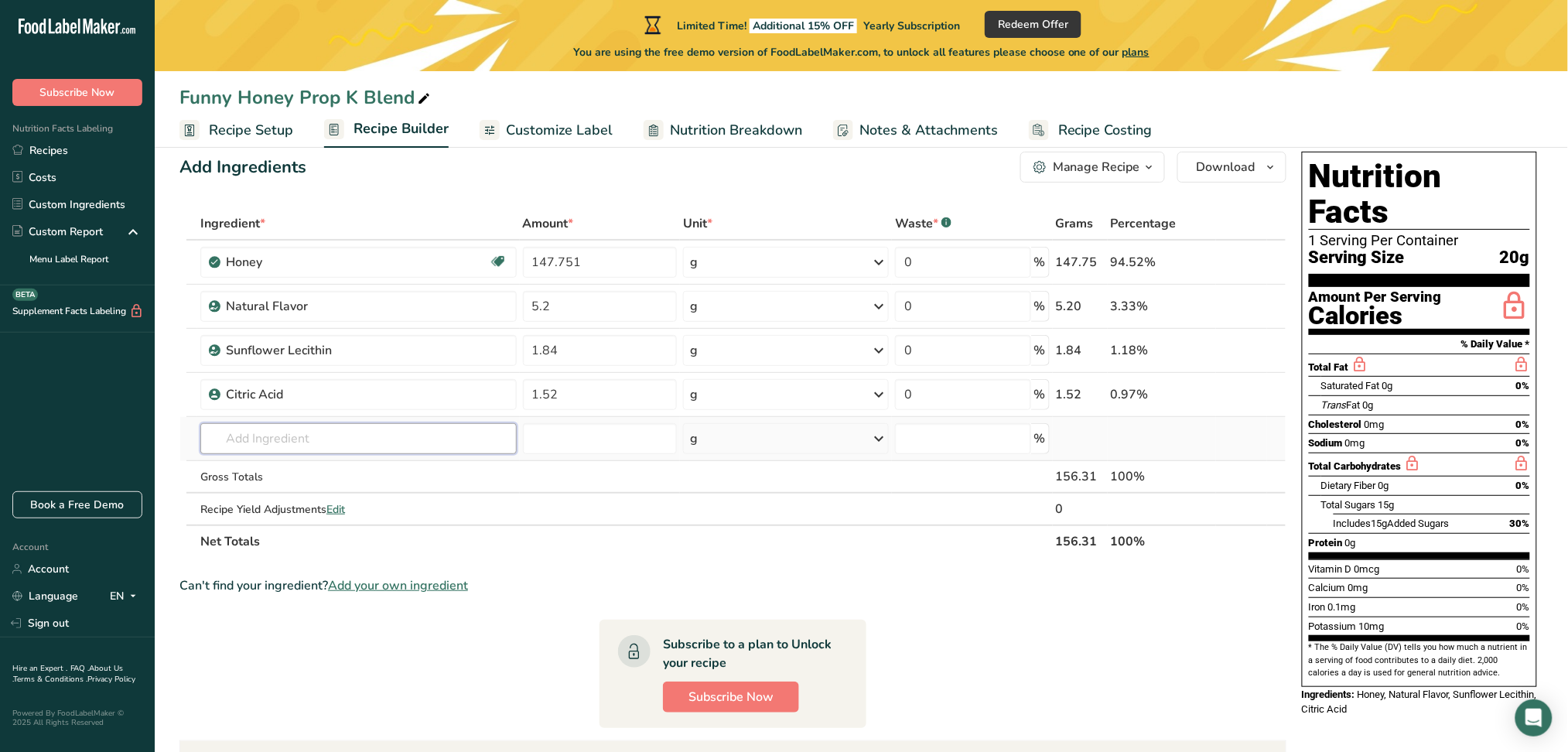 click at bounding box center [358, 439] 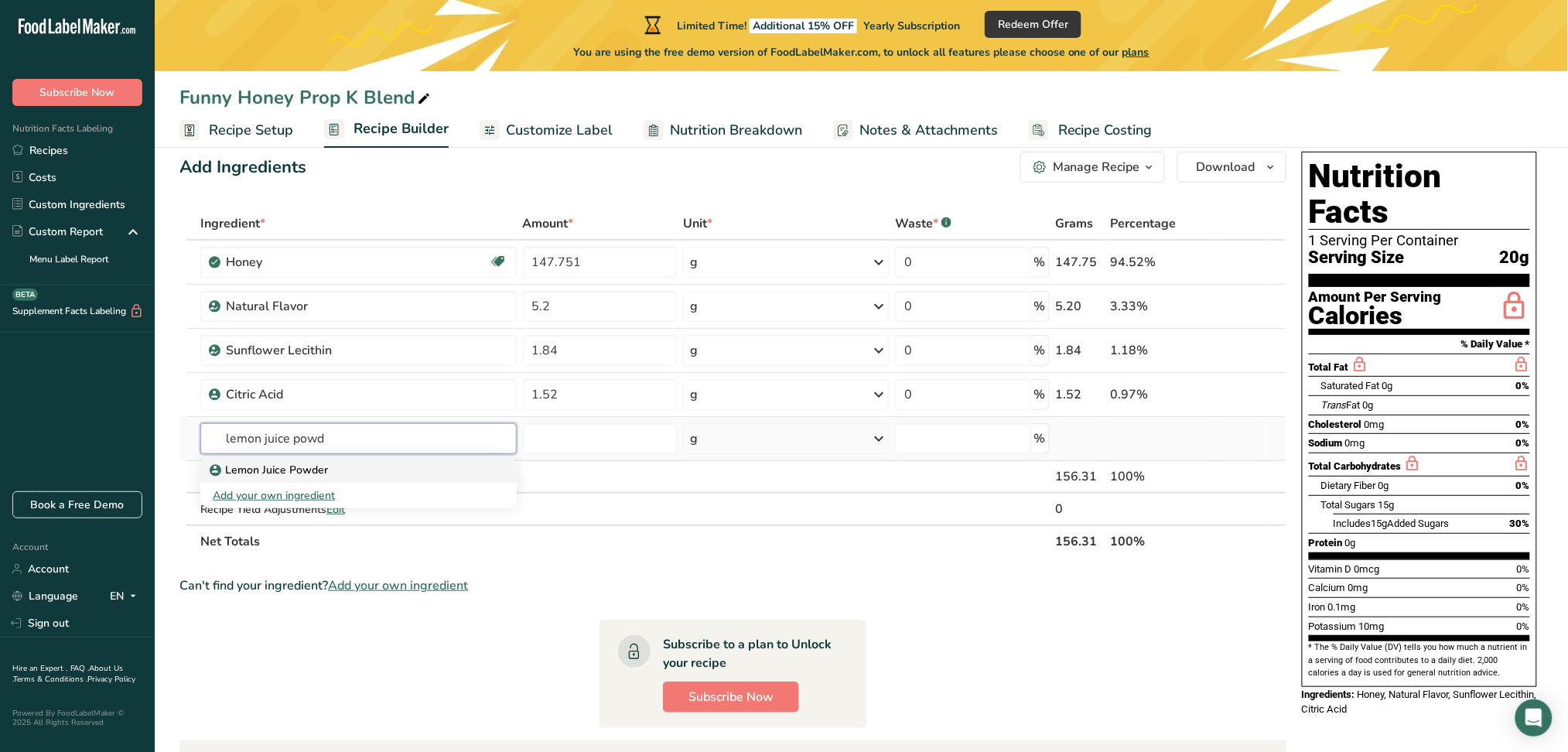 type on "lemon juice powd" 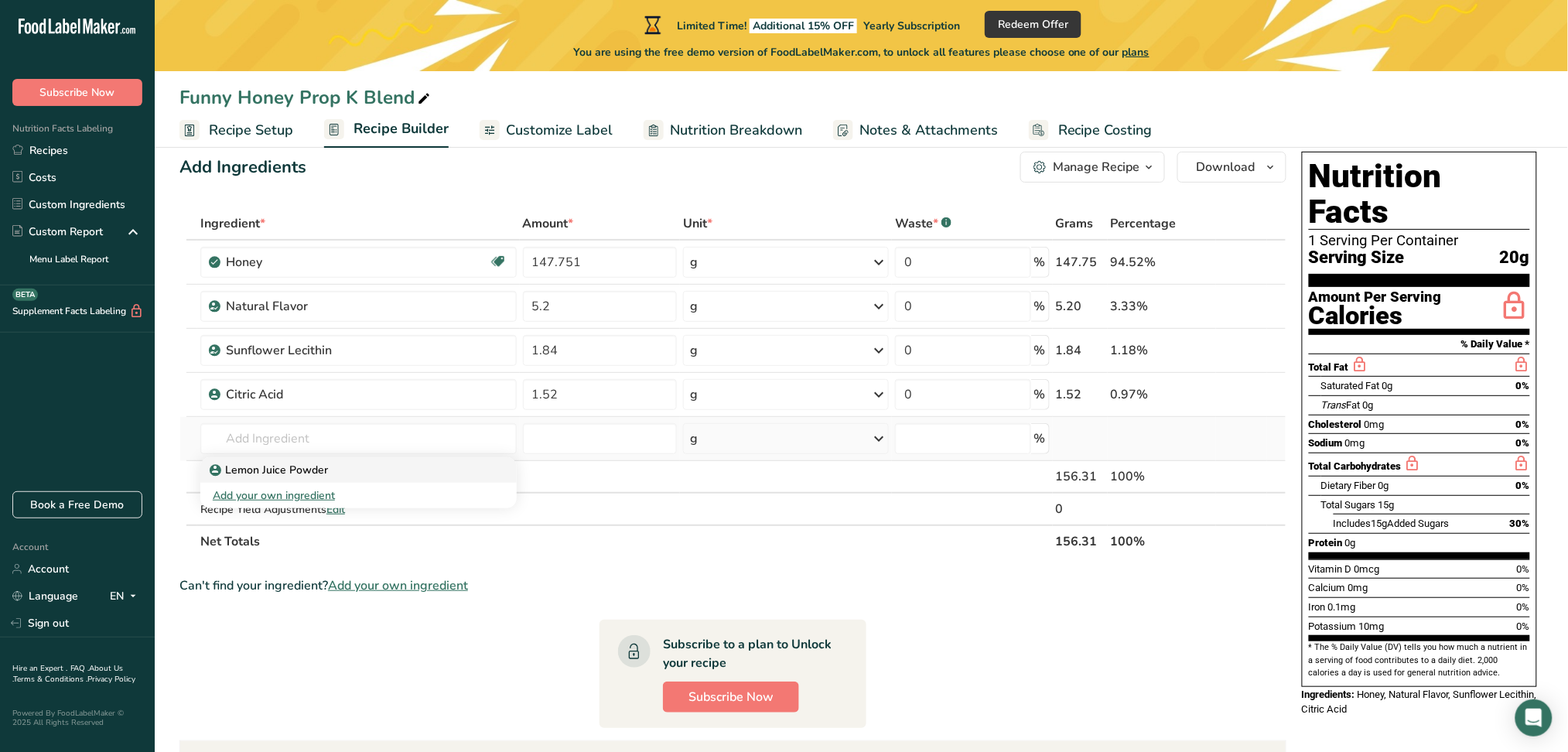 click on "Lemon Juice Powder" at bounding box center [346, 470] 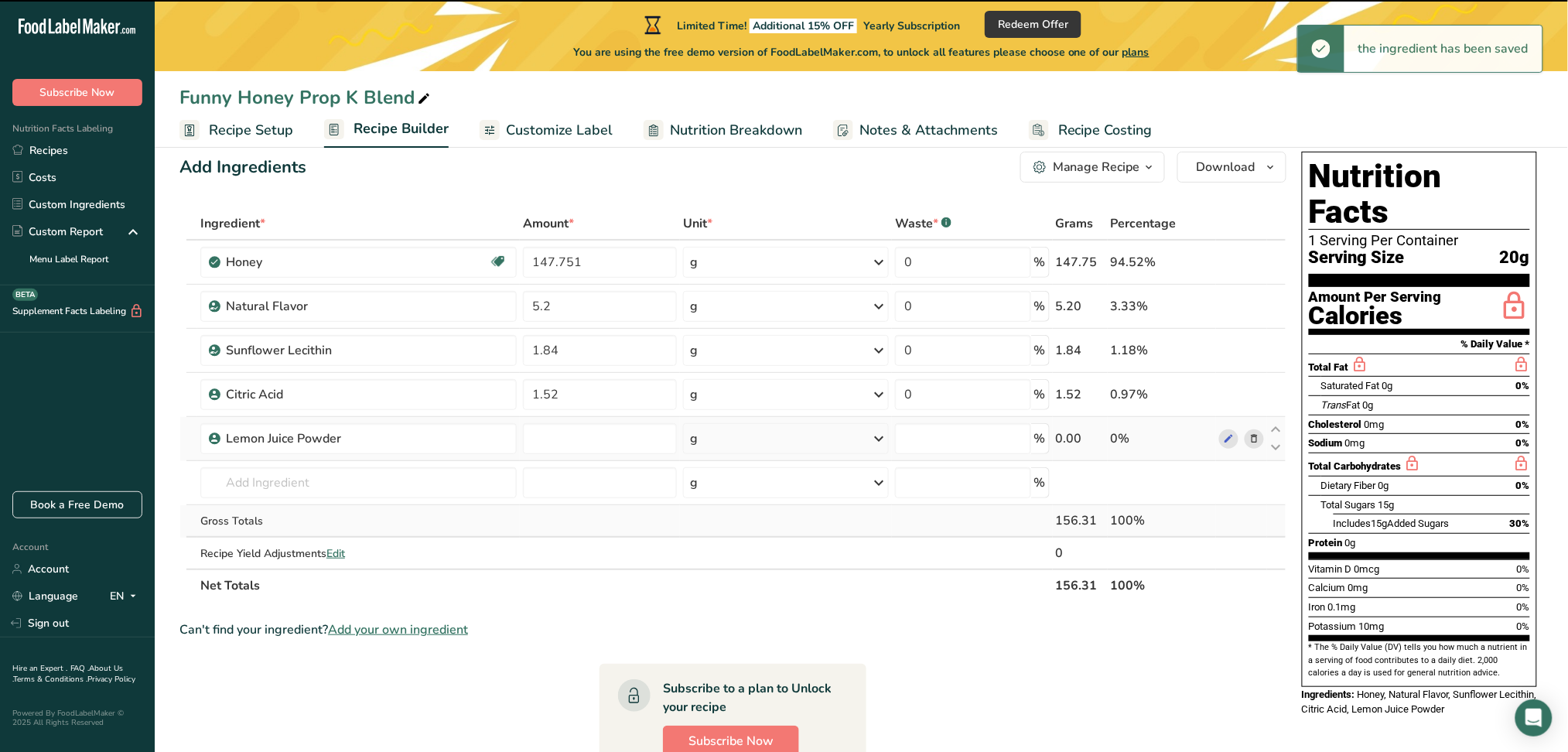 type on "0" 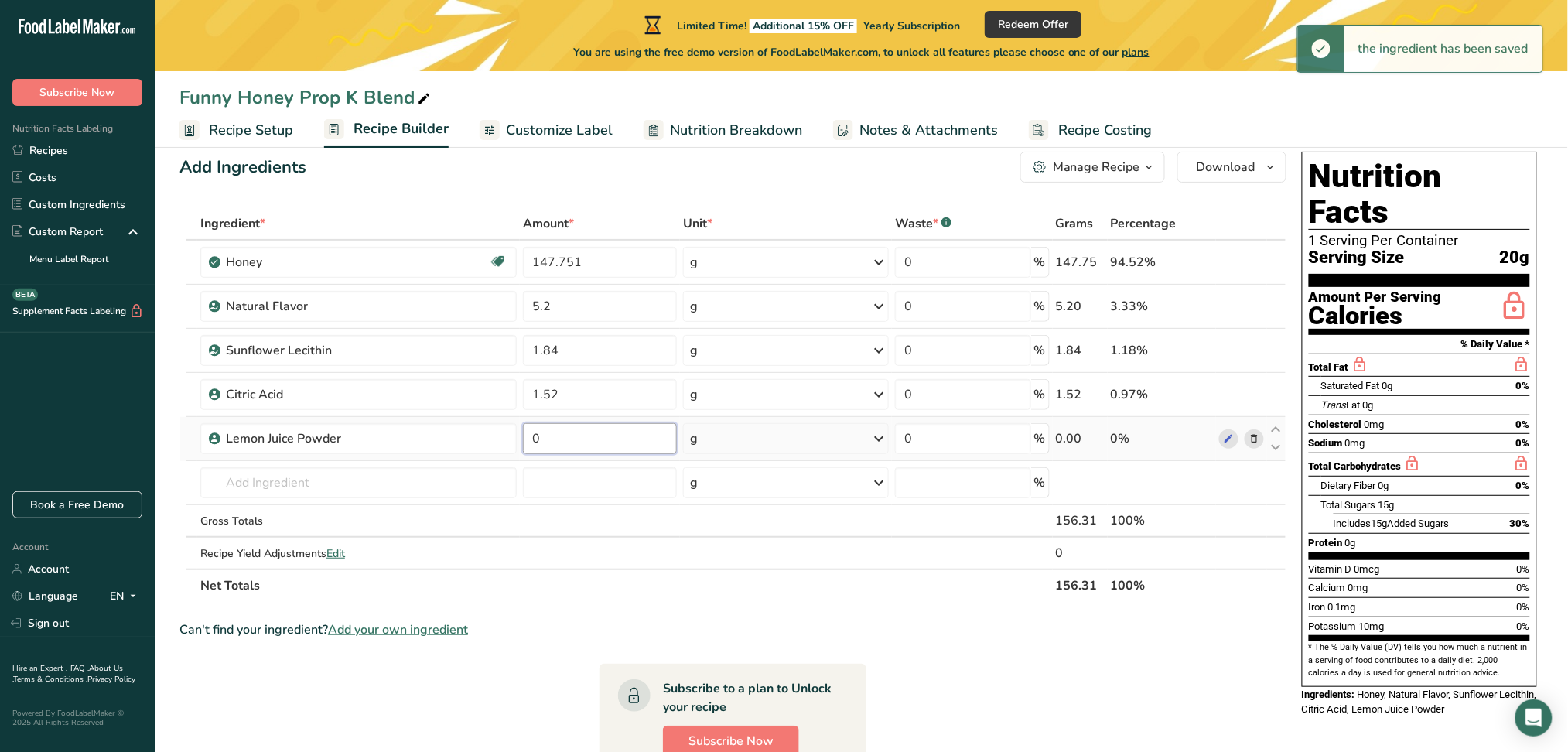 click on "0" at bounding box center (600, 439) 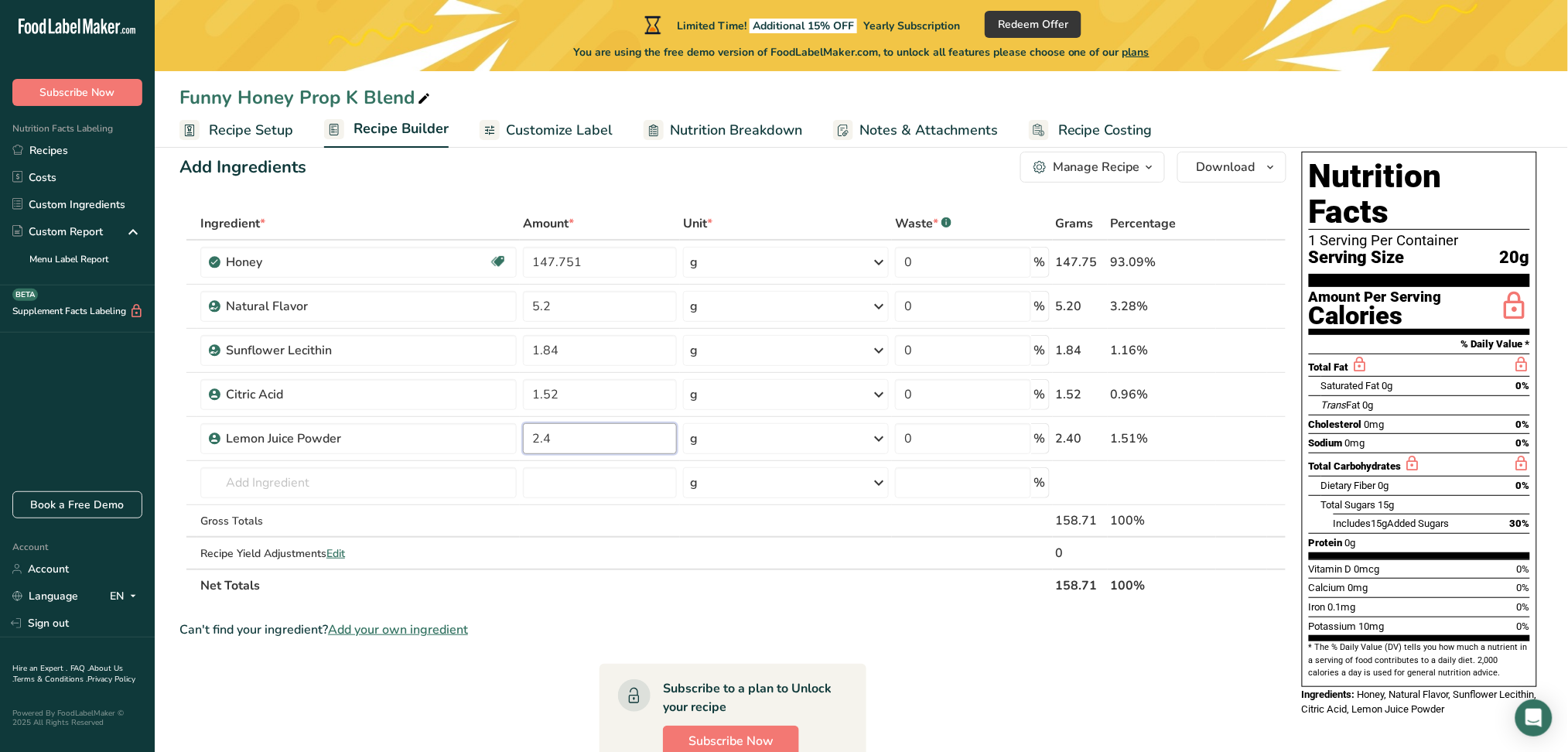 type on "2.4" 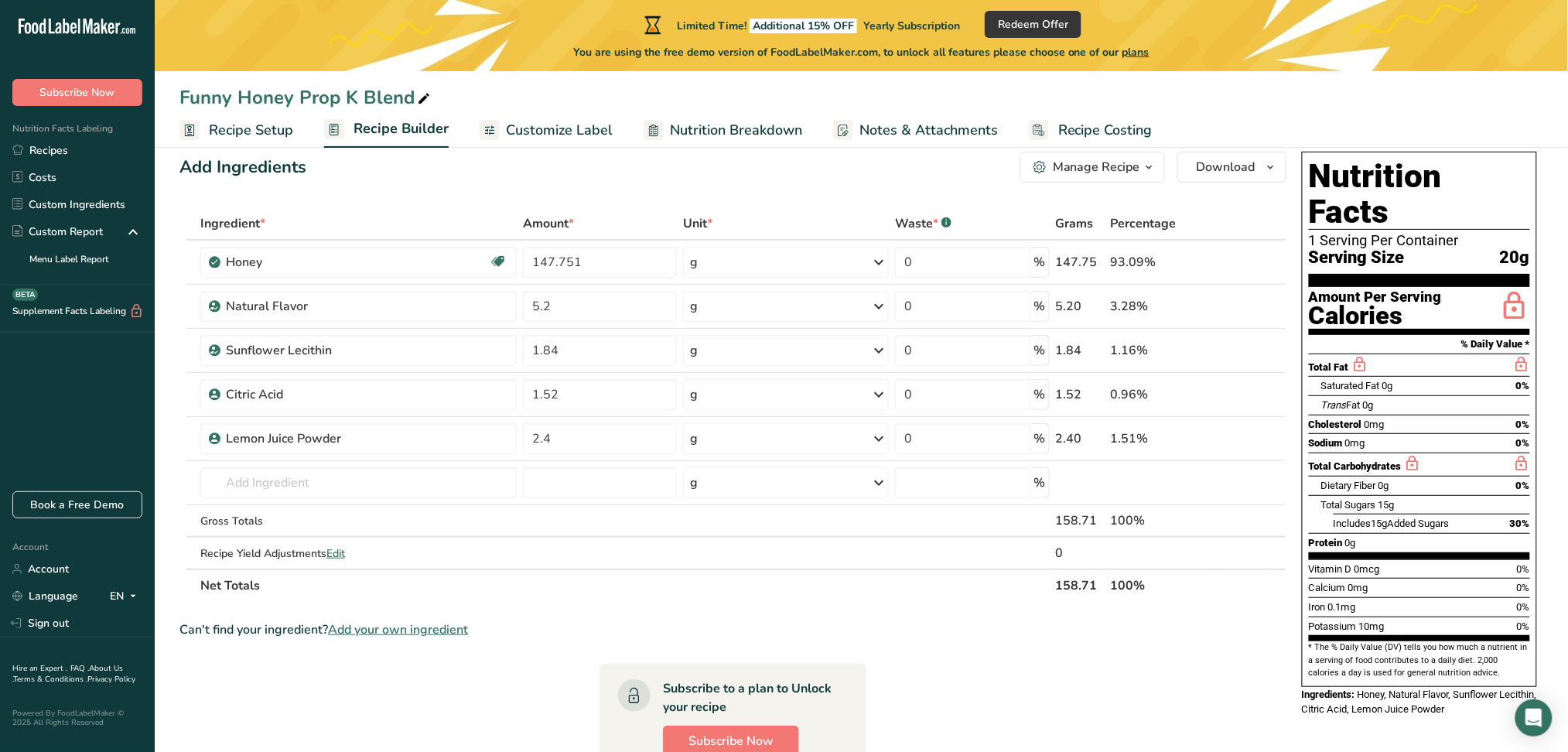 click on "Add Ingredients
Manage Recipe         Delete Recipe             Duplicate Recipe               Scale Recipe               Save as Sub-Recipe   .a-a{fill:#347362;}.b-a{fill:#fff;}                                 Nutrition Breakdown                 Recipe Card
NEW
Amino Acids Pattern Report             Activity History
Download
Choose your preferred label style
Standard FDA label
Standard FDA label
The most common format for nutrition facts labels in compliance with the FDA's typeface, style and requirements
Tabular FDA label
A label format compliant with the FDA regulations presented in a tabular (horizontal) display.
Linear FDA label
A simple linear display for small sized packages.
Simplified FDA label" at bounding box center (733, 167) 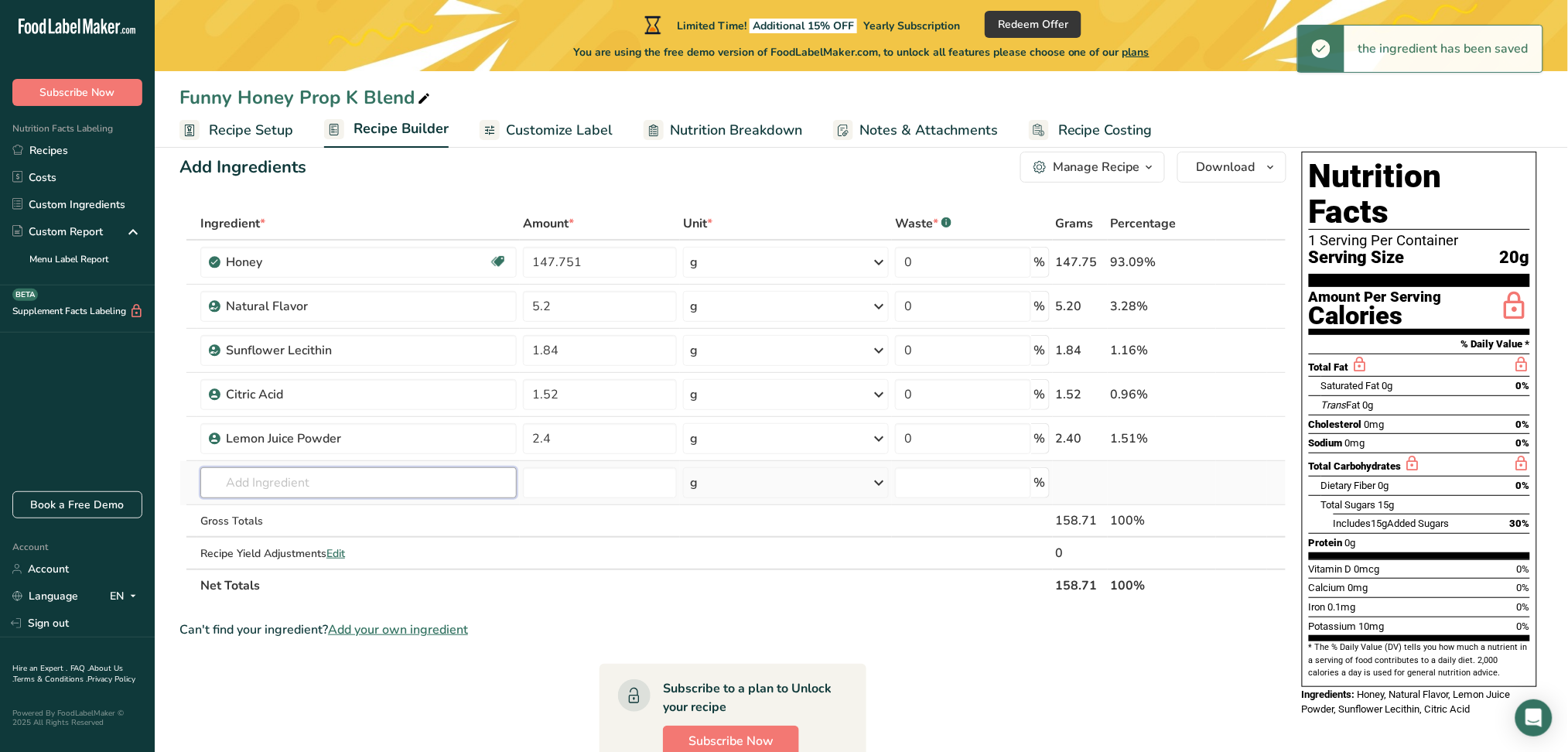 click at bounding box center [358, 483] 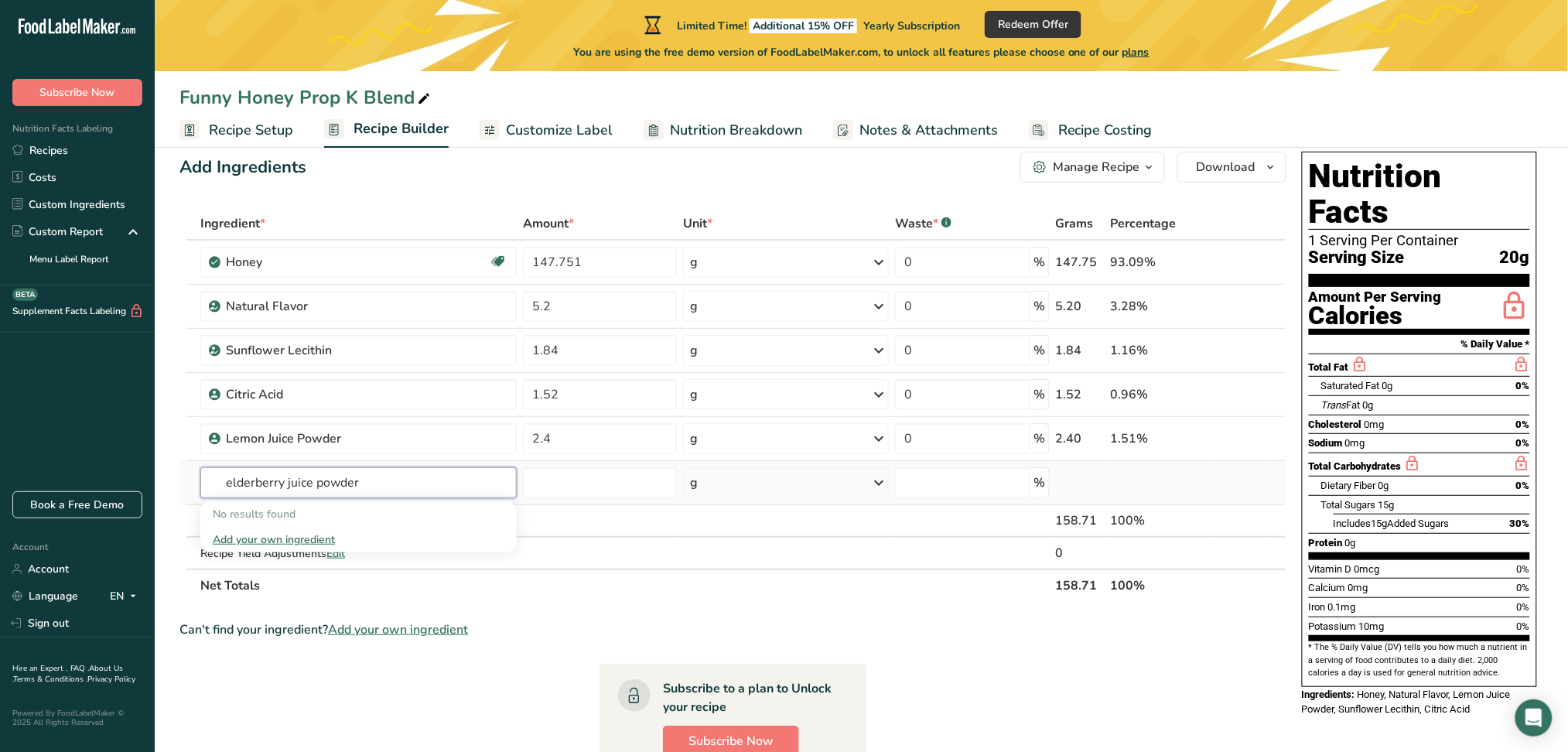 type on "elderberry juice powder" 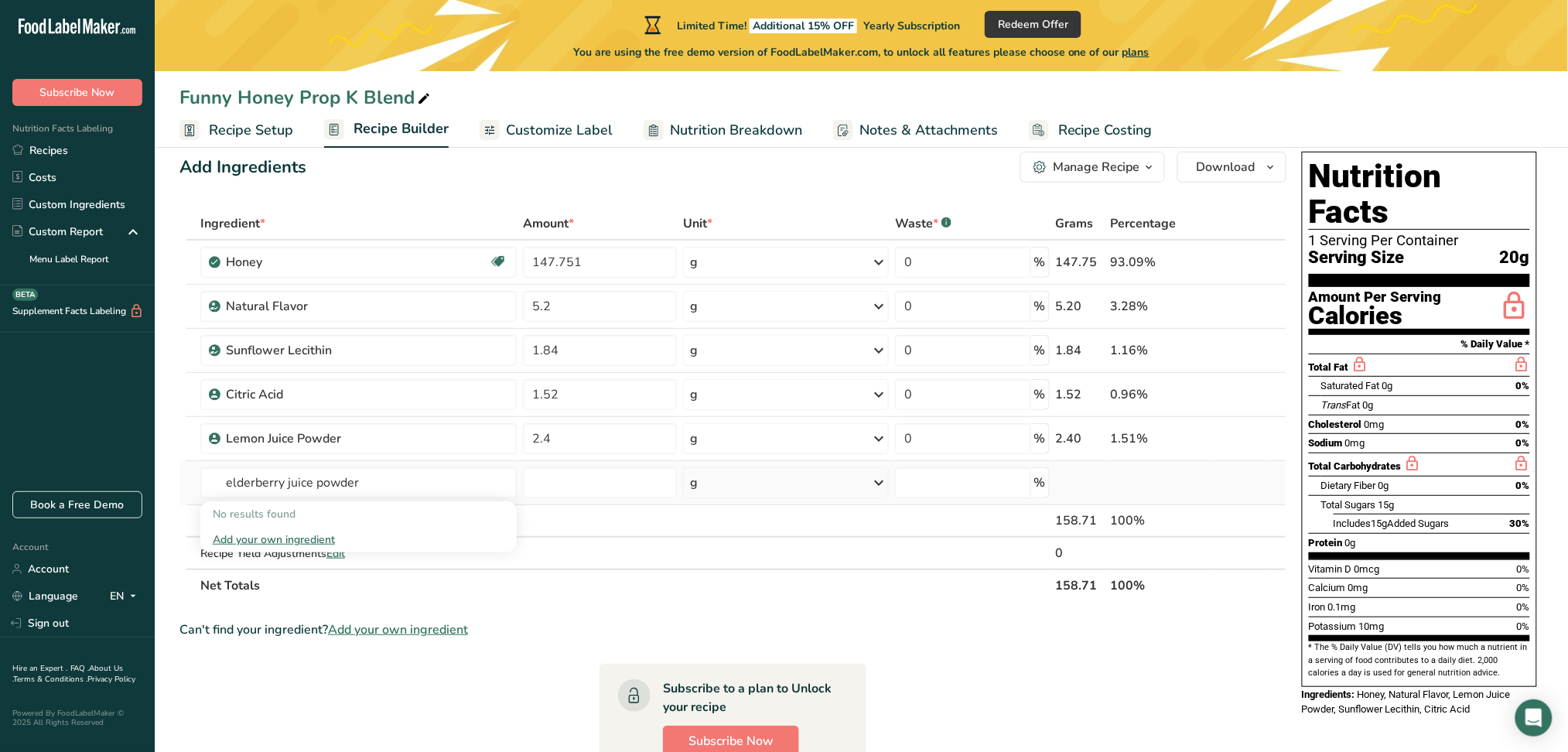 type 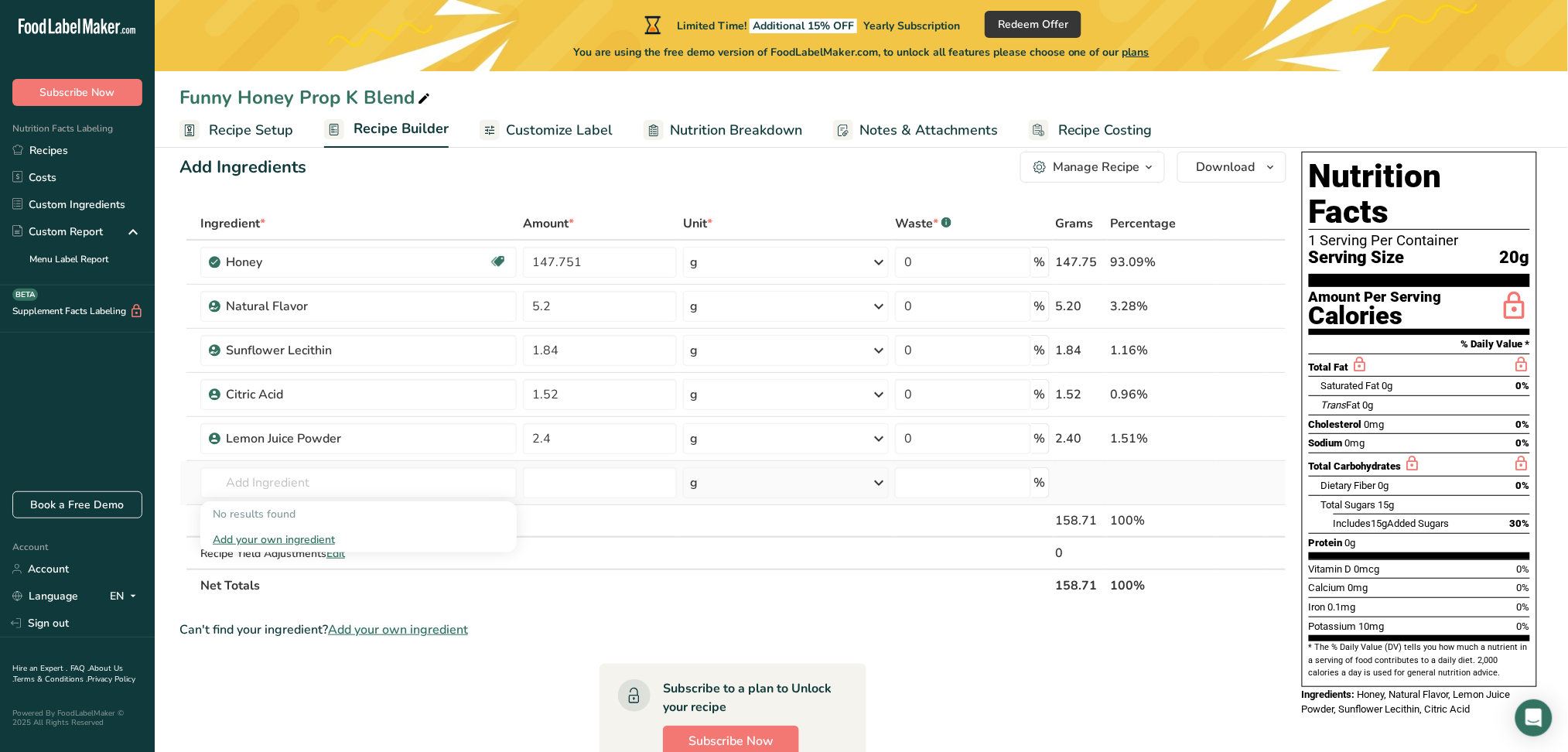 click on "Add your own ingredient" at bounding box center [358, 539] 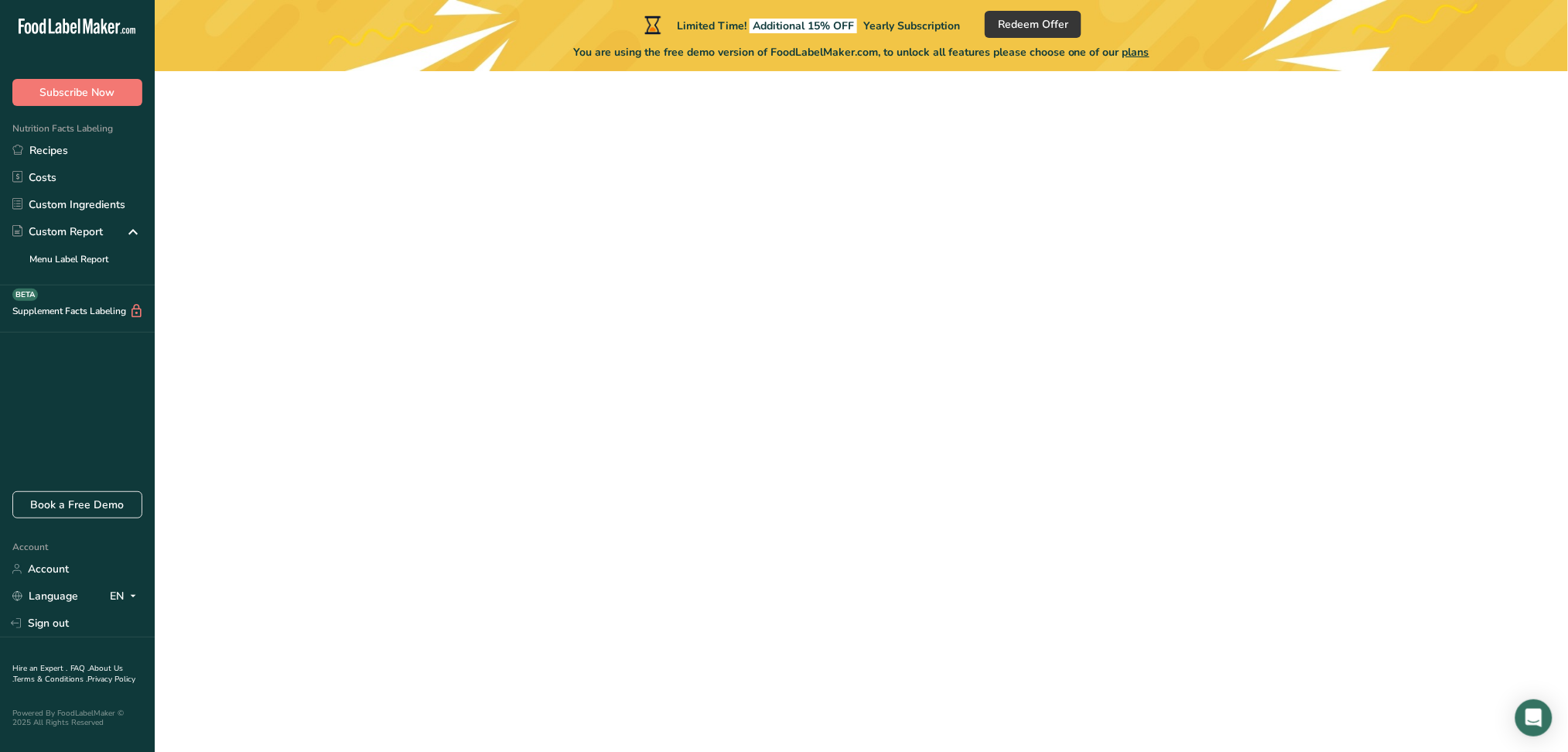 scroll, scrollTop: 0, scrollLeft: 0, axis: both 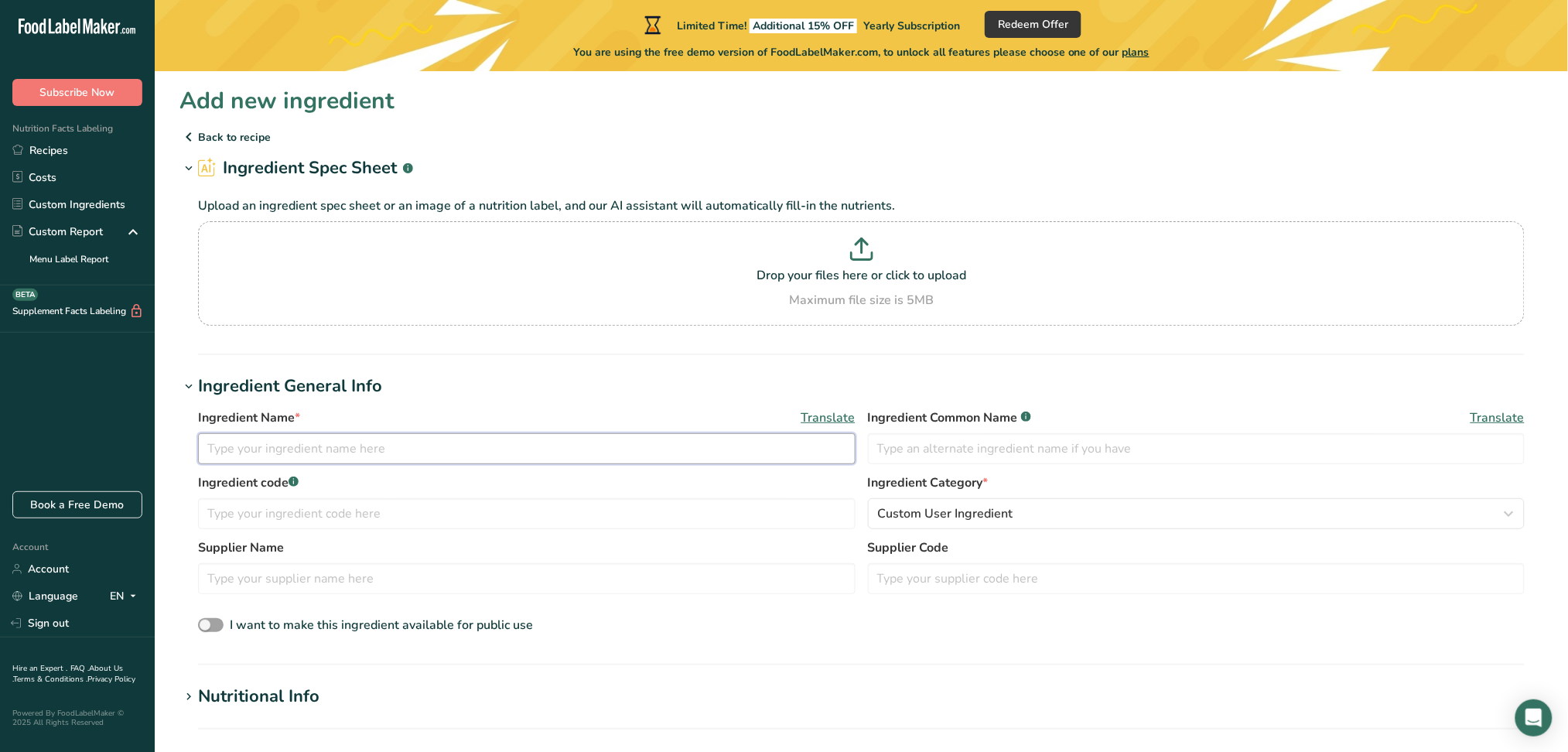 click at bounding box center (527, 449) 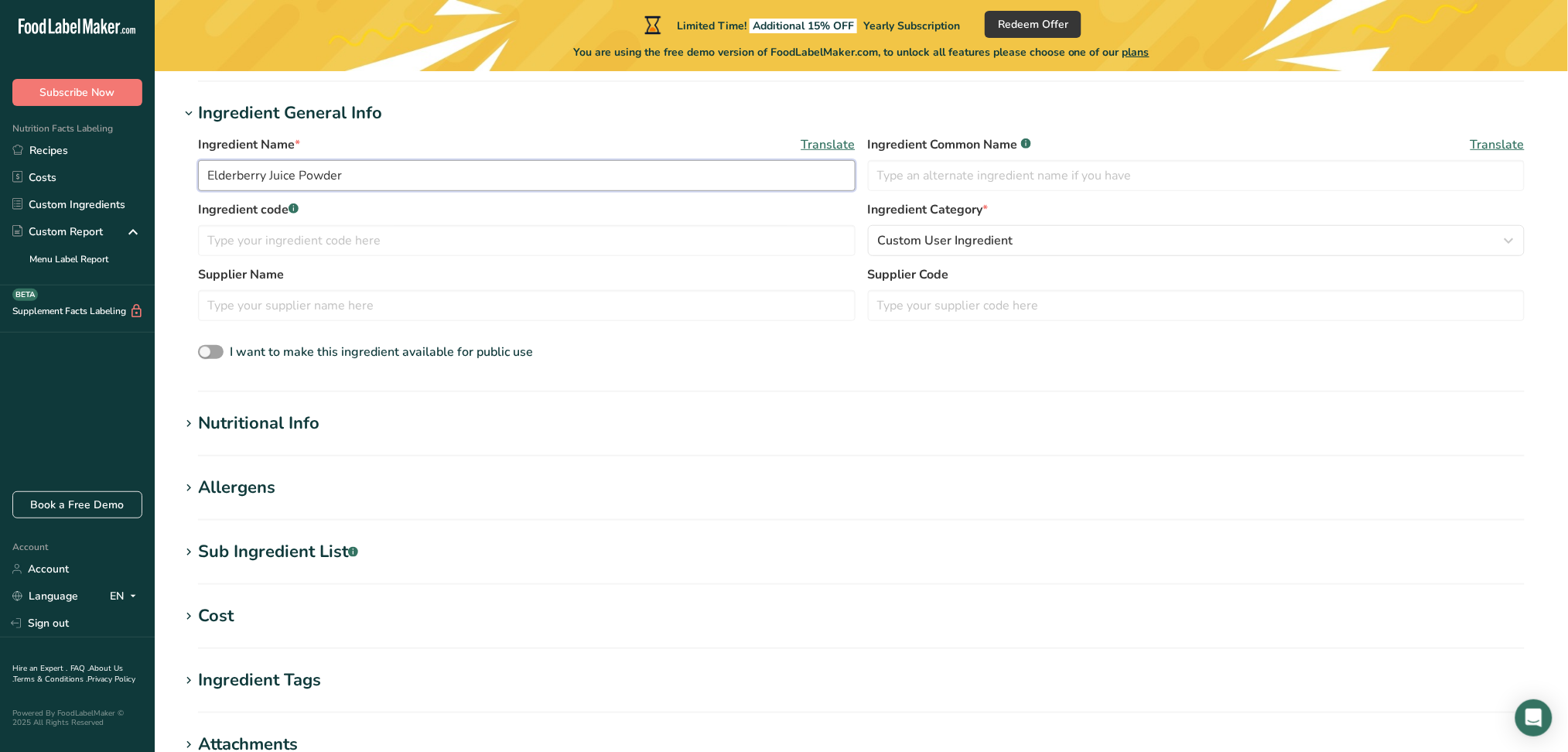 scroll, scrollTop: 309, scrollLeft: 0, axis: vertical 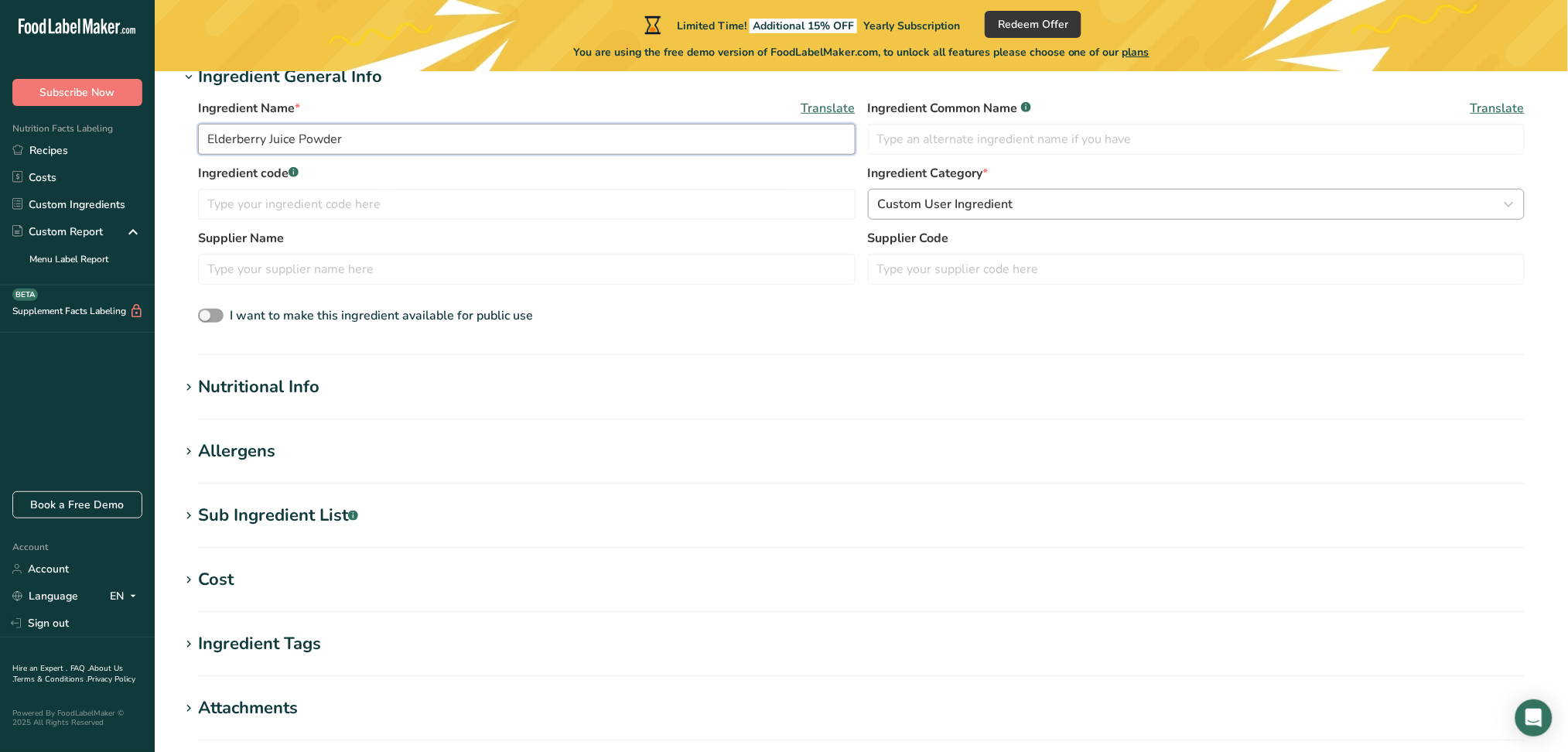 type on "Elderberry Juice Powder" 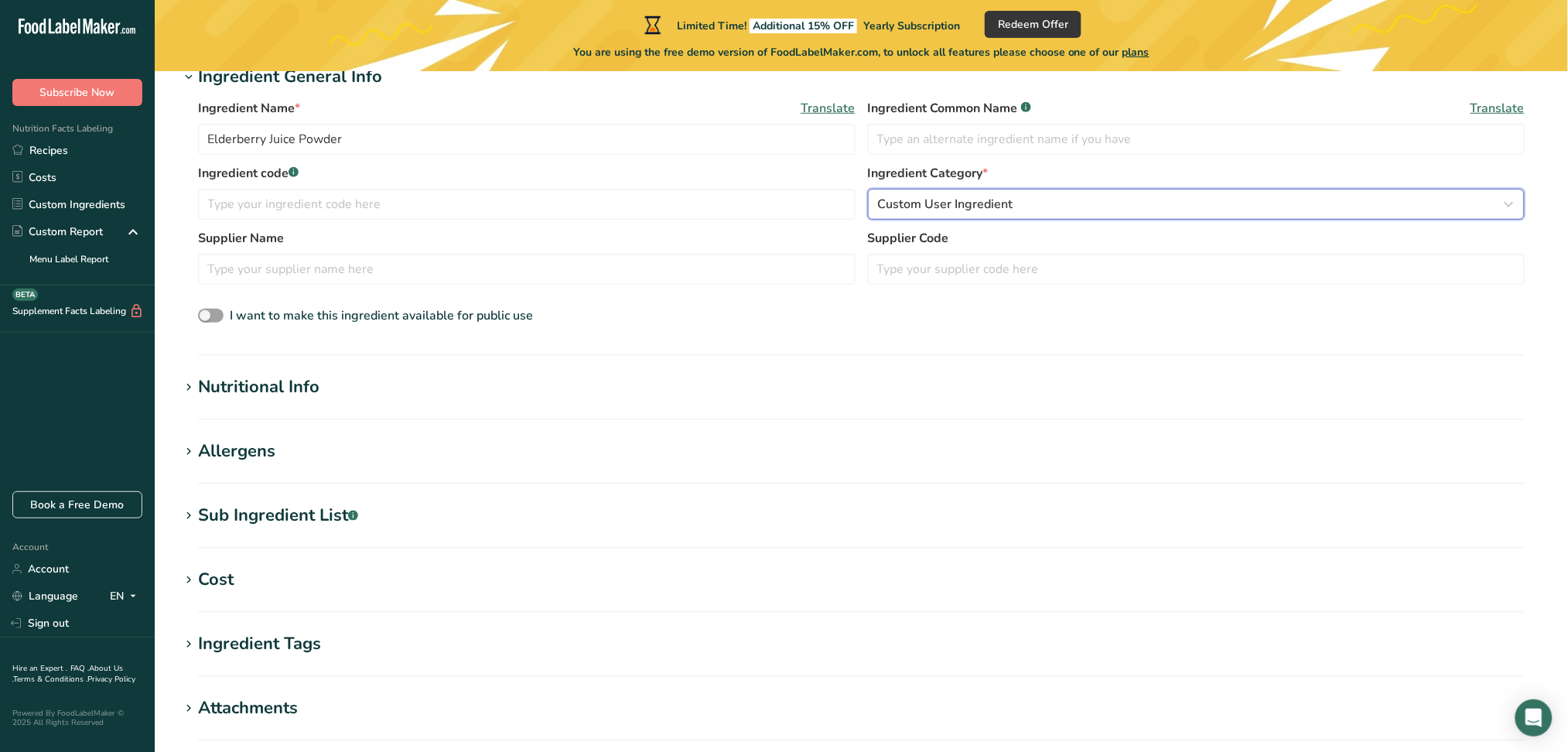 click on "Custom User Ingredient" at bounding box center [1192, 204] 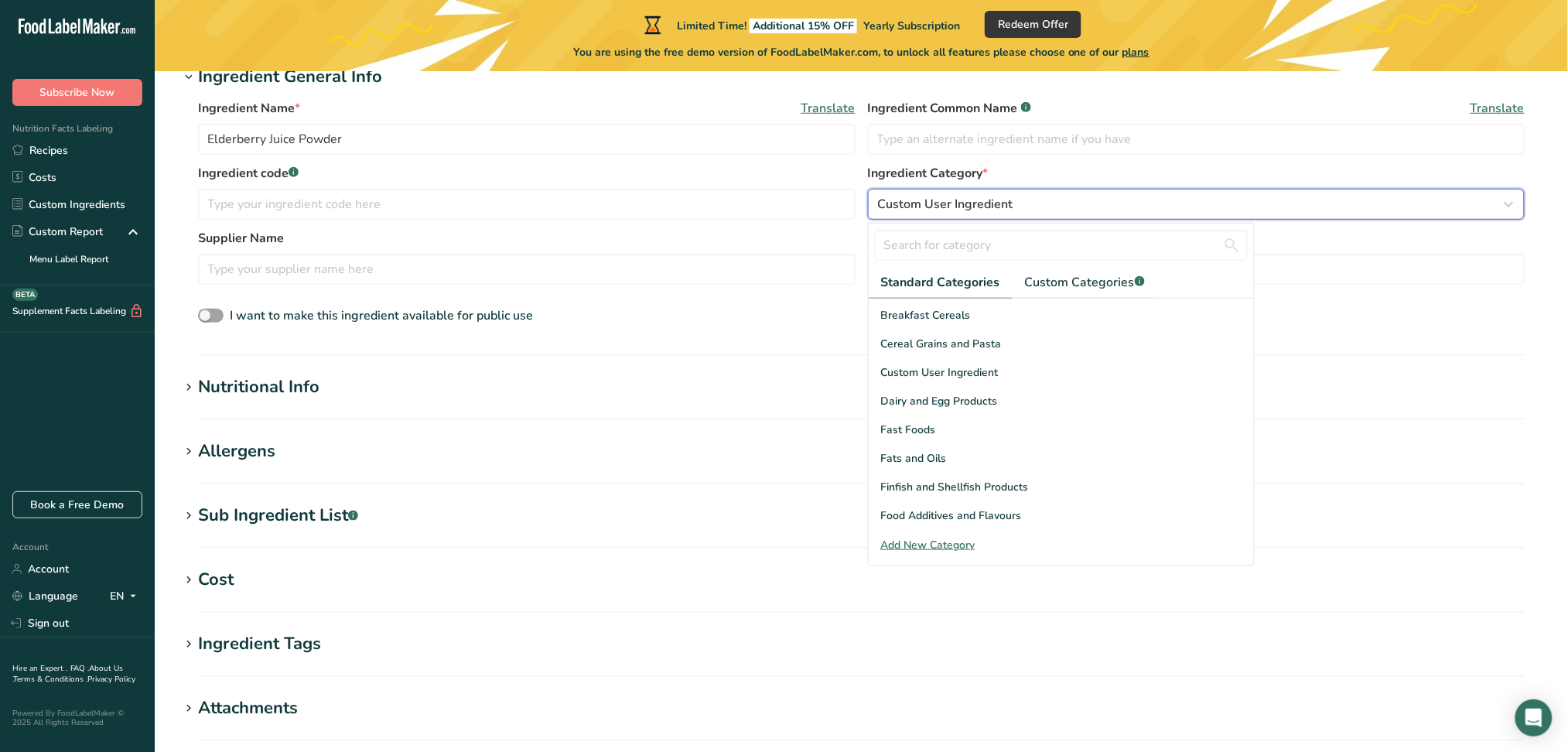 scroll, scrollTop: 206, scrollLeft: 0, axis: vertical 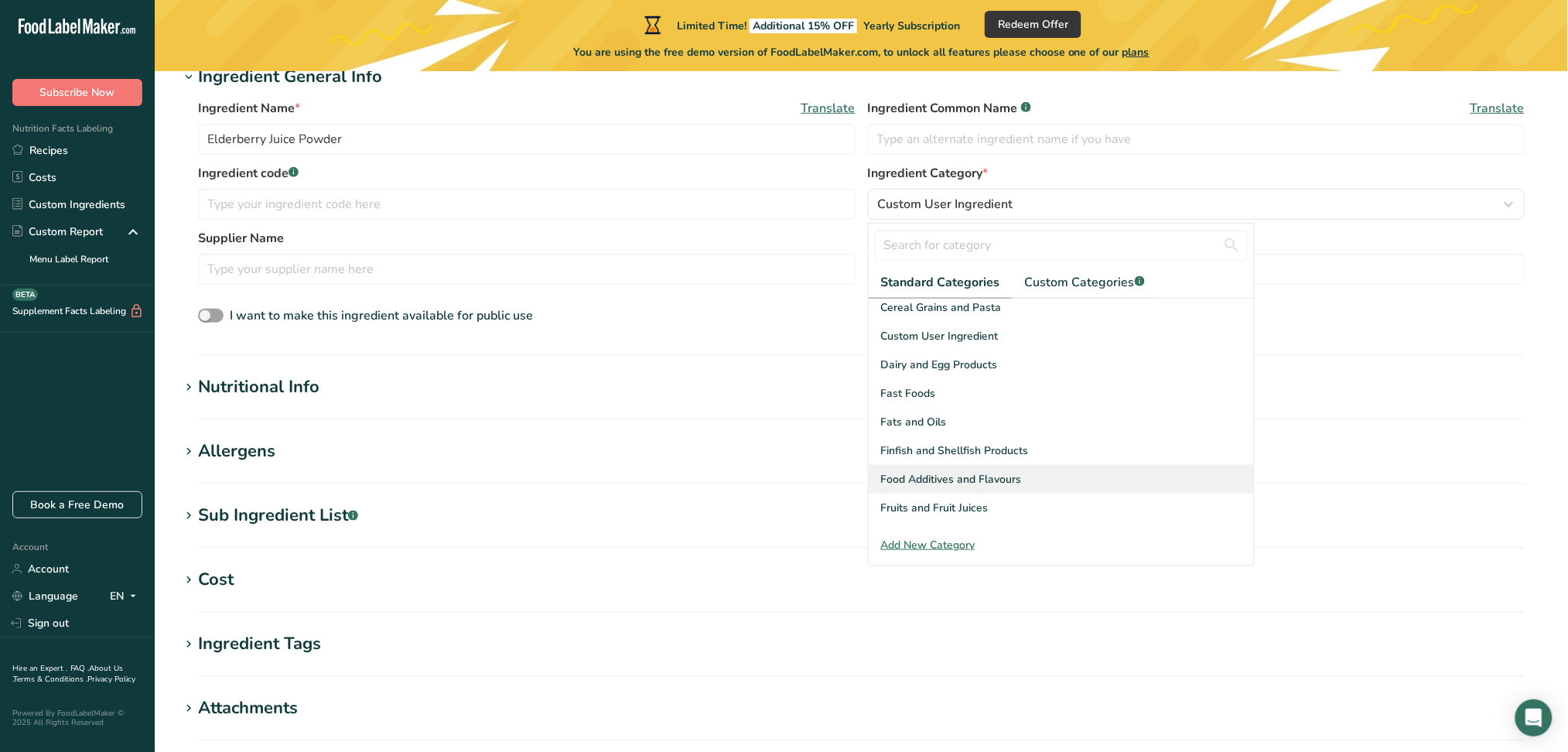 click on "Food Additives and Flavours" at bounding box center [951, 479] 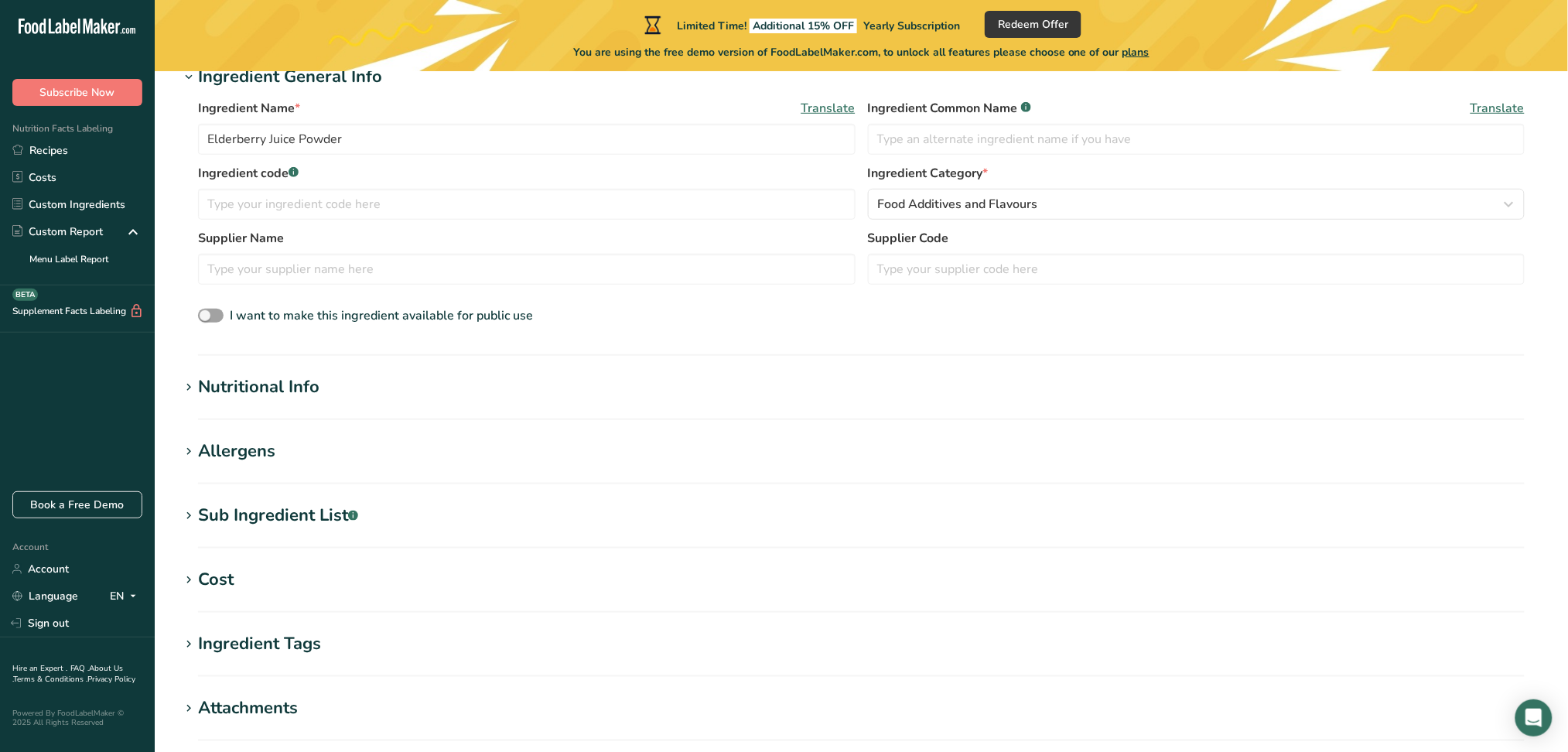 click on "Nutritional Info" at bounding box center [258, 387] 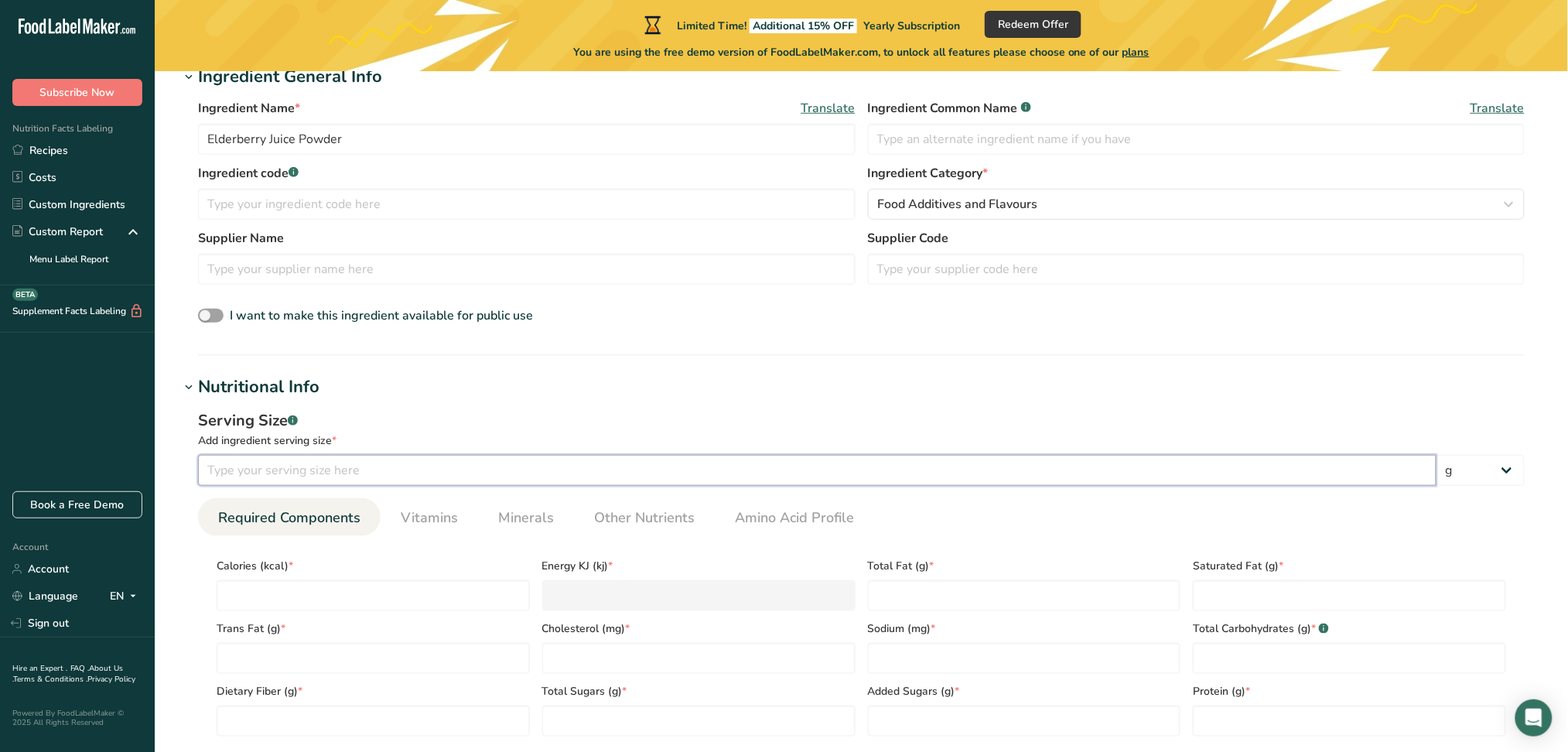 click at bounding box center [817, 470] 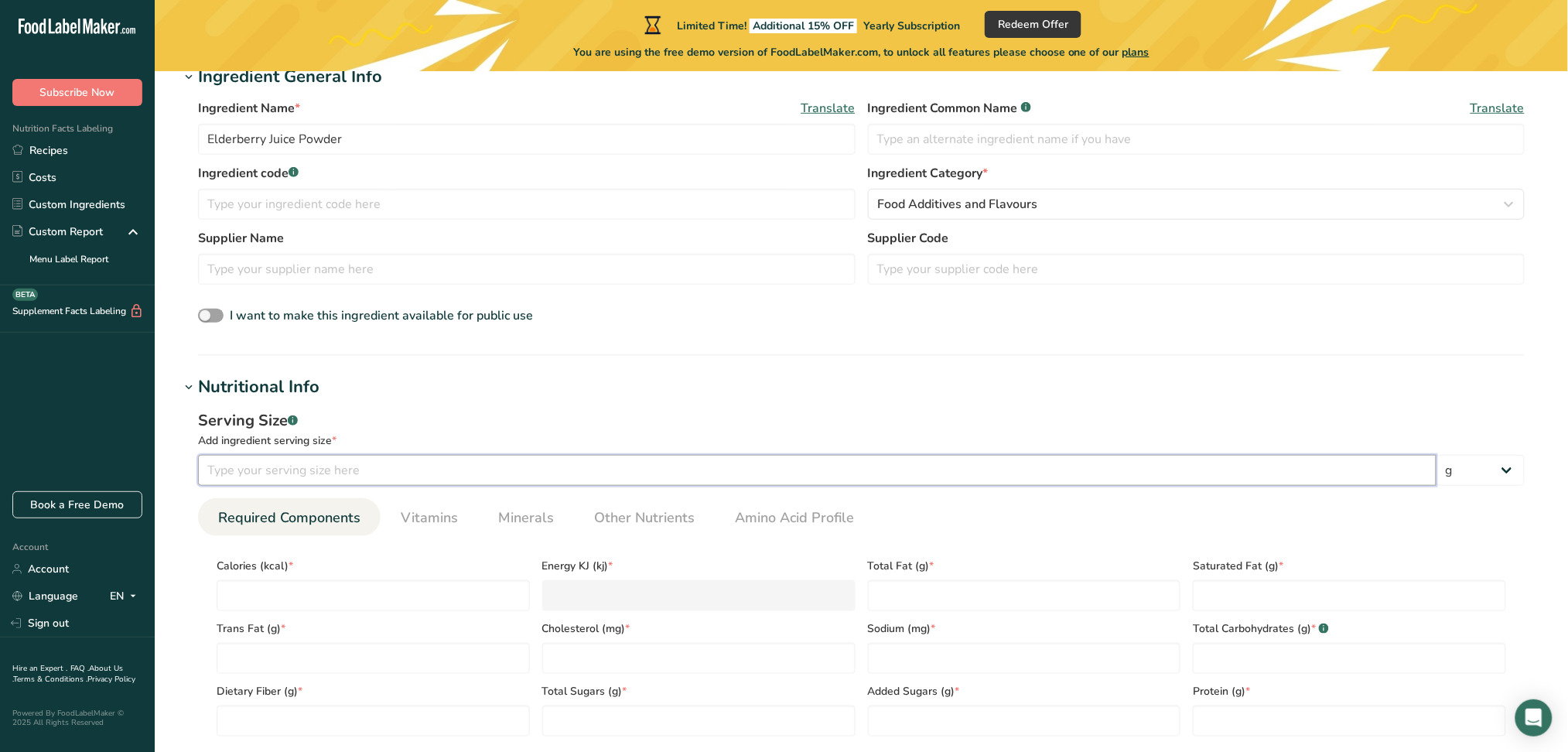 click at bounding box center (817, 470) 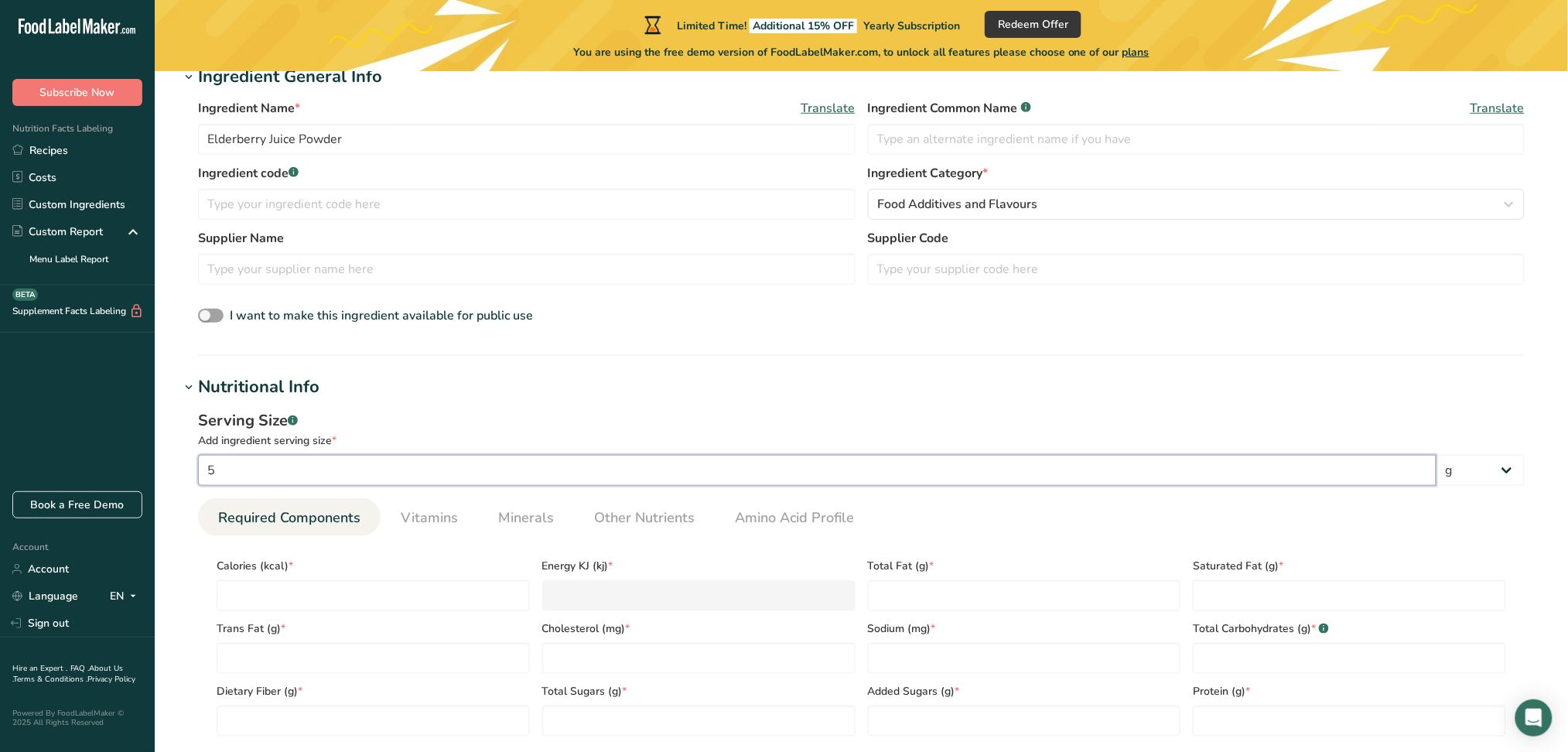 type on "5" 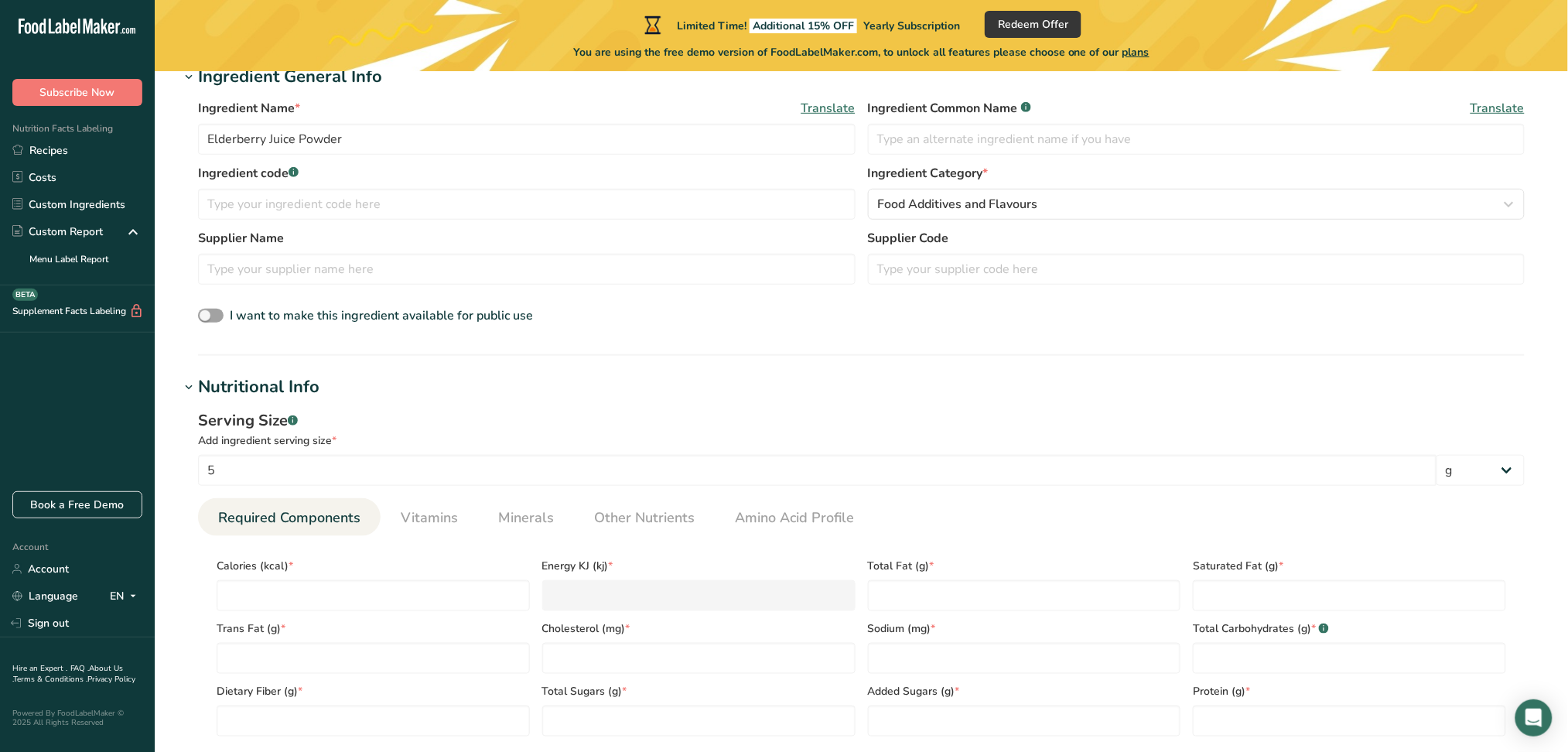 click on "Serving Size
.a-a{fill:#347362;}.b-a{fill:#fff;}
Add ingredient serving size *   5
g
kg
mg
mcg
lb
oz
l
mL
fl oz
tbsp
tsp
cup
qt
gallon
Required Components Vitamins Minerals Other Nutrients Amino Acid Profile
Calories
(kcal) *
Energy KJ
(kj) *
Total Fat
(g) *
Saturated Fat
(g) *     *     *" at bounding box center [861, 579] 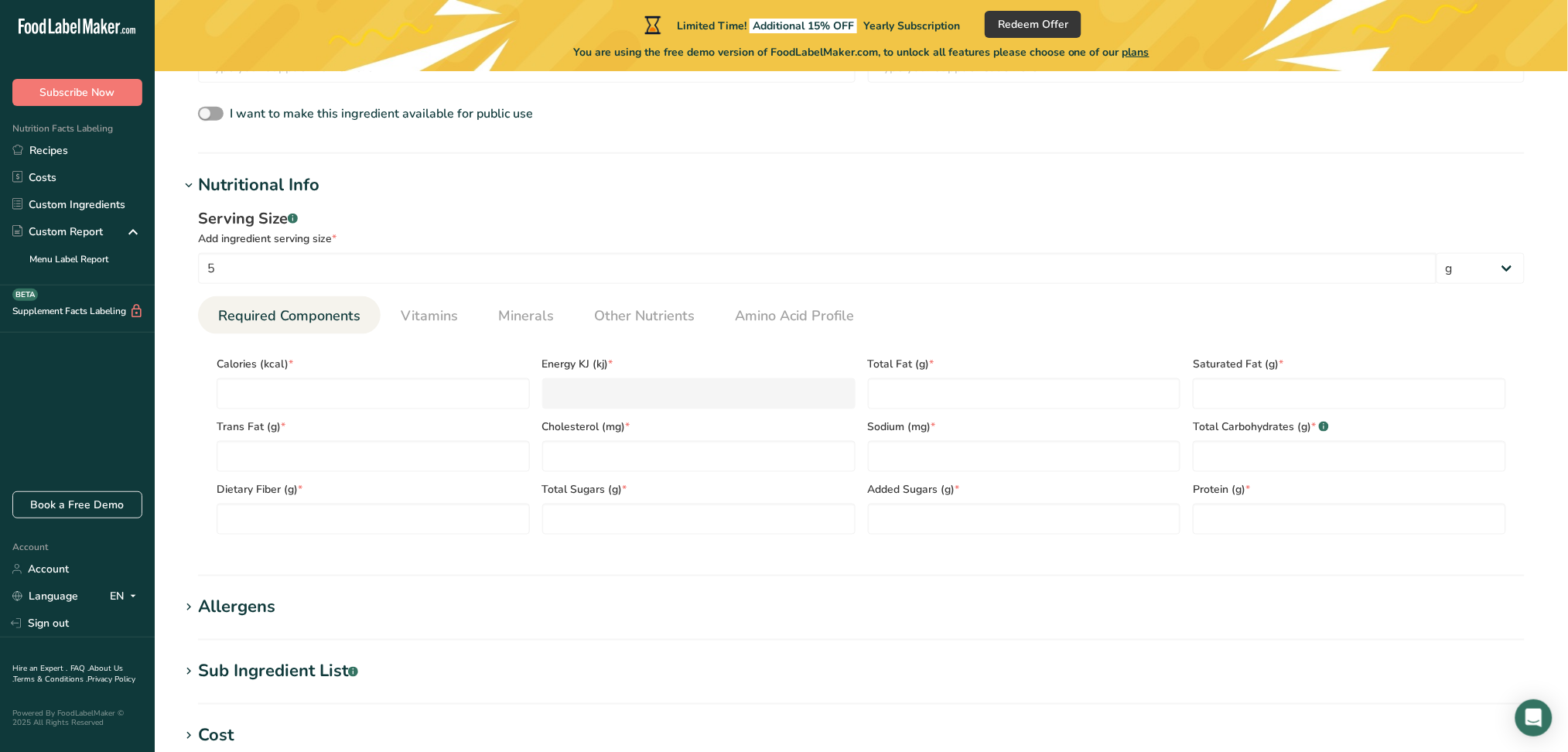 scroll, scrollTop: 515, scrollLeft: 0, axis: vertical 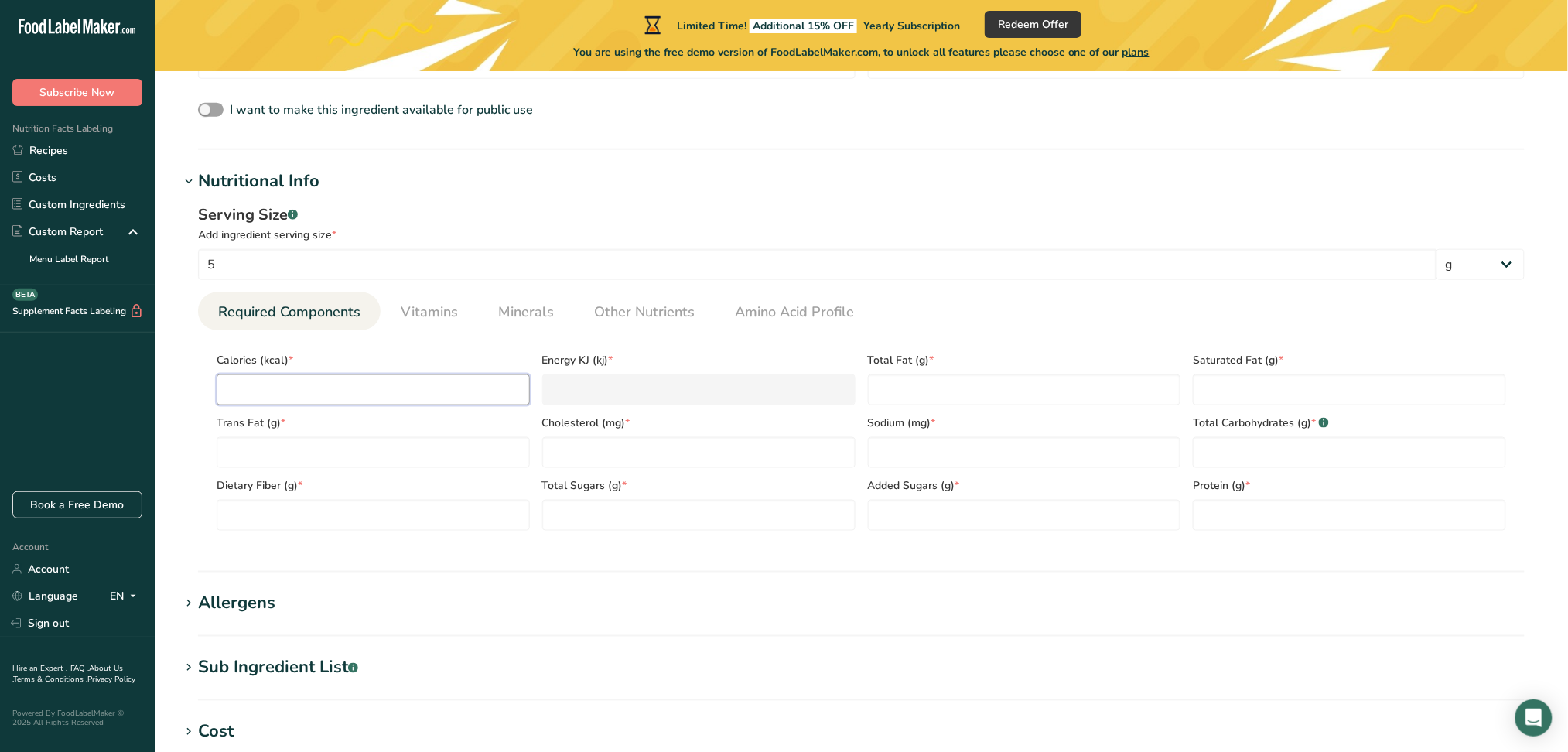 click at bounding box center (373, 390) 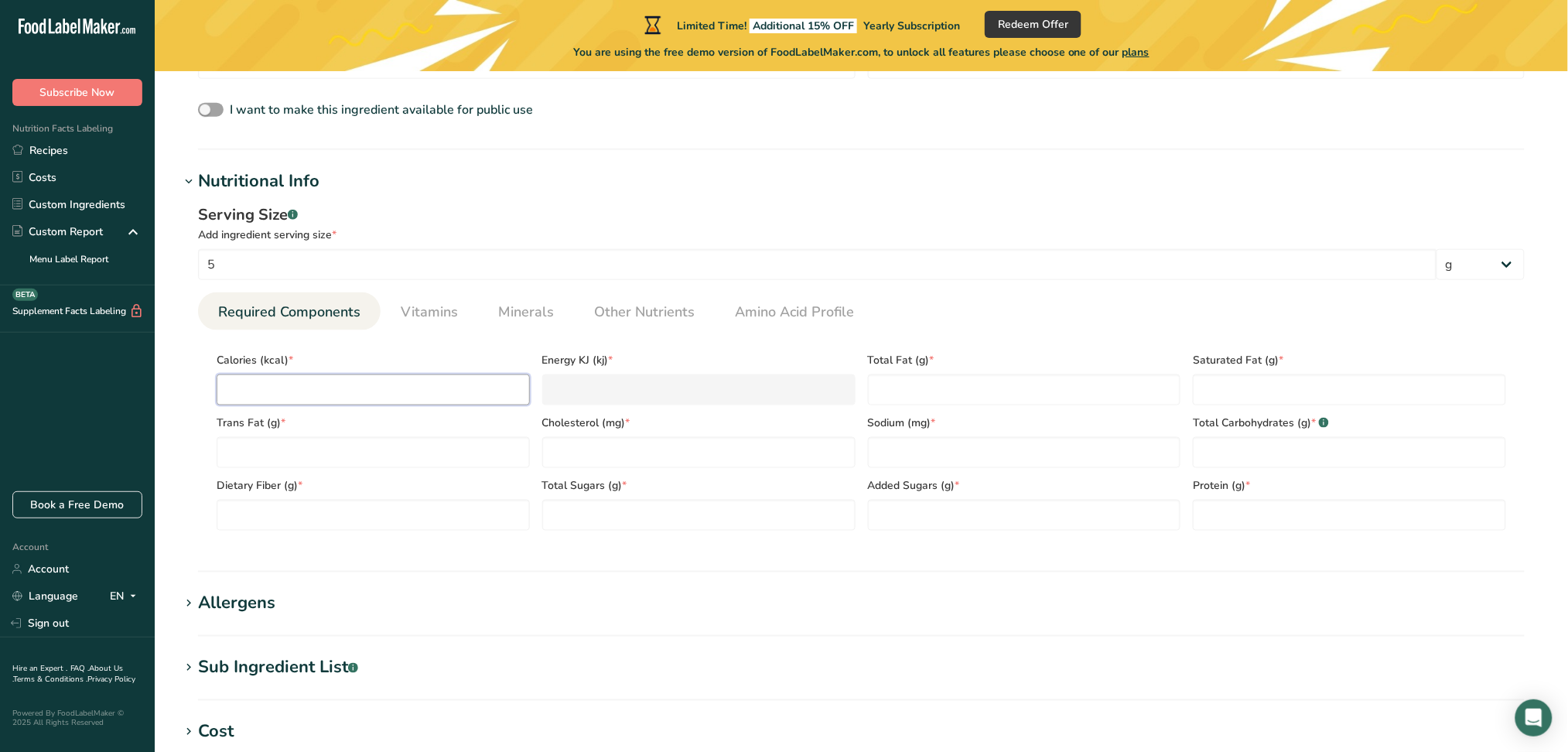 type on "1" 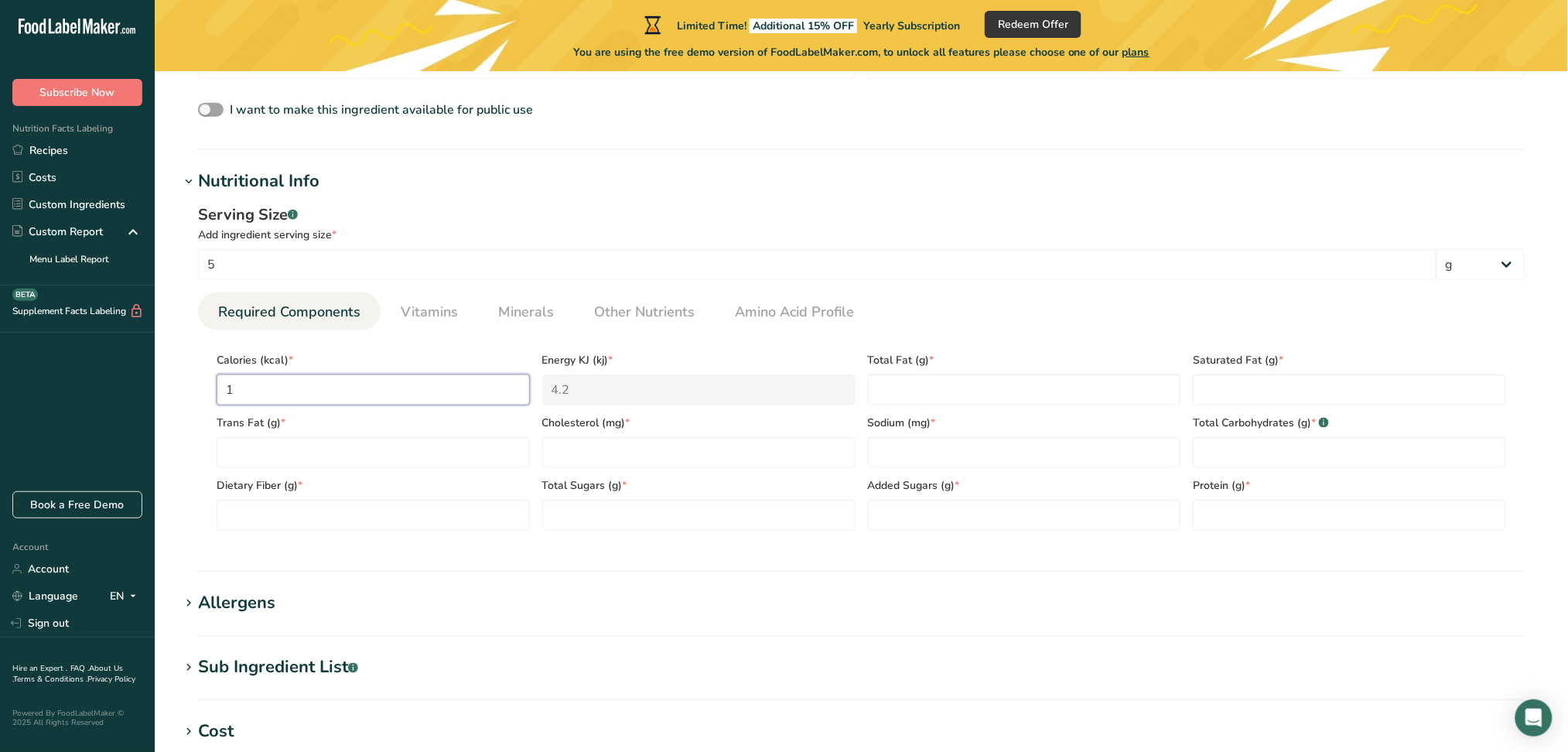 type on "10" 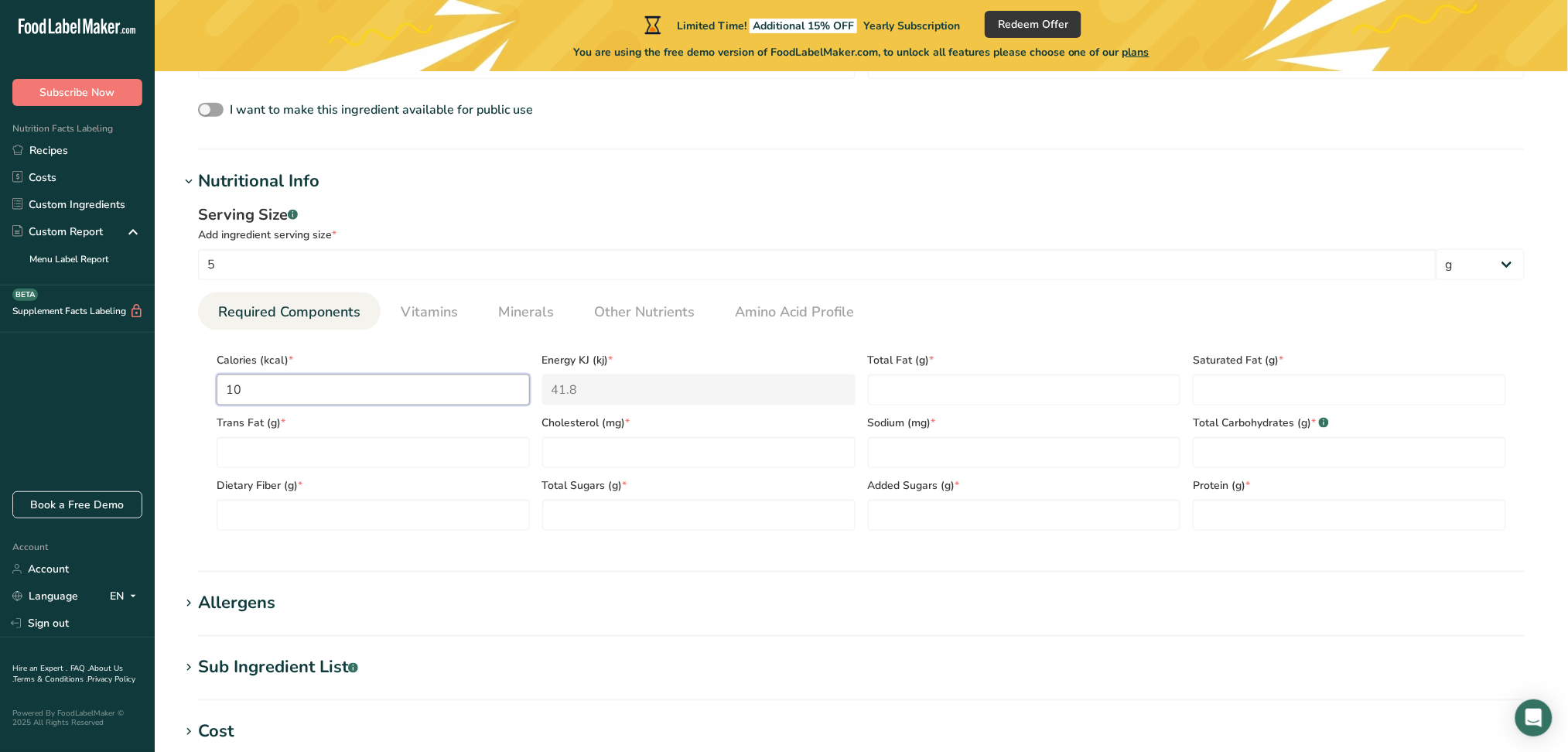 type on "10" 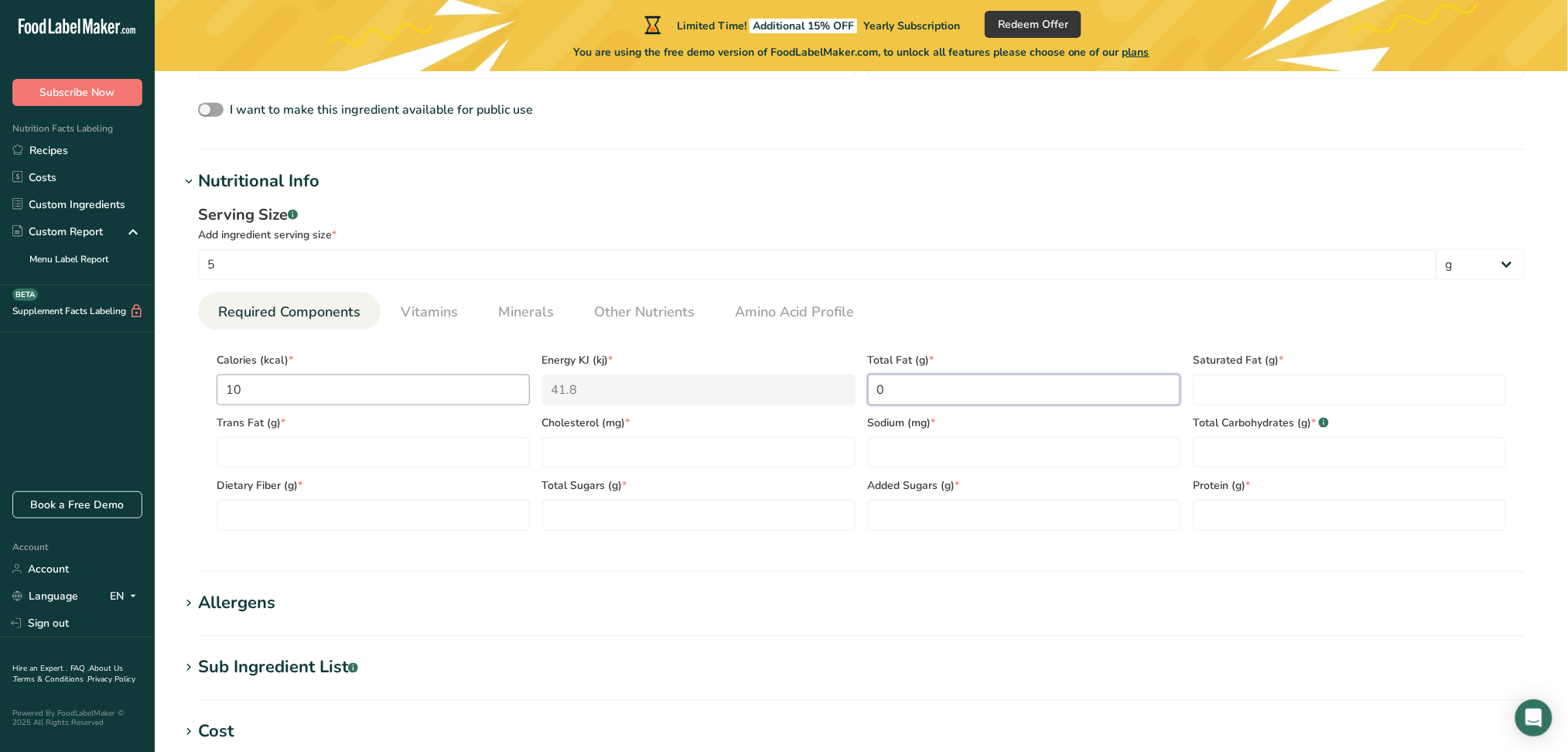 type on "0" 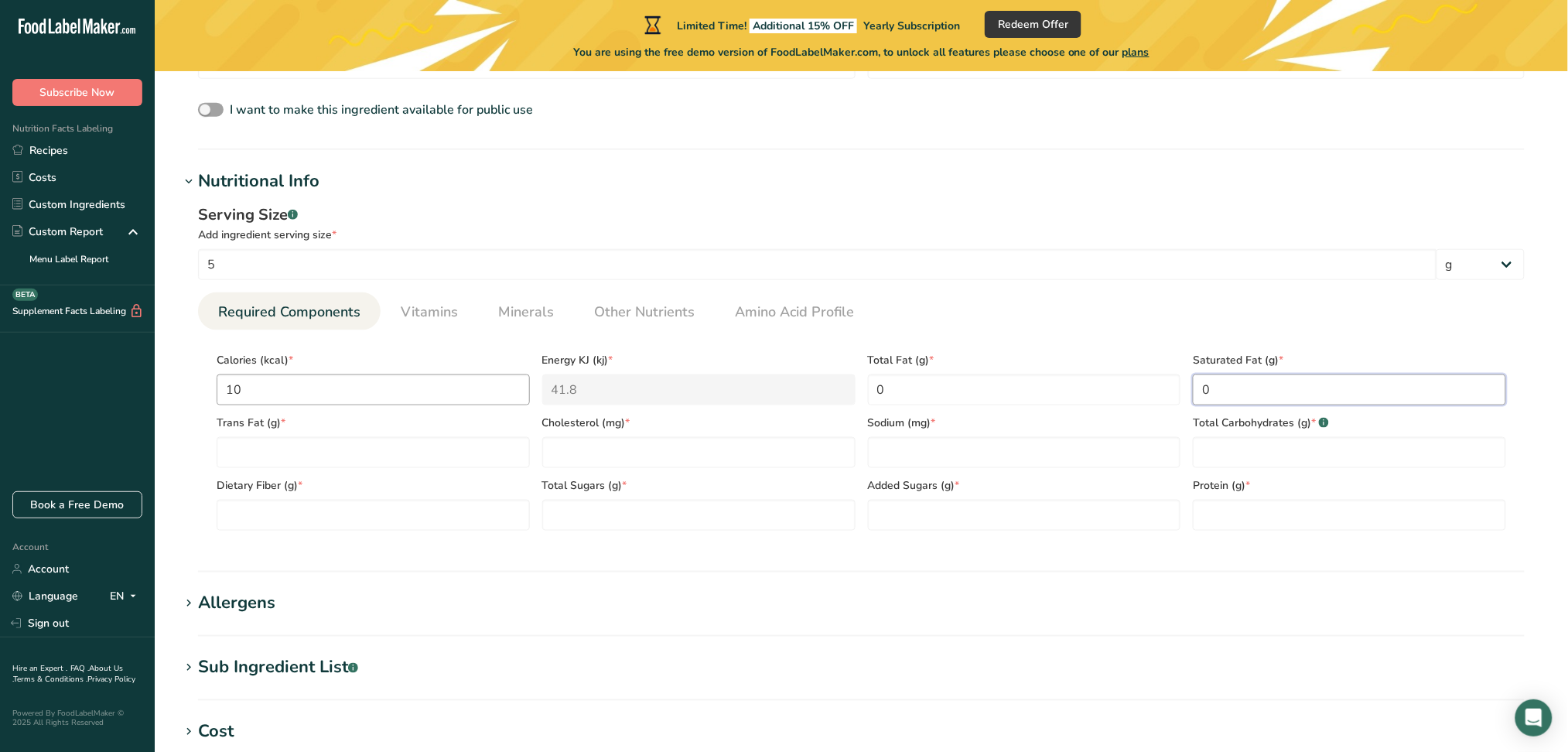 type on "0" 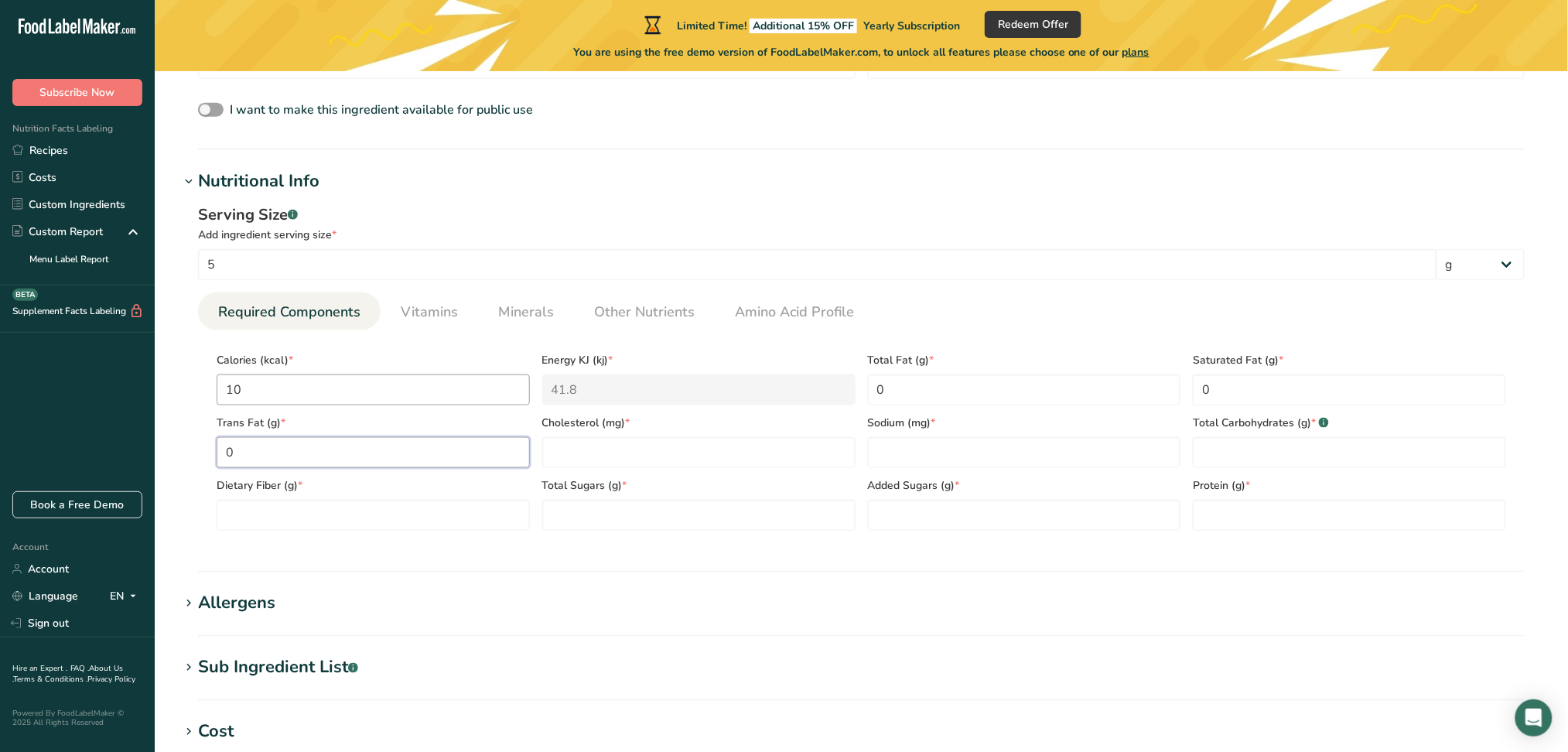 type on "0" 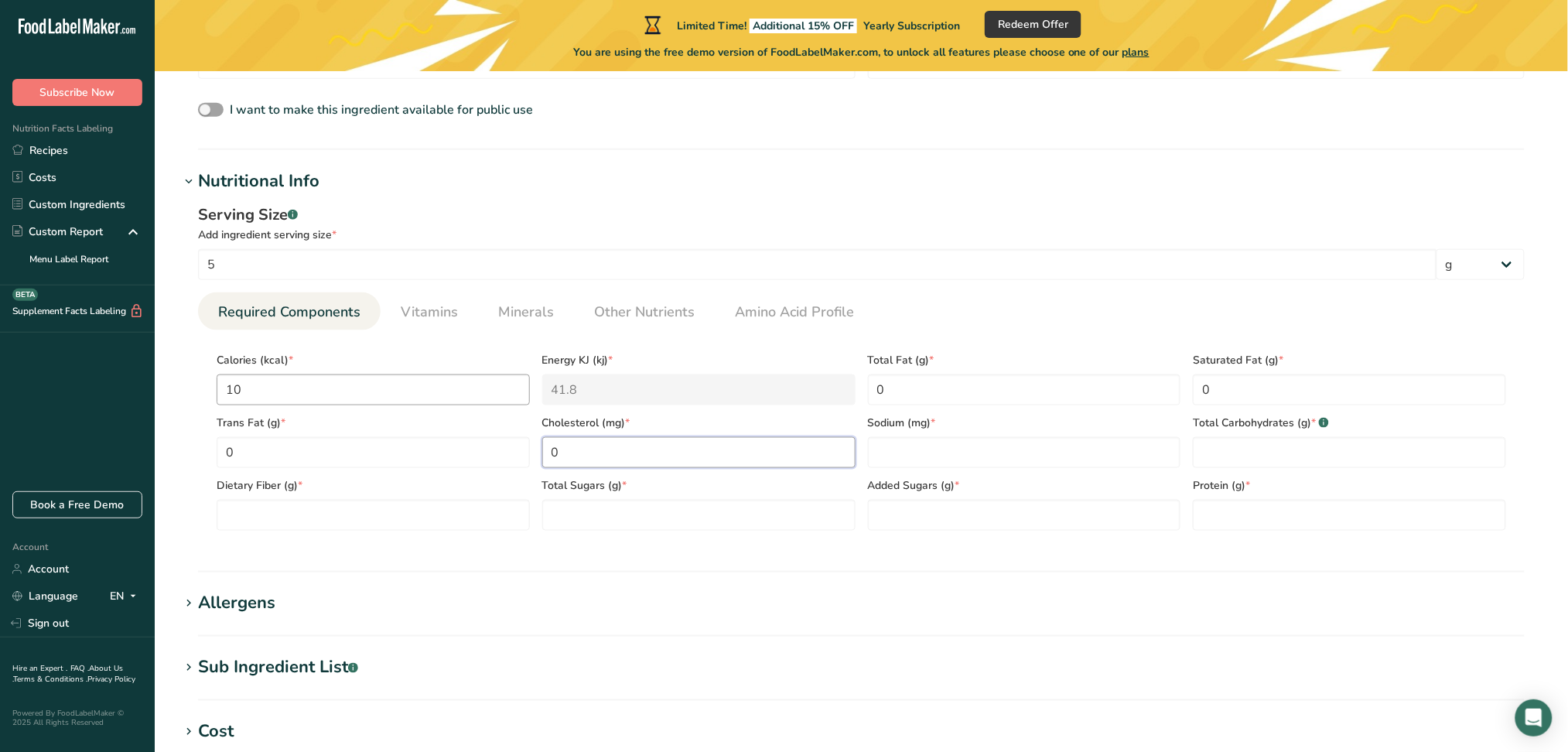 type on "0" 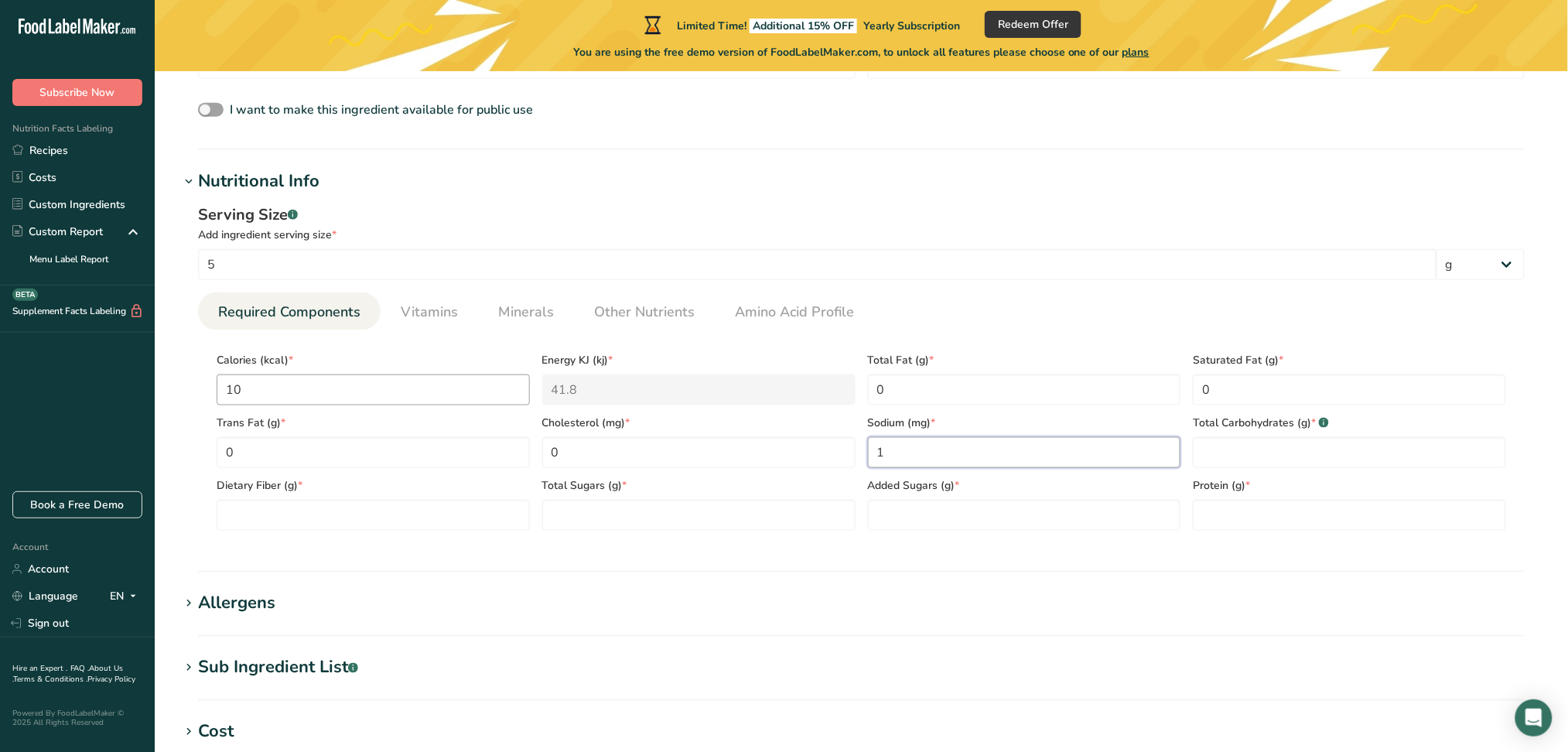 type on "1" 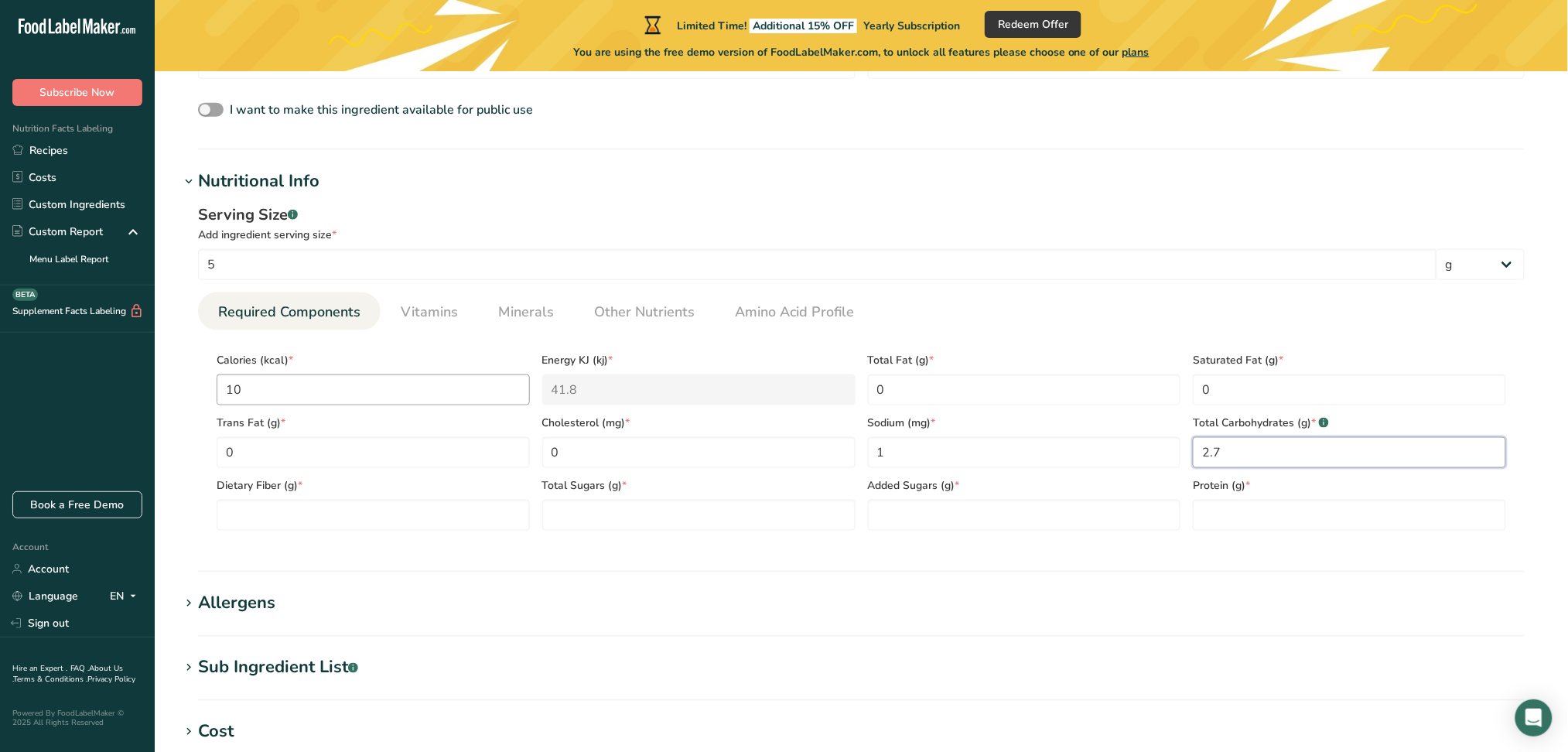 type on "2.7" 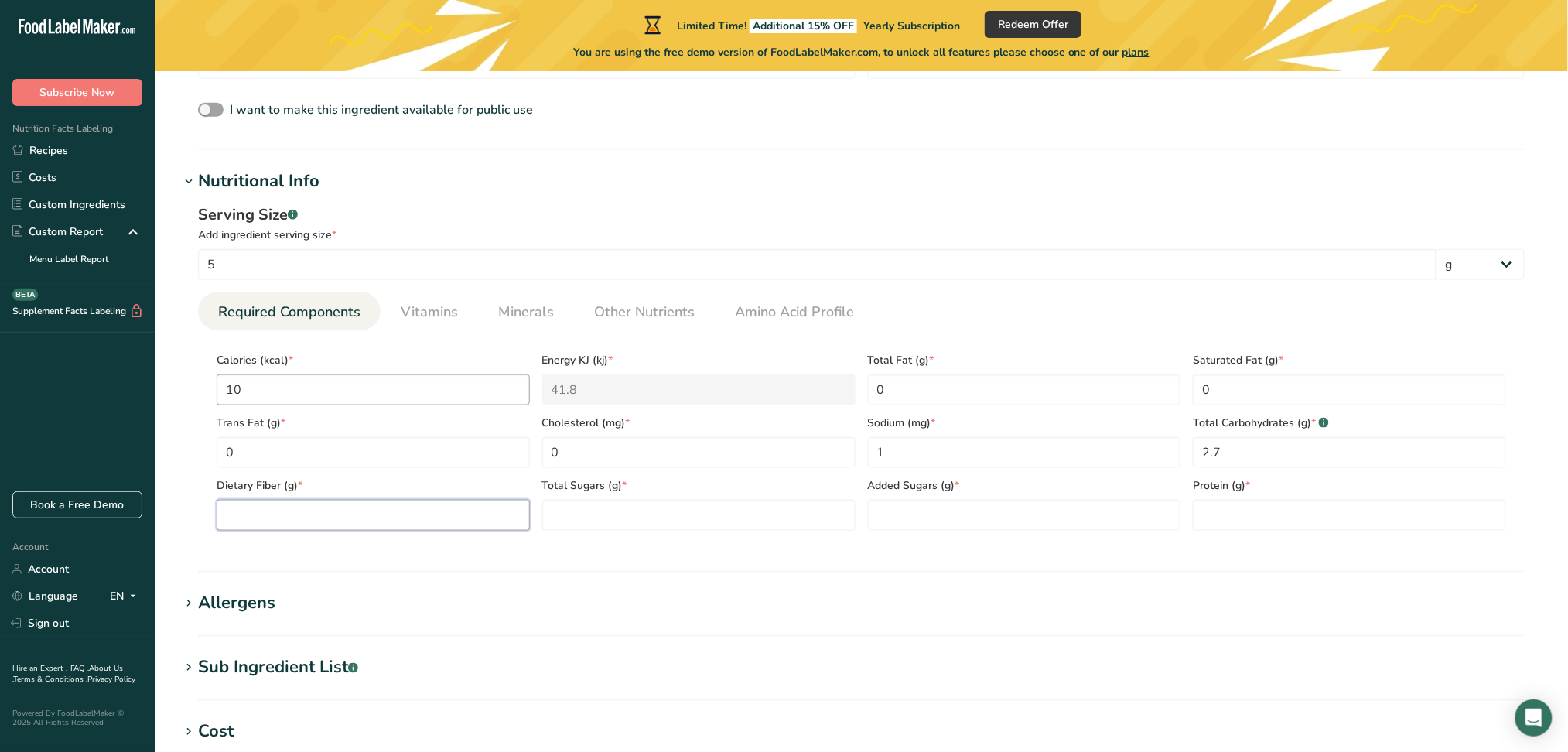 type on "0" 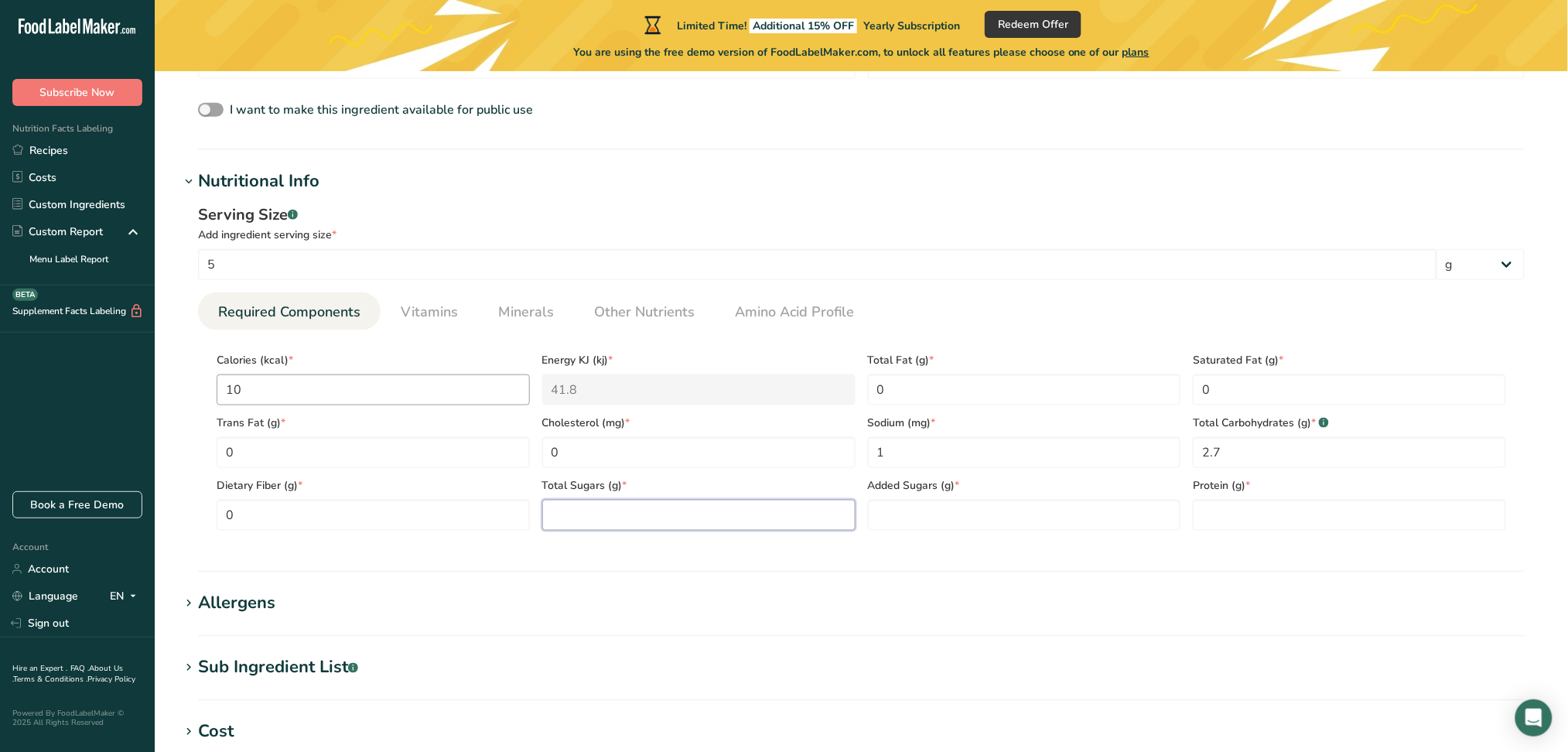 type on "0" 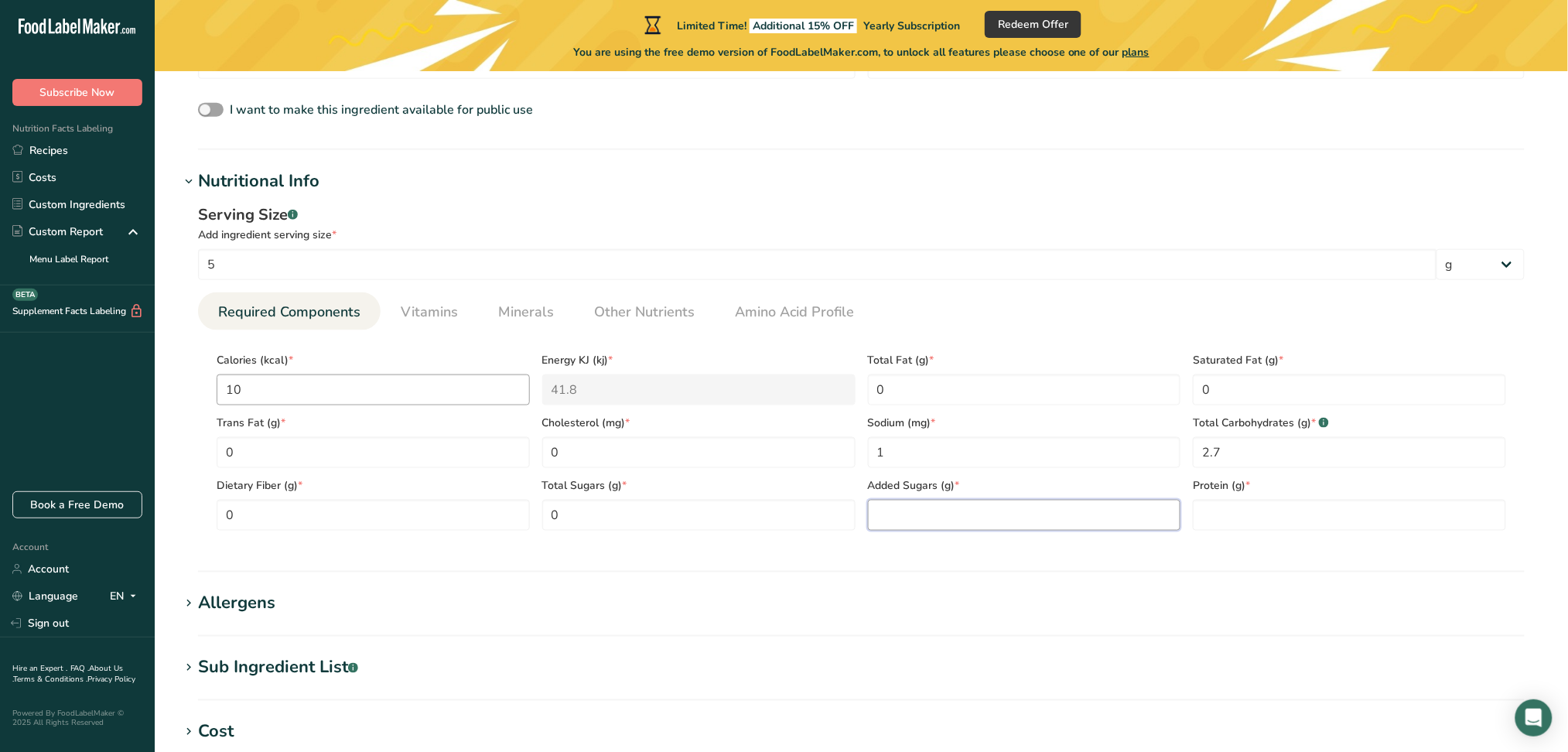 type on "0" 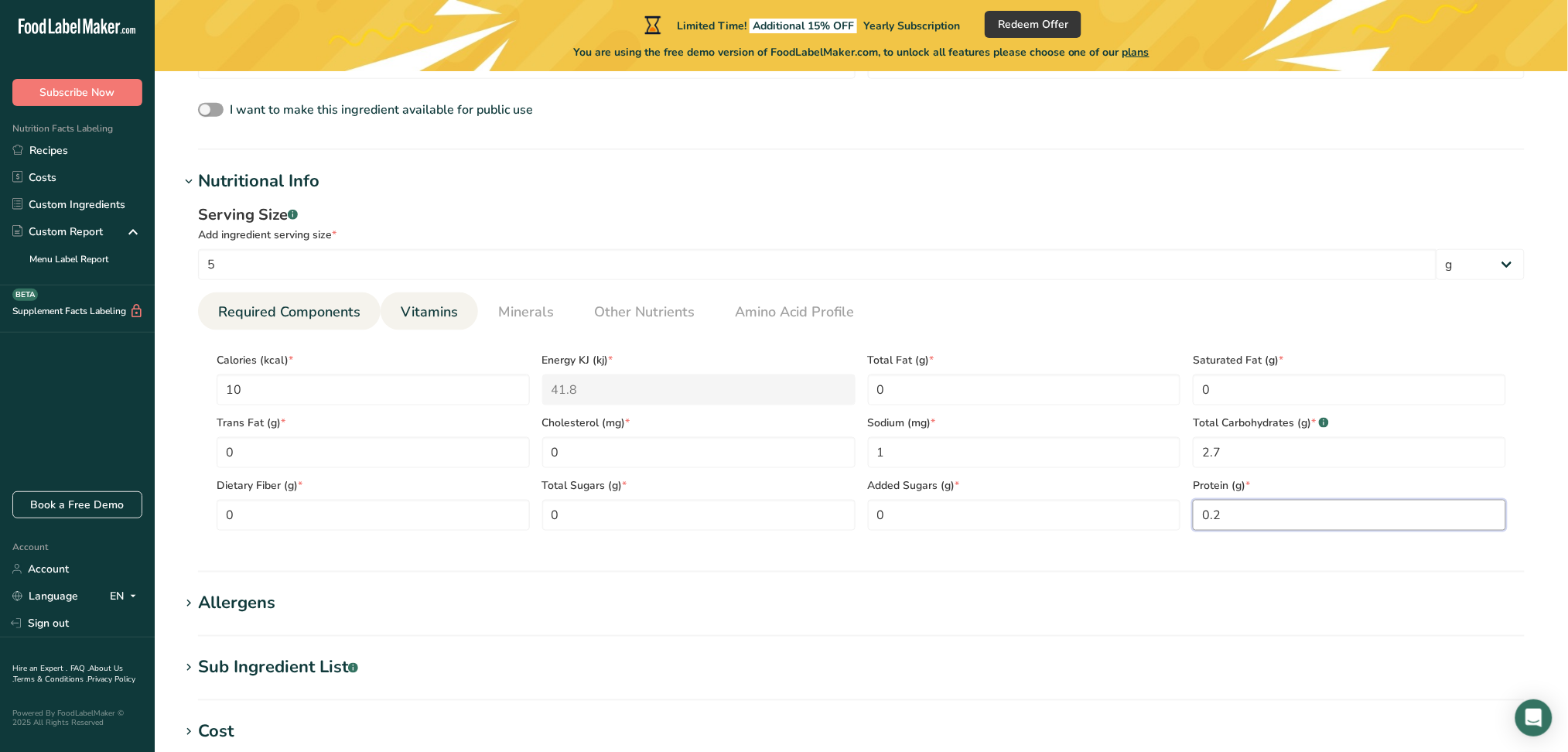 type on "0.2" 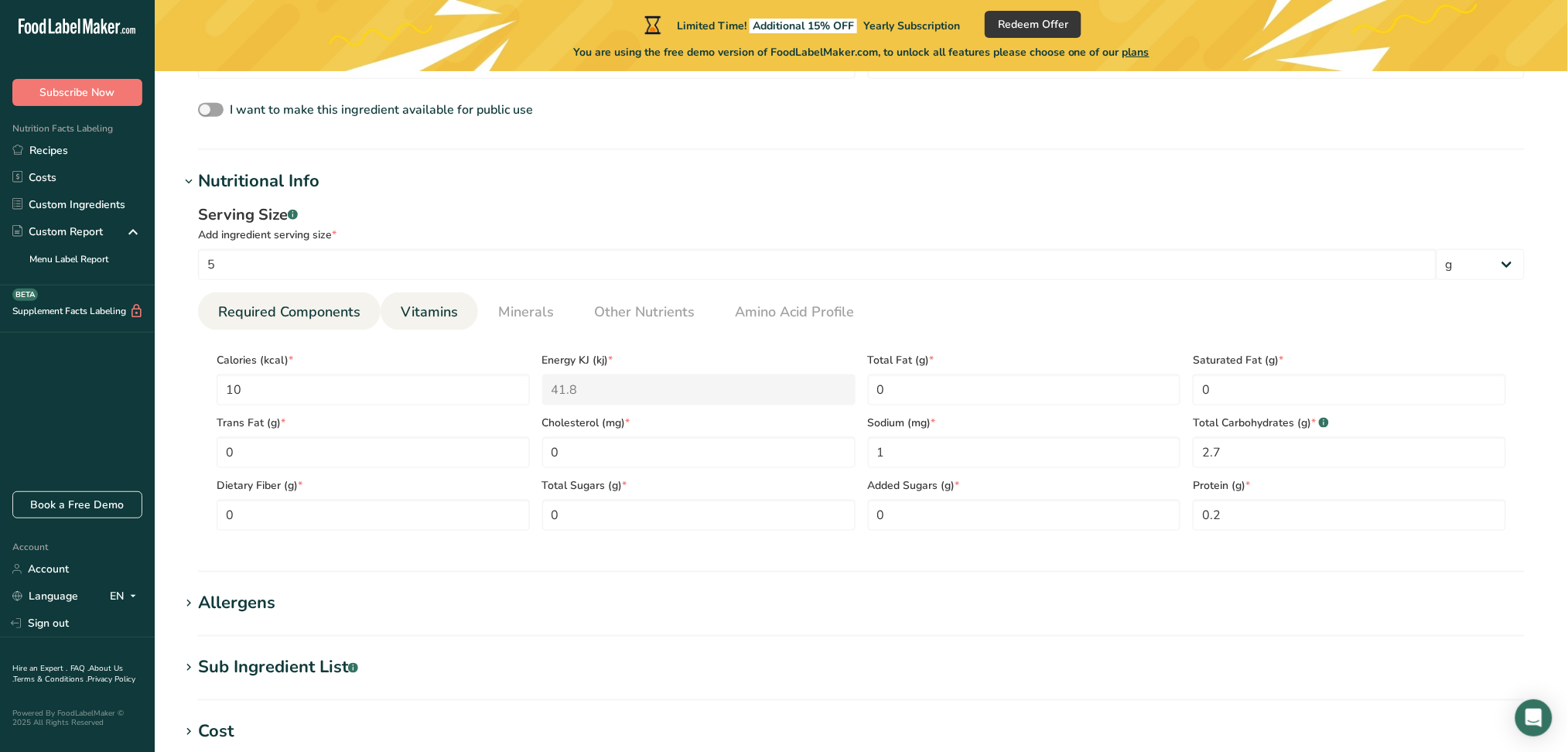 click on "Vitamins" at bounding box center (429, 312) 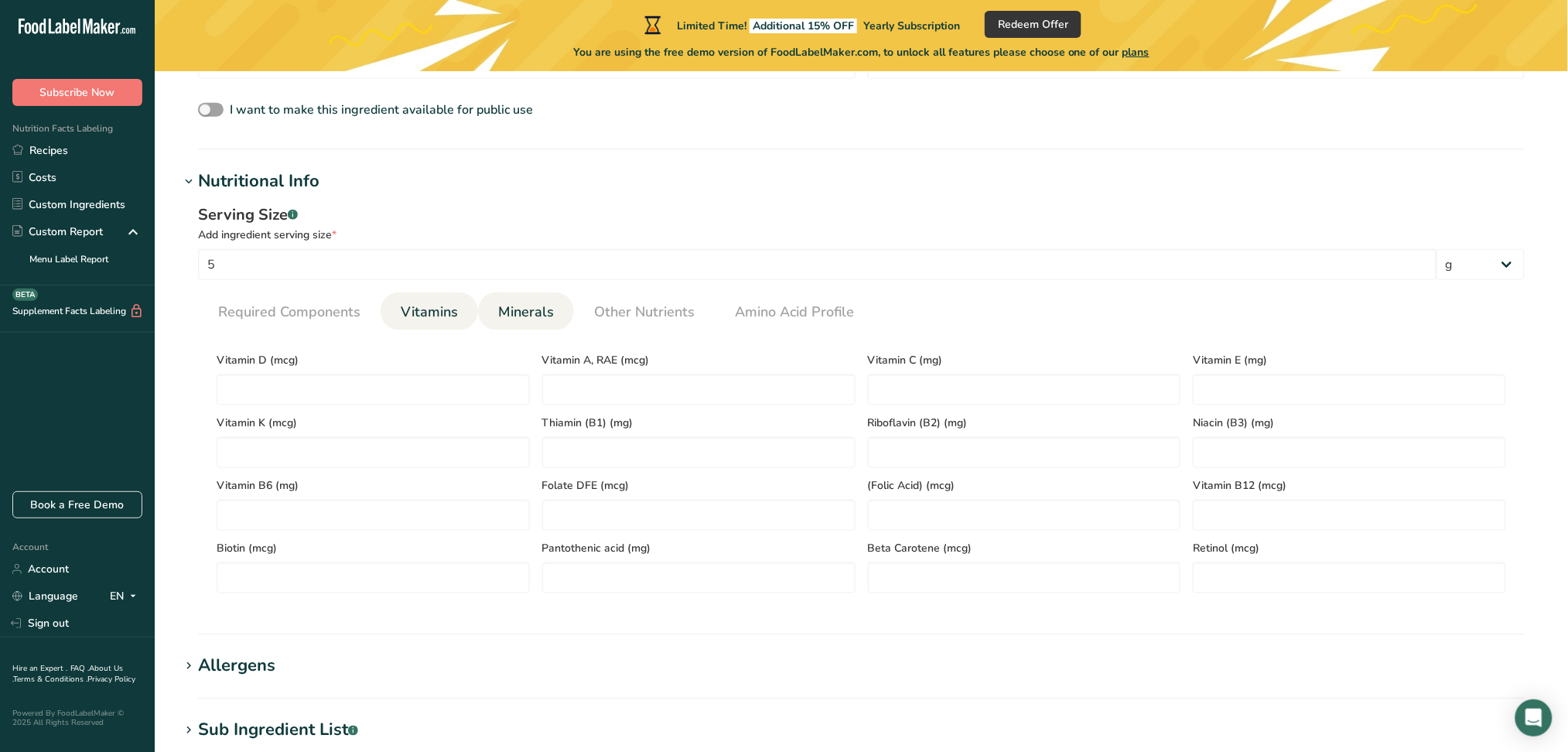 click on "Minerals" at bounding box center (526, 312) 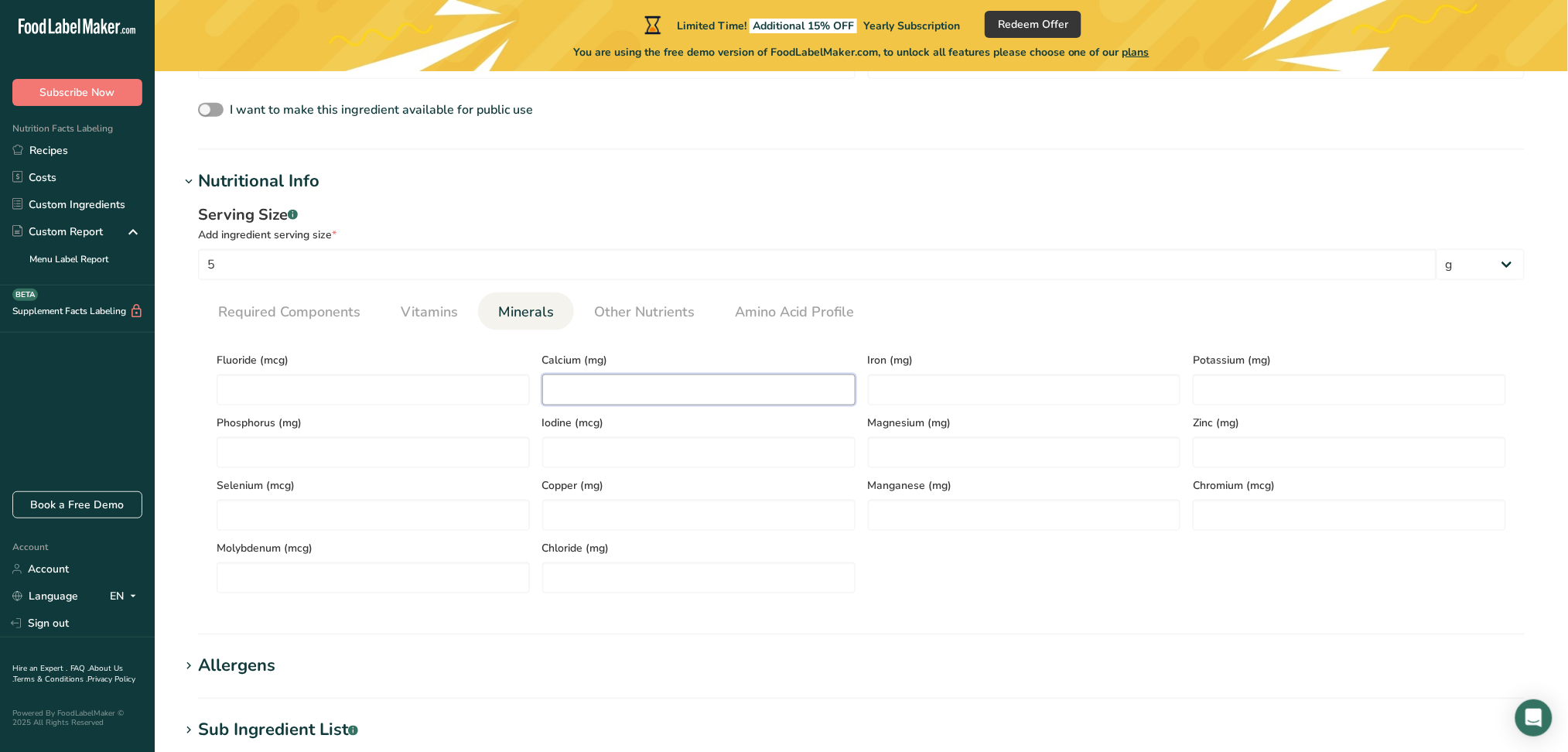 click at bounding box center [699, 390] 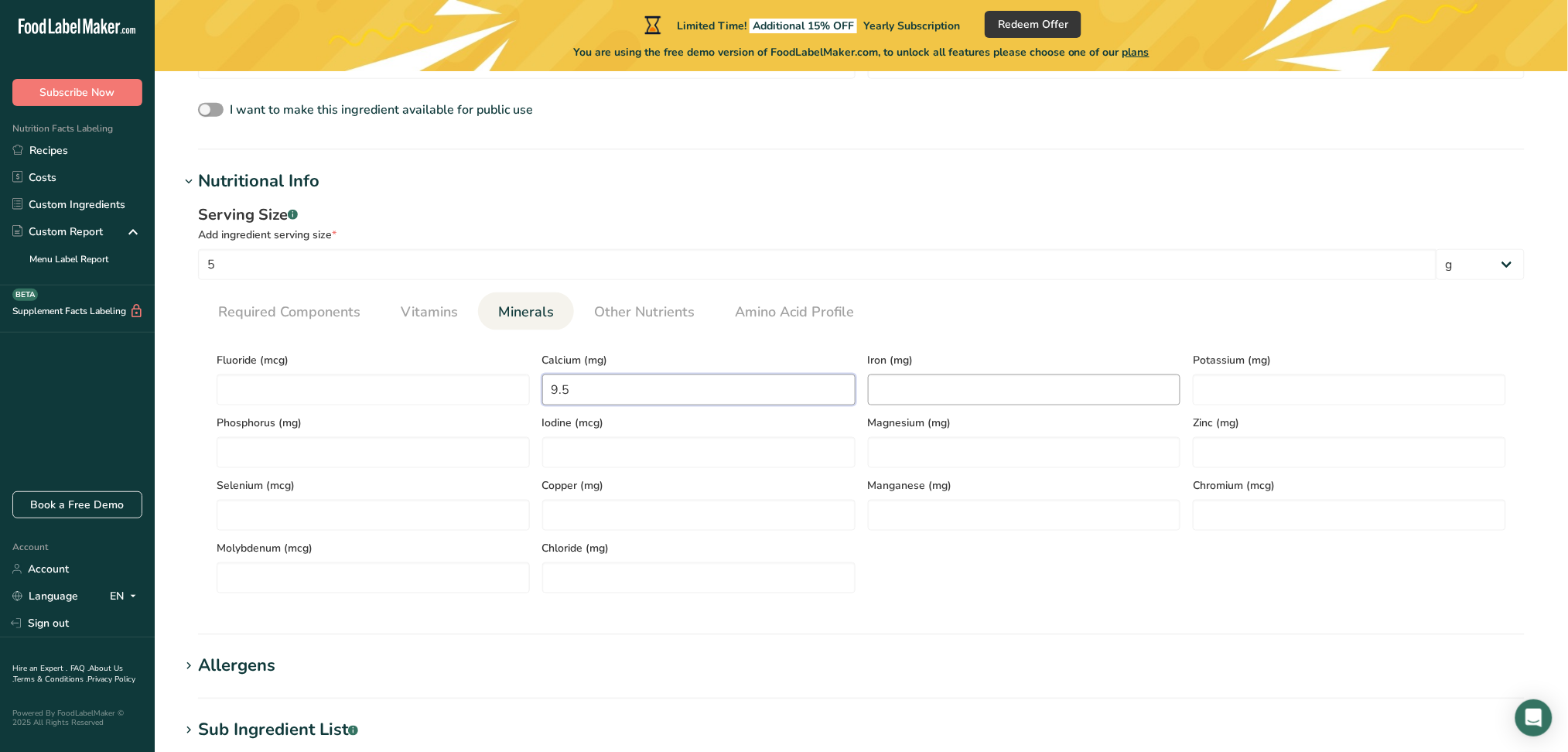 type on "9.5" 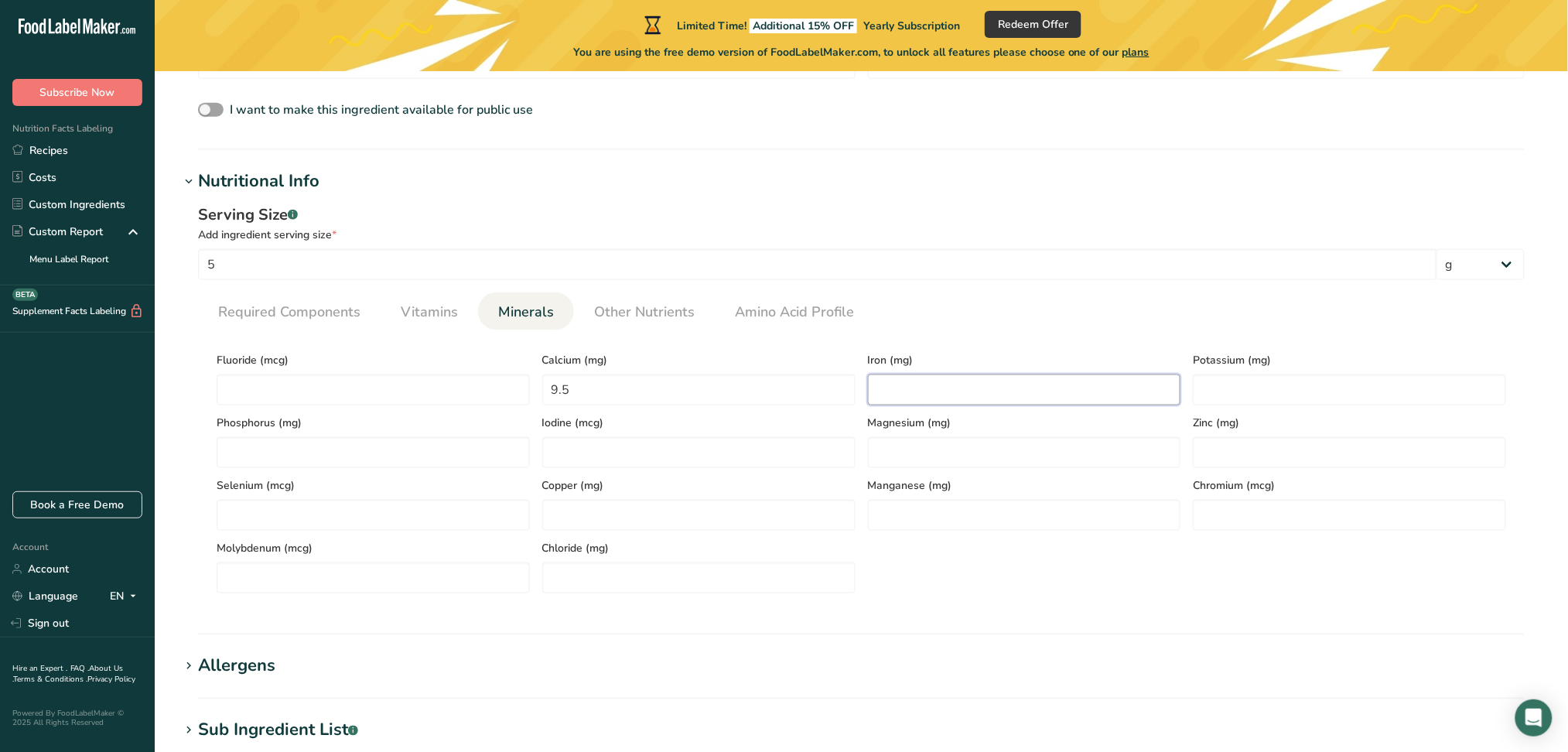 click at bounding box center [1024, 390] 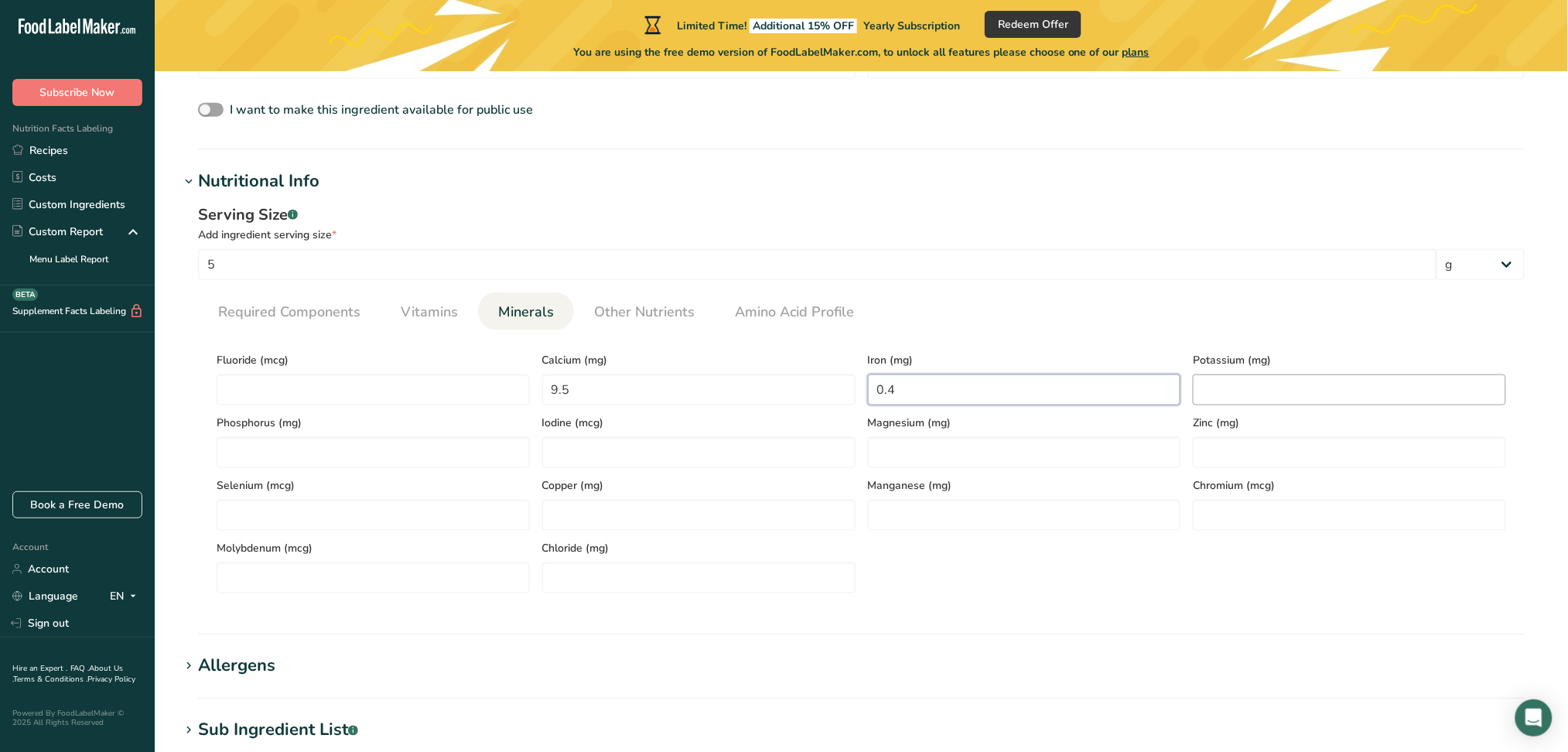 type on "0.4" 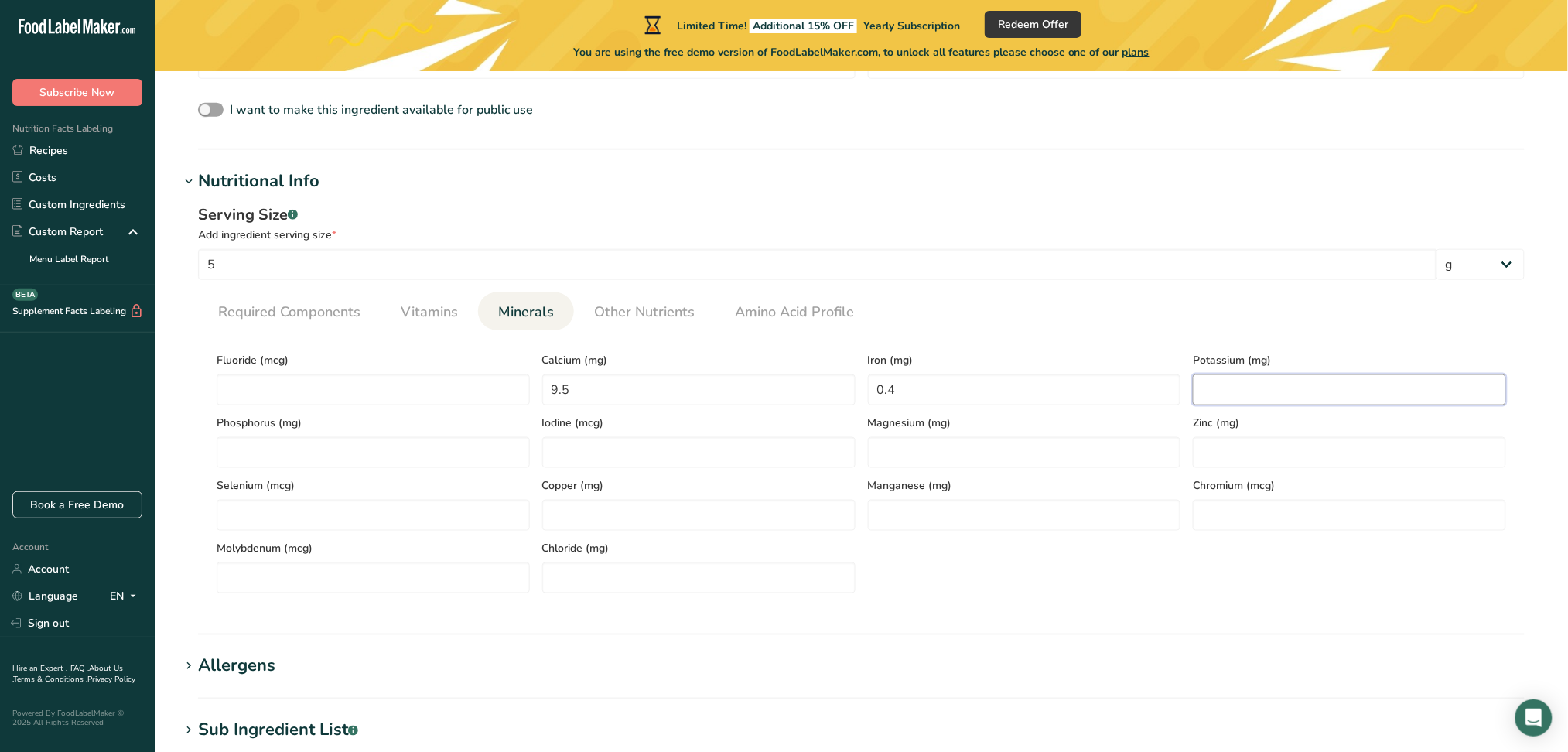 drag, startPoint x: 1257, startPoint y: 393, endPoint x: 1250, endPoint y: 386, distance: 9.899495 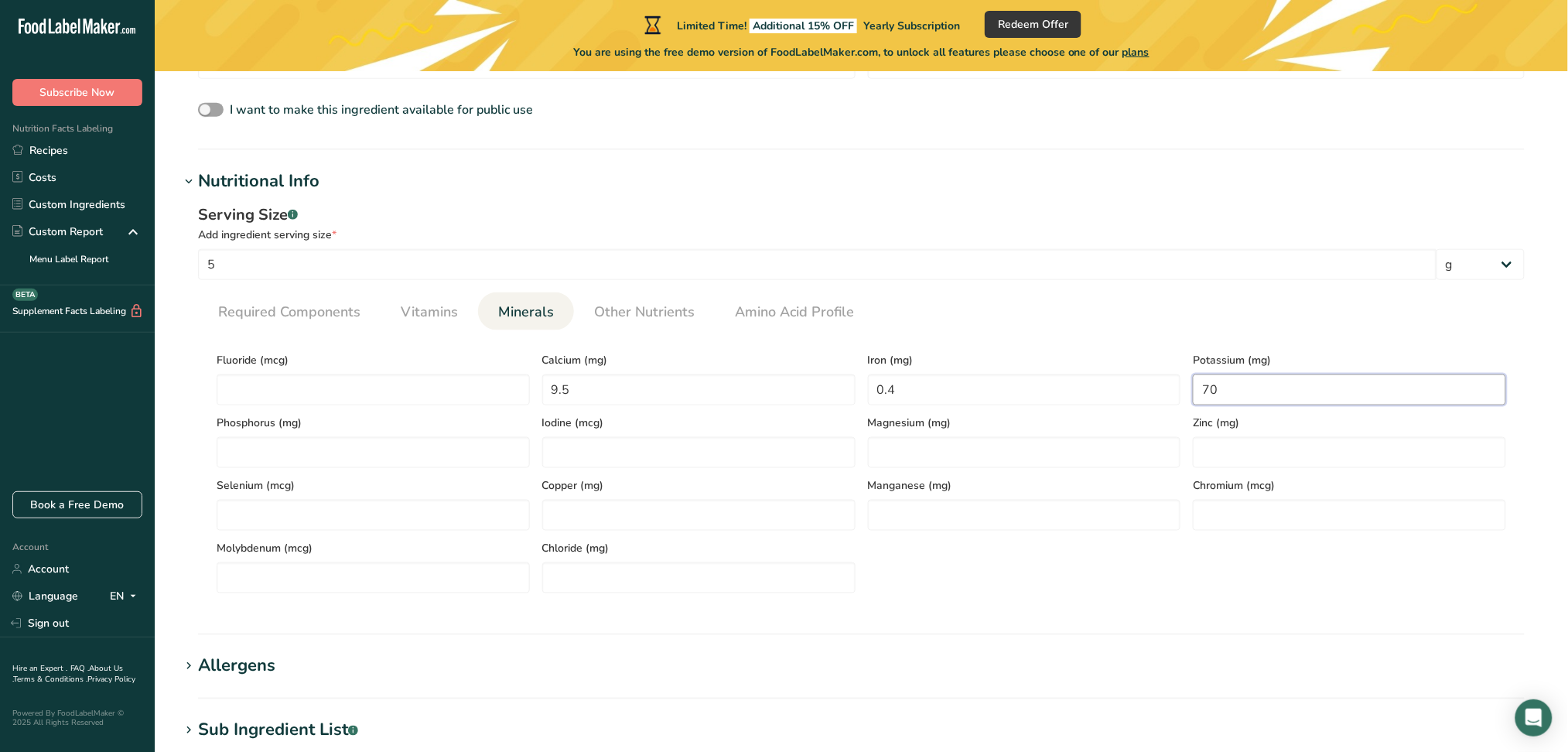 type on "70" 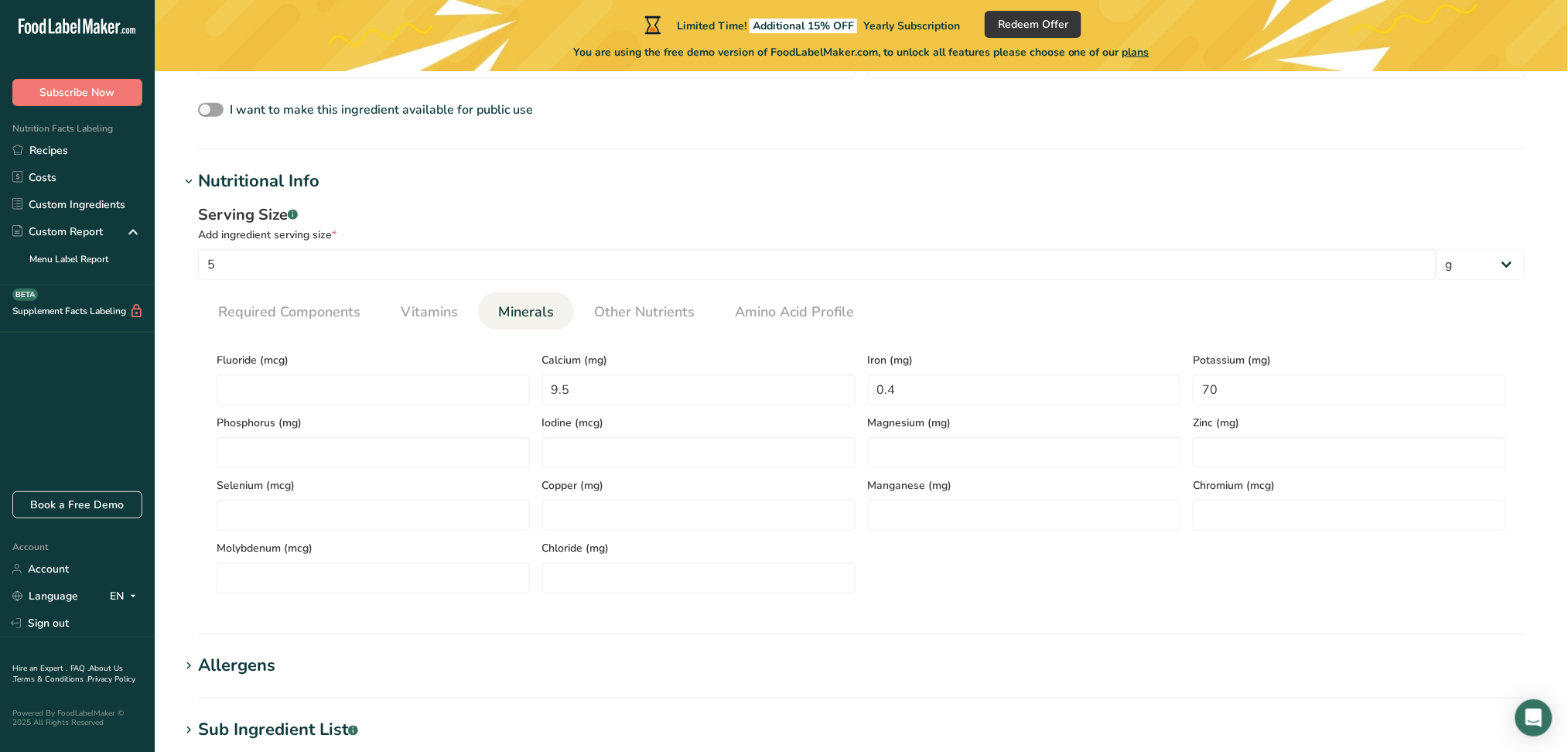 click on "Required Components Vitamins Minerals Other Nutrients Amino Acid Profile" at bounding box center (861, 311) 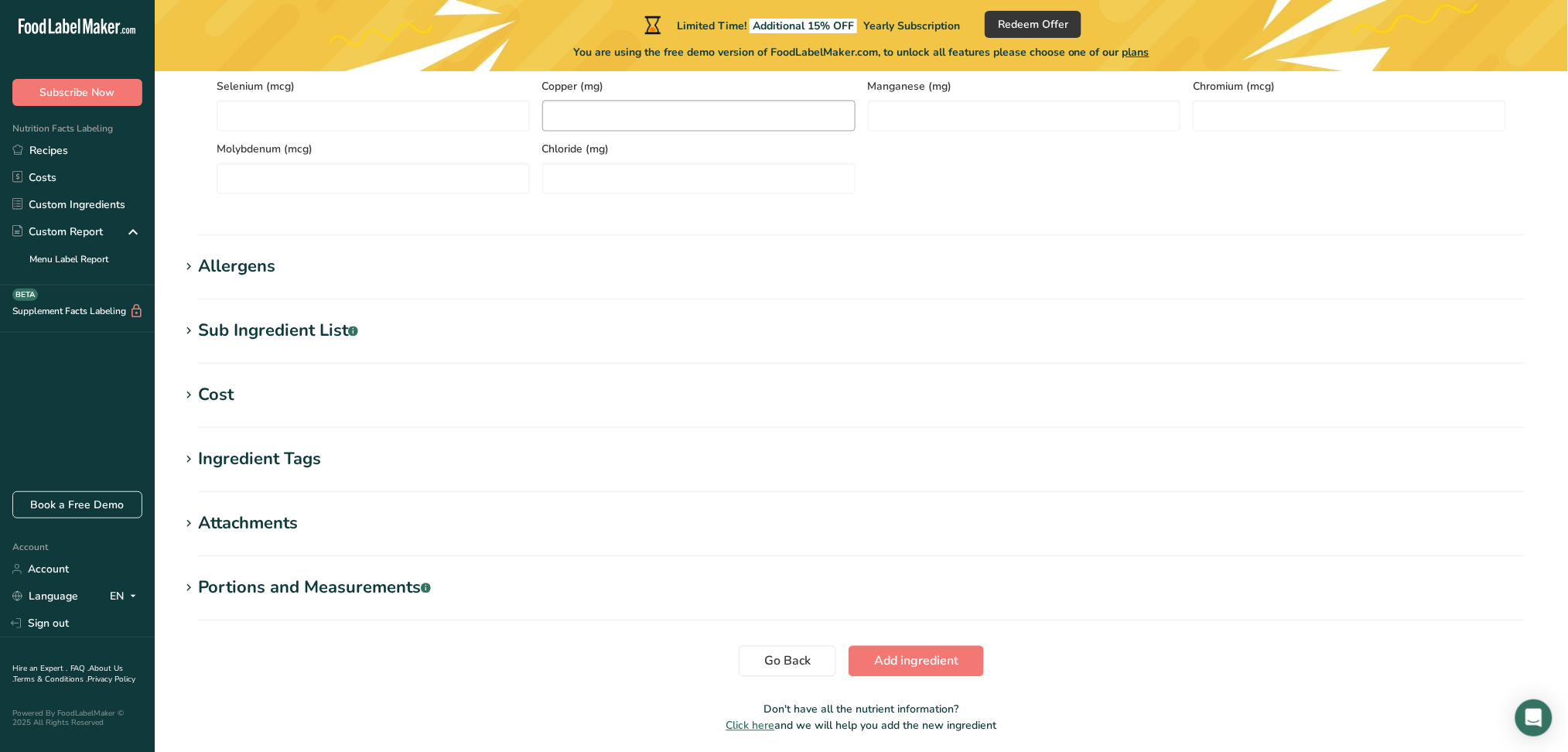scroll, scrollTop: 970, scrollLeft: 0, axis: vertical 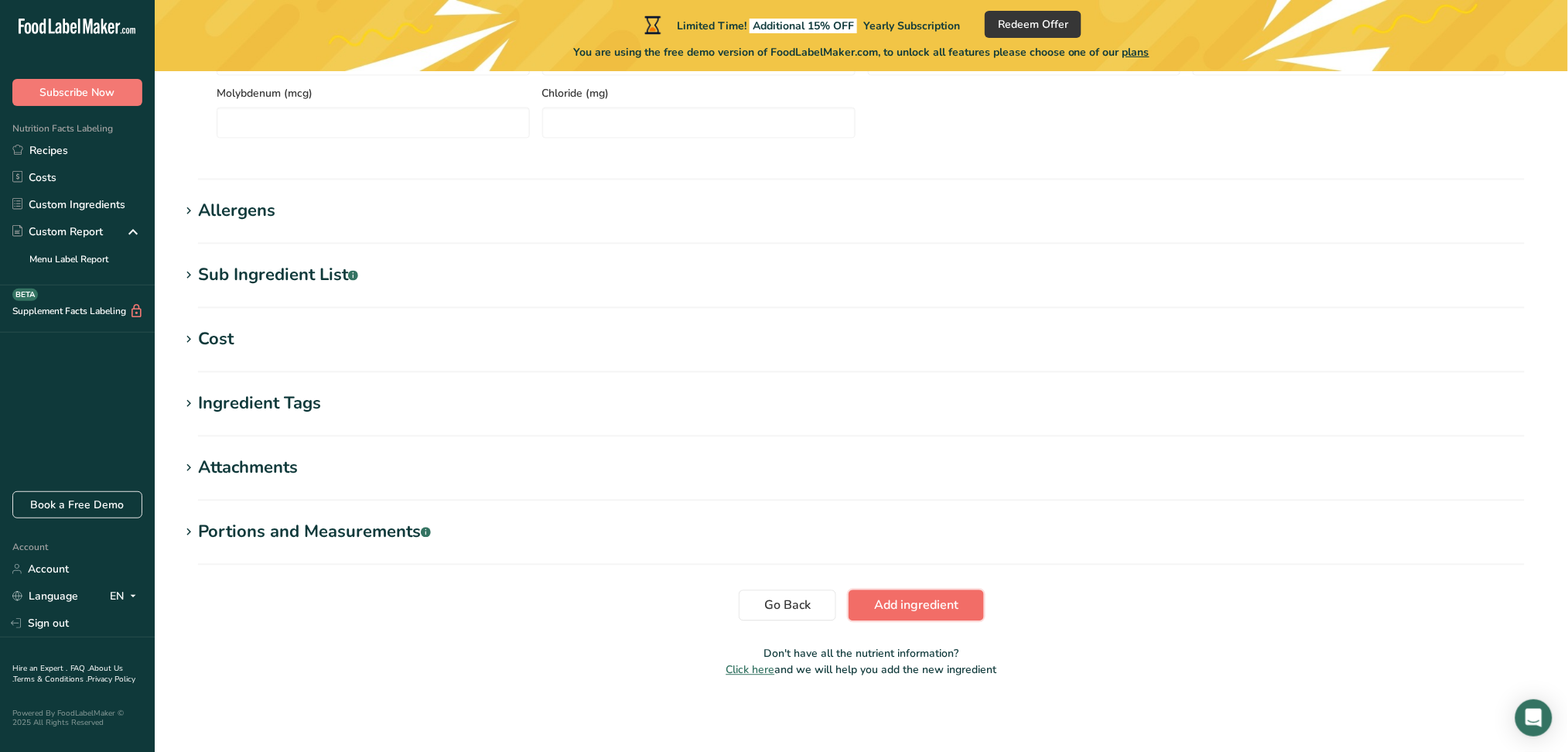 click on "Add ingredient" at bounding box center [916, 606] 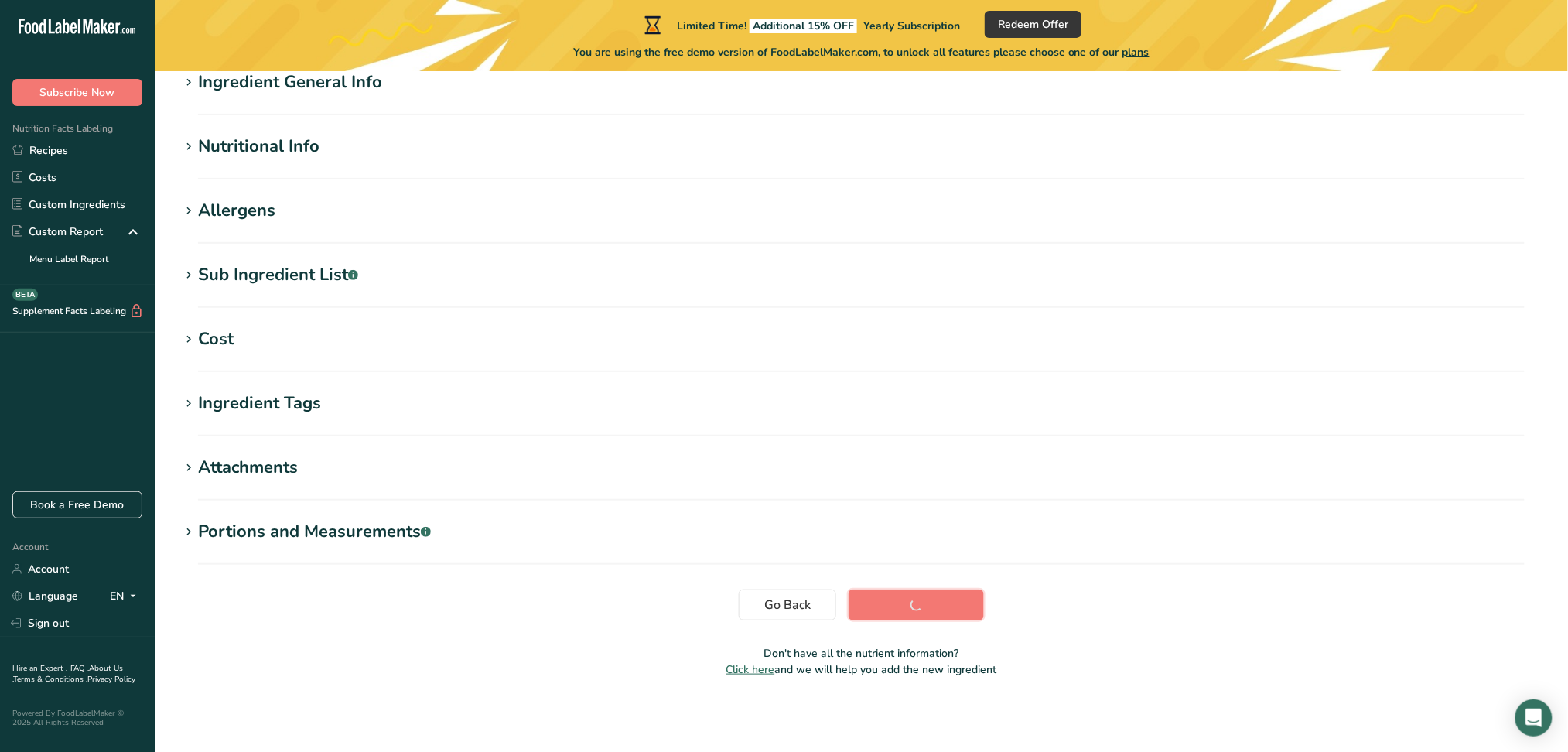 scroll, scrollTop: 149, scrollLeft: 0, axis: vertical 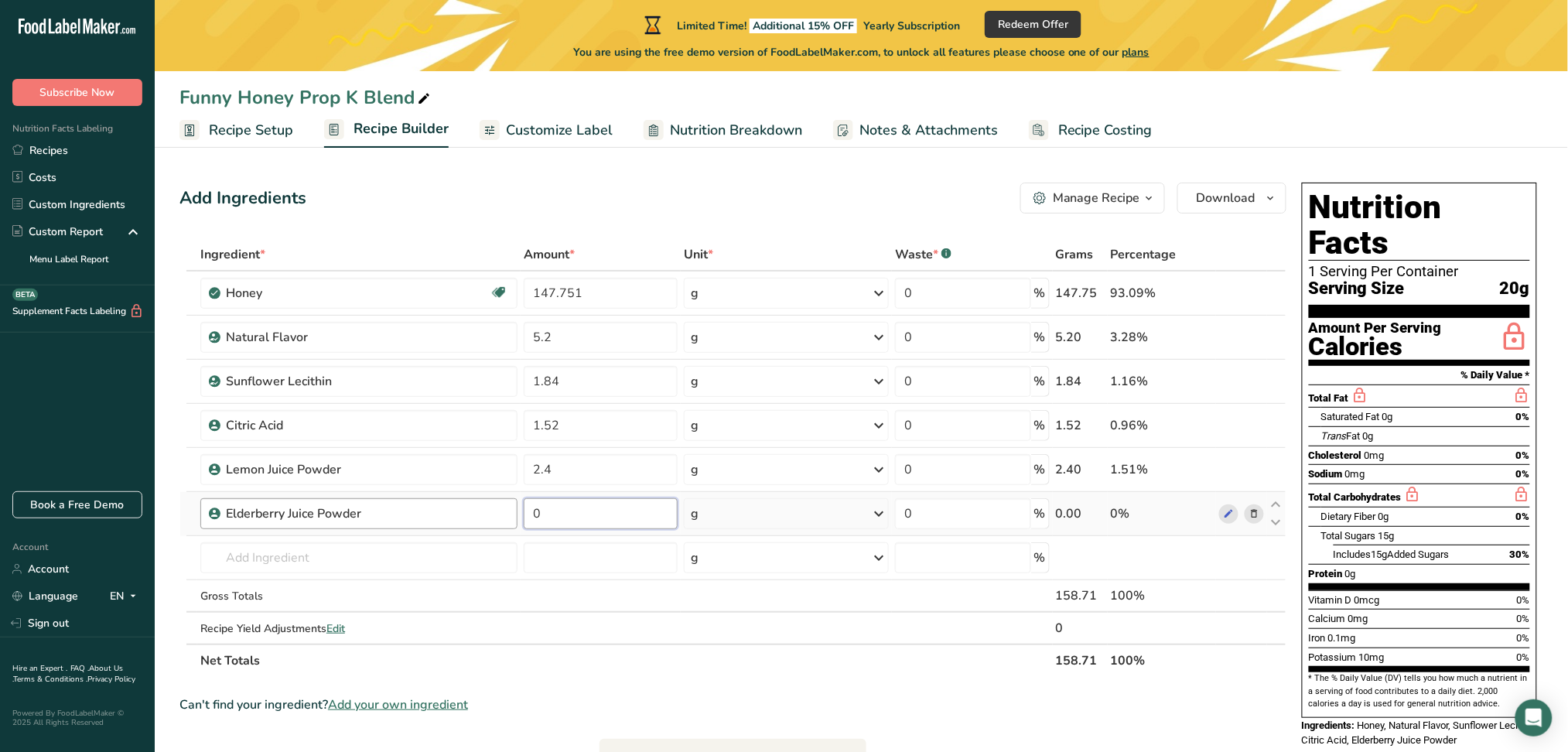 drag, startPoint x: 559, startPoint y: 518, endPoint x: 276, endPoint y: 470, distance: 287.04181 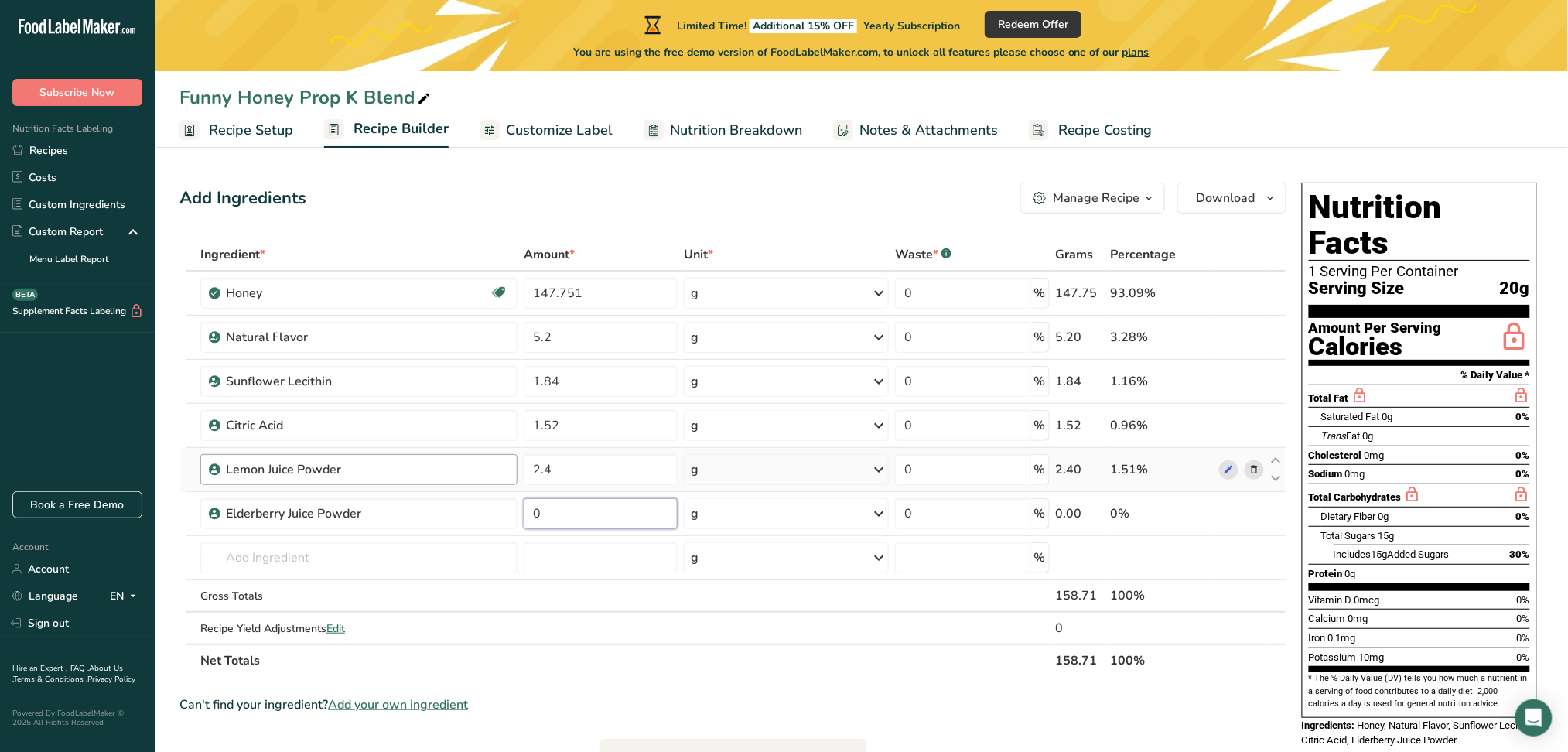 click on "Elderberry Juice Powder
0
g
Weight Units
g
kg
mg
See more
Volume Units
l
mL
fl oz
See more
0
%
0.00
0%" at bounding box center [733, 514] 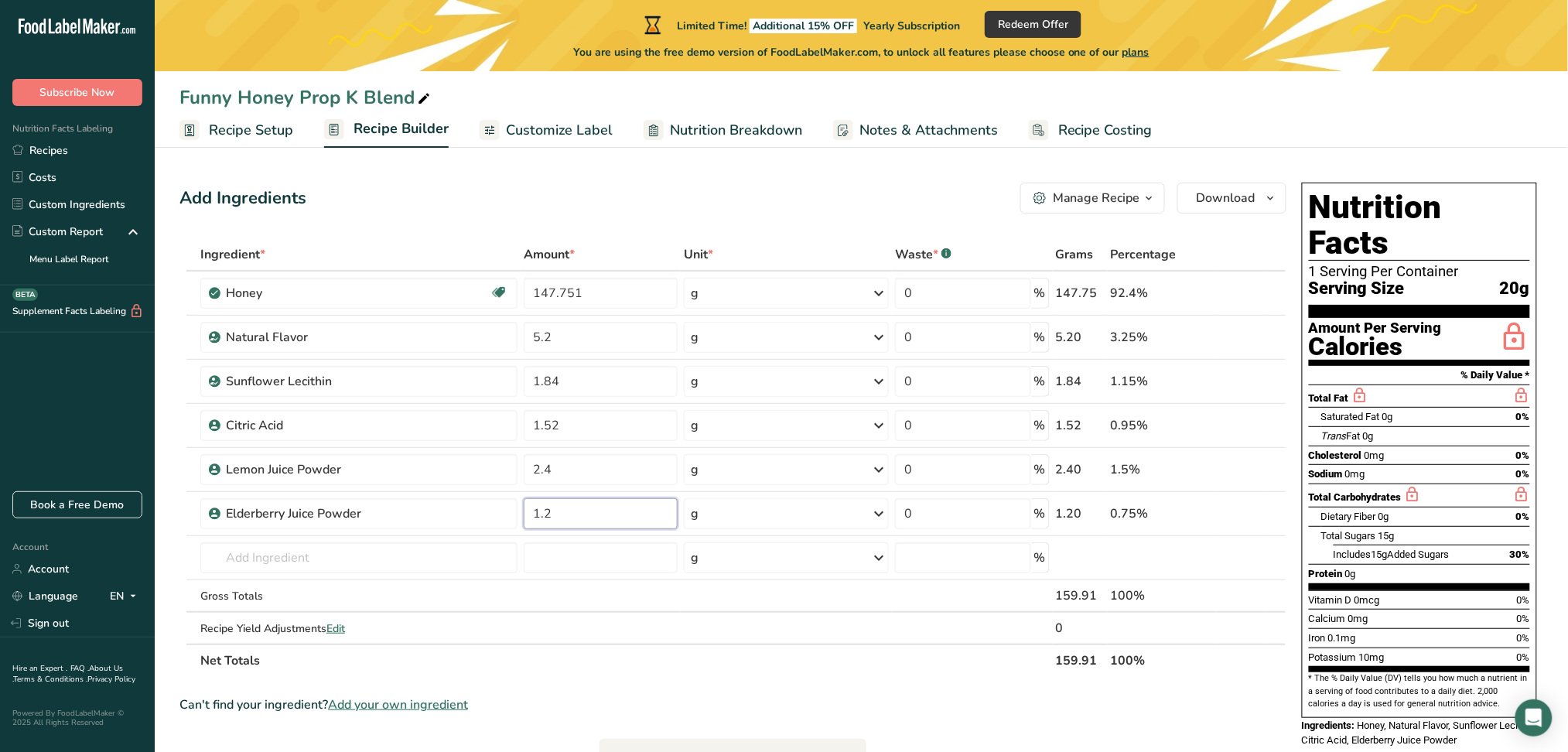 type on "1.2" 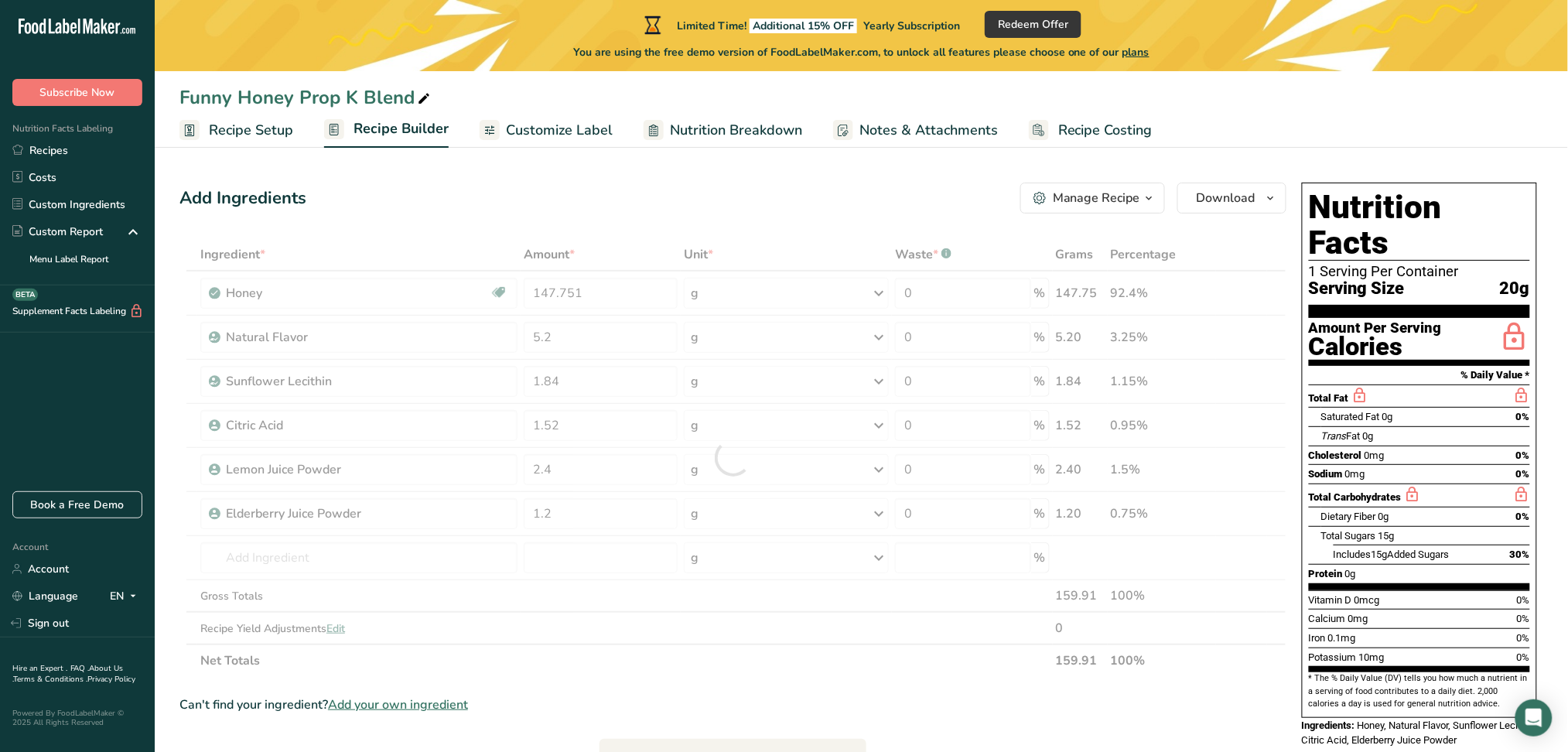 click on "Add Ingredients
Manage Recipe         Delete Recipe             Duplicate Recipe               Scale Recipe               Save as Sub-Recipe   .a-a{fill:#347362;}.b-a{fill:#fff;}                                 Nutrition Breakdown                 Recipe Card
NEW
Amino Acids Pattern Report             Activity History
Download
Choose your preferred label style
Standard FDA label
Standard FDA label
The most common format for nutrition facts labels in compliance with the FDA's typeface, style and requirements
Tabular FDA label
A label format compliant with the FDA regulations presented in a tabular (horizontal) display.
Linear FDA label
A simple linear display for small sized packages.
Simplified FDA label" at bounding box center (733, 198) 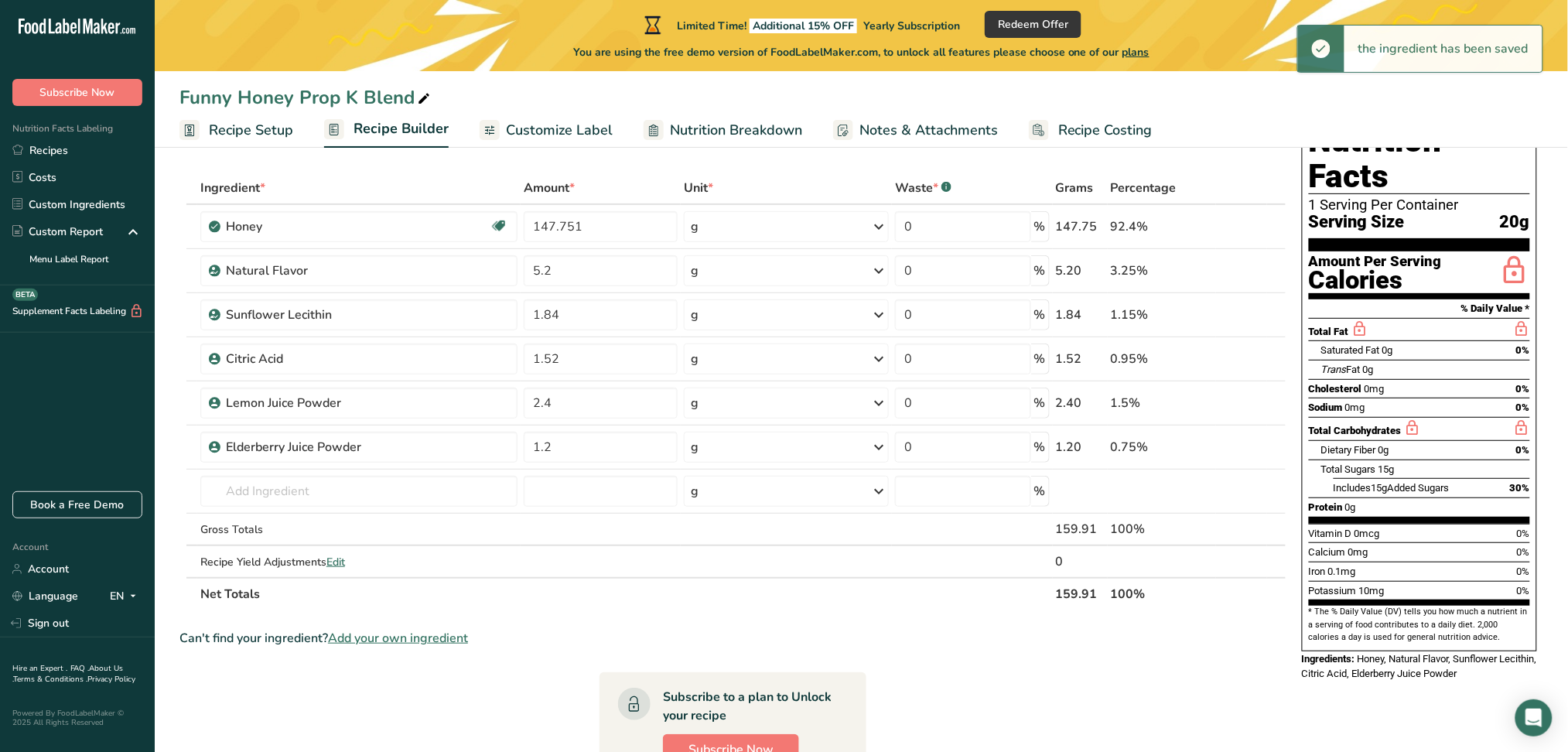 scroll, scrollTop: 103, scrollLeft: 0, axis: vertical 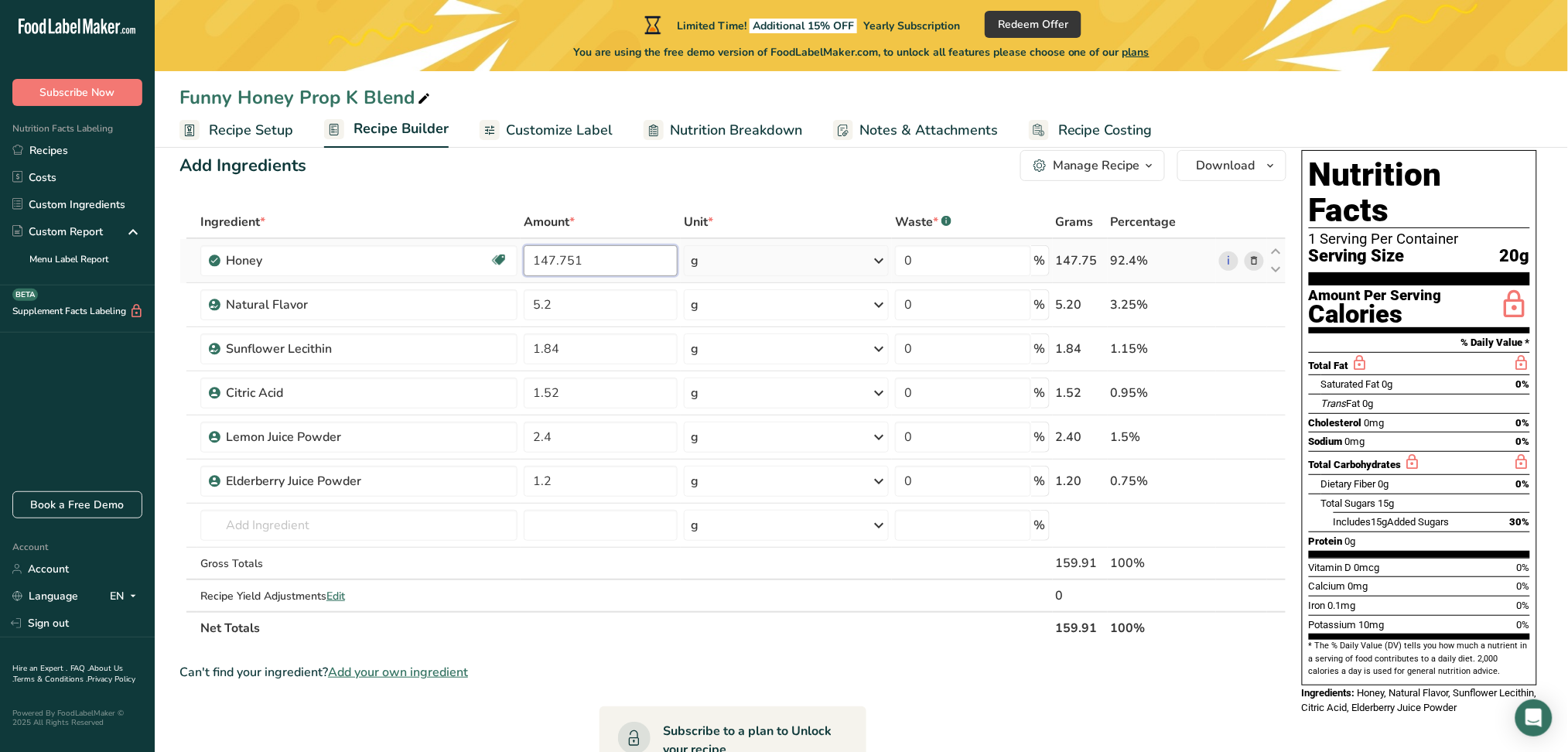 drag, startPoint x: 601, startPoint y: 254, endPoint x: 520, endPoint y: 261, distance: 81.30191 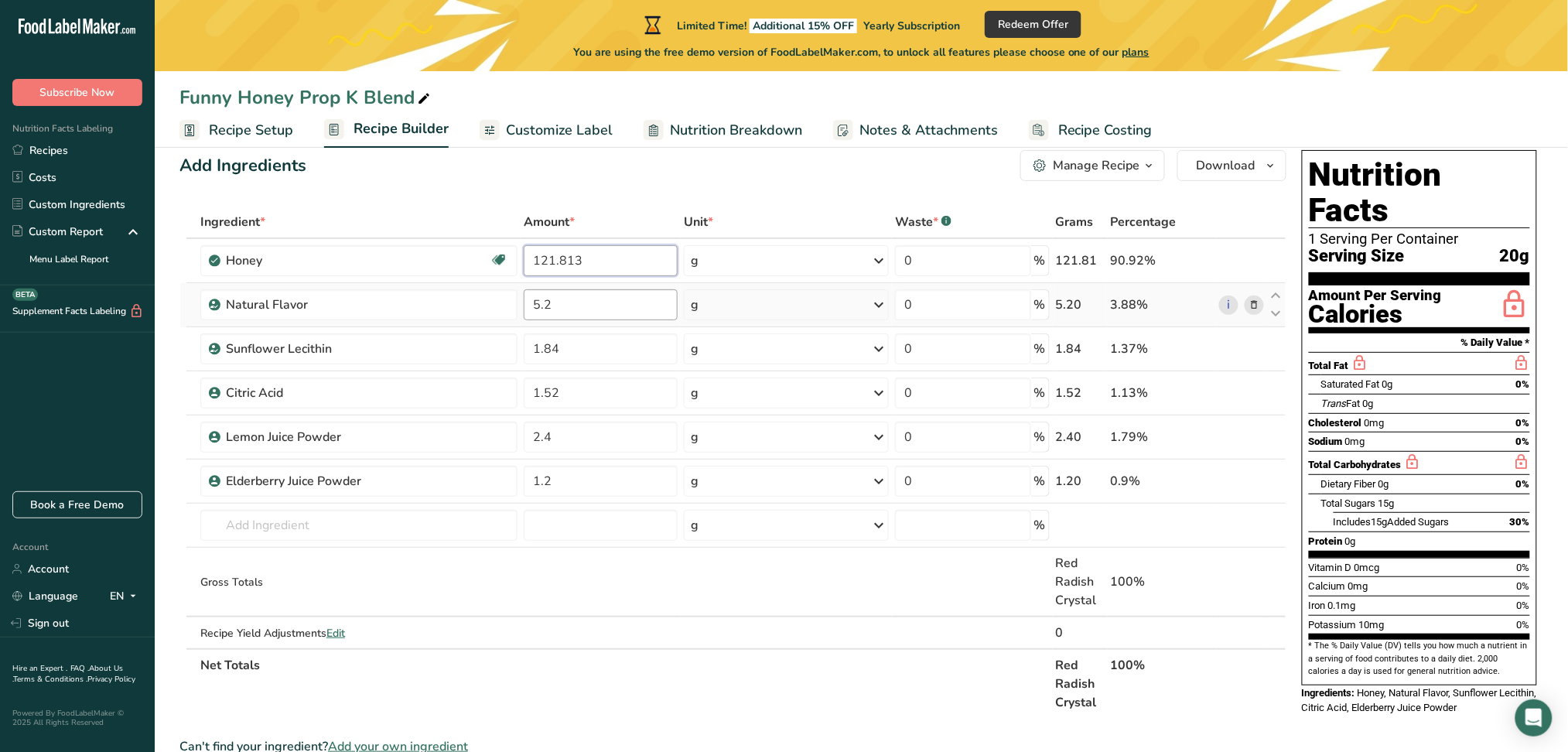 type on "121.813" 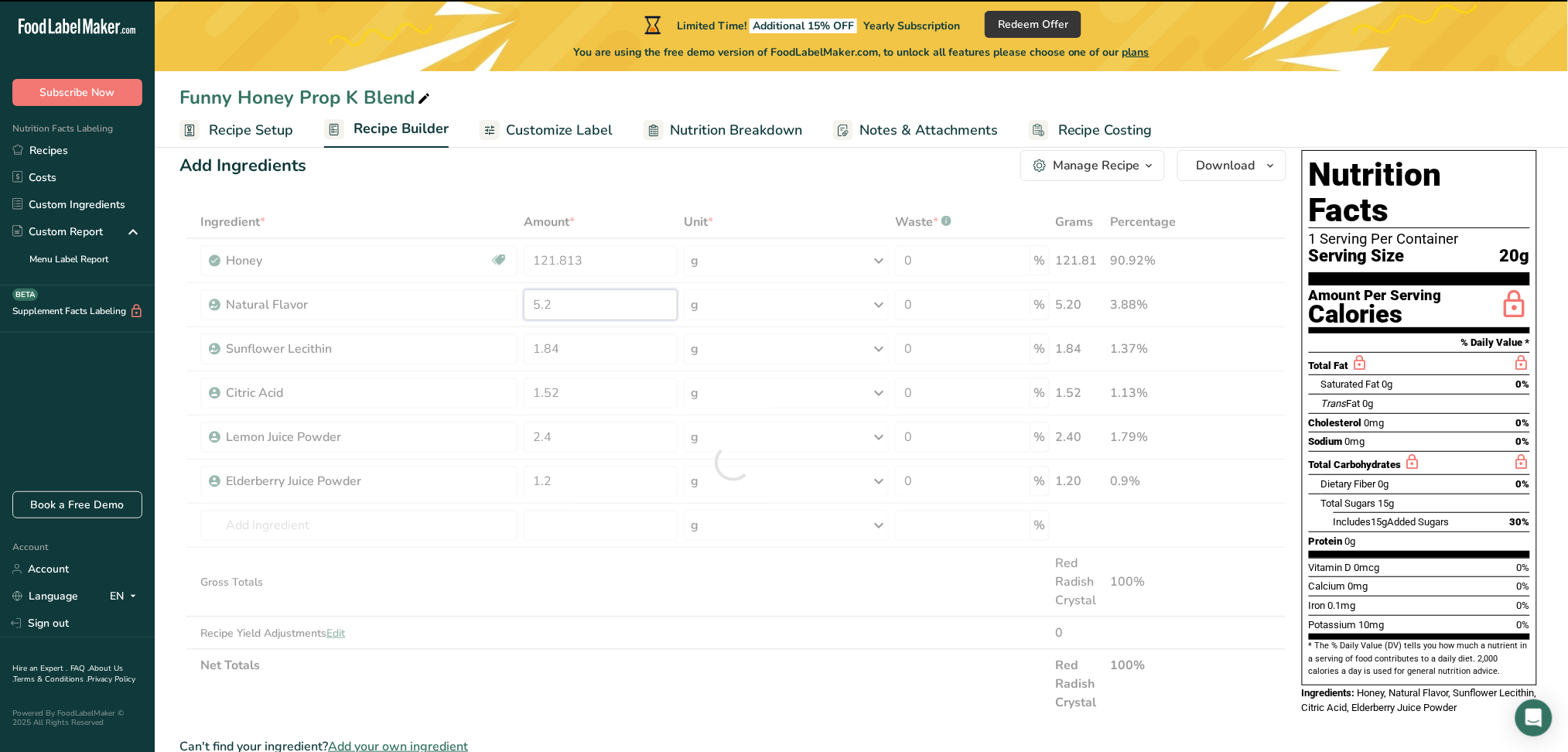 drag, startPoint x: 577, startPoint y: 309, endPoint x: 528, endPoint y: 310, distance: 49.0102 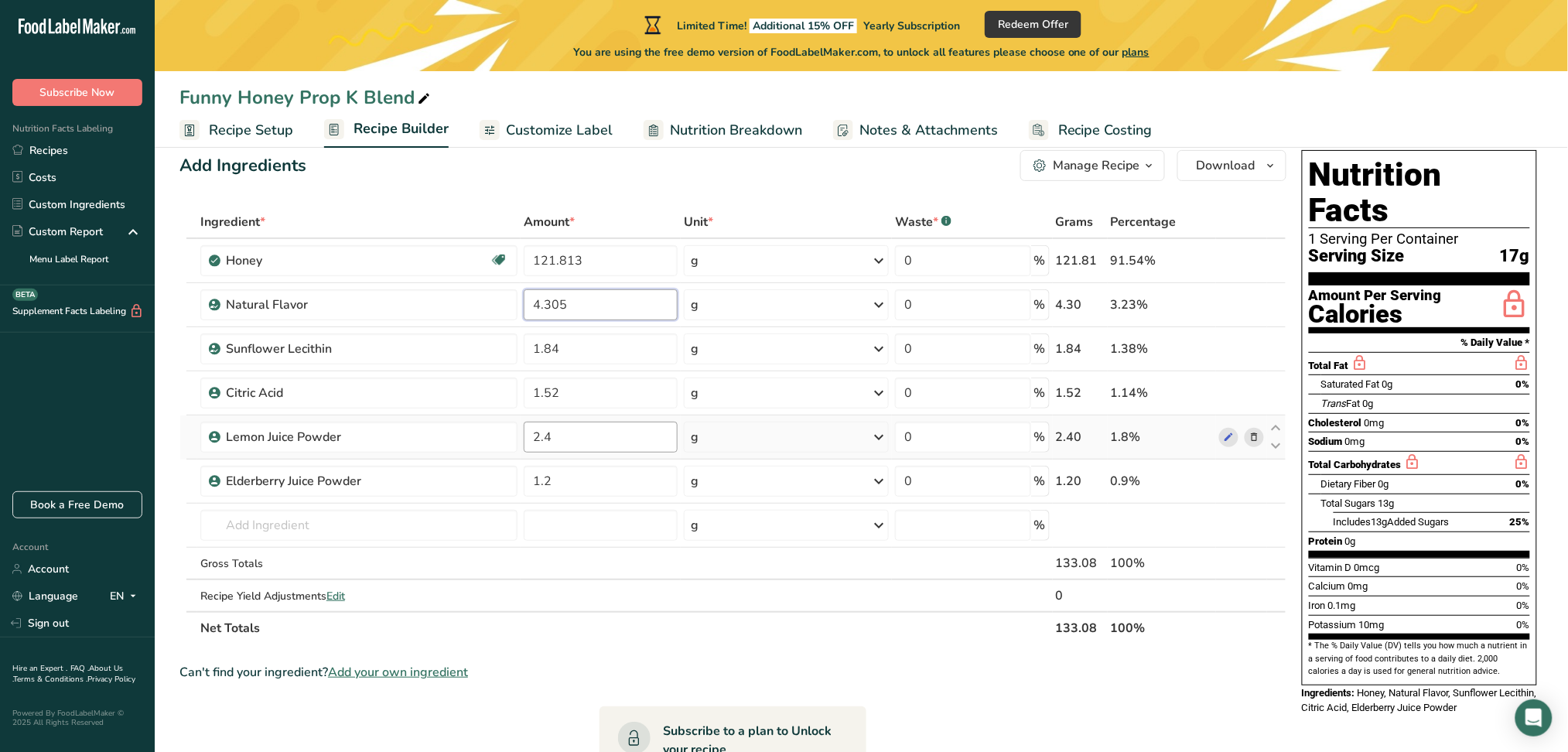type on "4.305" 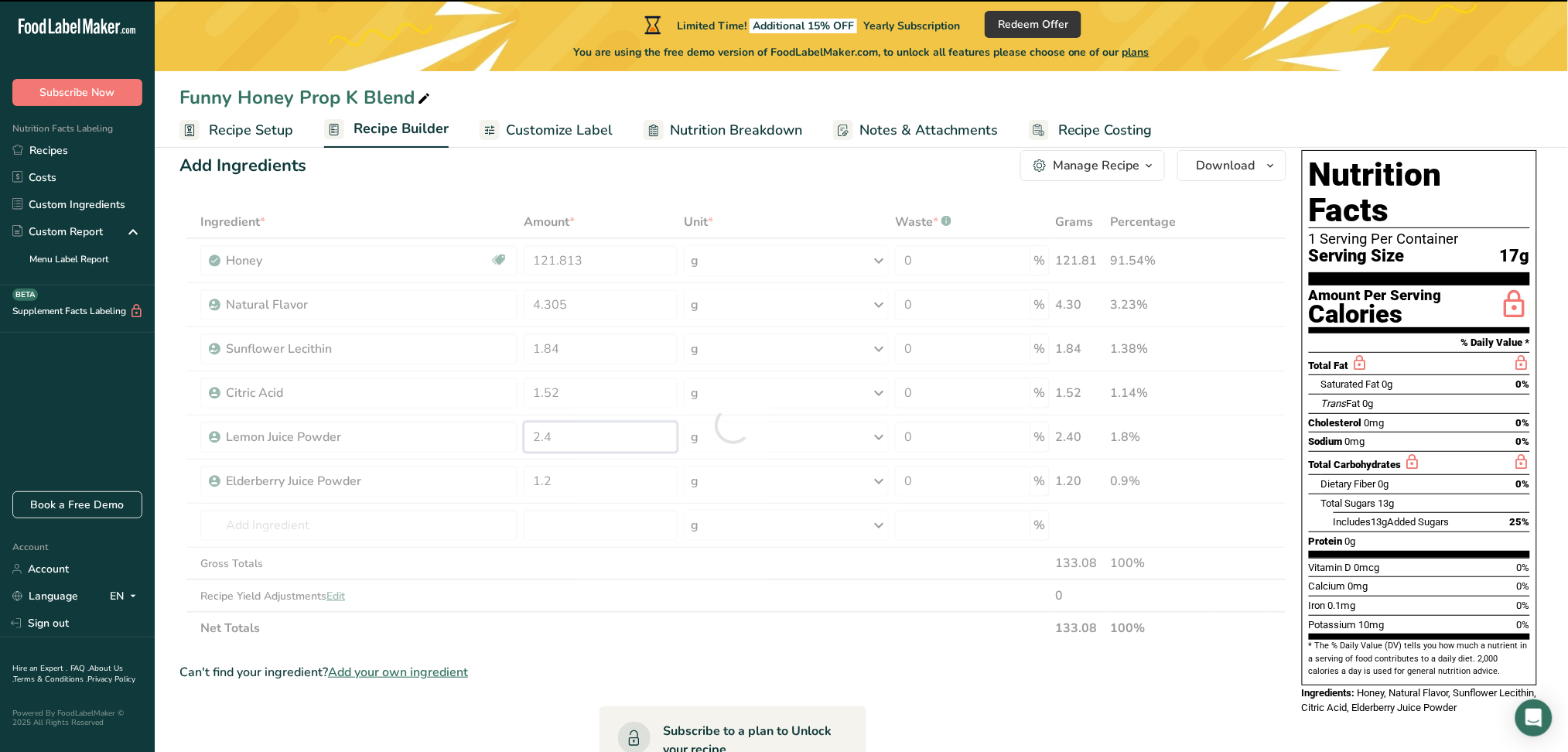 drag, startPoint x: 577, startPoint y: 437, endPoint x: 521, endPoint y: 437, distance: 56 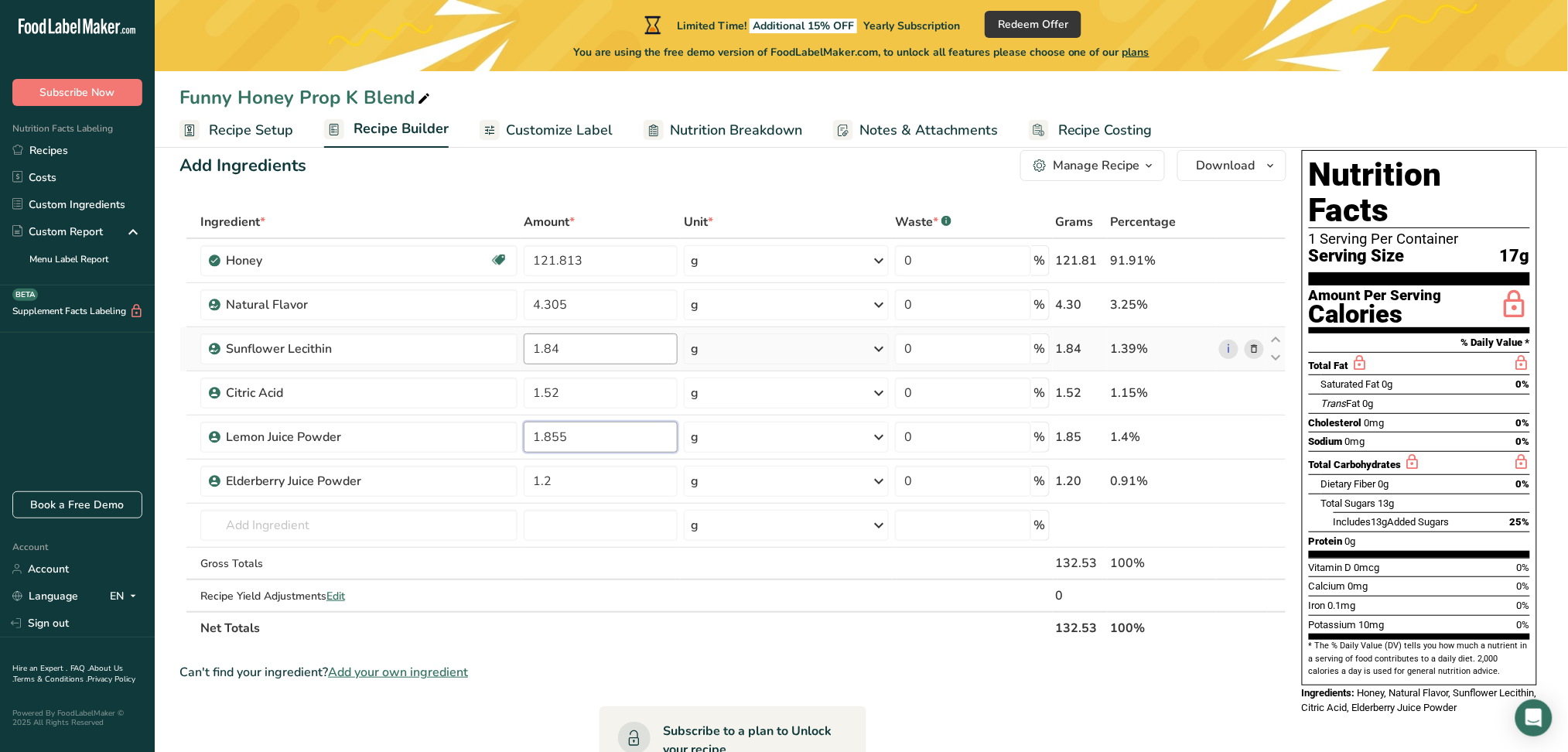 type on "1.855" 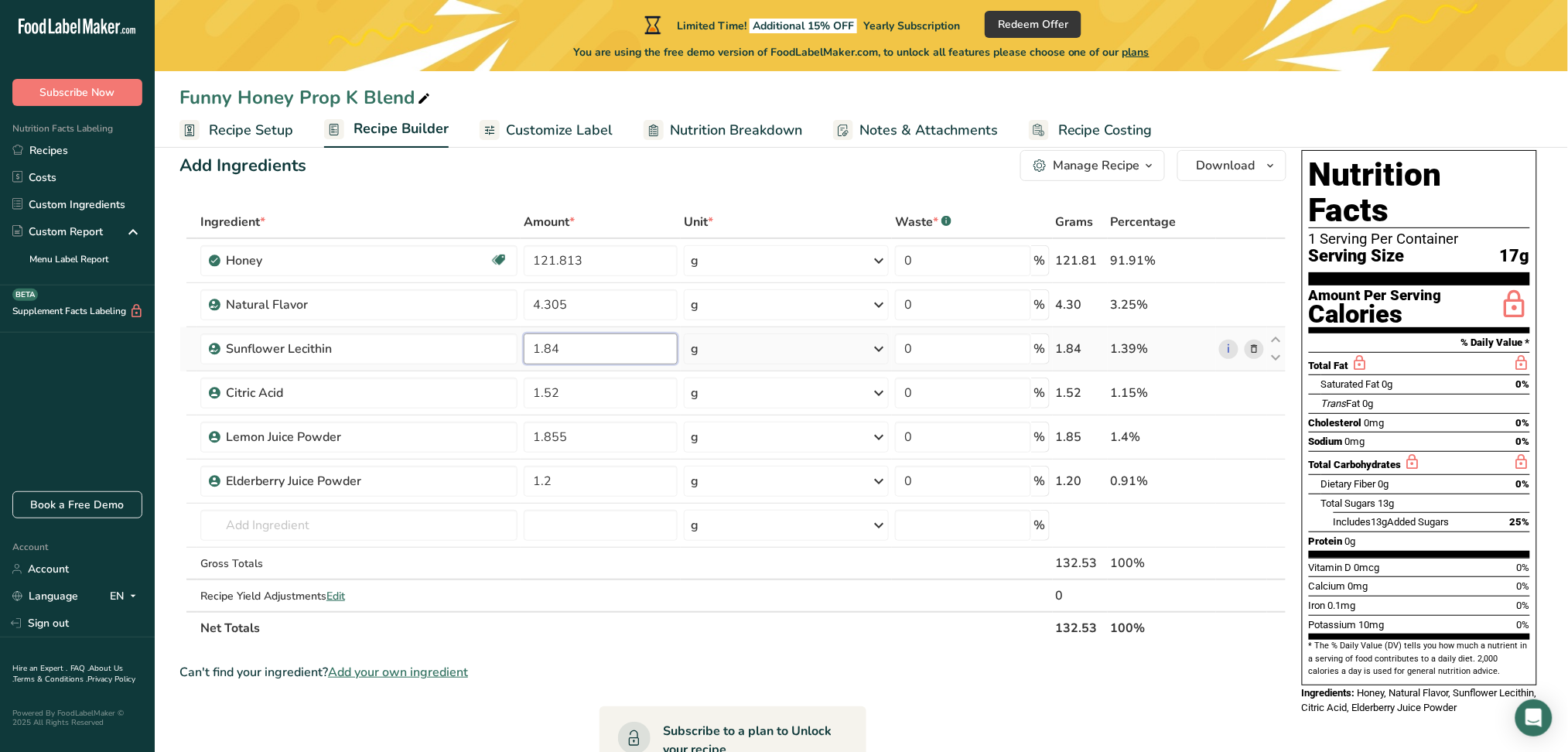click on "Grams Percentage Honey Source of Antioxidants Dairy free Gluten free Vegan Vegetarian Soy free g Portions 1 tbsp Weight Units g kg mg See more Volume Units l Volume units require a density conversion. If you know your ingredient's density enter it below. Otherwise, click on "RIA" our AI Regulatory bot - she will be able to help you lb/ft3 g/cm3 Confirm mL lb/ft3" at bounding box center [733, 425] 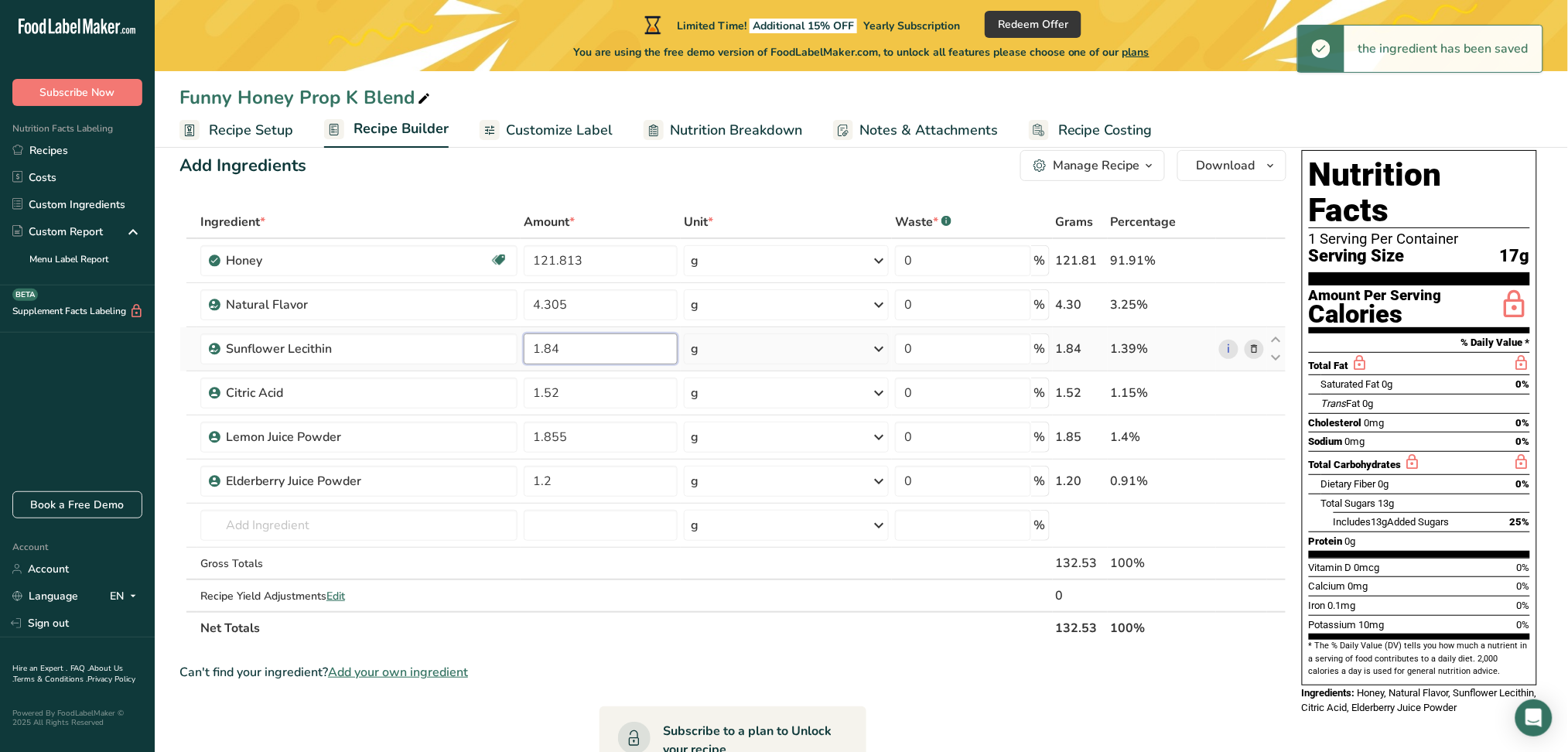 drag, startPoint x: 610, startPoint y: 350, endPoint x: 534, endPoint y: 348, distance: 76.02631 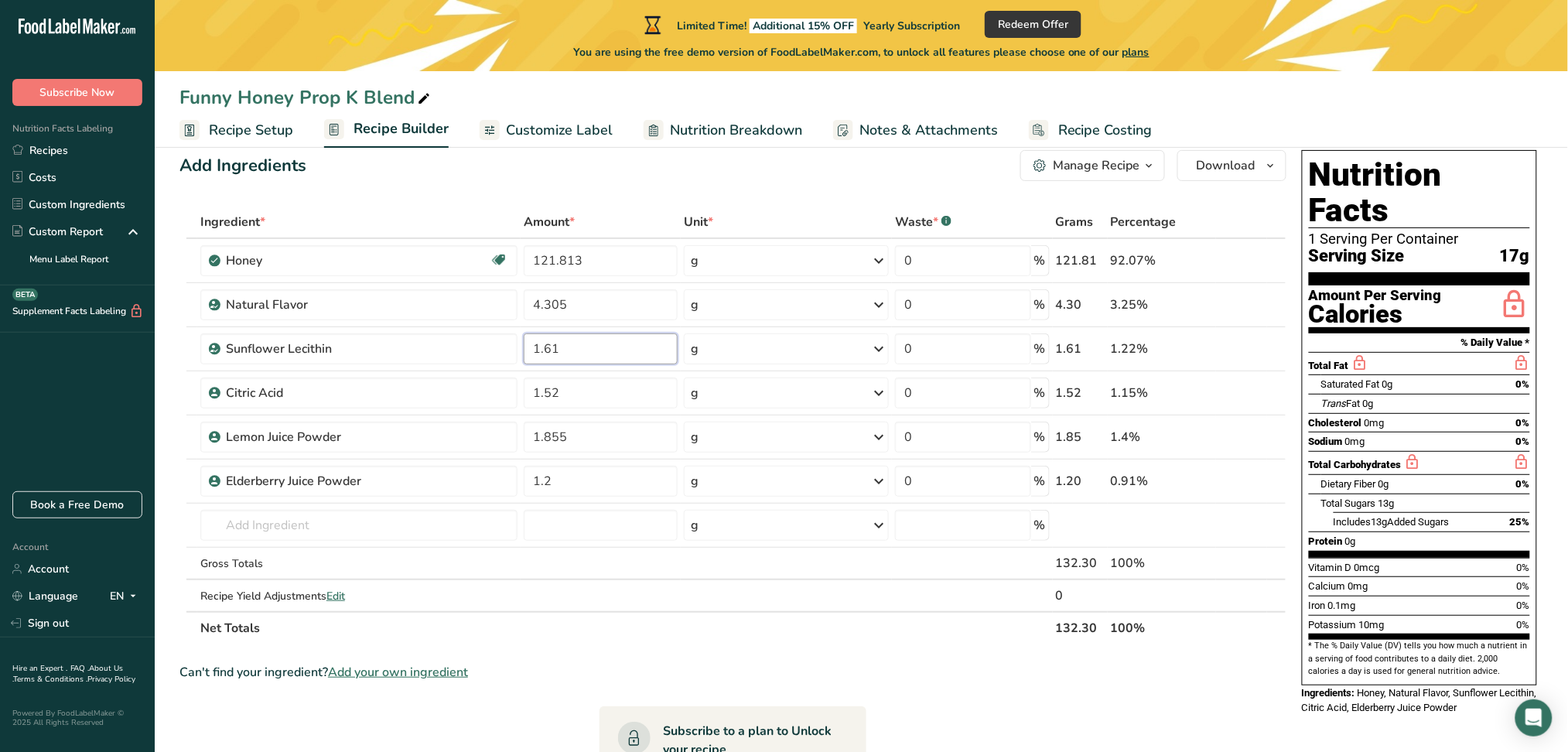 type on "1.61" 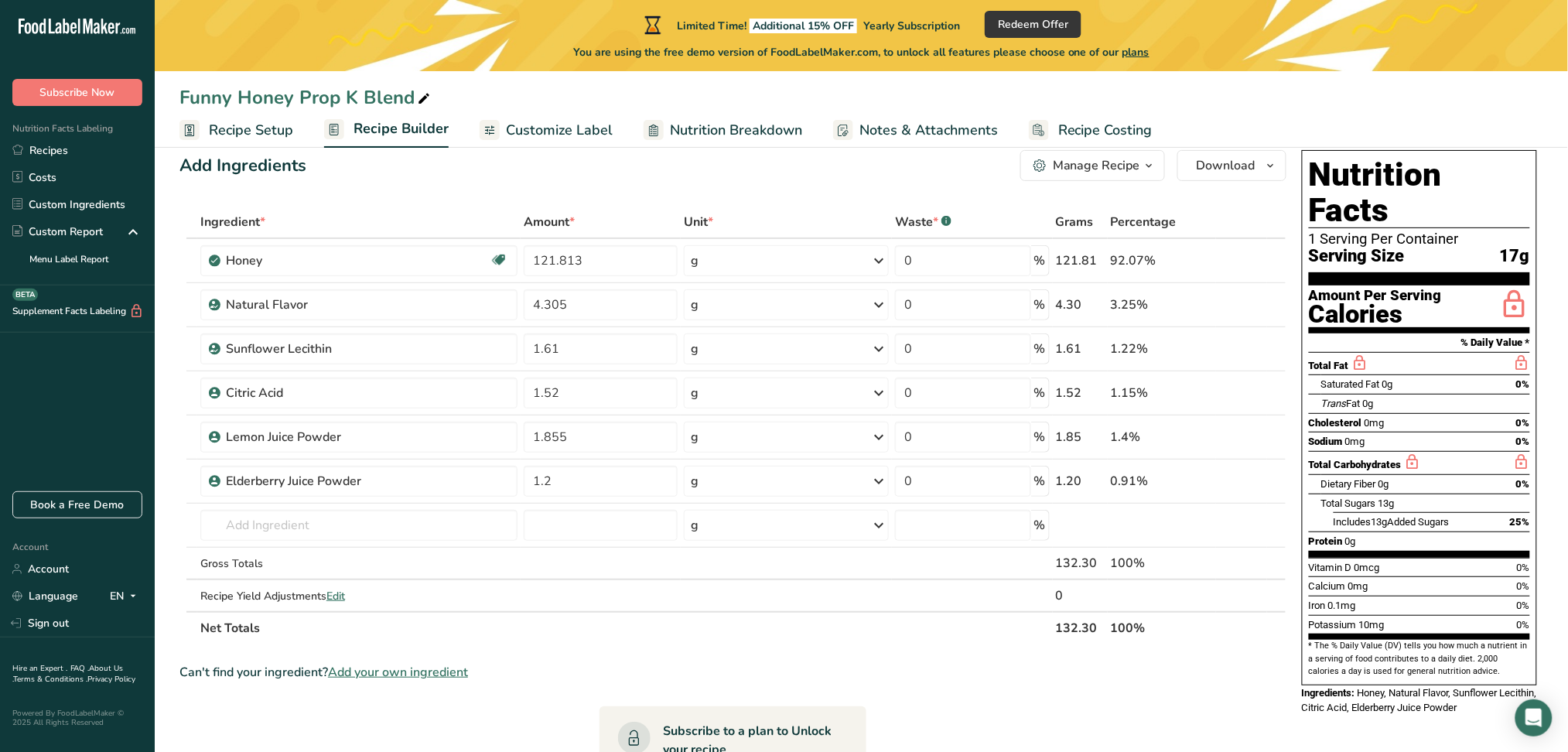 click on "Add Ingredients
Manage Recipe         Delete Recipe             Duplicate Recipe               Scale Recipe               Save as Sub-Recipe   .a-a{fill:#347362;}.b-a{fill:#fff;}                                 Nutrition Breakdown                 Recipe Card
NEW
Amino Acids Pattern Report             Activity History
Download
Choose your preferred label style
Standard FDA label
Standard FDA label
The most common format for nutrition facts labels in compliance with the FDA's typeface, style and requirements
Tabular FDA label
A label format compliant with the FDA regulations presented in a tabular (horizontal) display.
Linear FDA label
A simple linear display for small sized packages.
Simplified FDA label" at bounding box center [737, 661] 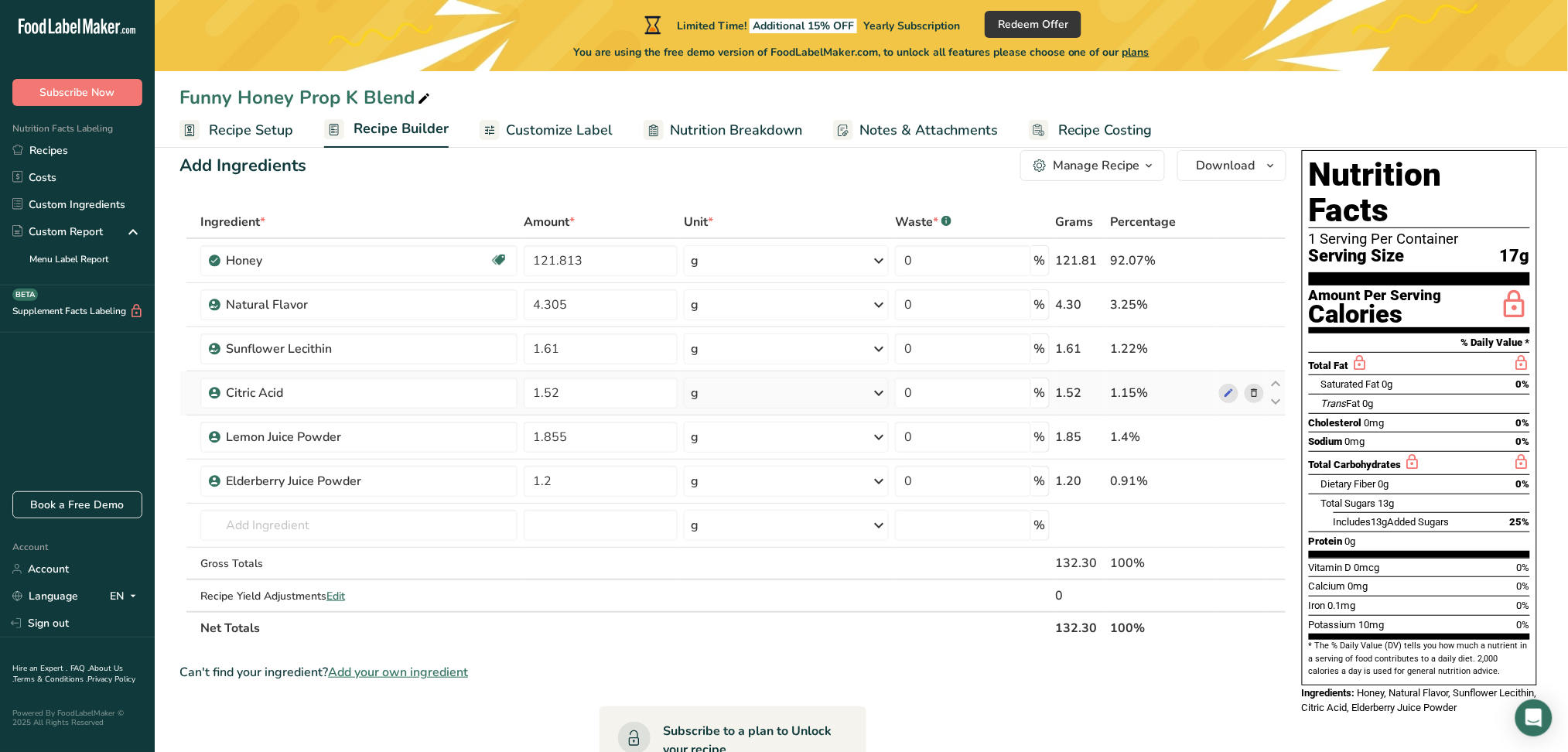 click at bounding box center [1254, 393] 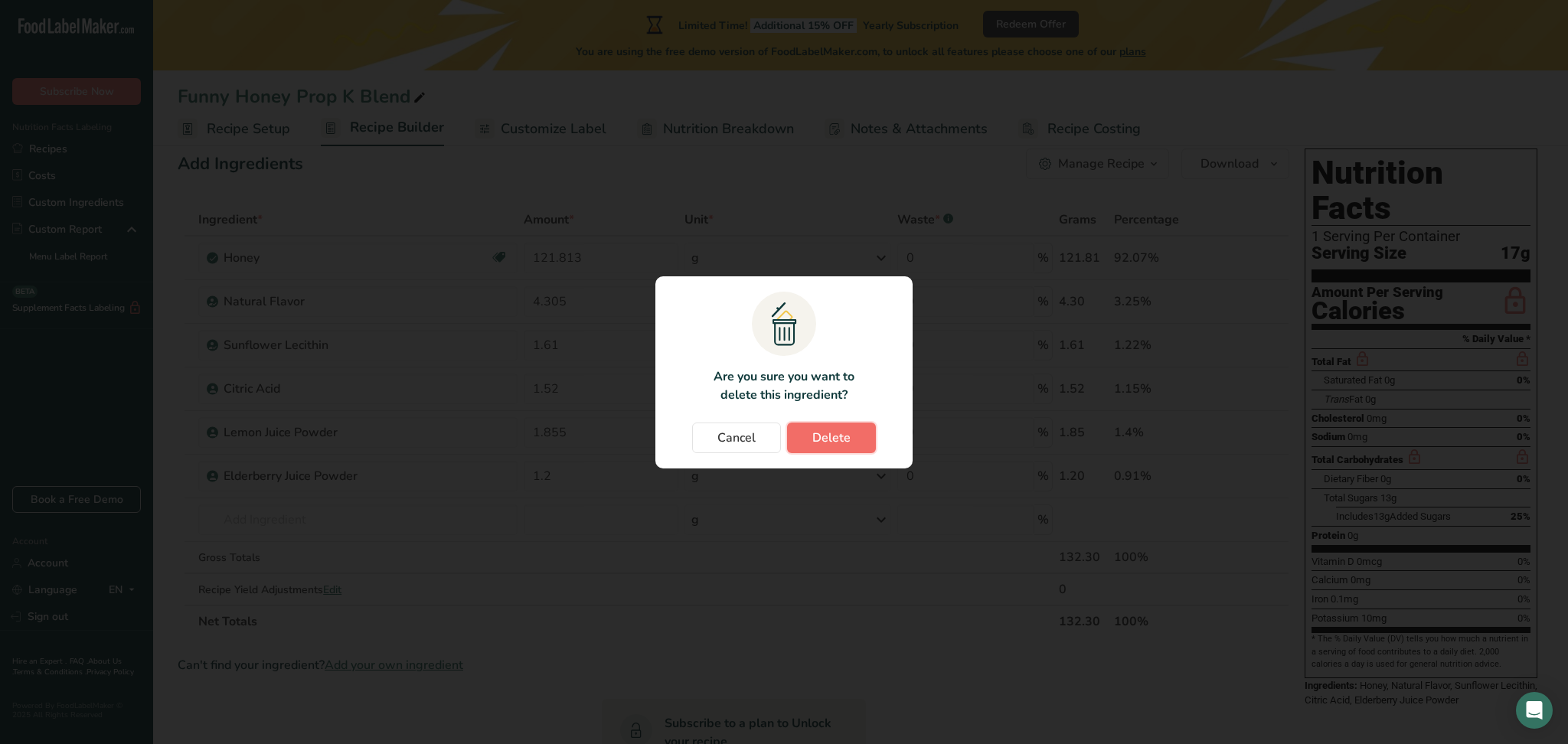 click on "Delete" at bounding box center [831, 438] 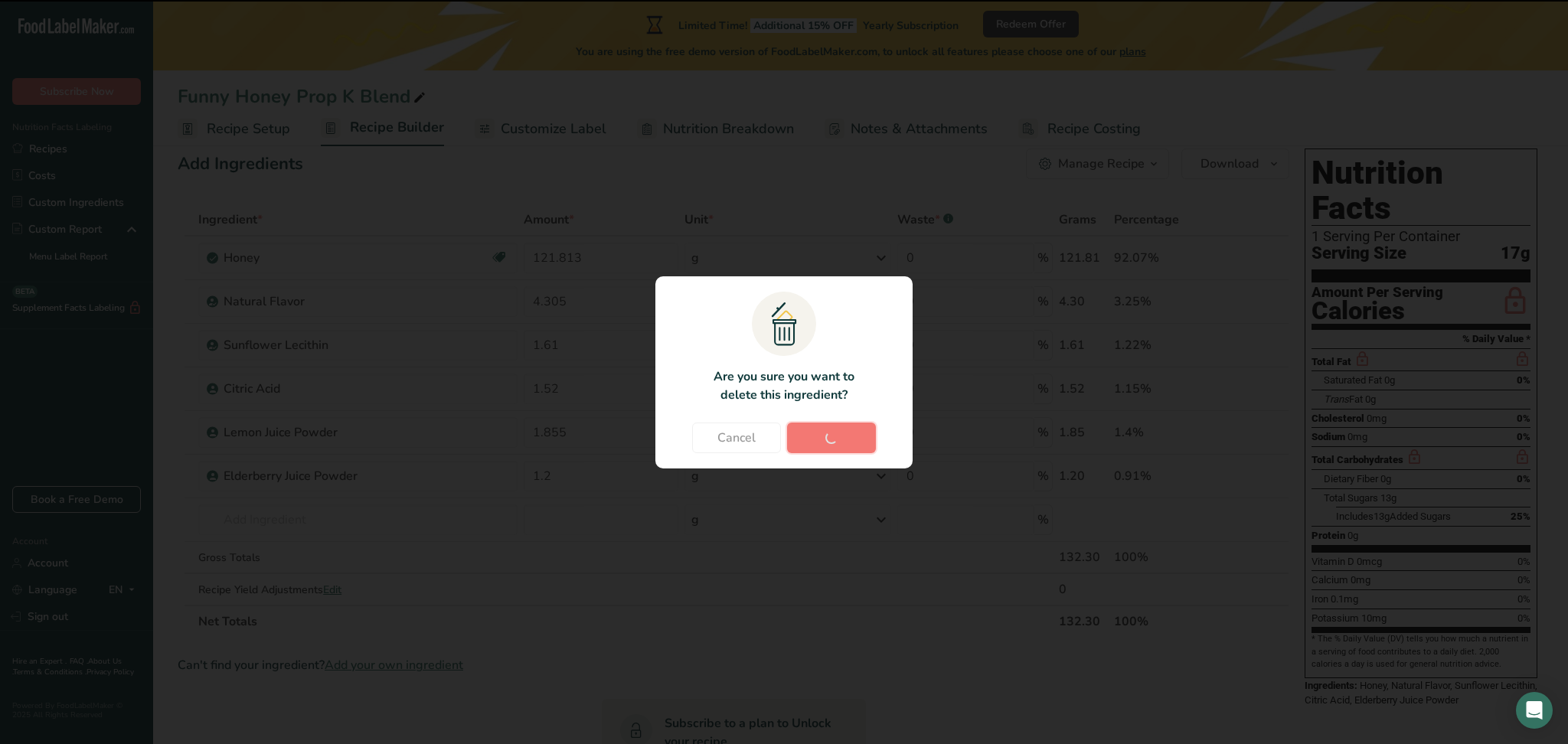 type on "1.855" 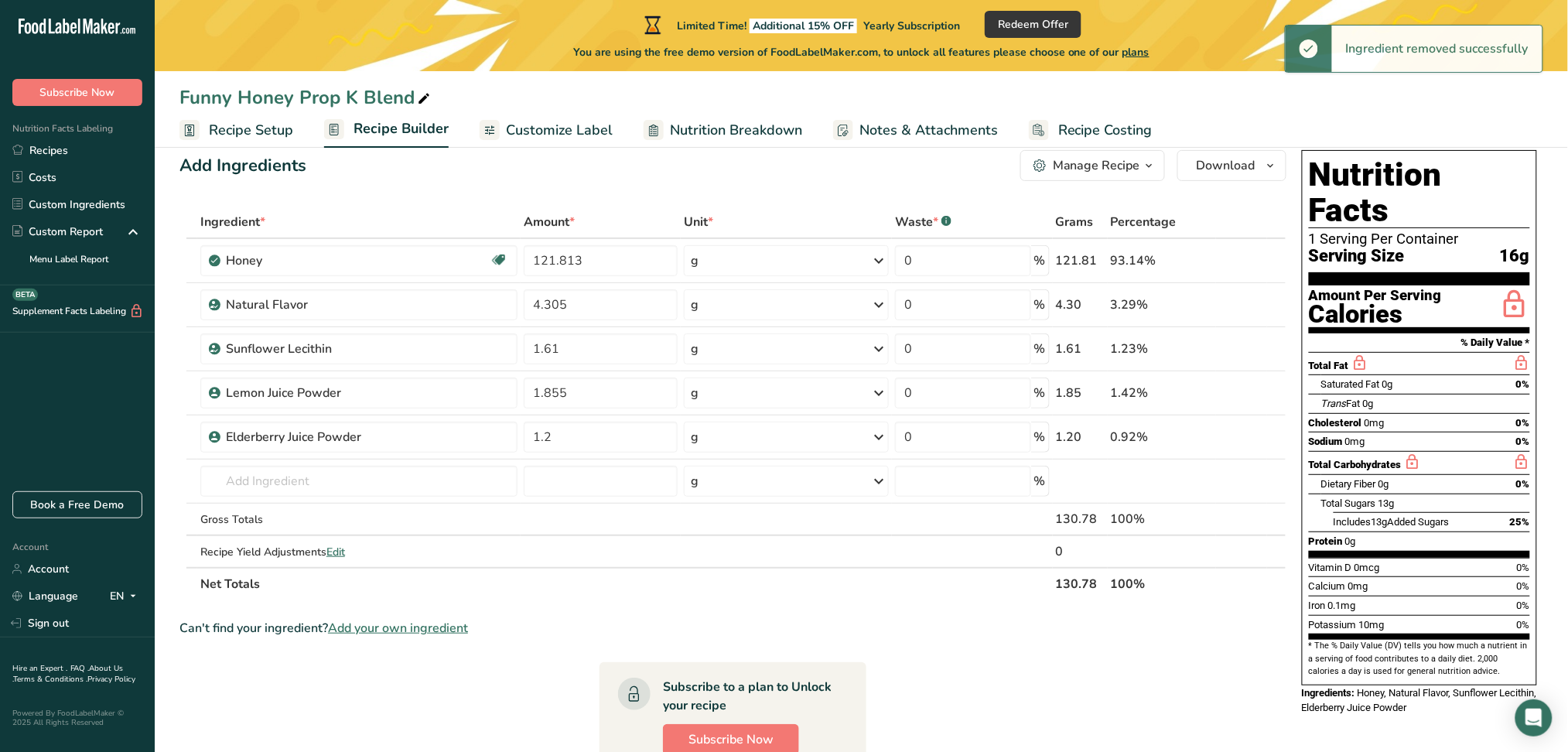 click at bounding box center (1254, 437) 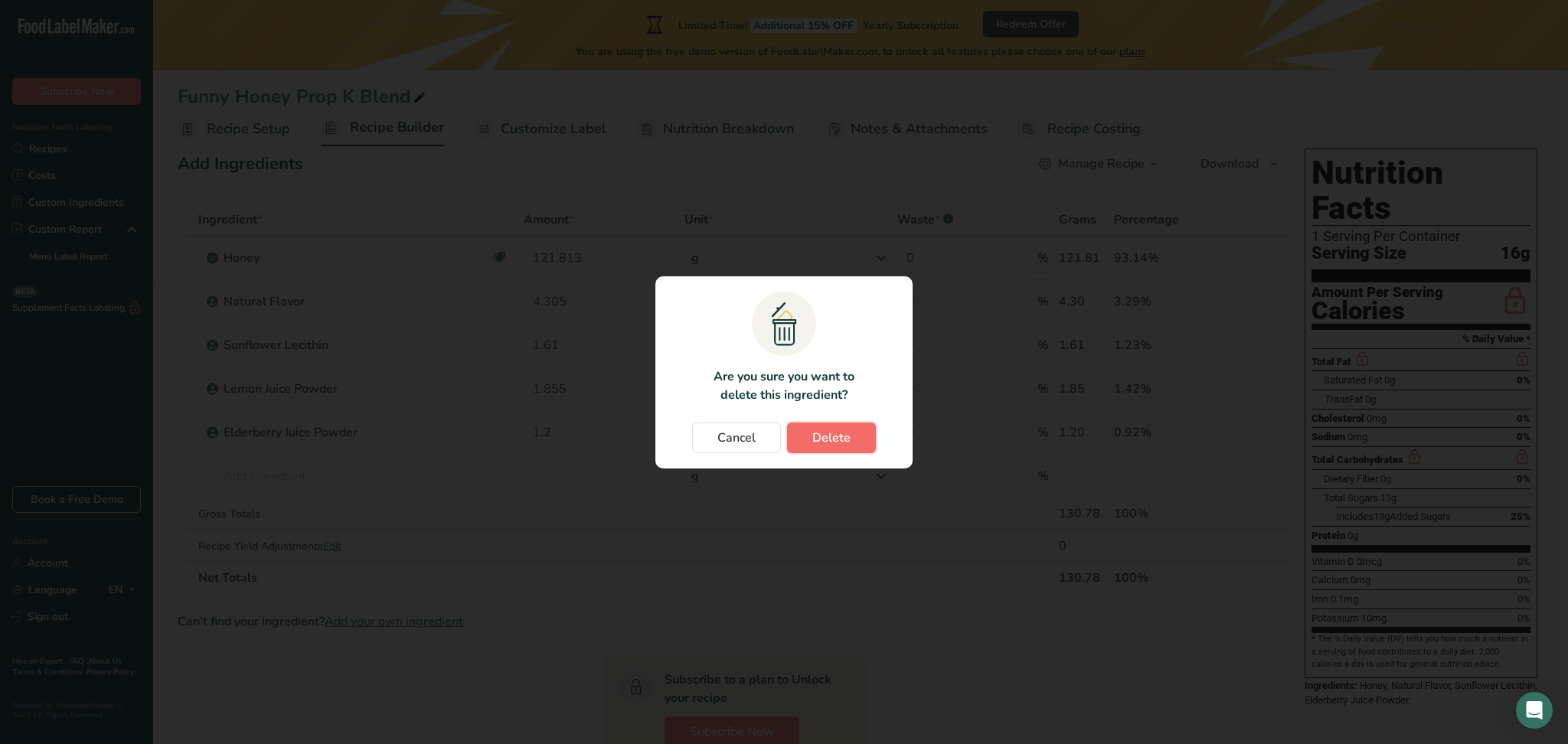 click on "Delete" at bounding box center [831, 438] 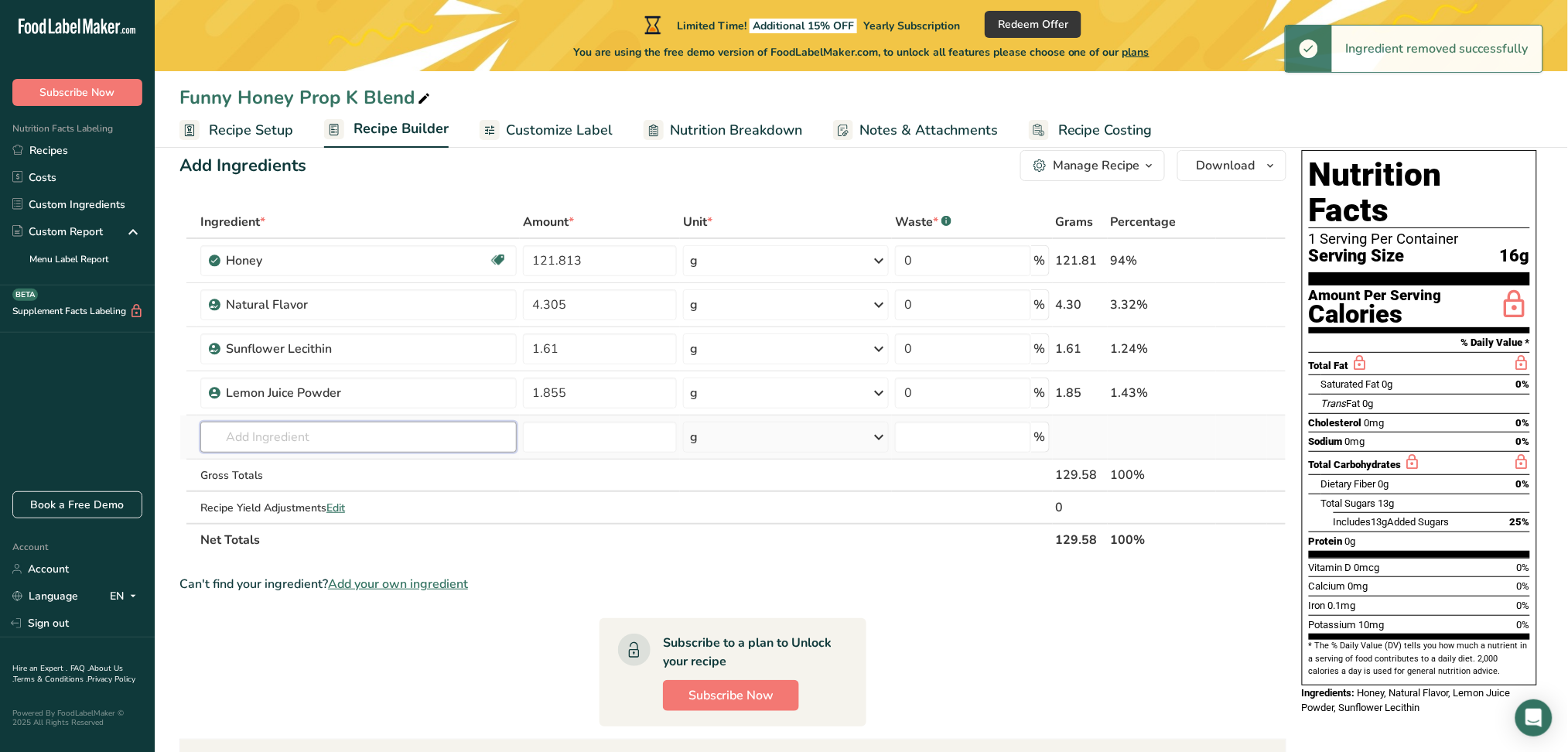click at bounding box center [358, 437] 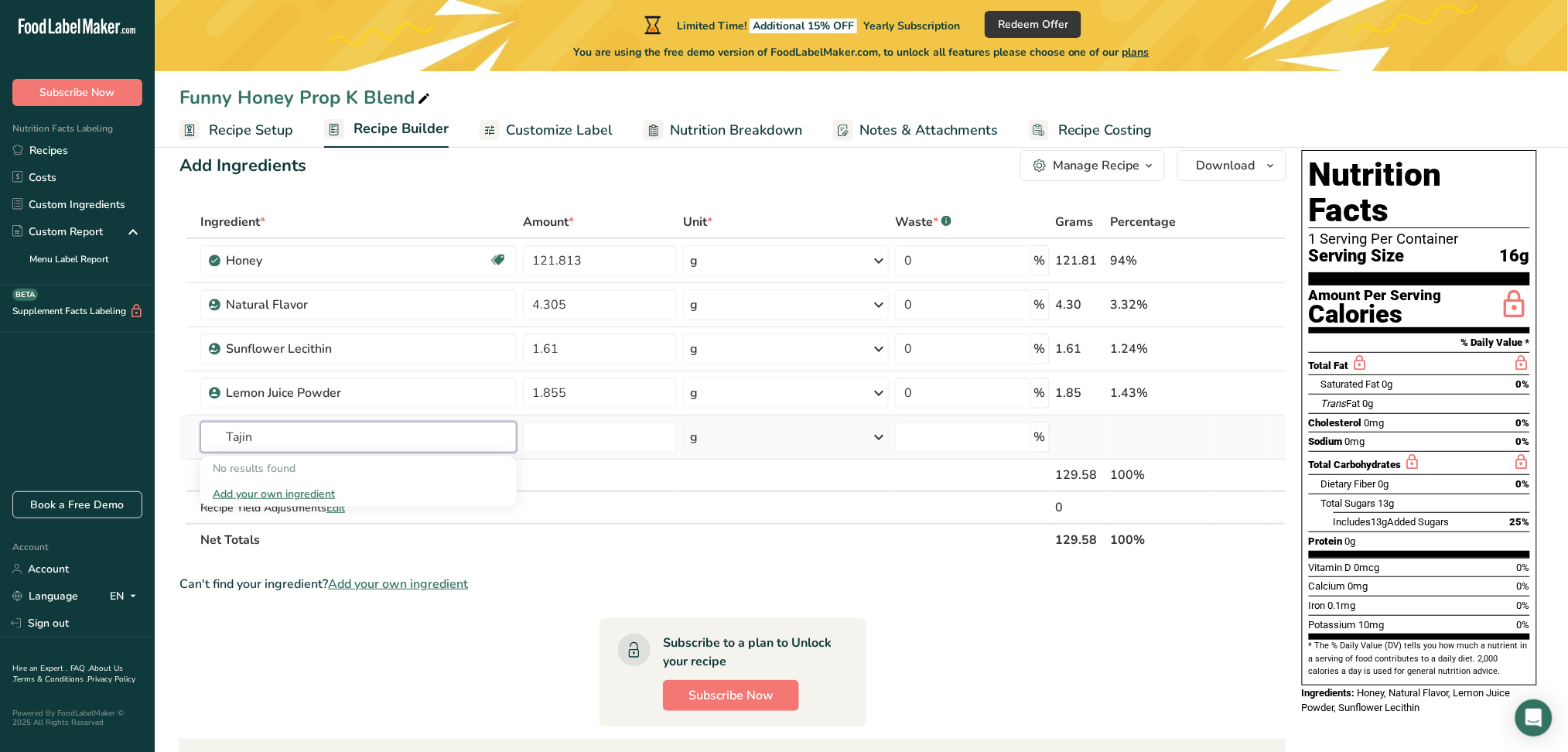 drag, startPoint x: 265, startPoint y: 430, endPoint x: 200, endPoint y: 434, distance: 65.12296 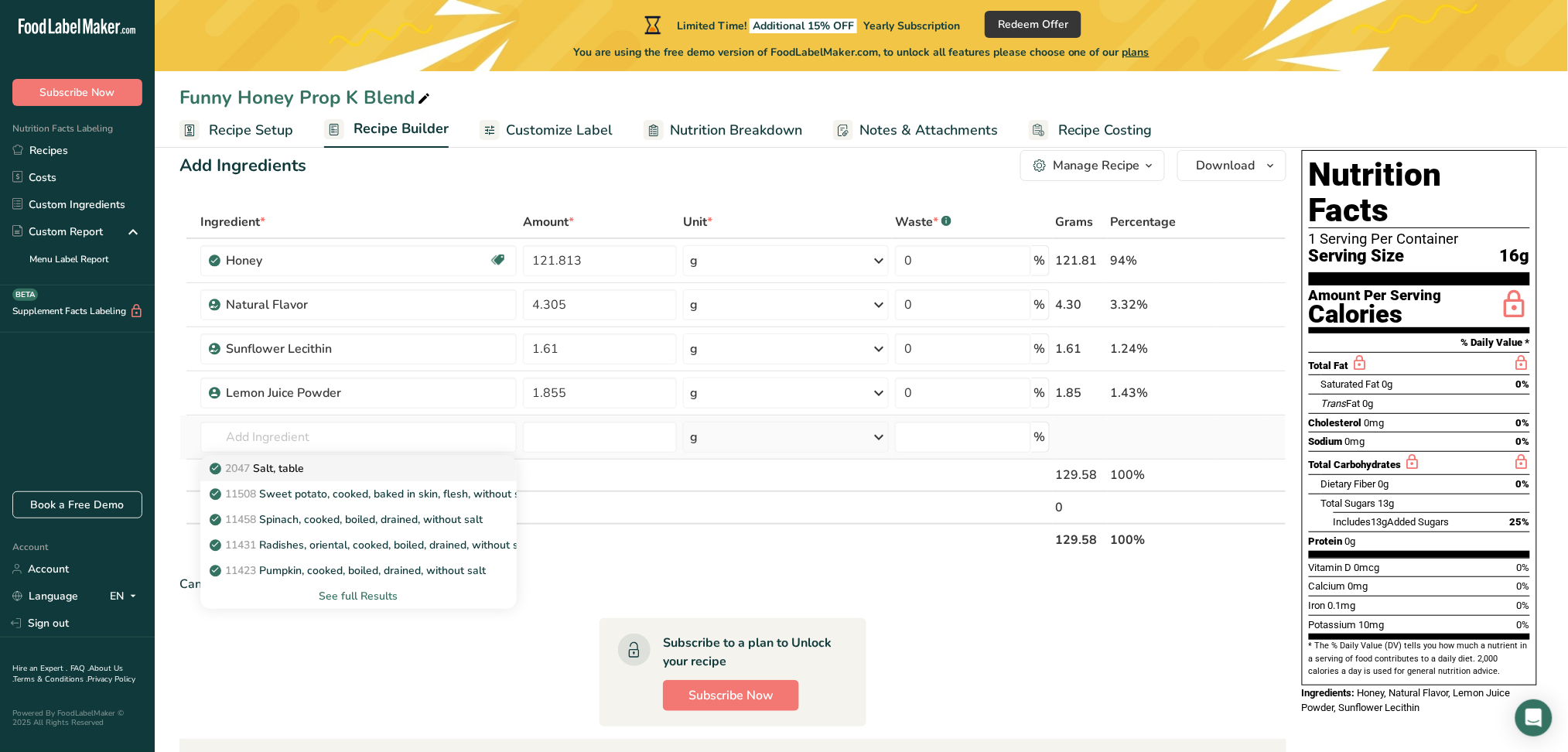 click on "2047
Salt, table" at bounding box center [346, 468] 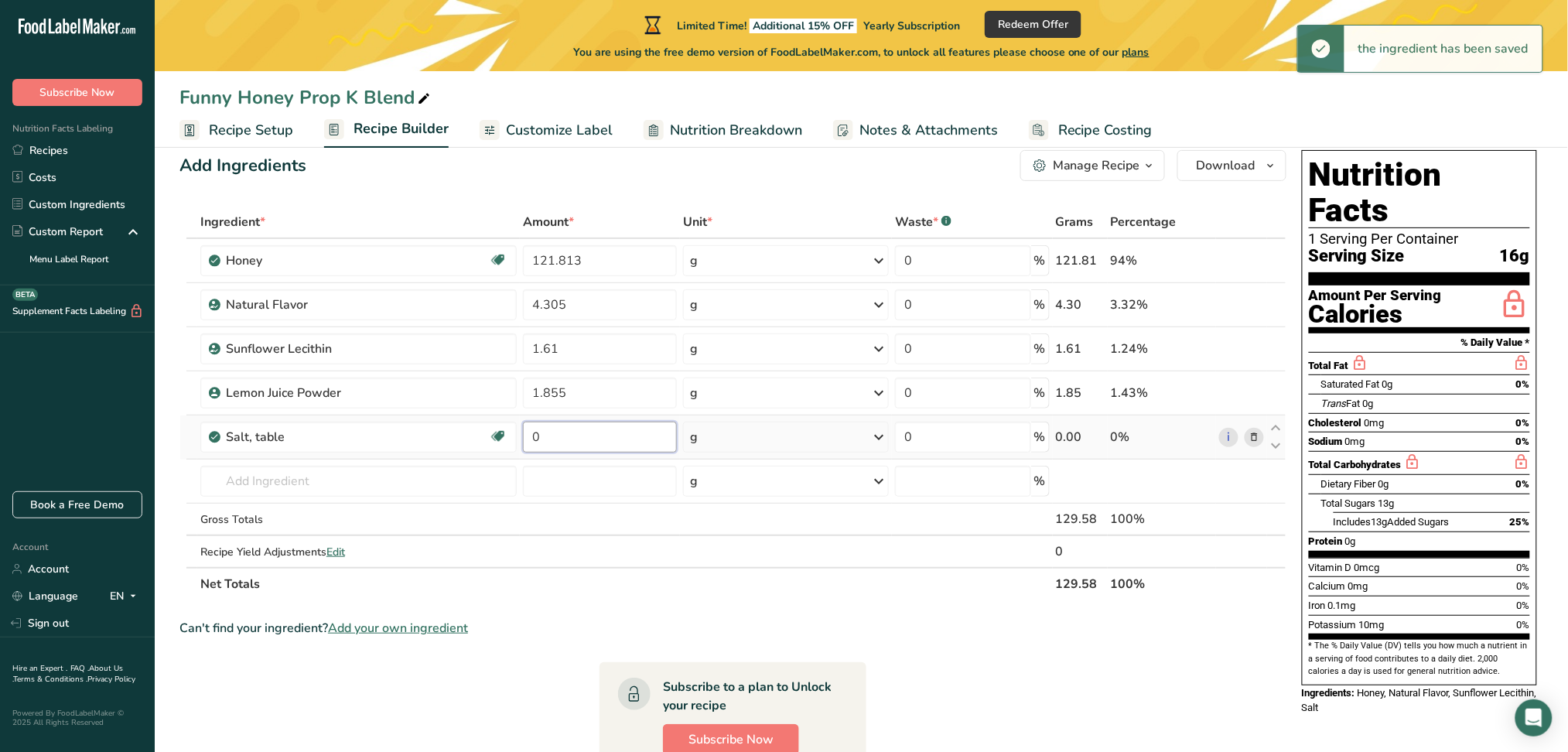 click on "0" at bounding box center [600, 437] 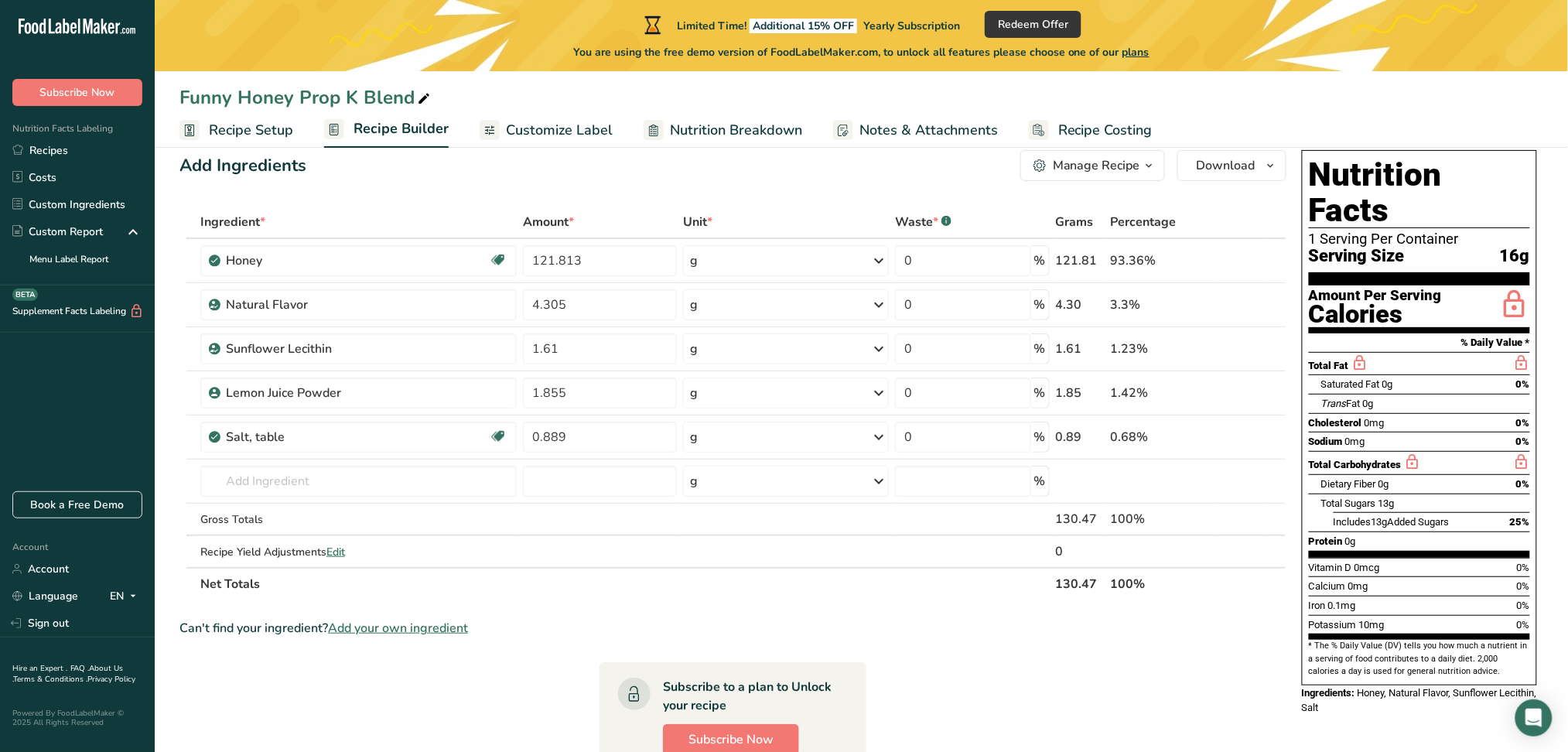 click on "Add Ingredients
Manage Recipe         Delete Recipe             Duplicate Recipe               Scale Recipe               Save as Sub-Recipe   .a-a{fill:#347362;}.b-a{fill:#fff;}                                 Nutrition Breakdown                 Recipe Card
NEW
Amino Acids Pattern Report             Activity History
Download
Choose your preferred label style
Standard FDA label
Standard FDA label
The most common format for nutrition facts labels in compliance with the FDA's typeface, style and requirements
Tabular FDA label
A label format compliant with the FDA regulations presented in a tabular (horizontal) display.
Linear FDA label
A simple linear display for small sized packages.
Simplified FDA label" at bounding box center [737, 639] 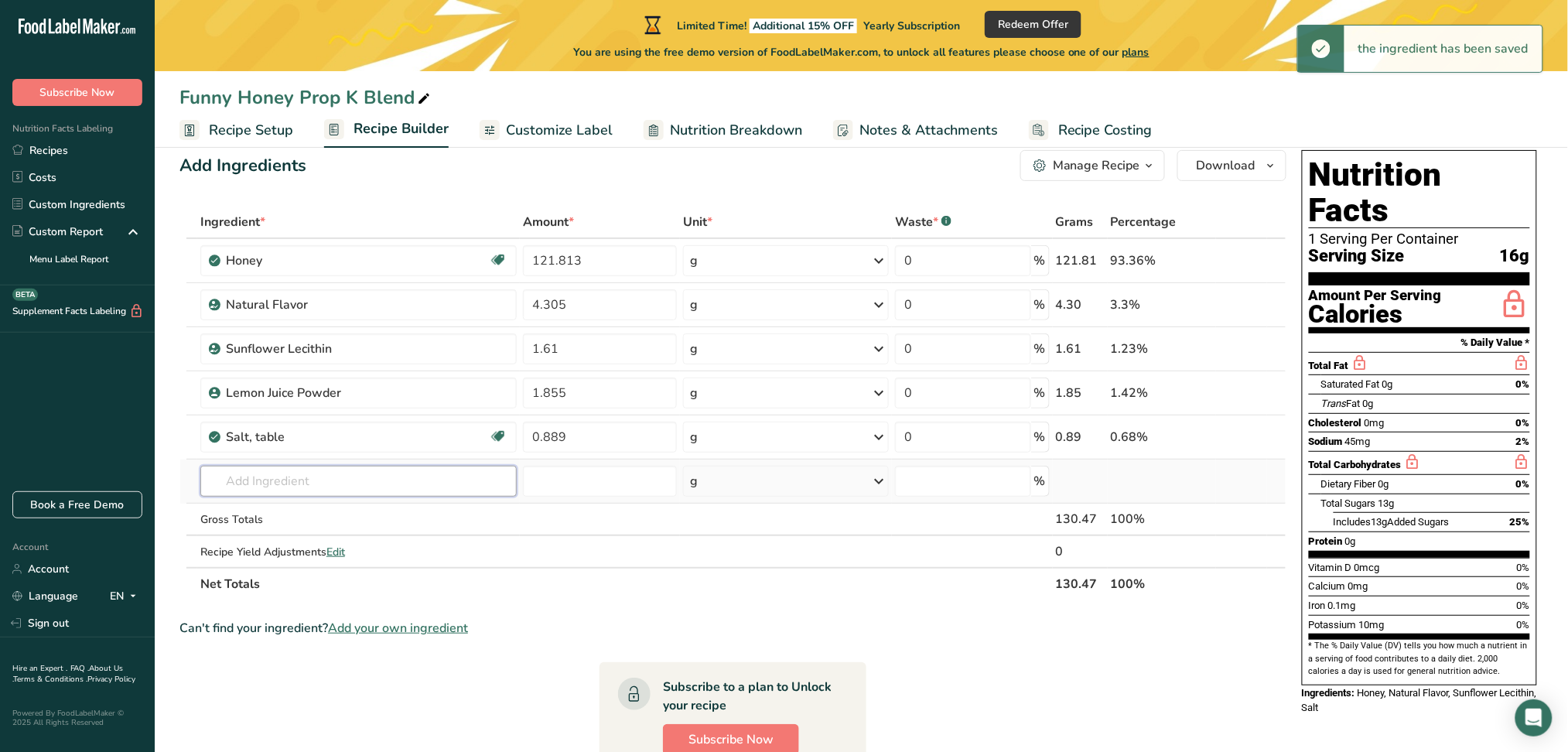 click at bounding box center (358, 481) 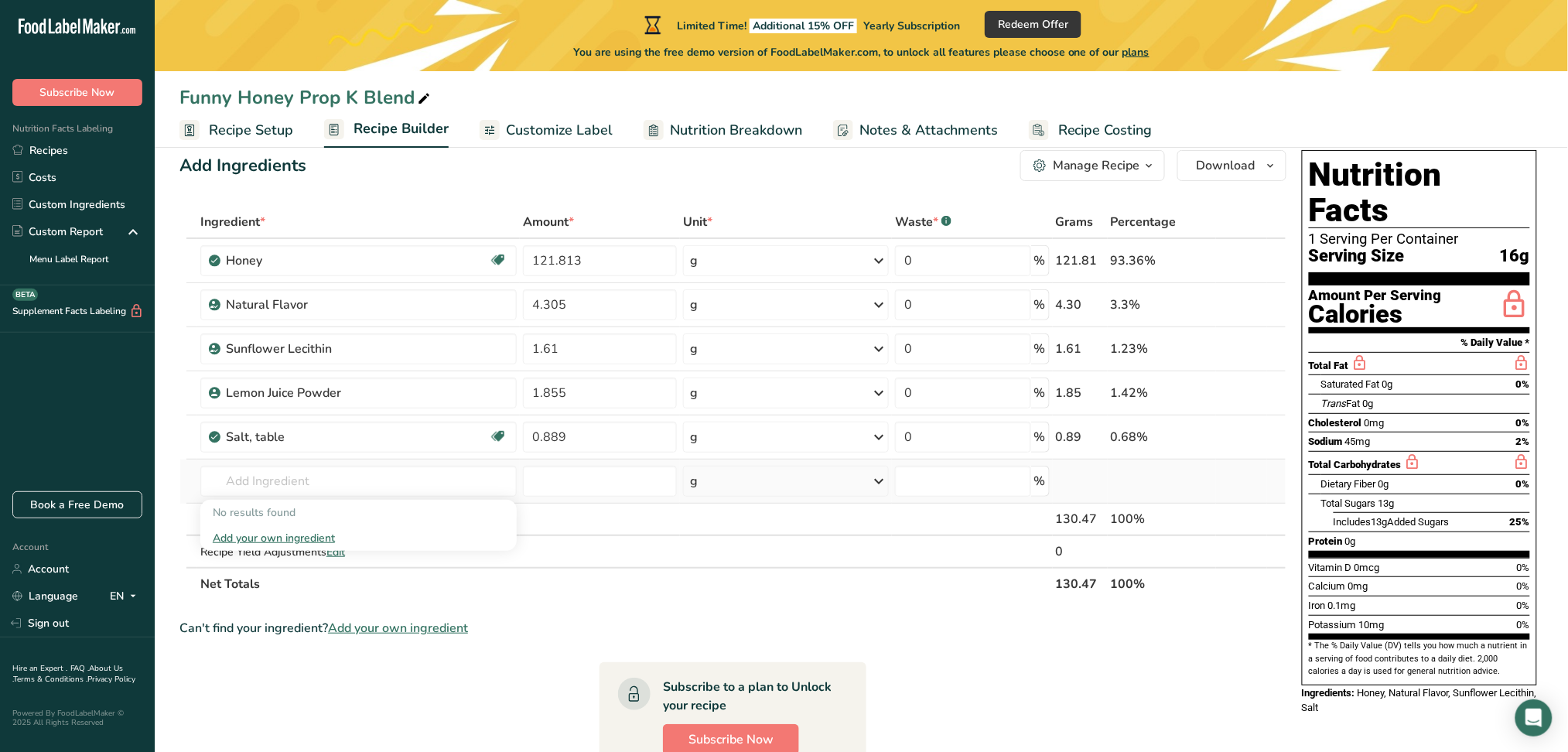 click on "Add your own ingredient" at bounding box center (358, 538) 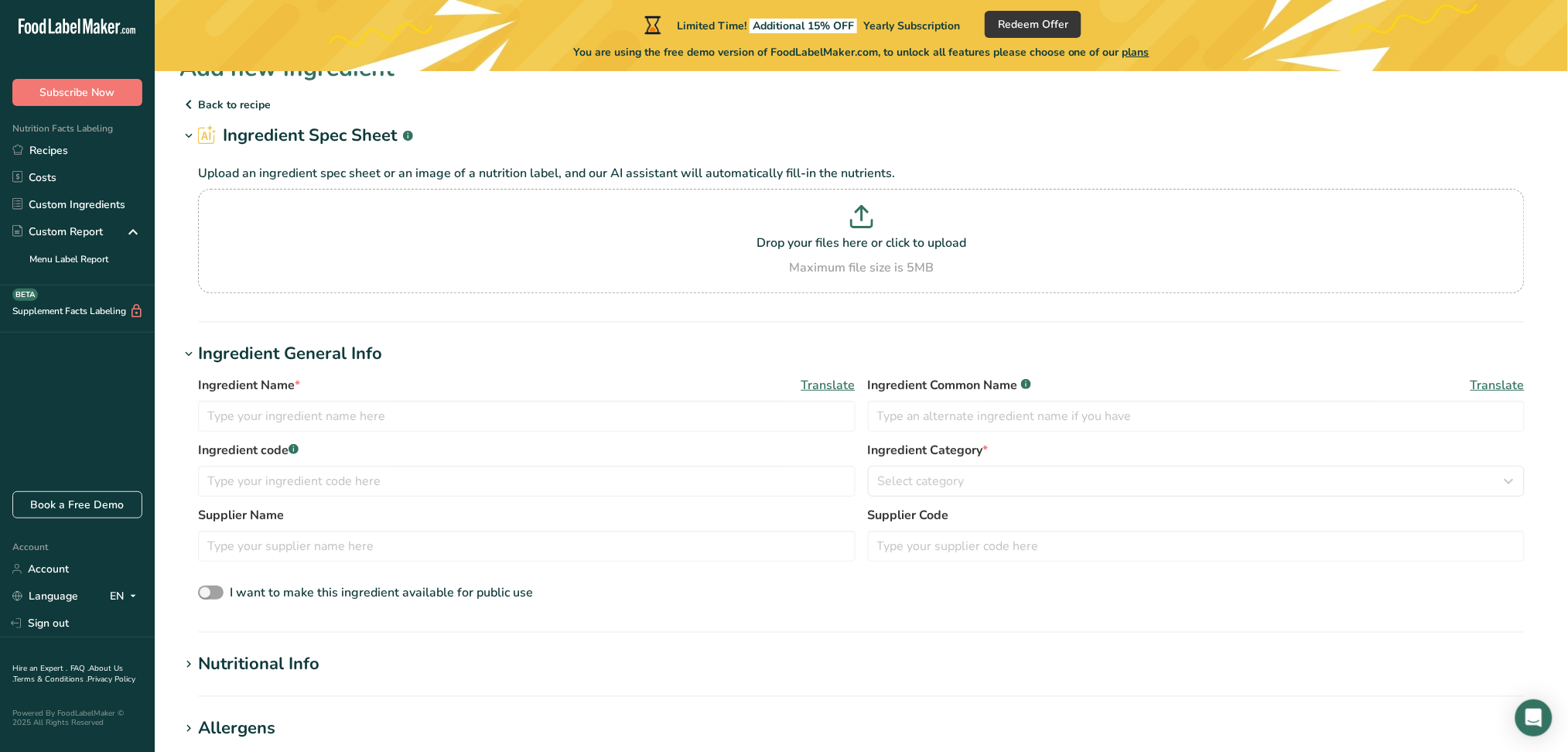 scroll, scrollTop: 0, scrollLeft: 0, axis: both 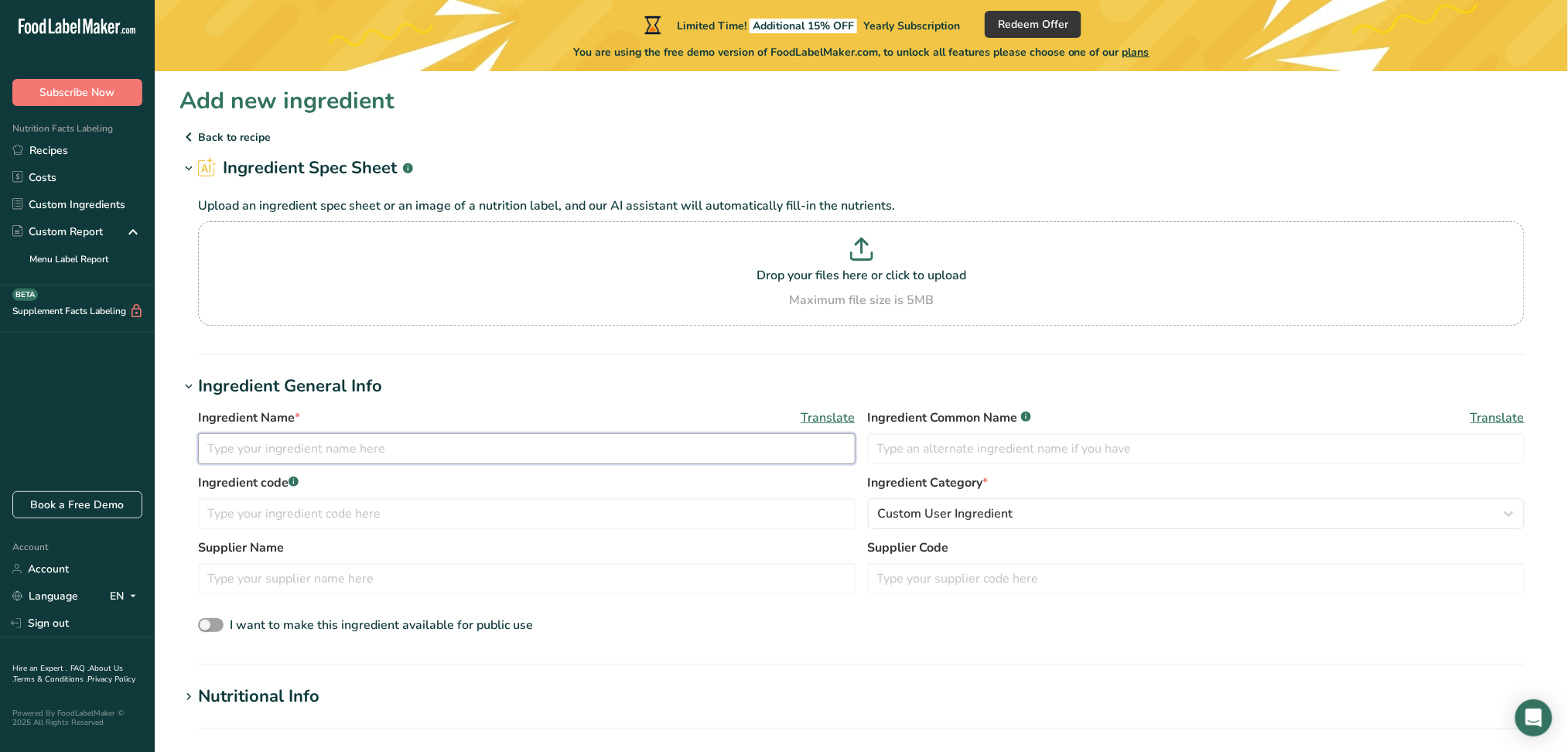 click at bounding box center (527, 449) 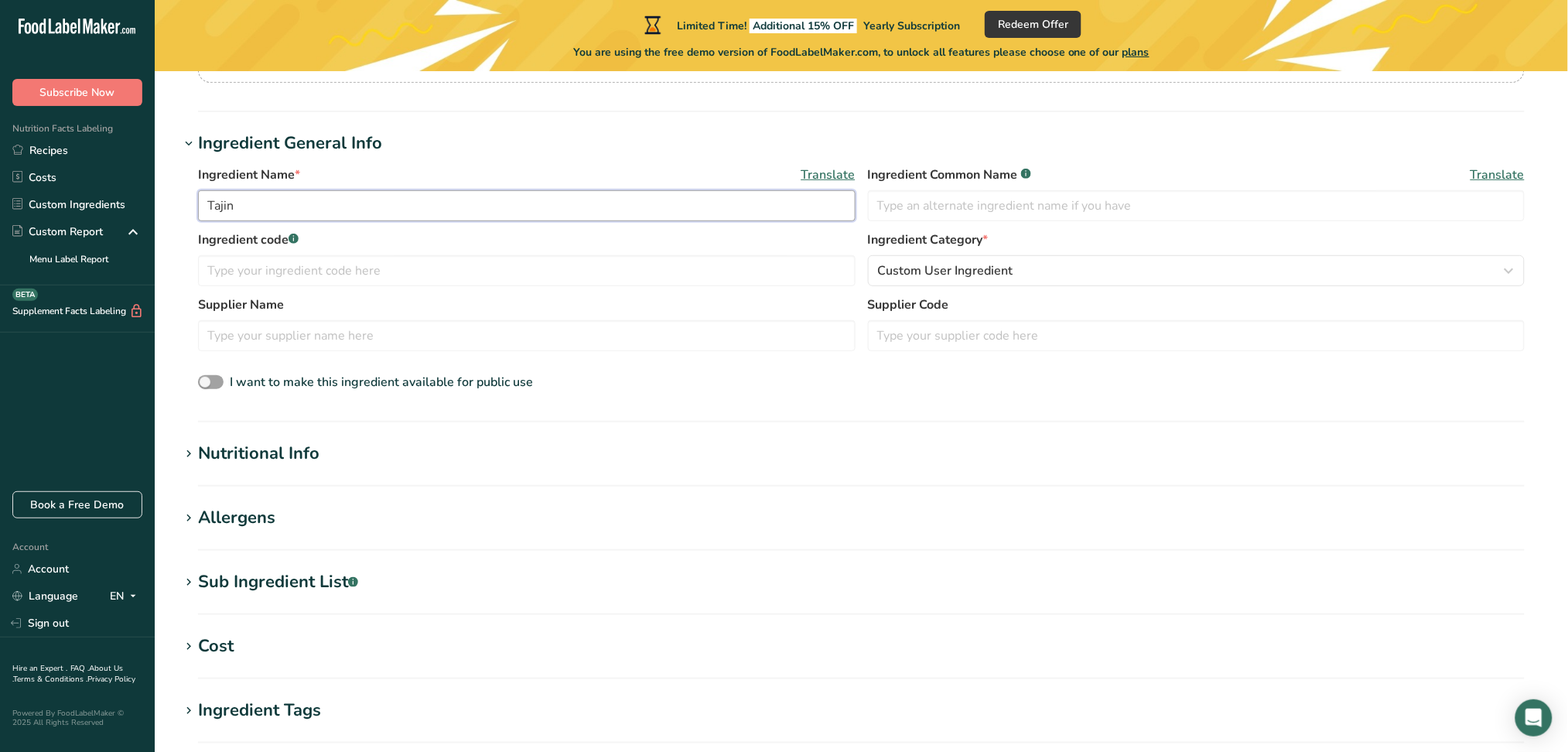 scroll, scrollTop: 309, scrollLeft: 0, axis: vertical 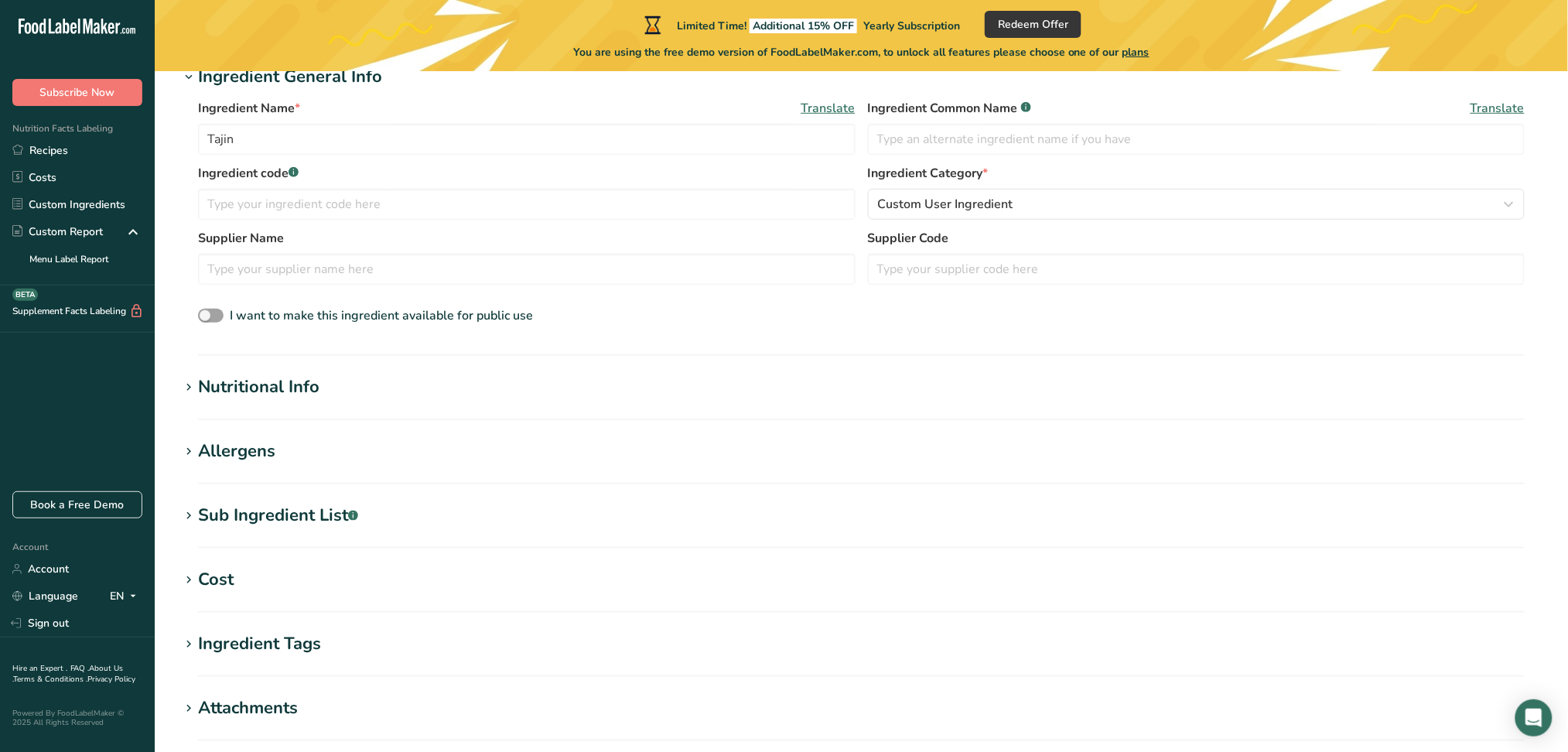 click on "Nutritional Info" at bounding box center [258, 387] 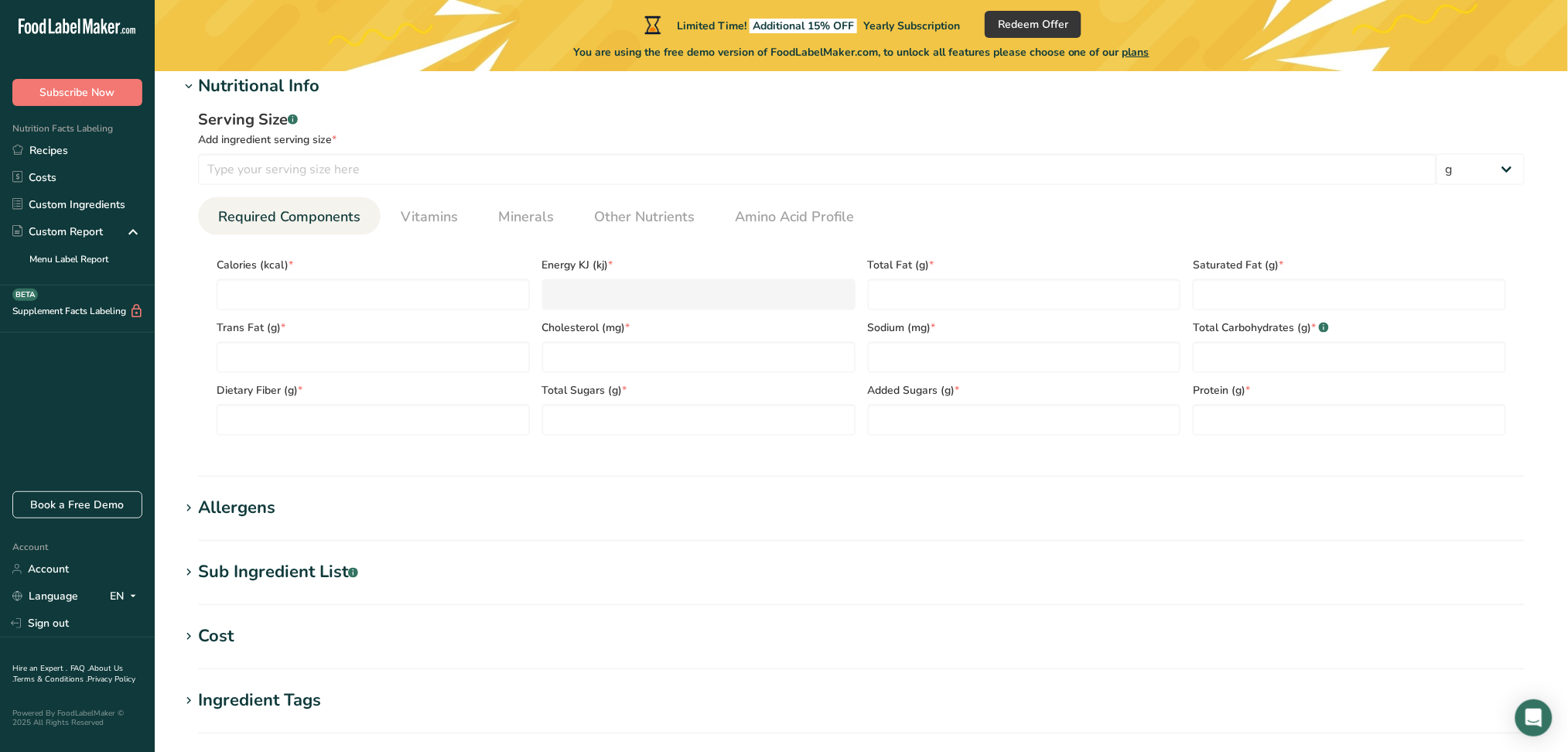 scroll, scrollTop: 619, scrollLeft: 0, axis: vertical 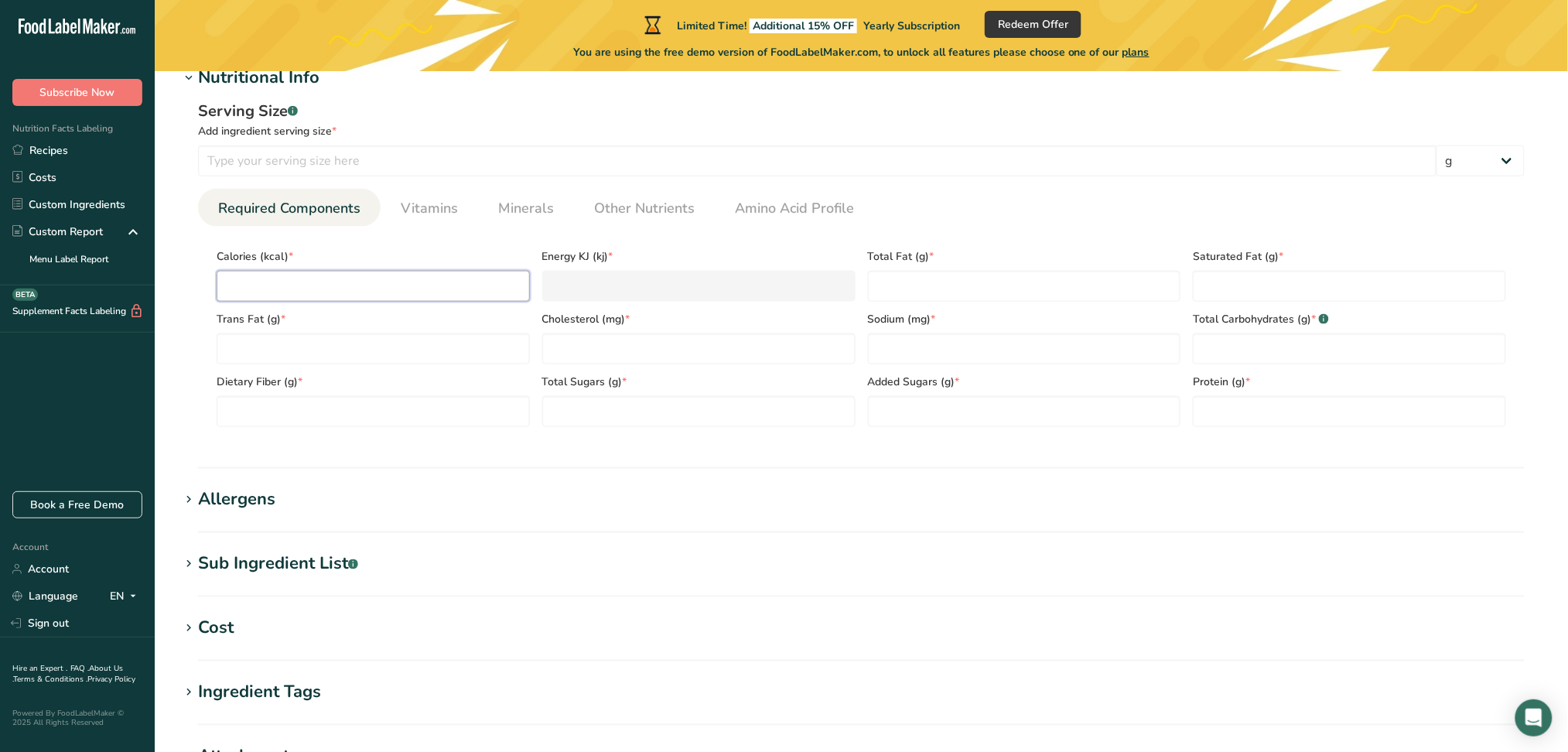click at bounding box center [373, 286] 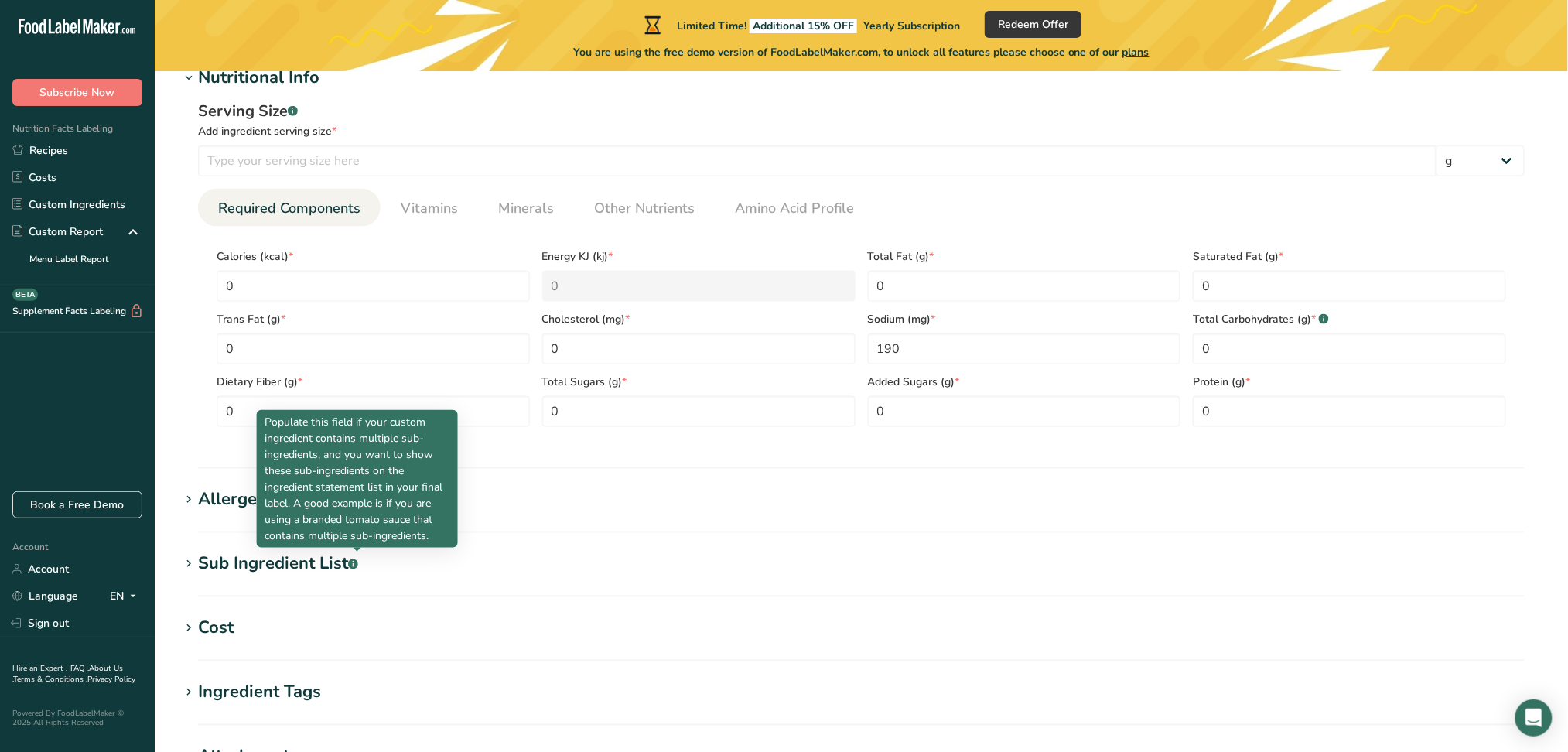 click on "Required Components Vitamins Minerals Other Nutrients Amino Acid Profile" at bounding box center (861, 207) 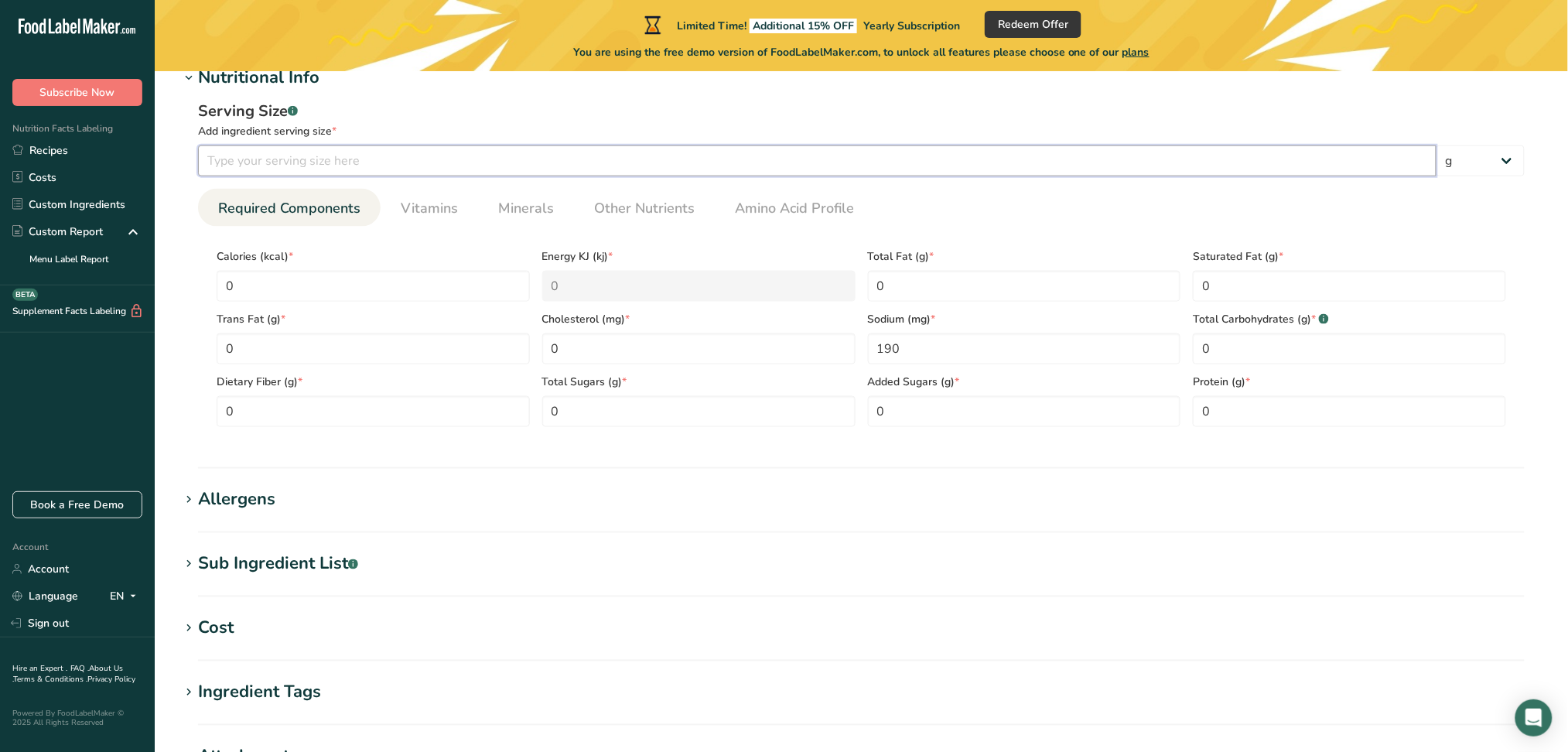 drag, startPoint x: 656, startPoint y: 156, endPoint x: 649, endPoint y: 161, distance: 8.602325 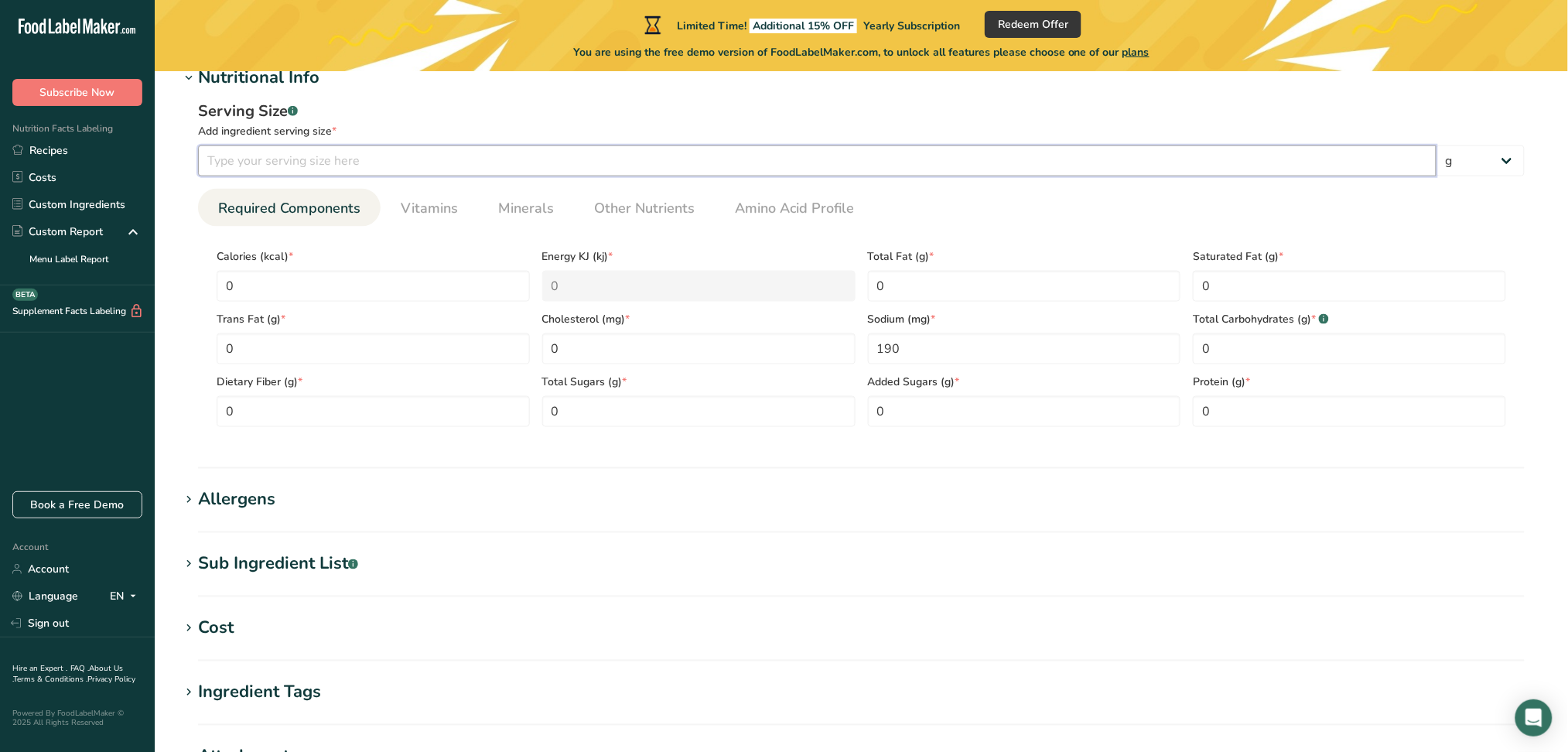 click at bounding box center (817, 161) 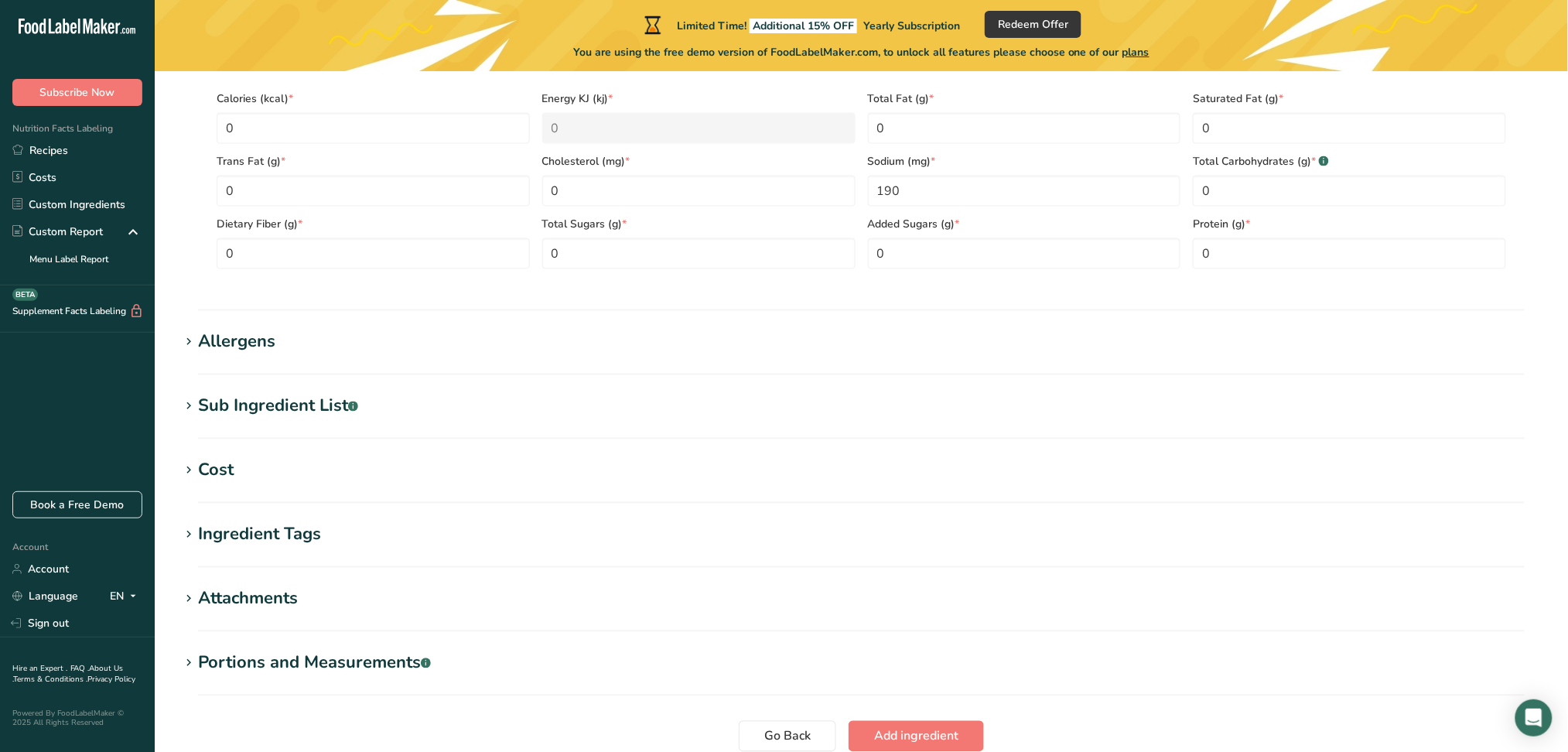scroll, scrollTop: 908, scrollLeft: 0, axis: vertical 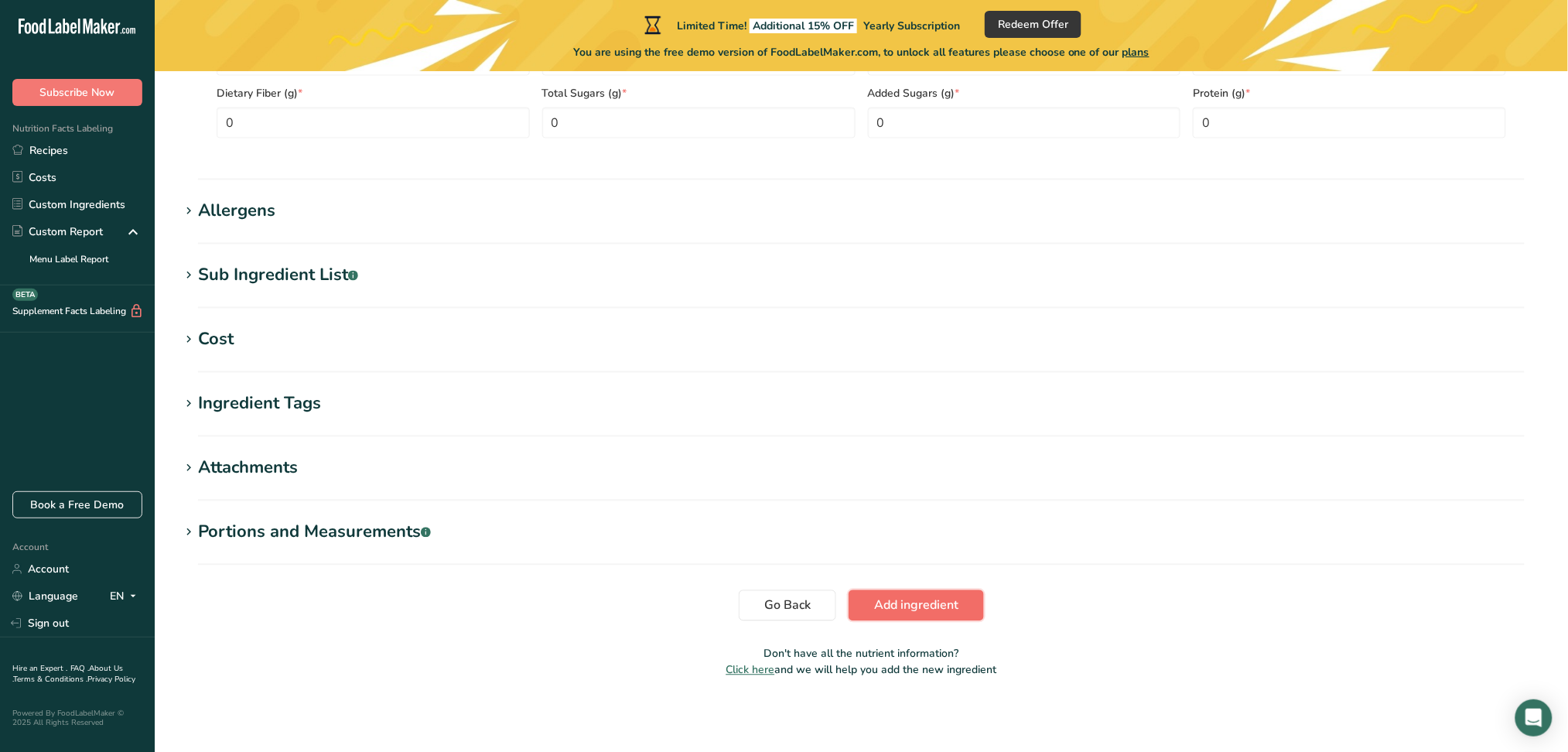 click on "Add ingredient" at bounding box center (916, 606) 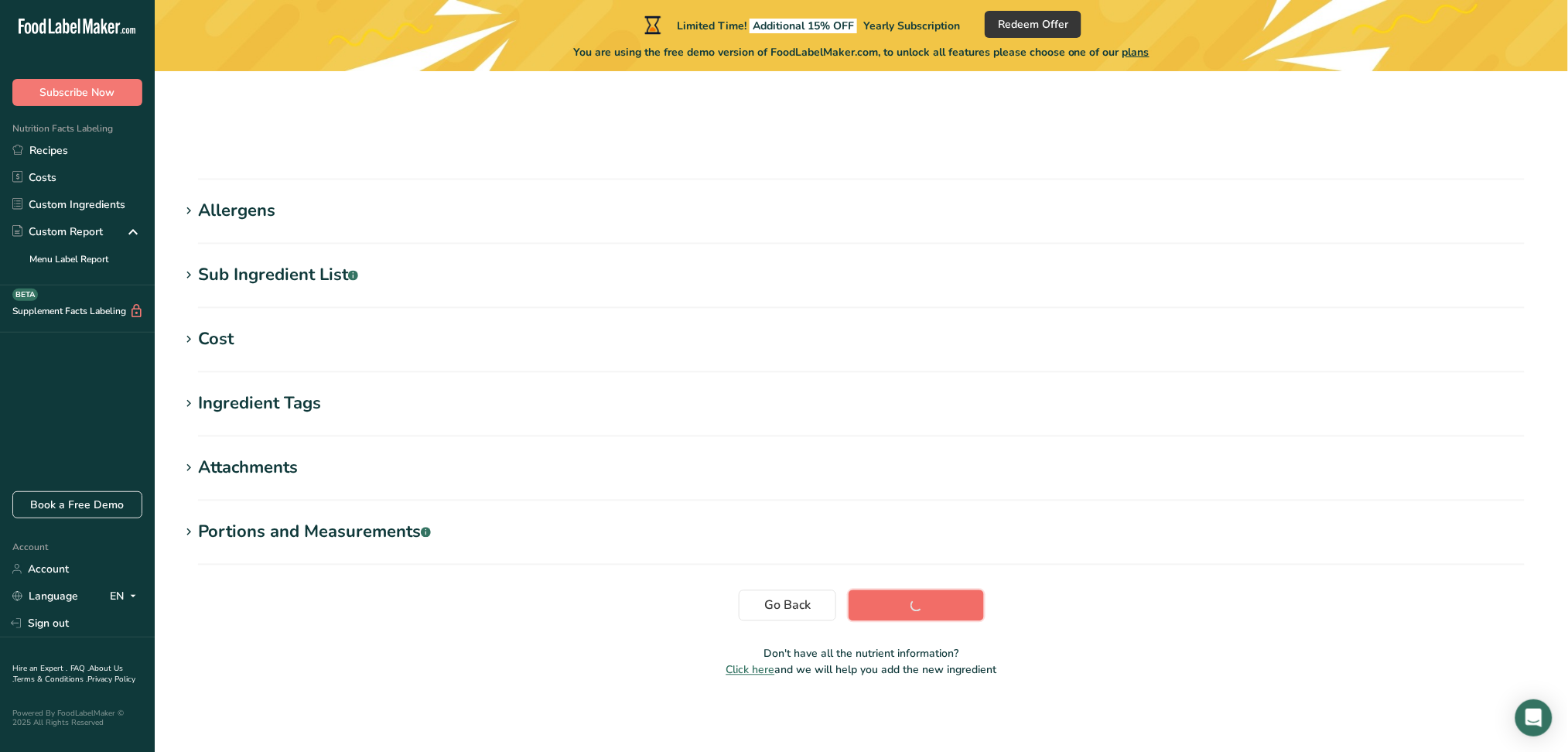 scroll, scrollTop: 149, scrollLeft: 0, axis: vertical 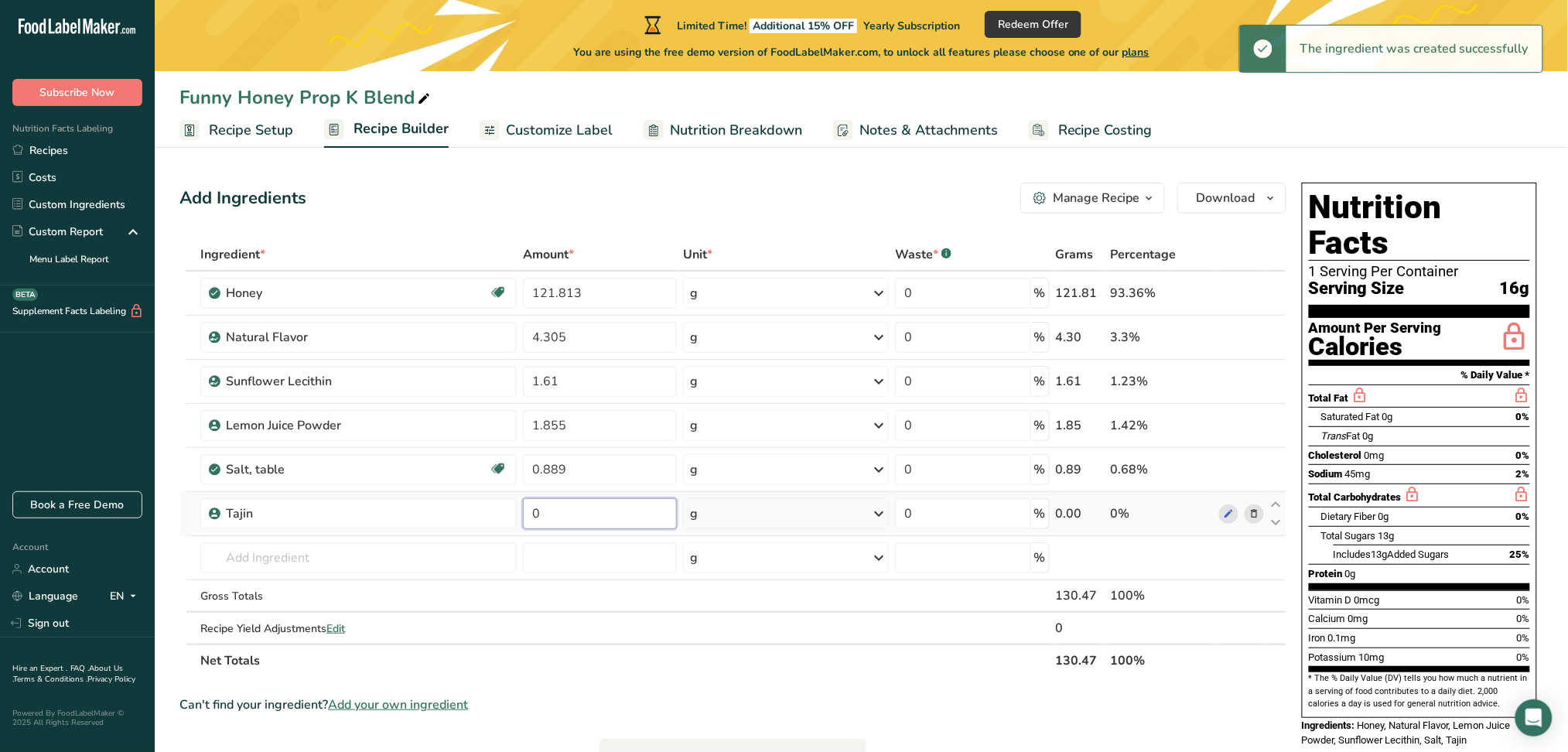 click on "0" at bounding box center [600, 514] 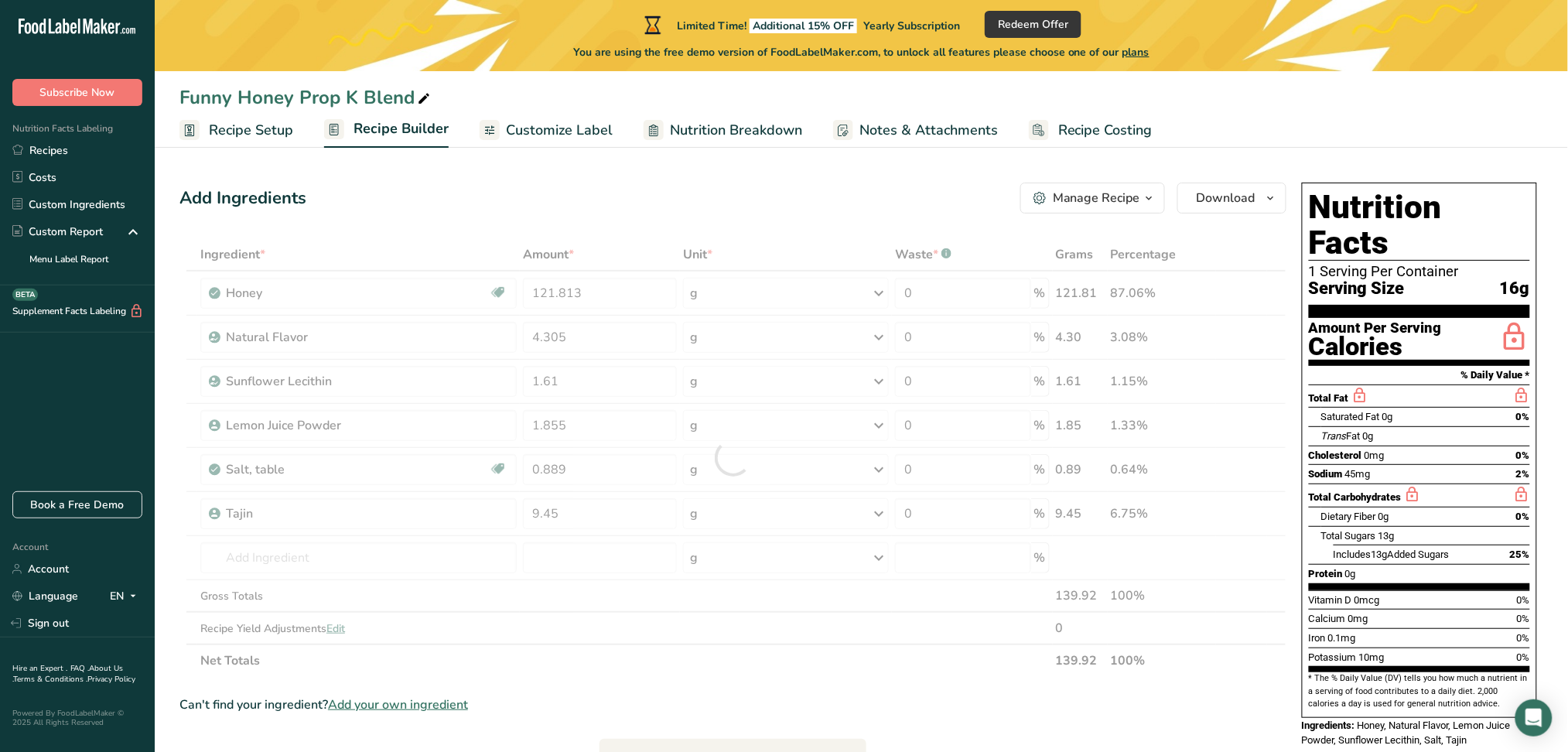 click on "Add Ingredients
Manage Recipe         Delete Recipe             Duplicate Recipe               Scale Recipe               Save as Sub-Recipe   .a-a{fill:#347362;}.b-a{fill:#fff;}                                 Nutrition Breakdown                 Recipe Card
NEW
Amino Acids Pattern Report             Activity History
Download
Choose your preferred label style
Standard FDA label
Standard FDA label
The most common format for nutrition facts labels in compliance with the FDA's typeface, style and requirements
Tabular FDA label
A label format compliant with the FDA regulations presented in a tabular (horizontal) display.
Linear FDA label
A simple linear display for small sized packages.
Simplified FDA label" at bounding box center (737, 693) 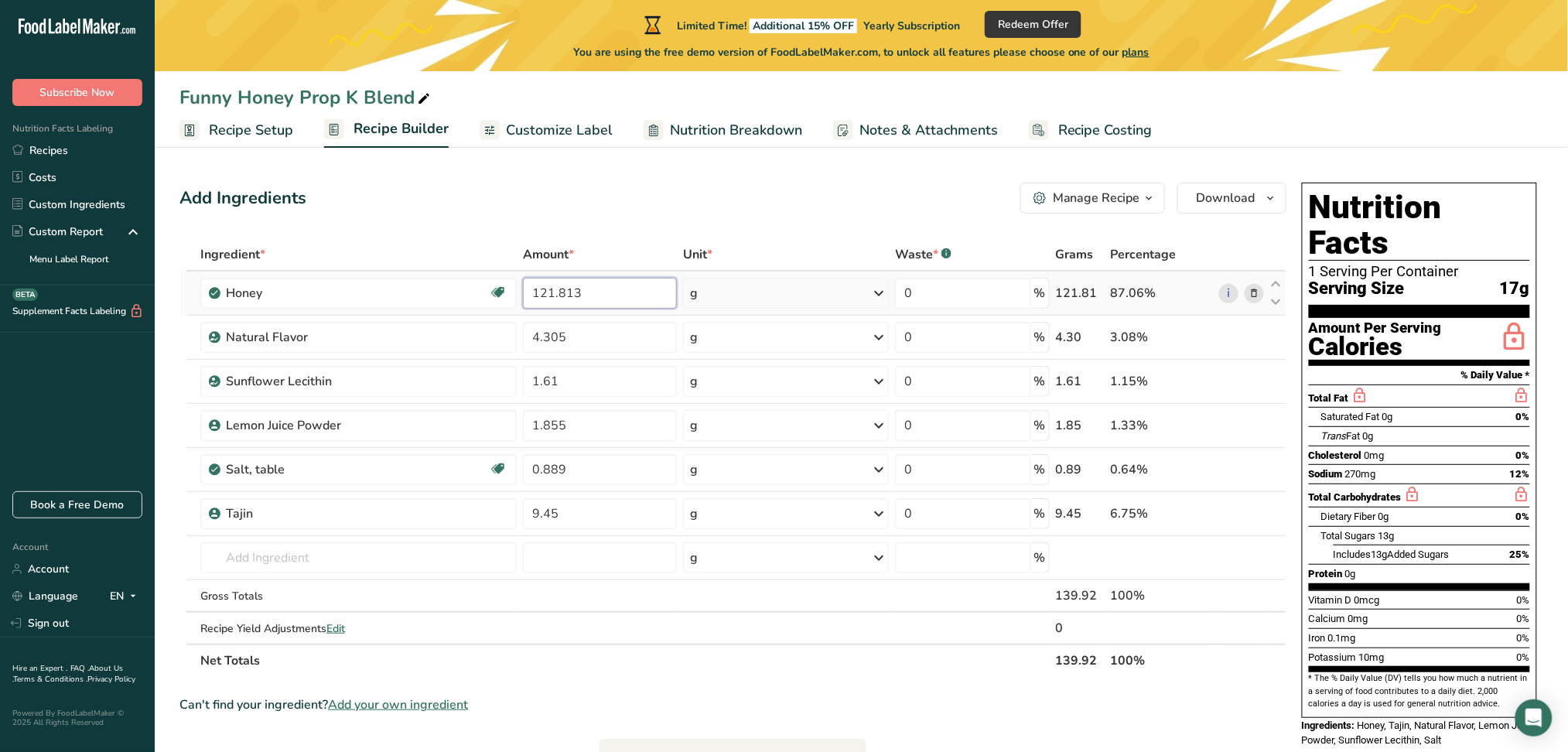 drag, startPoint x: 595, startPoint y: 299, endPoint x: 523, endPoint y: 275, distance: 75.89466 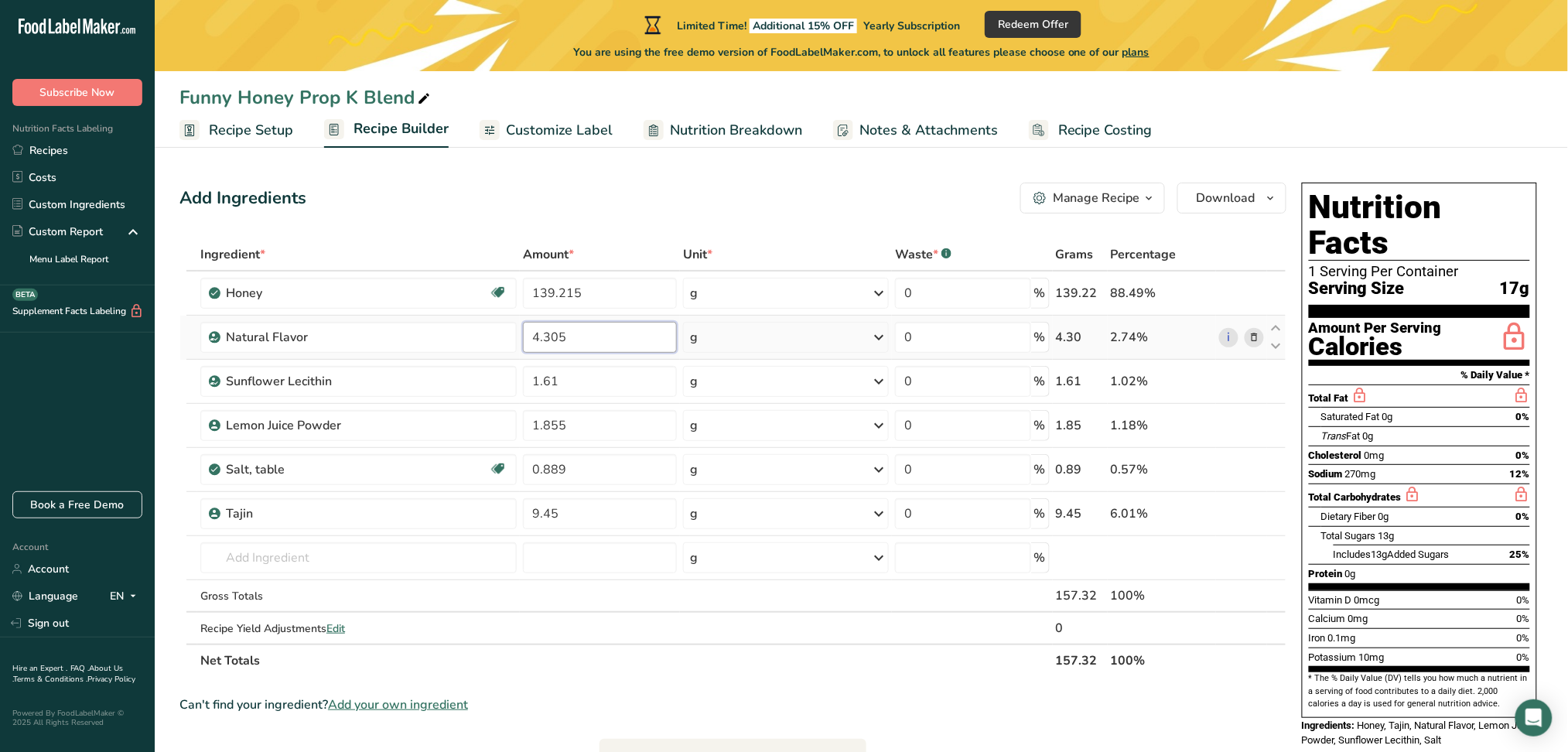 click on "Honey, Natural Flavor, Sunflower Lecithin, Elderberry Juice Powder" at bounding box center (733, 457) 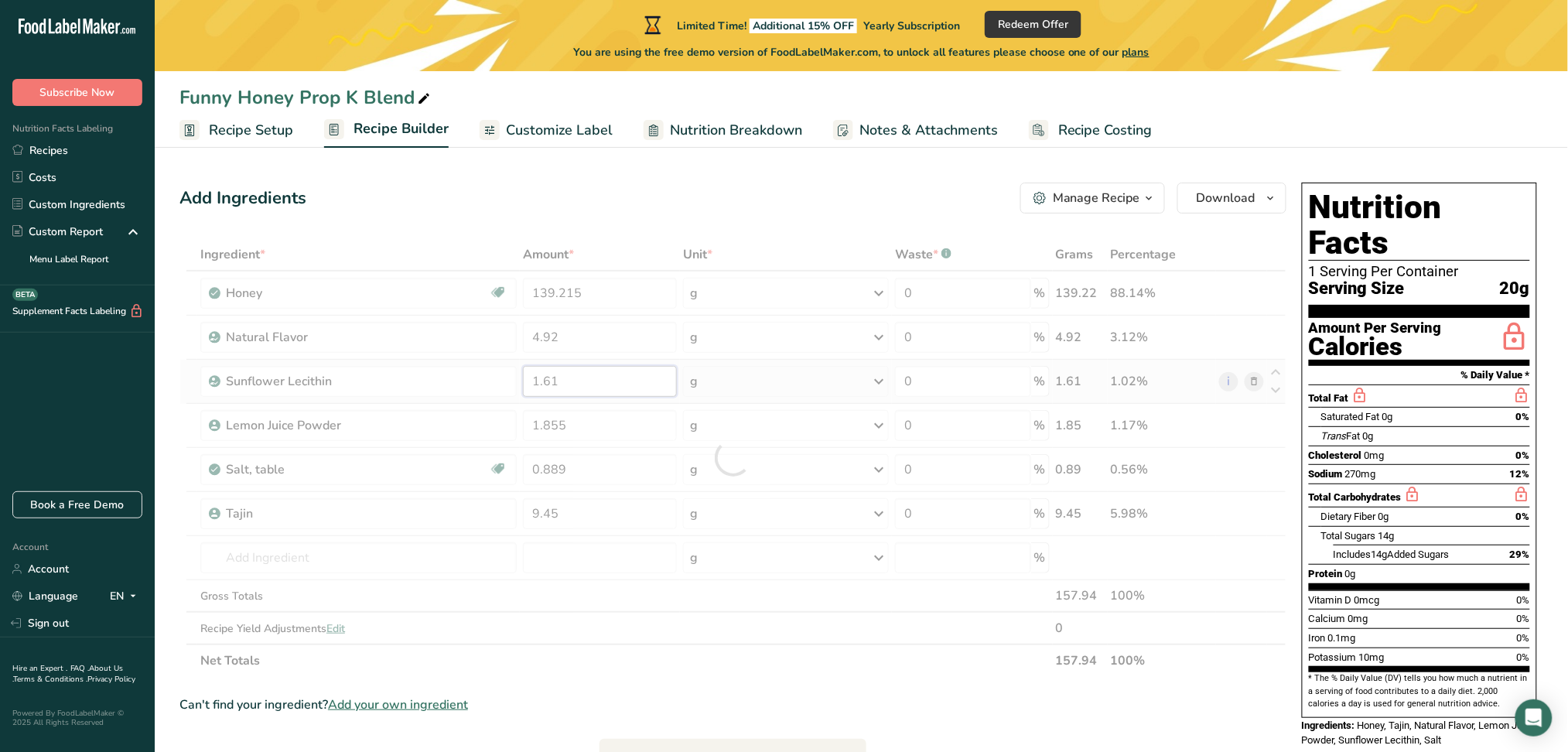 click on "Honey, Natural Flavor, Sunflower Lecithin, Elderberry Juice Powder" at bounding box center [733, 457] 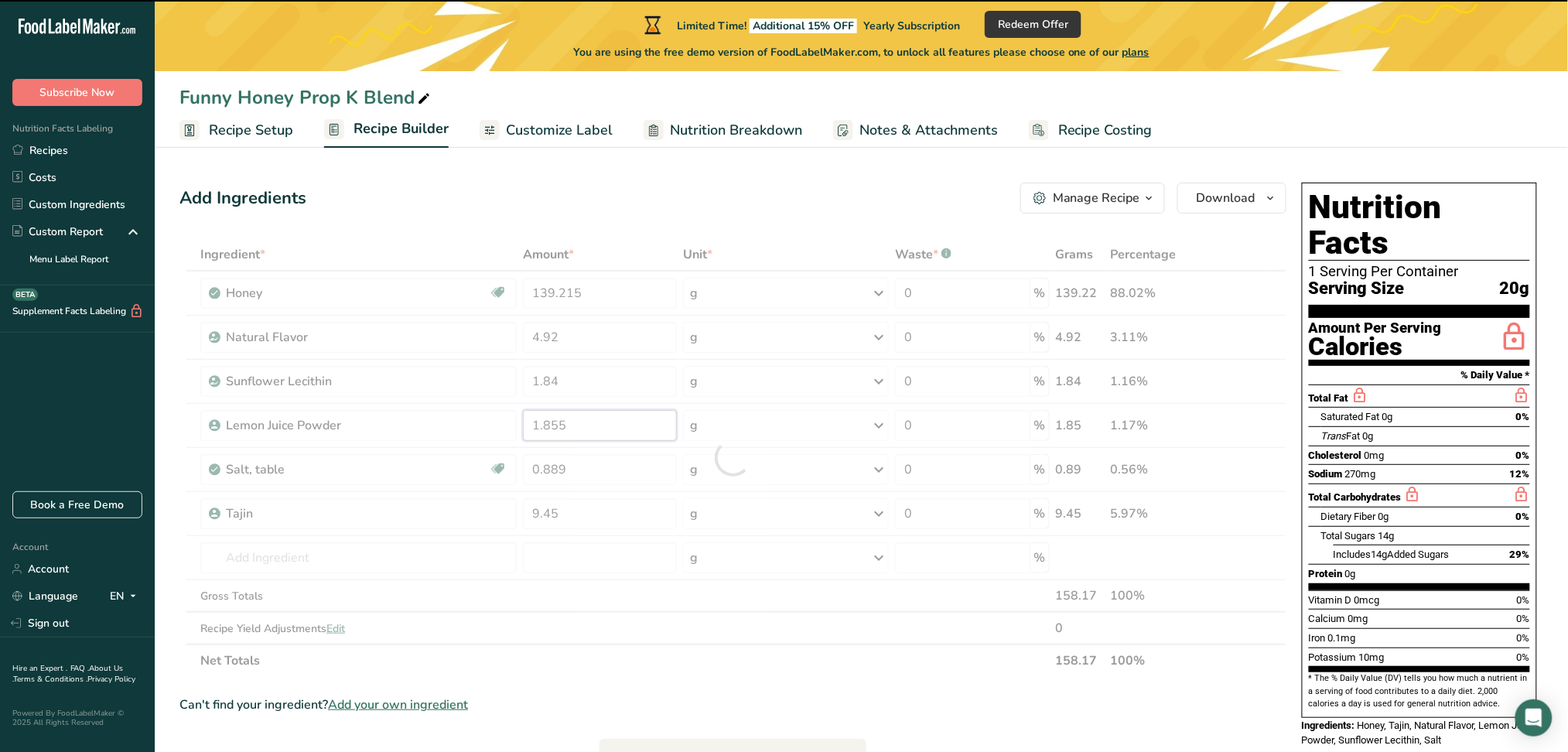 drag, startPoint x: 585, startPoint y: 427, endPoint x: 549, endPoint y: 422, distance: 36.34556 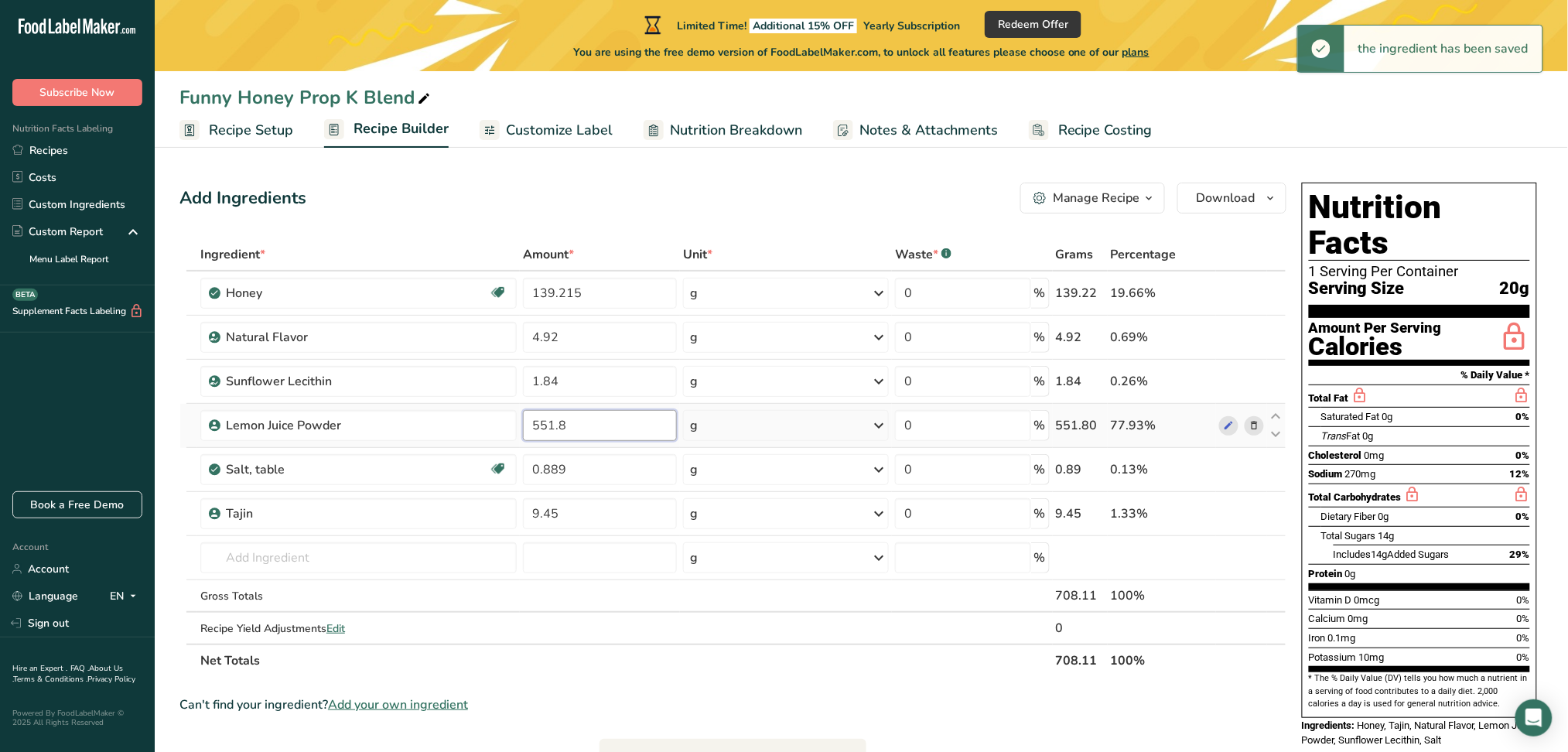 drag, startPoint x: 559, startPoint y: 426, endPoint x: 522, endPoint y: 424, distance: 37.054015 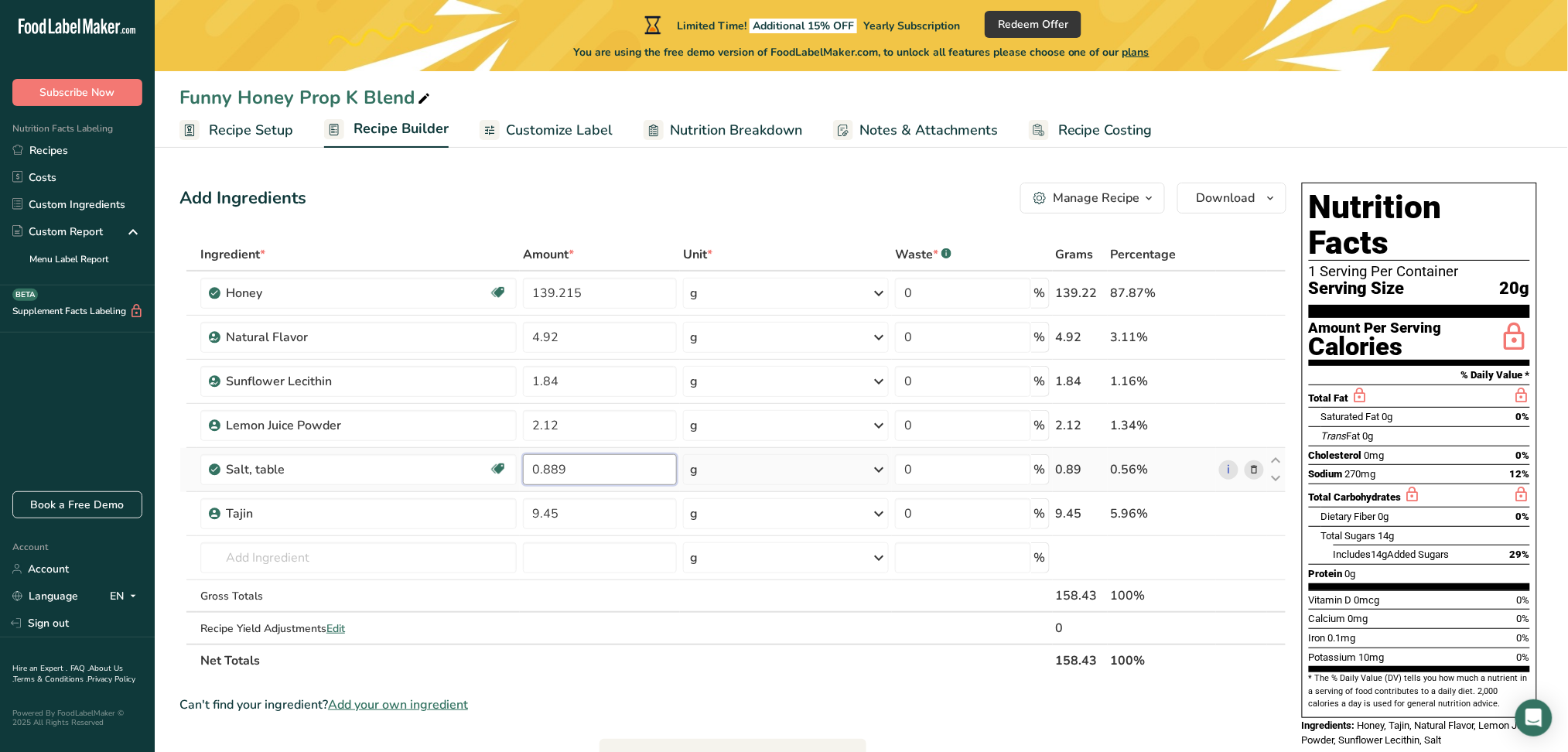 click on "Honey, Natural Flavor, Sunflower Lecithin, Elderberry Juice Powder" at bounding box center [733, 457] 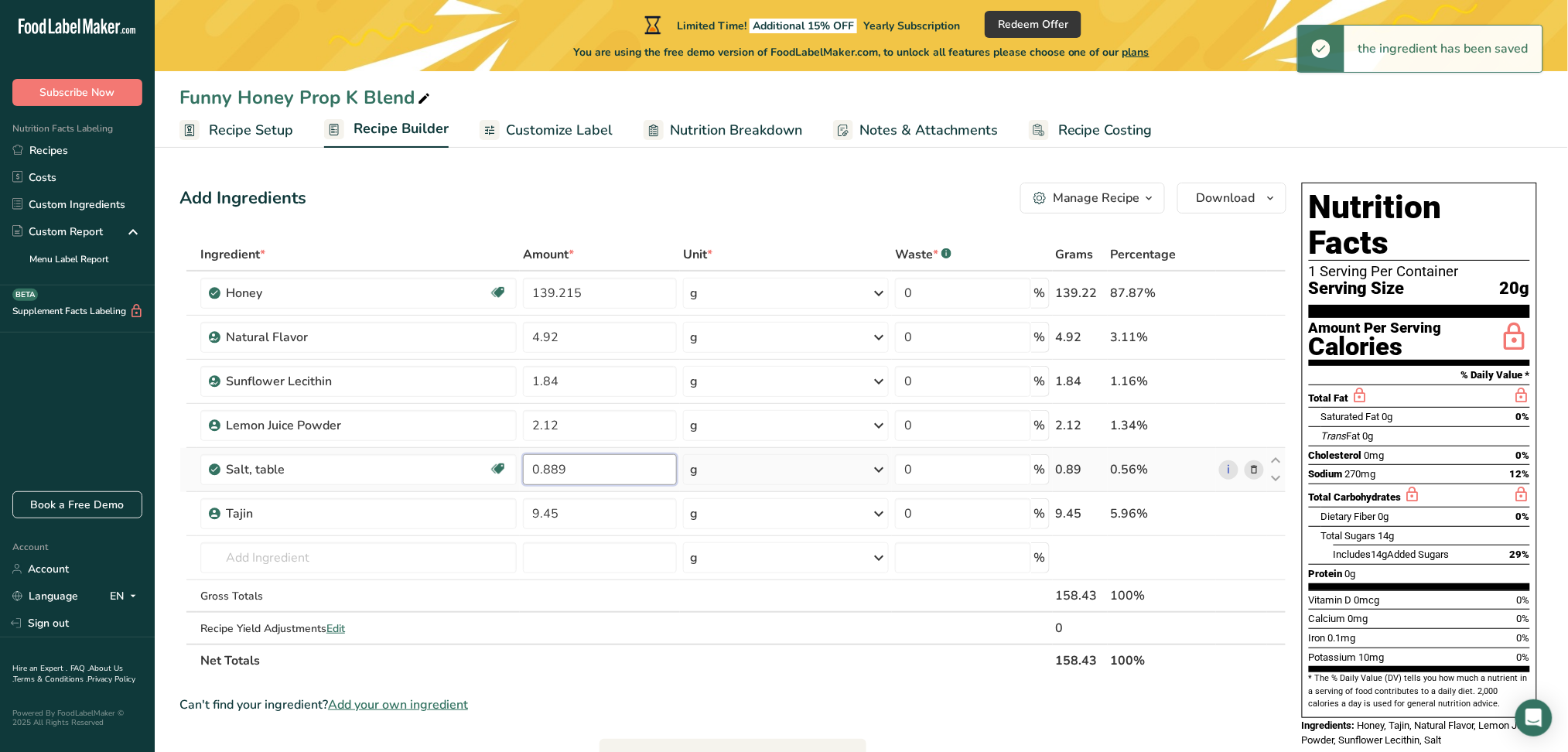 drag, startPoint x: 583, startPoint y: 472, endPoint x: 525, endPoint y: 467, distance: 58.21512 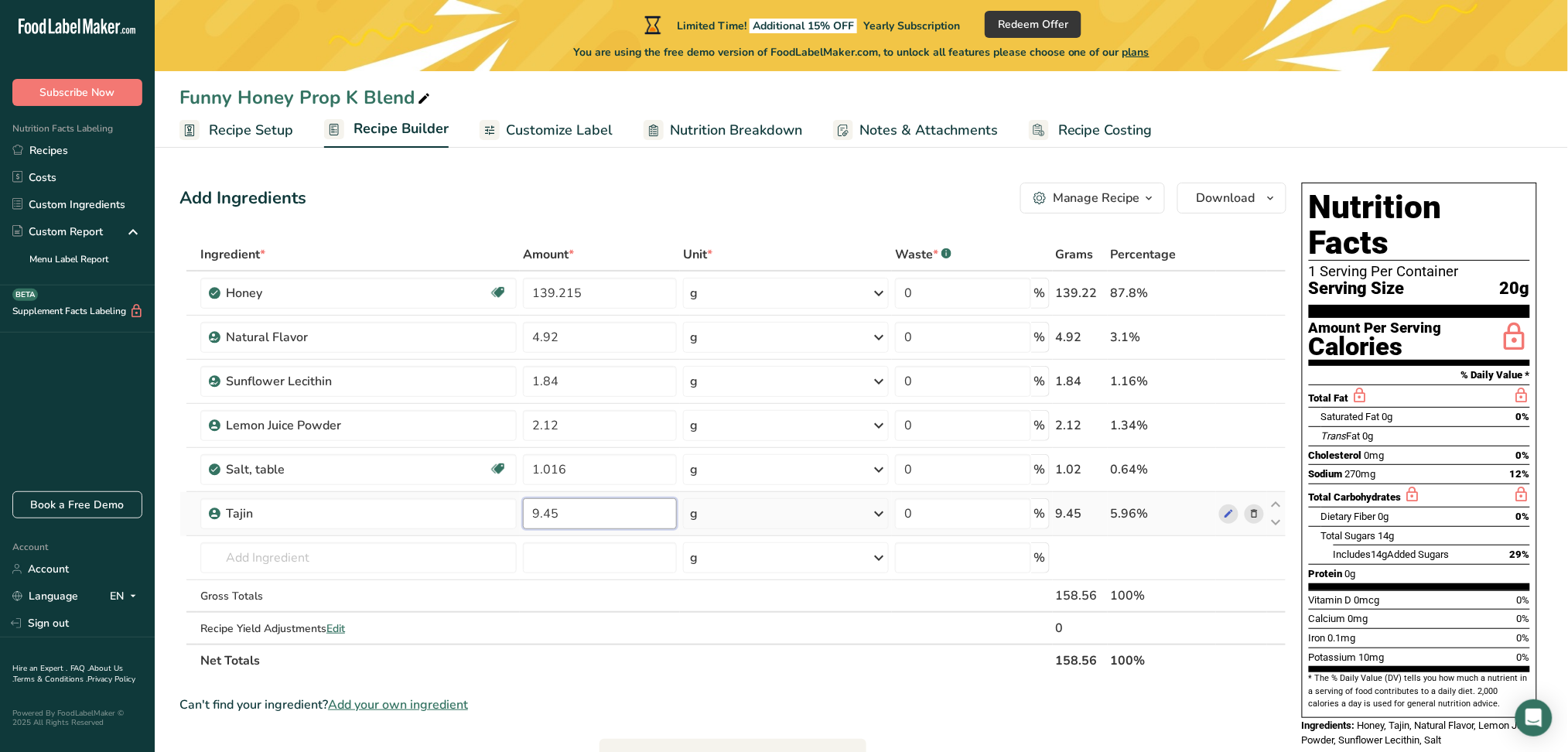 click on "Honey, Natural Flavor, Sunflower Lecithin, Elderberry Juice Powder" at bounding box center [733, 457] 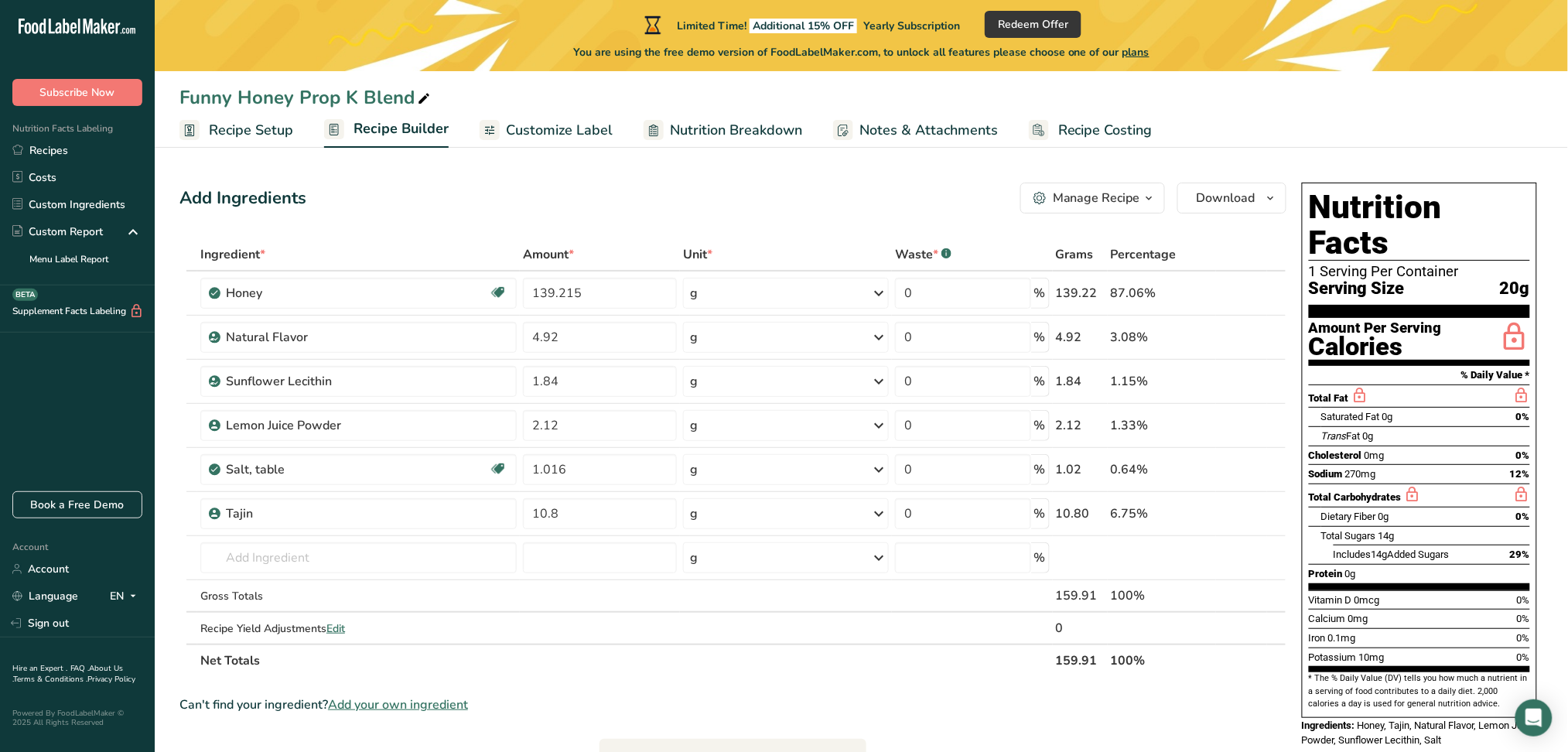 click on "Add Ingredients
Manage Recipe         Delete Recipe             Duplicate Recipe               Scale Recipe               Save as Sub-Recipe   .a-a{fill:#347362;}.b-a{fill:#fff;}                                 Nutrition Breakdown                 Recipe Card
NEW
Amino Acids Pattern Report             Activity History
Download
Choose your preferred label style
Standard FDA label
Standard FDA label
The most common format for nutrition facts labels in compliance with the FDA's typeface, style and requirements
Tabular FDA label
A label format compliant with the FDA regulations presented in a tabular (horizontal) display.
Linear FDA label
A simple linear display for small sized packages.
Simplified FDA label" at bounding box center [733, 198] 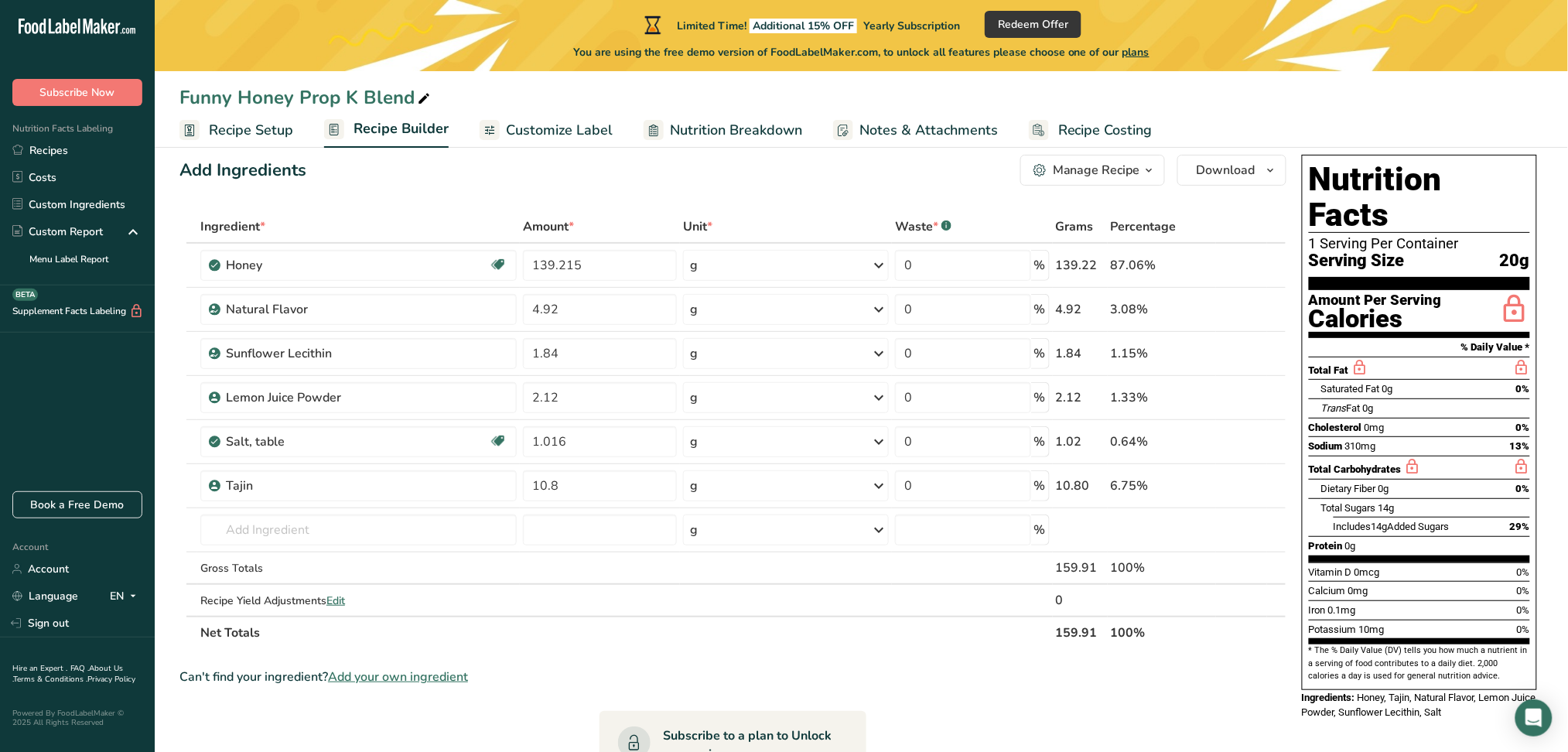 scroll, scrollTop: 26, scrollLeft: 0, axis: vertical 